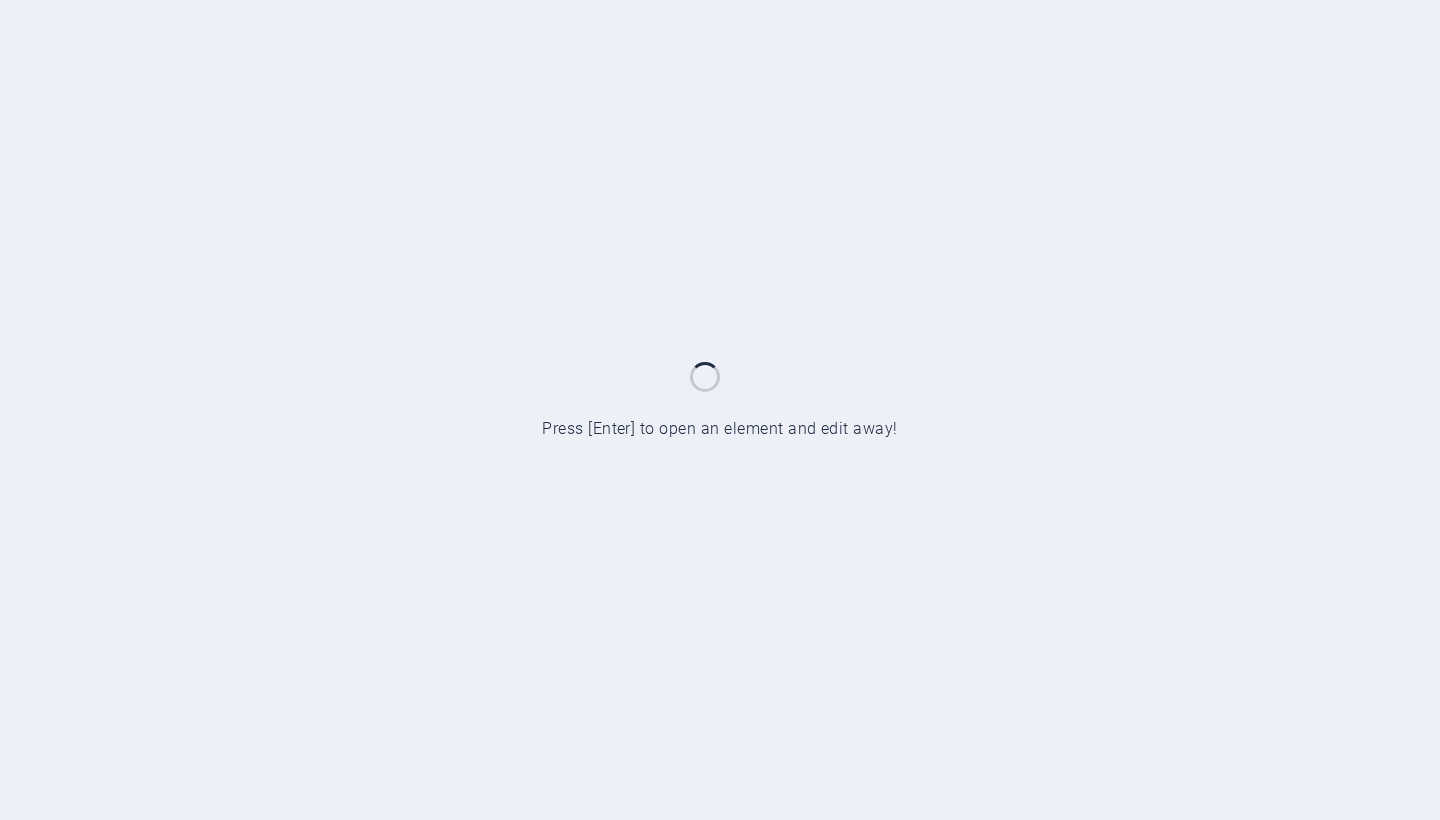 scroll, scrollTop: 0, scrollLeft: 0, axis: both 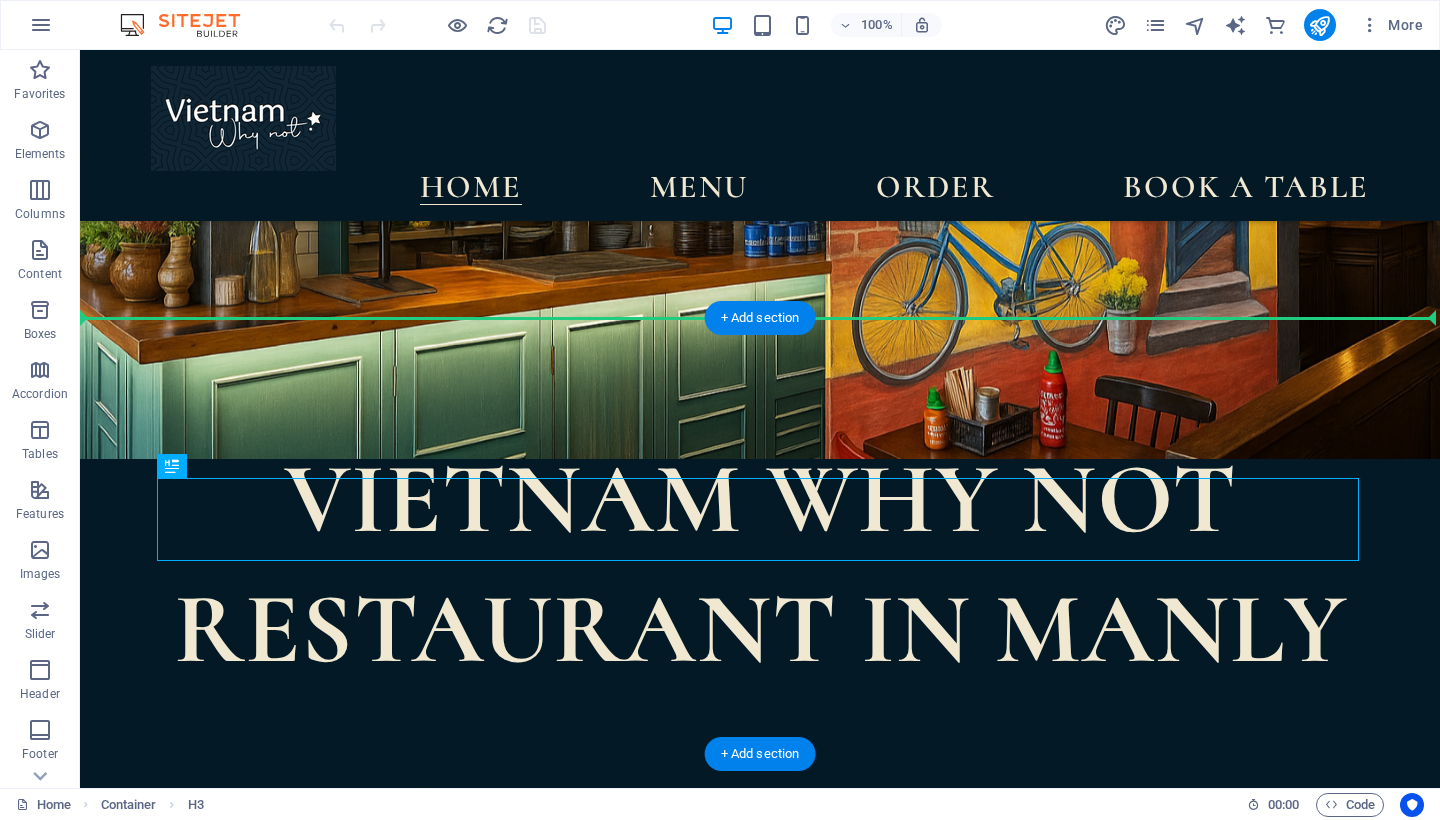 drag, startPoint x: 872, startPoint y: 511, endPoint x: 870, endPoint y: 444, distance: 67.02985 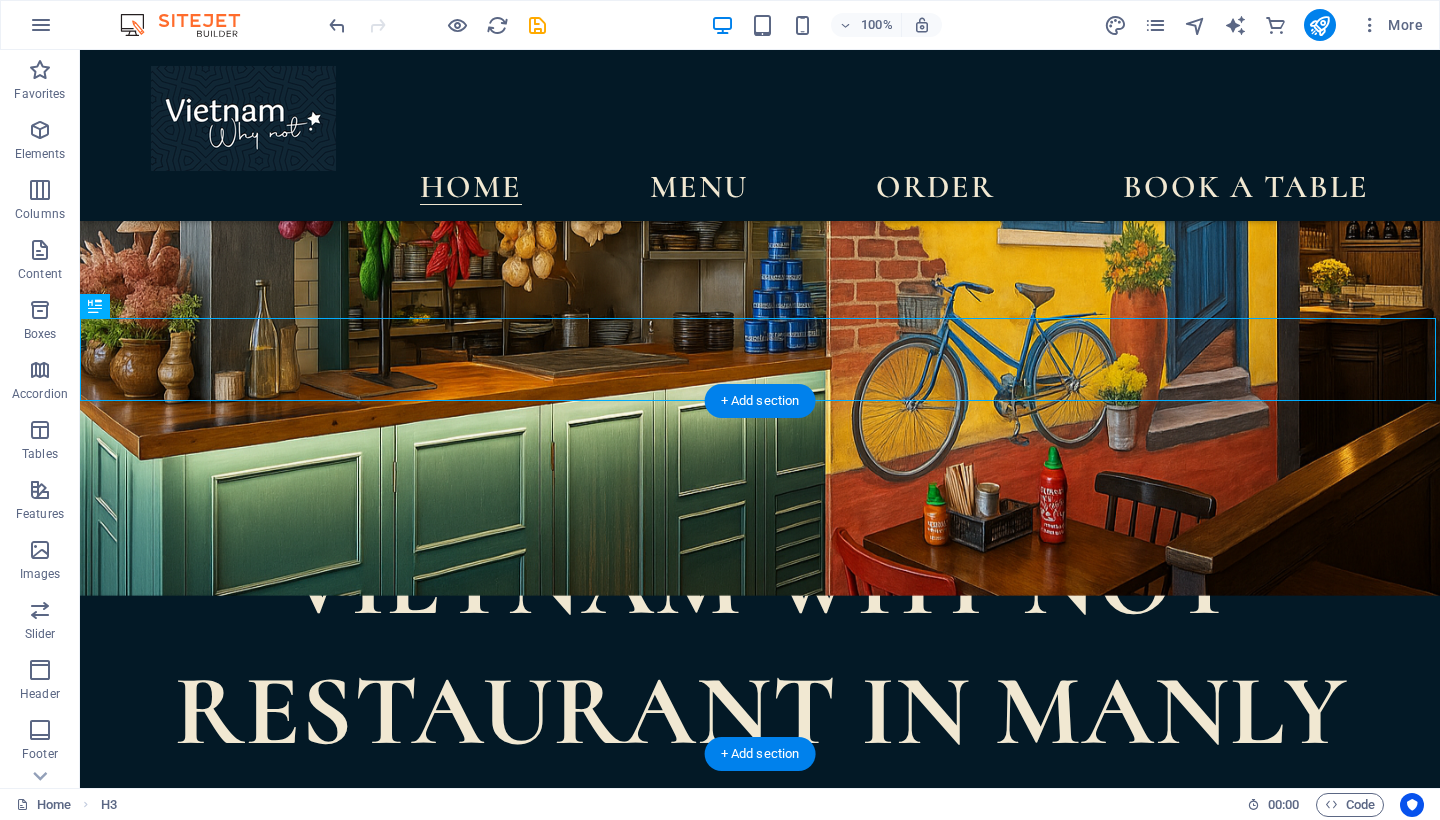 click on "Opened in 2023, Vietnam Why Not is a local, family-0wned Vietnamese restaurant located just cross the street from Manly Ferry. Whether you're craving a steaming bowl of Pho, flavourful plant-based dishes, or simple a relaxing meal with your dog, we're here to make every visit memories." at bounding box center [760, 1197] 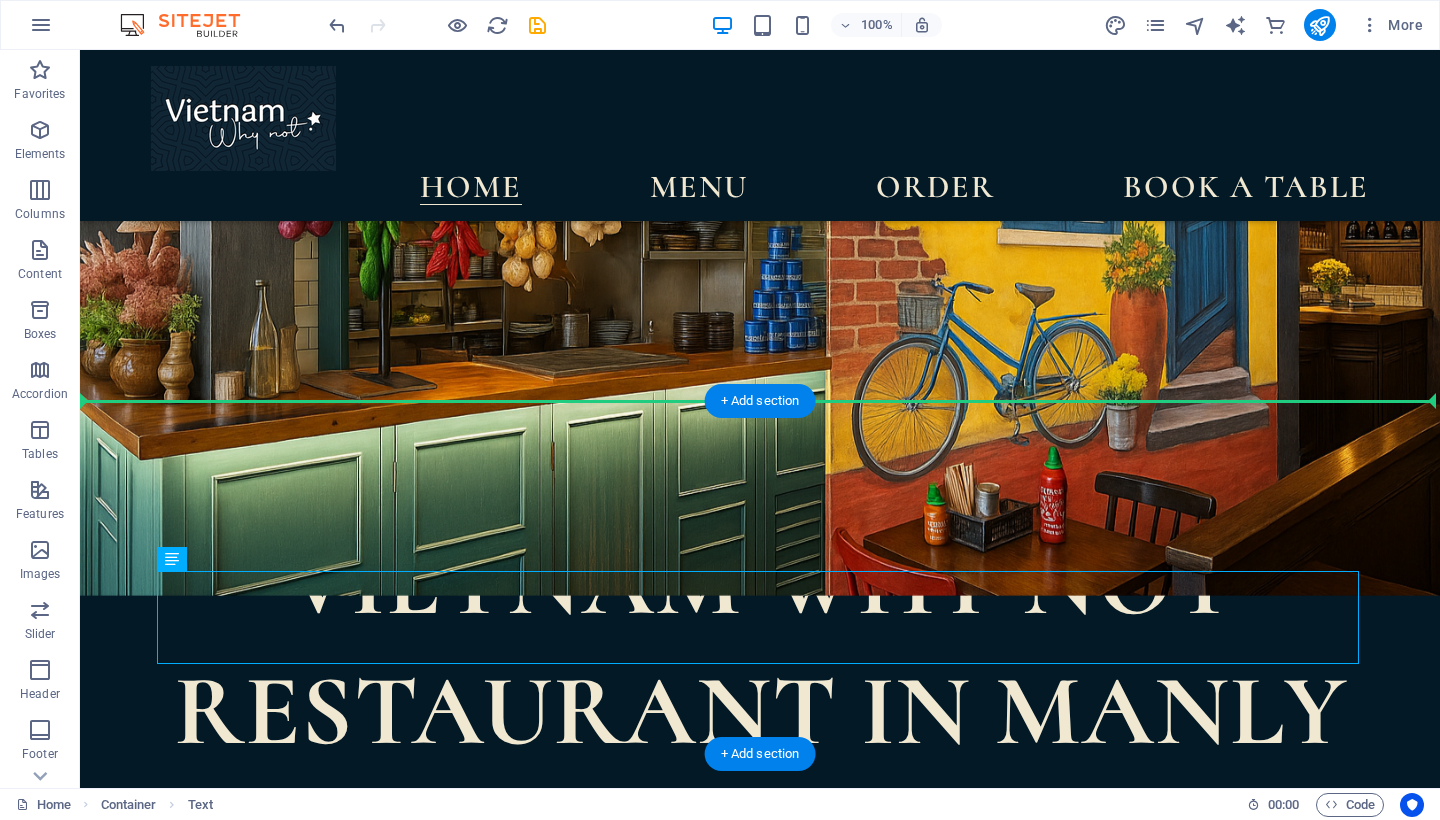 drag, startPoint x: 862, startPoint y: 592, endPoint x: 839, endPoint y: 454, distance: 139.90353 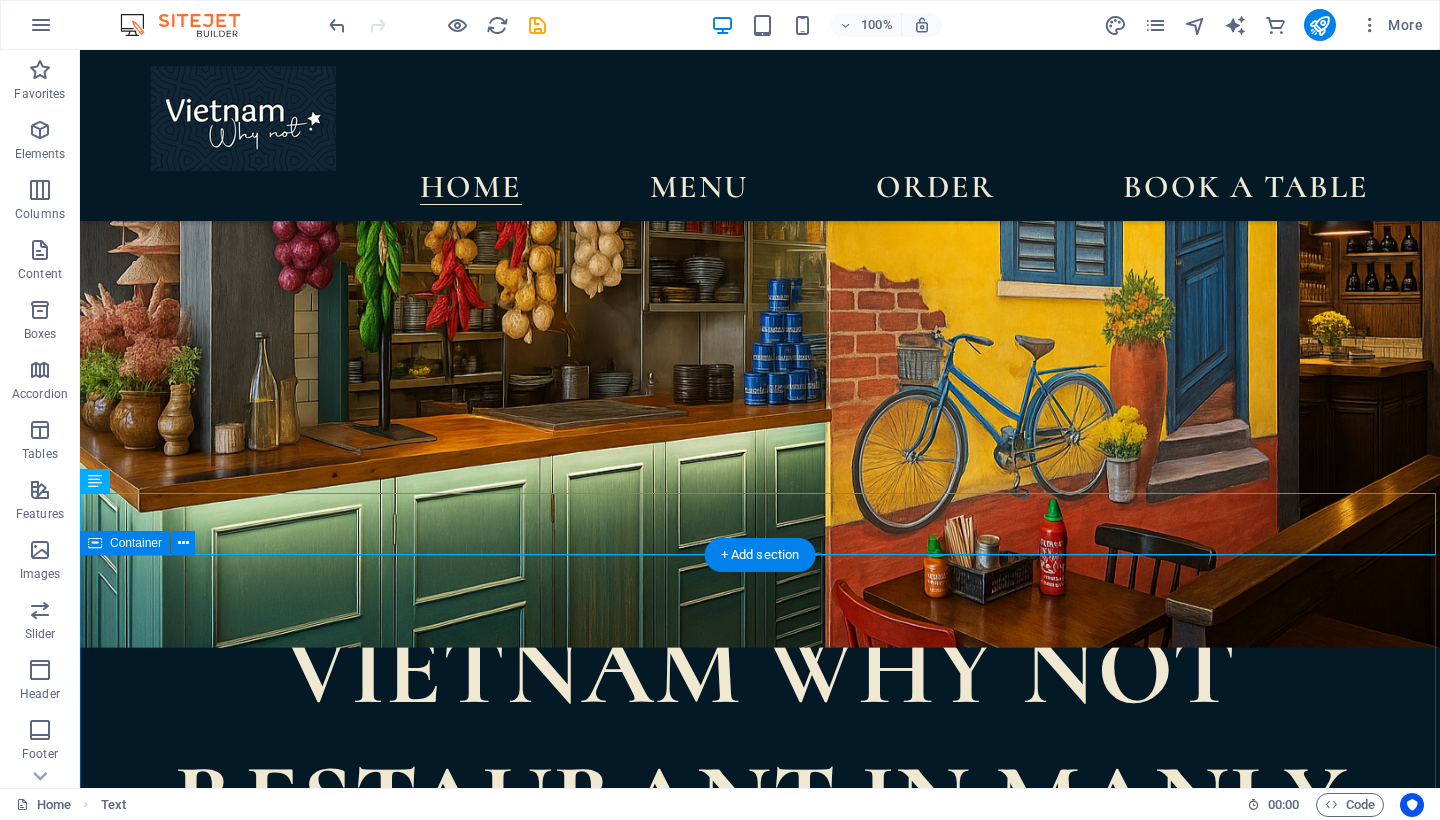scroll, scrollTop: 304, scrollLeft: 0, axis: vertical 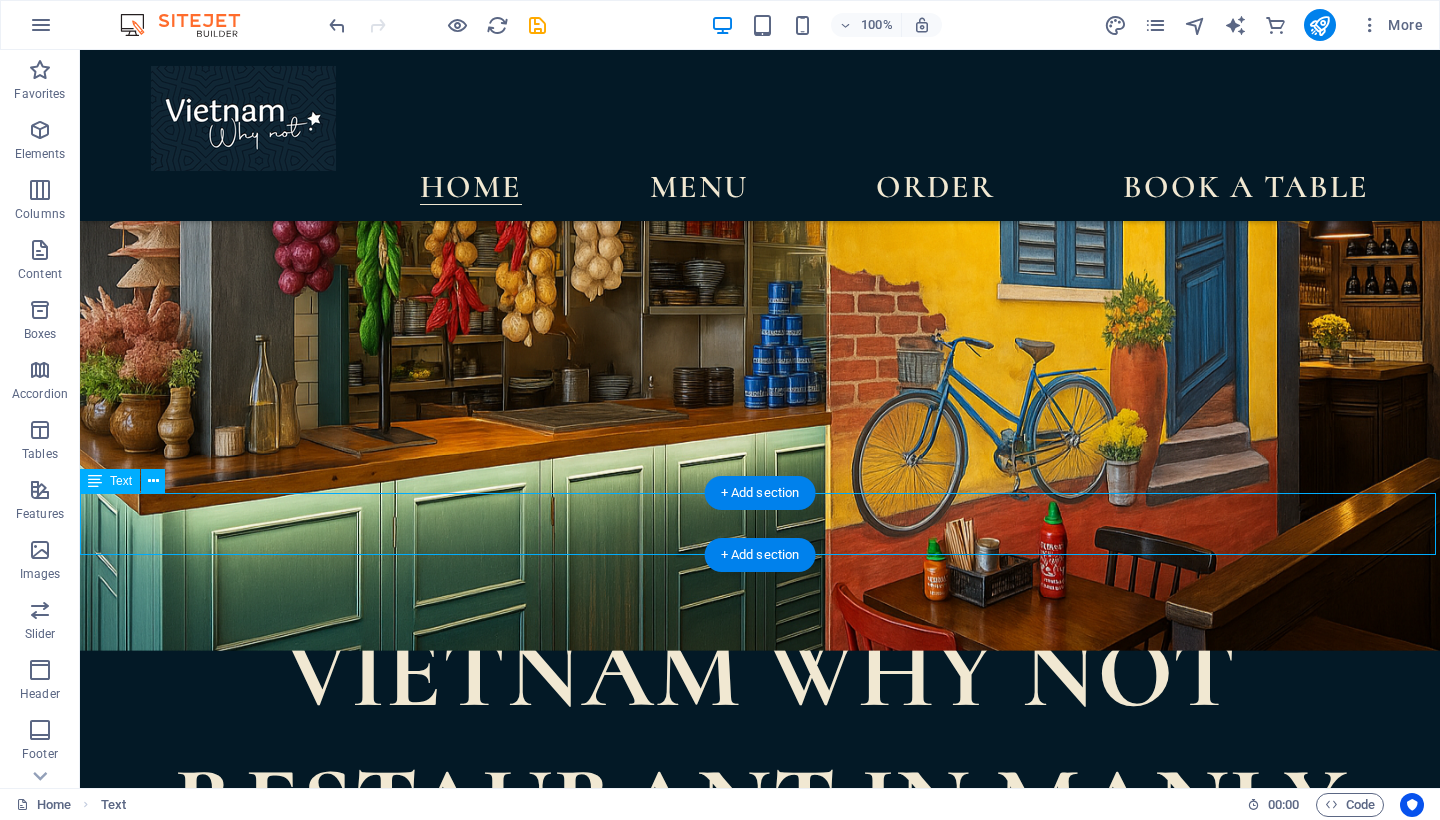 click on "Opened in 2023, Vietnam Why Not is a local, family-0wned Vietnamese restaurant located just cross the street from Manly Ferry. Whether you're craving a steaming bowl of Pho, flavourful plant-based dishes, or simple a relaxing meal with your dog, we're here to make every visit memories." at bounding box center (760, 1143) 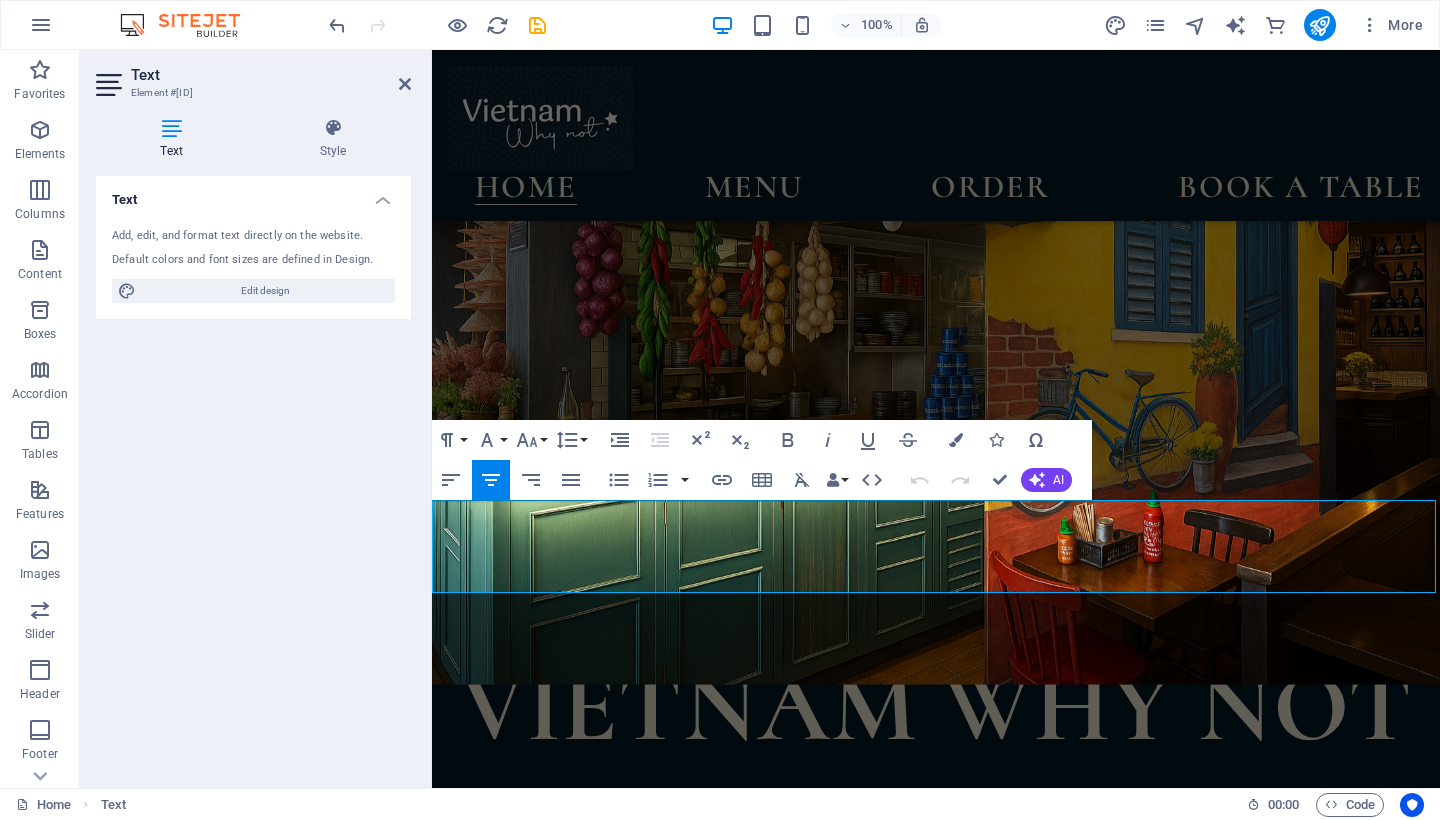 click on "Opened in 2023, Vietnam Why Not is a local, family-0wned Vietnamese restaurant located just cross the street from Manly Ferry. Whether you're craving a steaming bowl of Pho, flavourful plant-based dishes, or simple a relaxing meal with your dog, we're here to make every visit memories." at bounding box center [936, 1323] 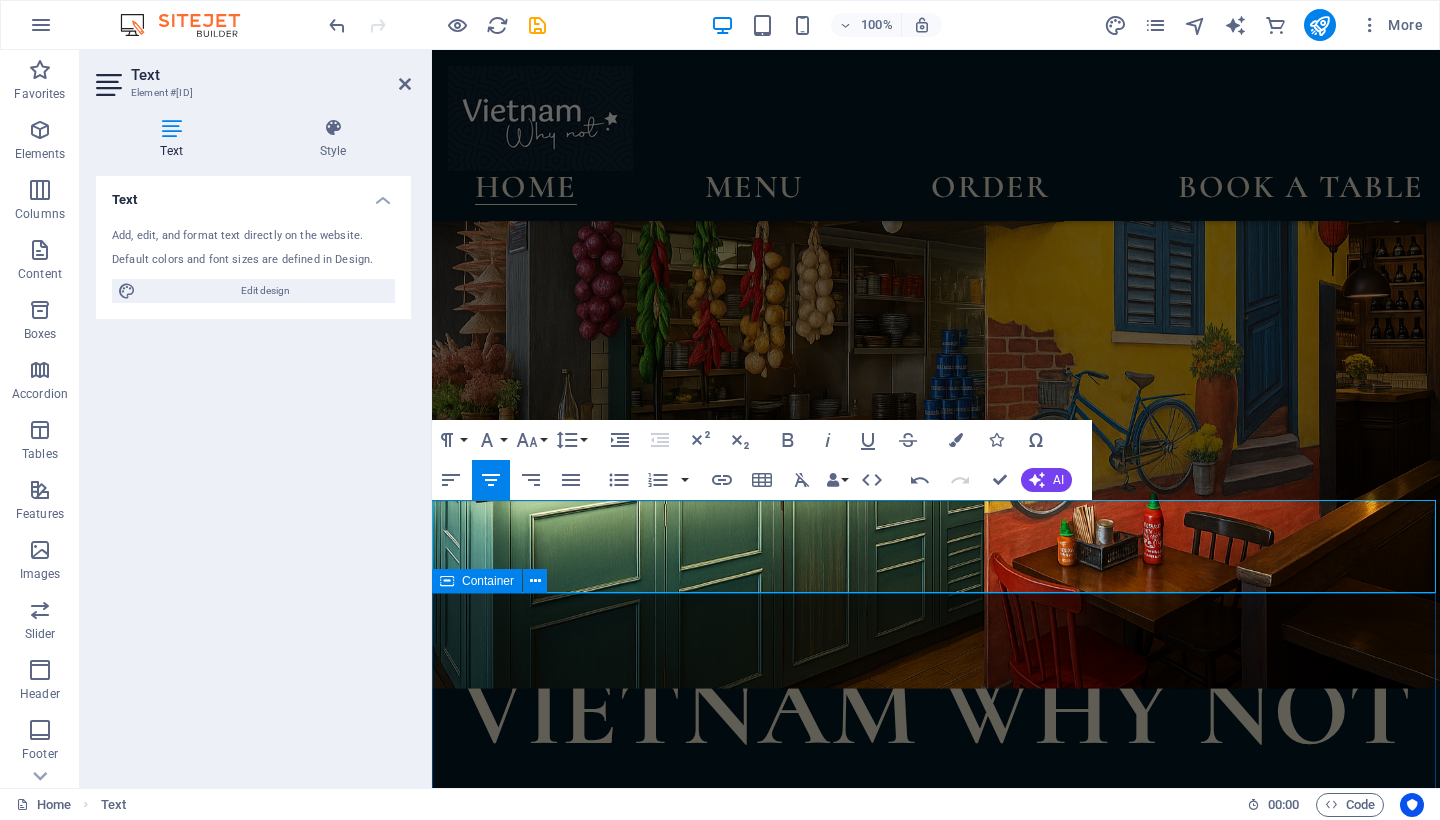 click at bounding box center [936, 1504] 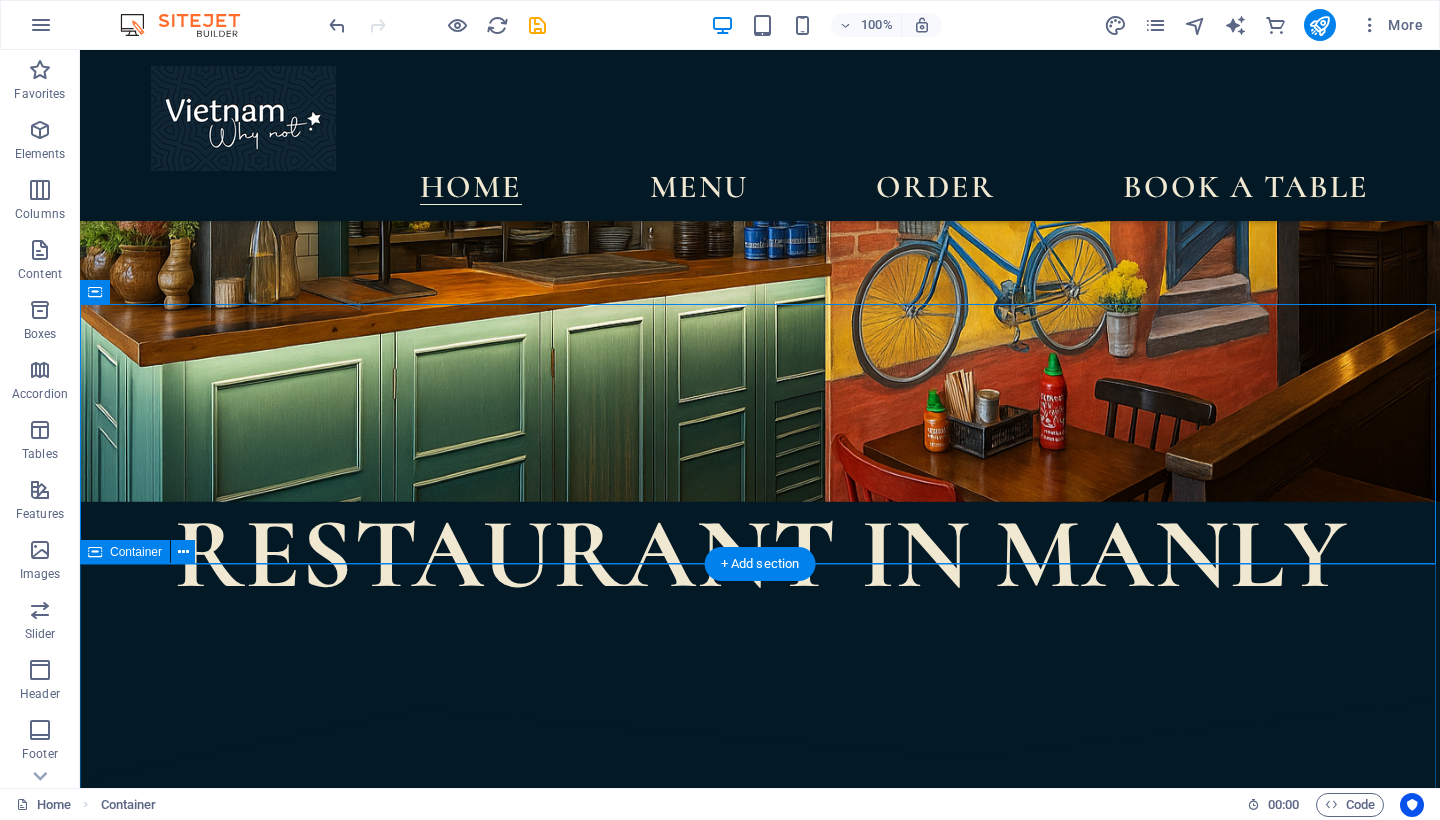 scroll, scrollTop: 555, scrollLeft: 0, axis: vertical 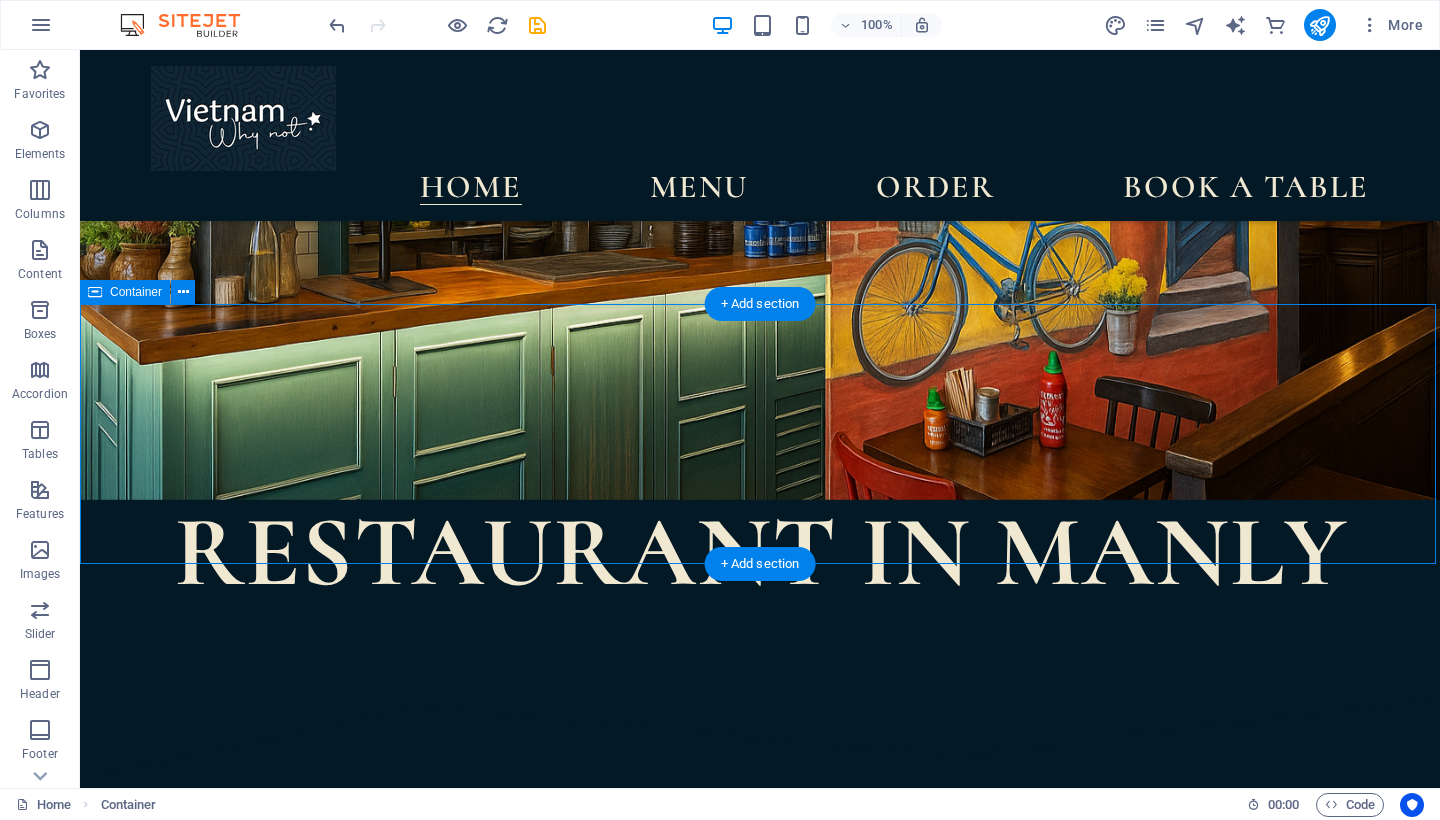 click at bounding box center (760, 1054) 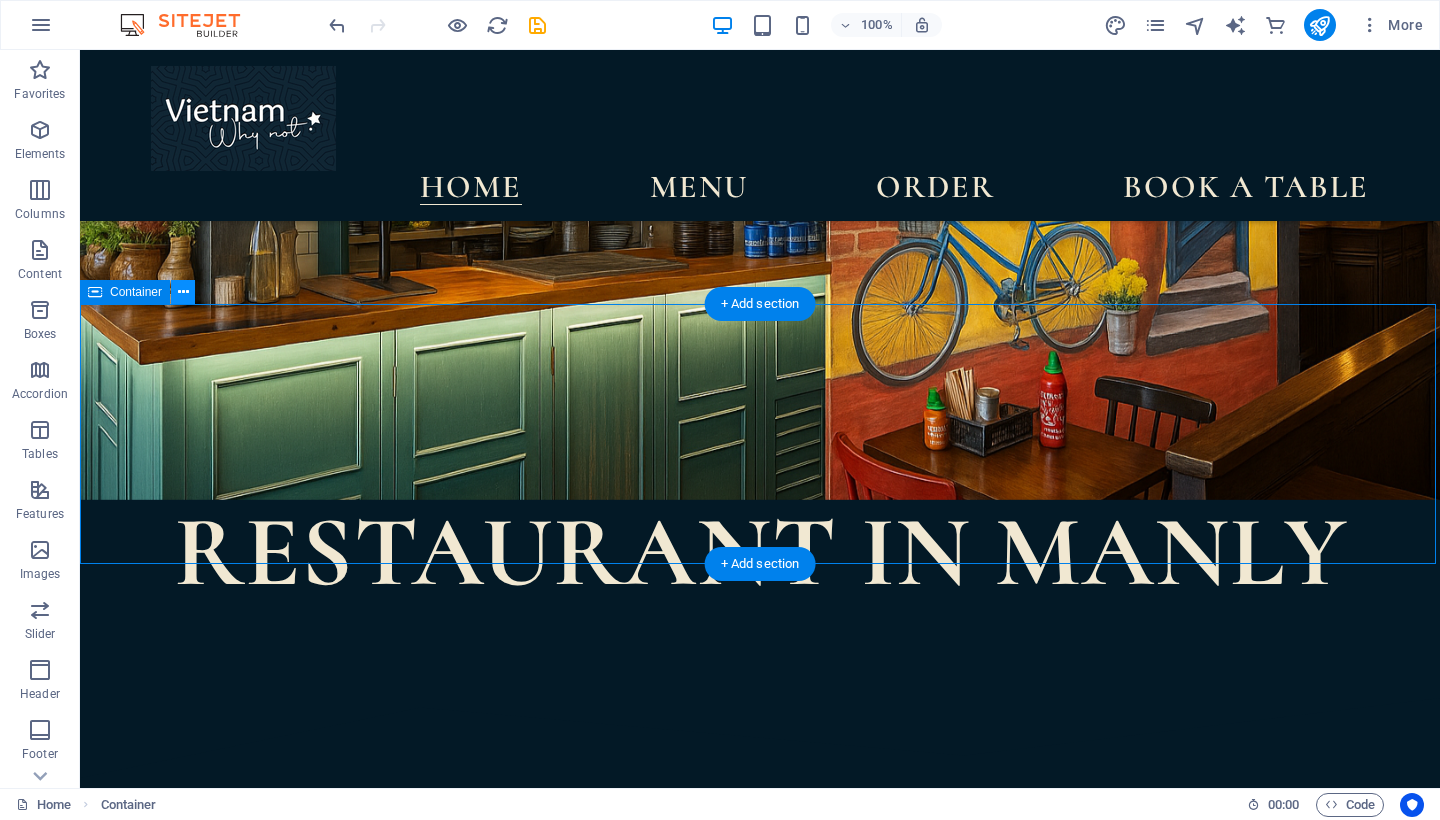 click at bounding box center [183, 292] 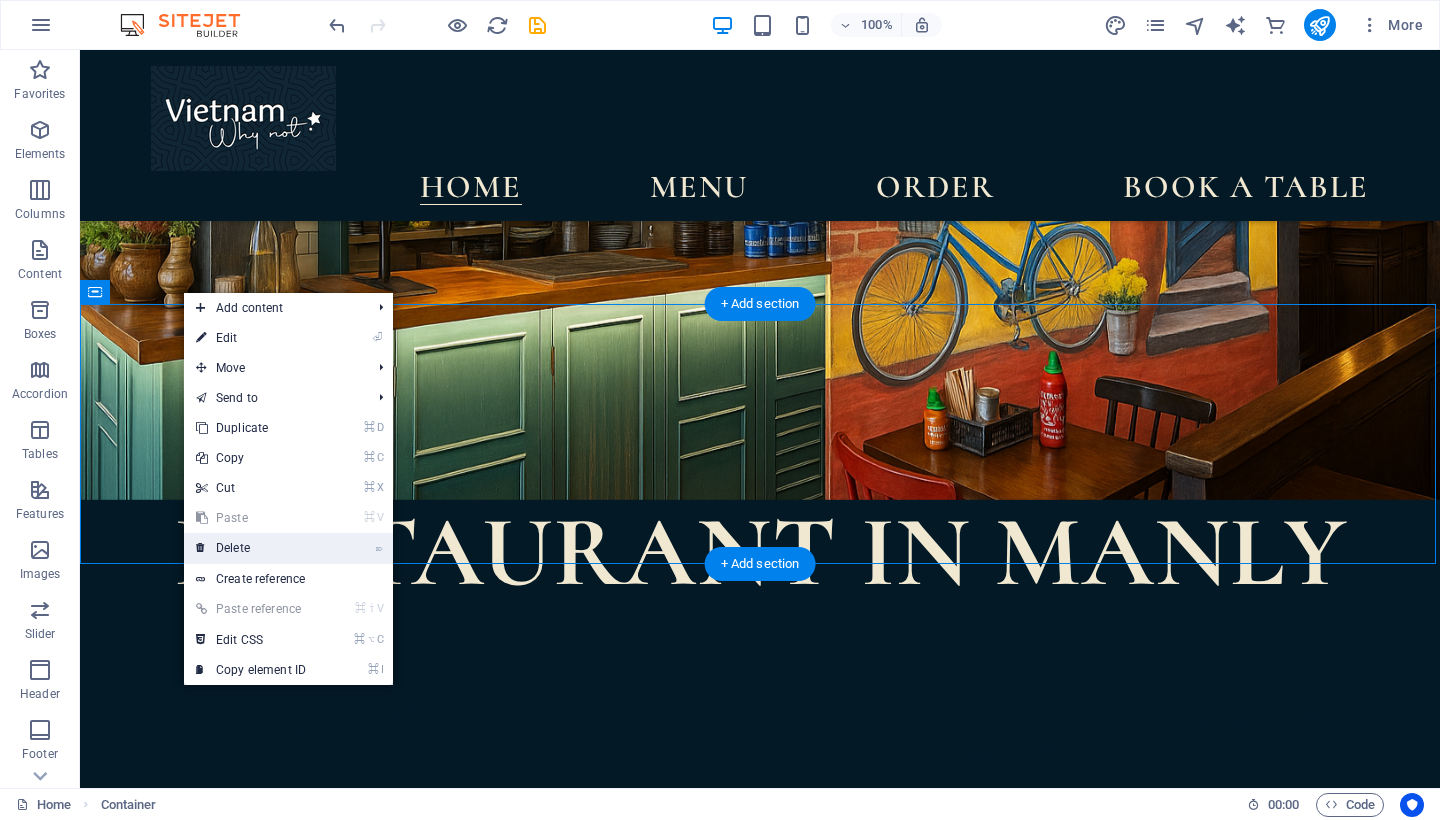 click on "⌦  Delete" at bounding box center (251, 548) 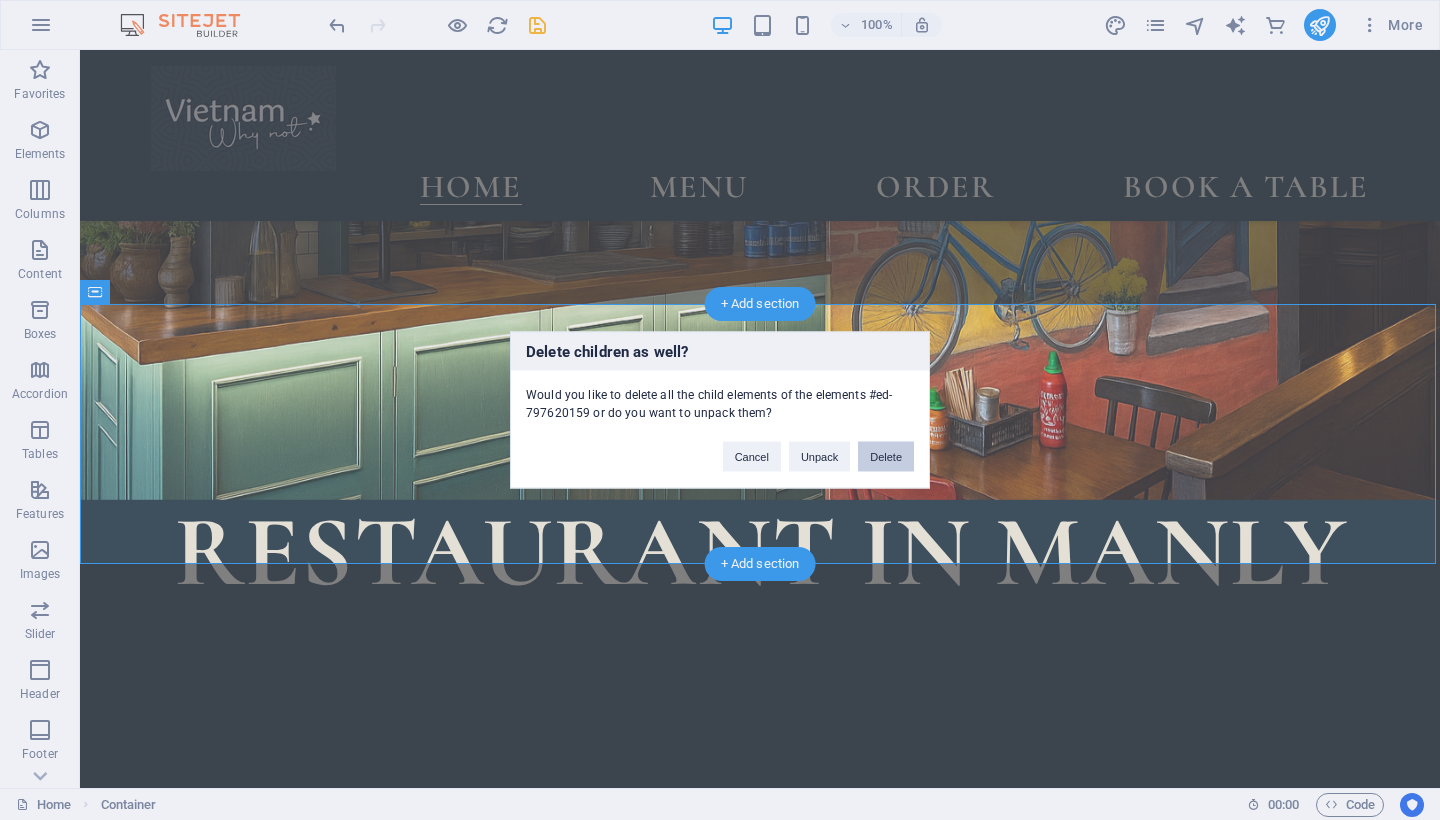 click on "Delete" at bounding box center [886, 457] 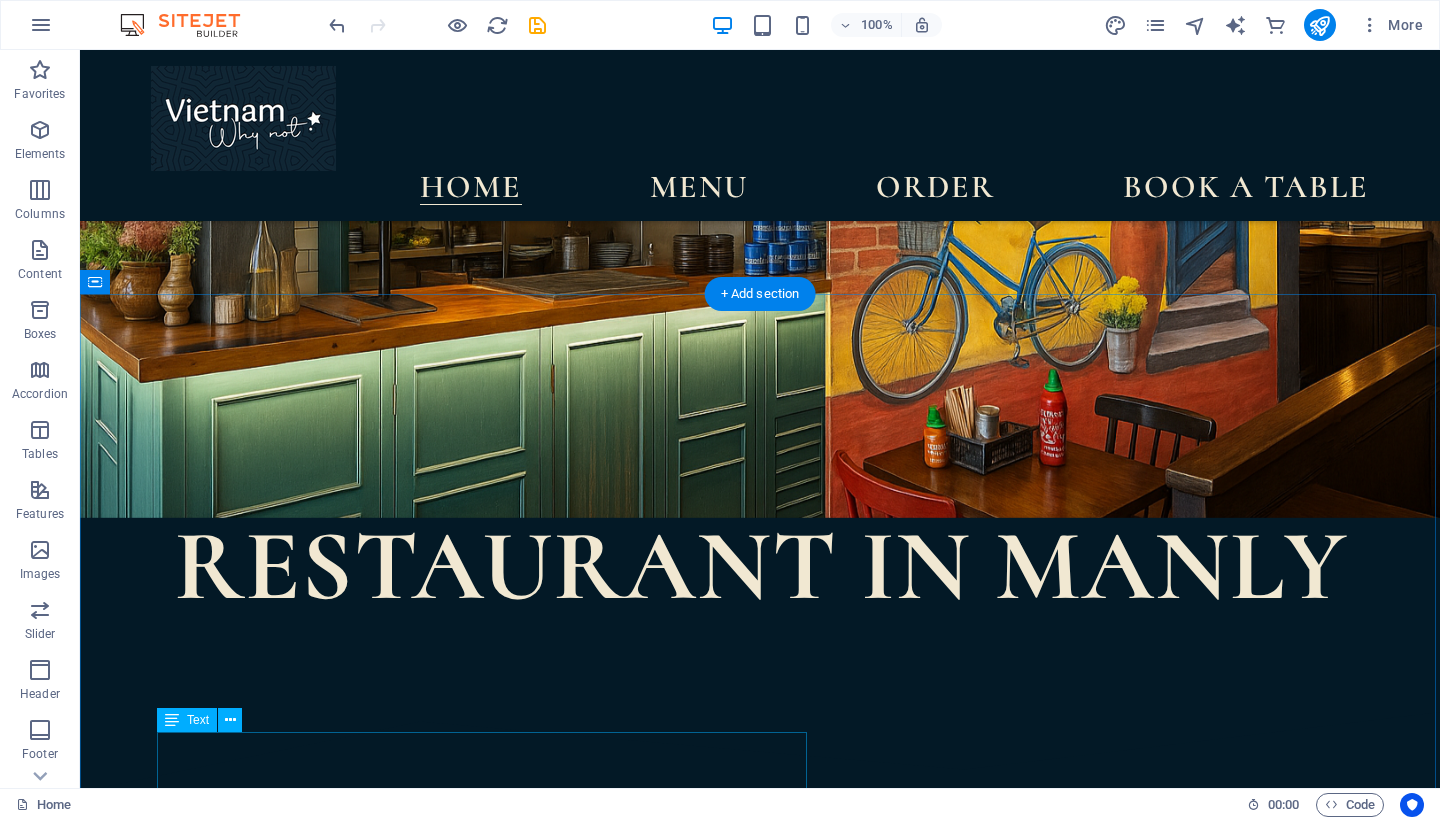 scroll, scrollTop: 512, scrollLeft: 0, axis: vertical 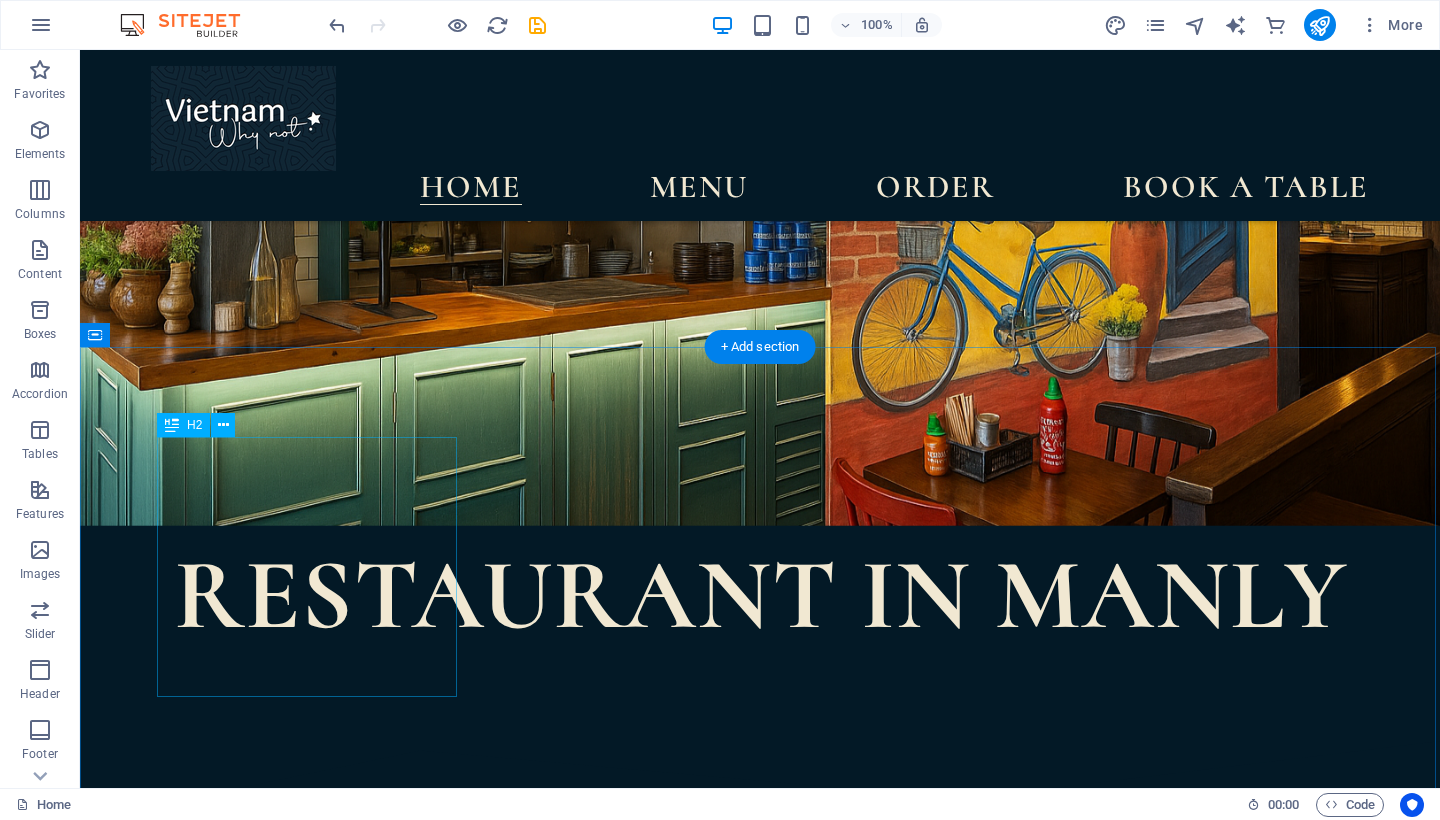 click on "Our Menu" at bounding box center [760, 1122] 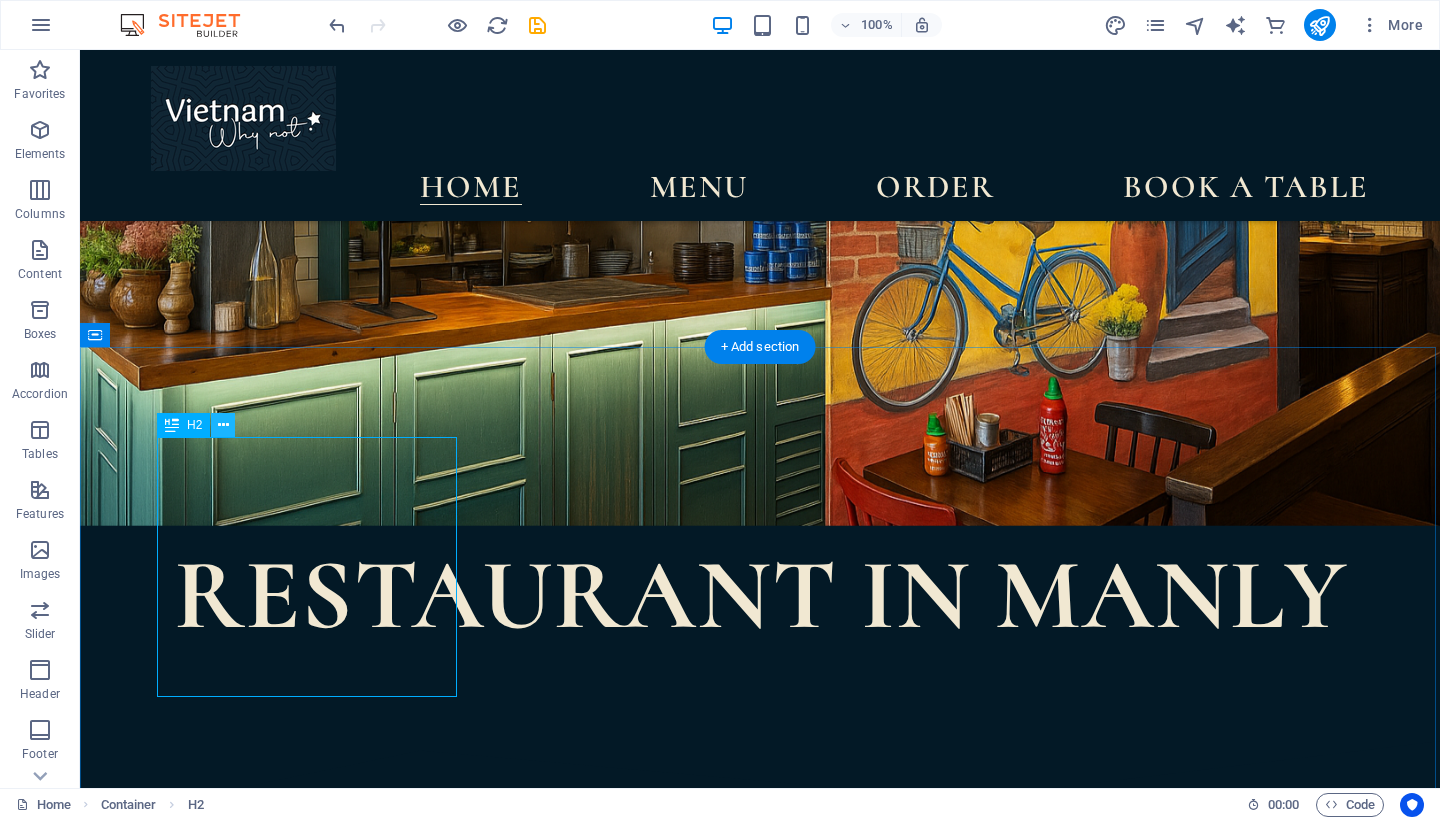 click at bounding box center (223, 425) 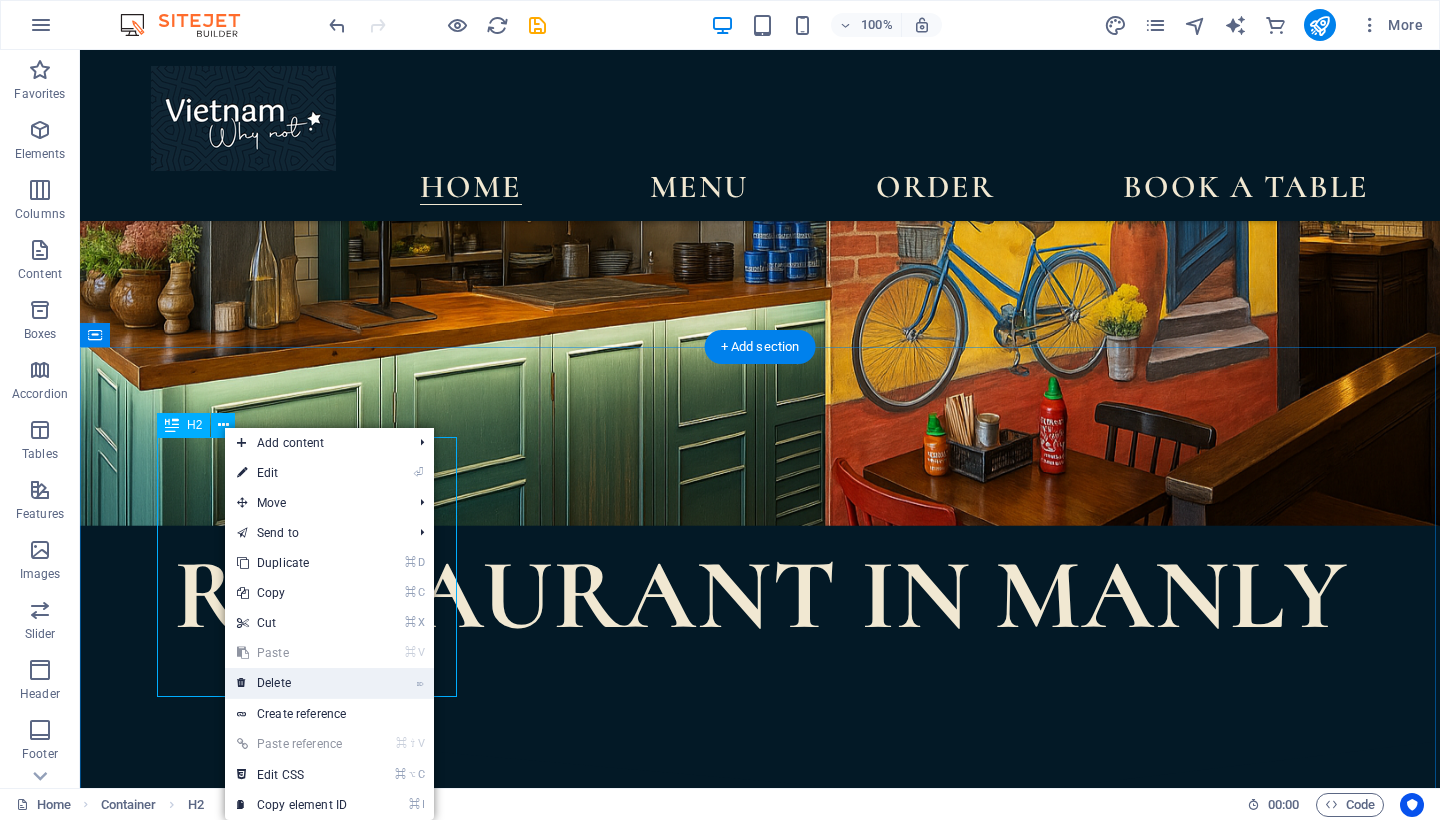 click on "⌦  Delete" at bounding box center (292, 683) 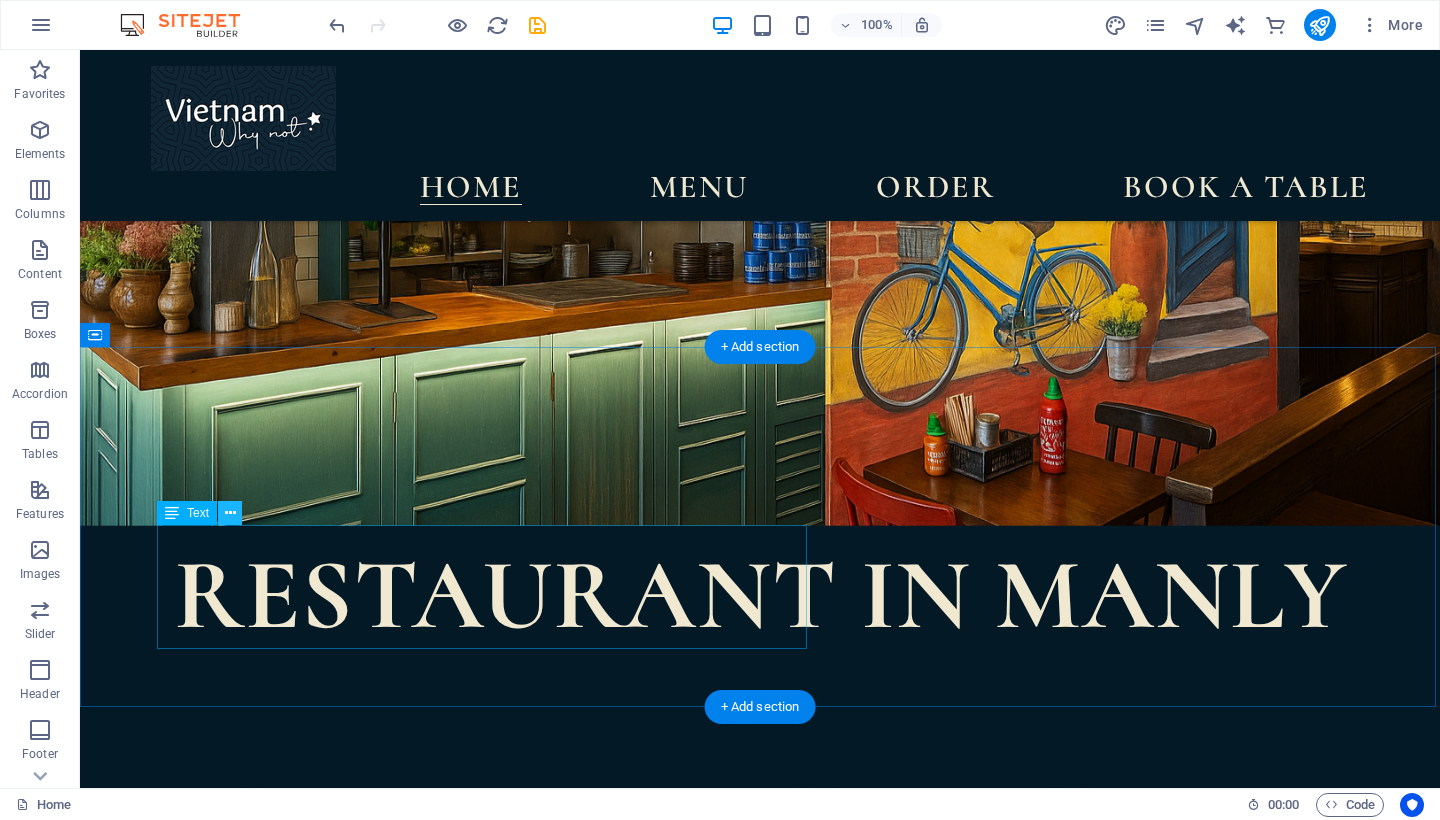 click at bounding box center (230, 513) 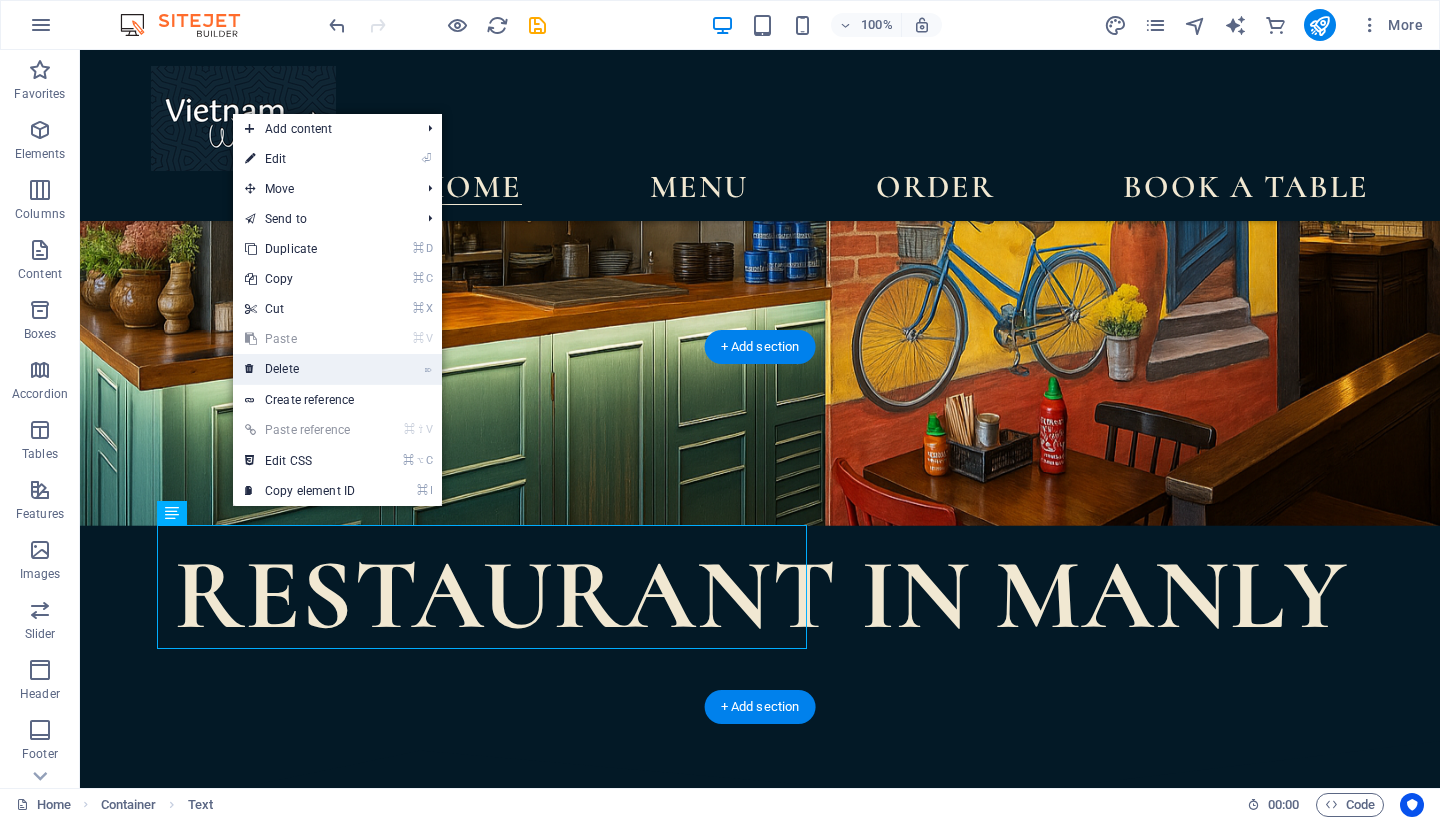 click on "⌦  Delete" at bounding box center [300, 369] 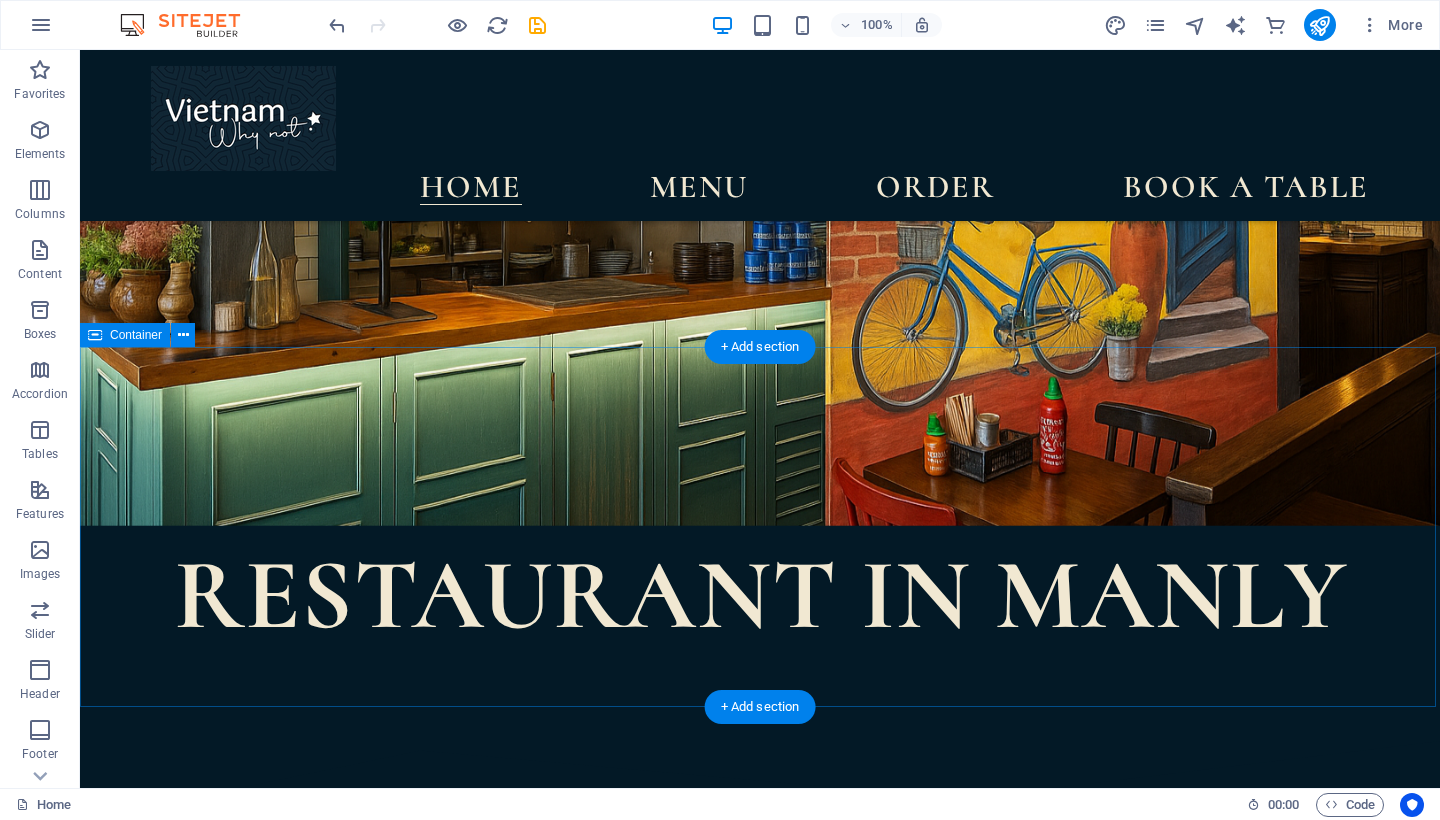 click on "FULL MENU" at bounding box center (760, 1147) 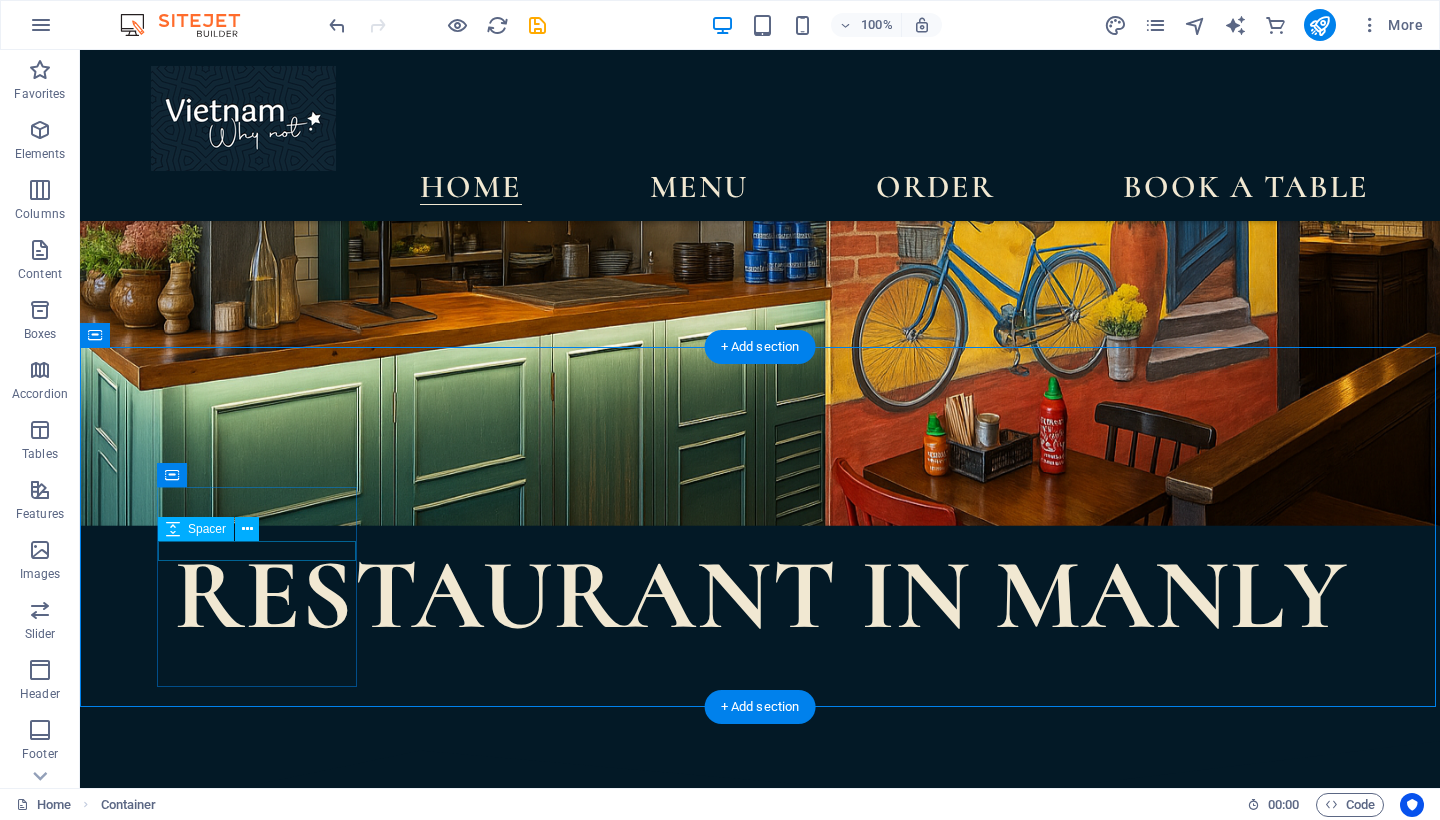 click at bounding box center (259, 1118) 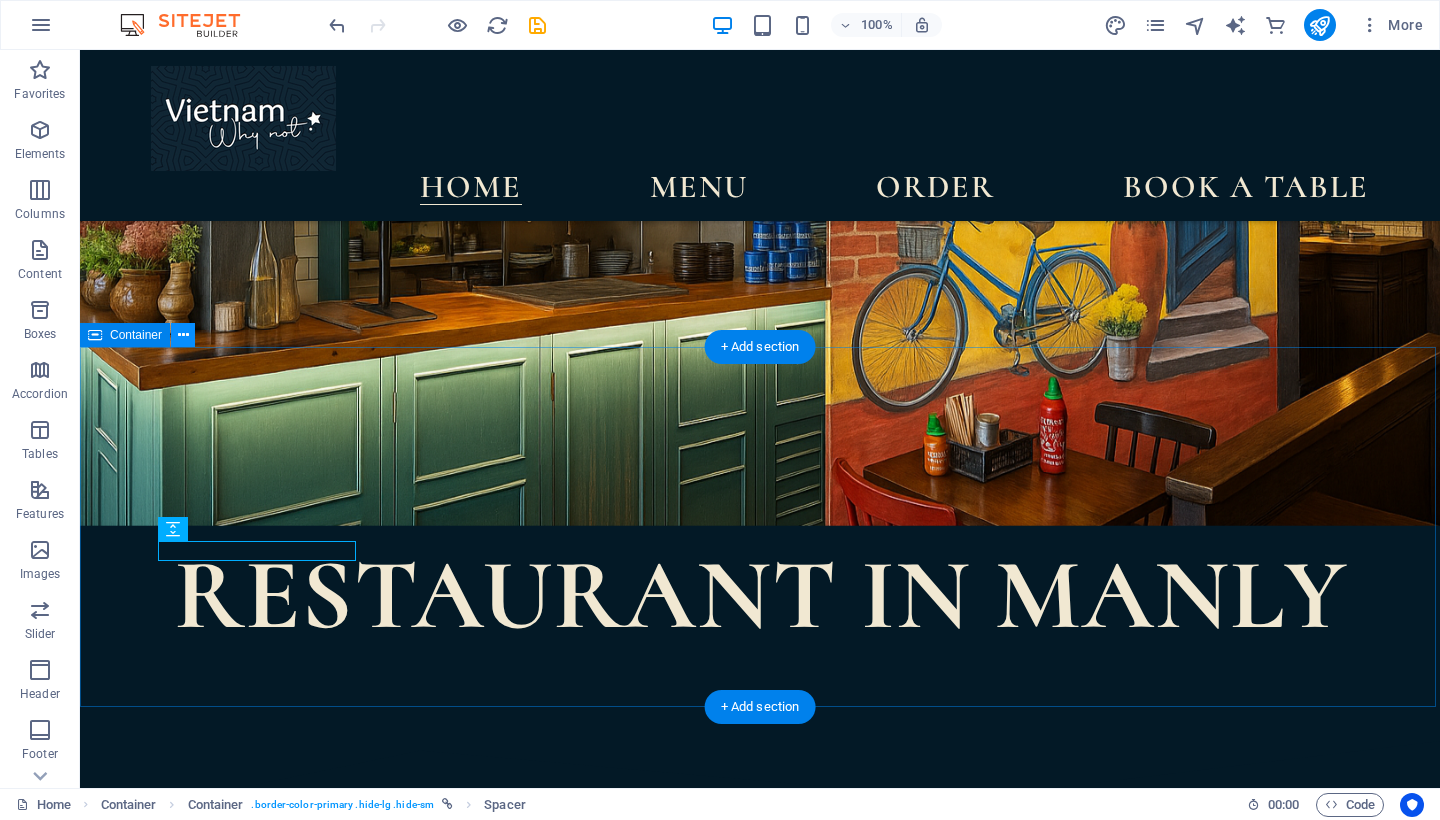 click at bounding box center (183, 335) 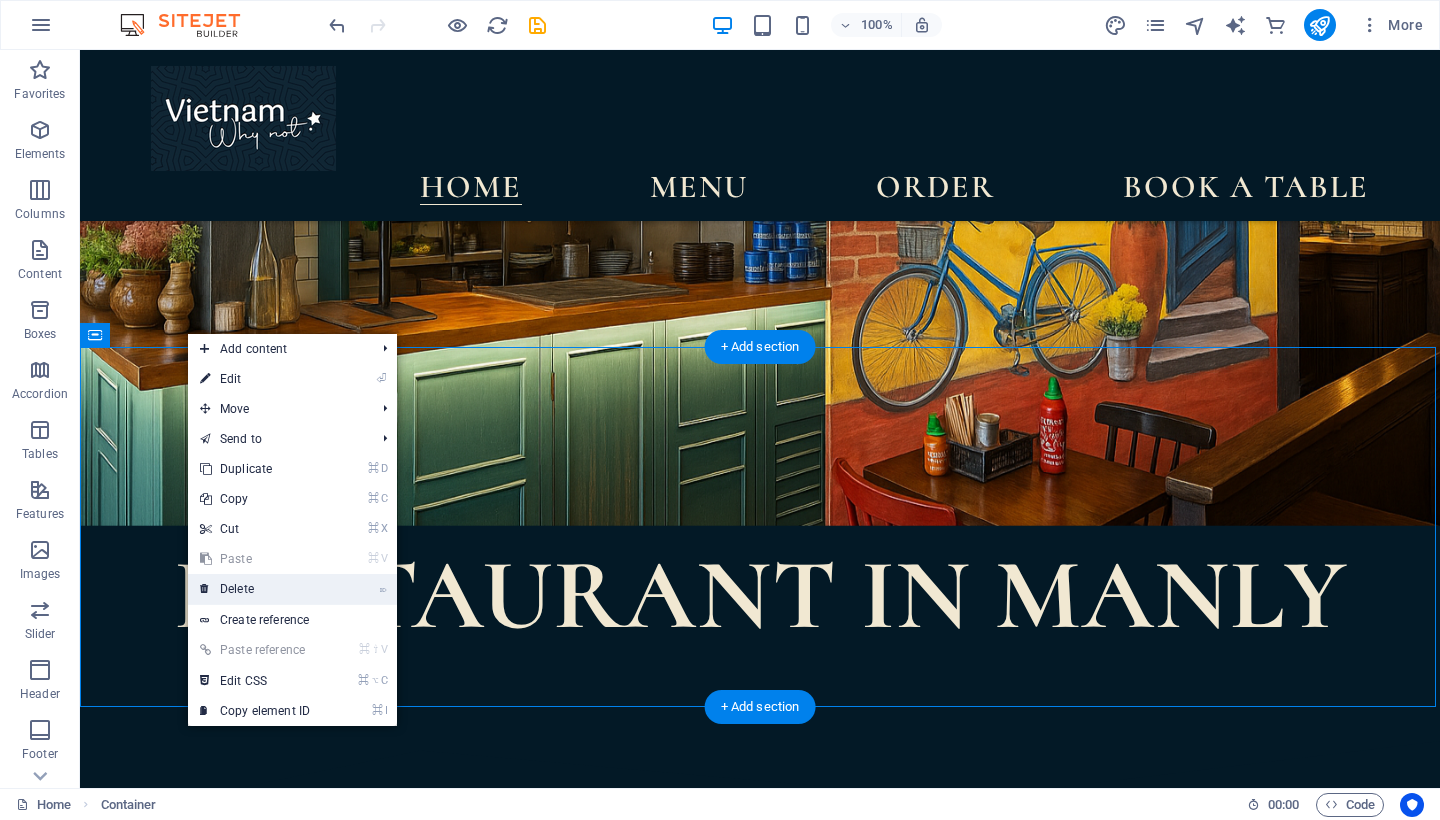 click on "⌦  Delete" at bounding box center [255, 589] 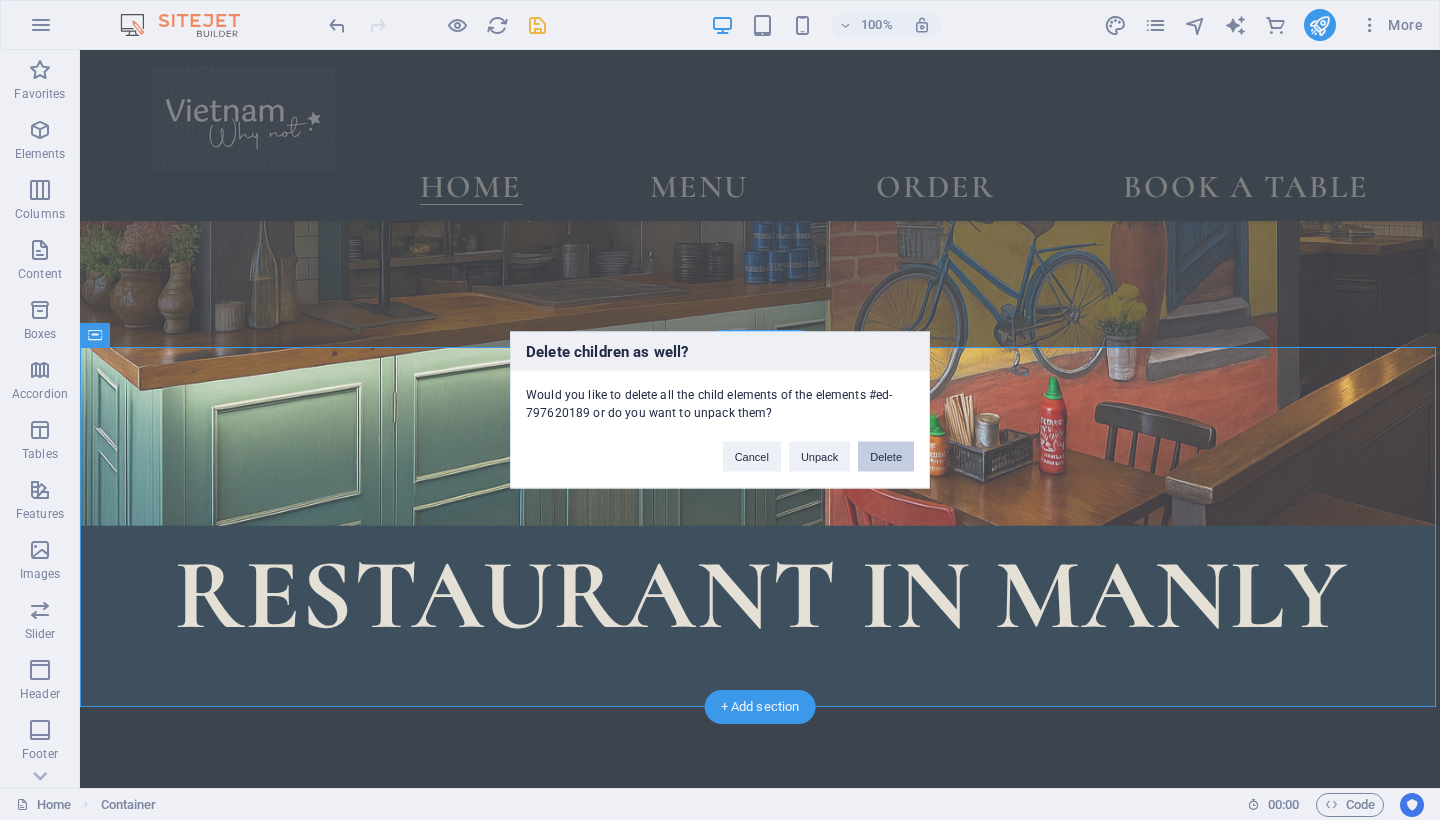 click on "Delete" at bounding box center [886, 457] 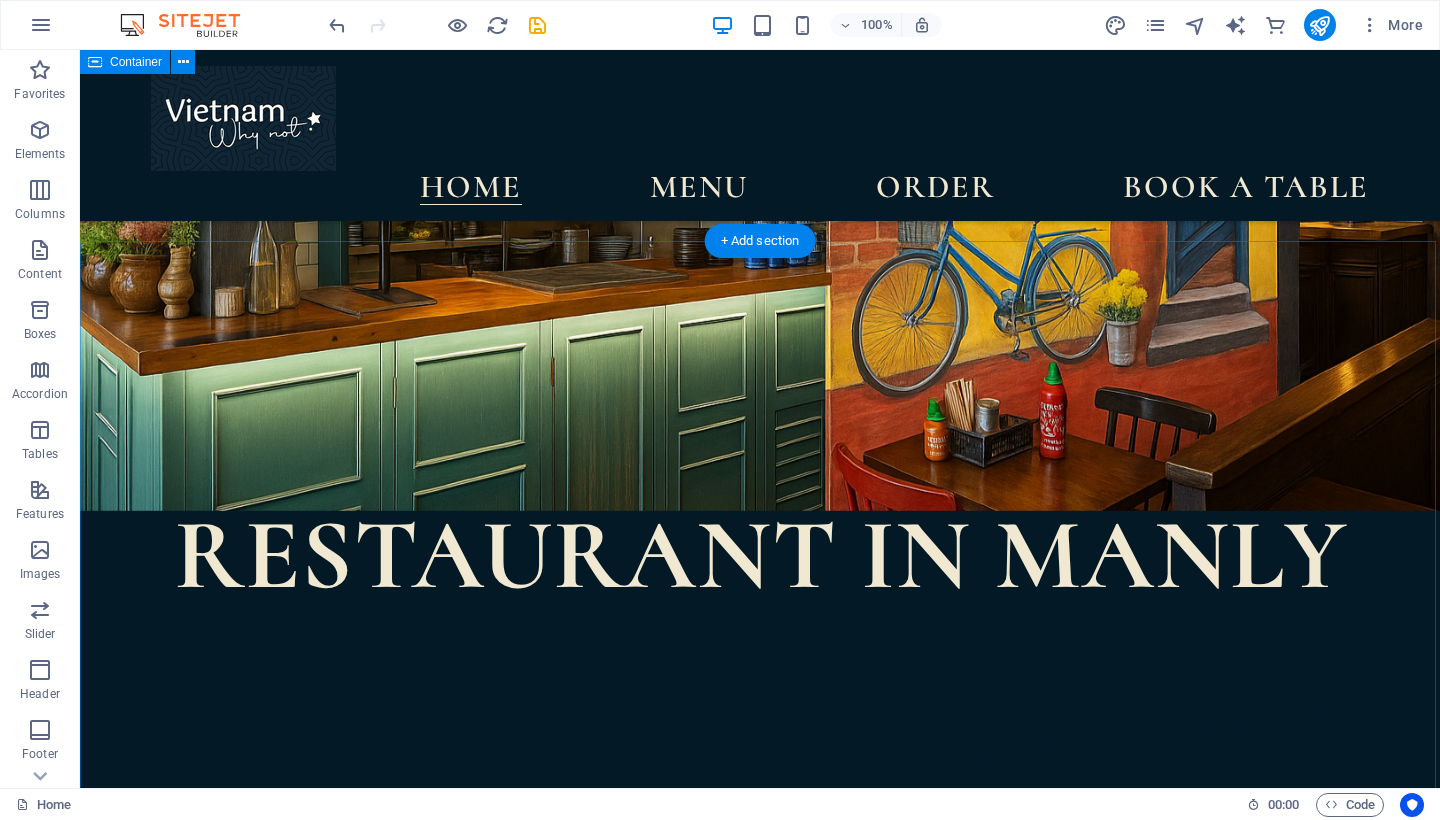 scroll, scrollTop: 497, scrollLeft: 0, axis: vertical 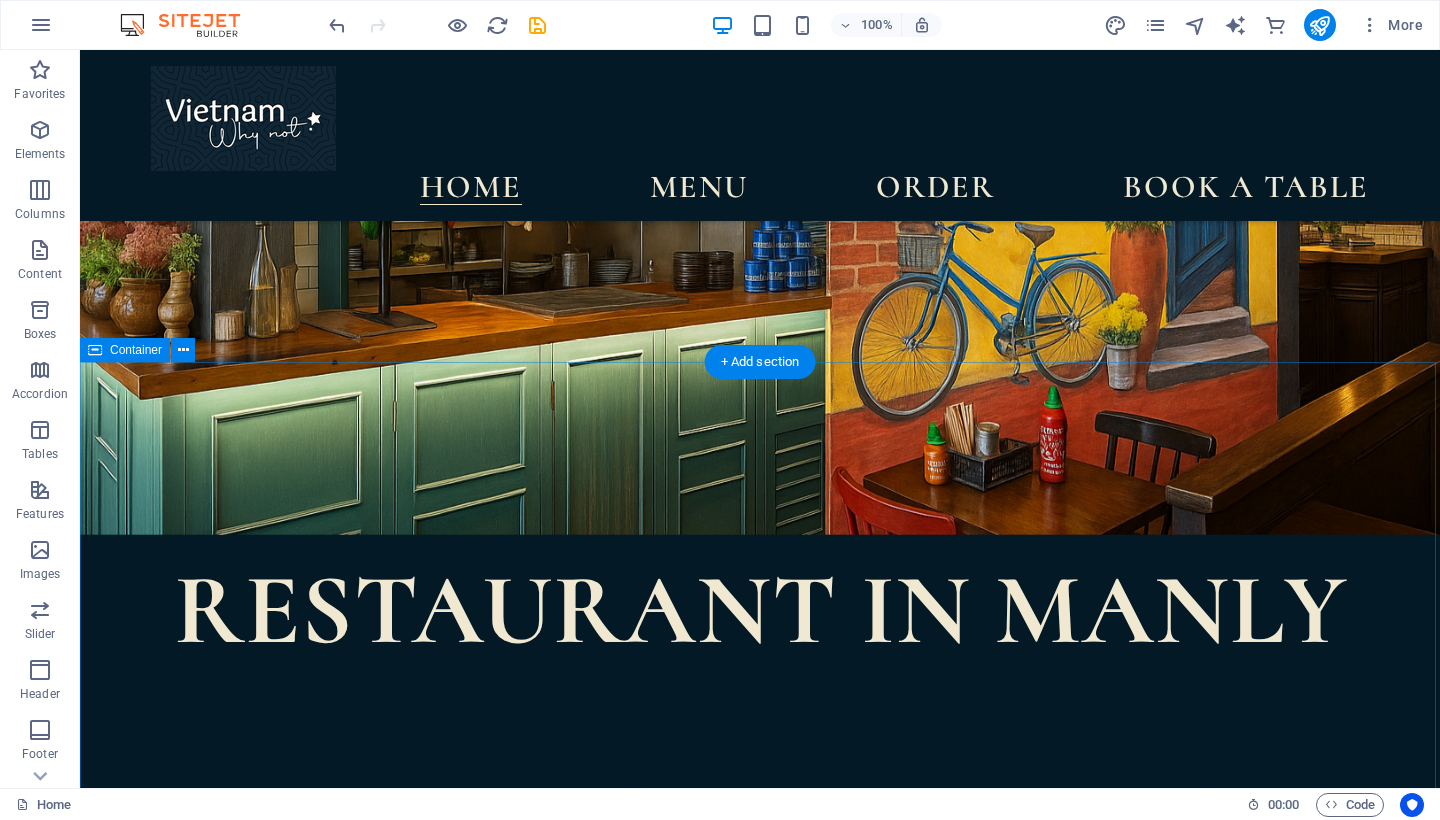 click on "APPETIZERS MAIN COURSES DRINKS FULL MENU" at bounding box center [760, 3548] 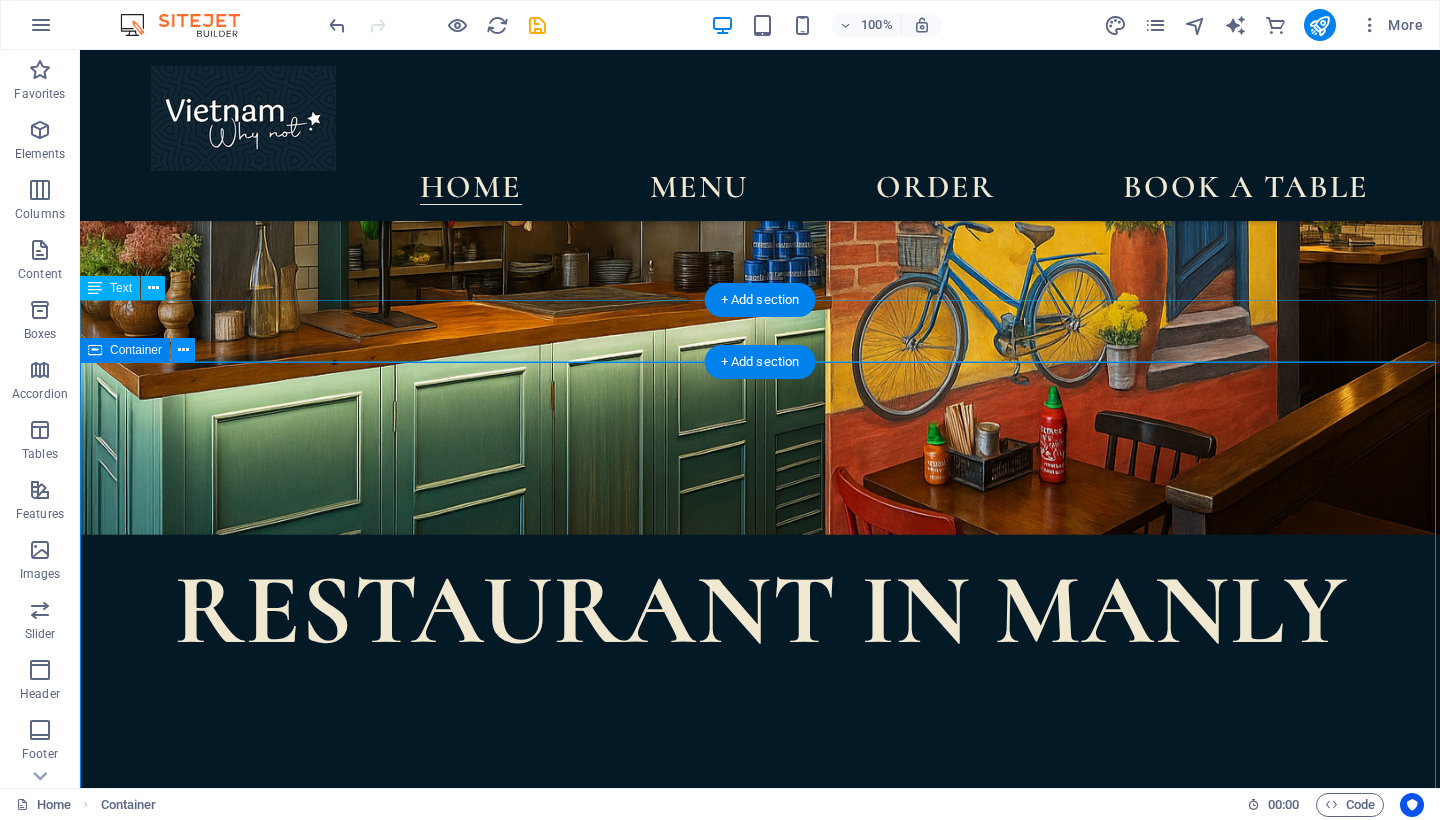 click at bounding box center (183, 350) 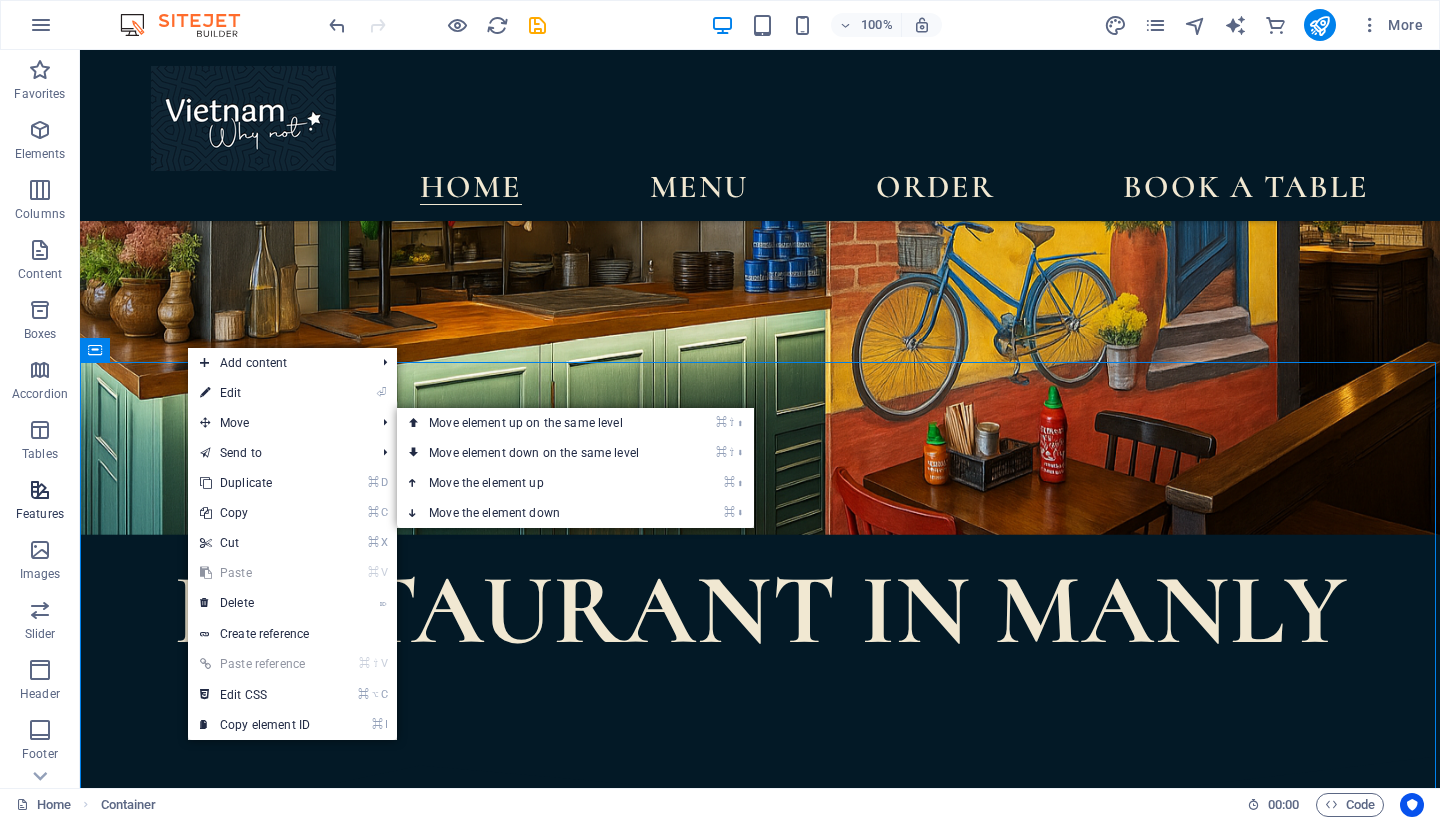 drag, startPoint x: 78, startPoint y: 494, endPoint x: 193, endPoint y: 545, distance: 125.80143 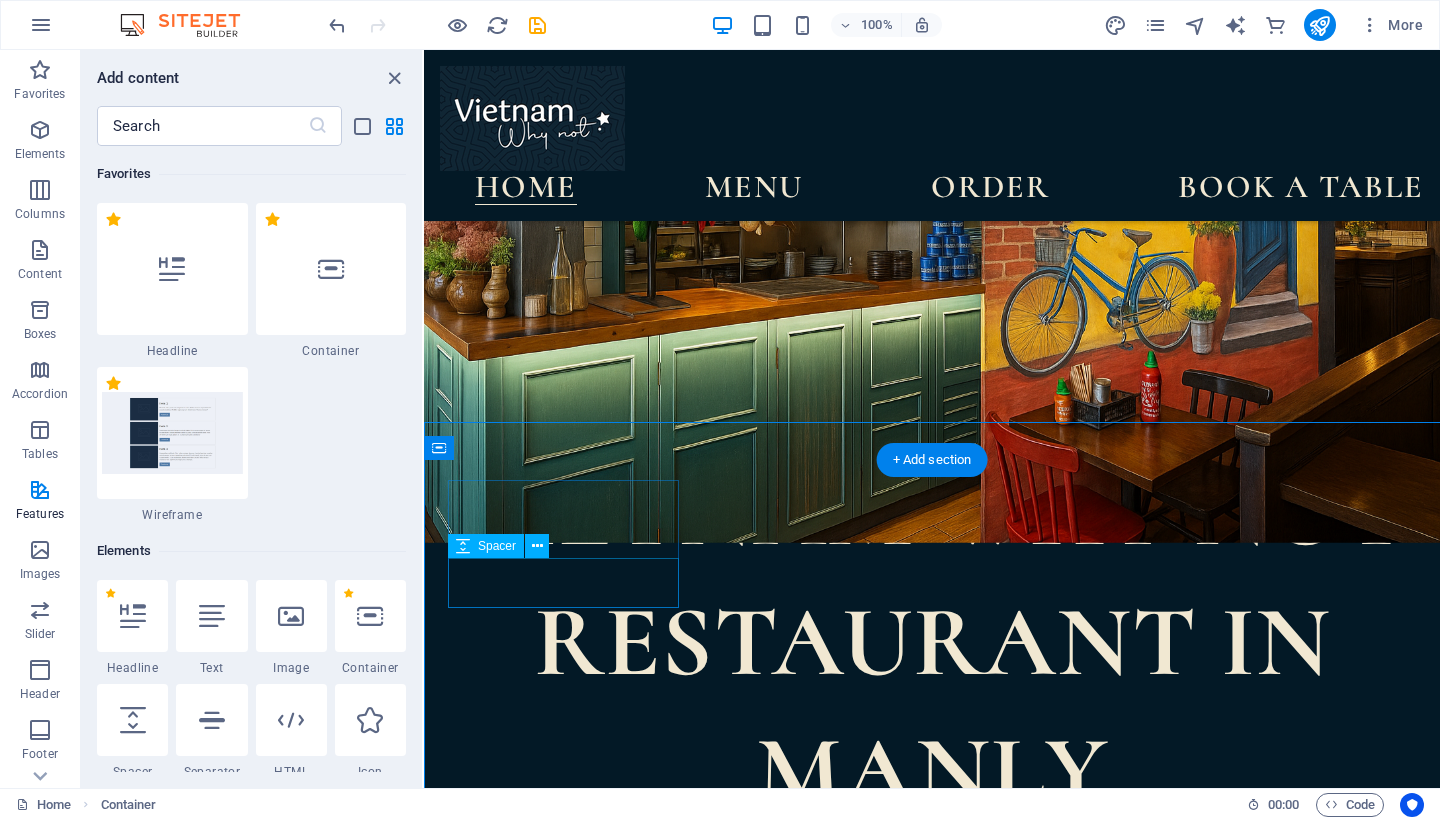 click on "APPETIZERS MAIN COURSES DRINKS FULL MENU" at bounding box center [932, 3300] 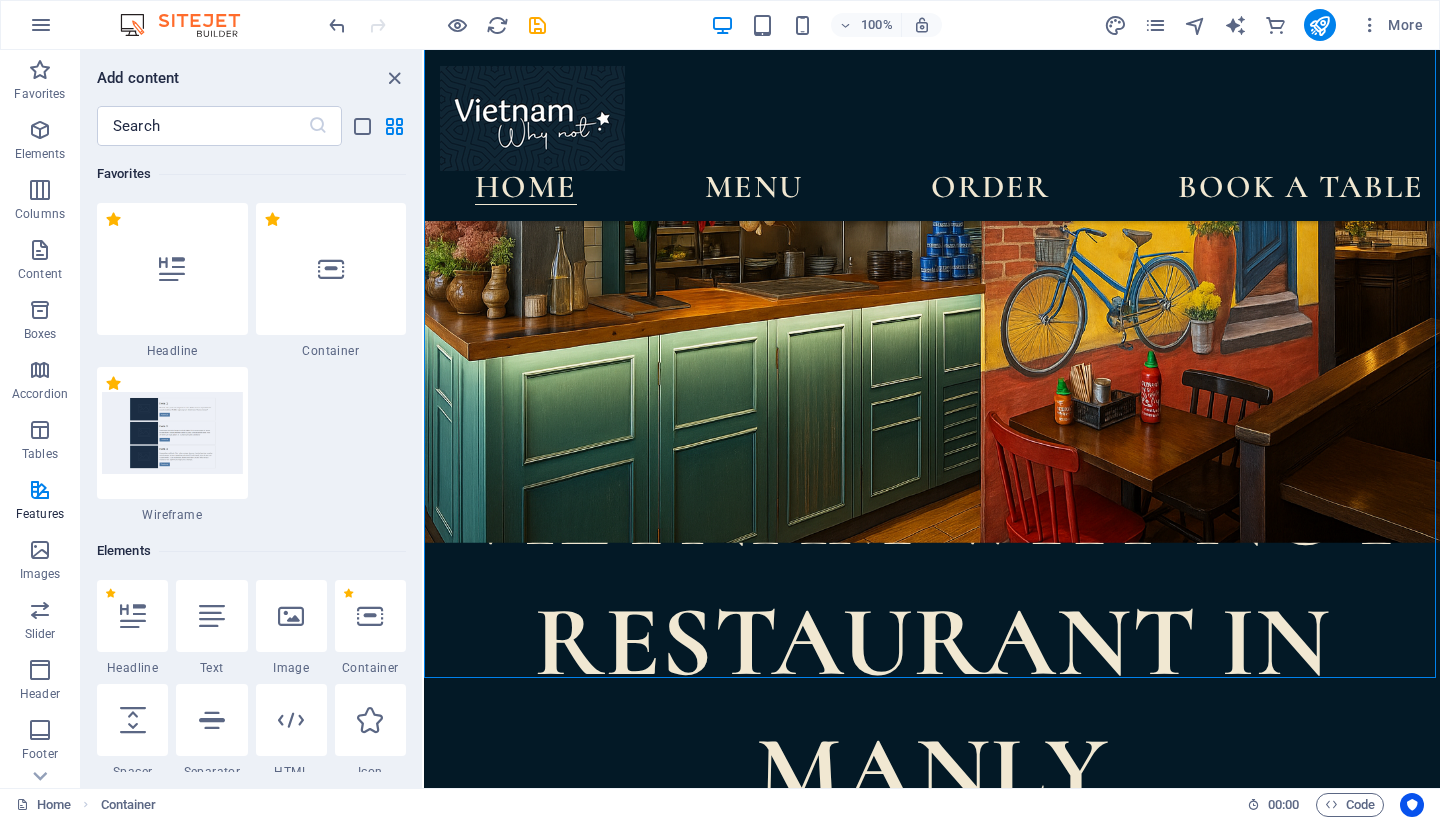 scroll, scrollTop: 980, scrollLeft: 0, axis: vertical 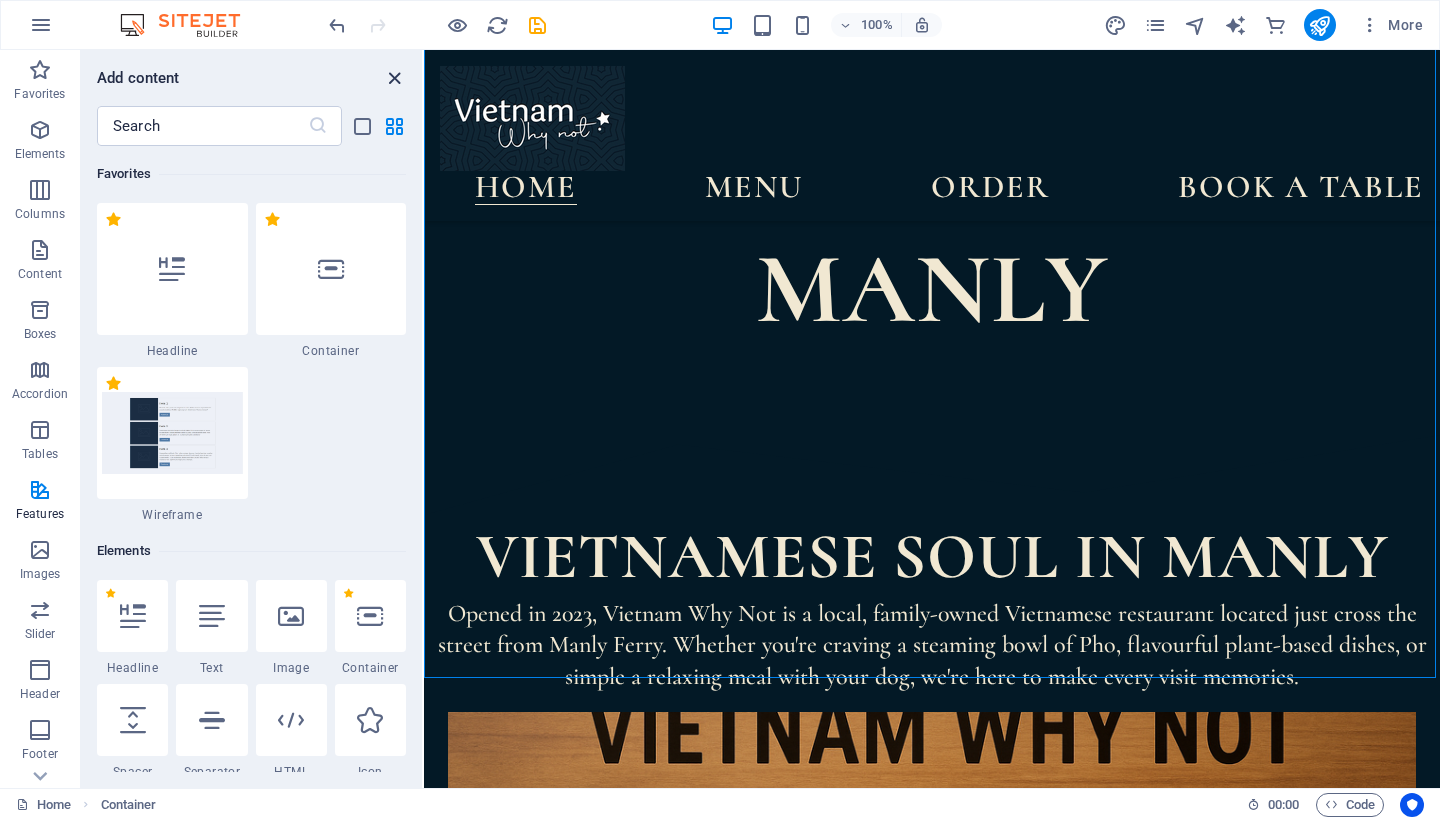 click at bounding box center [394, 78] 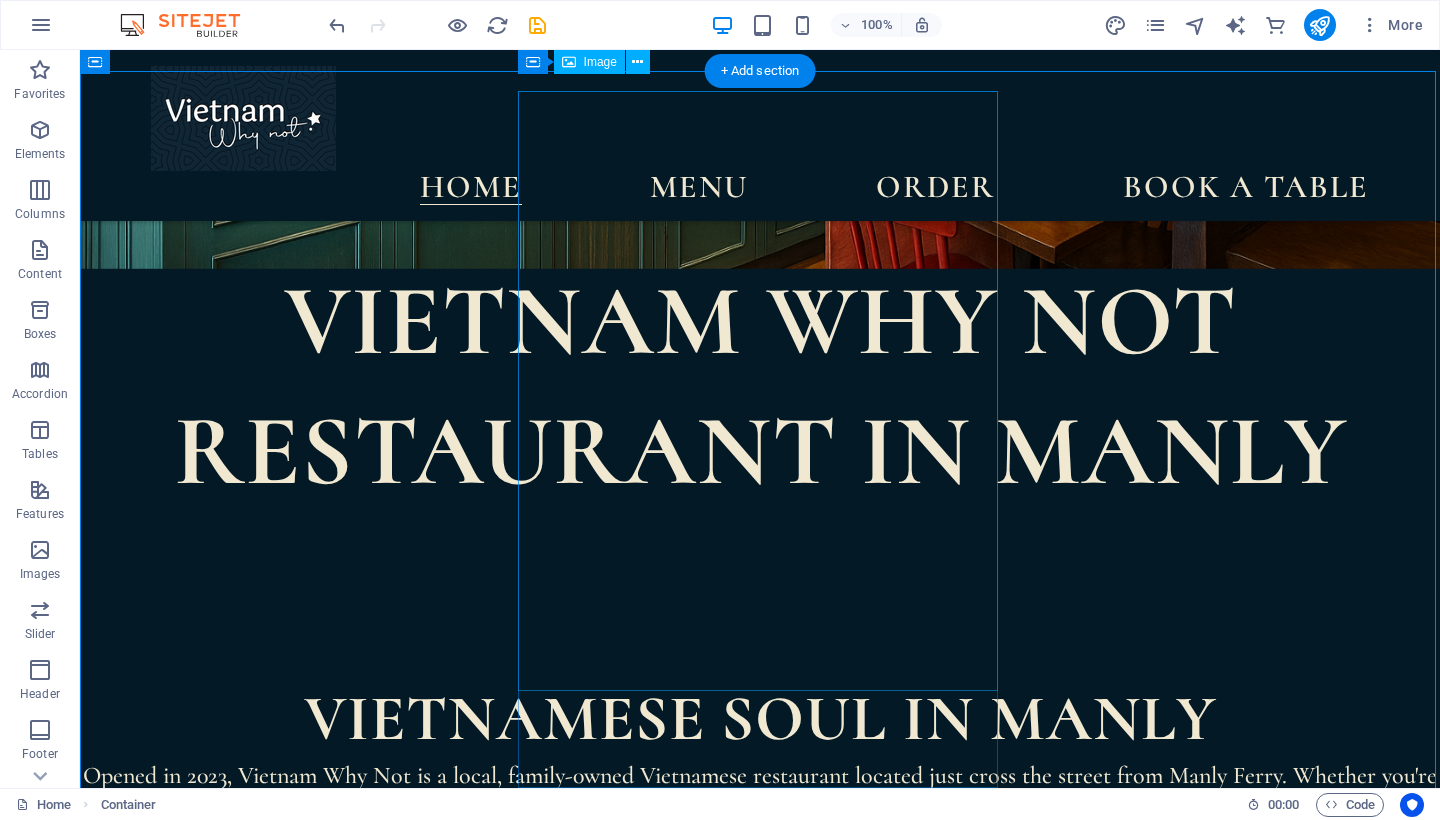 scroll, scrollTop: 611, scrollLeft: 0, axis: vertical 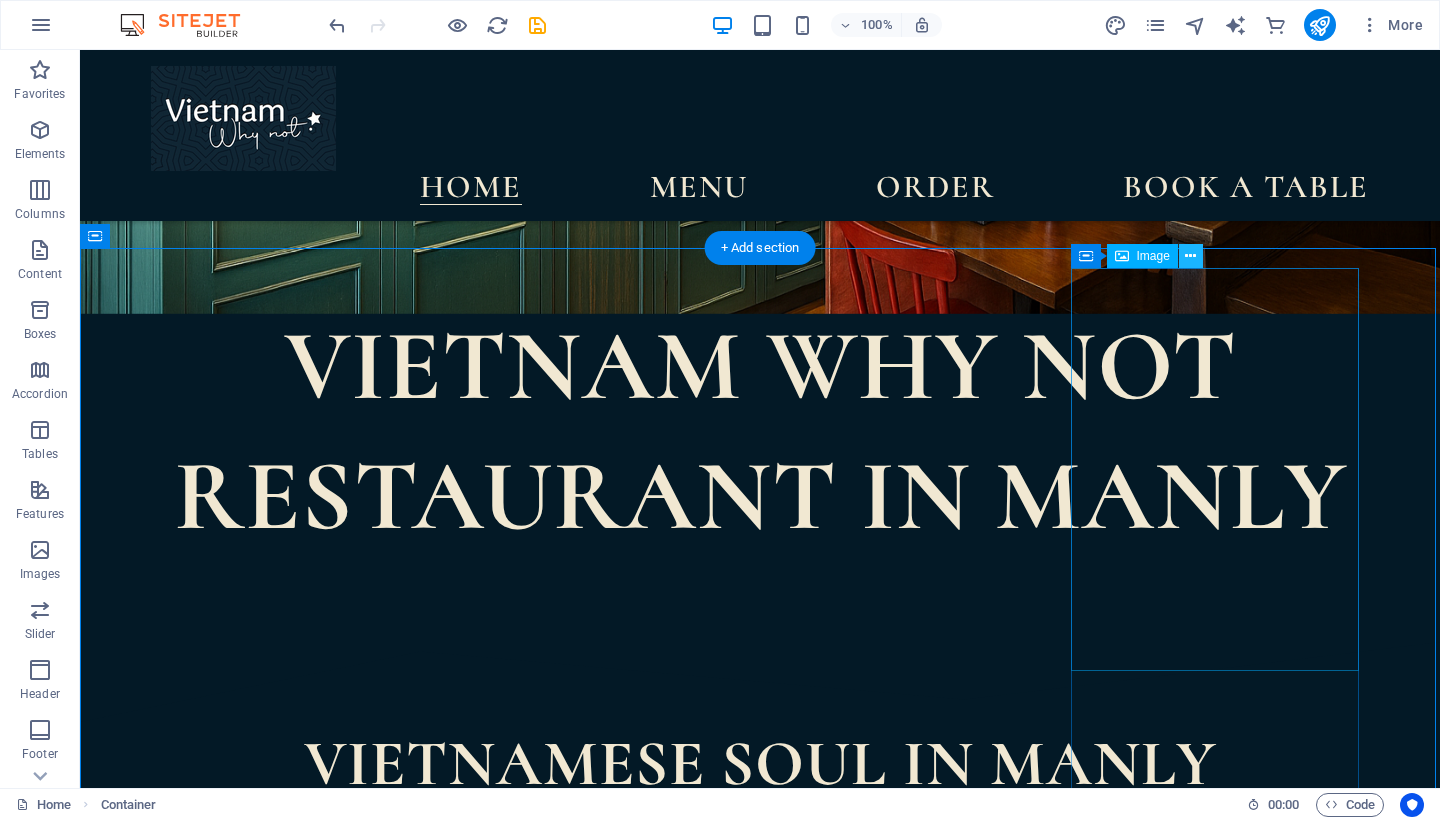 click at bounding box center (1190, 256) 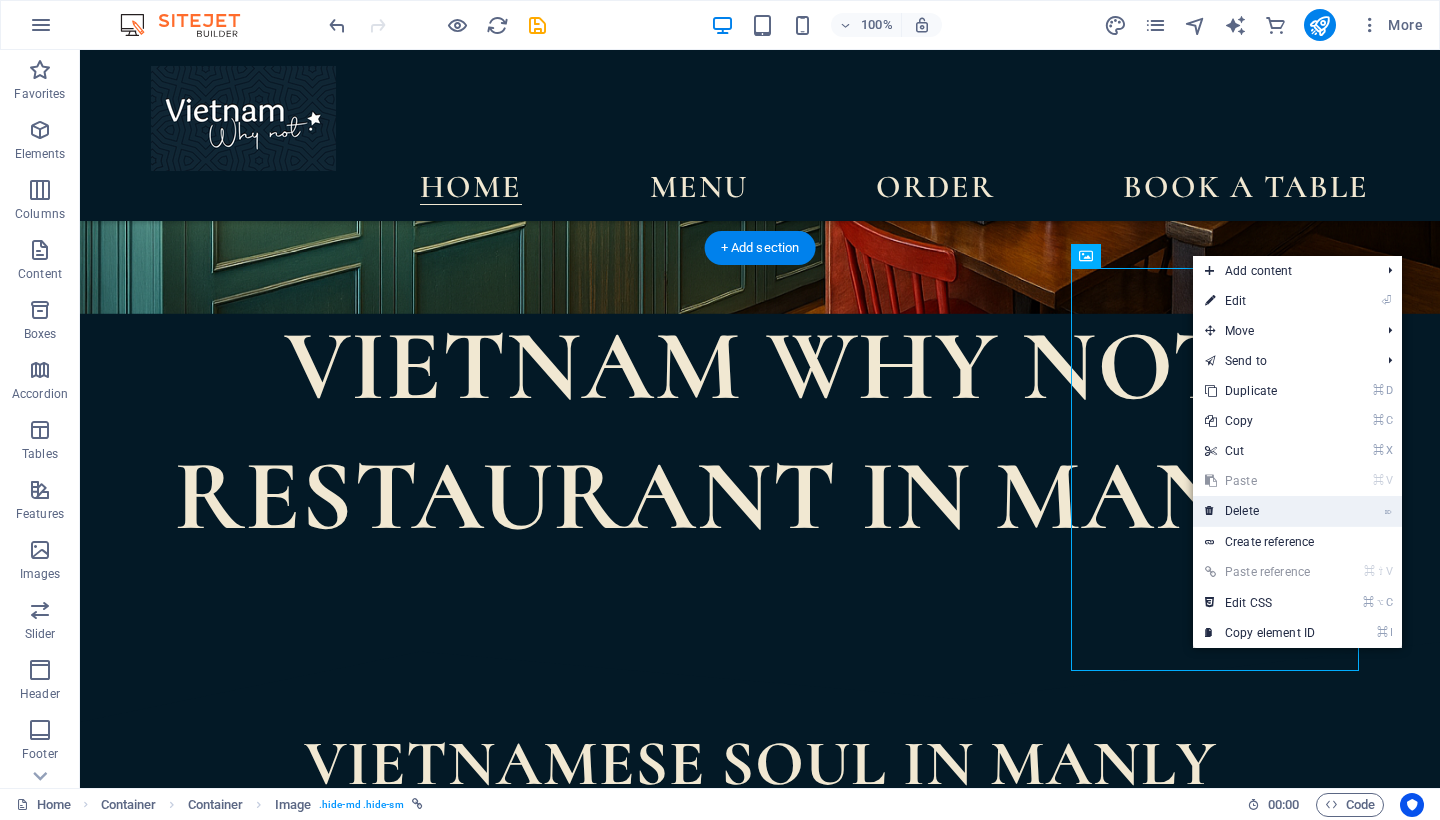 click on "⌦  Delete" at bounding box center [1260, 511] 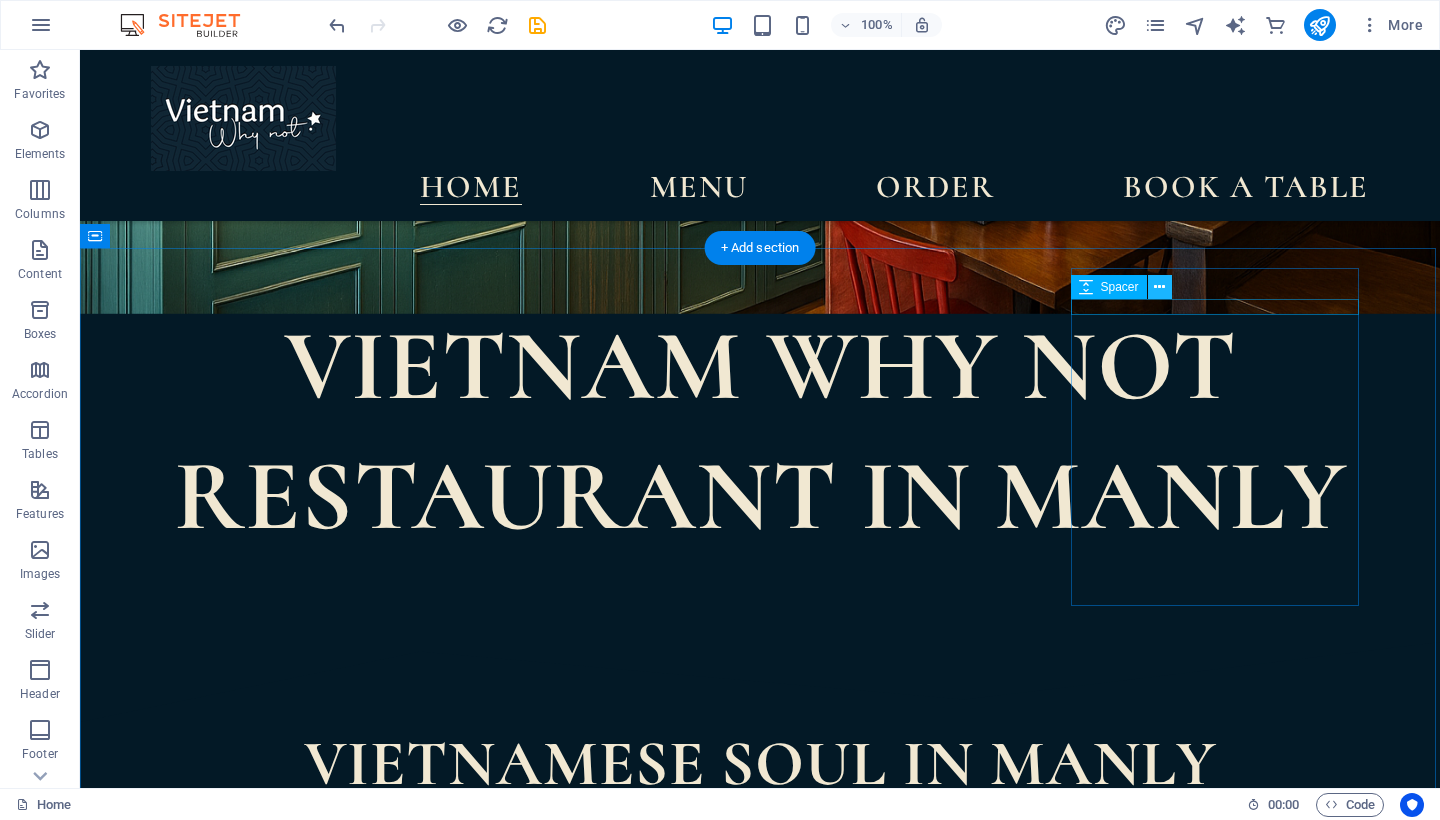 click at bounding box center [1160, 287] 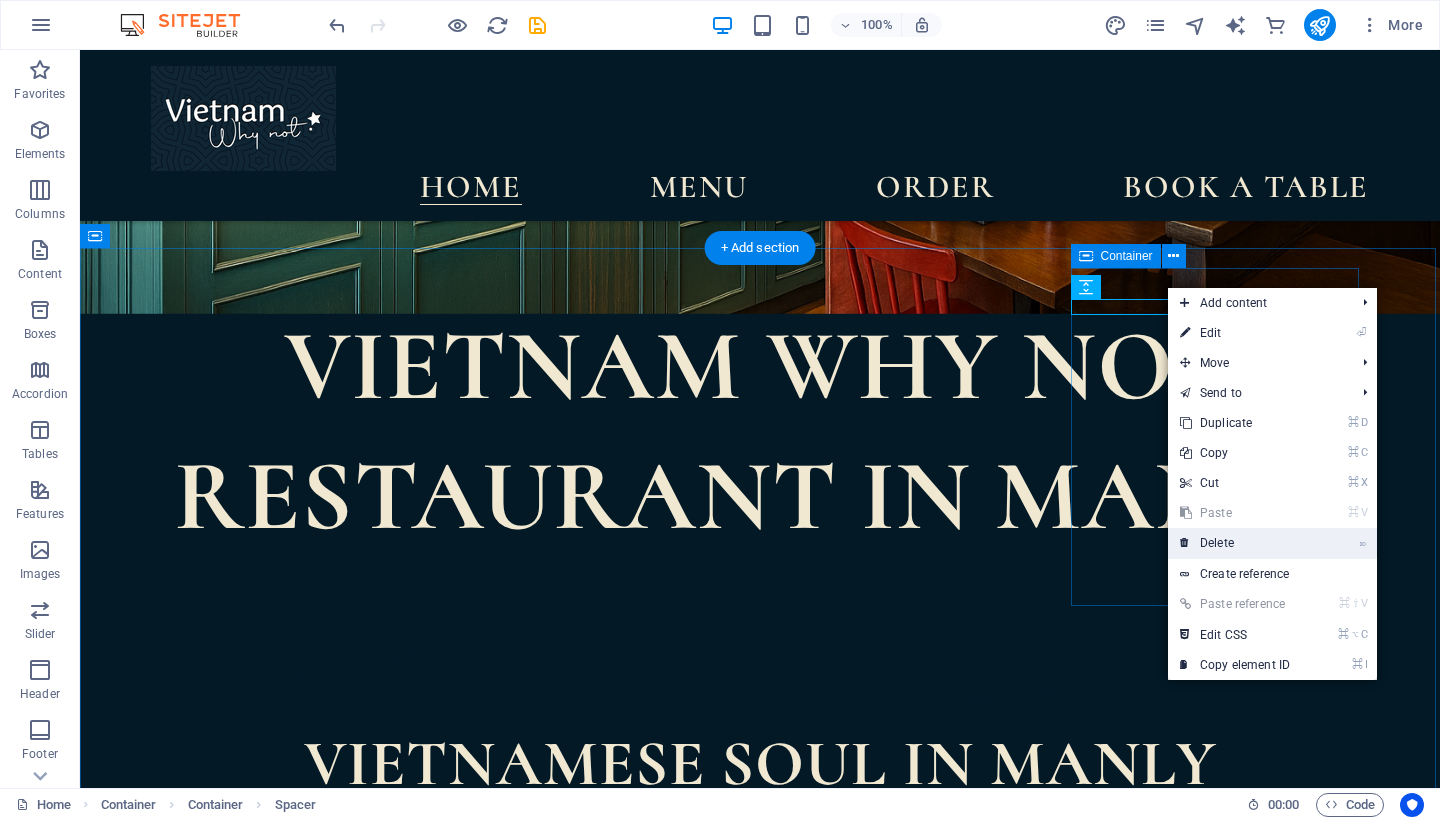 click on "⌦  Delete" at bounding box center (1235, 543) 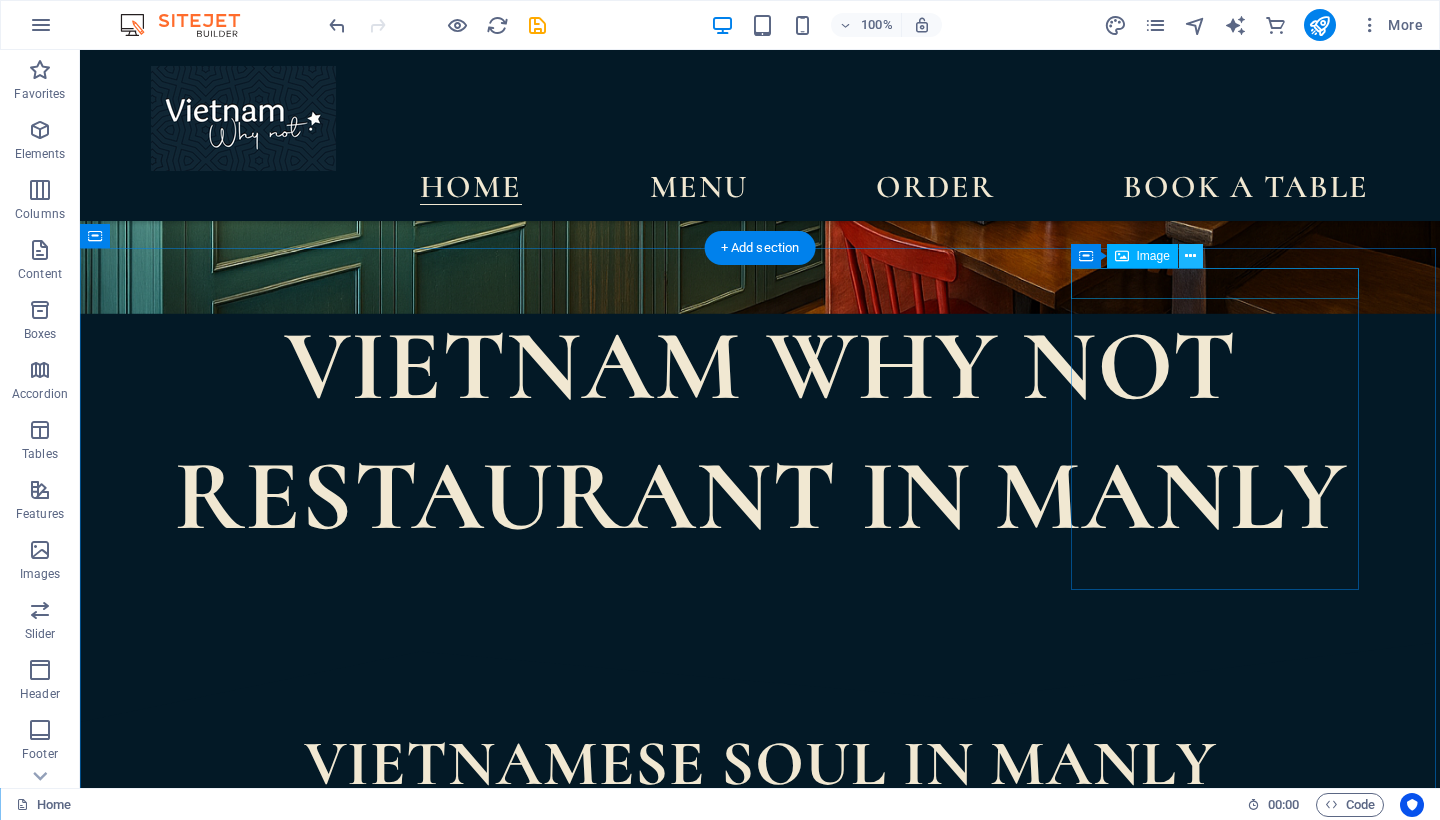click at bounding box center (1190, 256) 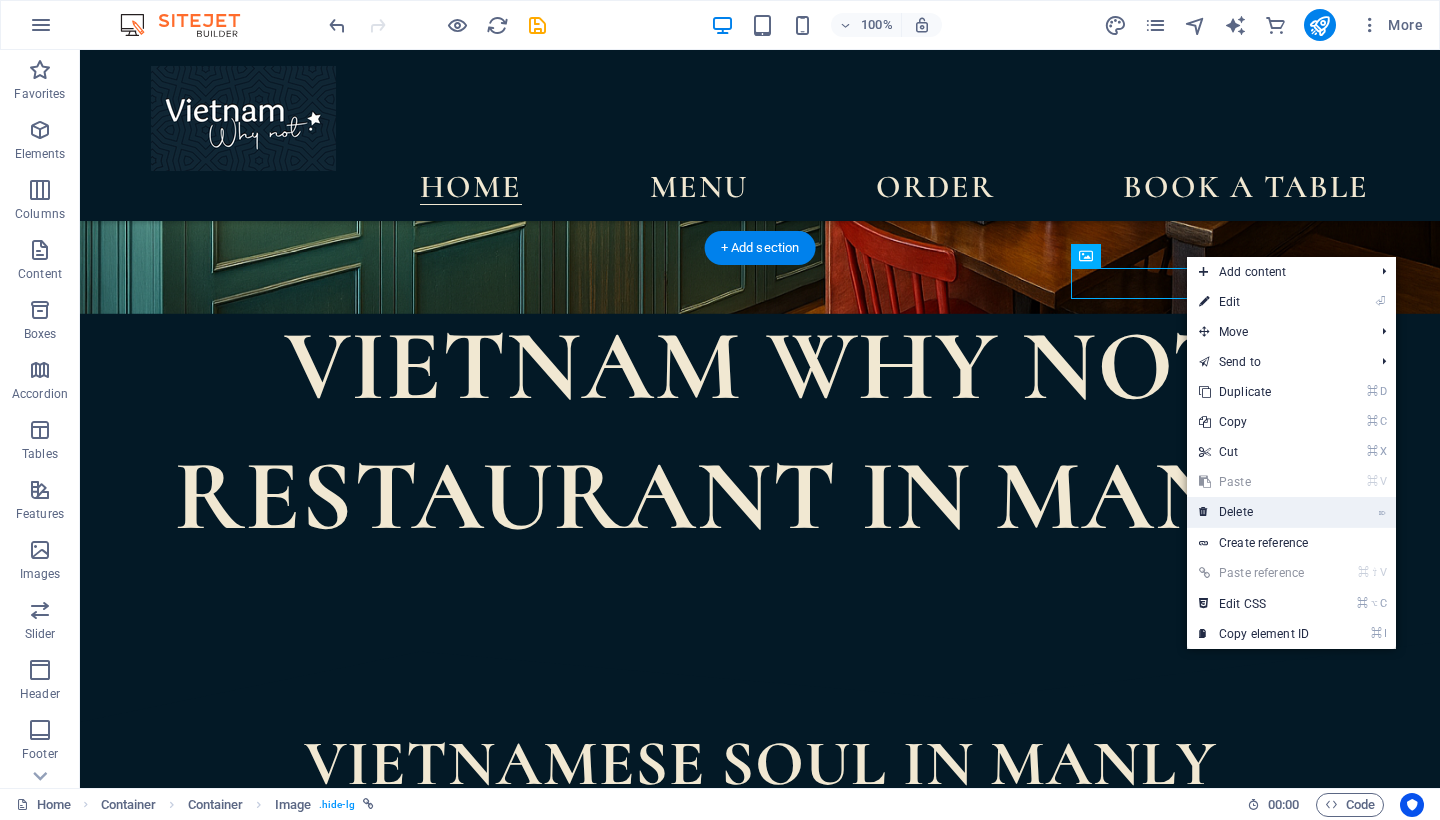 click on "⌦  Delete" at bounding box center (1254, 512) 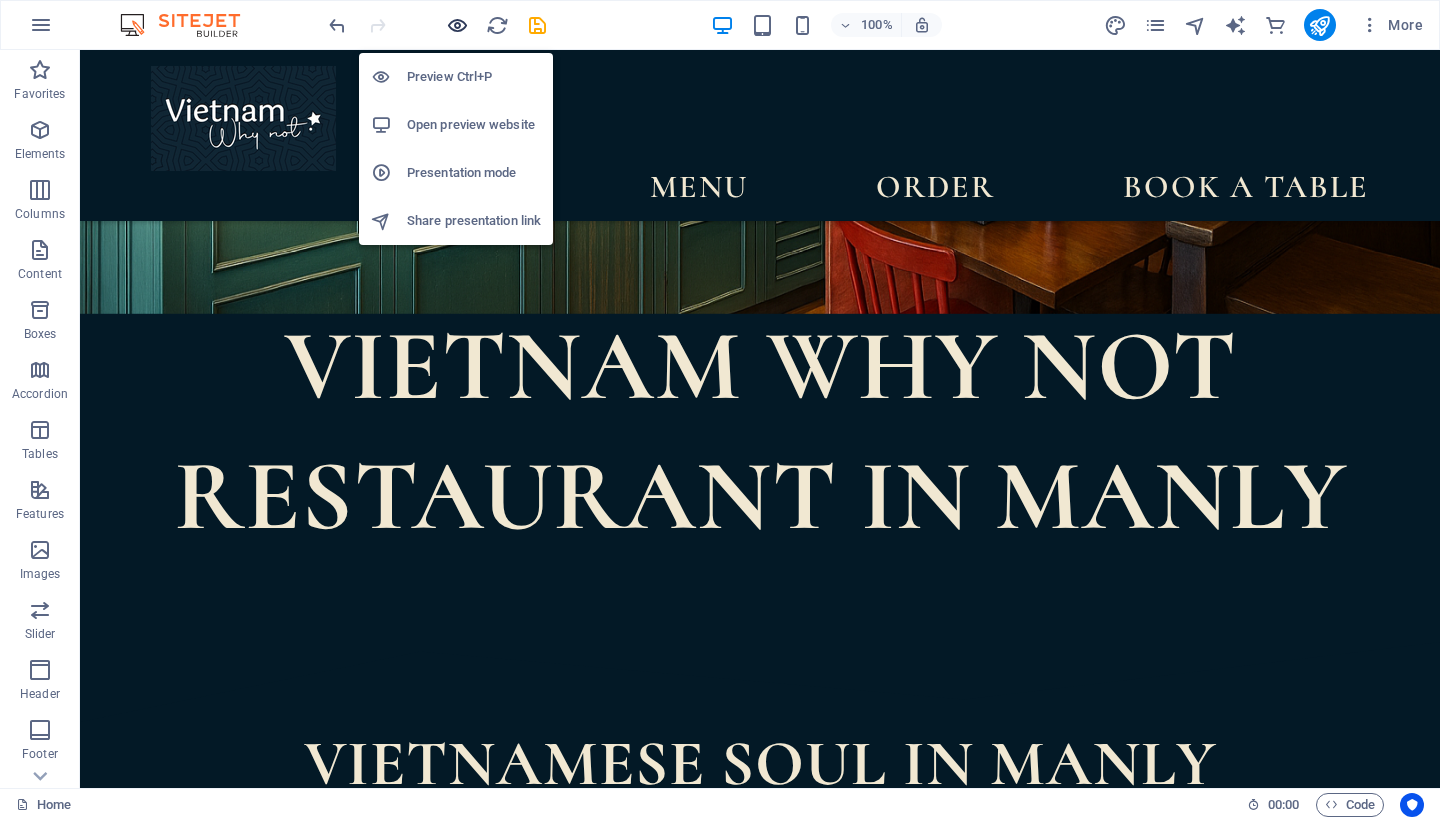 click at bounding box center [457, 25] 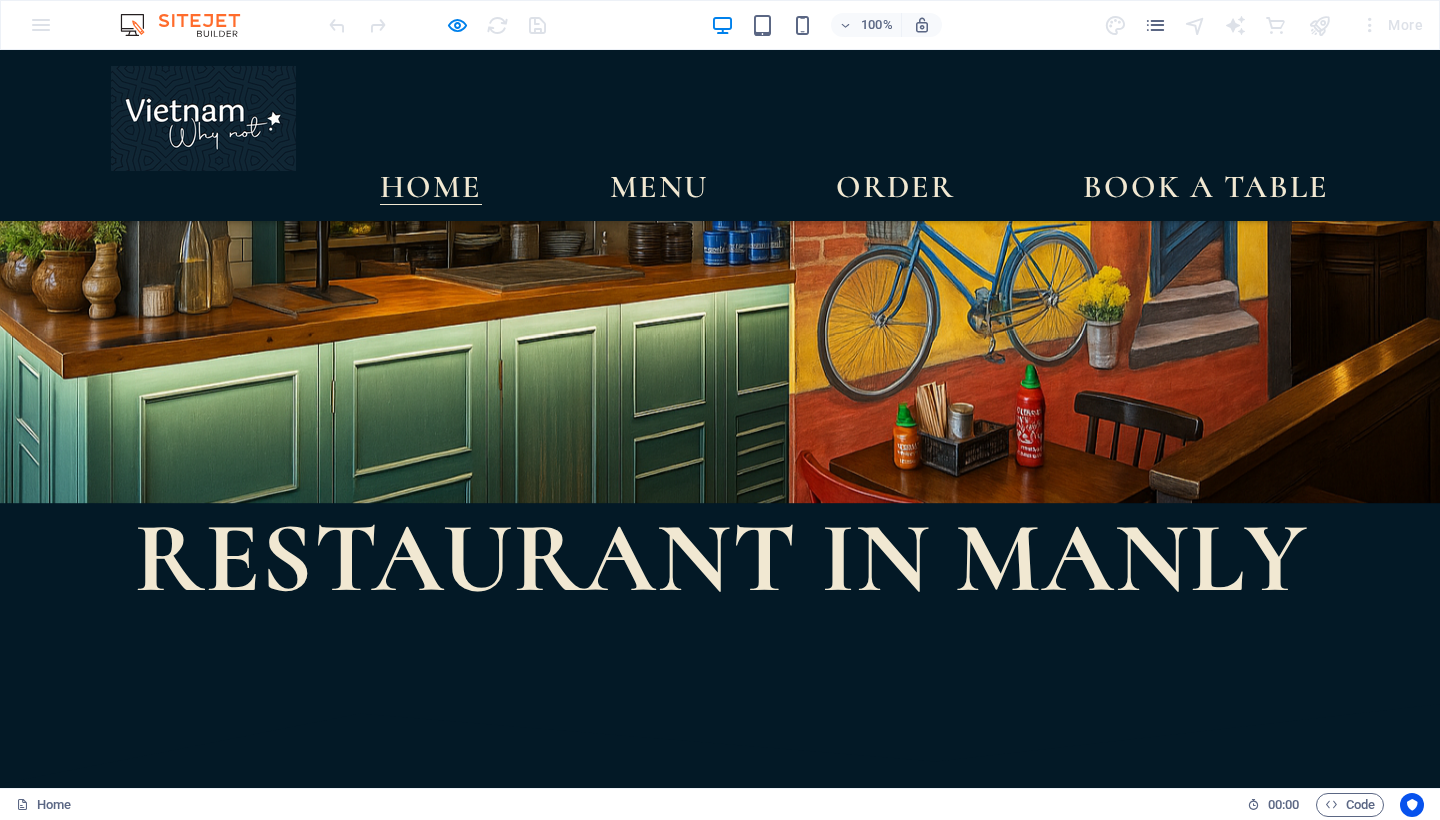 scroll, scrollTop: 544, scrollLeft: 0, axis: vertical 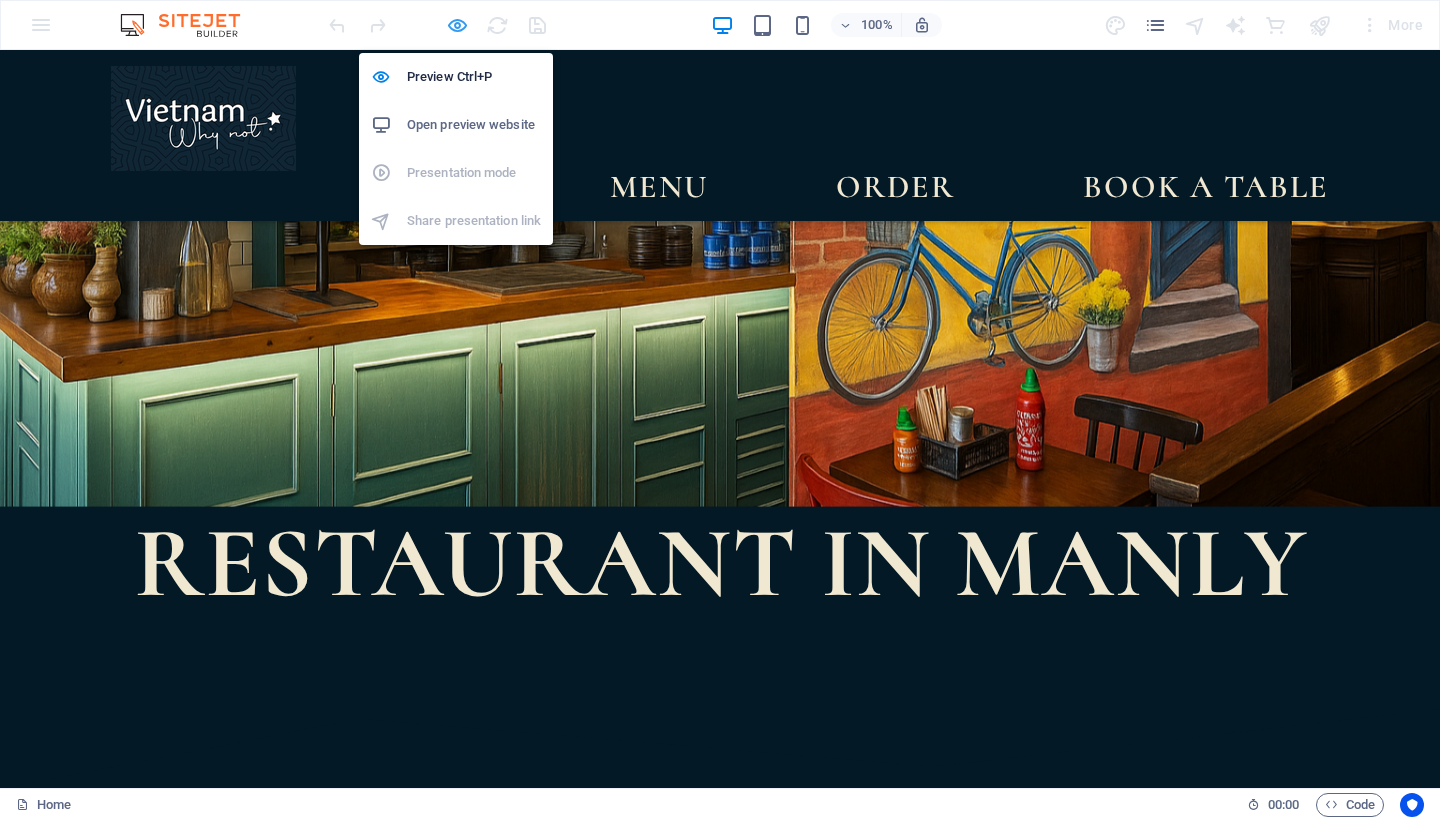 click at bounding box center (457, 25) 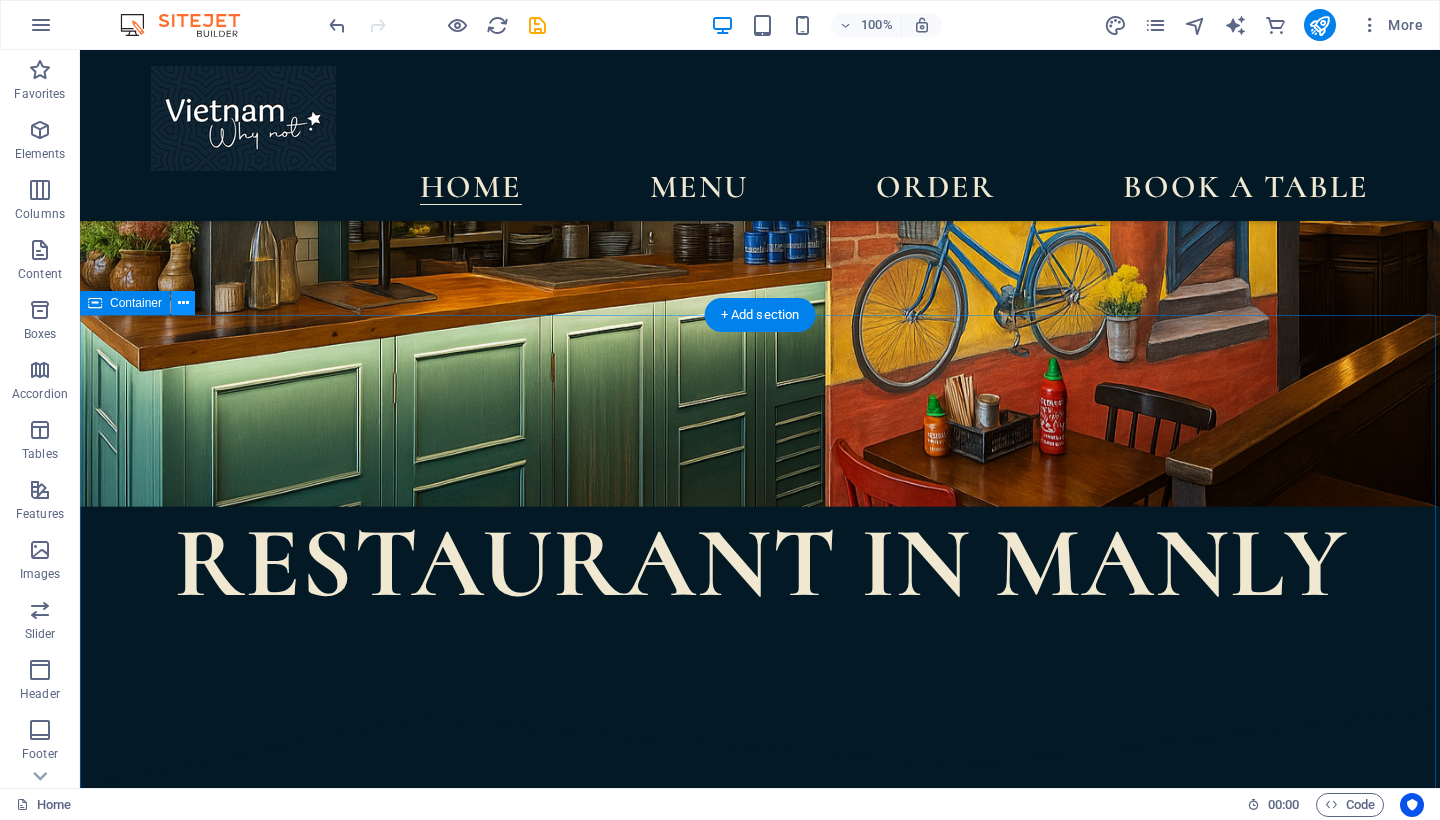 click at bounding box center (183, 303) 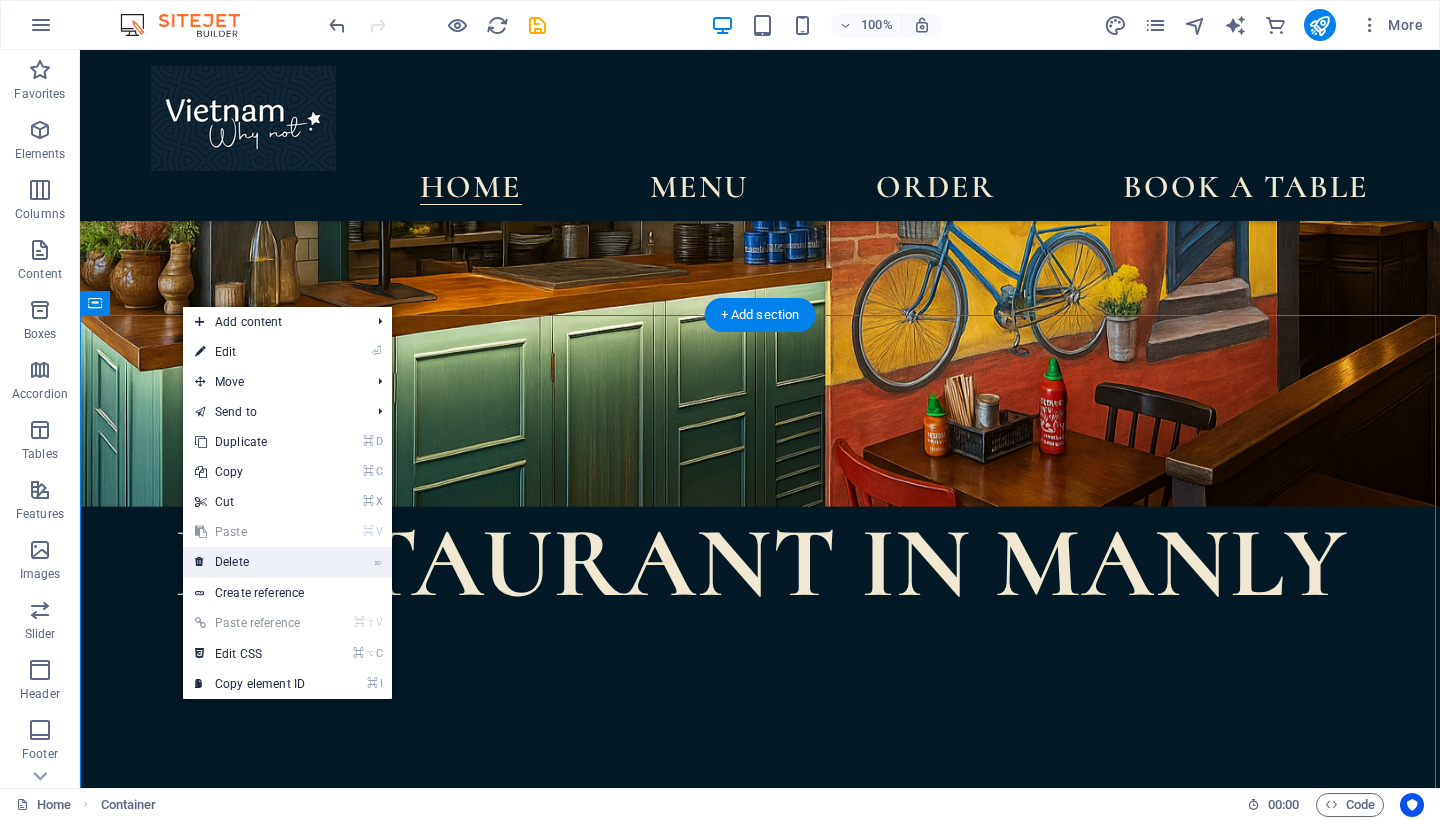 click on "⌦  Delete" at bounding box center [250, 562] 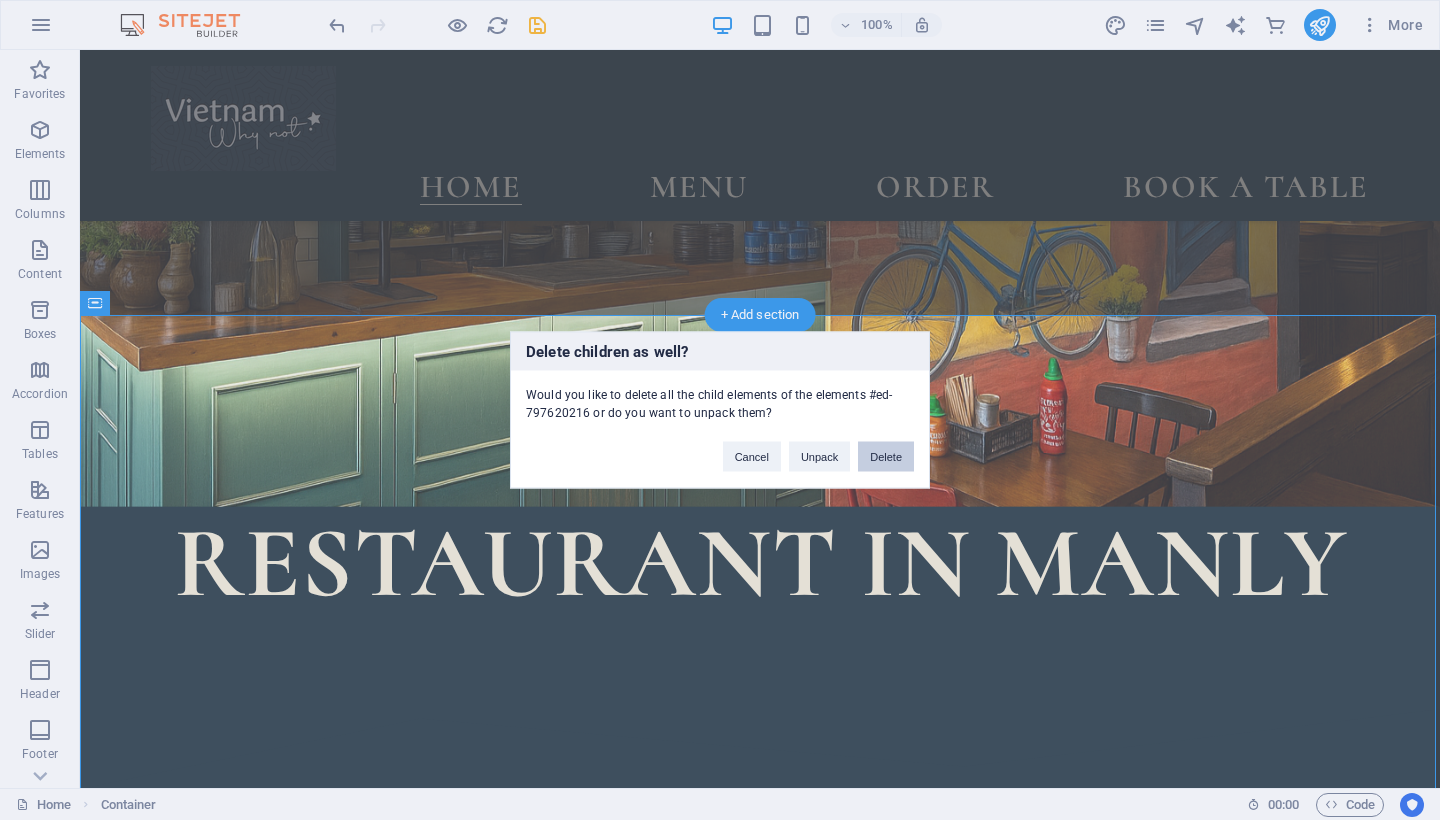 click on "Delete" at bounding box center [886, 457] 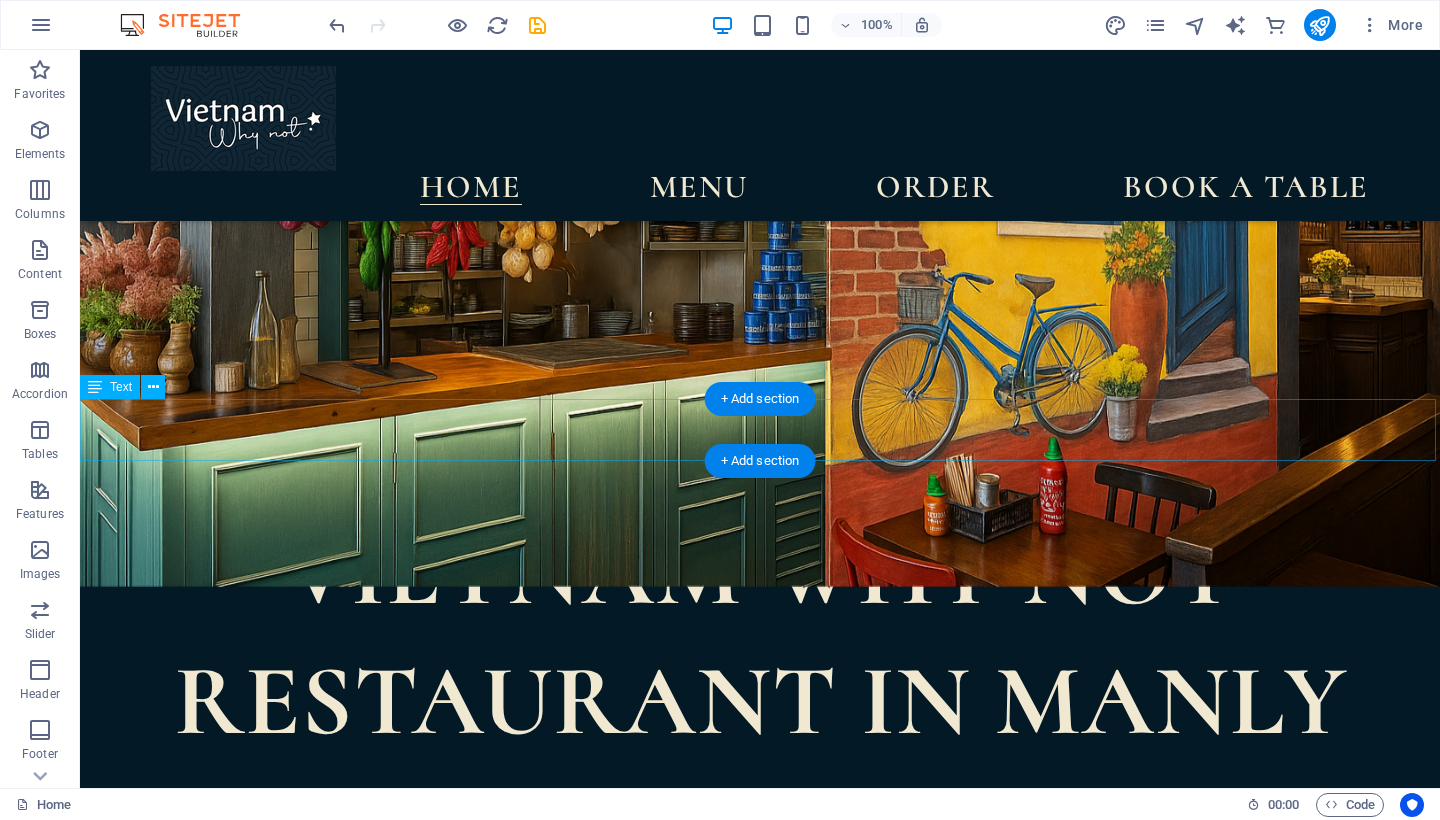 scroll, scrollTop: 412, scrollLeft: 0, axis: vertical 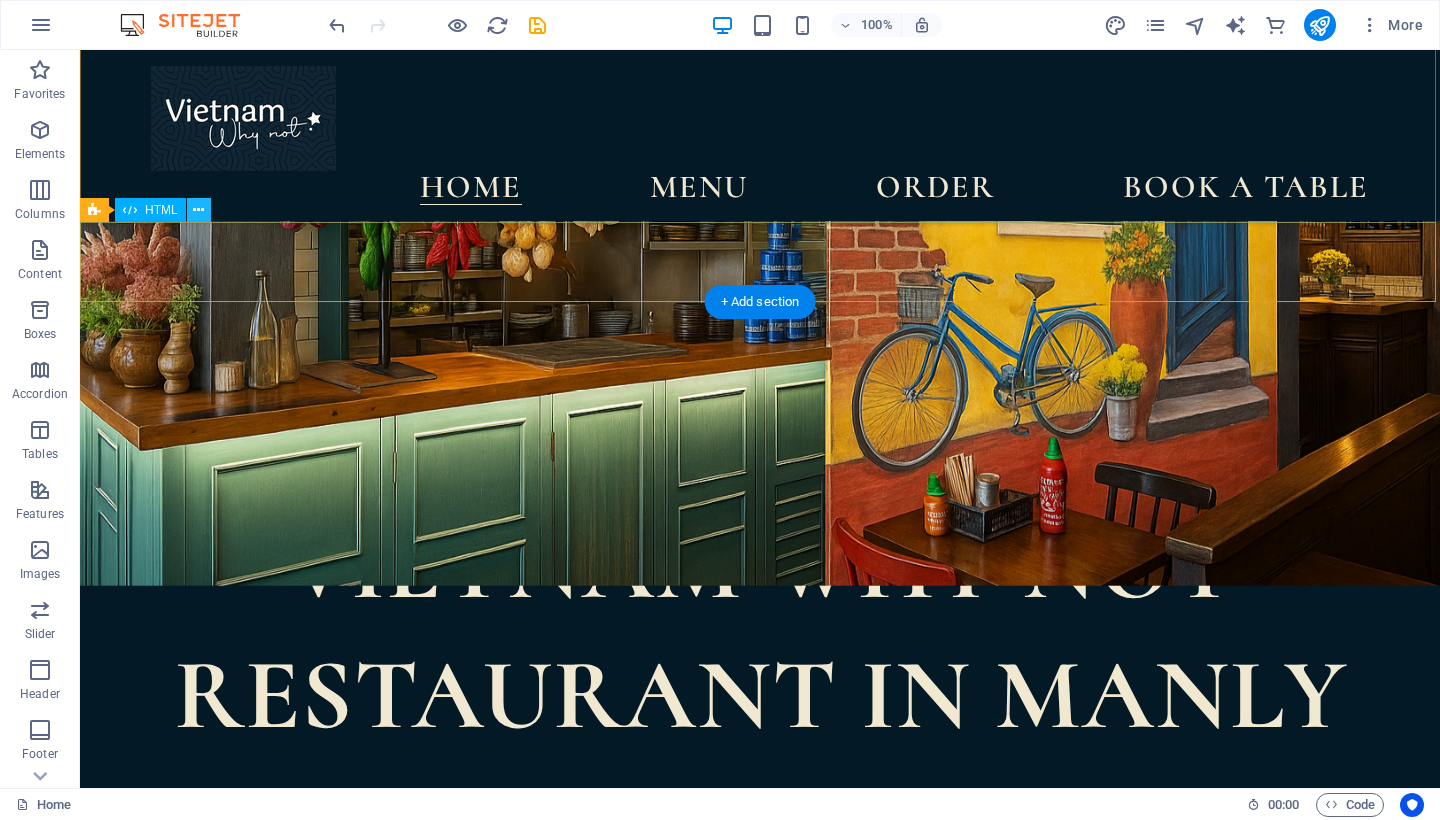 click at bounding box center (198, 210) 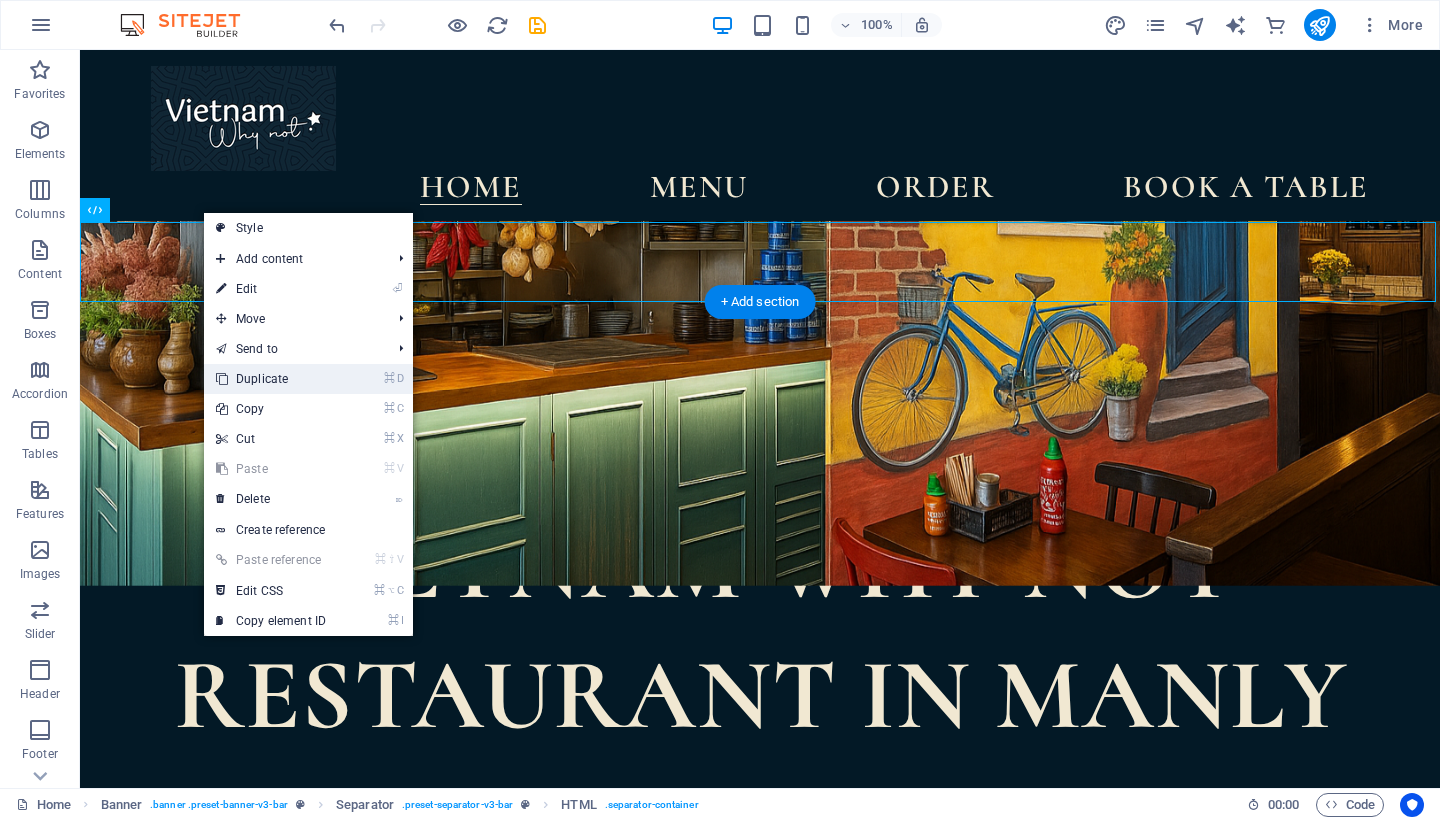 click on "⌘ D  Duplicate" at bounding box center [308, 379] 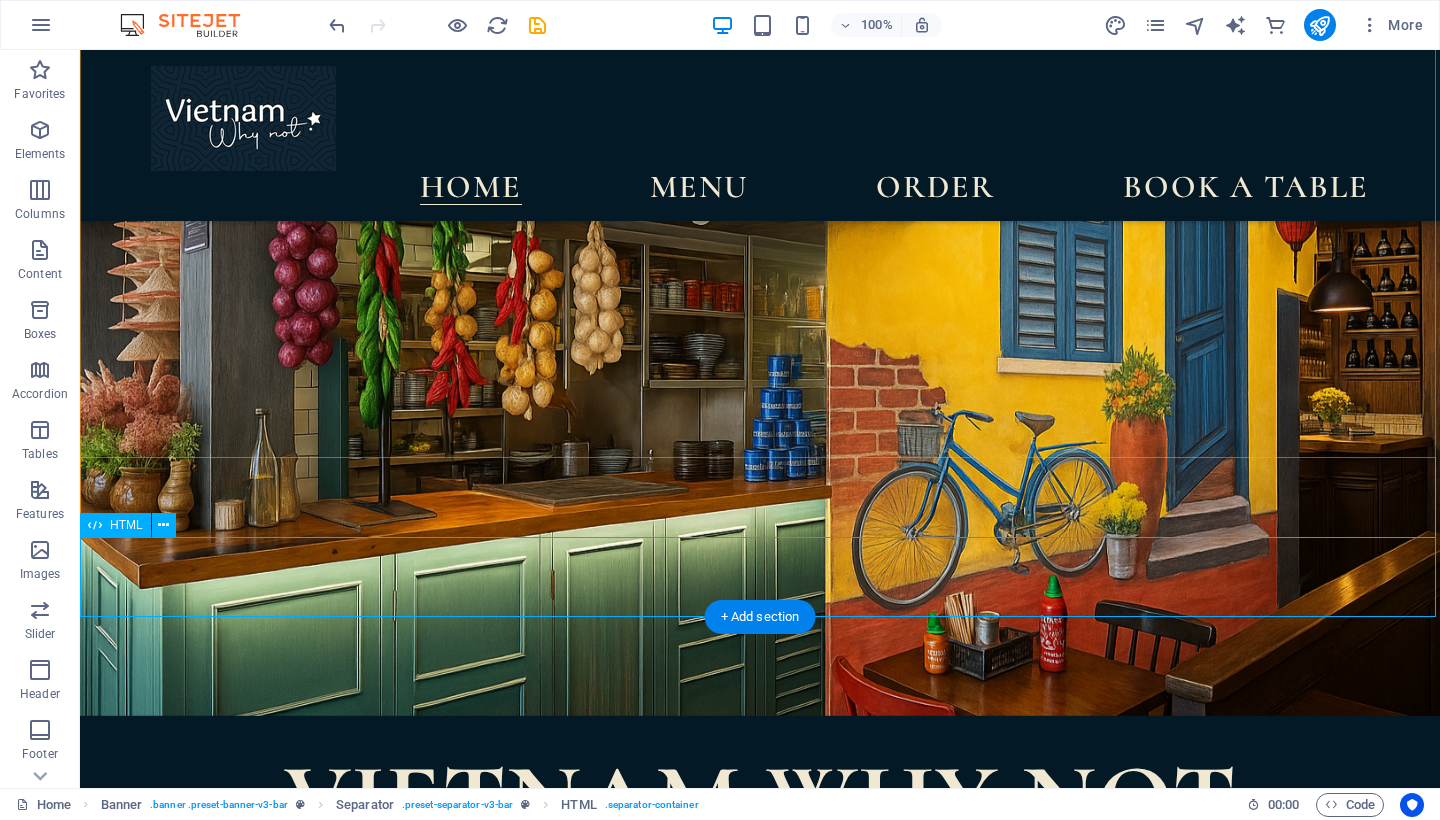 scroll, scrollTop: 144, scrollLeft: 0, axis: vertical 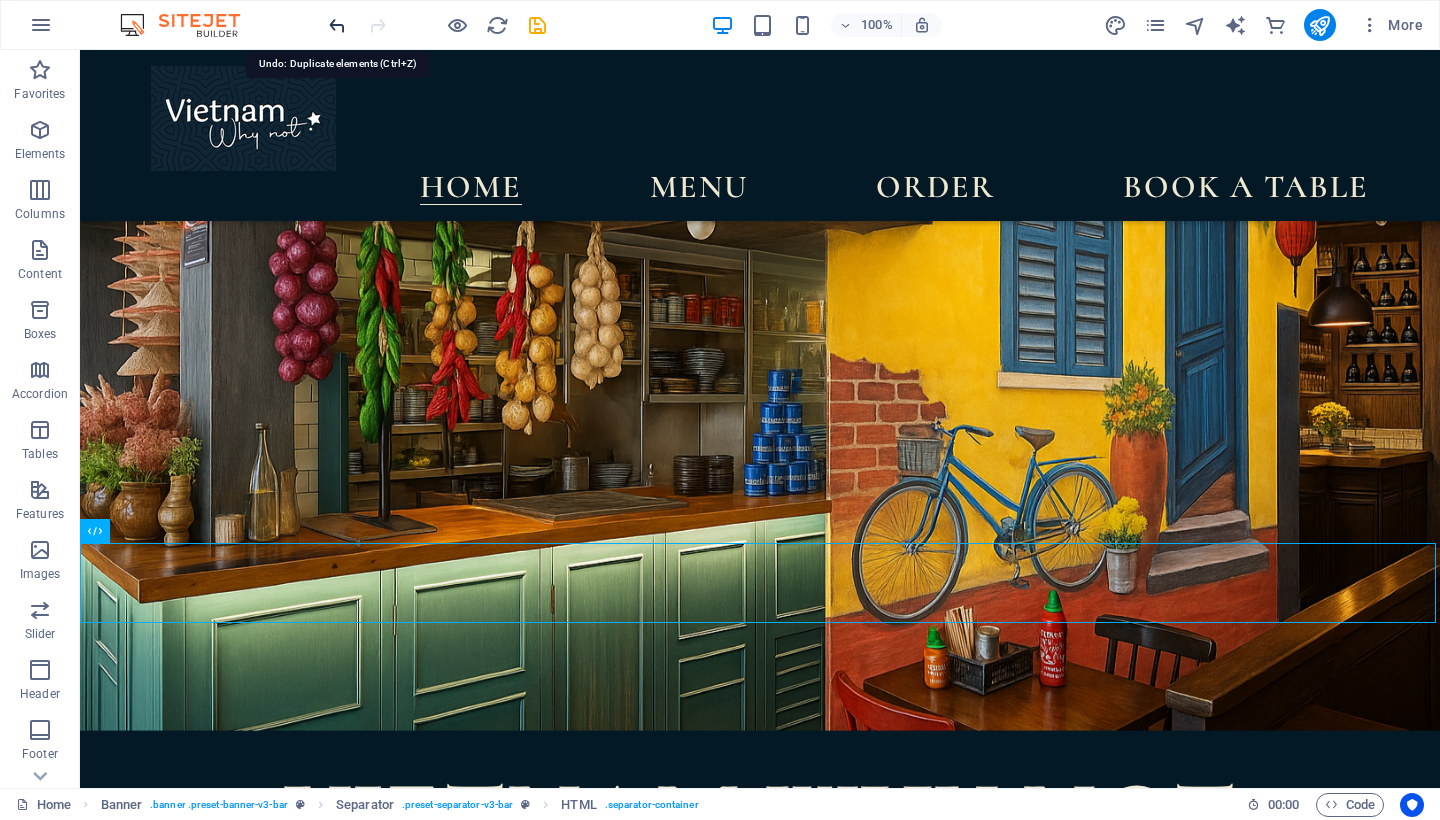 click at bounding box center (337, 25) 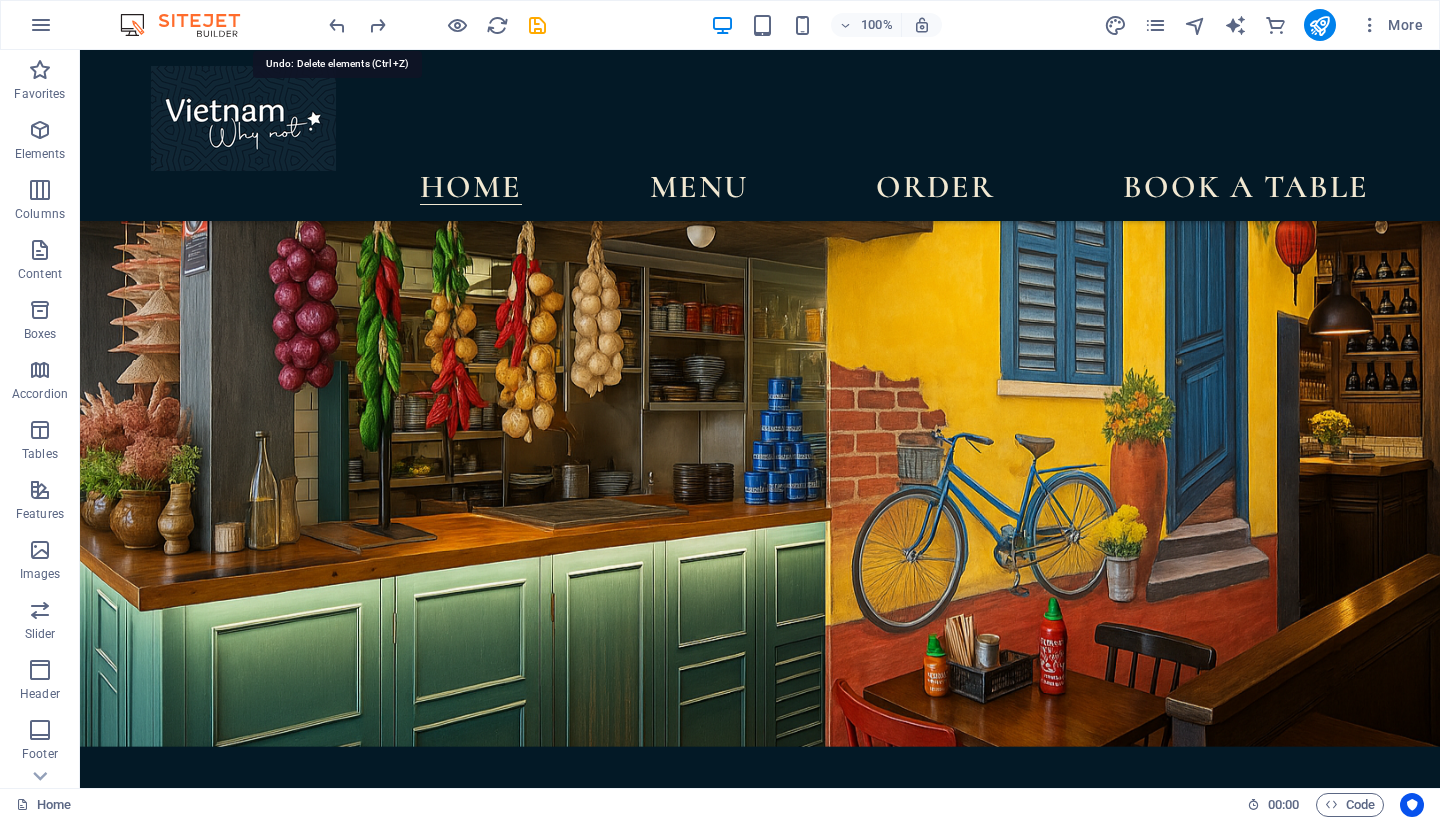 scroll, scrollTop: 422, scrollLeft: 0, axis: vertical 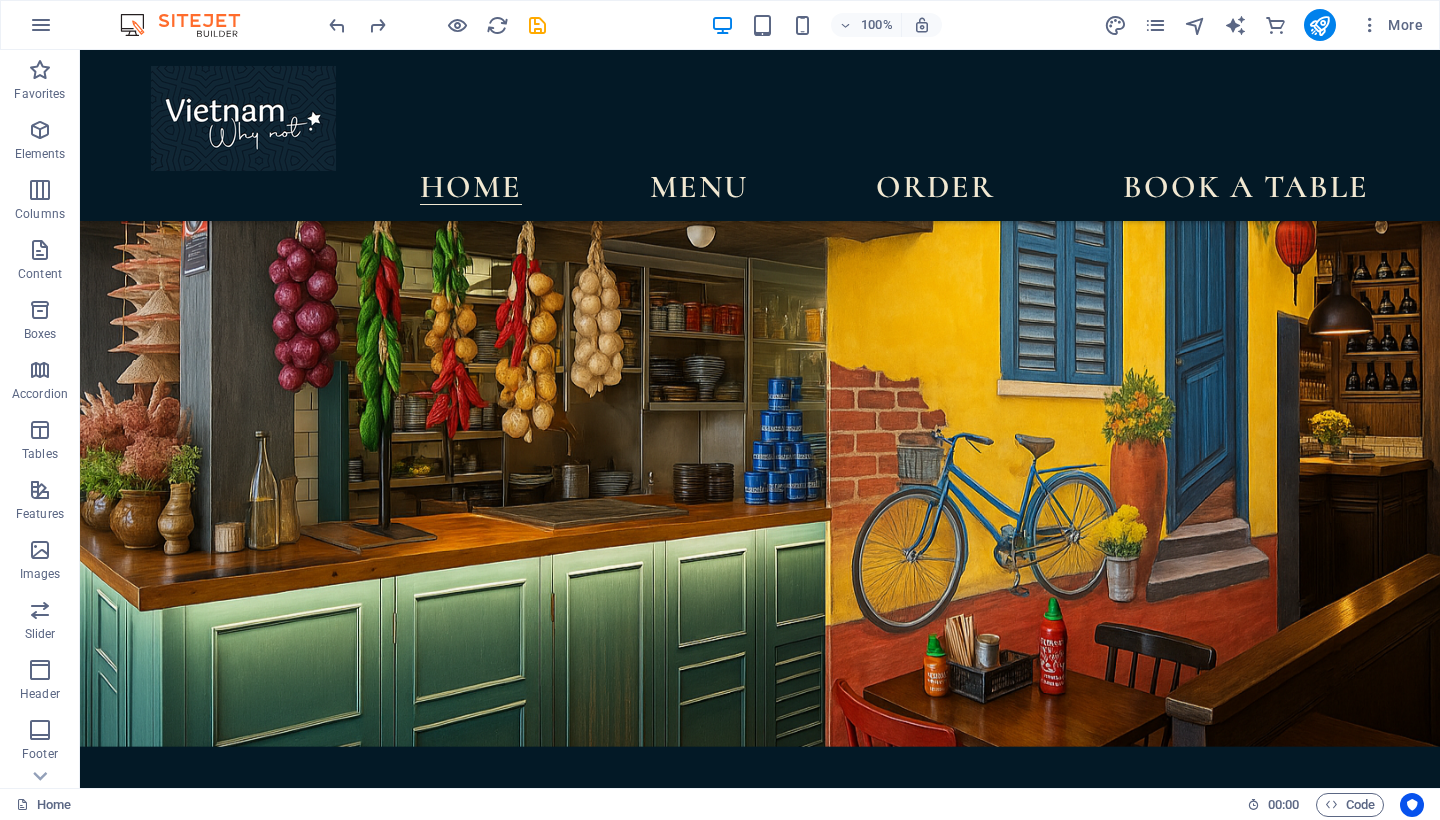 click on "100% More Home 00 : 00 Code" at bounding box center [720, 419] 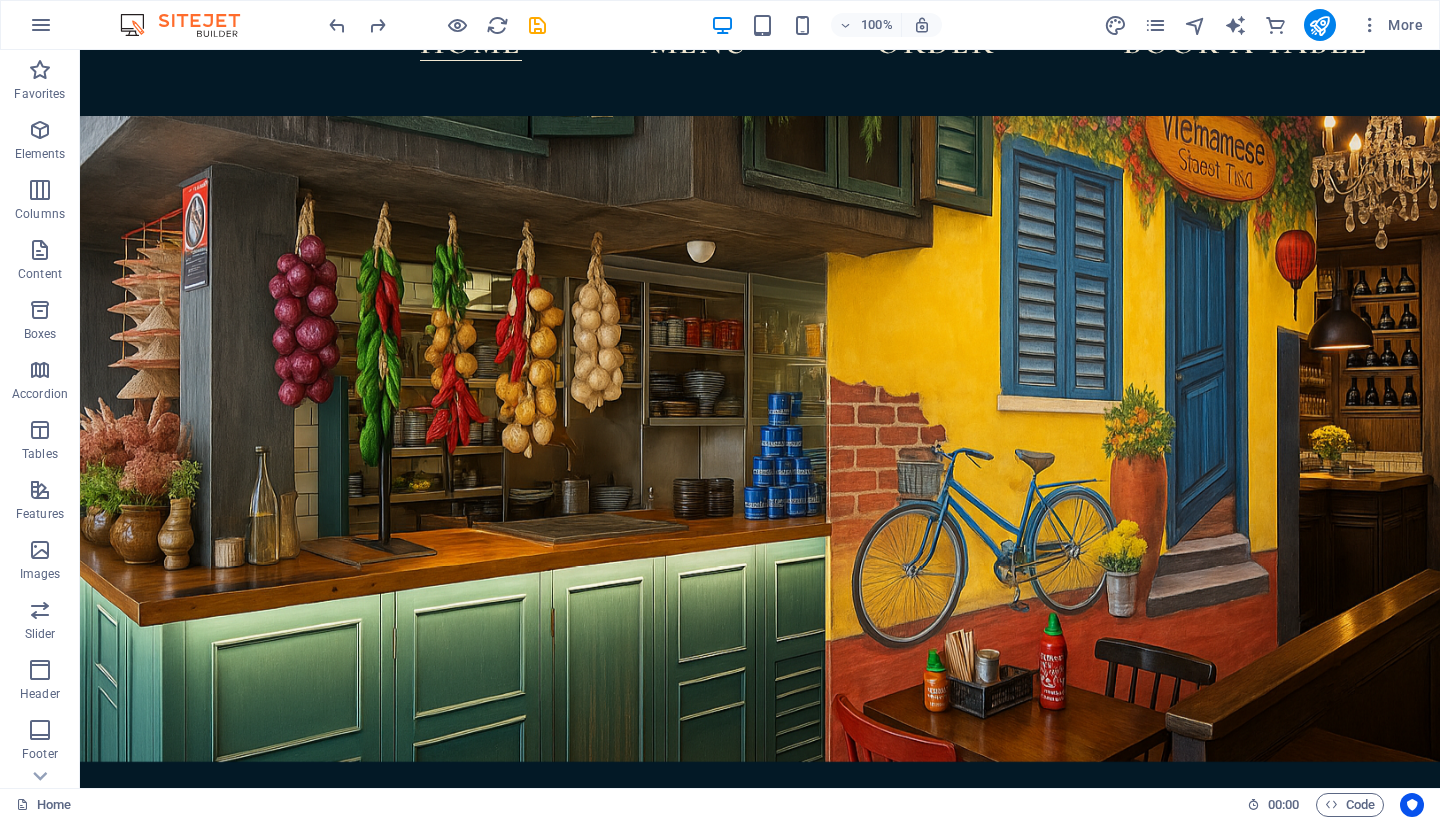 scroll, scrollTop: -1, scrollLeft: 0, axis: vertical 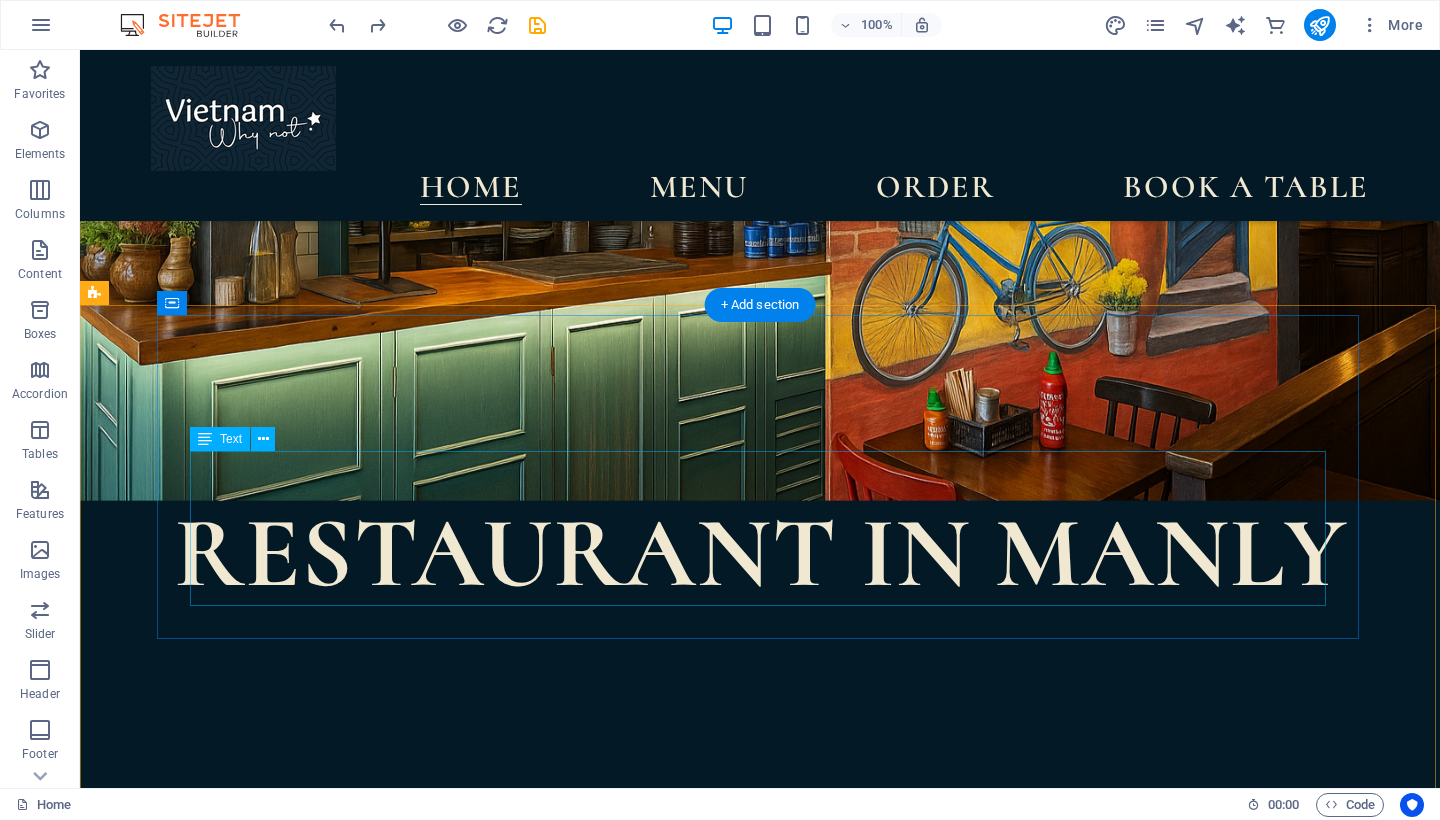 click on "Give the gift of flavour with a Vietnam Why Not eVoucher. Perfect for birthdays, anniversaries, or a delicious surprise! Available in store" at bounding box center [705, 1149] 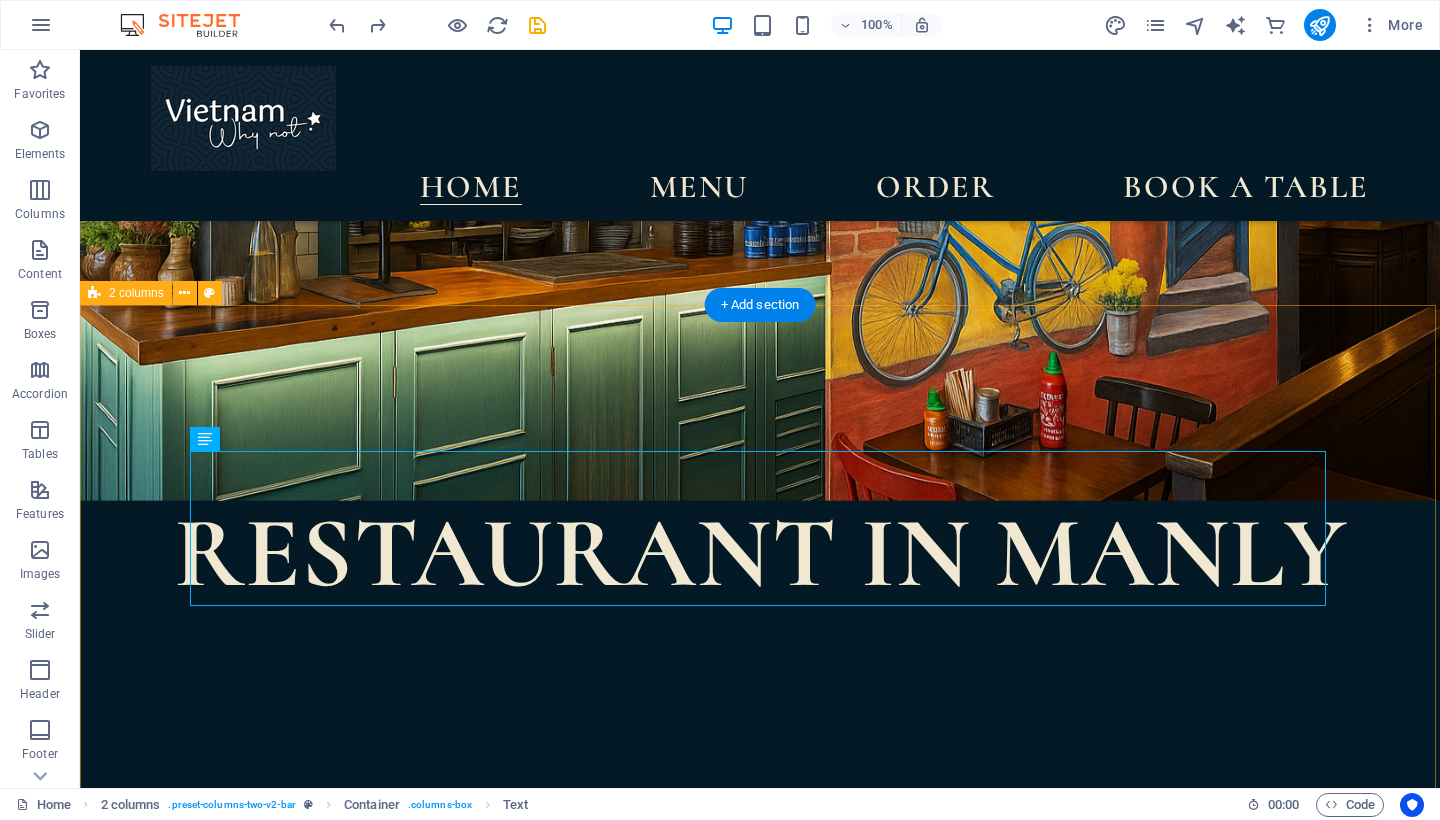 click on "E-voucher available Give the gift of flavour with a Vietnam Why Not eVoucher. Perfect for birthdays, anniversaries, or a delicious surprise! Available in store happy hour Special cocktails for a special price
Every Weekdays
15:00 to 18:00" at bounding box center [760, 1305] 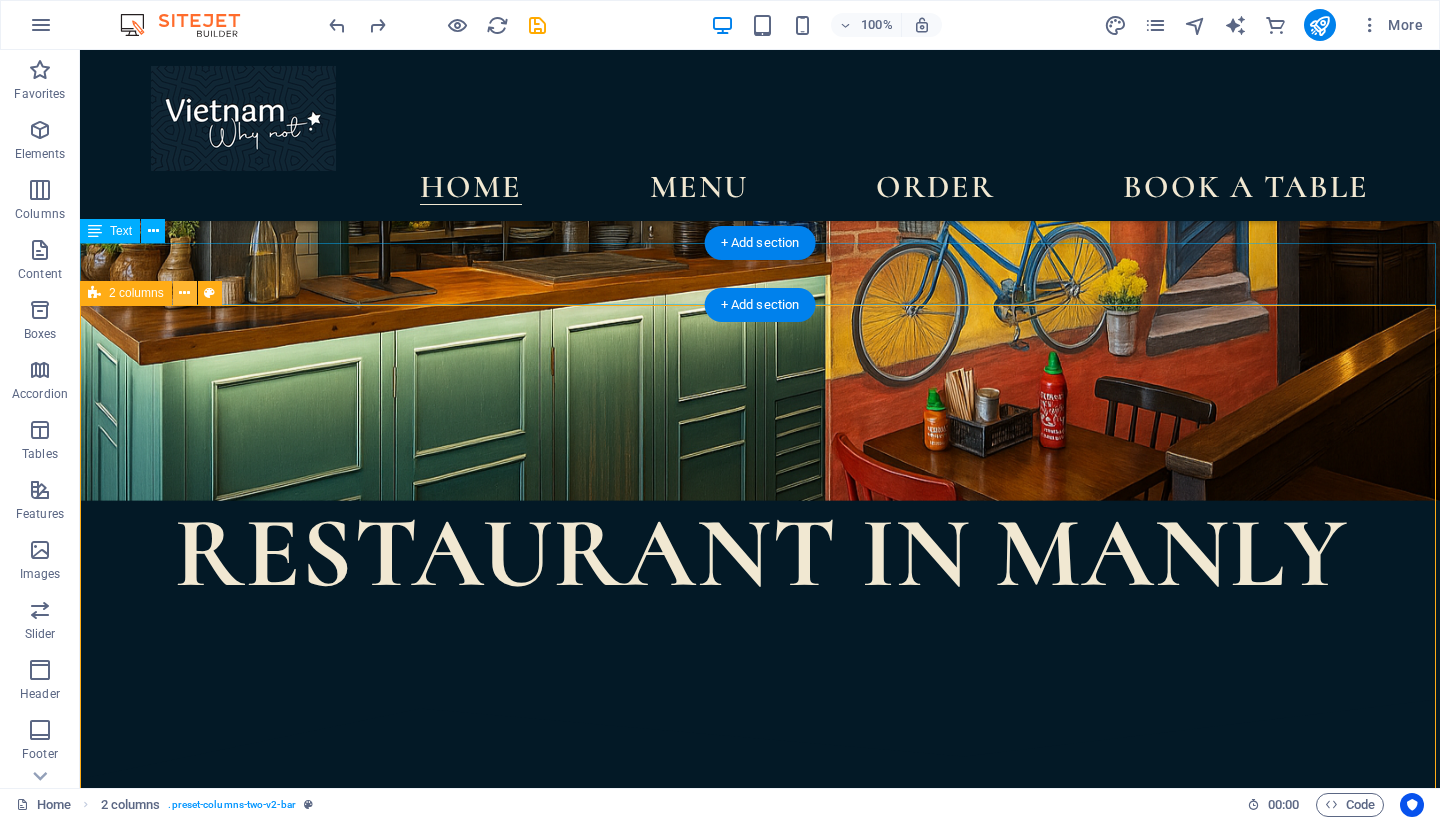 click at bounding box center [184, 293] 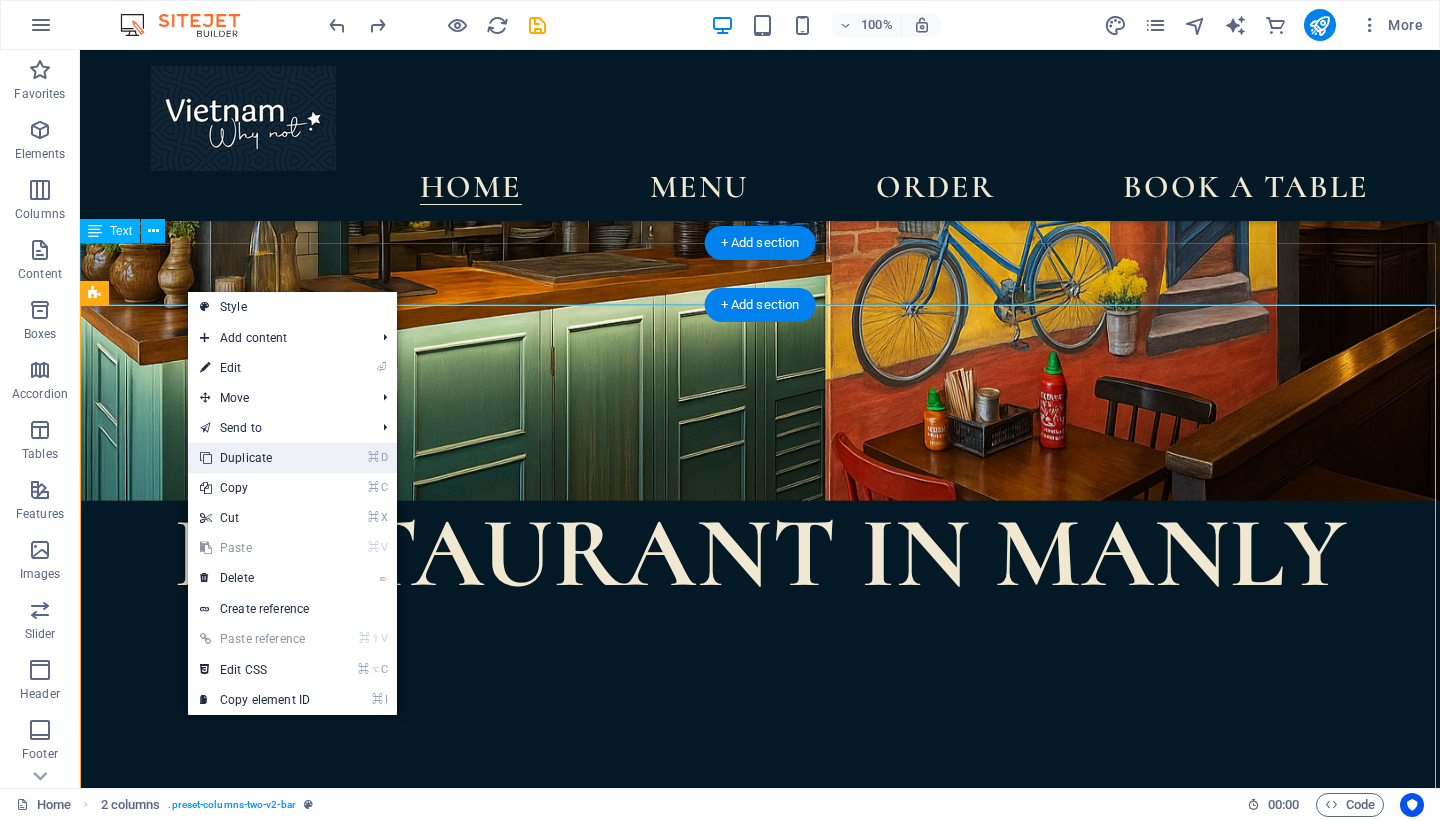 click on "⌘ D  Duplicate" at bounding box center [255, 458] 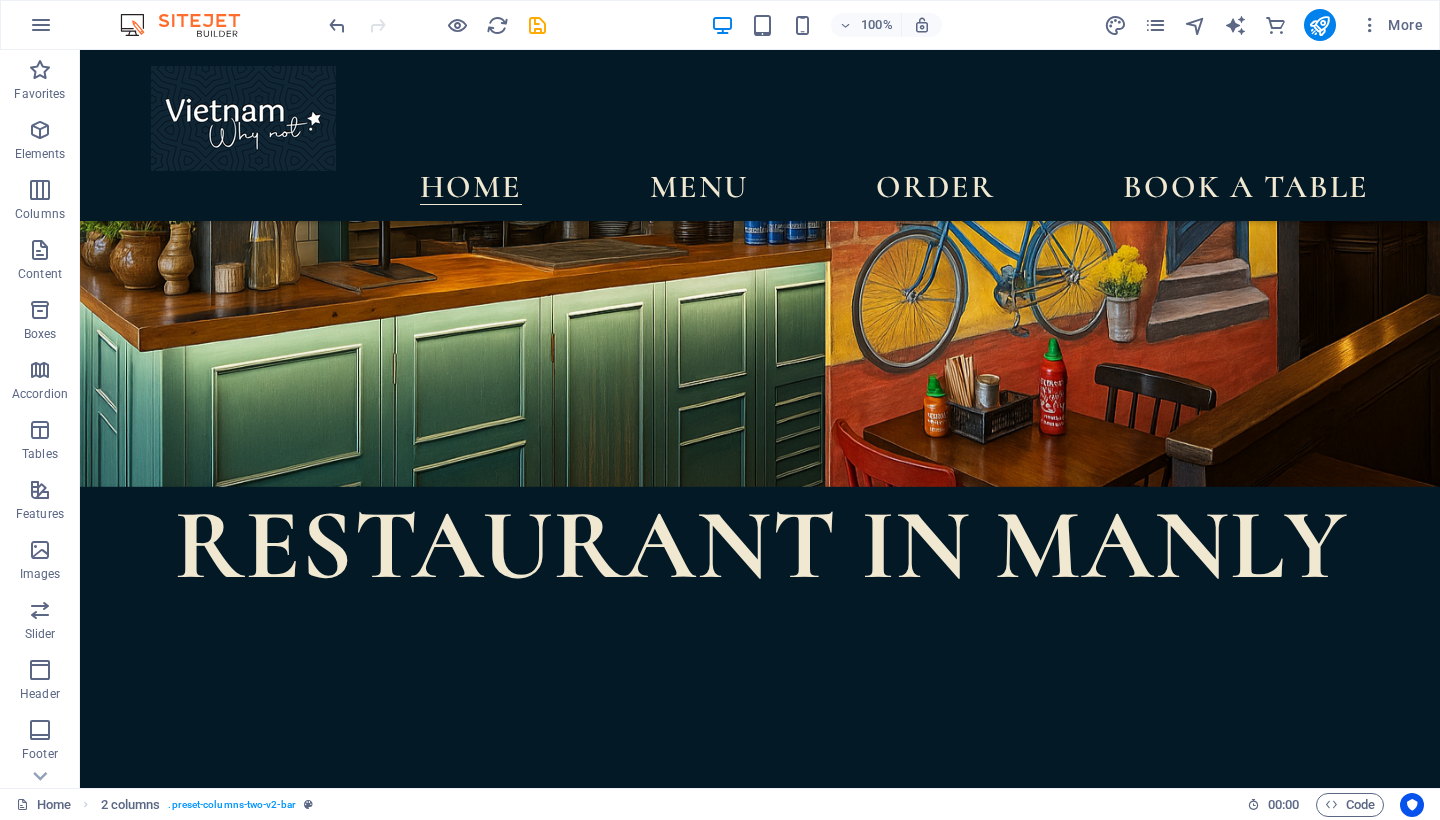 scroll, scrollTop: 541, scrollLeft: 0, axis: vertical 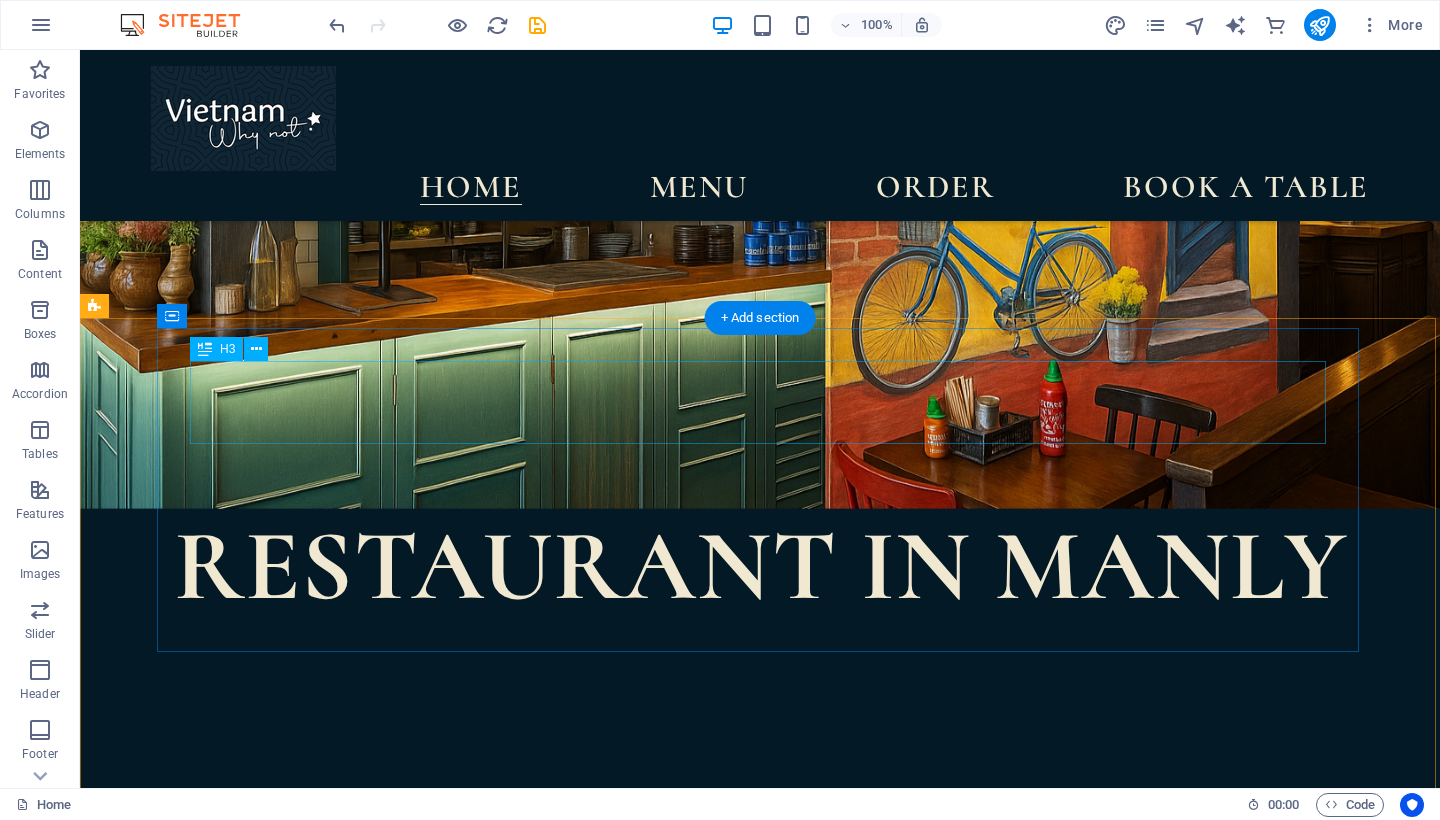 click on "E-voucher available" at bounding box center [705, 1022] 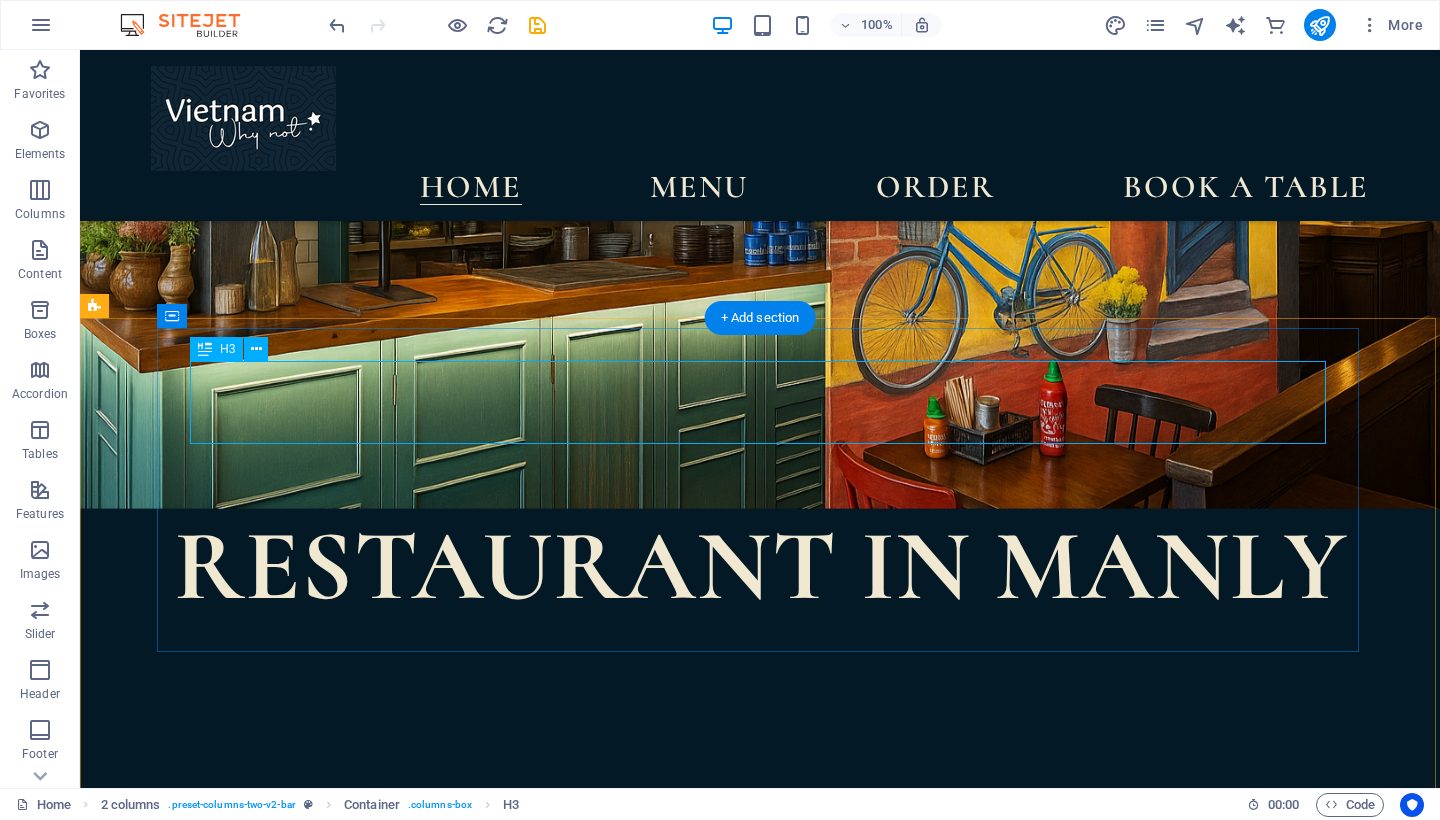 click on "E-voucher available" at bounding box center (705, 1022) 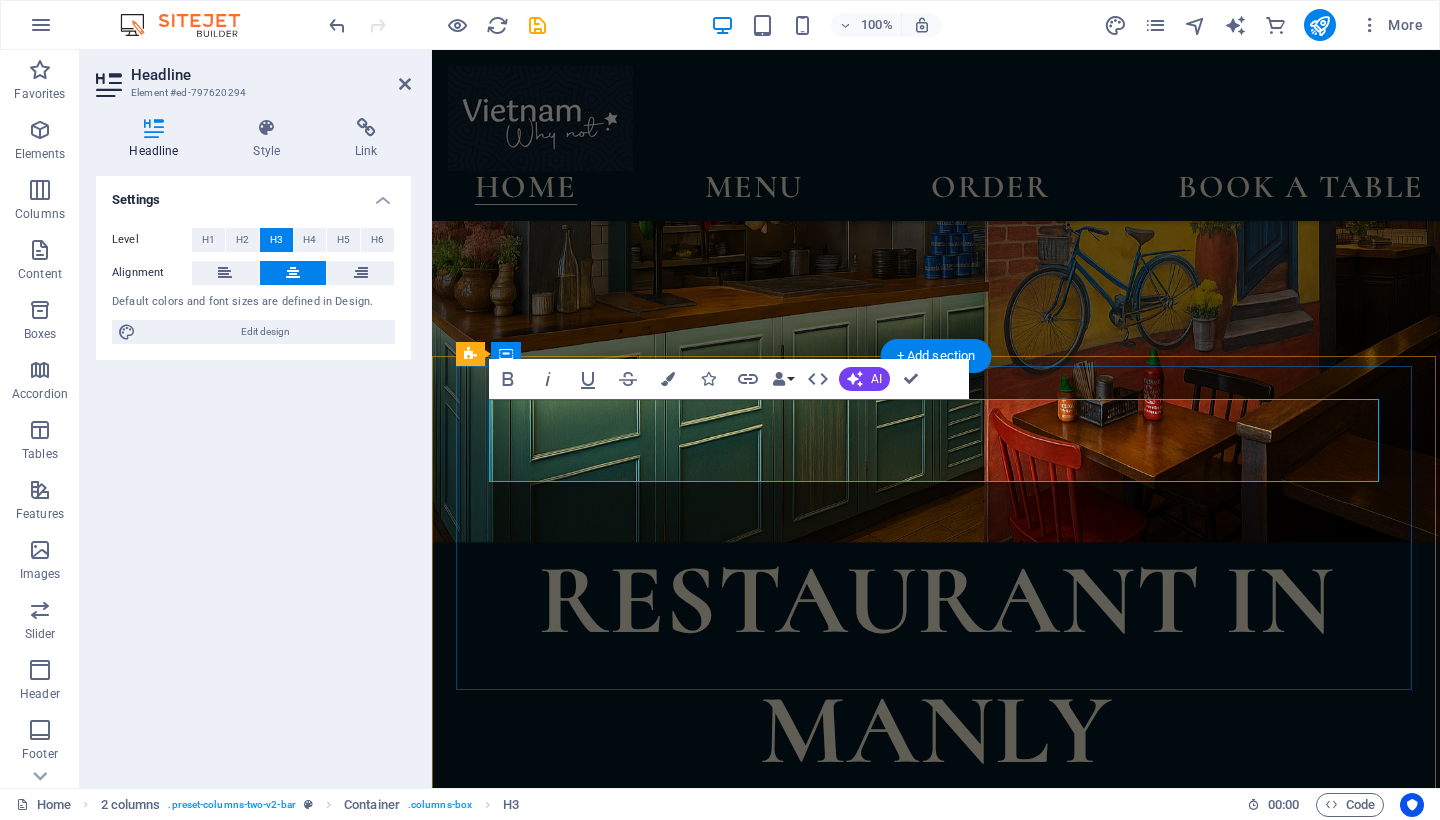 type 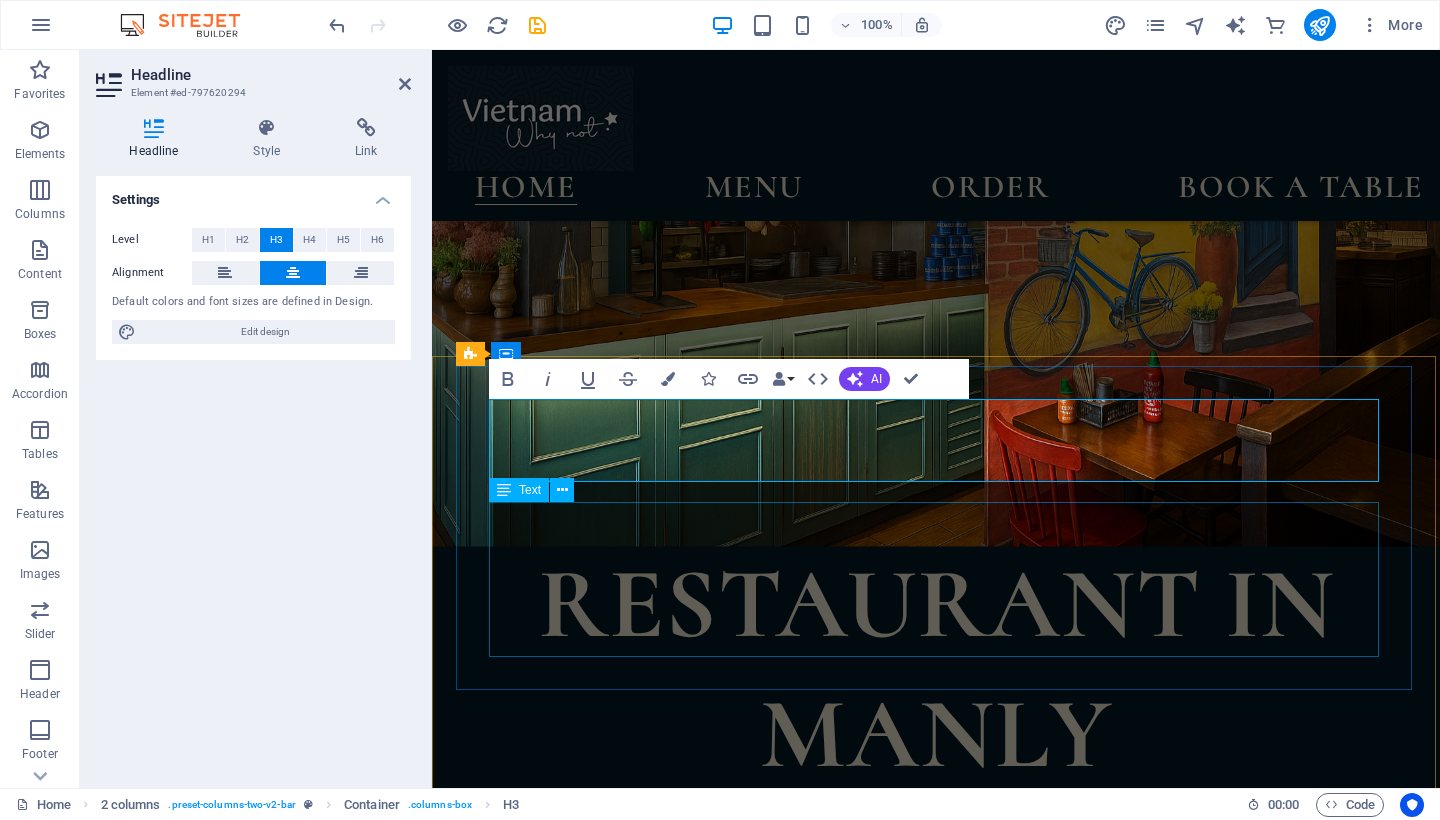 click on "Give the gift of flavour with a Vietnam Why Not eVoucher. Perfect for birthdays, anniversaries, or a delicious surprise! Available in store" at bounding box center [936, 1361] 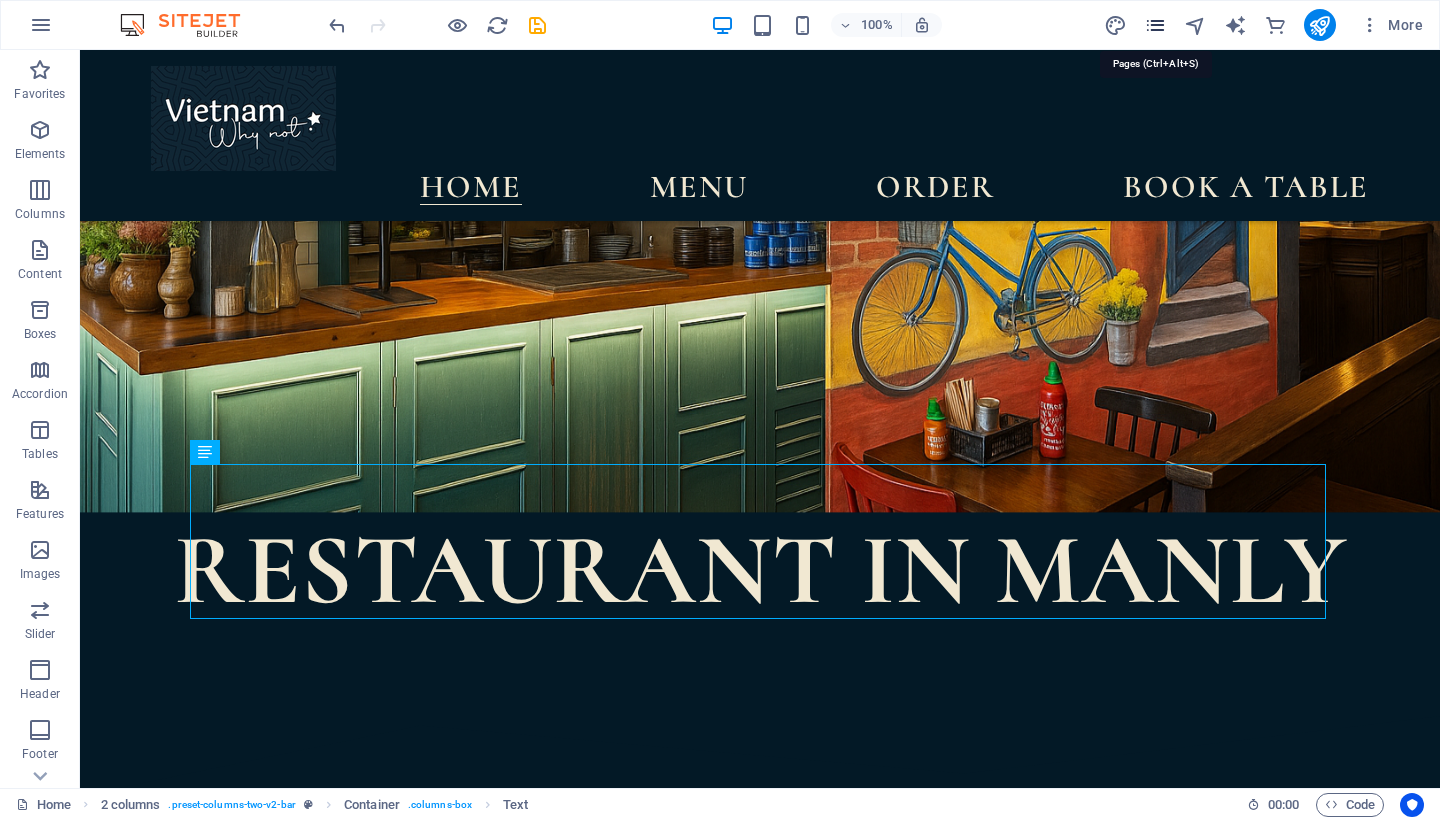 click at bounding box center (1155, 25) 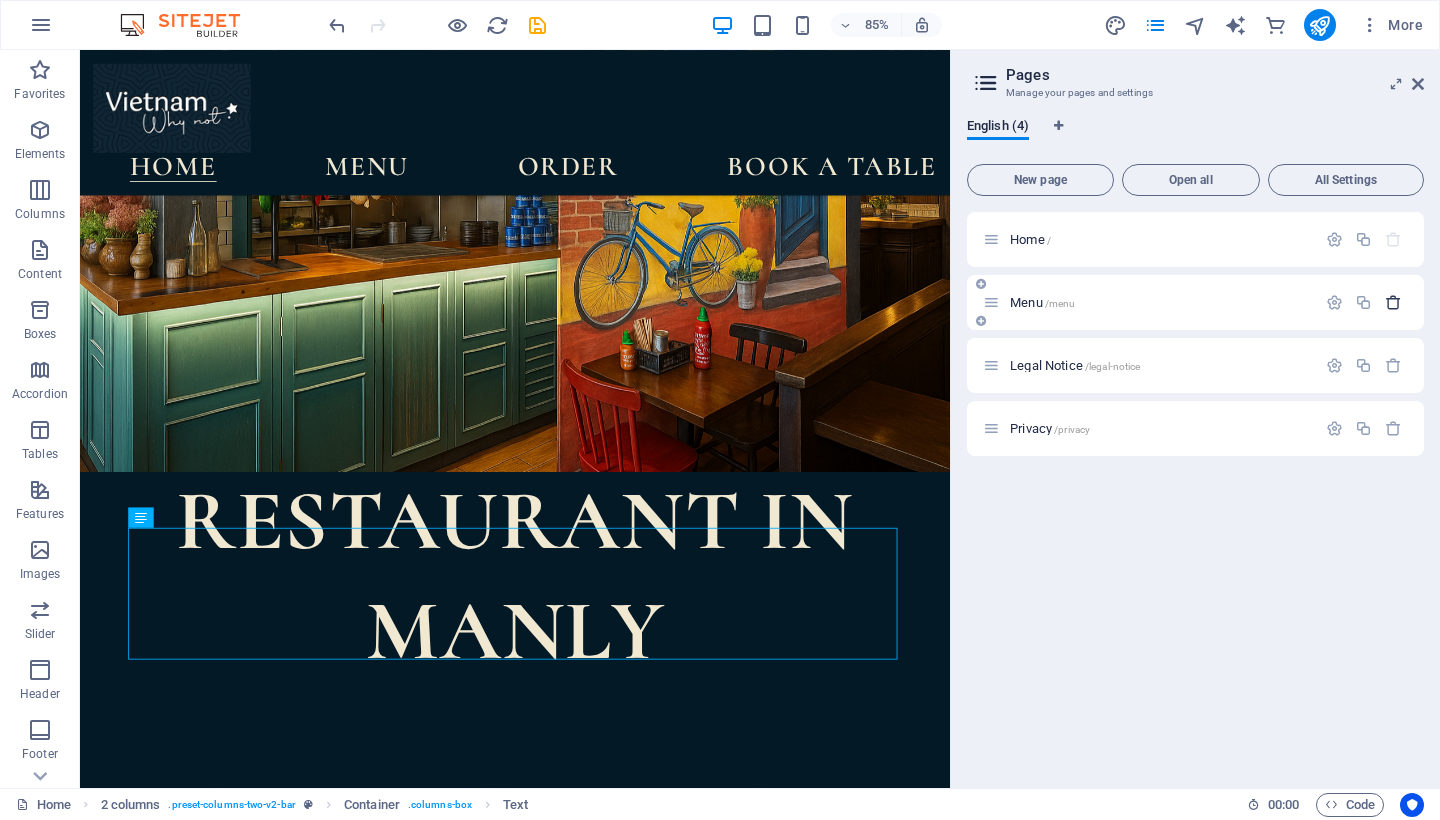 click at bounding box center [1393, 302] 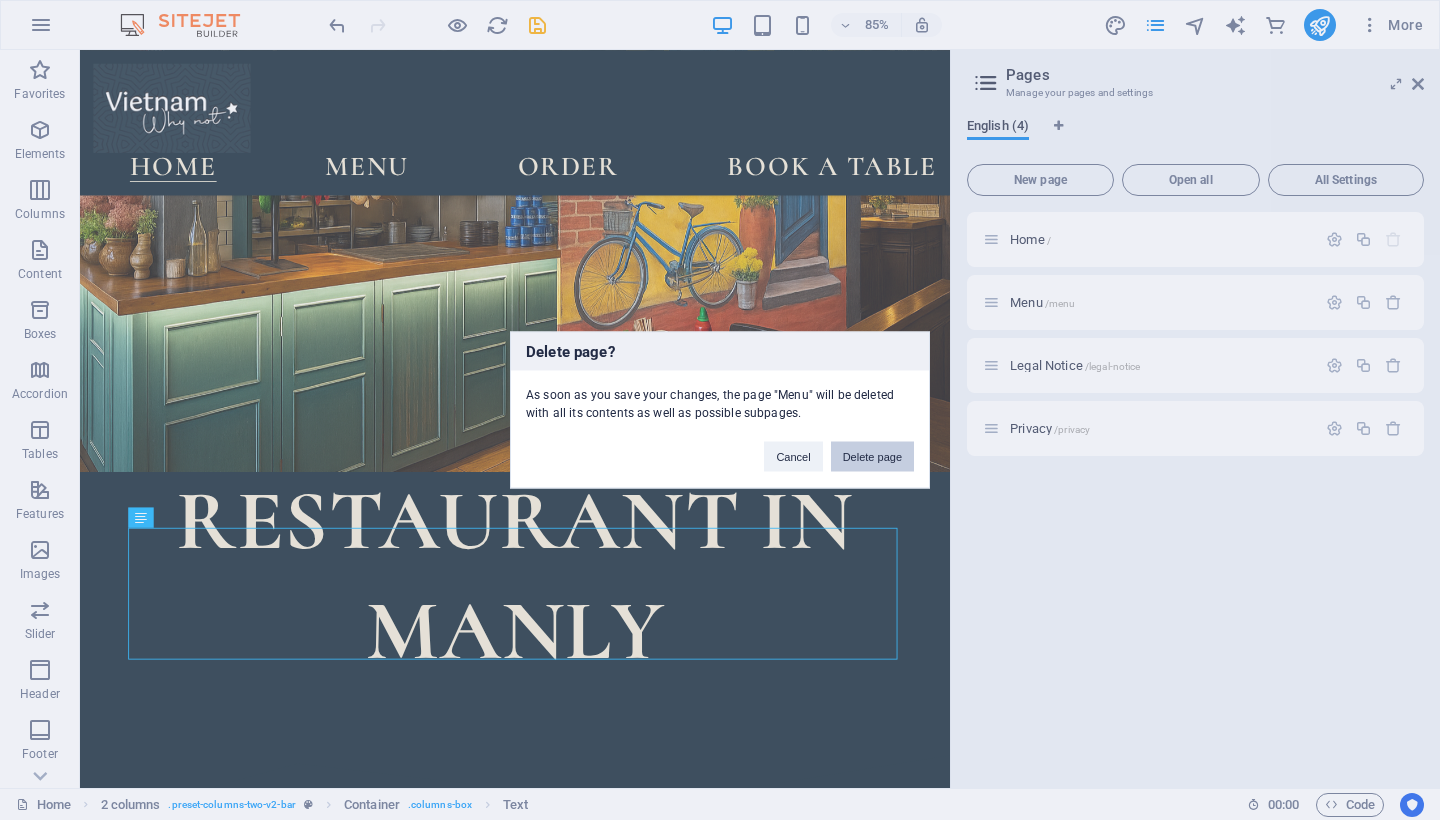 click on "Delete page" at bounding box center [872, 457] 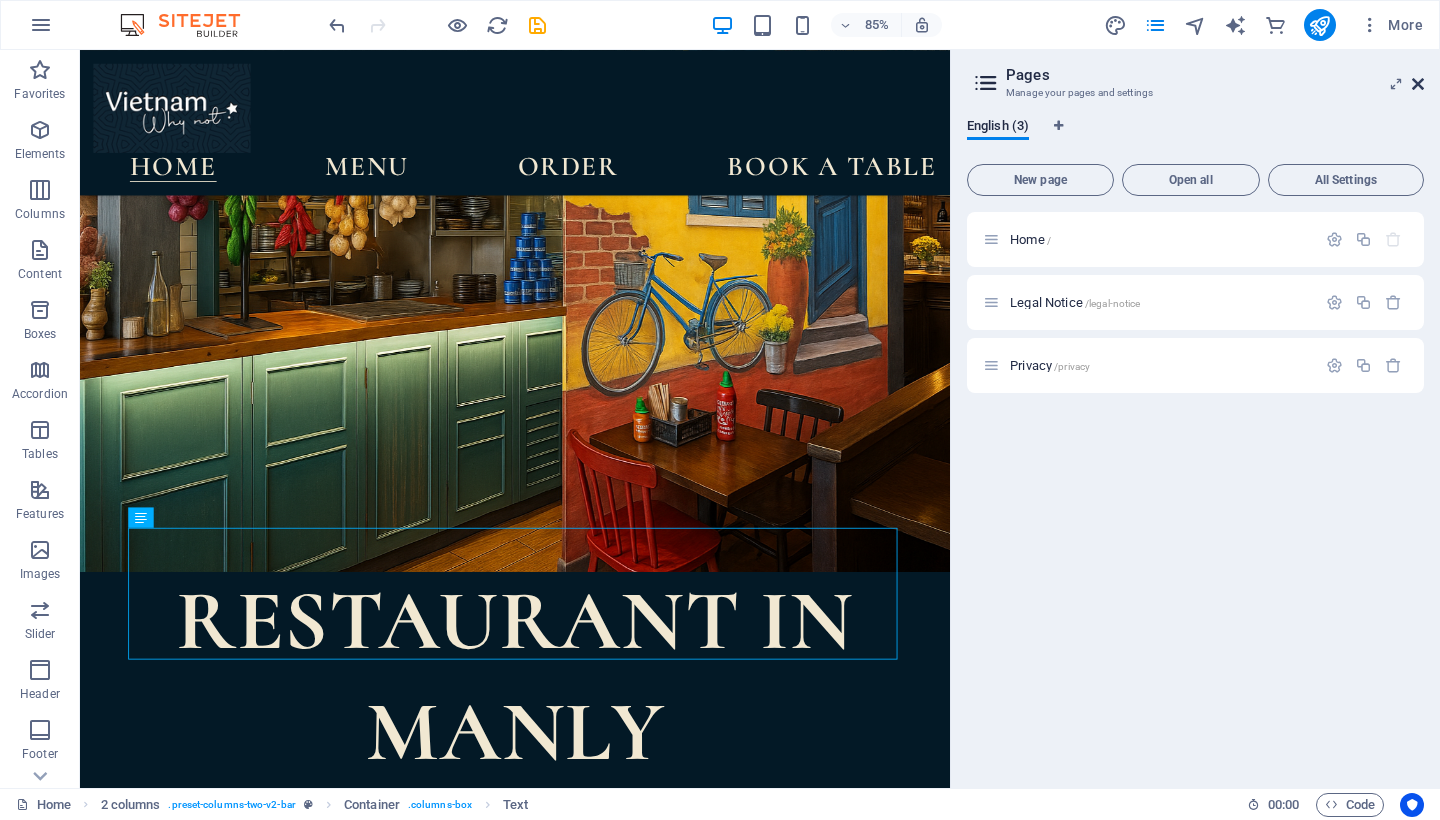 click at bounding box center (1418, 84) 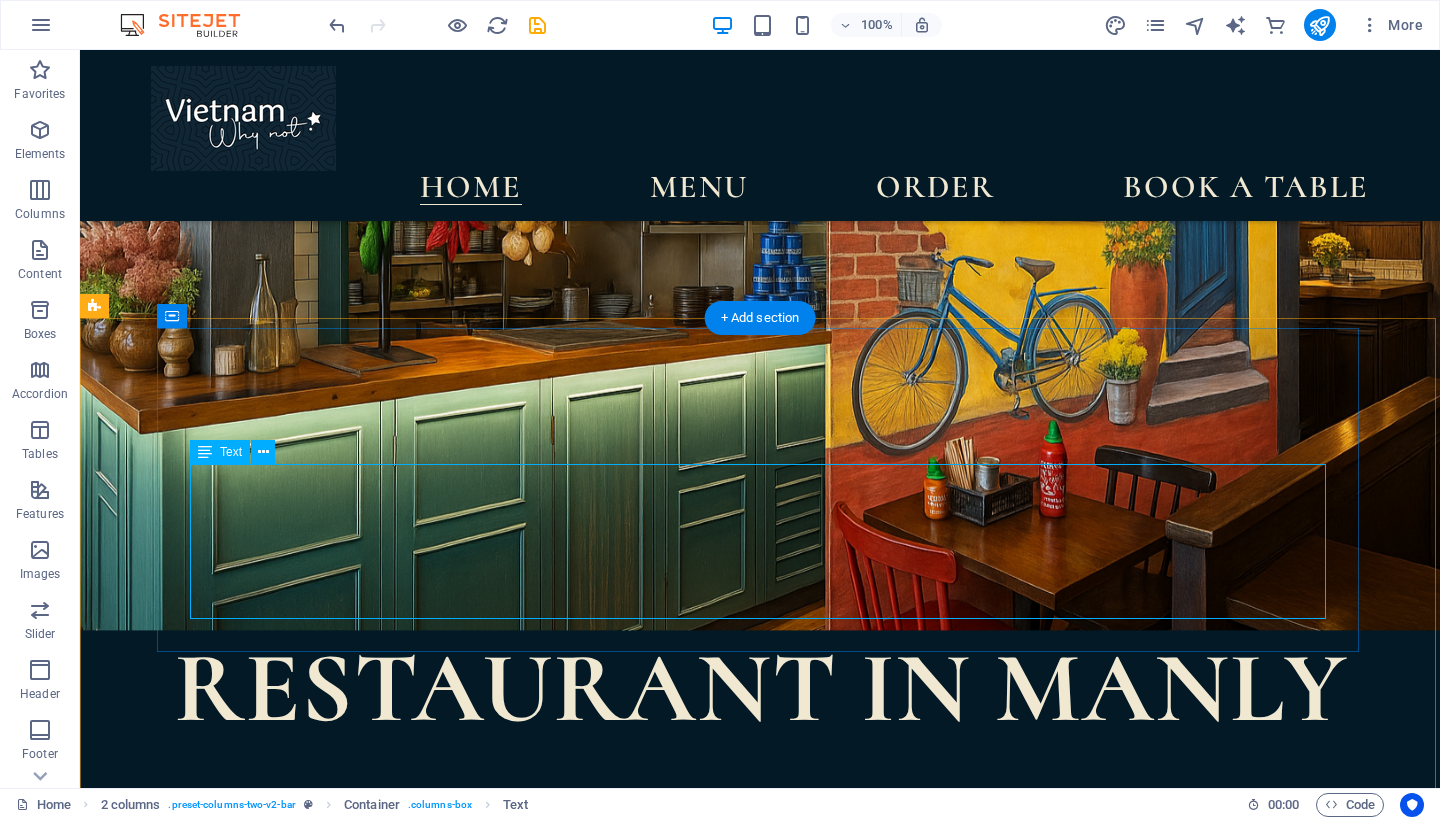 click on "Give the gift of flavour with a Vietnam Why Not eVoucher. Perfect for birthdays, anniversaries, or a delicious surprise! Available in store" at bounding box center [705, 1284] 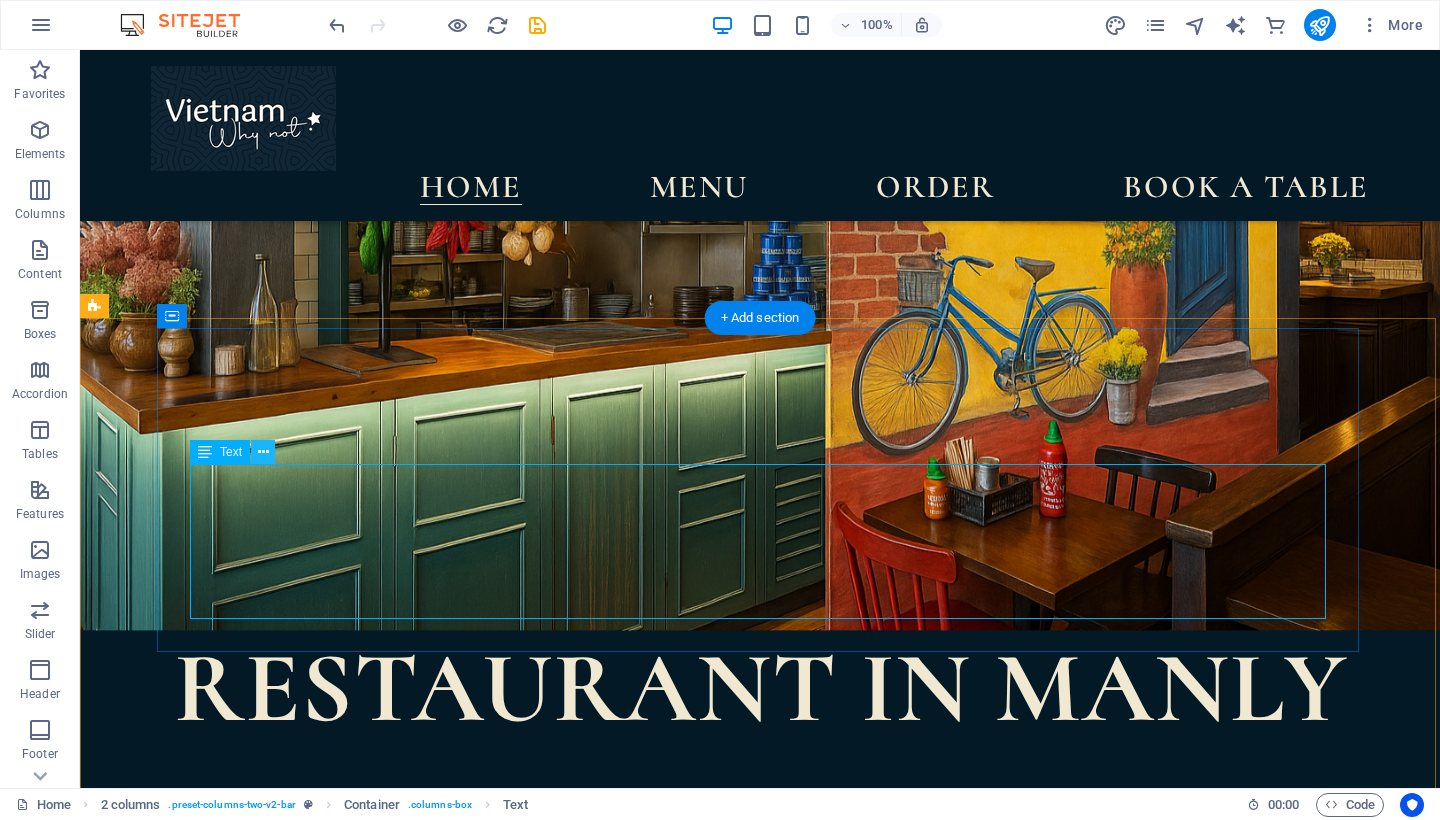 click at bounding box center [263, 452] 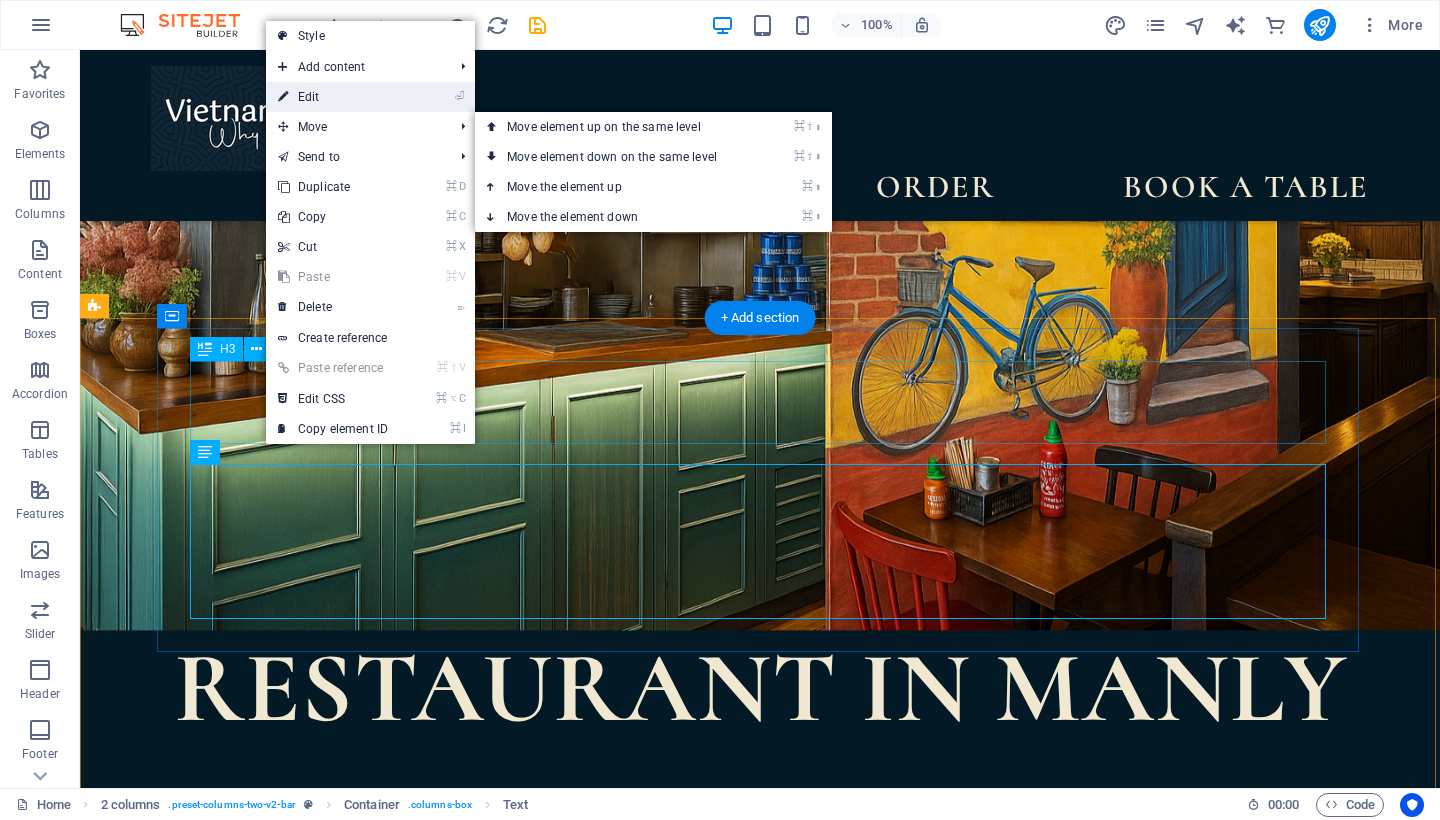 click on "⏎  Edit" at bounding box center (333, 97) 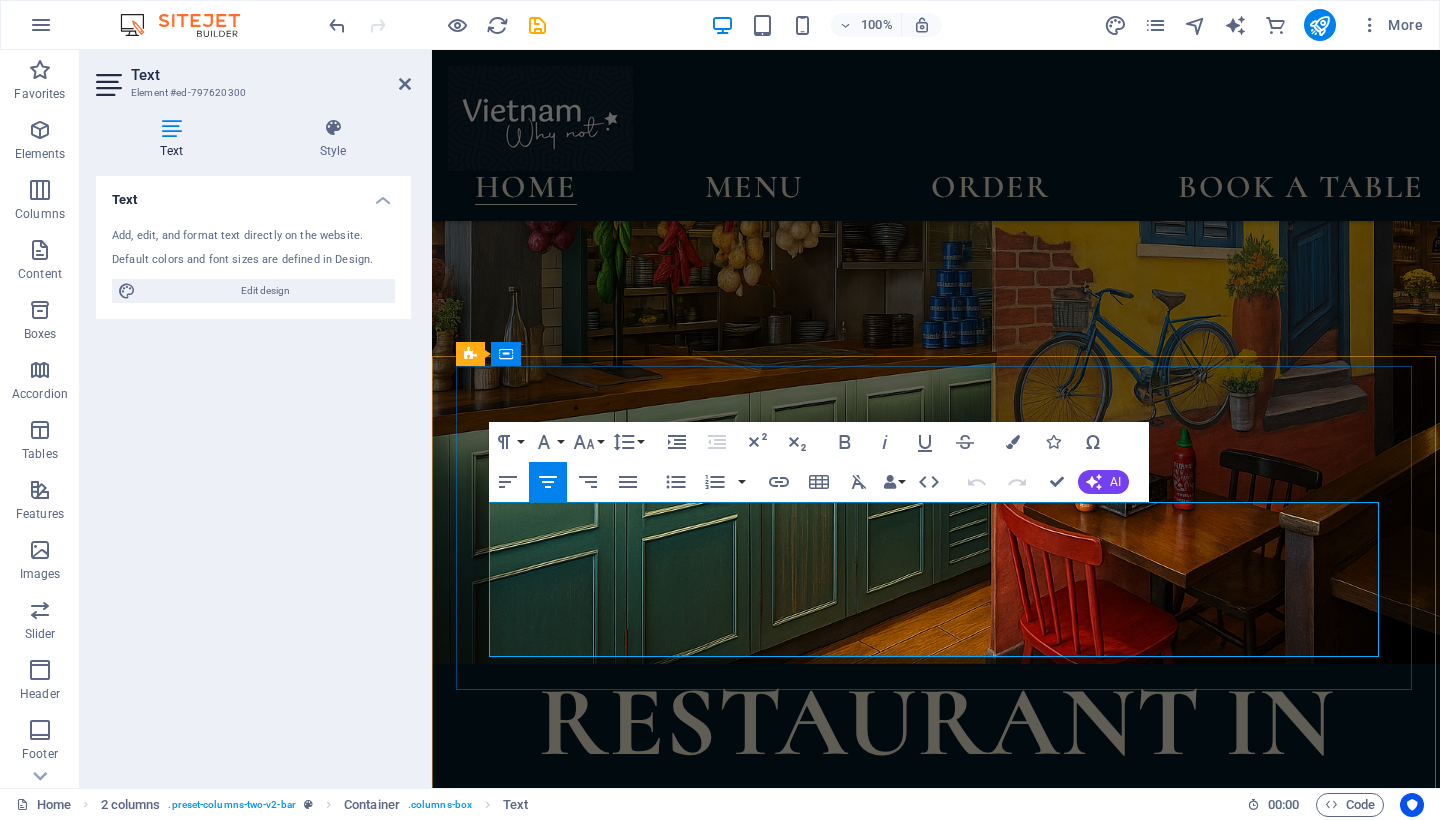 click at bounding box center (936, 1447) 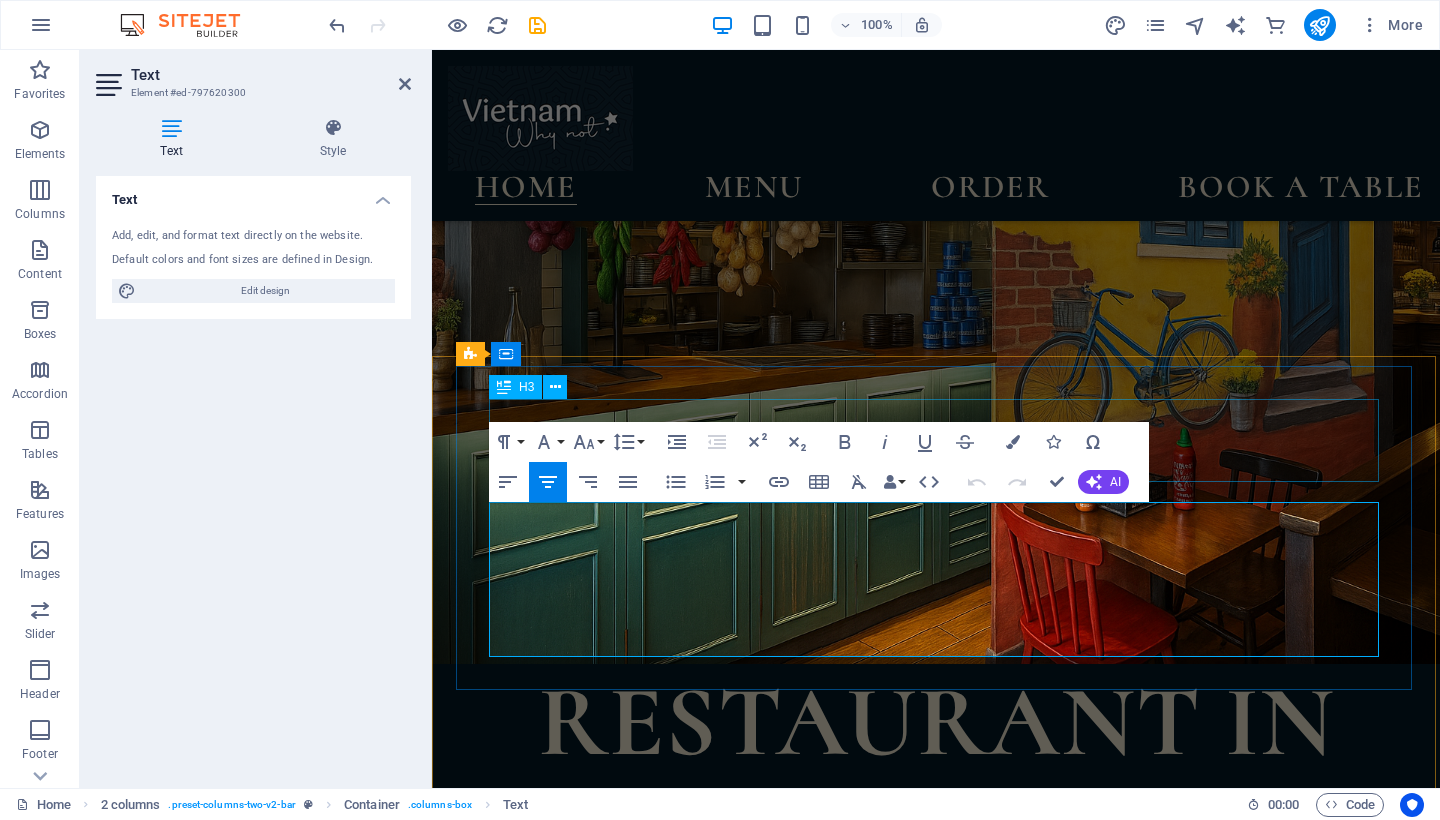 click on "menu" at bounding box center [936, 1339] 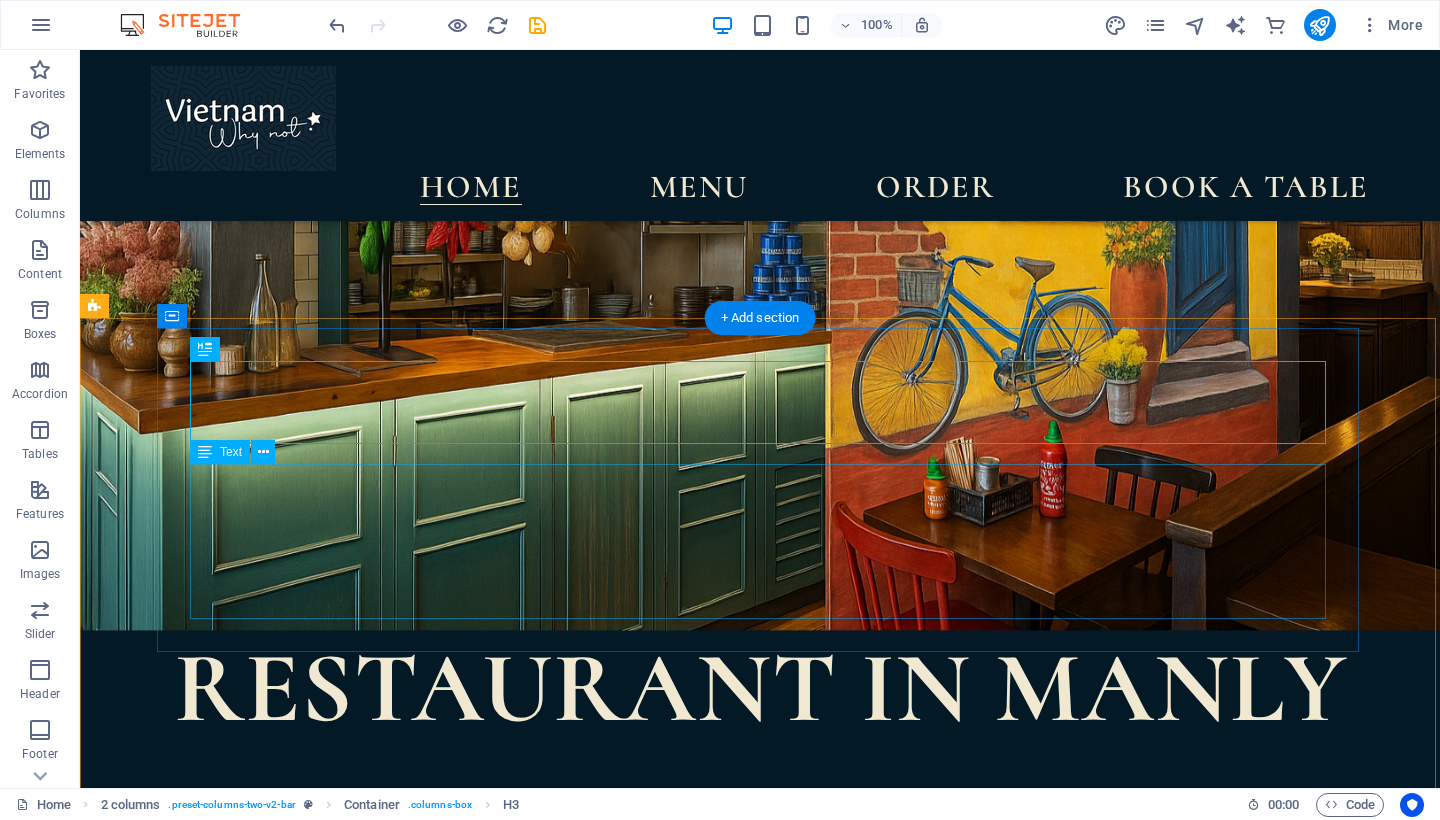 click on "Give the gift of flavour with a Vietnam Why Not eVoucher. Perfect for birthdays, anniversaries, or a delicious surprise! Available in store" at bounding box center [705, 1284] 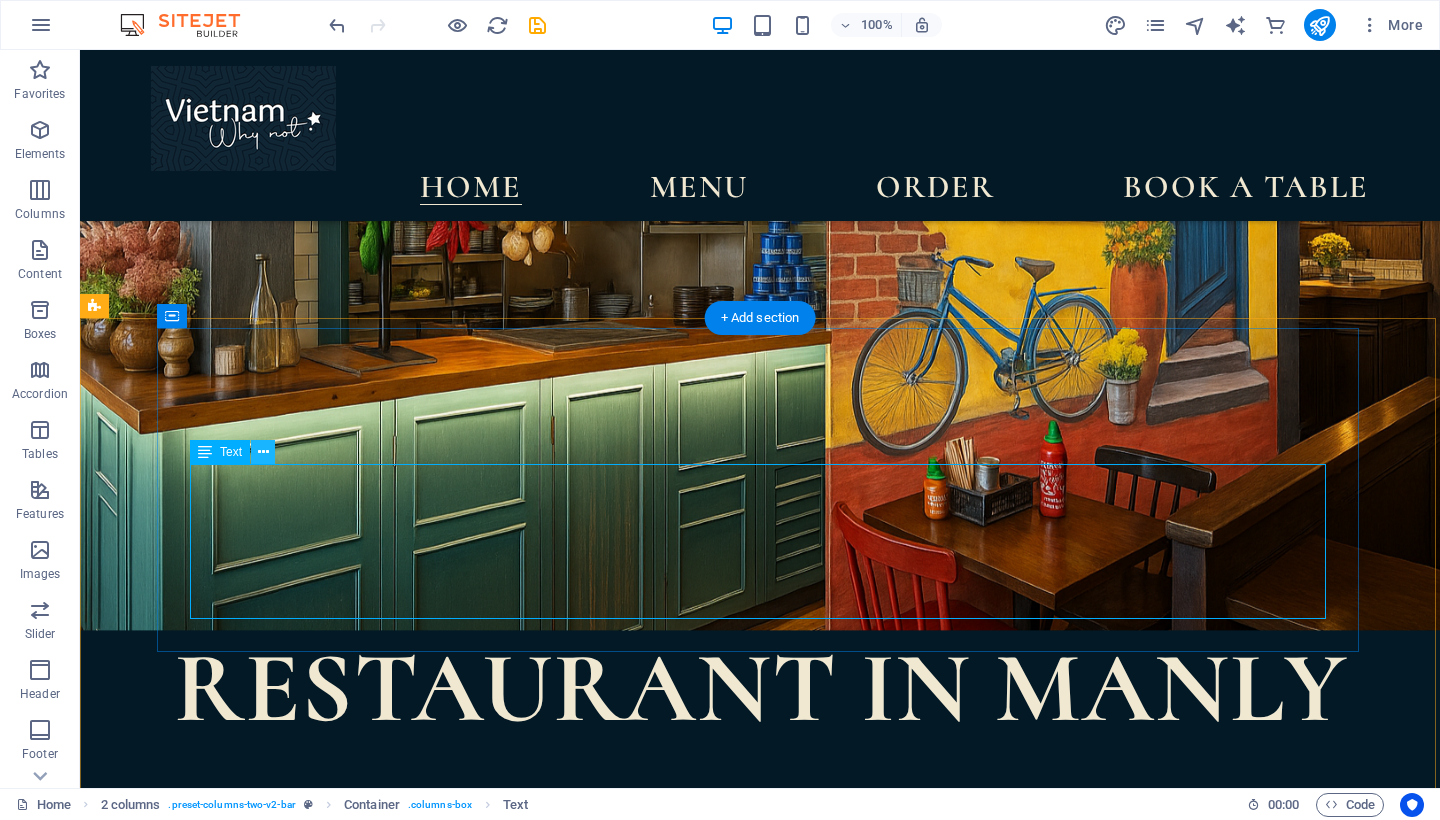 click at bounding box center (263, 452) 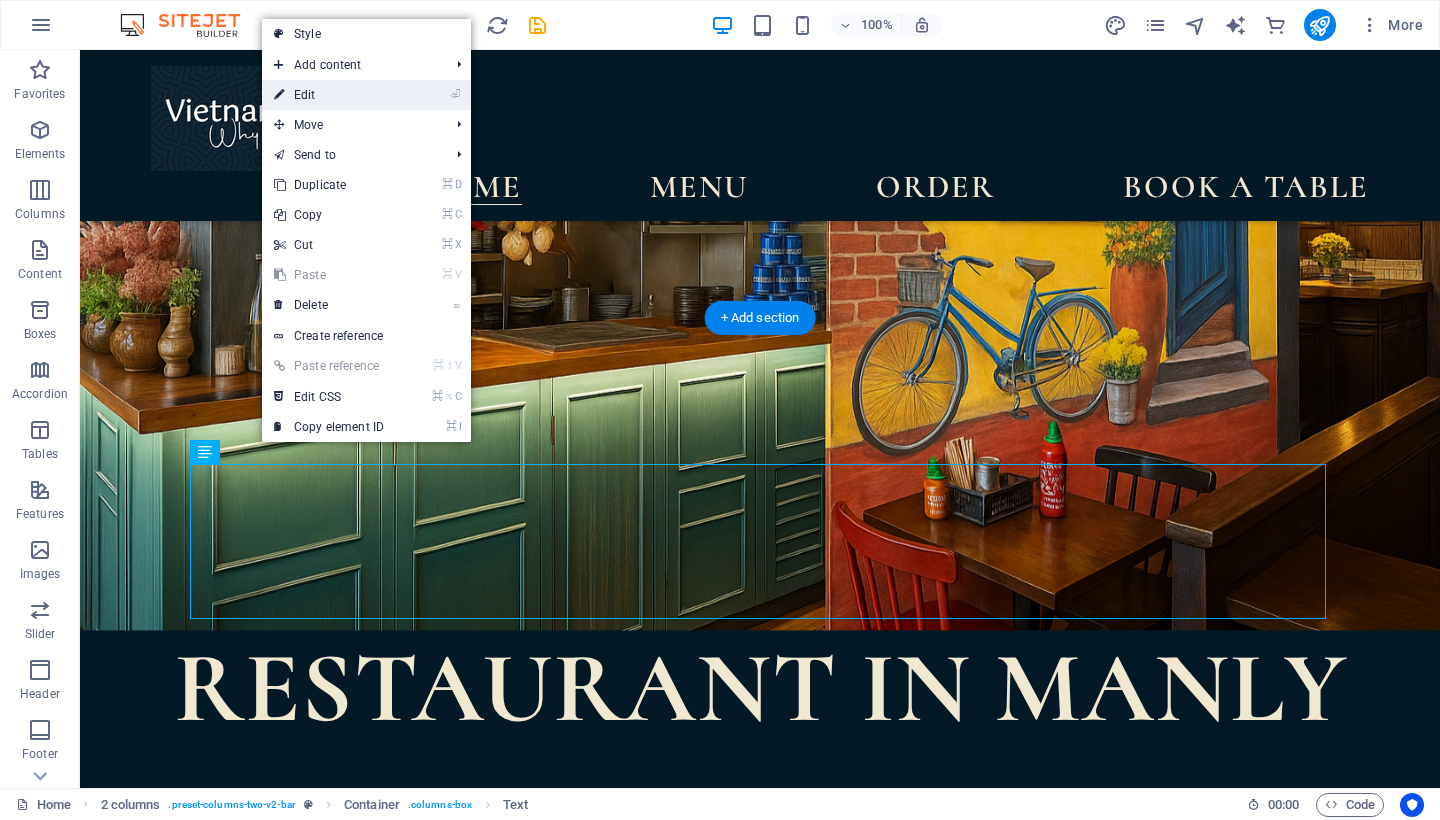 click on "⏎  Edit" at bounding box center (329, 95) 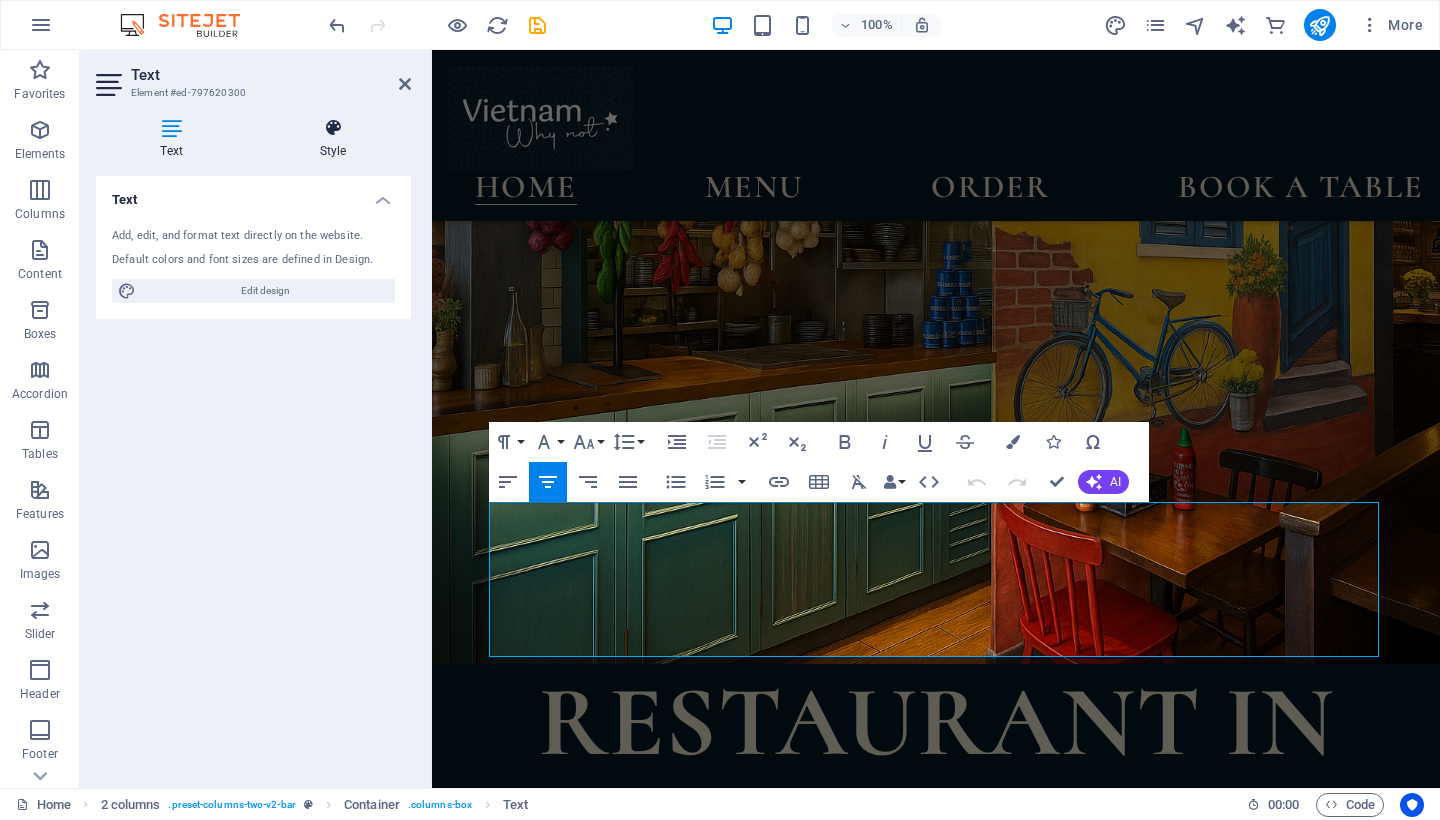 click at bounding box center [333, 128] 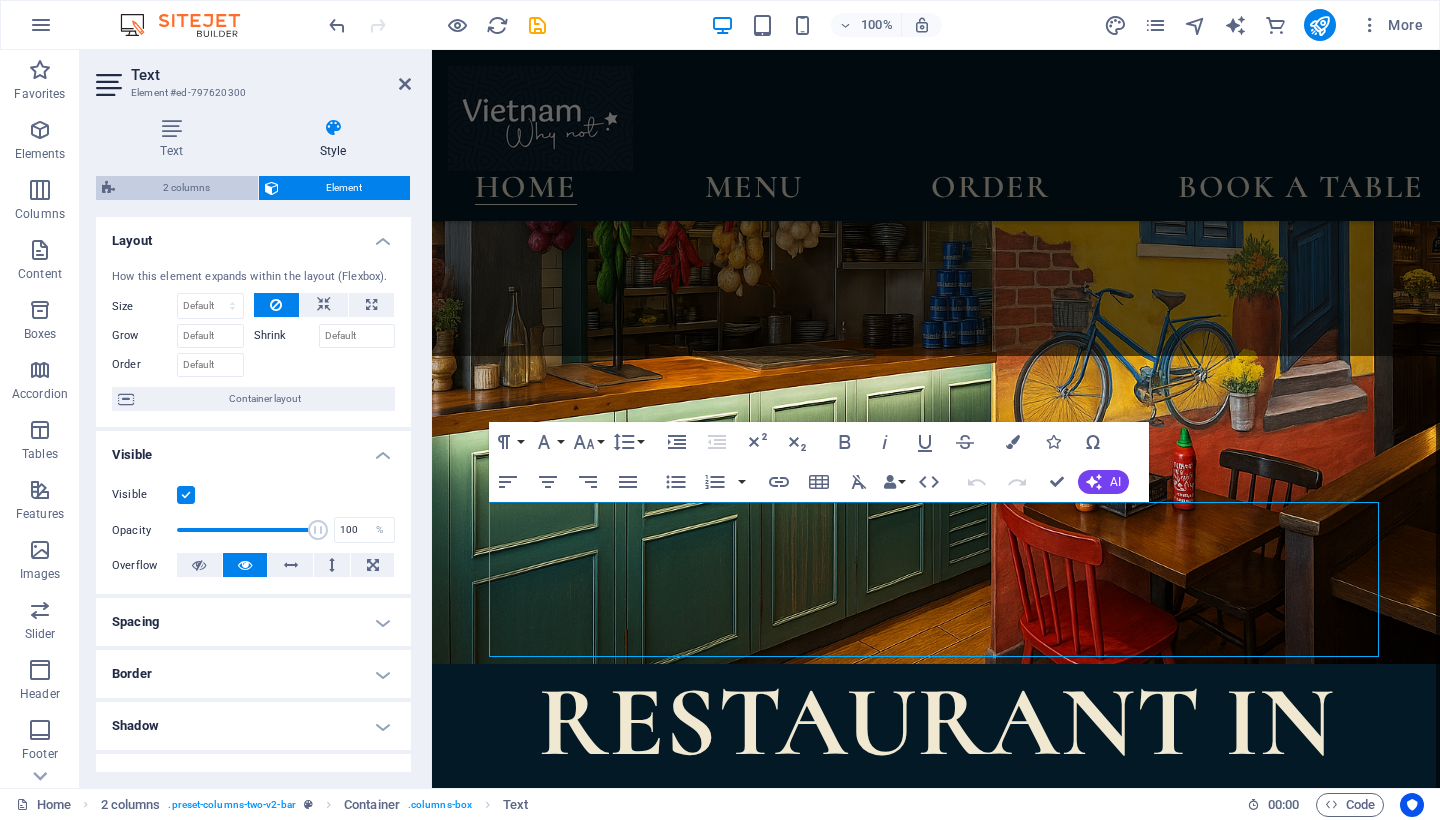 click on "2 columns" at bounding box center [186, 188] 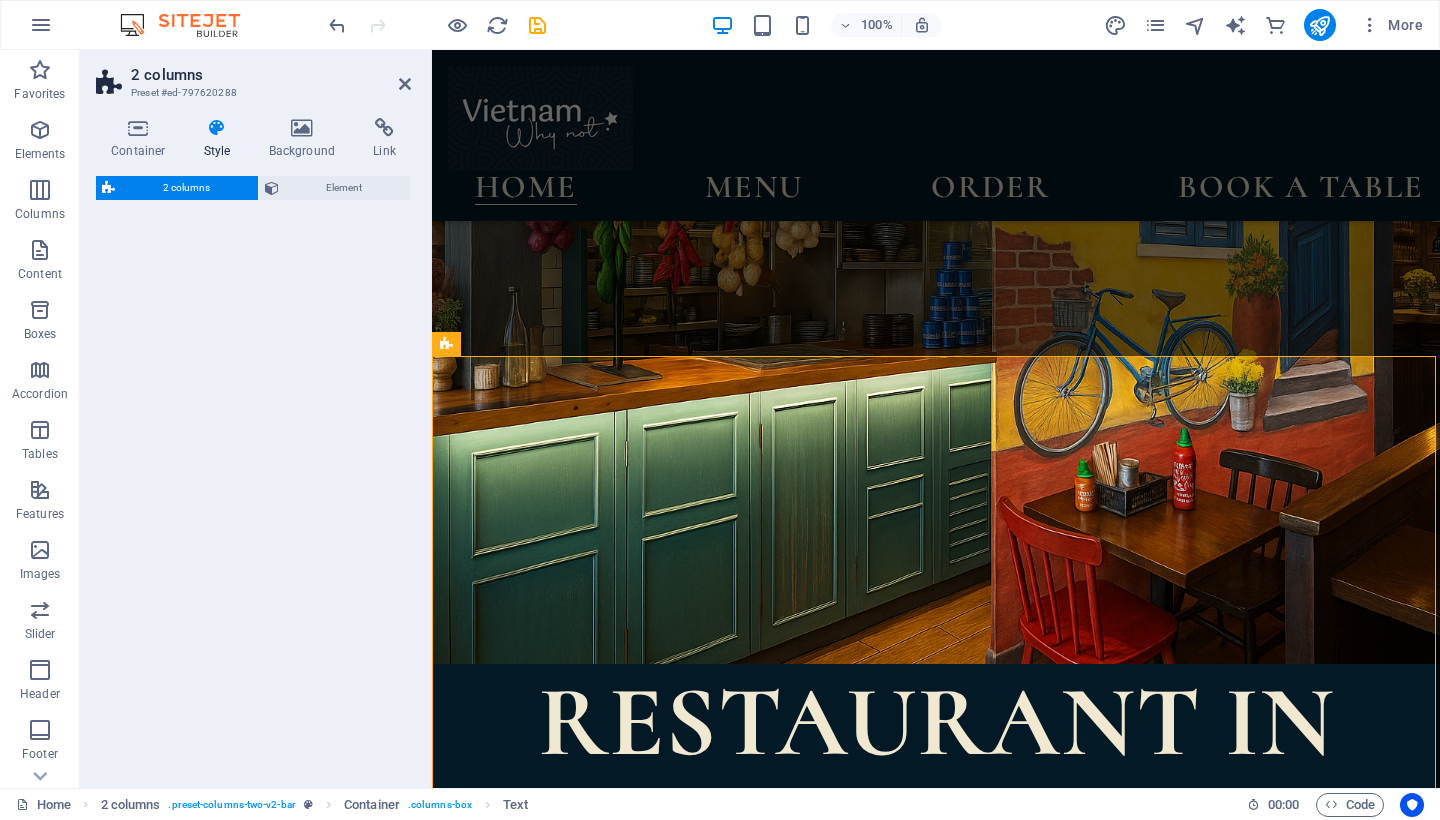 select on "px" 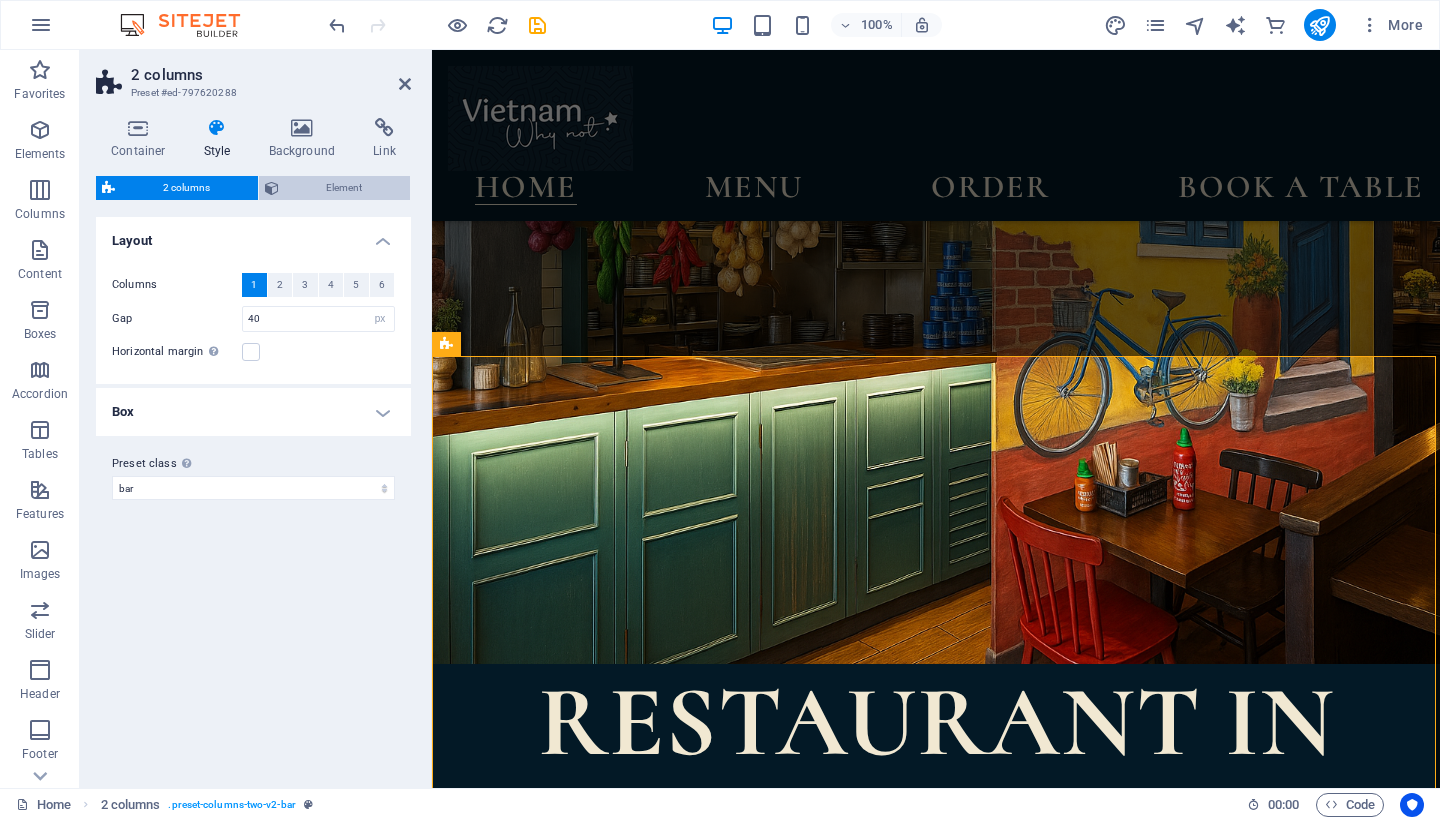 click on "Element" at bounding box center [345, 188] 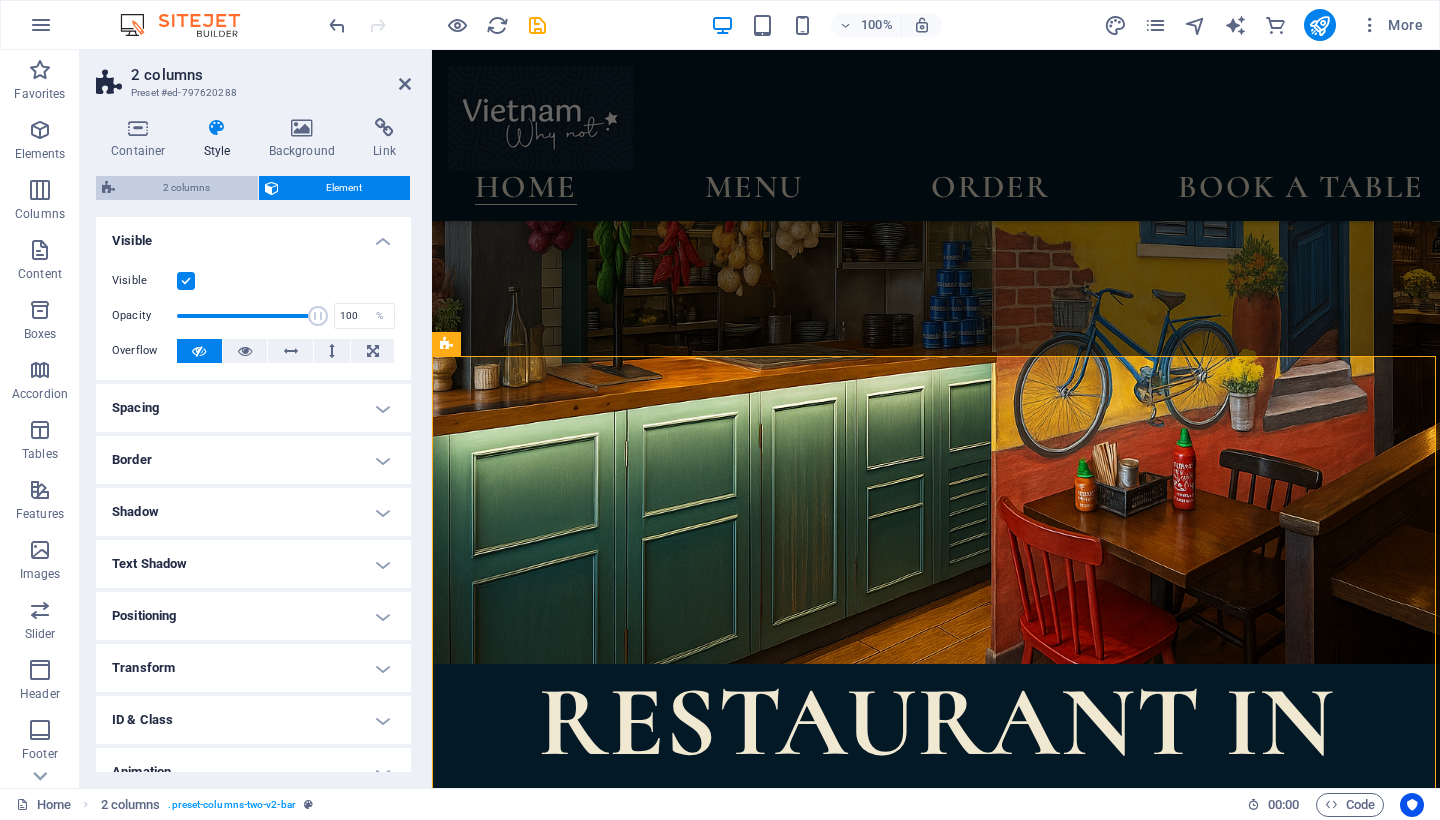 click on "2 columns" at bounding box center (186, 188) 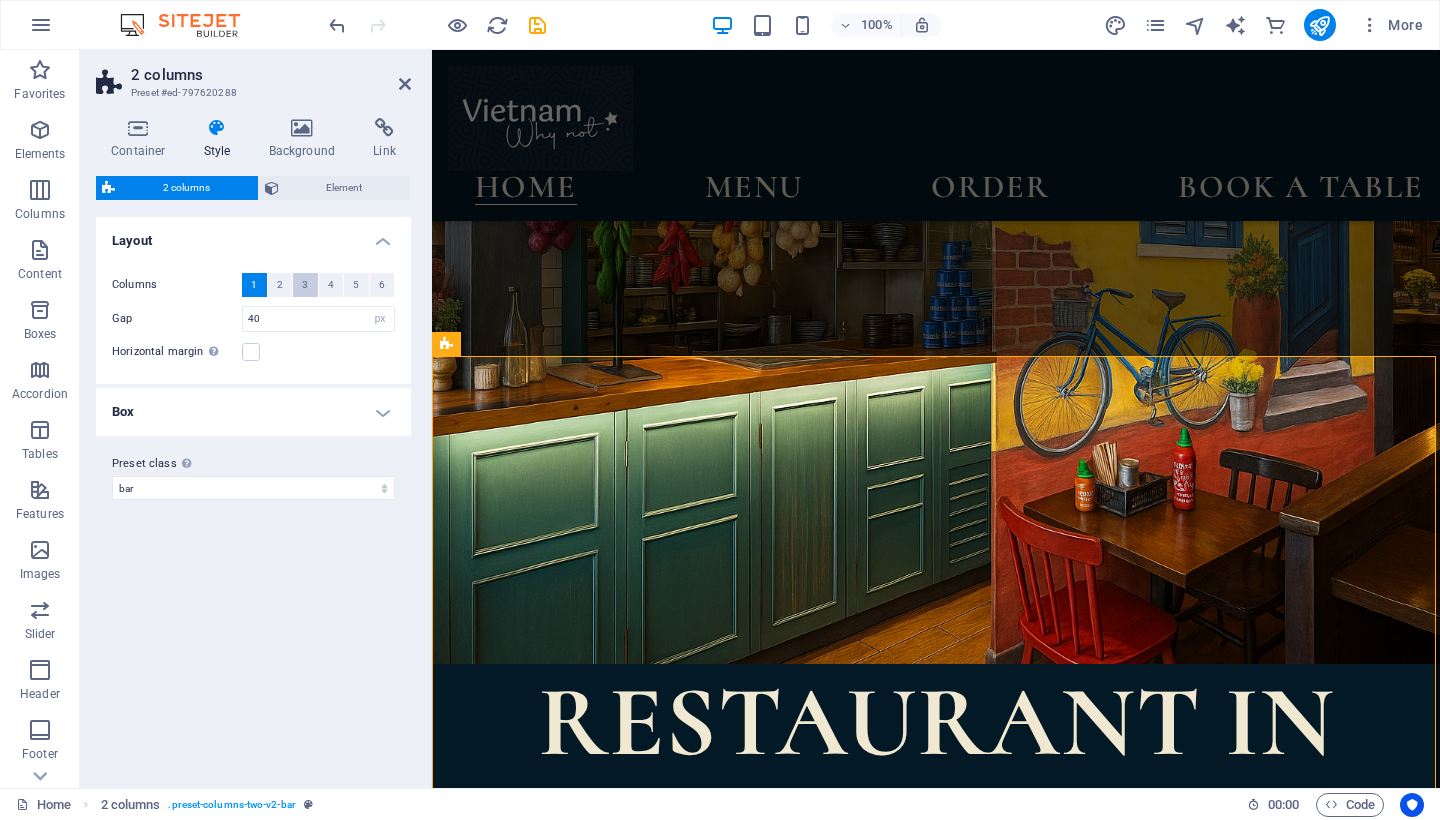 click on "3" at bounding box center (305, 285) 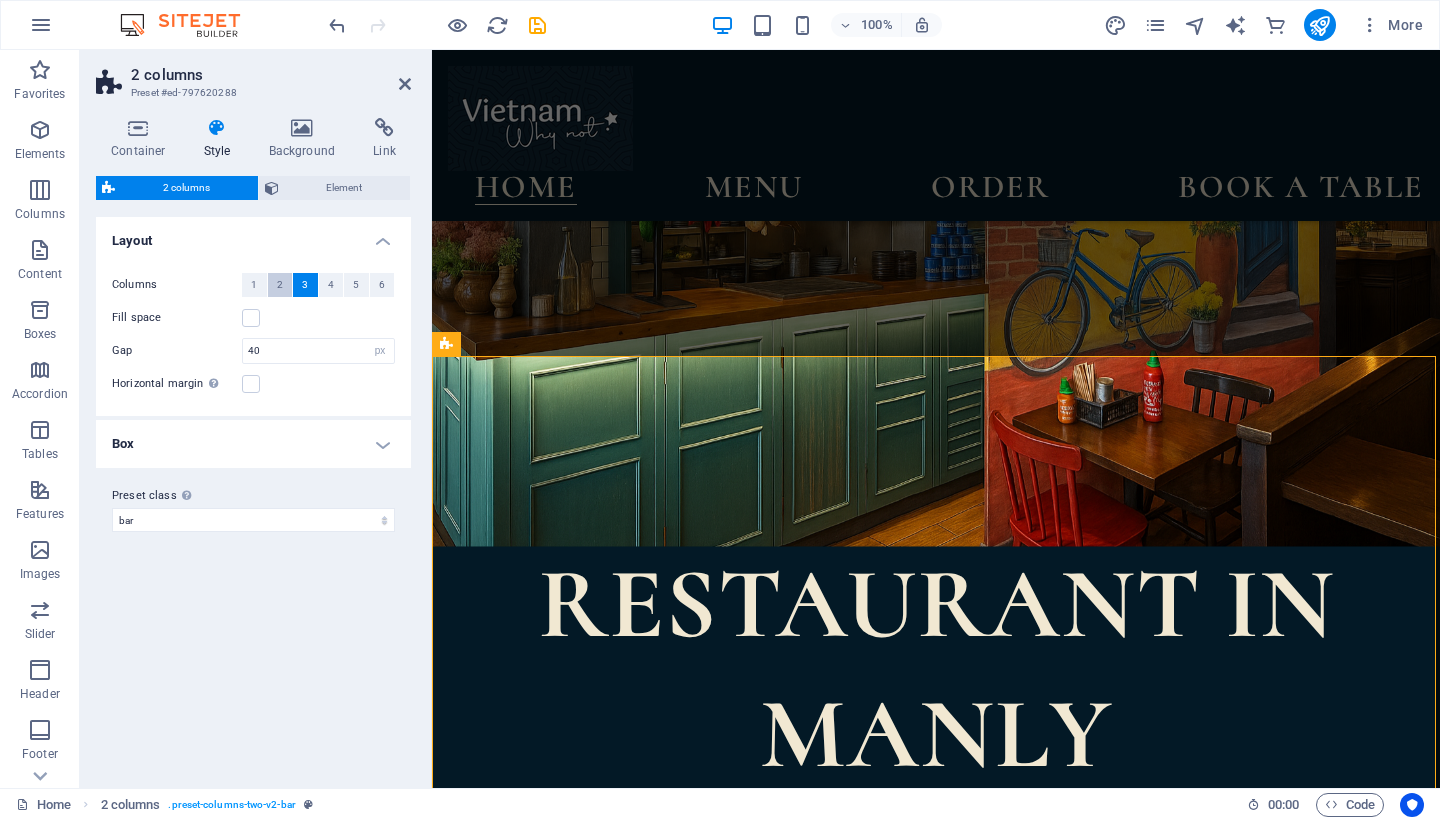 click on "2" at bounding box center (280, 285) 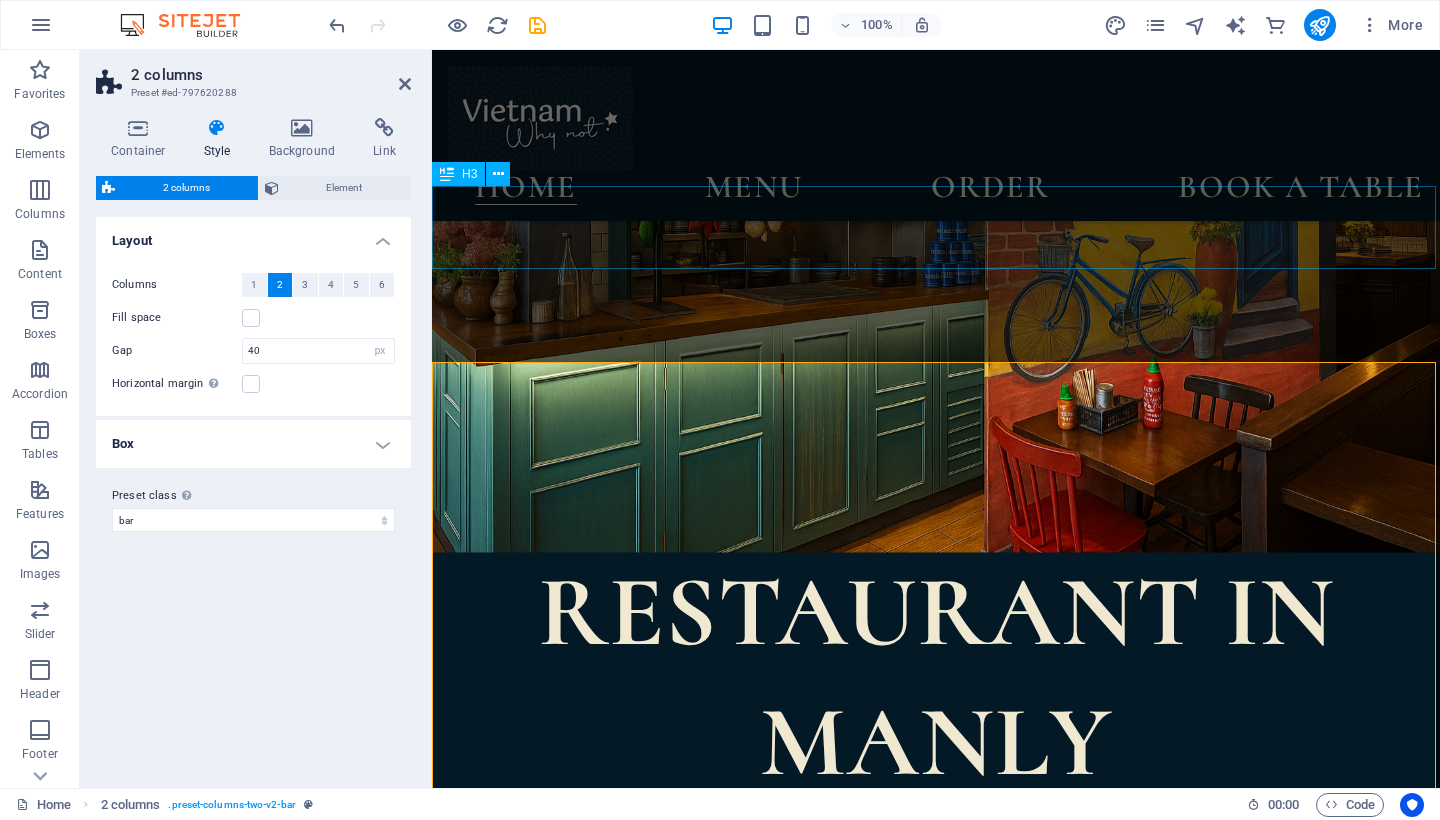 scroll, scrollTop: 536, scrollLeft: 0, axis: vertical 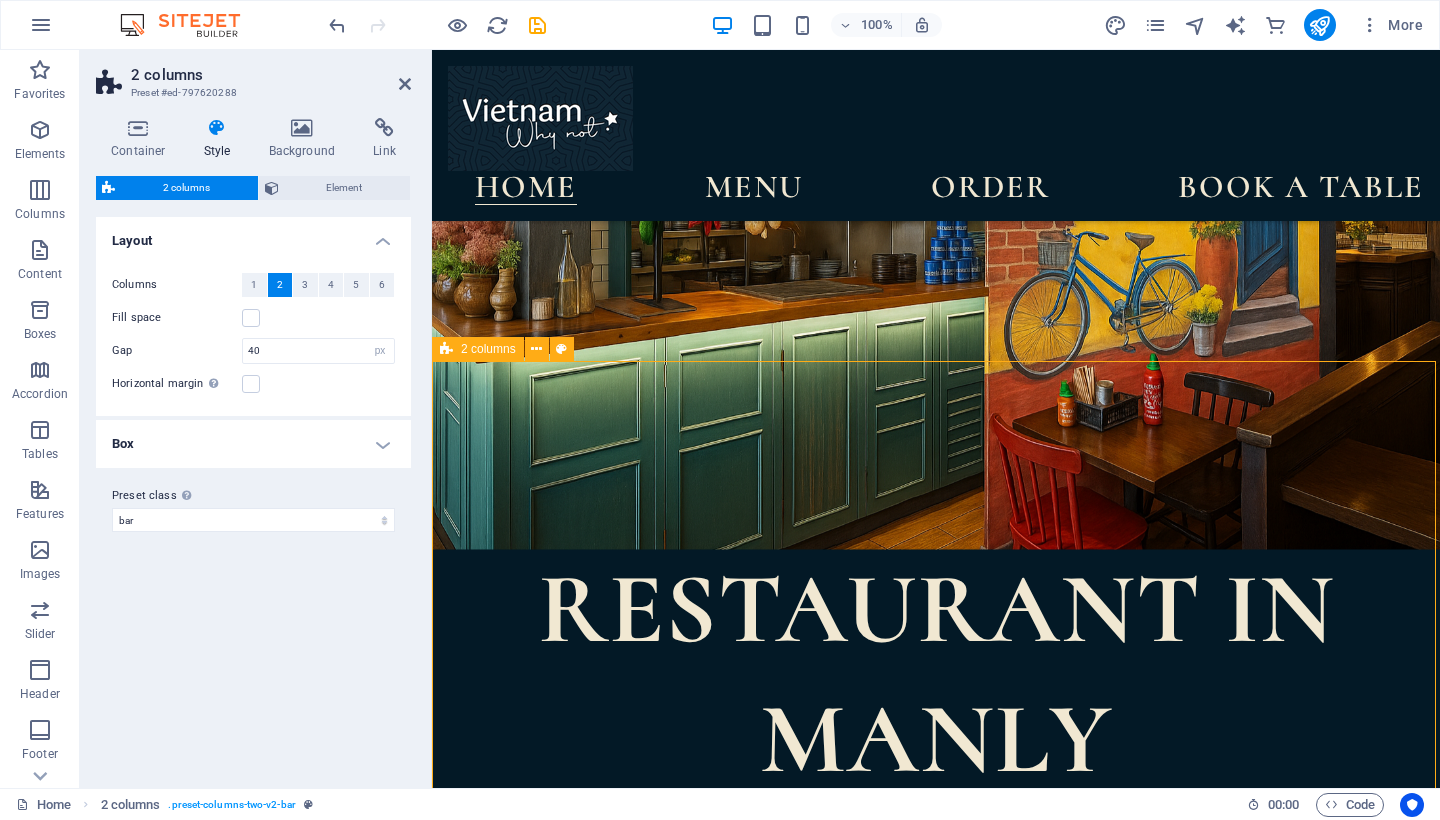 drag, startPoint x: 761, startPoint y: 367, endPoint x: 752, endPoint y: 467, distance: 100.40418 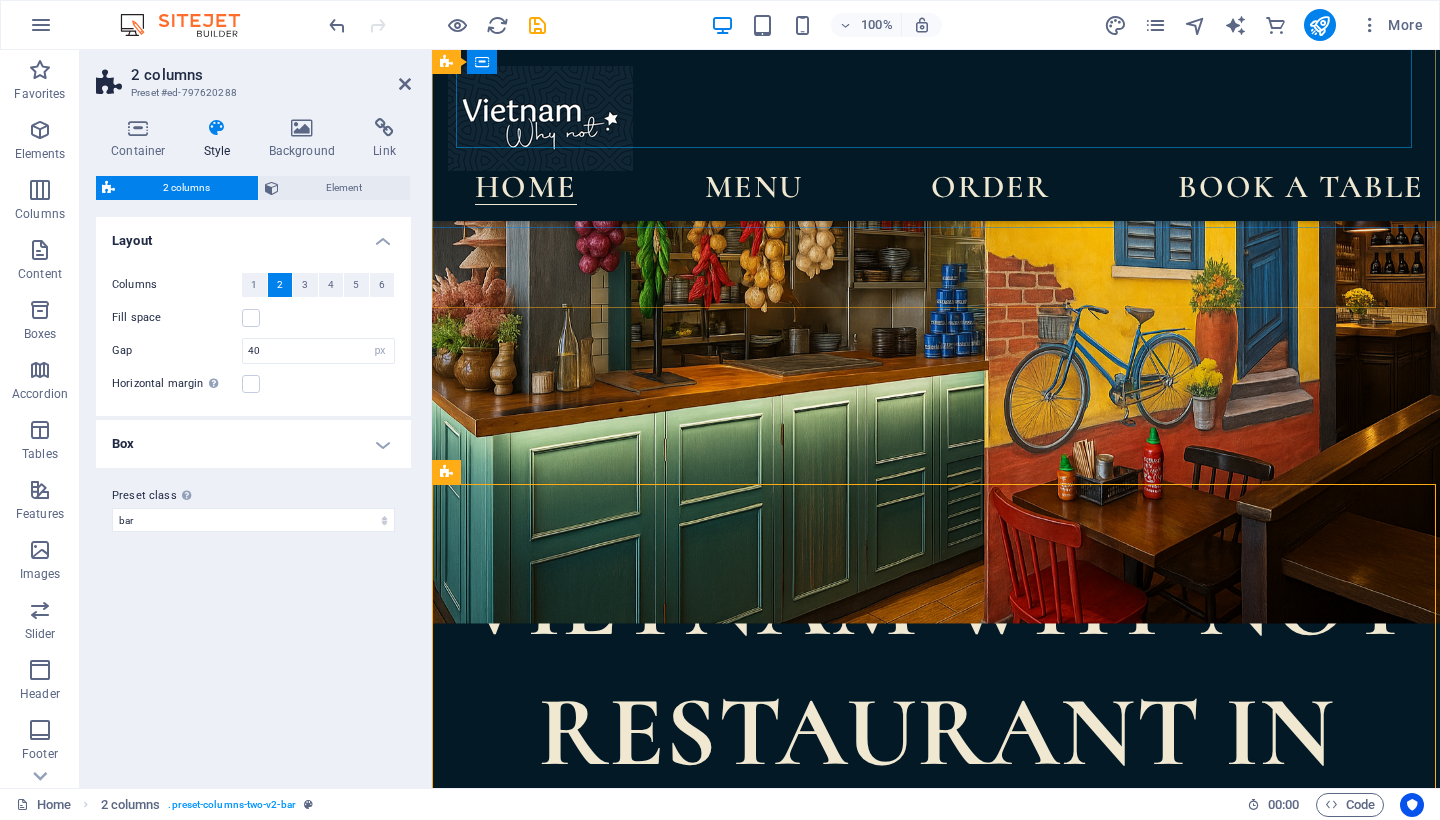 scroll, scrollTop: 491, scrollLeft: 0, axis: vertical 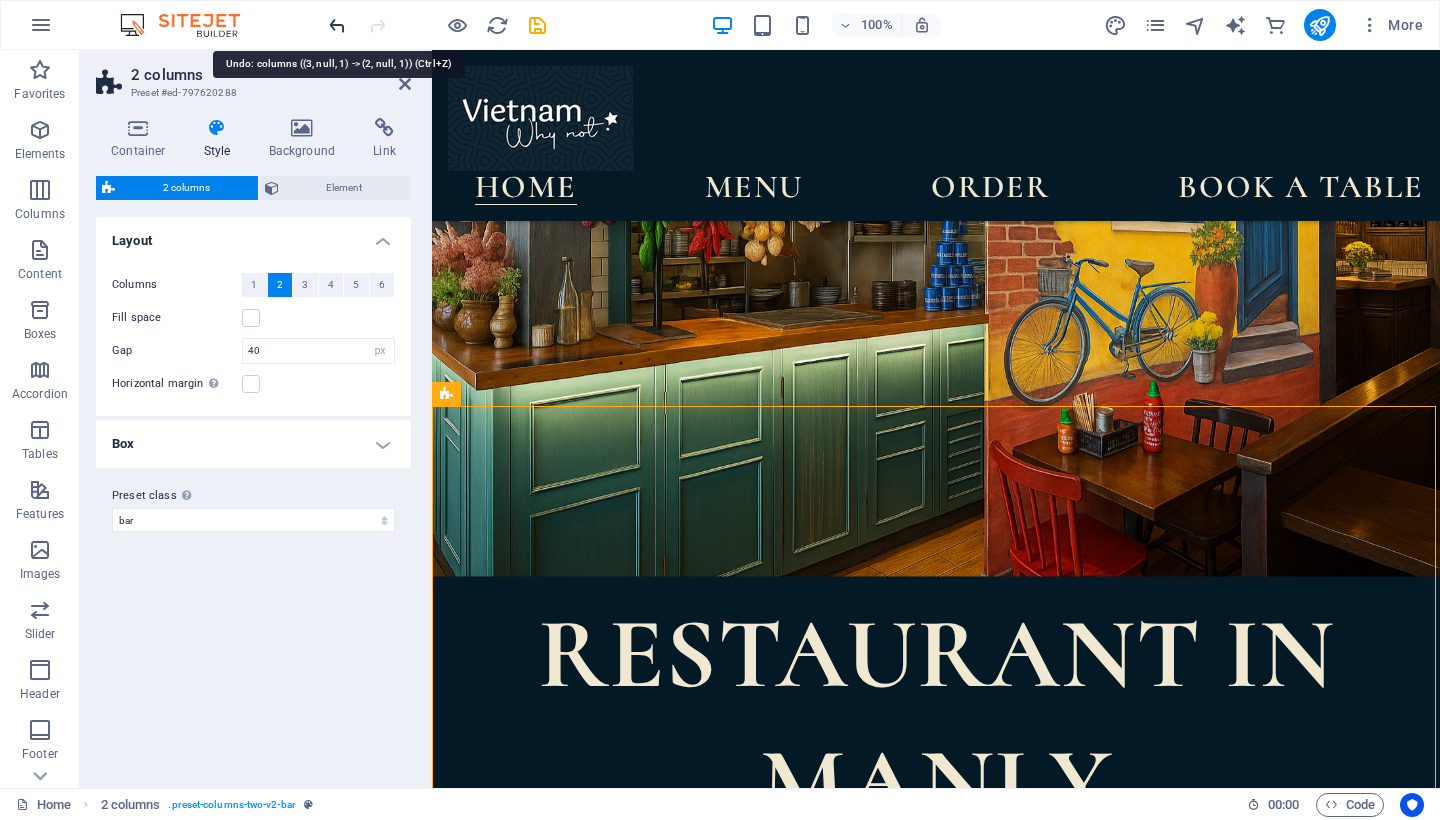 click at bounding box center (337, 25) 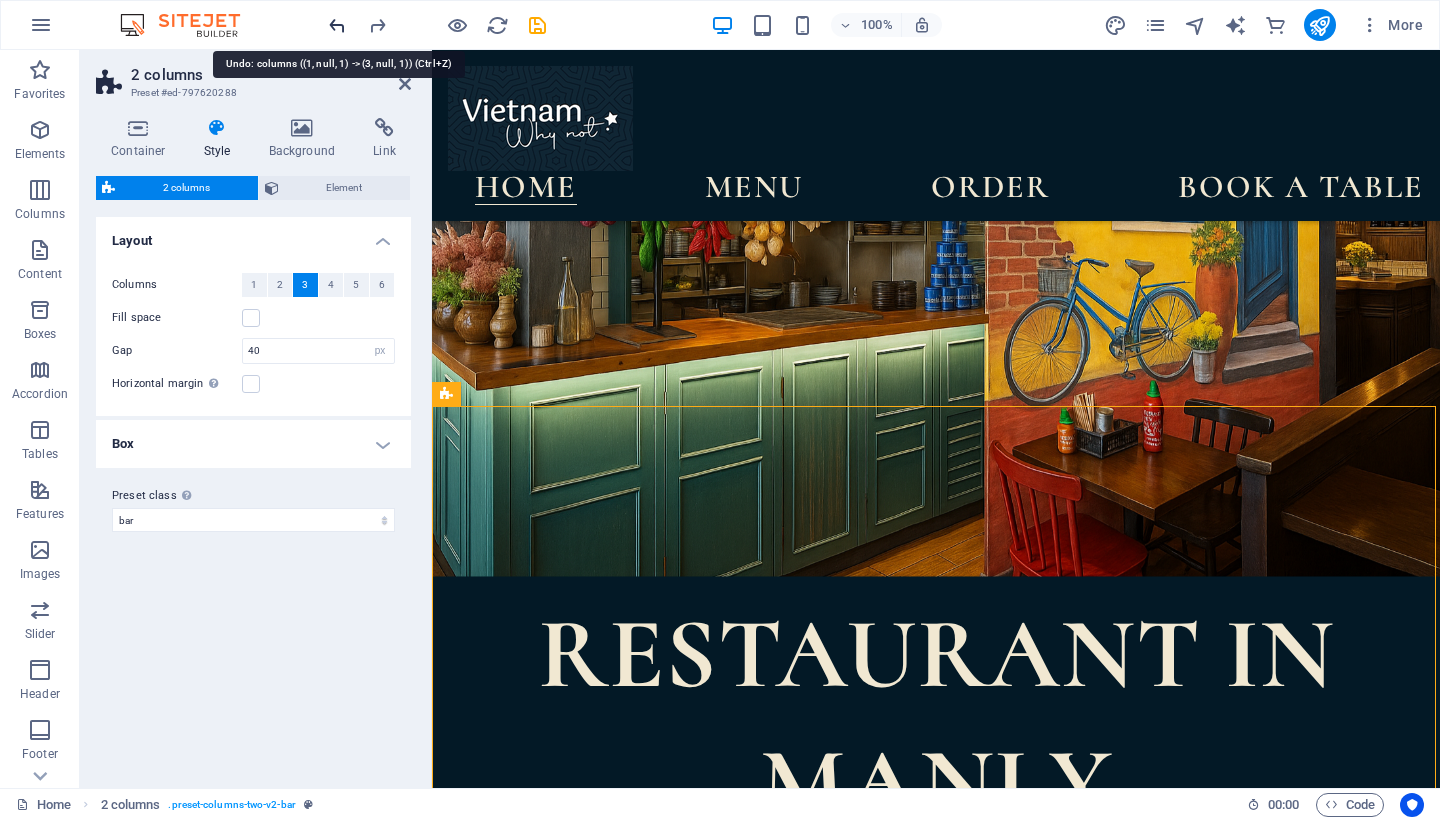 click at bounding box center (337, 25) 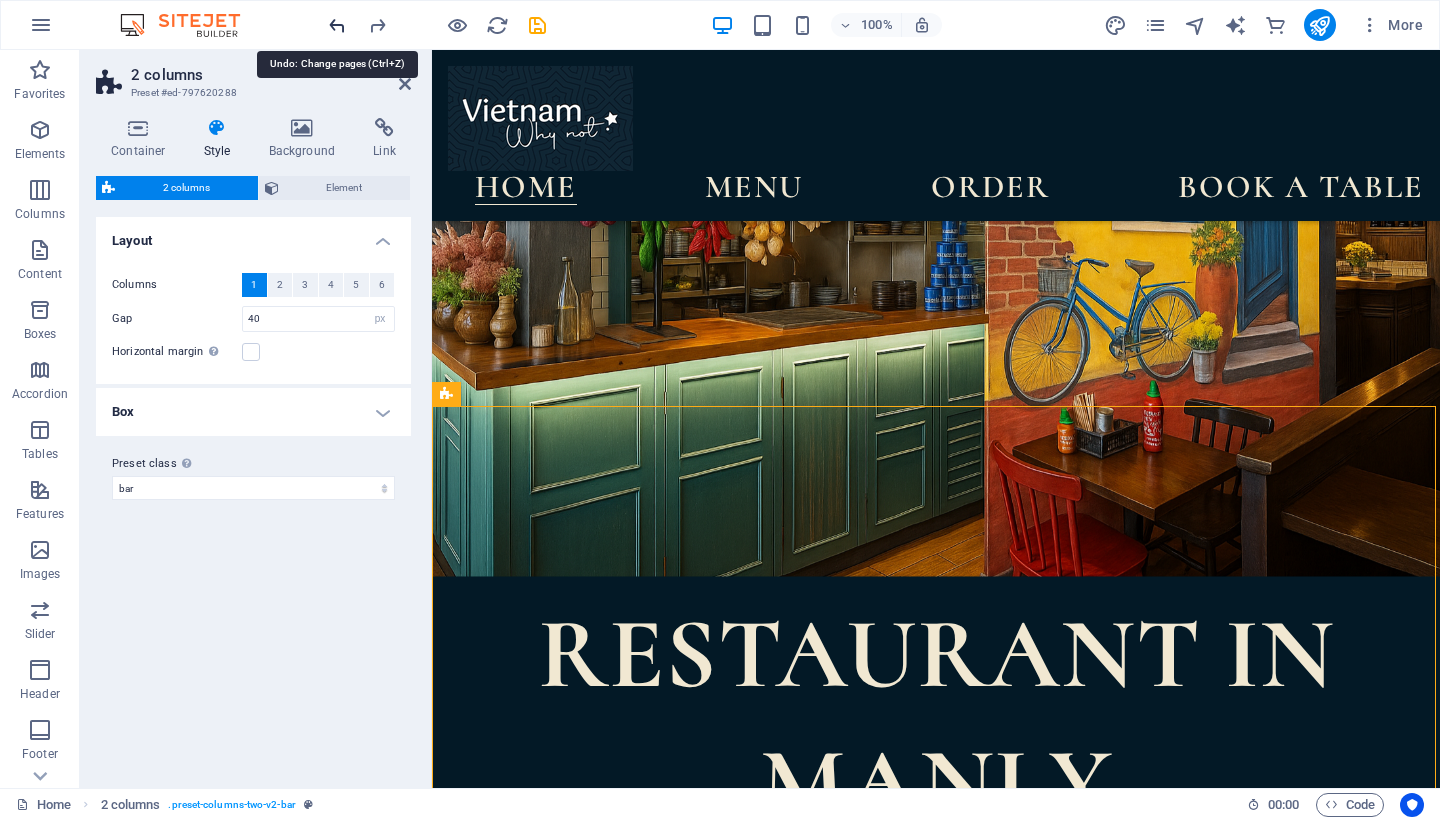 click at bounding box center (337, 25) 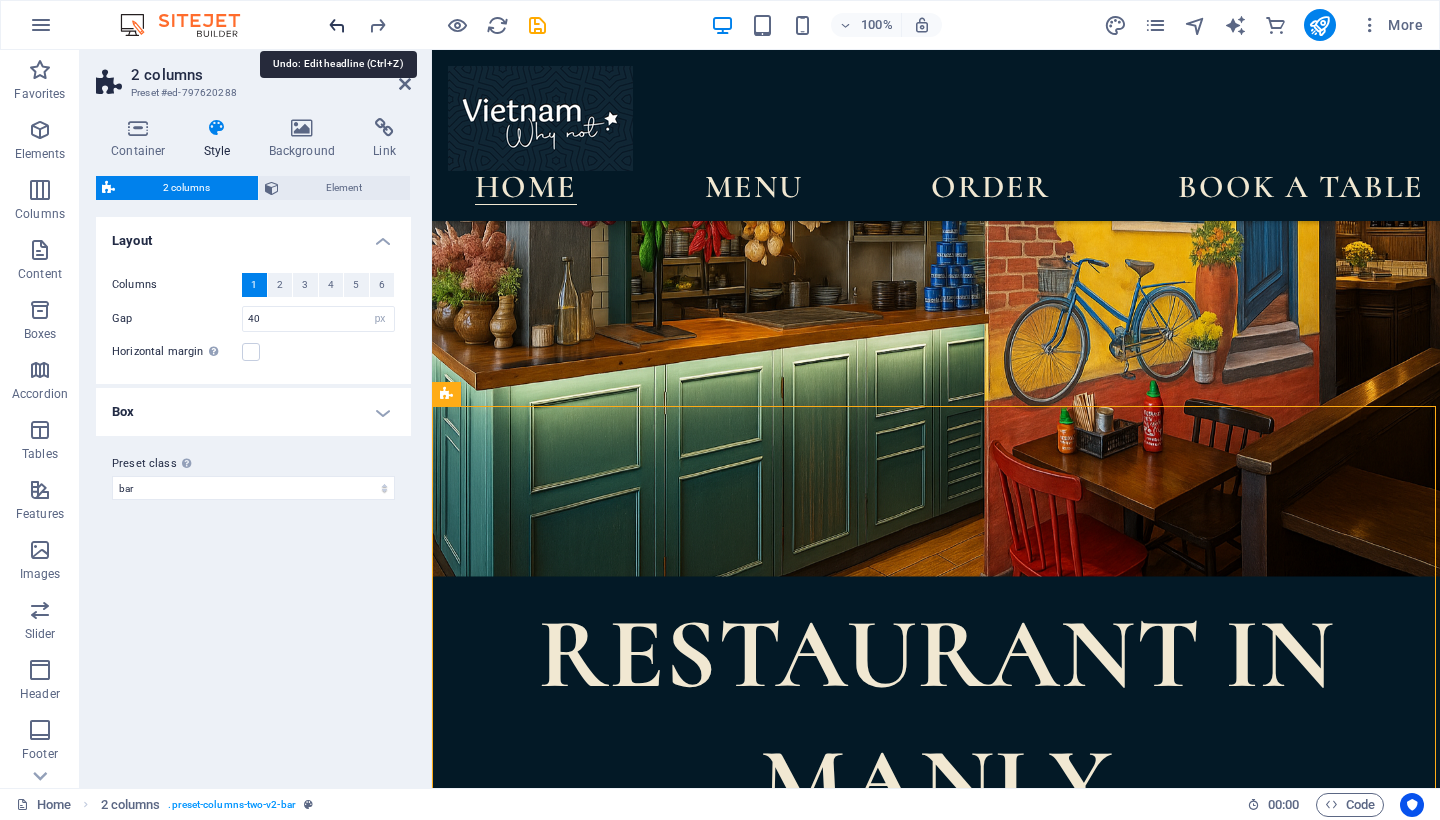 click at bounding box center [337, 25] 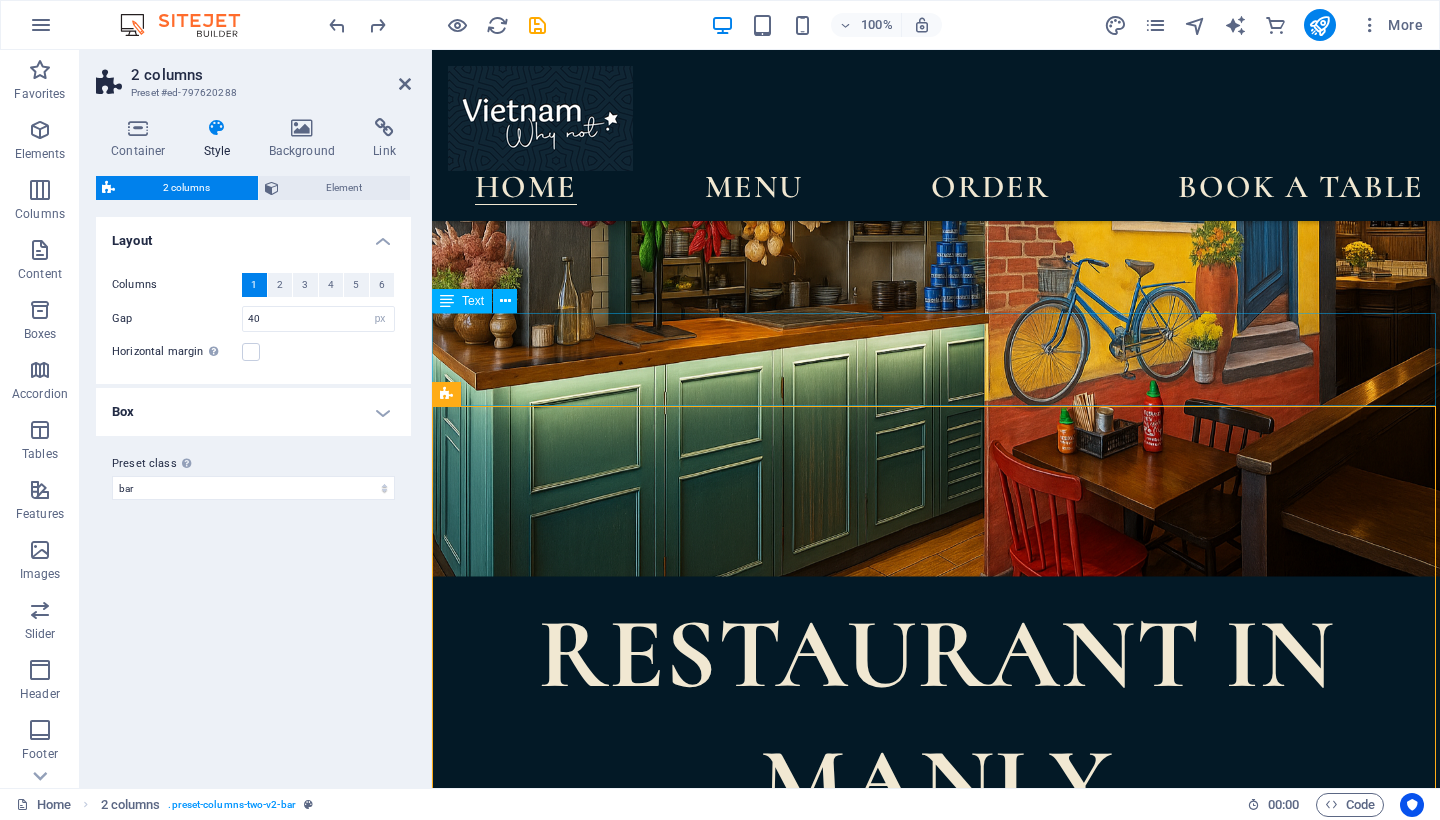 click on "Opened in 2023, Vietnam Why Not is a local, family-0wned Vietnamese restaurant located just cross the street from Manly Ferry. Whether you're craving a steaming bowl of Pho, flavourful plant-based dishes, or simple a relaxing meal with your dog, we're here to make every visit memories." at bounding box center (936, 1140) 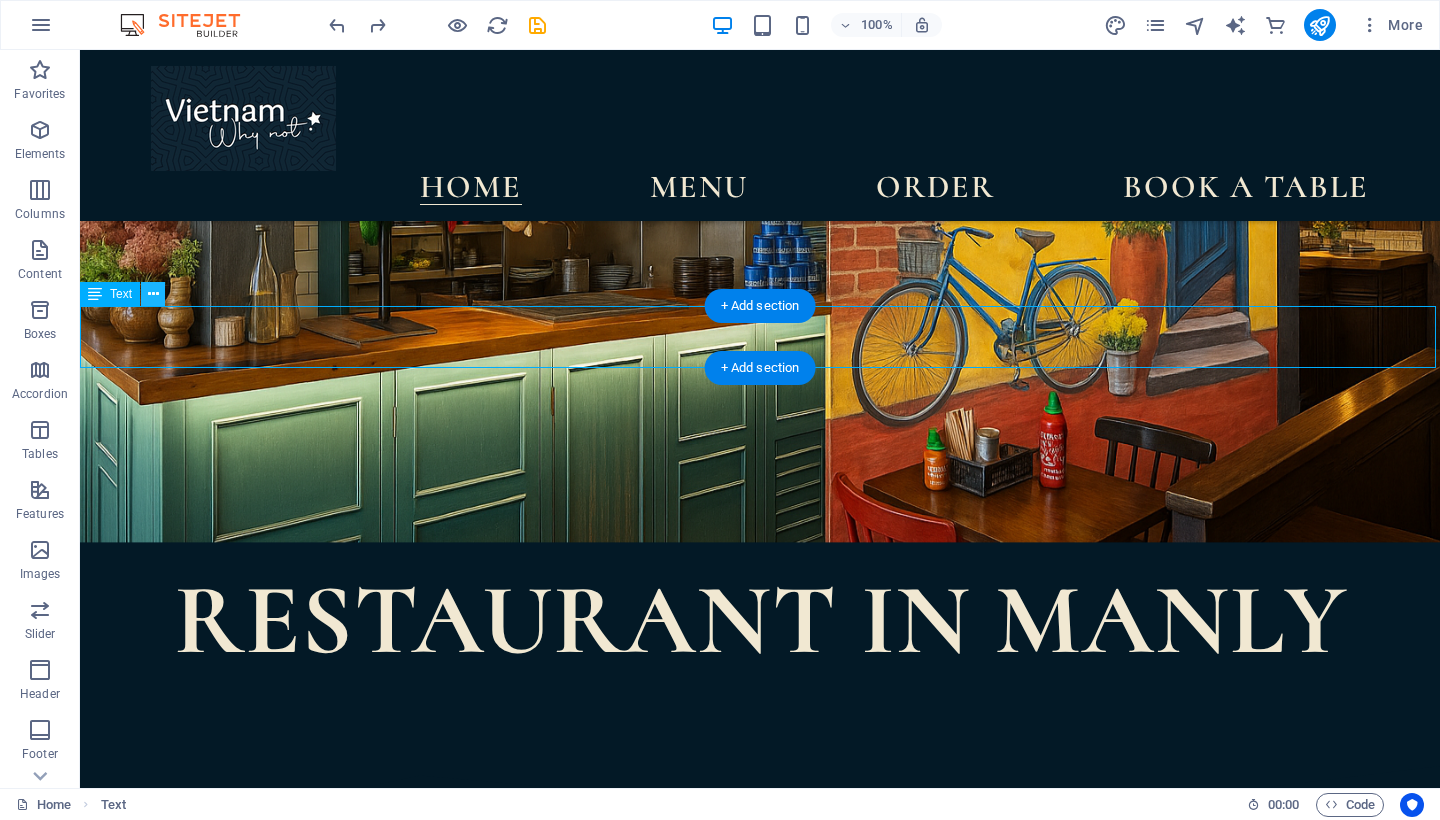 click at bounding box center (153, 294) 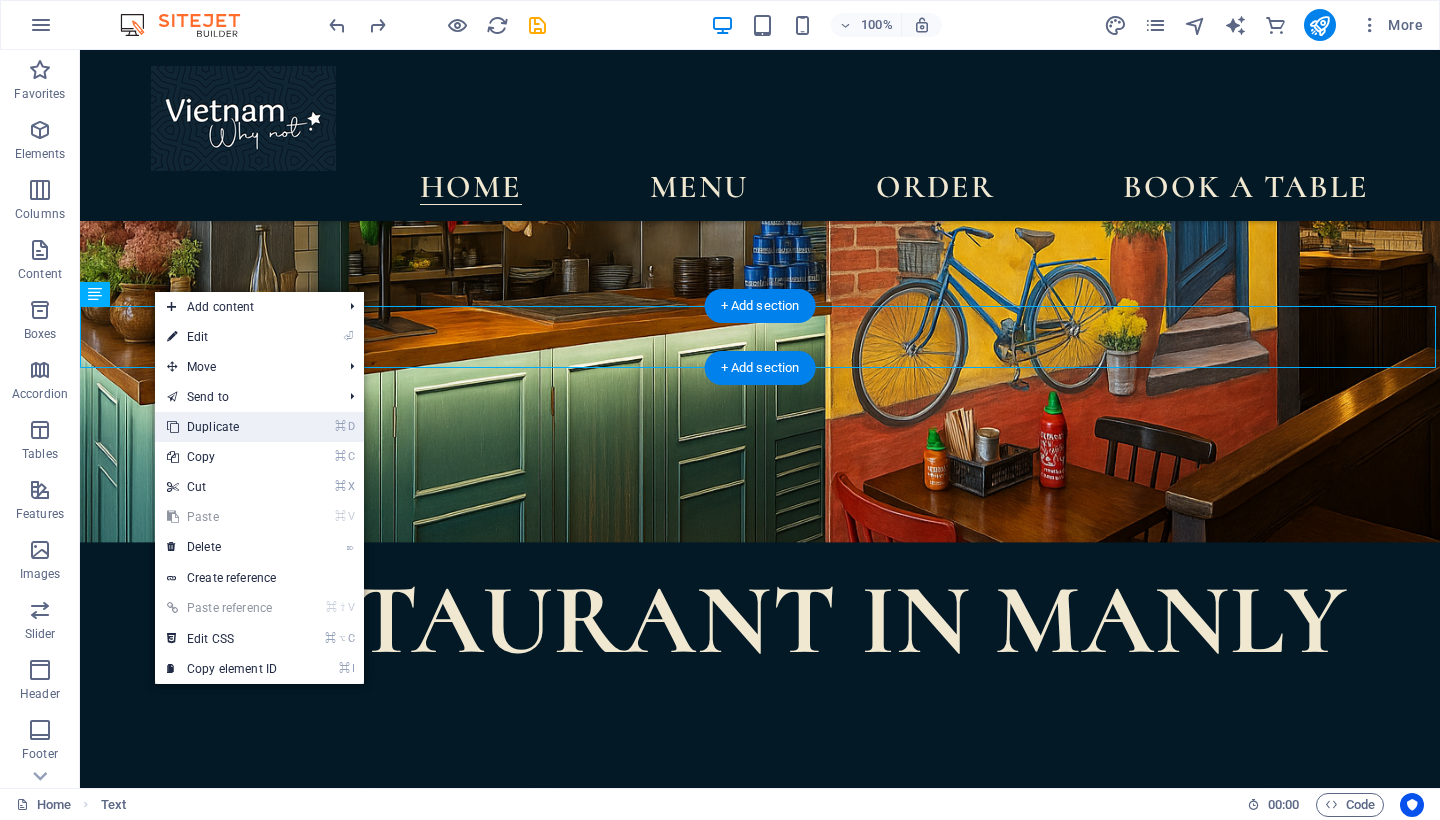 click on "⌘ D  Duplicate" at bounding box center [222, 427] 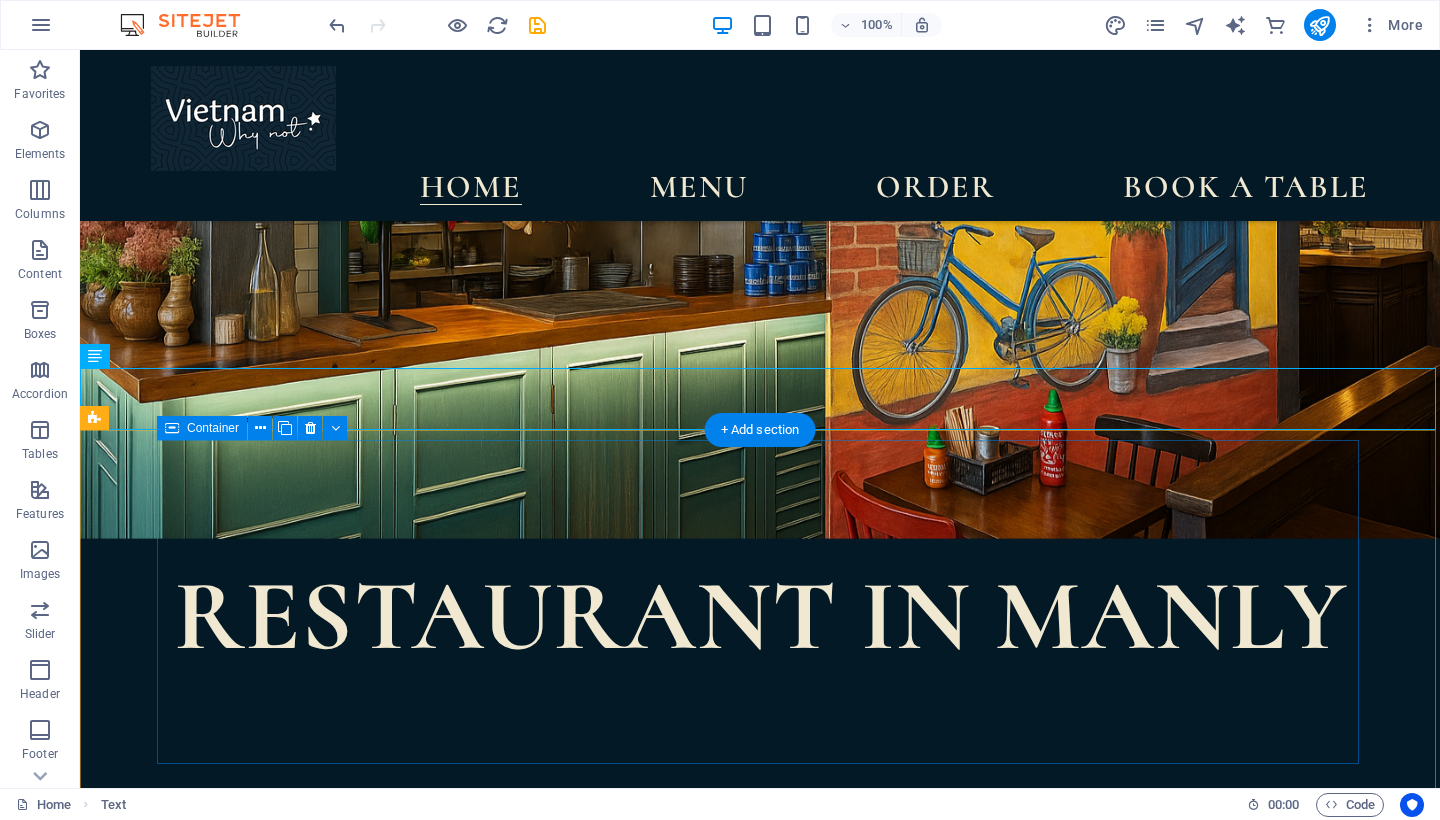 click on "E-voucher available Give the gift of flavour with a Vietnam Why Not eVoucher. Perfect for birthdays, anniversaries, or a delicious surprise! Available in store" at bounding box center [705, 1222] 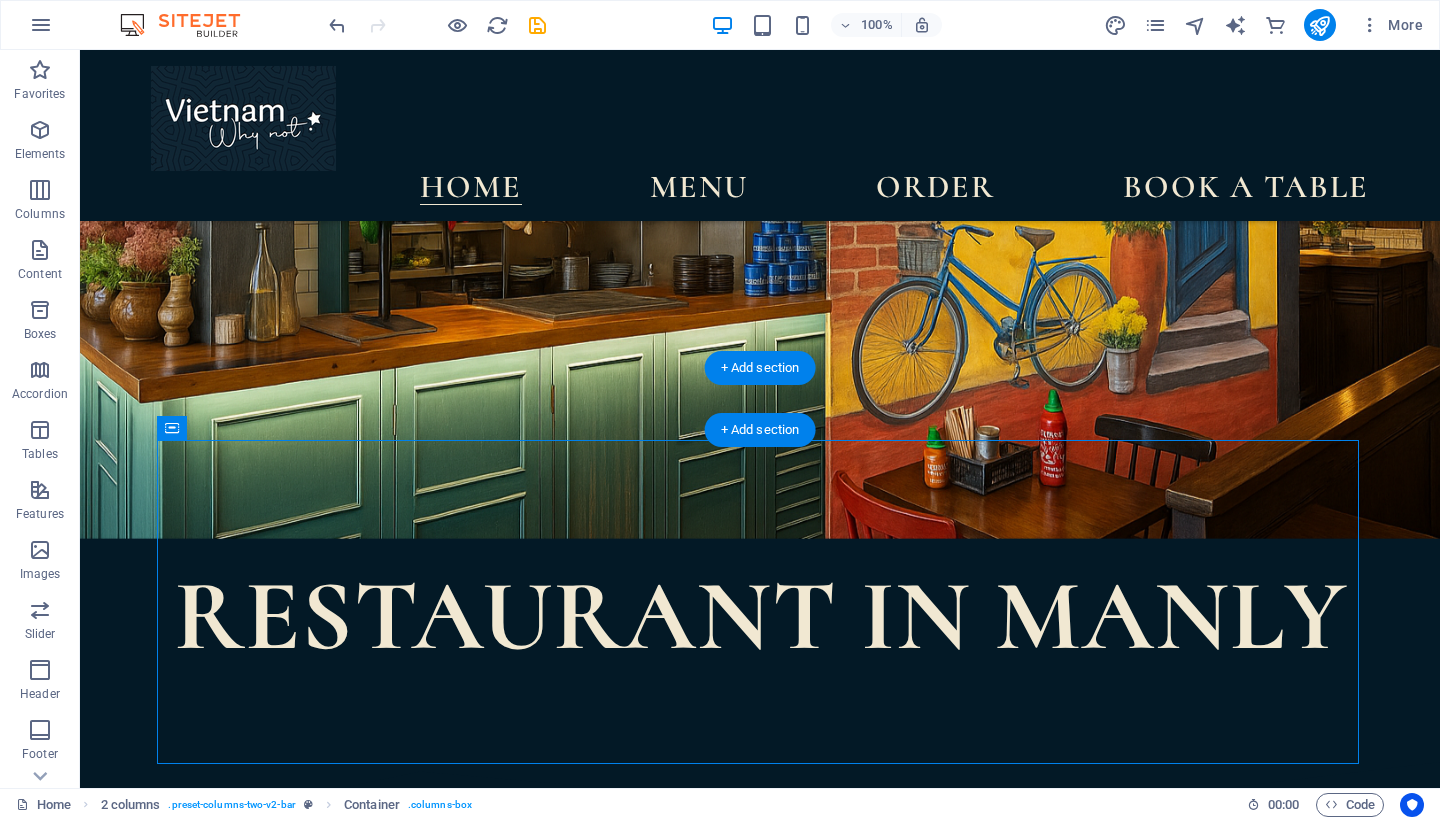 click on "Opened in 2023, Vietnam Why Not is a local, family-0wned Vietnamese restaurant located just cross the street from Manly Ferry. Whether you're craving a steaming bowl of Pho, flavourful plant-based dishes, or simple a relaxing meal with your dog, we're here to make every visit memories." at bounding box center [760, 1019] 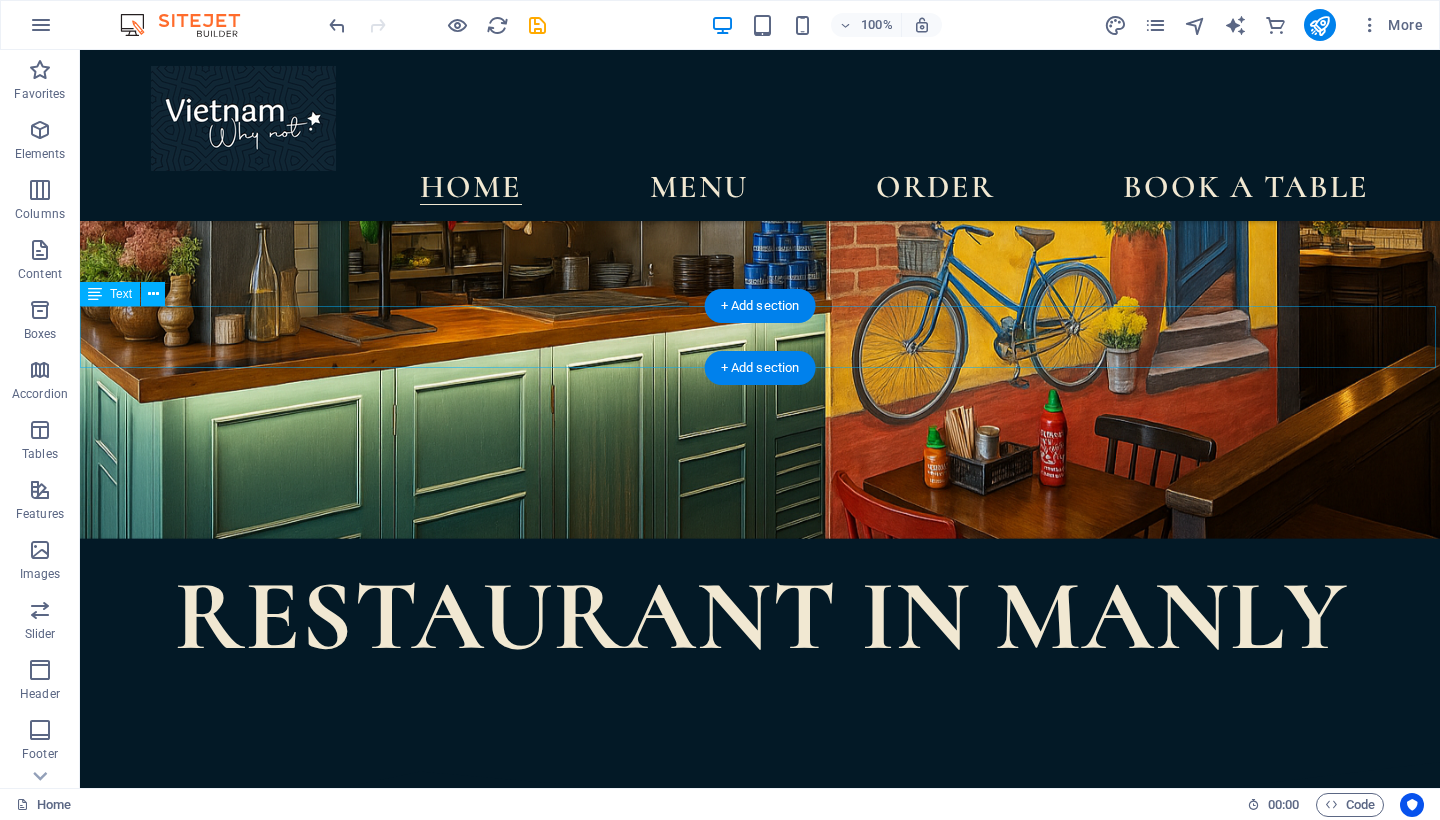 click on "Opened in 2023, Vietnam Why Not is a local, family-0wned Vietnamese restaurant located just cross the street from Manly Ferry. Whether you're craving a steaming bowl of Pho, flavourful plant-based dishes, or simple a relaxing meal with your dog, we're here to make every visit memories." at bounding box center [760, 956] 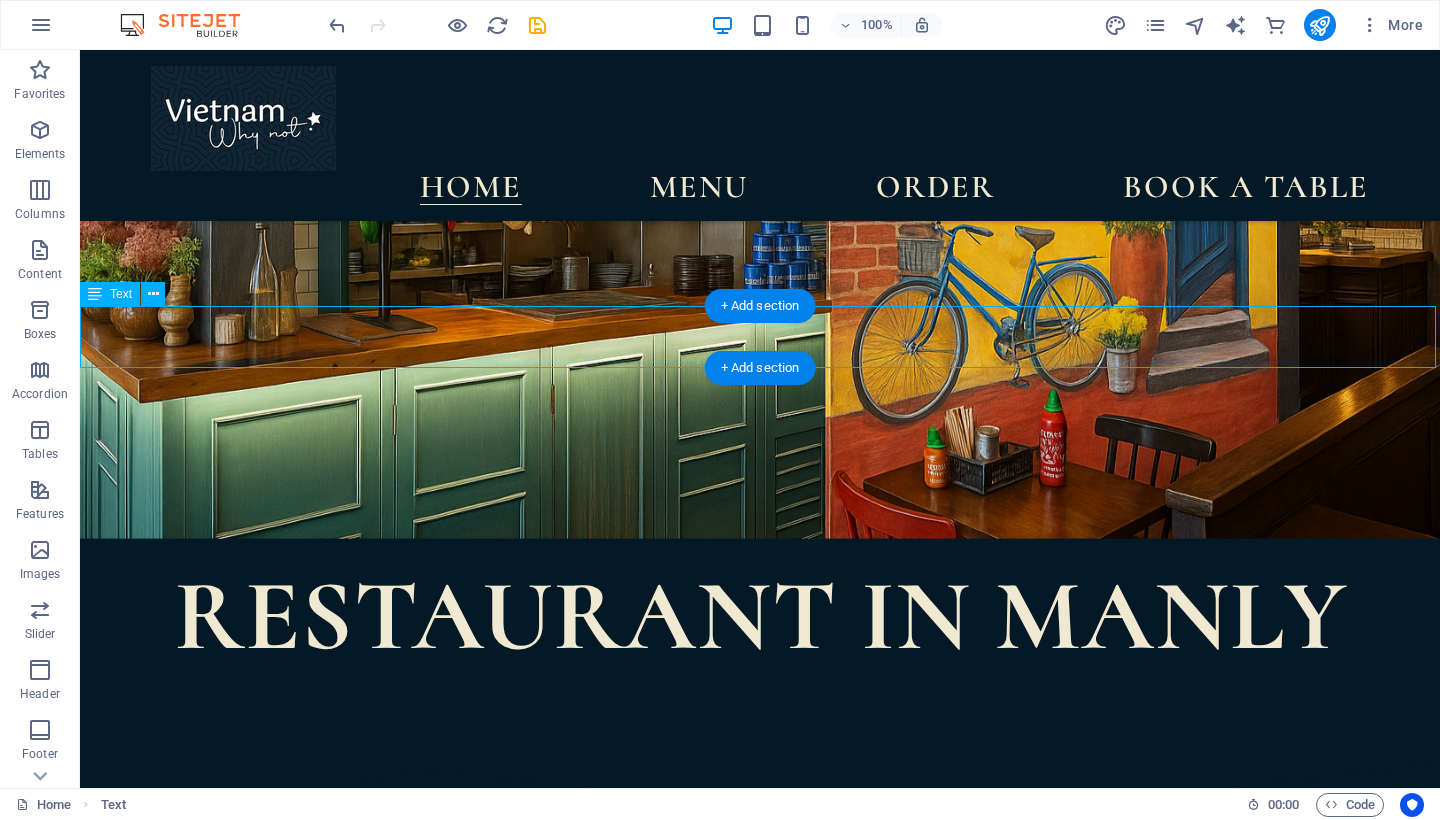 click on "Opened in 2023, Vietnam Why Not is a local, family-0wned Vietnamese restaurant located just cross the street from Manly Ferry. Whether you're craving a steaming bowl of Pho, flavourful plant-based dishes, or simple a relaxing meal with your dog, we're here to make every visit memories." at bounding box center [760, 956] 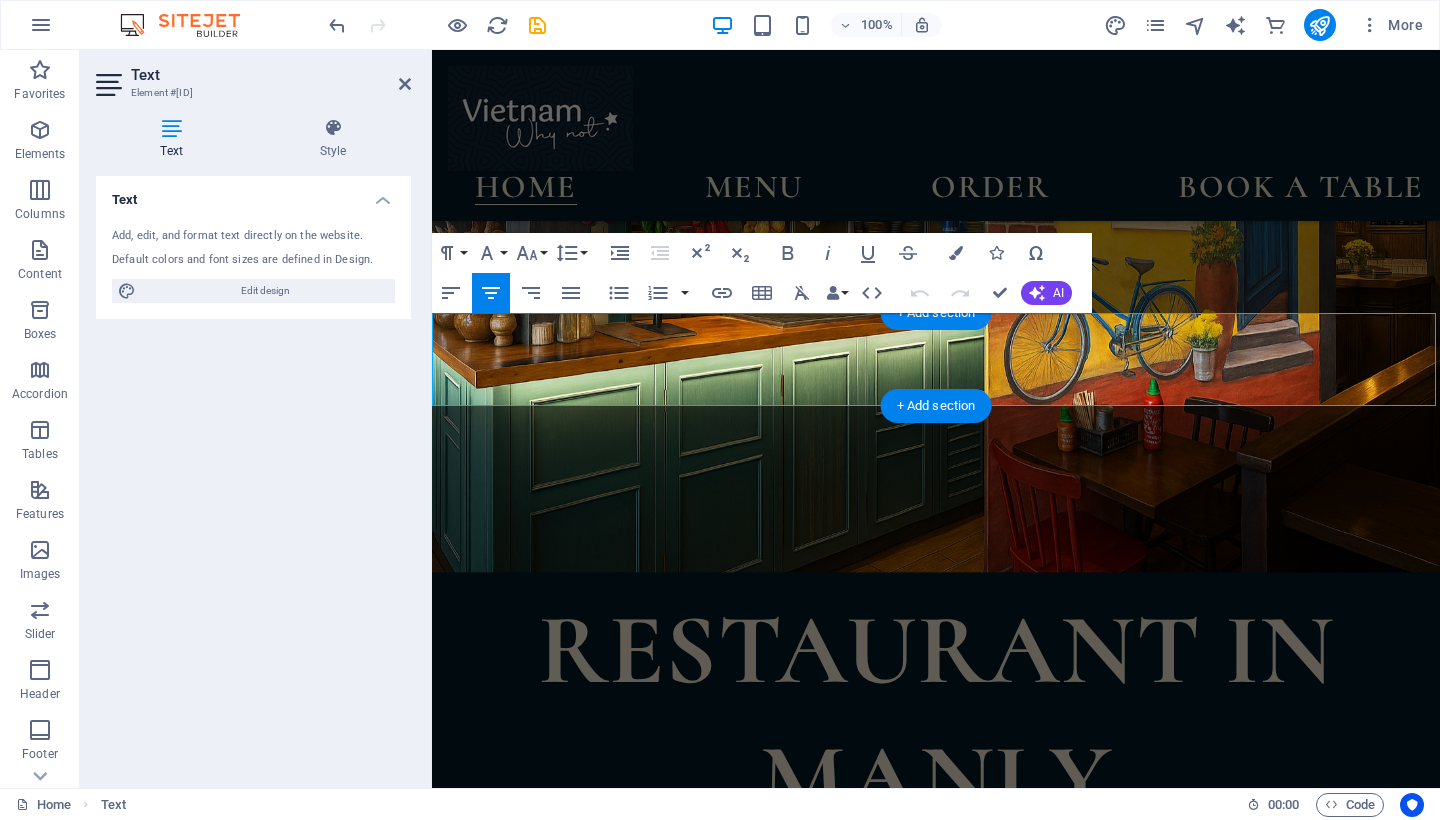 click on "Opened in 2023, Vietnam Why Not is a local, family-0wned Vietnamese restaurant located just cross the street from Manly Ferry. Whether you're craving a steaming bowl of Pho, flavourful plant-based dishes, or simple a relaxing meal with your dog, we're here to make every visit memories." at bounding box center (936, 1136) 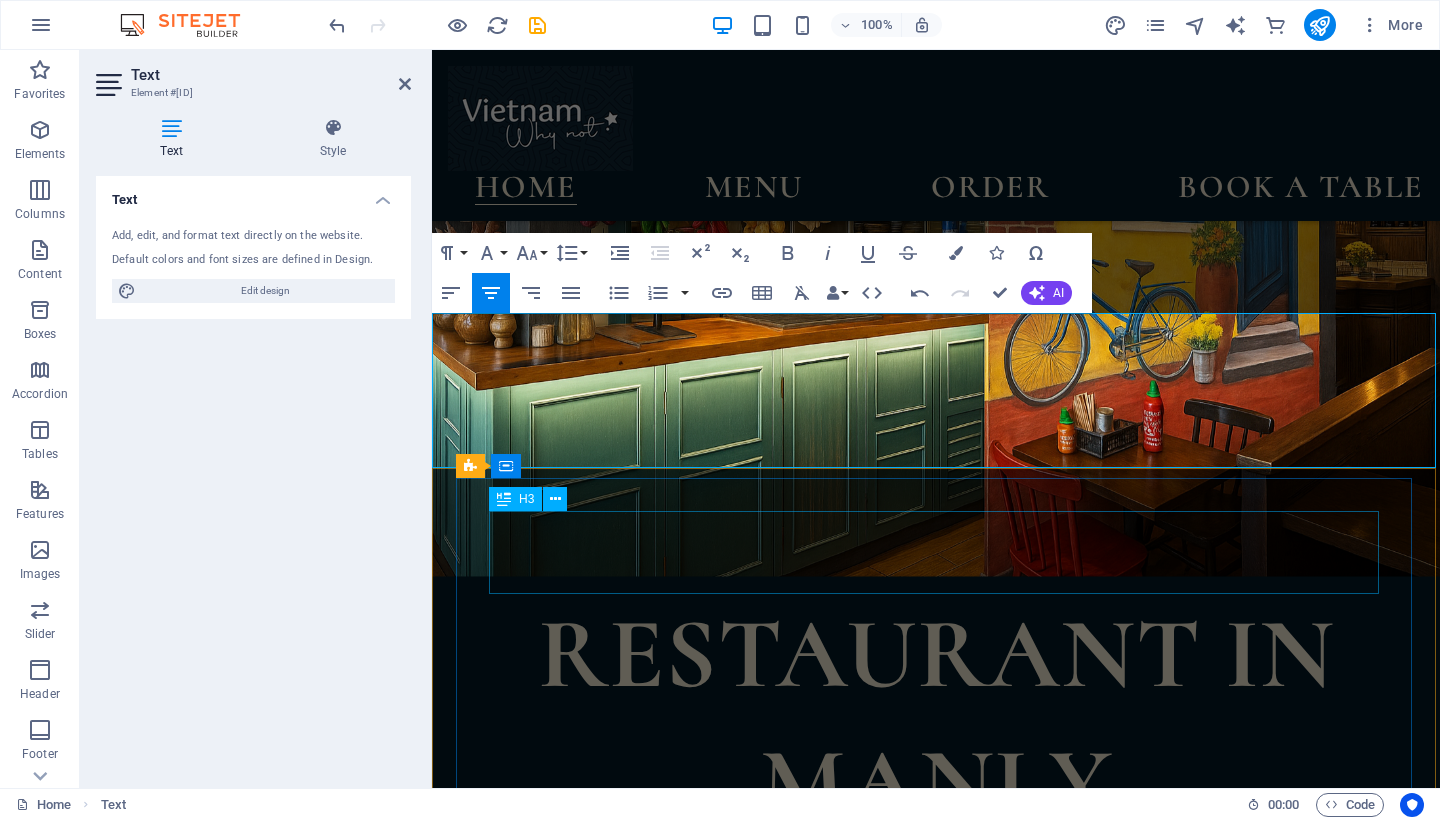 click on "E-voucher available" at bounding box center [936, 1333] 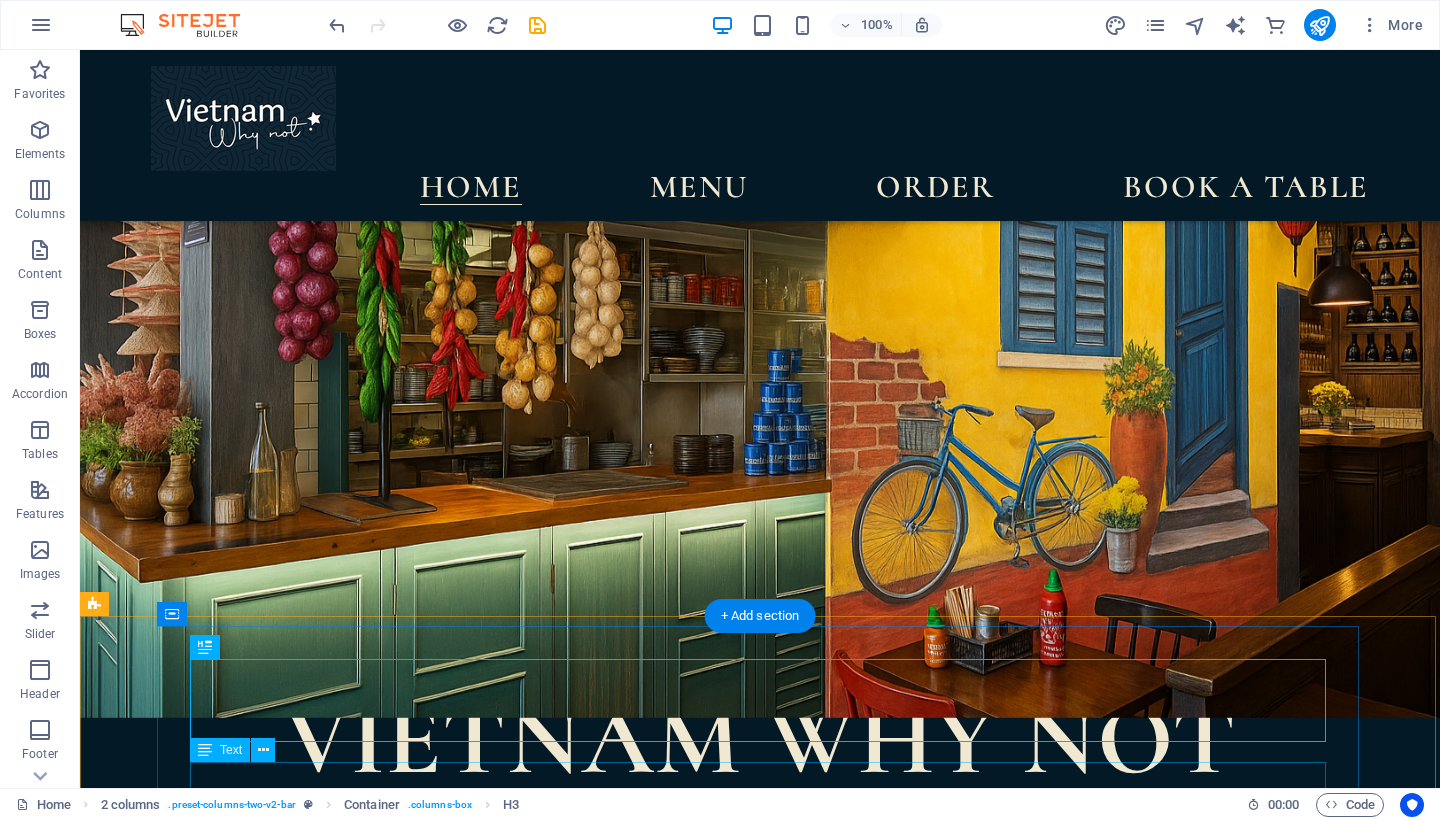scroll, scrollTop: 305, scrollLeft: 0, axis: vertical 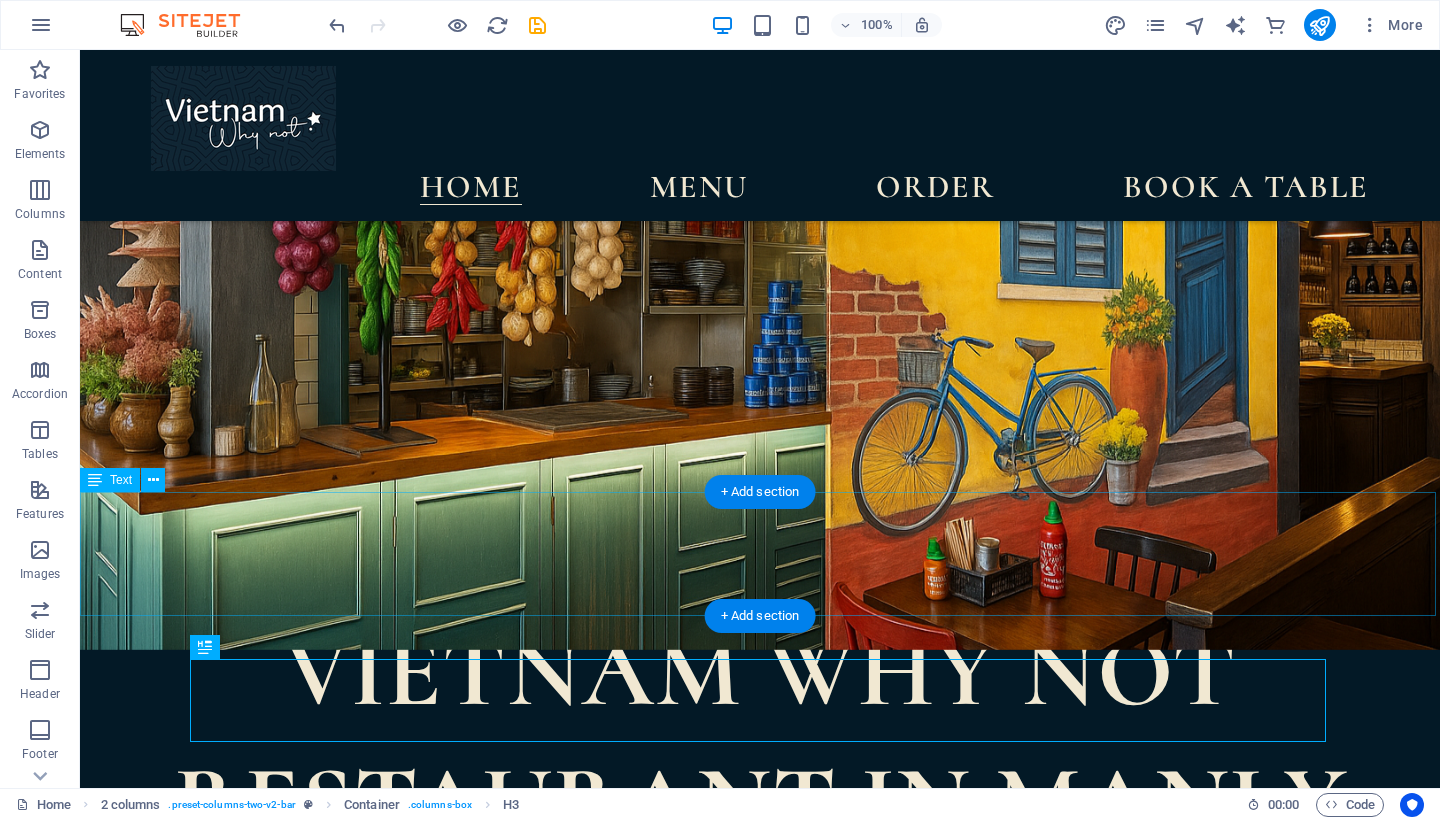 click on "Opened in 2023, Vietnam Why Not is a local, family-0wned Vietnamese restaurant located just cross the street from Manly Ferry. Whether you're craving a steaming bowl of Pho, flavourful plant-based dishes, or simple a relaxing meal with your dog, we're here to make every visit memories." at bounding box center [760, 1173] 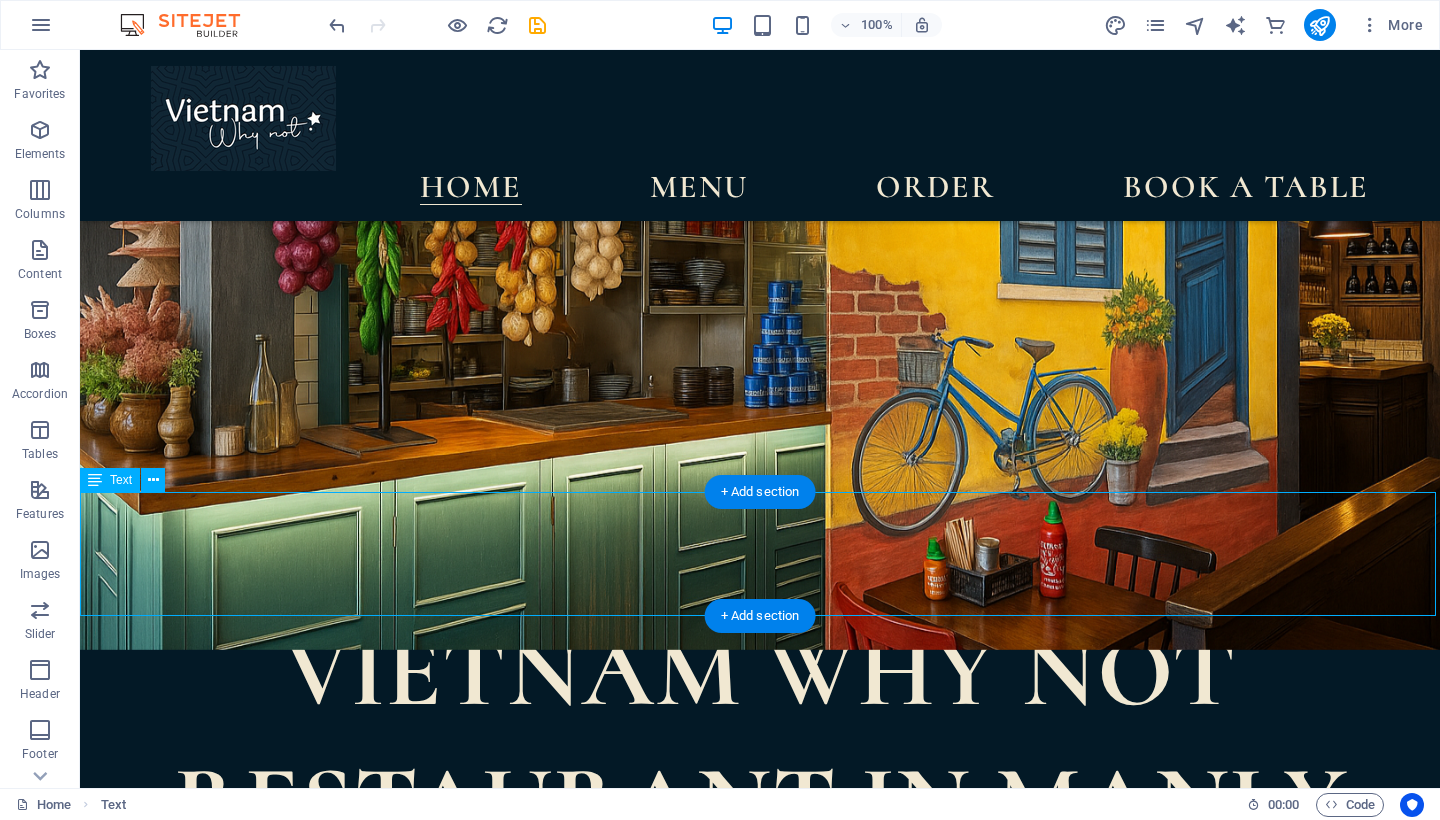 click on "Opened in 2023, Vietnam Why Not is a local, family-0wned Vietnamese restaurant located just cross the street from Manly Ferry. Whether you're craving a steaming bowl of Pho, flavourful plant-based dishes, or simple a relaxing meal with your dog, we're here to make every visit memories." at bounding box center (760, 1173) 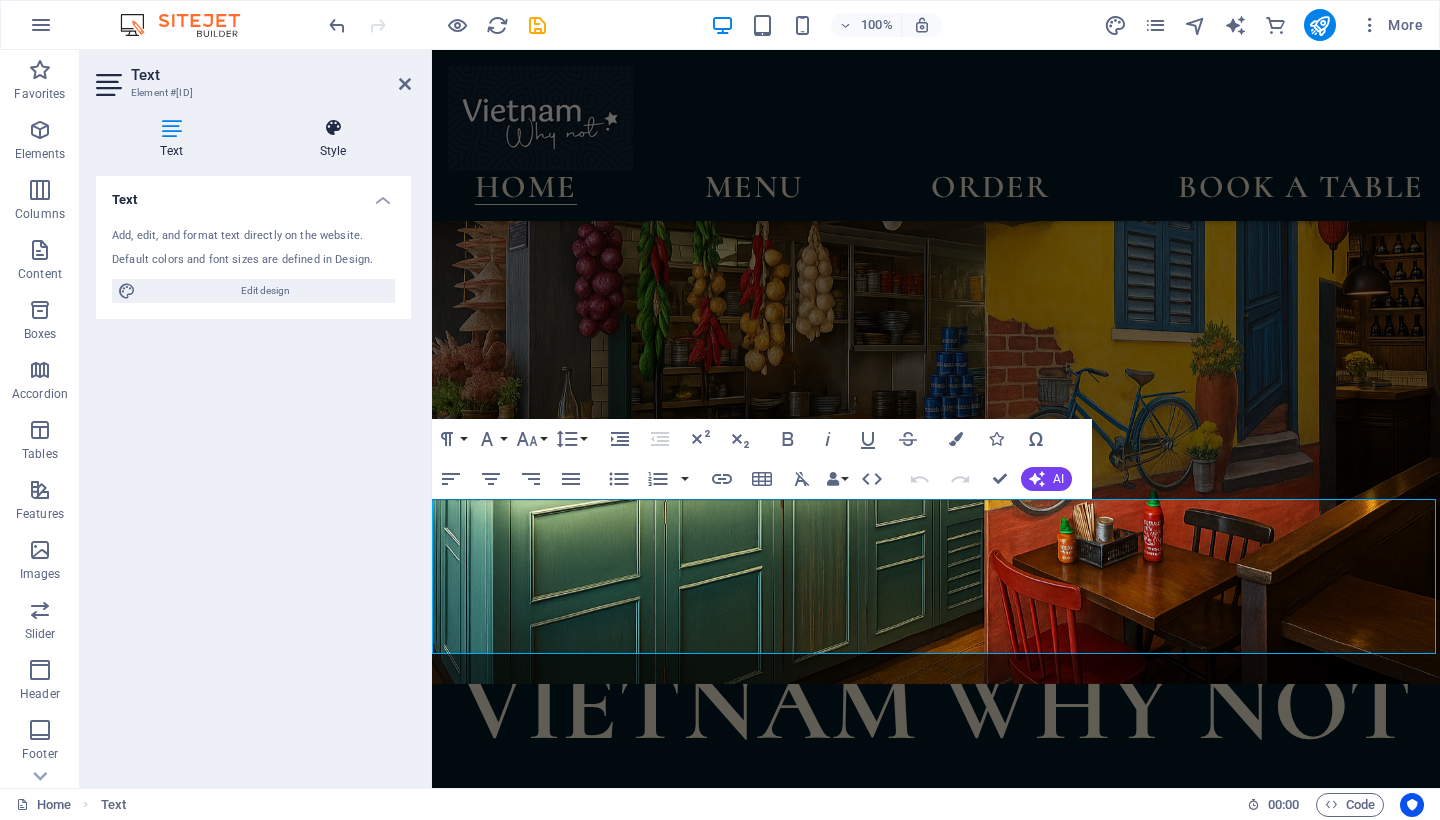 click at bounding box center (333, 128) 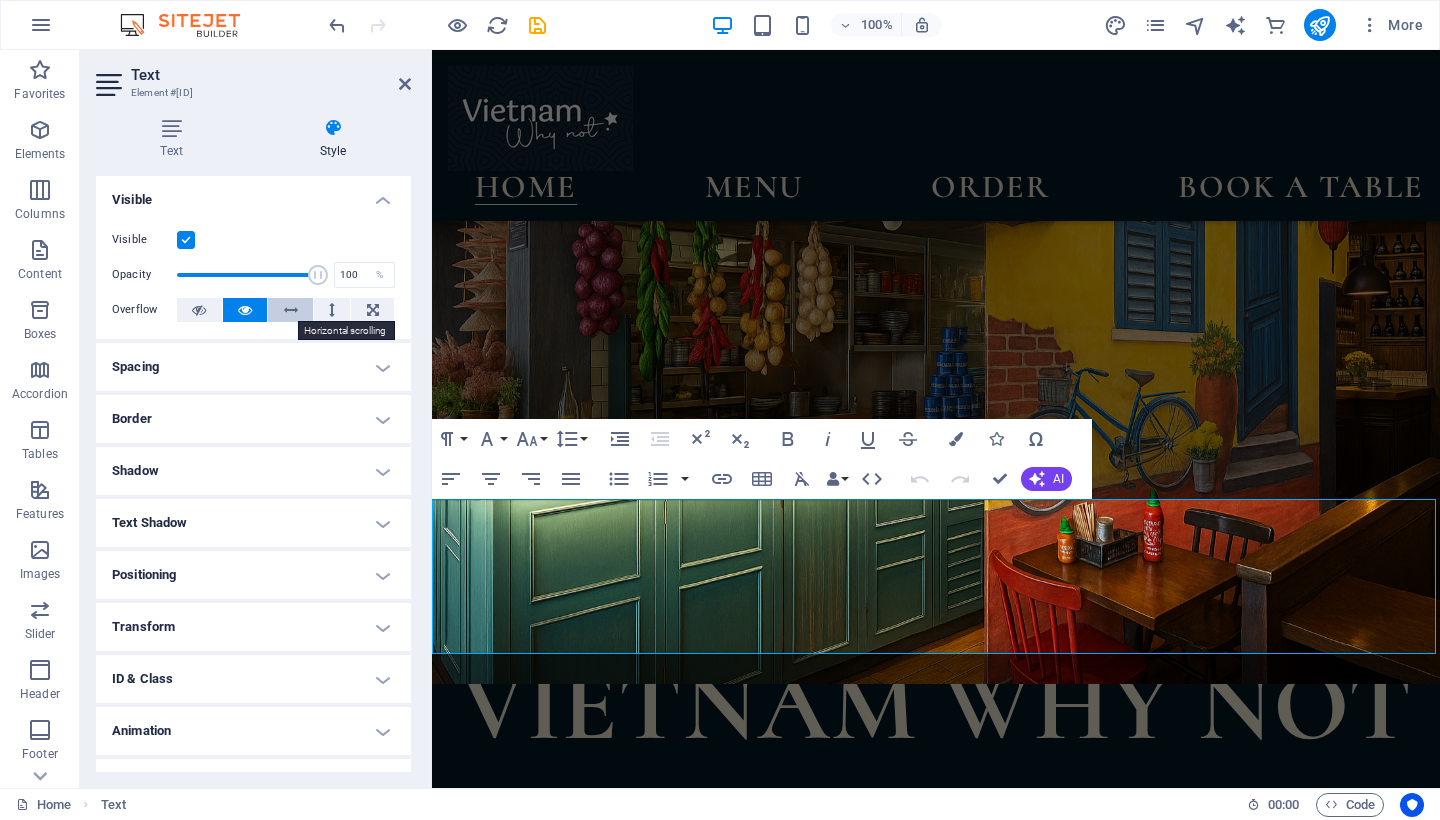 click at bounding box center [291, 310] 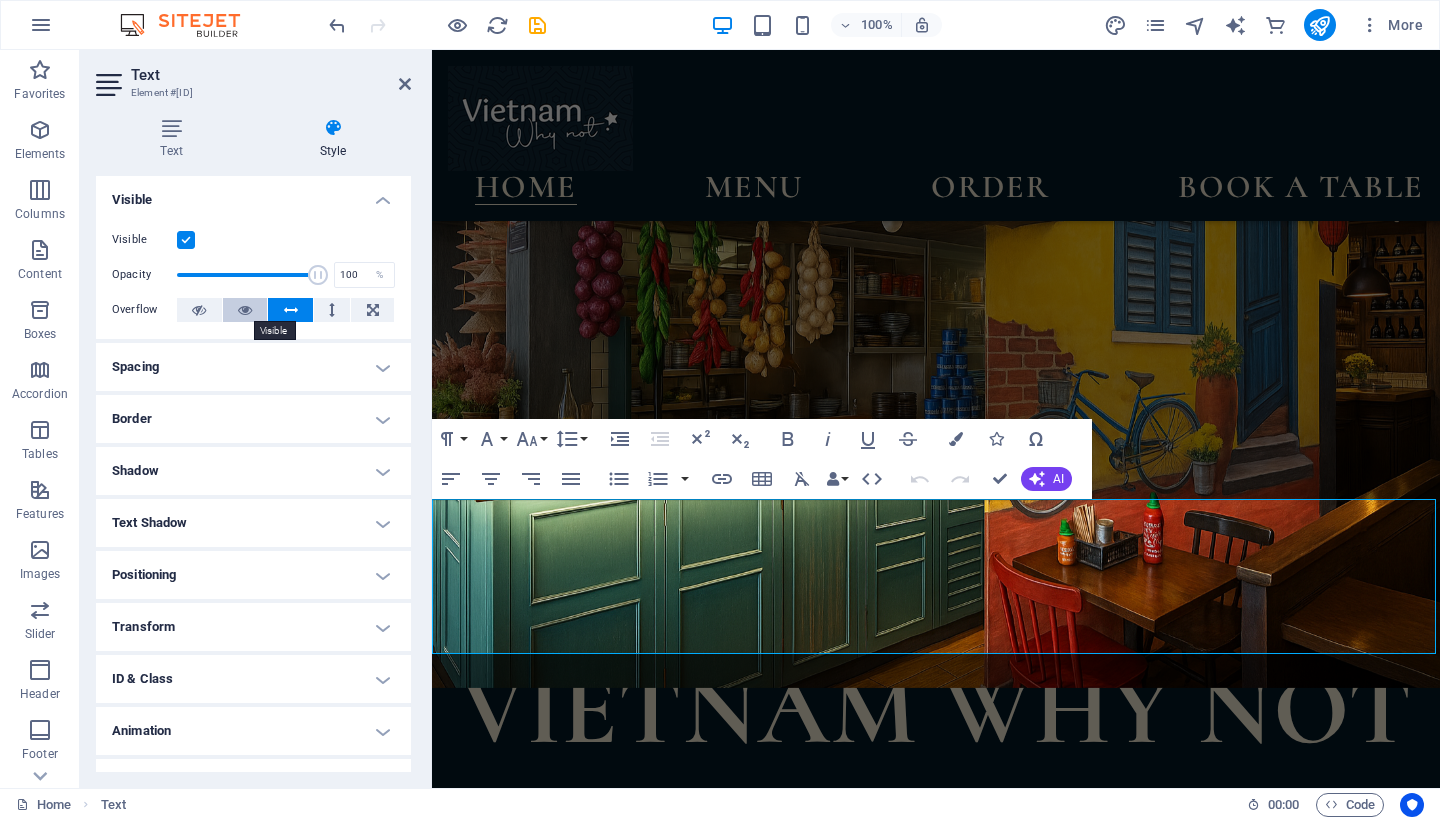 click at bounding box center [245, 310] 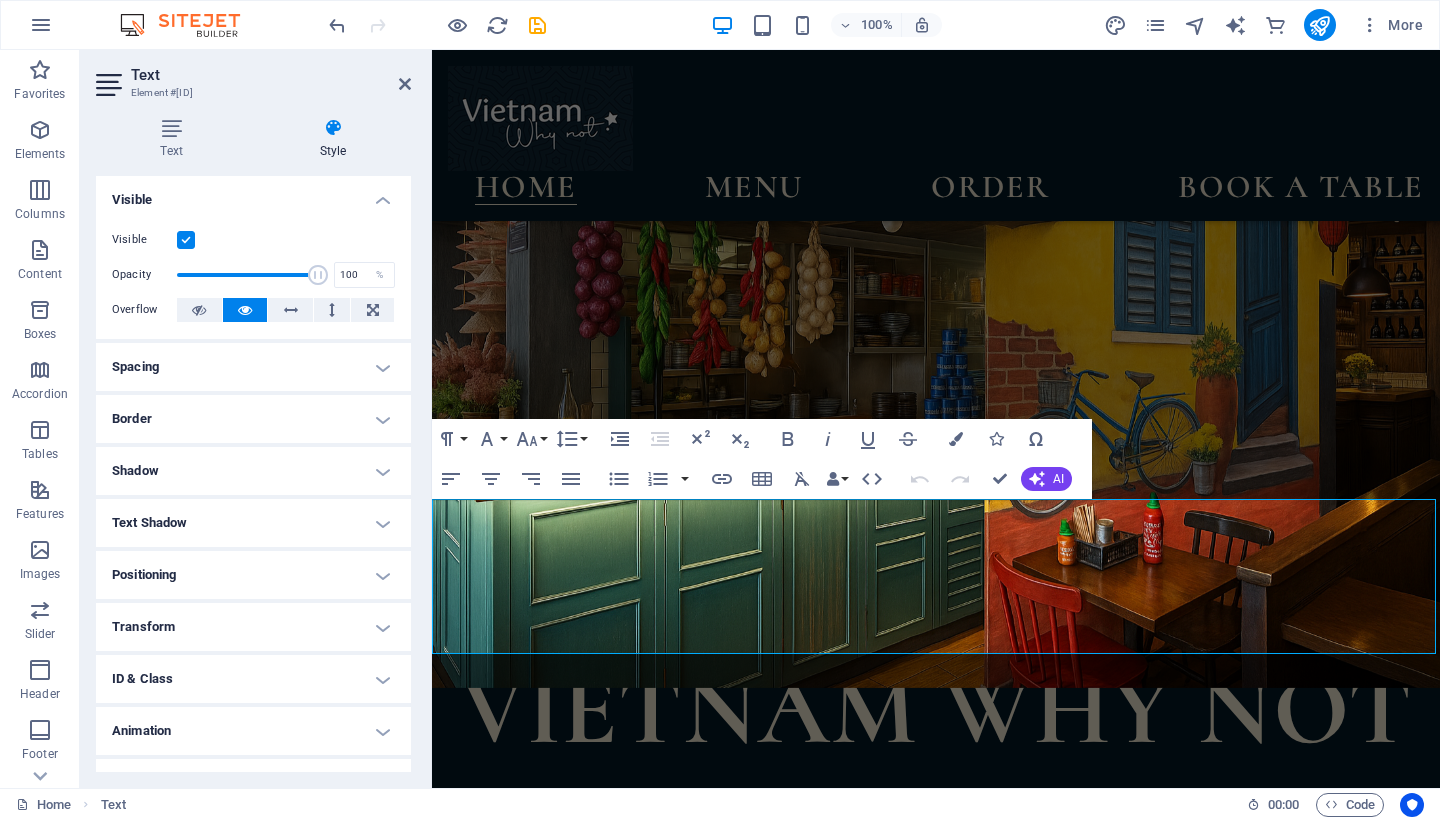 click on "Spacing" at bounding box center (253, 367) 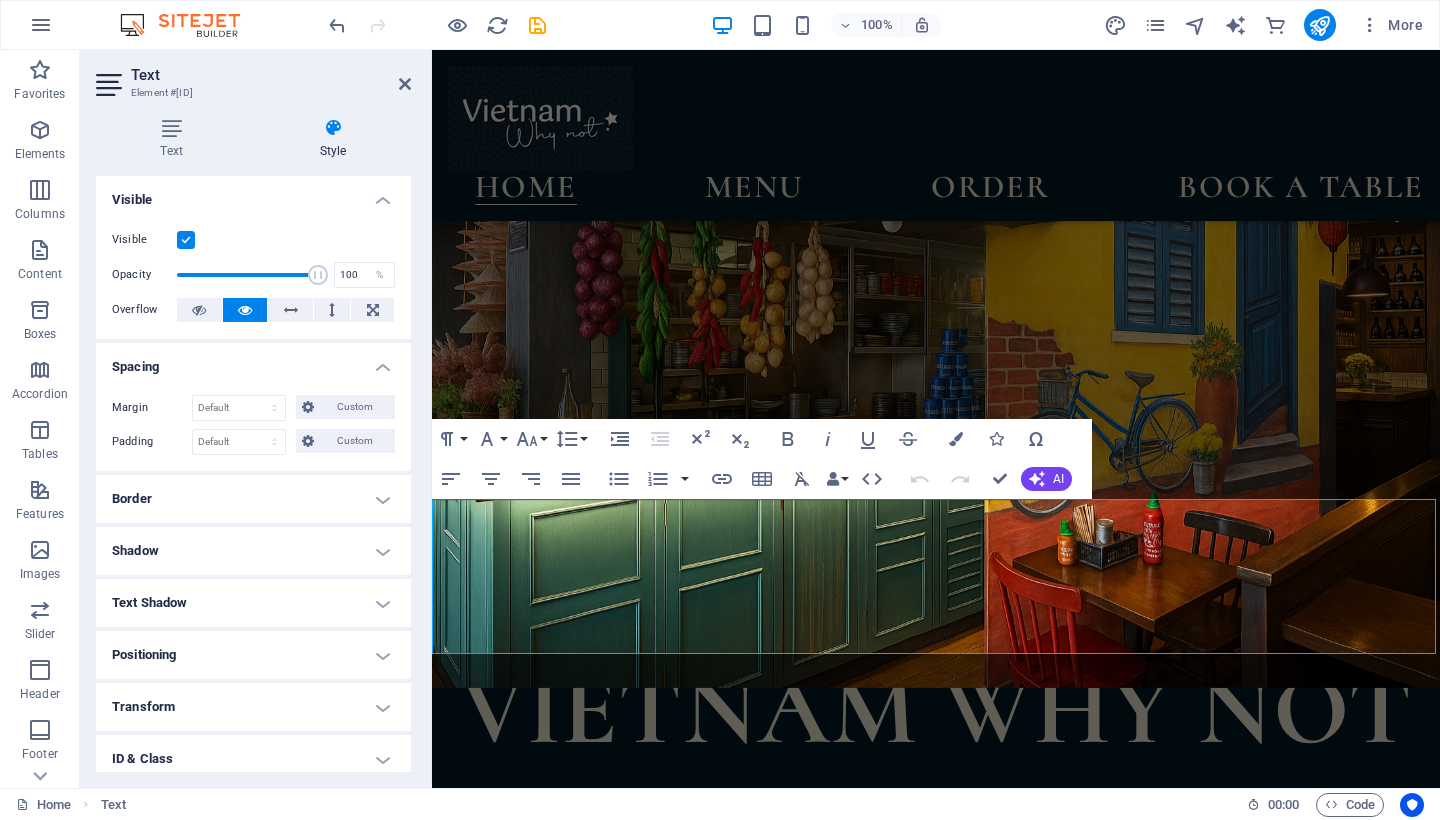 click at bounding box center (936, 1388) 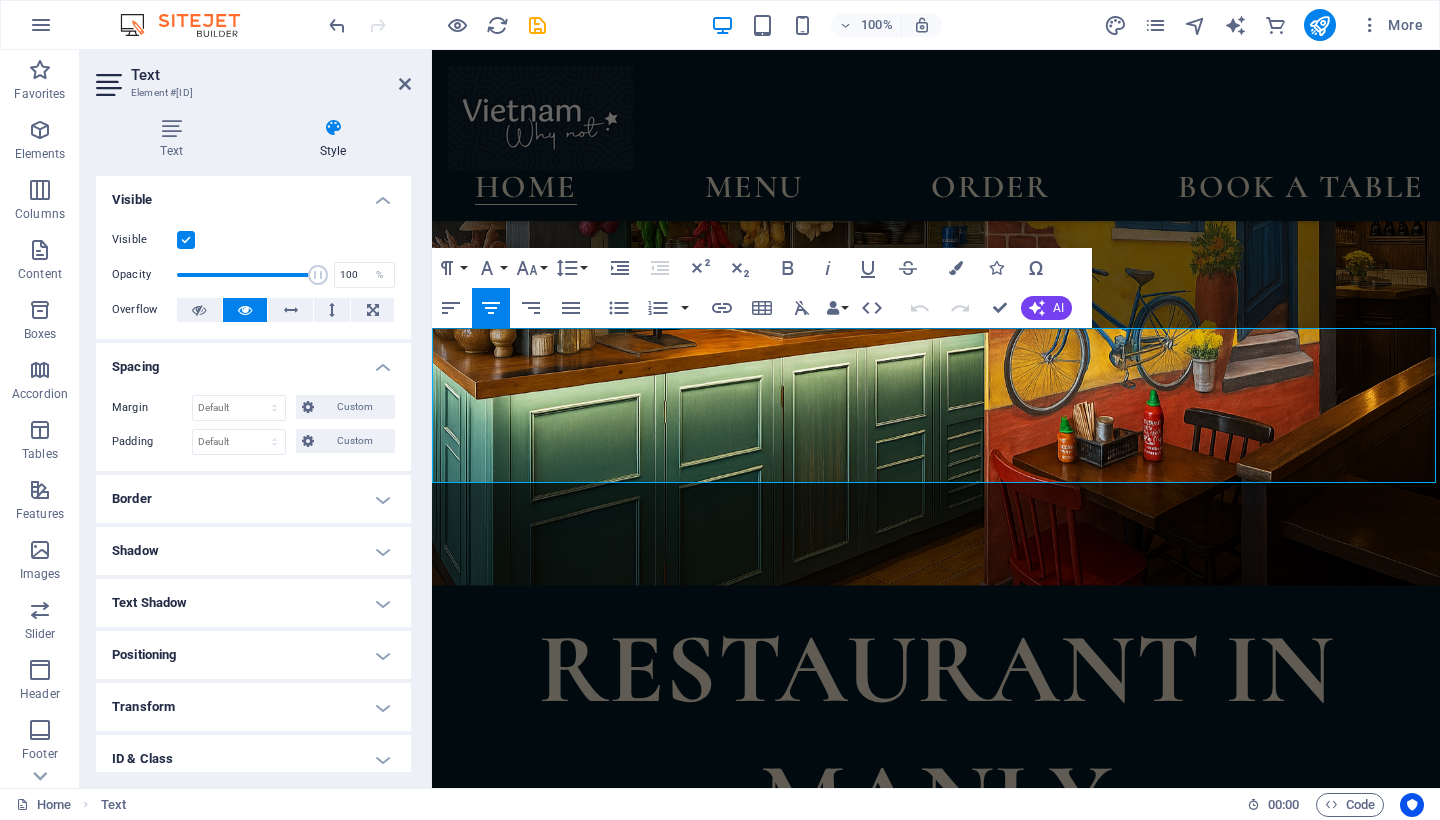 scroll, scrollTop: 480, scrollLeft: 0, axis: vertical 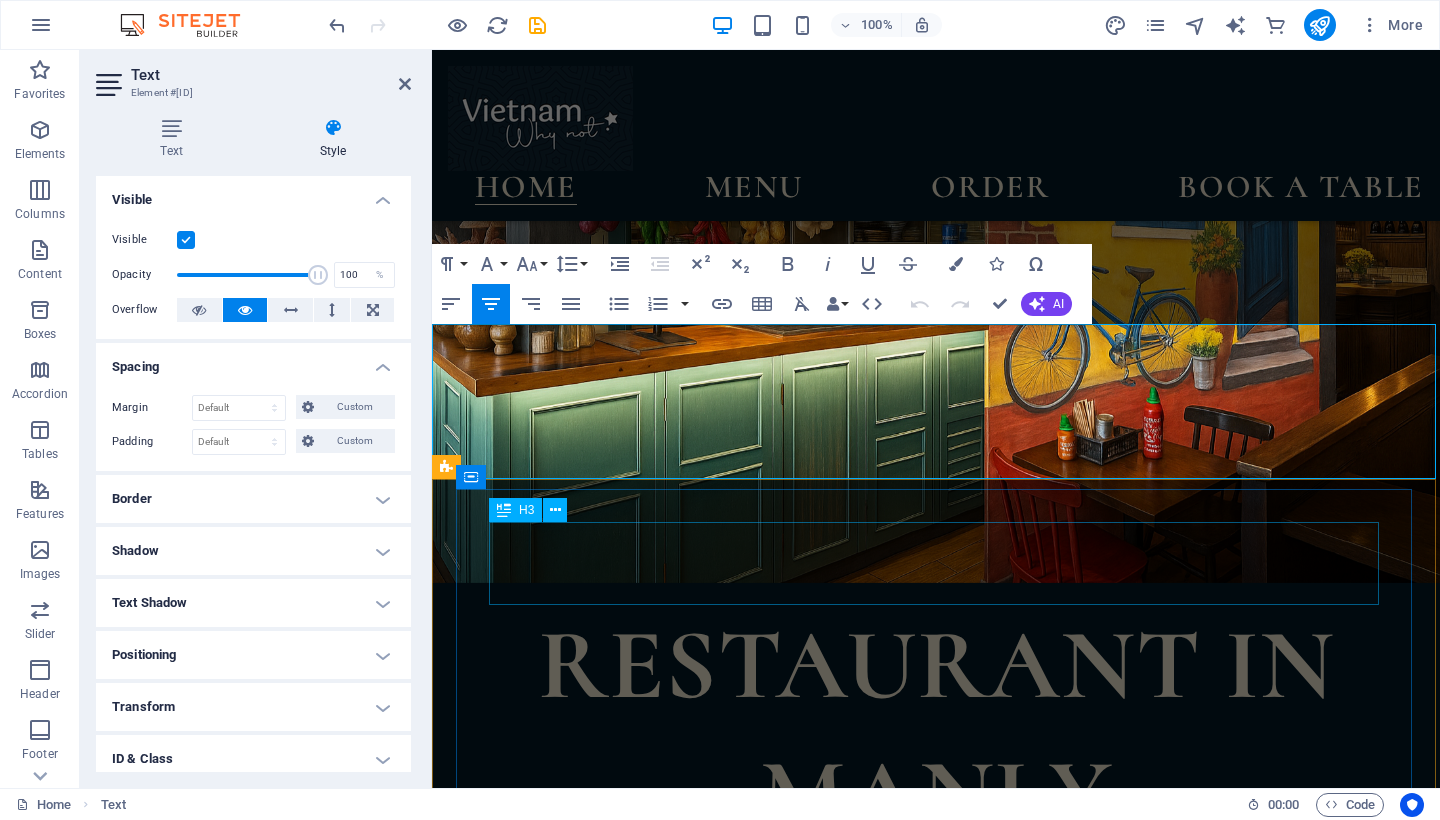 click on "E-voucher available" at bounding box center (936, 1344) 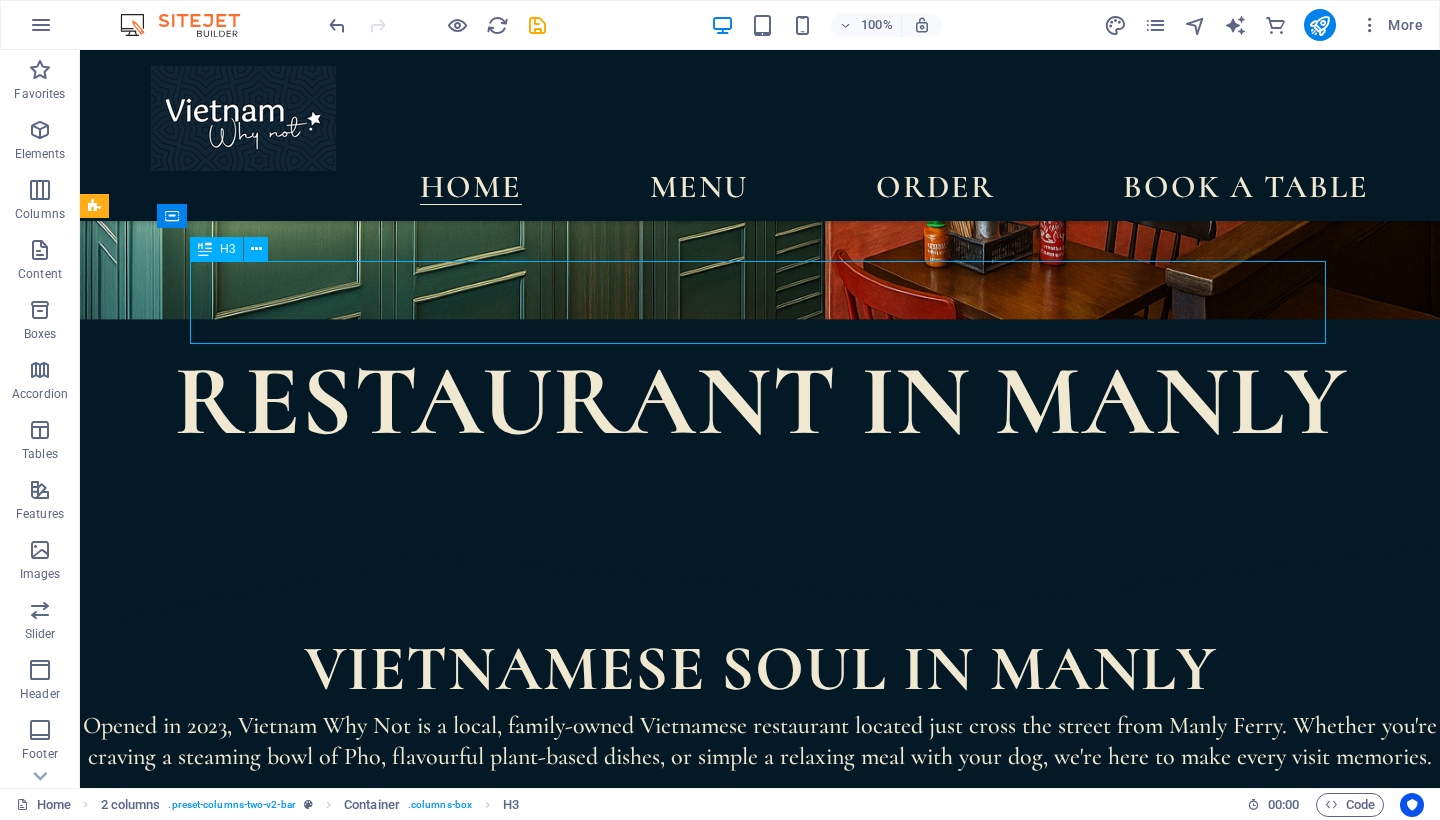 scroll, scrollTop: 698, scrollLeft: 0, axis: vertical 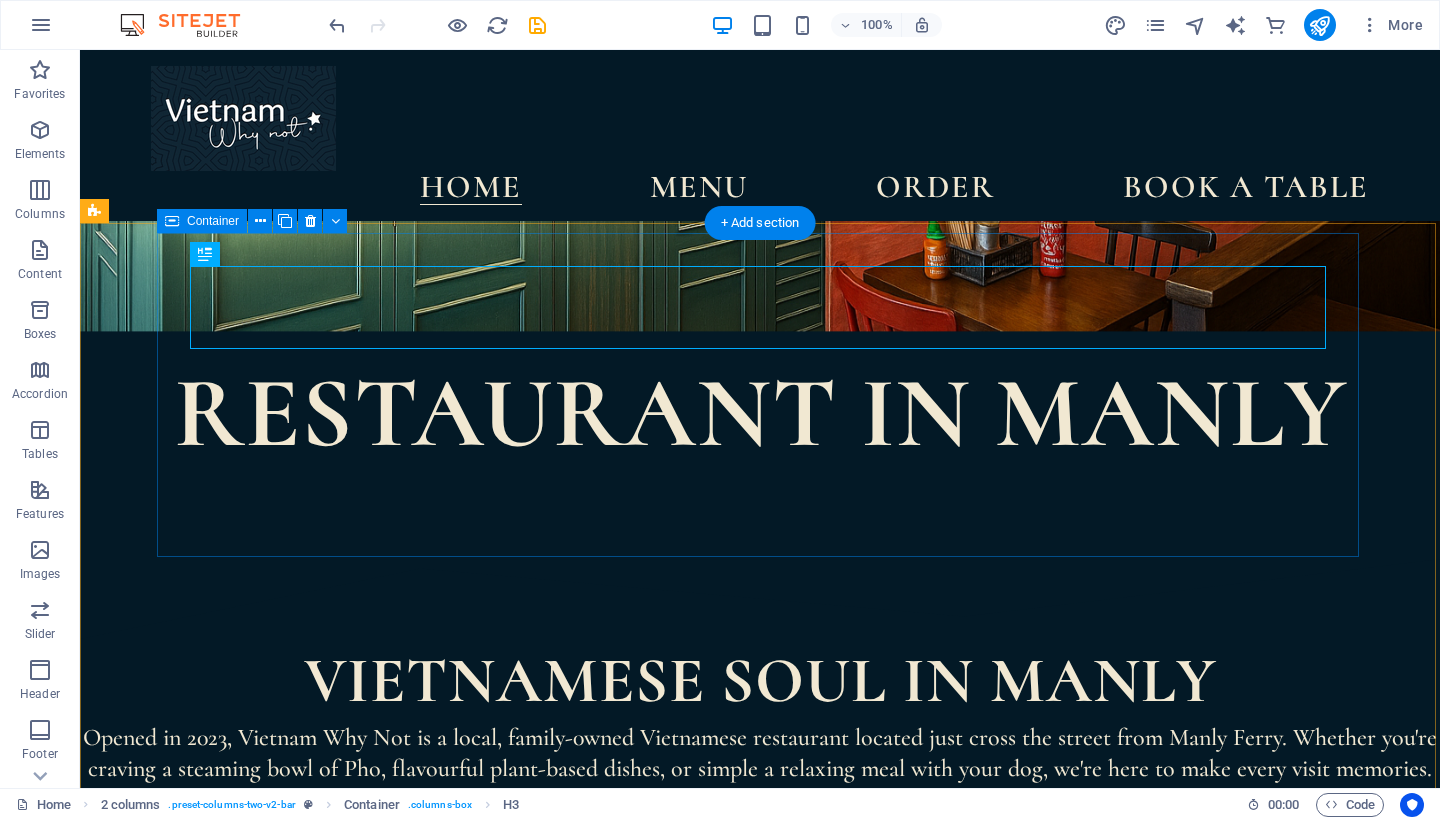 click on "Container" at bounding box center (213, 221) 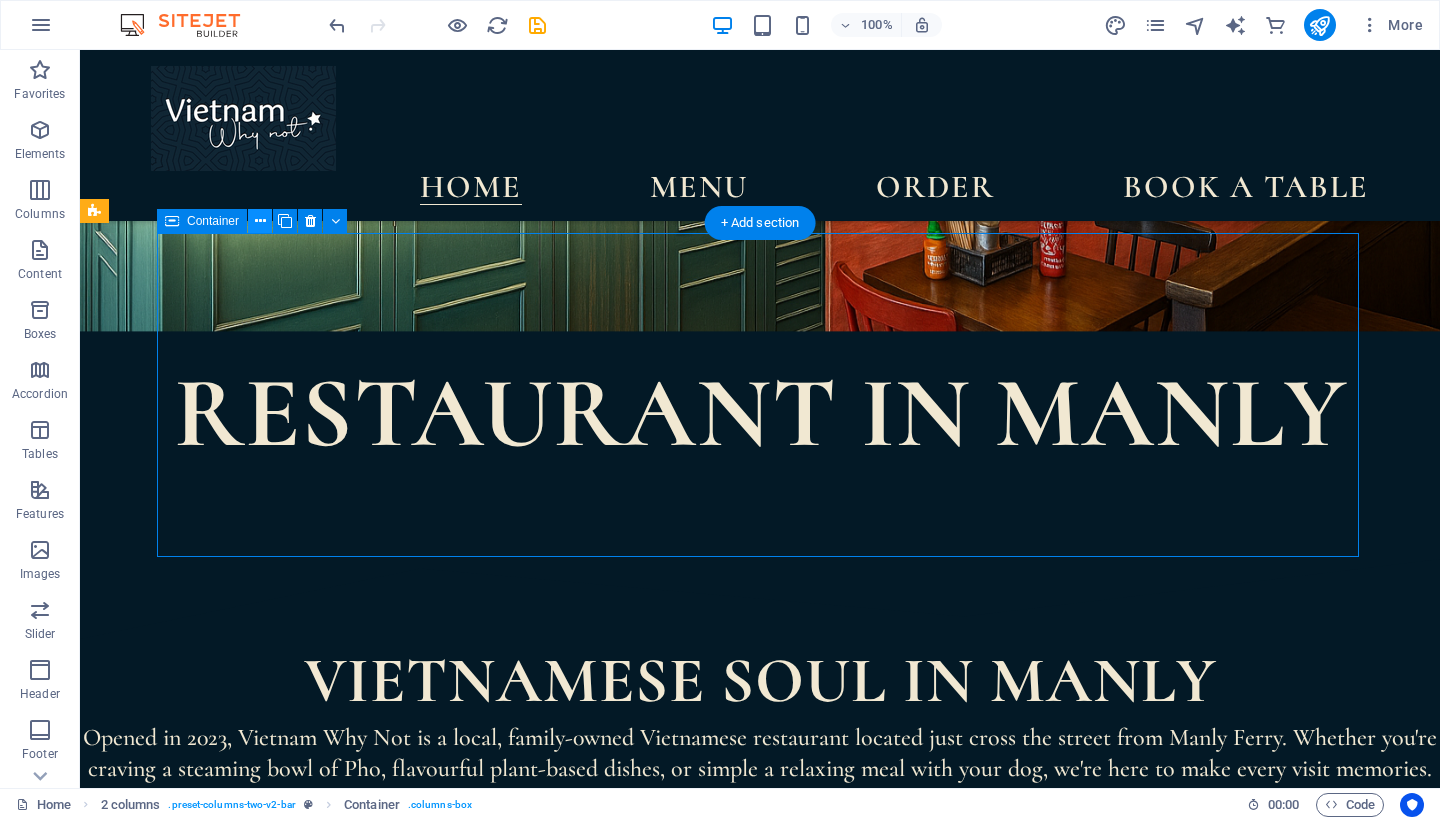 click at bounding box center (260, 221) 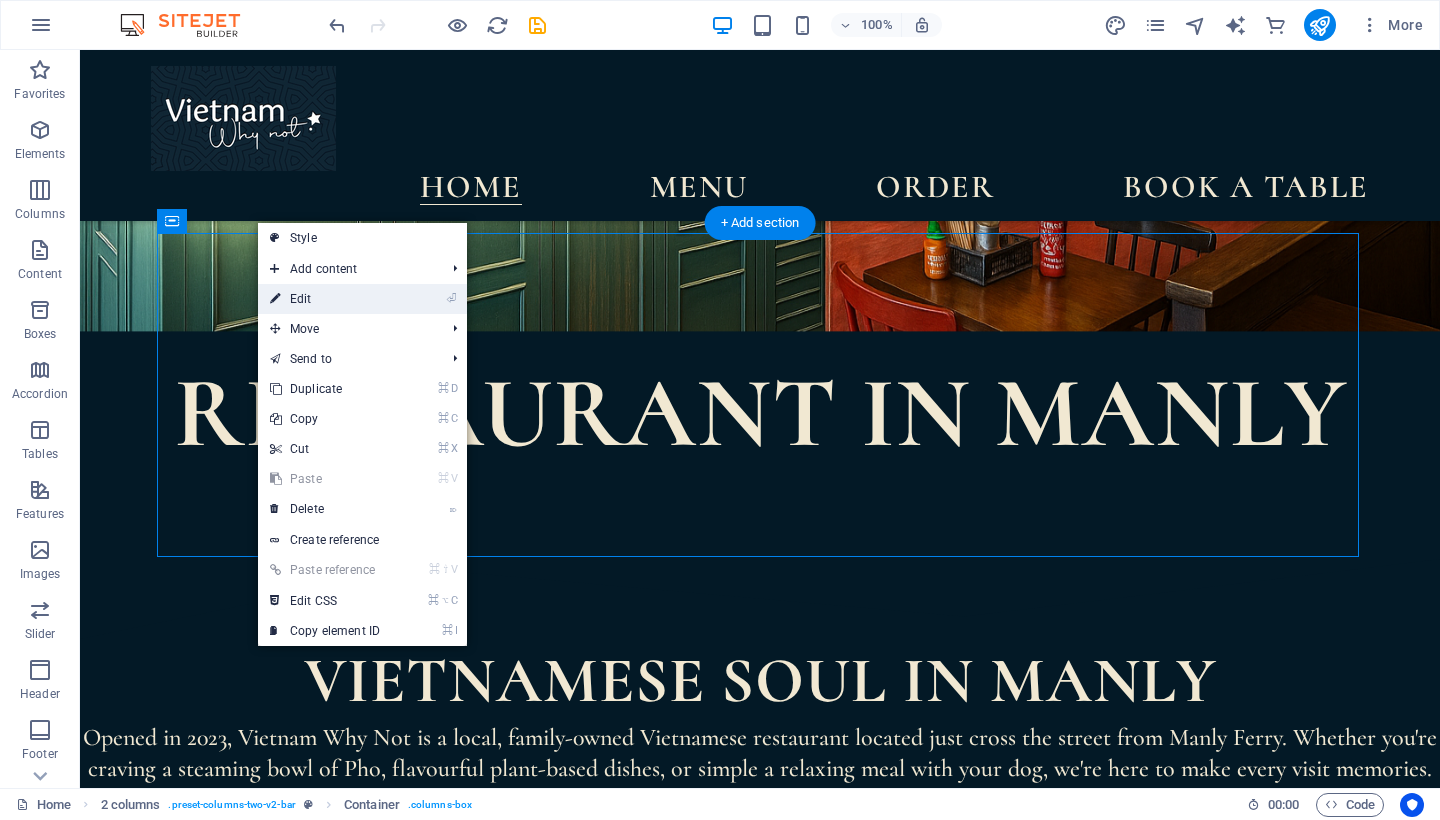 click on "⏎  Edit" at bounding box center (325, 299) 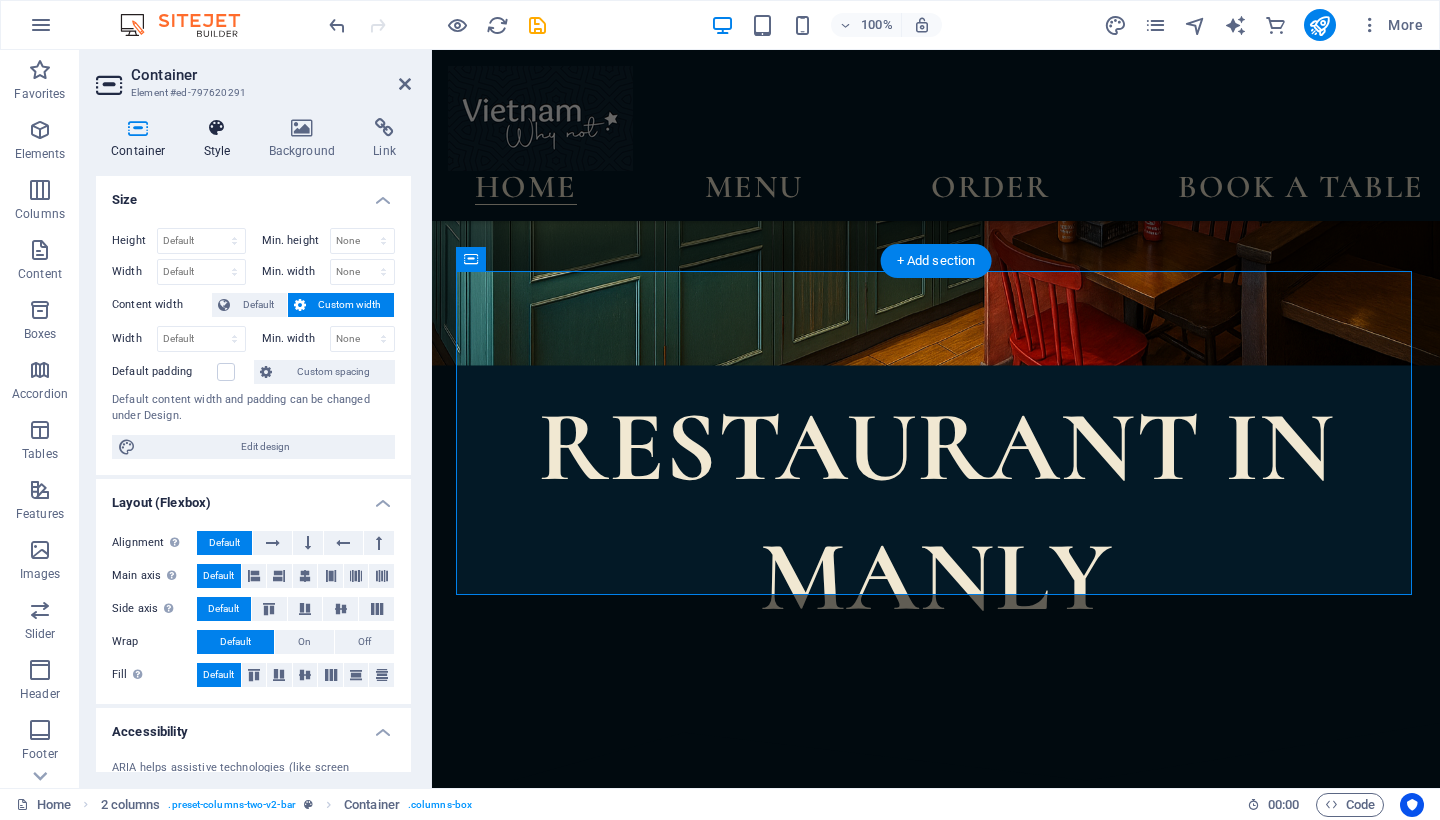 click at bounding box center (217, 128) 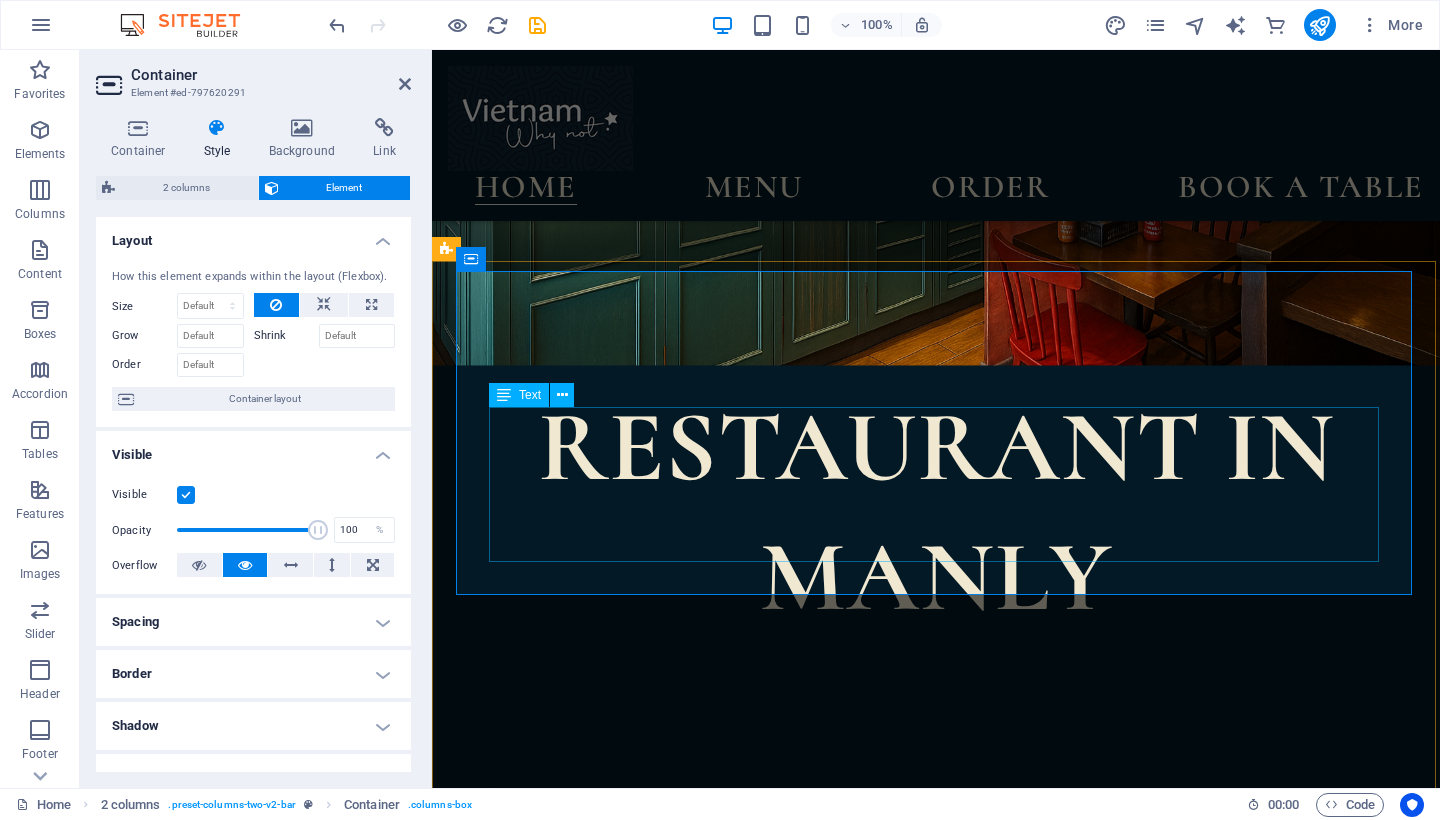 click on "Give the gift of flavour with a Vietnam Why Not eVoucher. Perfect for birthdays, anniversaries, or a delicious surprise! Available in store" at bounding box center (936, 1266) 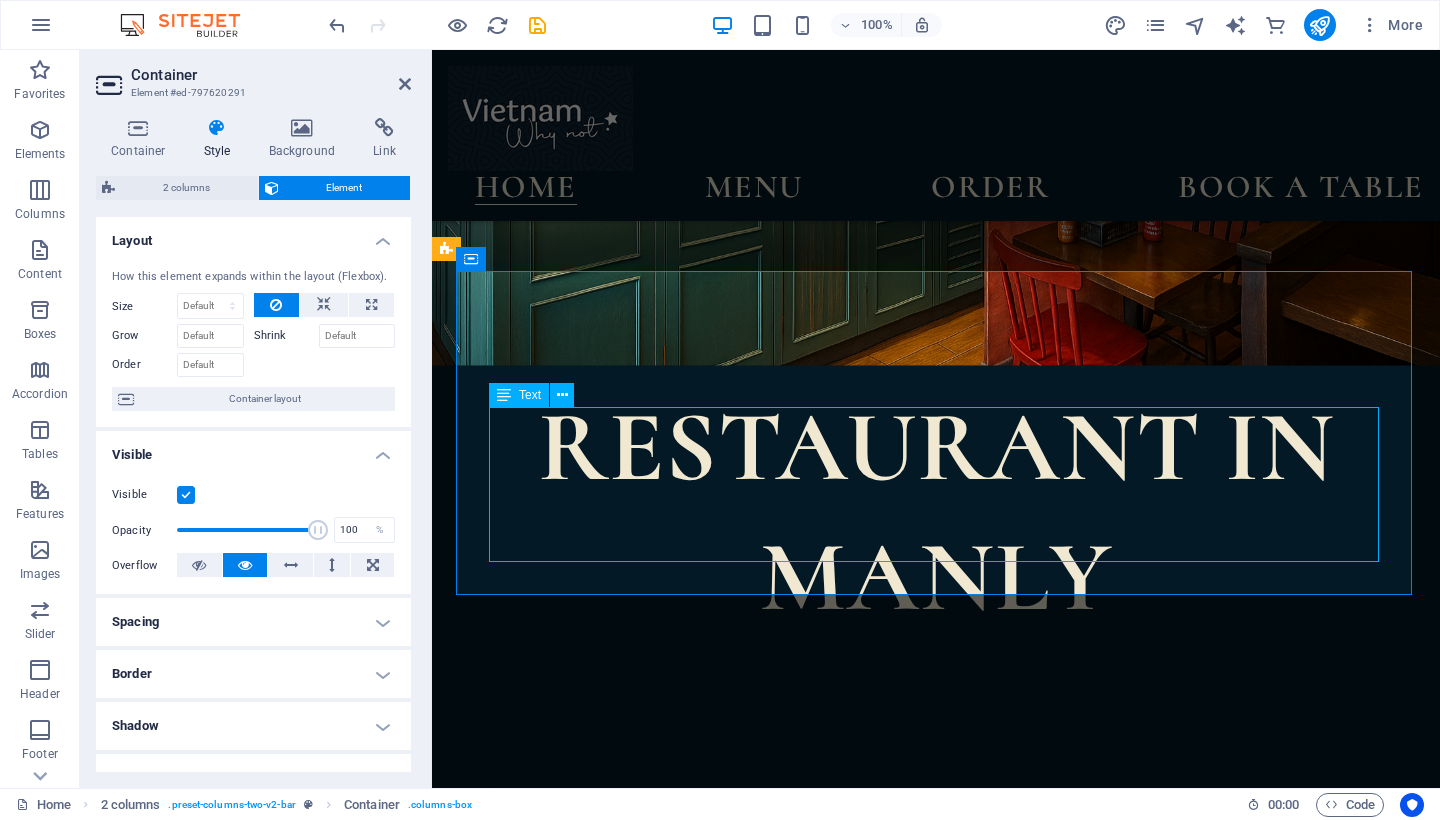 click on "Give the gift of flavour with a Vietnam Why Not eVoucher. Perfect for birthdays, anniversaries, or a delicious surprise! Available in store" at bounding box center [936, 1266] 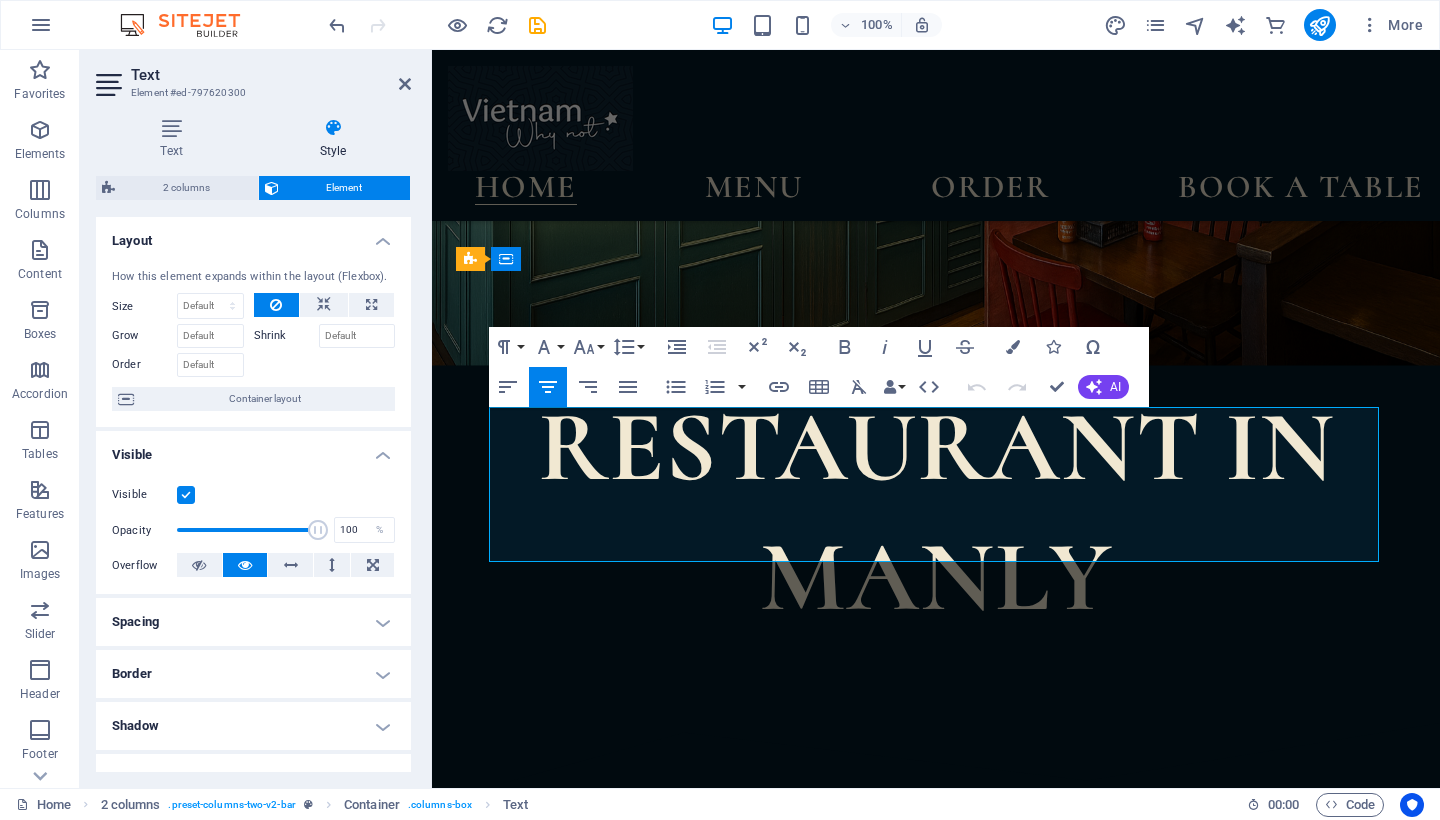 click on "Perfect for birthdays, anniversaries, or a delicious surprise!" at bounding box center (936, 1266) 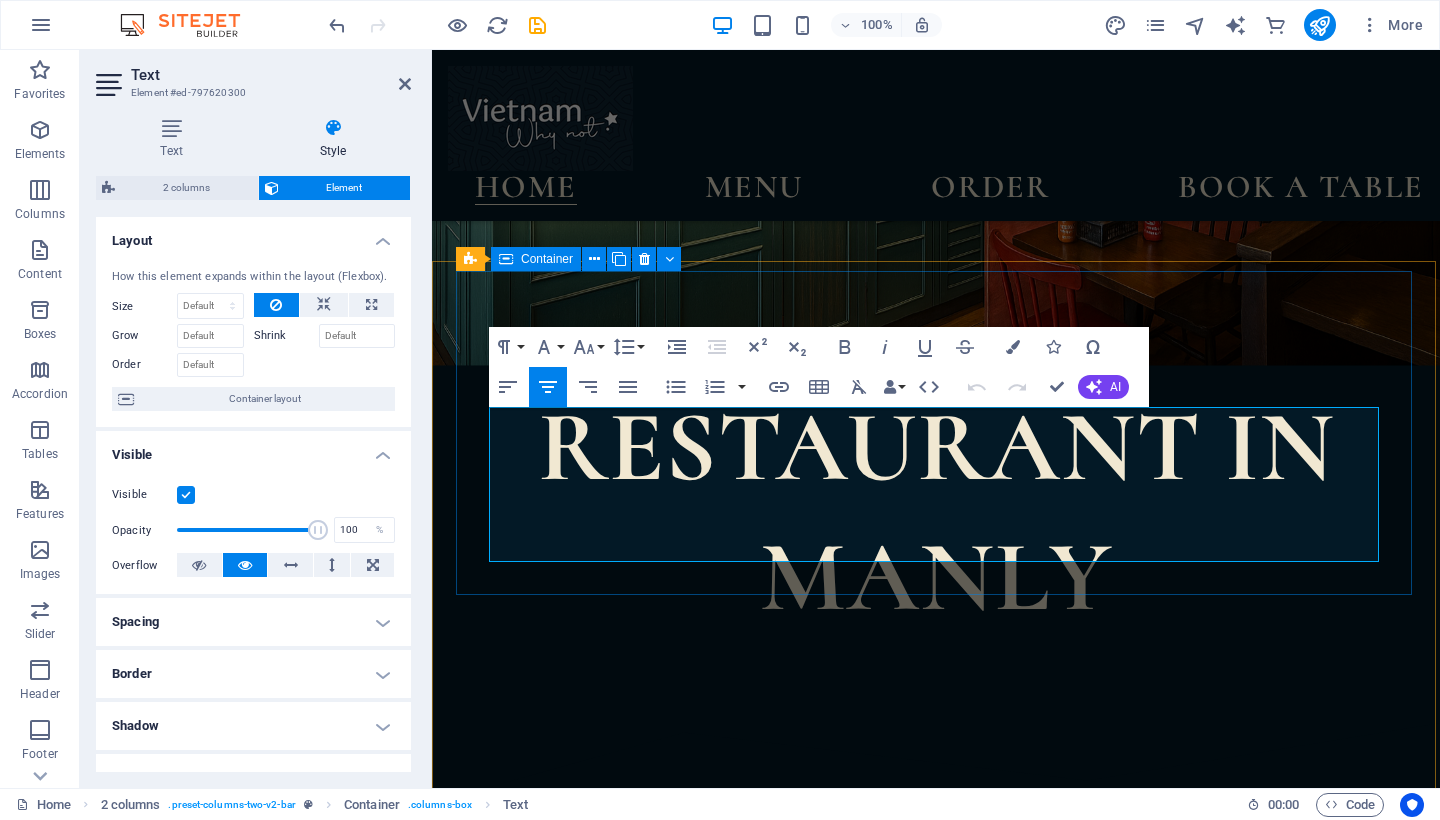 click on "E-voucher available Give the gift of flavour with a Vietnam Why Not eVoucher. Perfect for birthdays, anniversaries, or a delicious surprise! Available in store" at bounding box center (936, 1214) 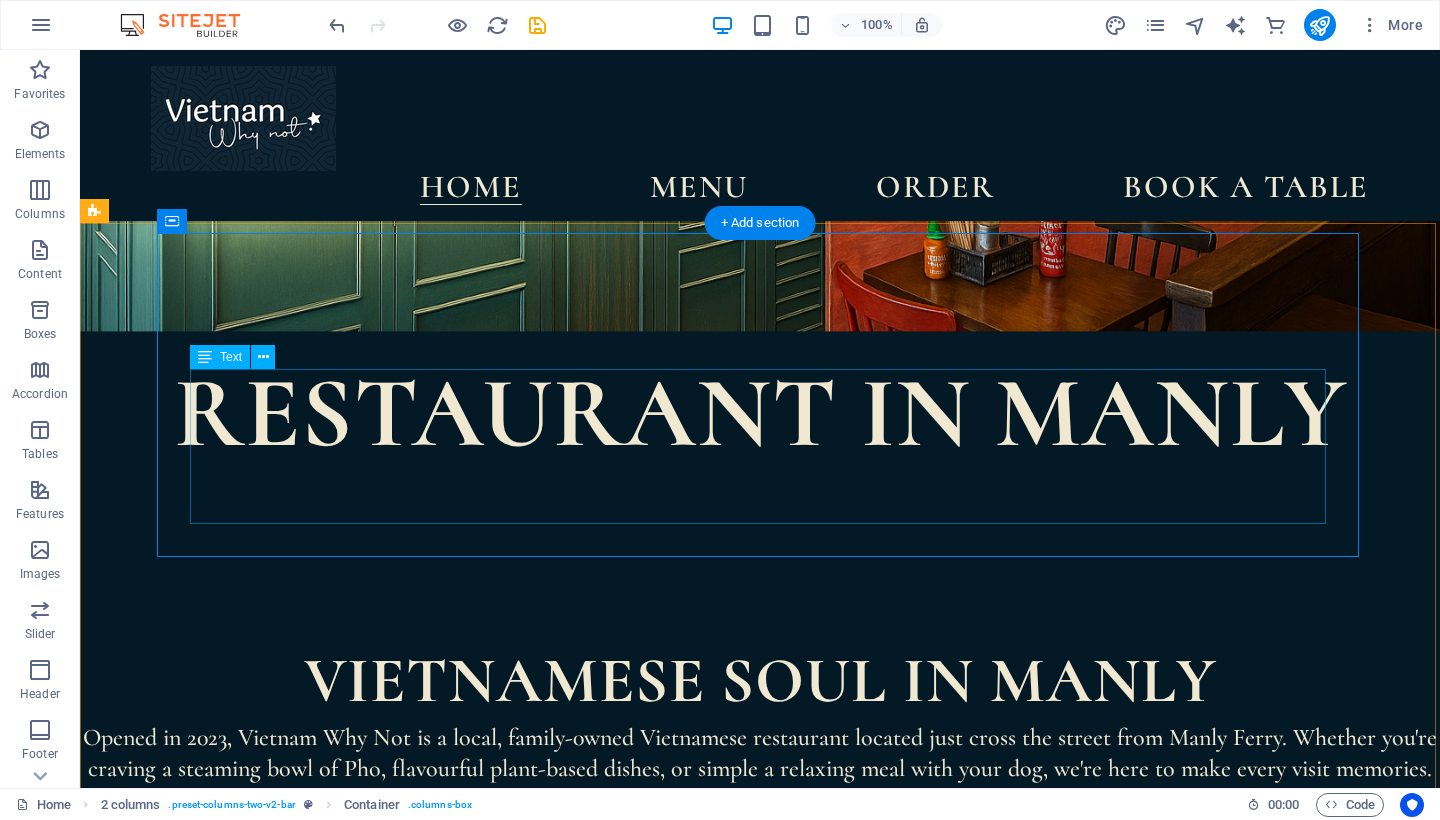 click on "Give the gift of flavour with a Vietnam Why Not eVoucher. Perfect for birthdays, anniversaries, or a delicious surprise! Available in store" at bounding box center [705, 1071] 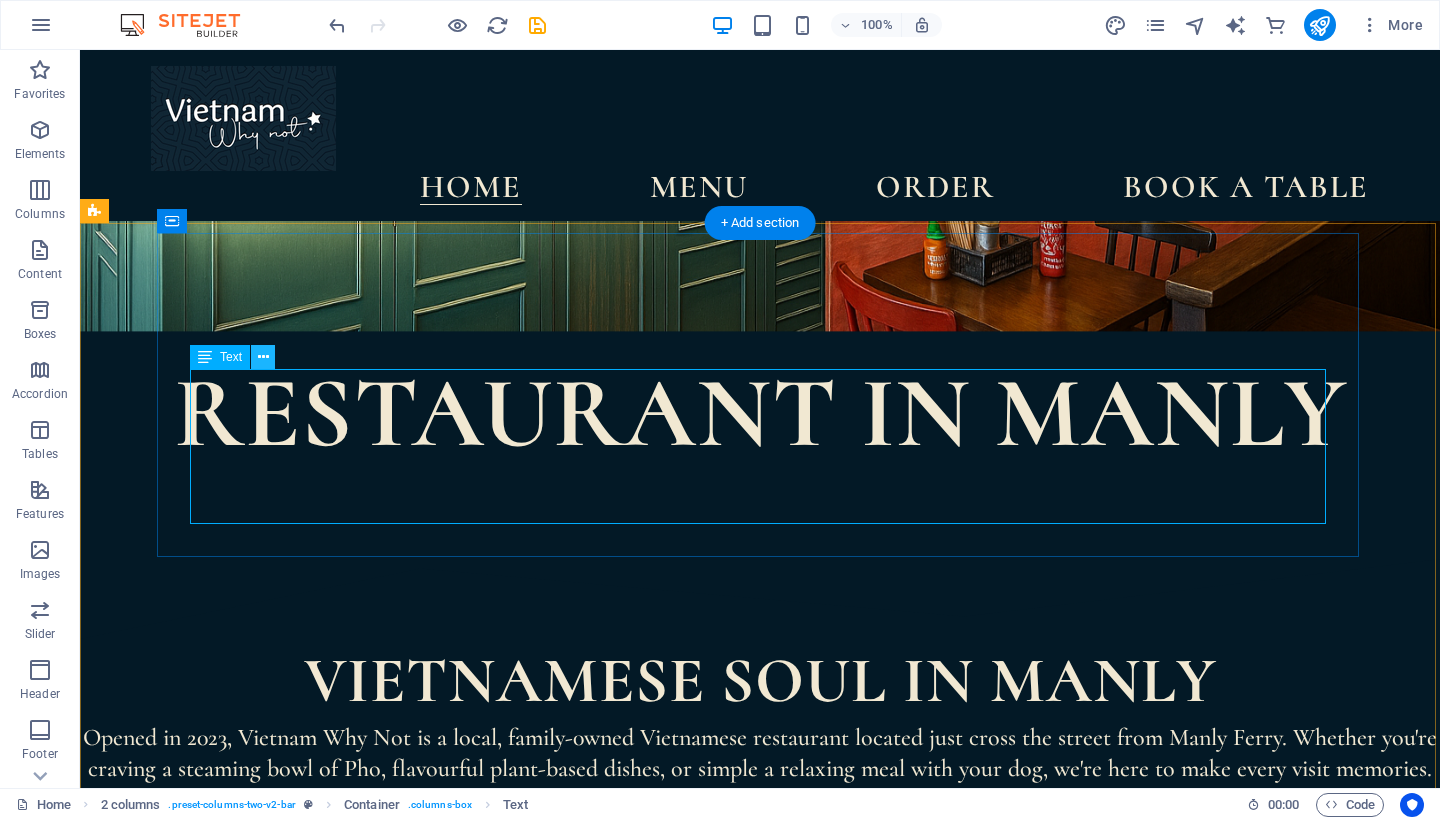 click at bounding box center [263, 357] 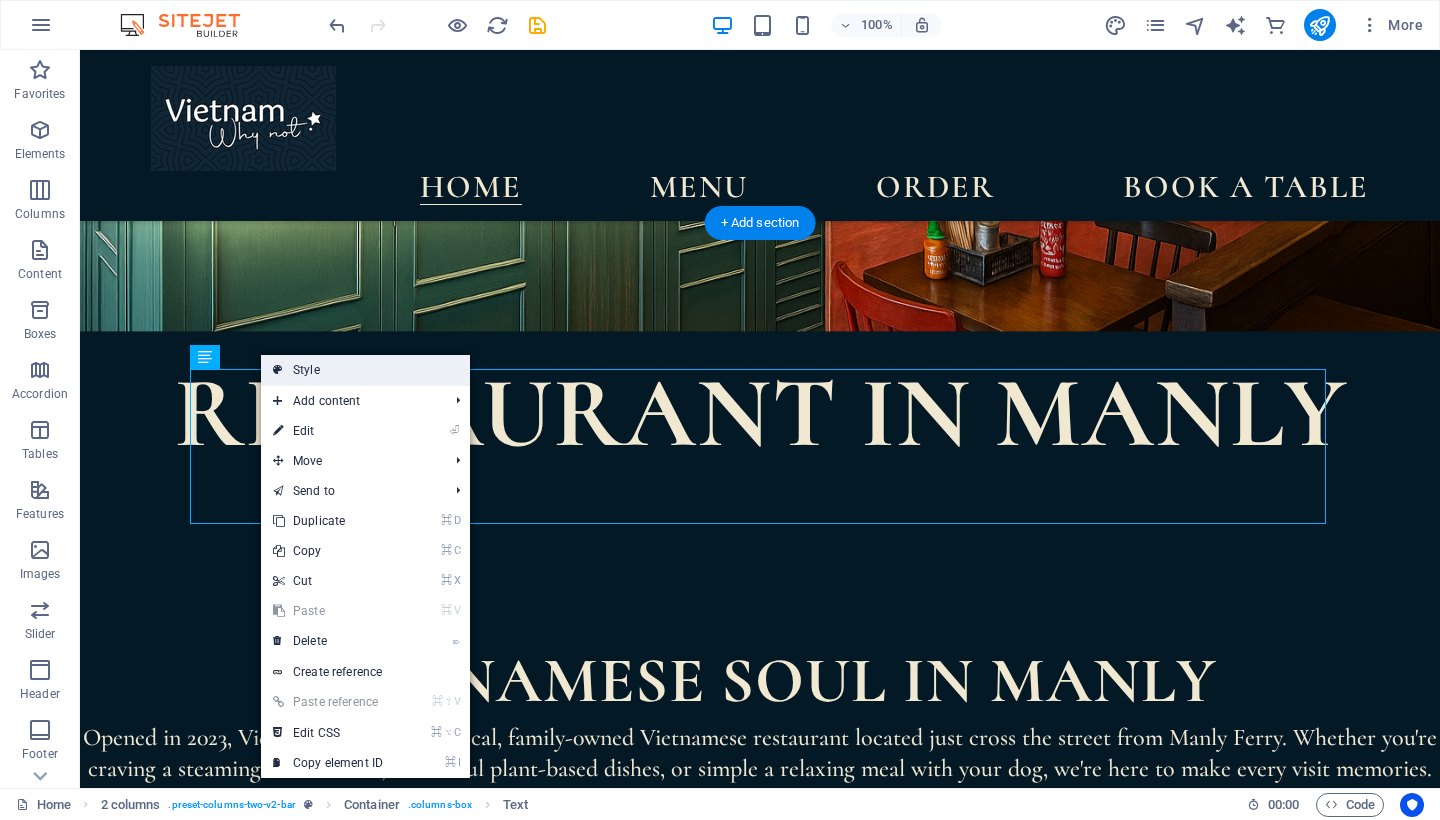 click on "Style" at bounding box center [365, 370] 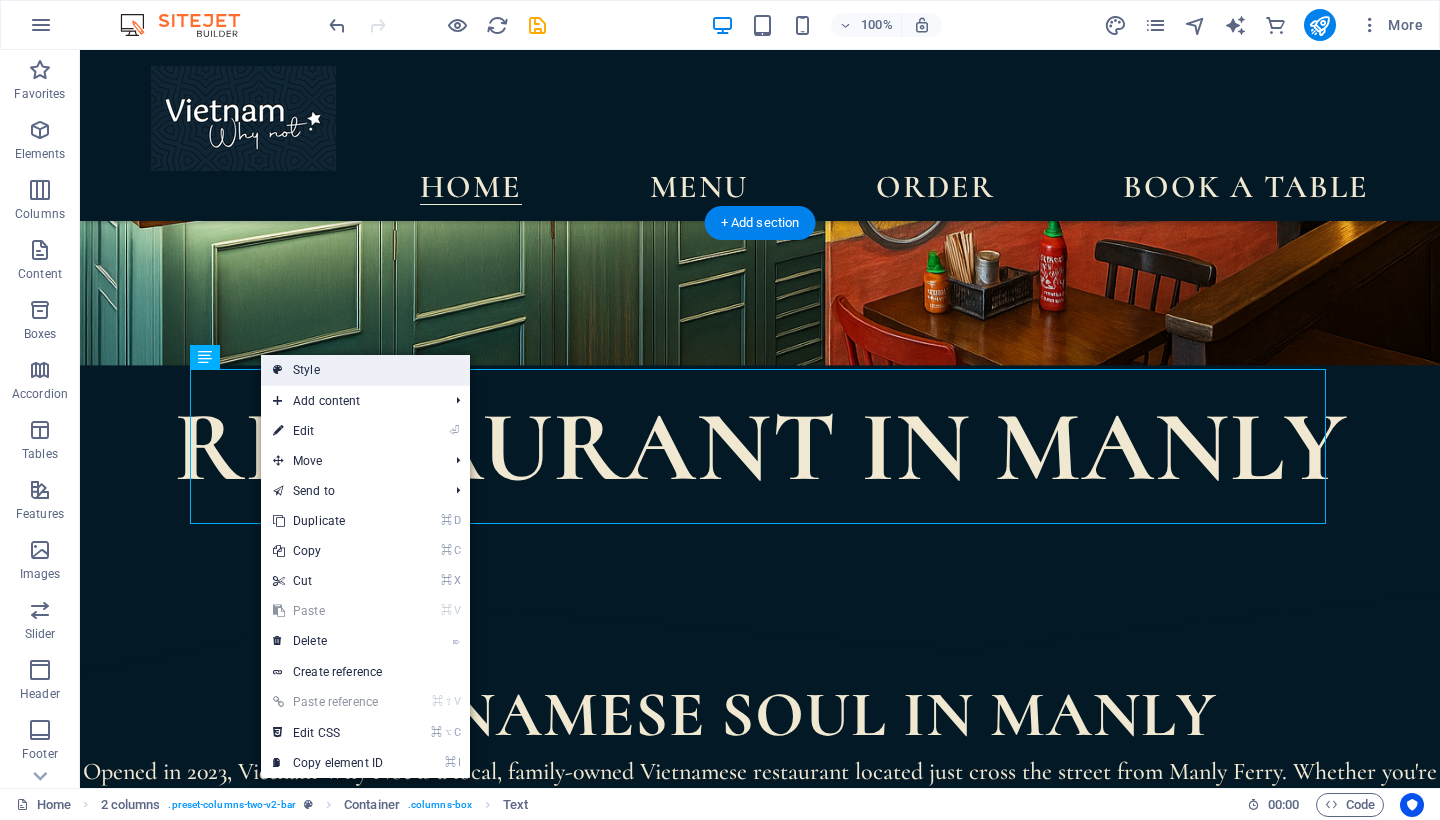 select on "px" 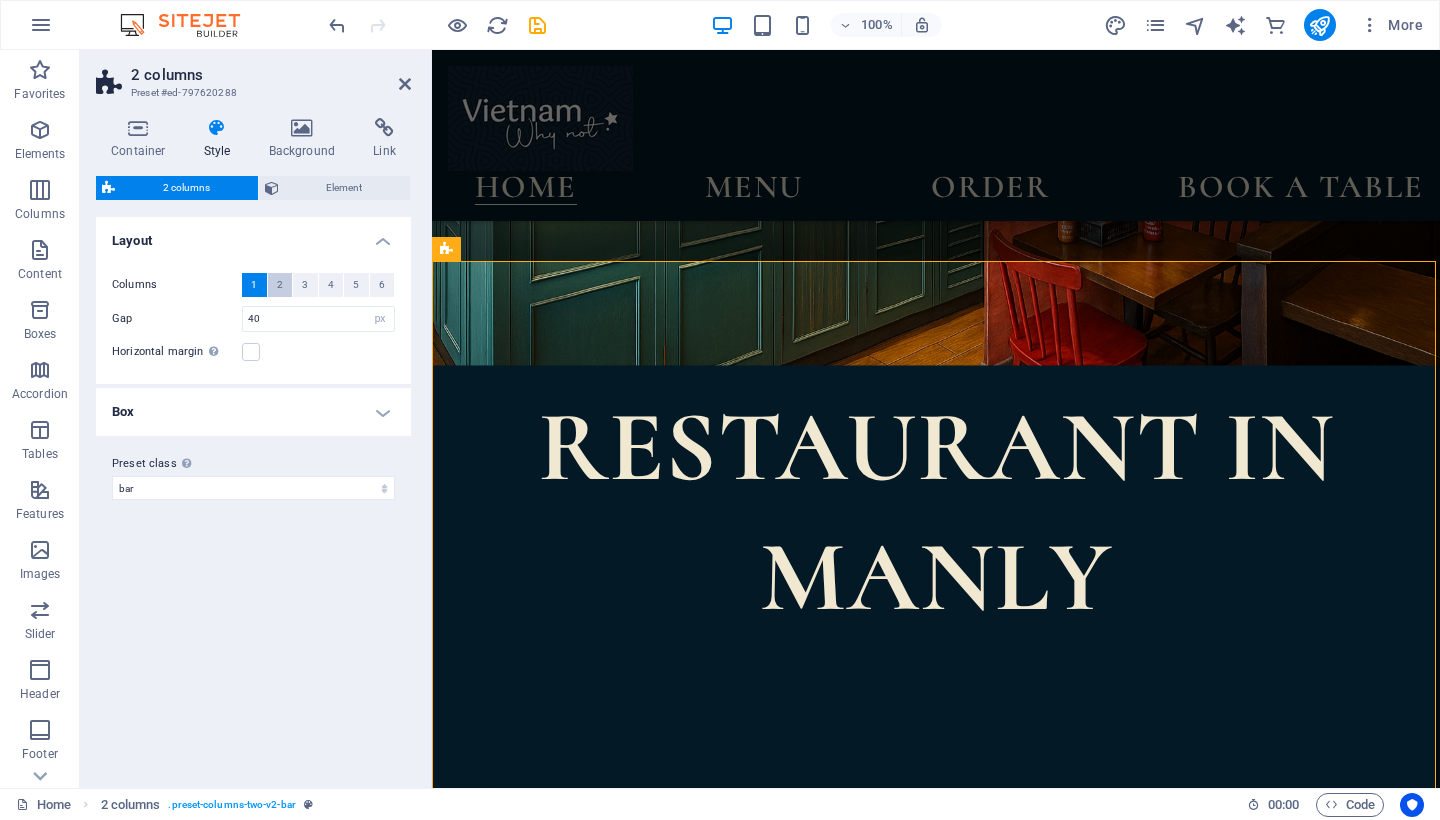 click on "2" at bounding box center [280, 285] 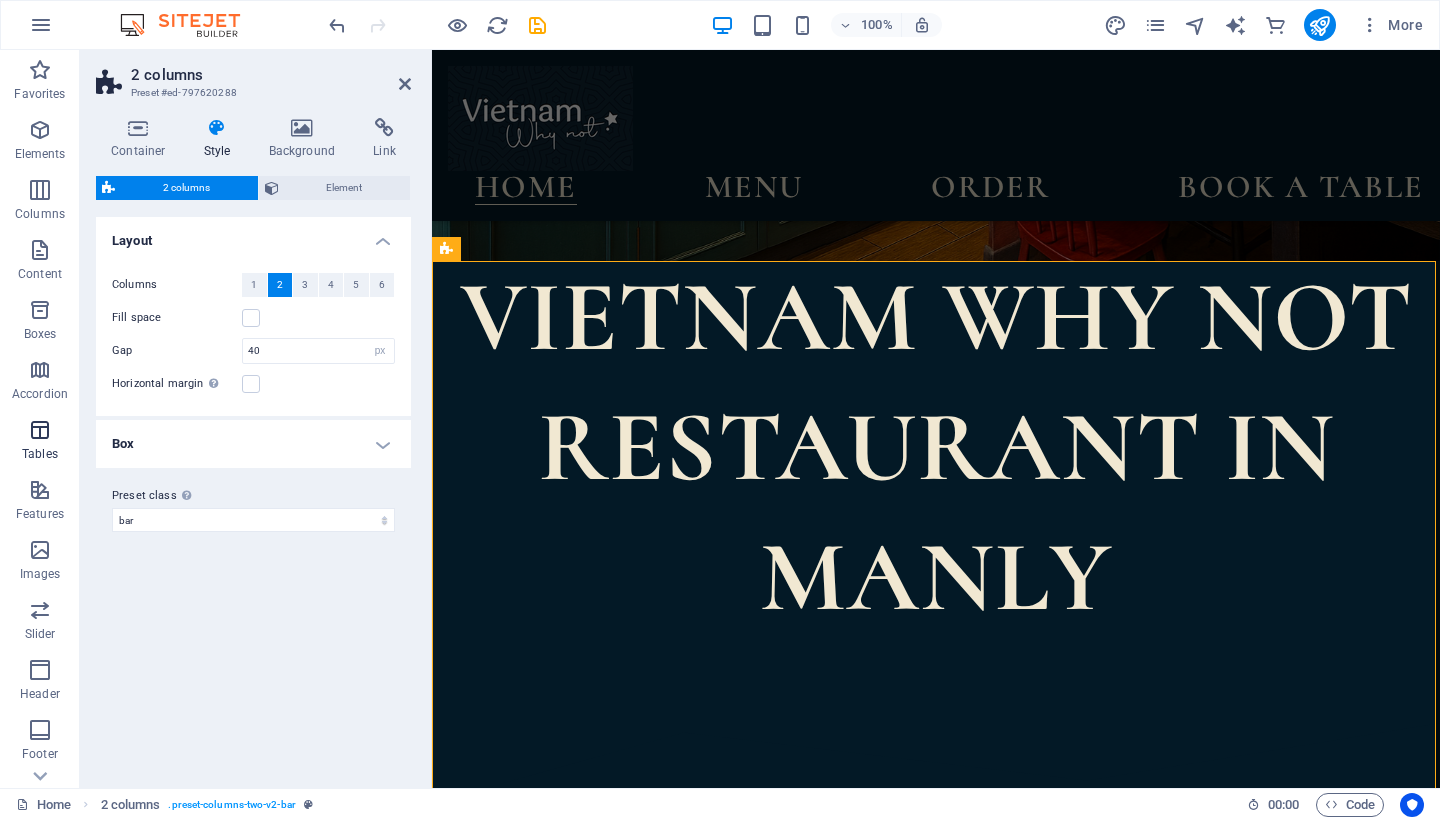 click at bounding box center (40, 430) 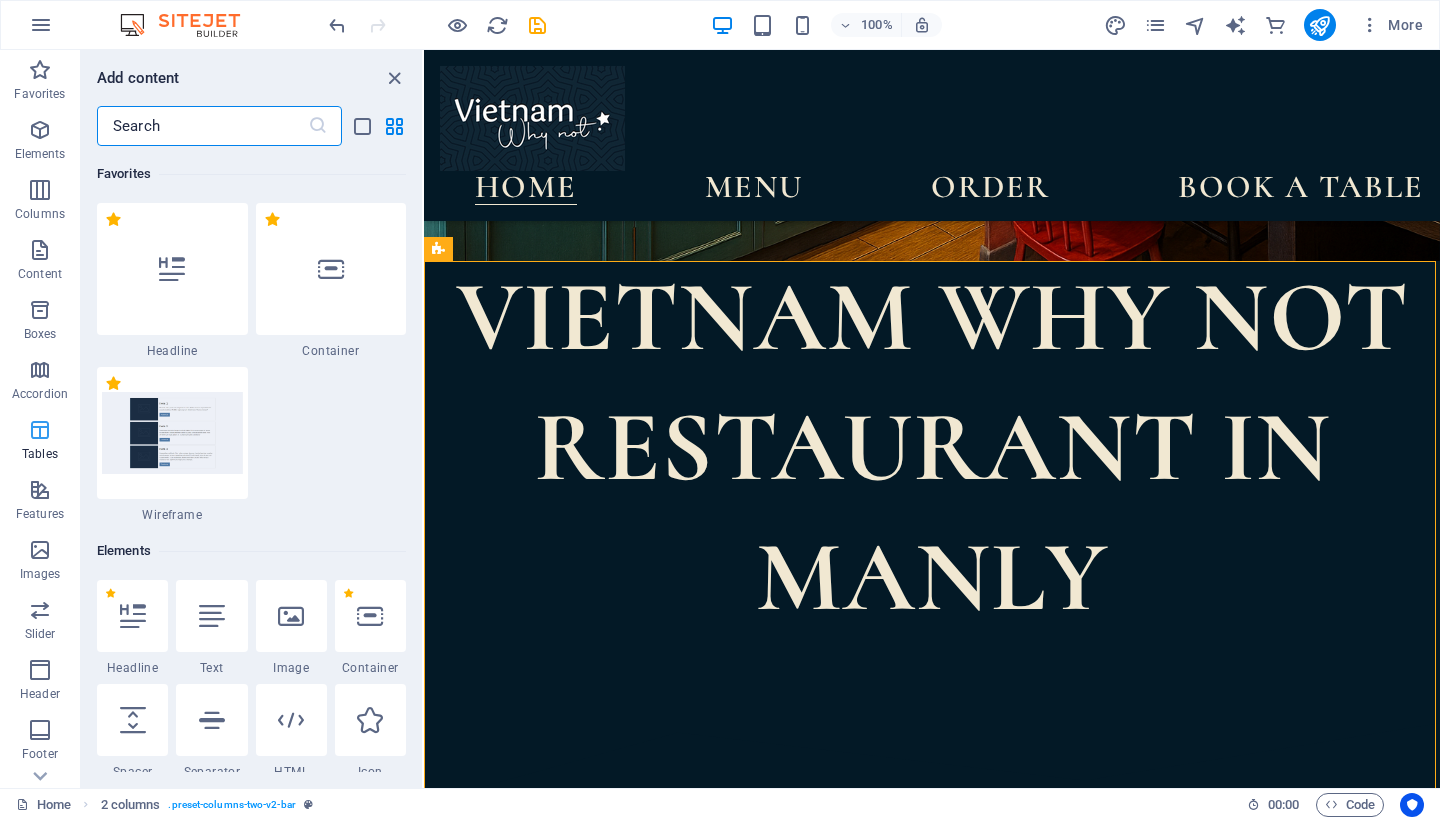 scroll, scrollTop: 7090, scrollLeft: 0, axis: vertical 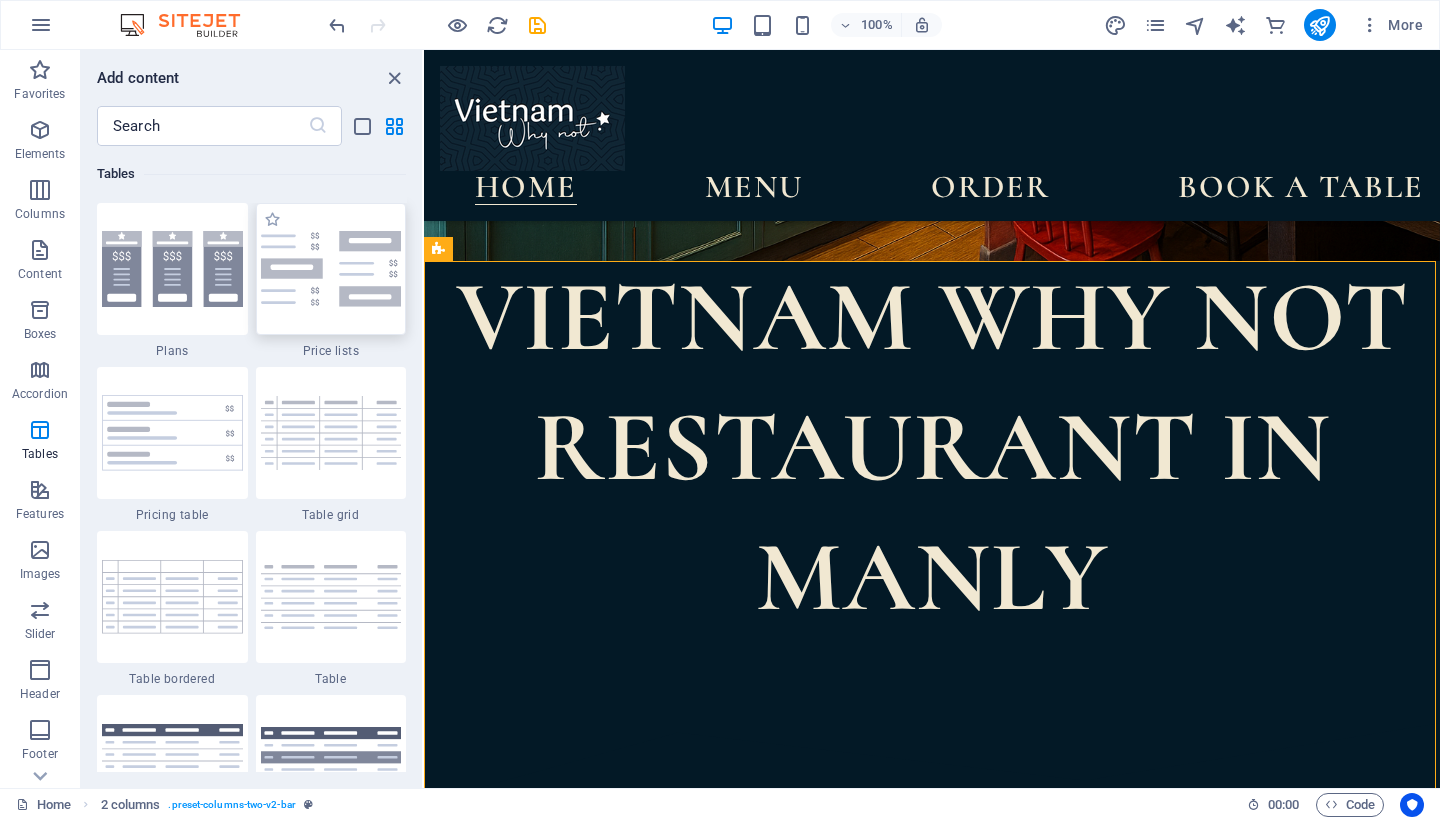 click at bounding box center (331, 268) 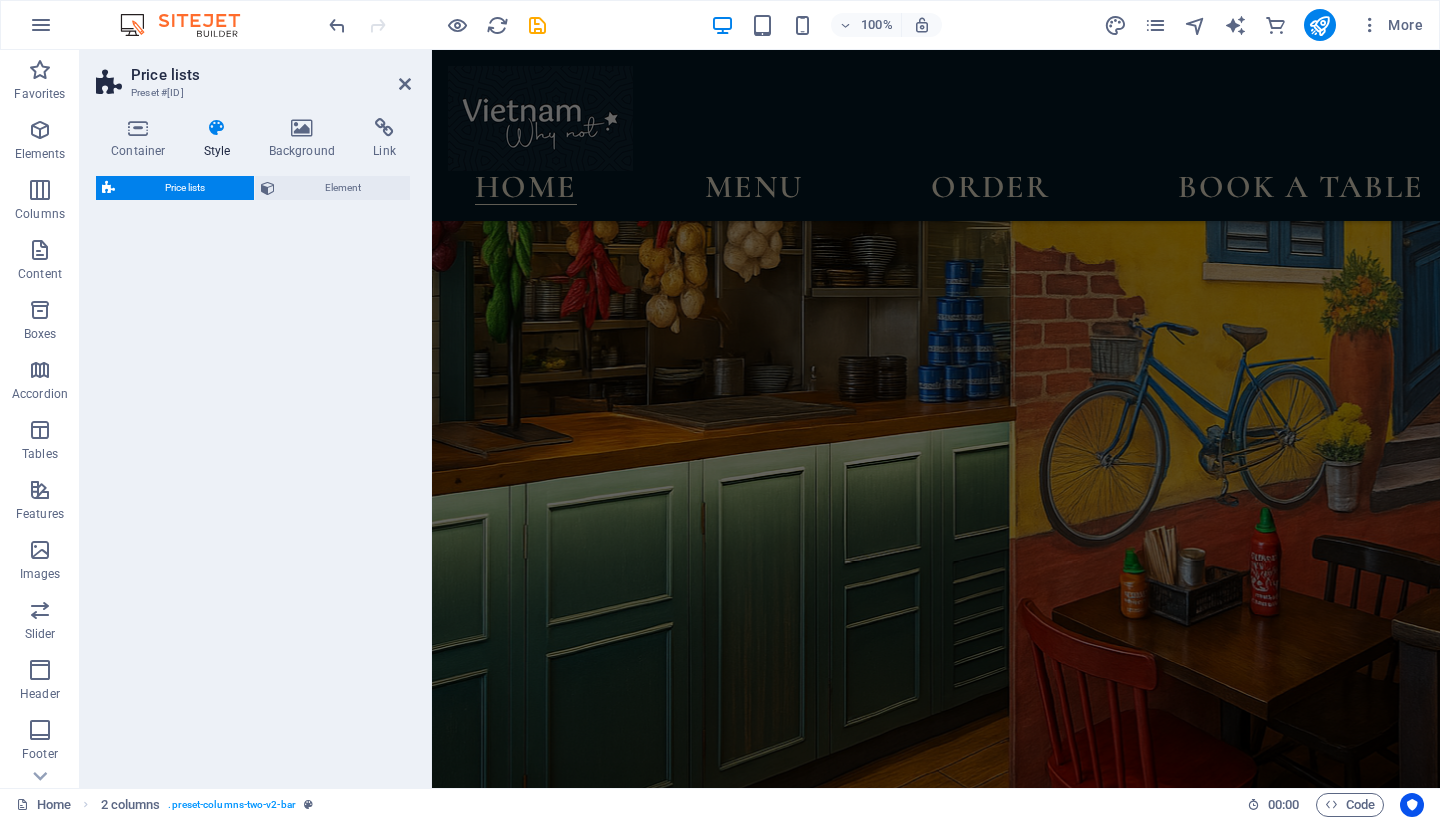 scroll, scrollTop: 1676, scrollLeft: 0, axis: vertical 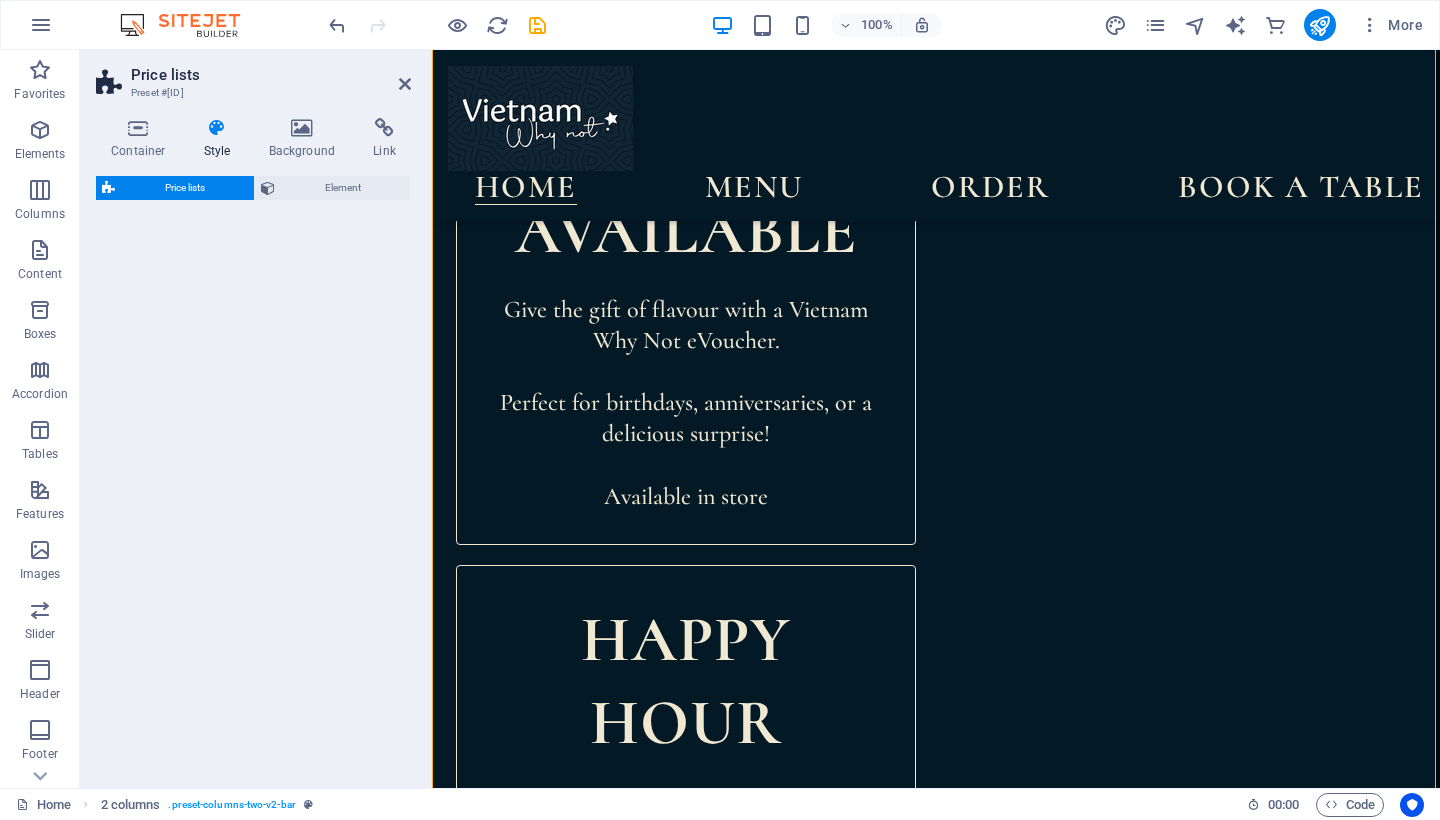 select on "rem" 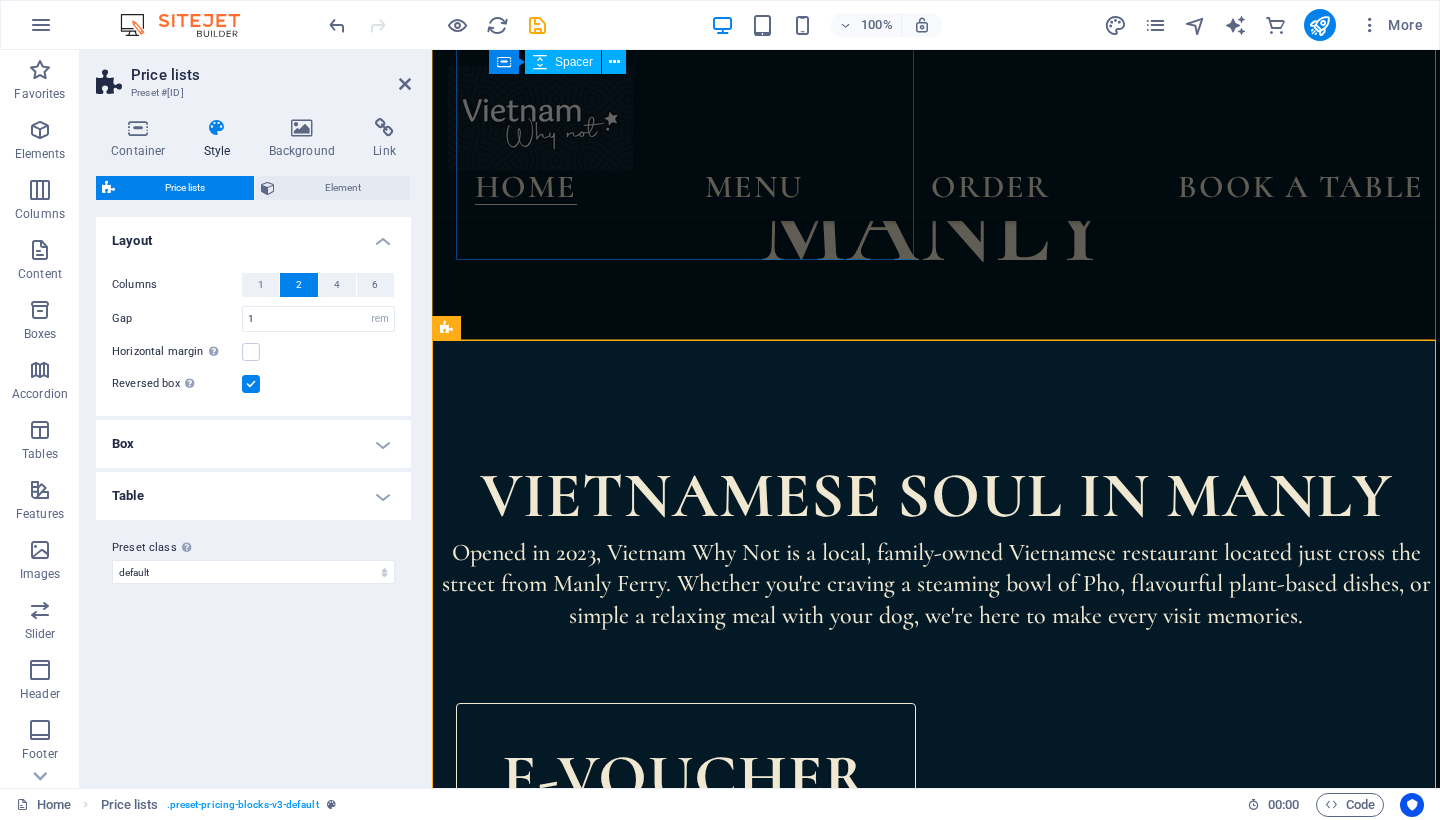 scroll, scrollTop: 1180, scrollLeft: 0, axis: vertical 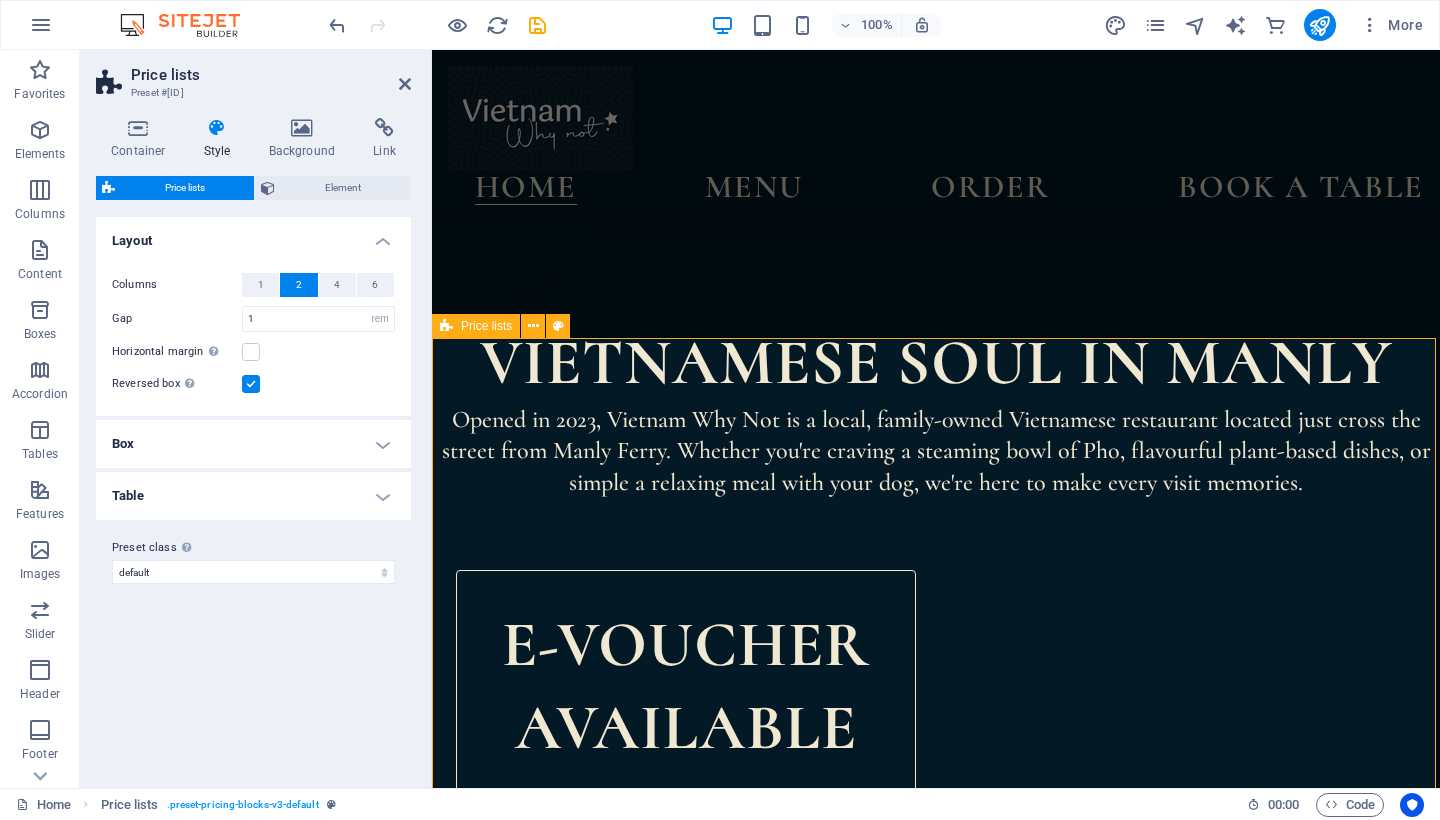 click on "Headline Lorem ipsum dolor sit amet, consectetur. $ 10 Lorem ipsum dolor sit amet, consectetur. $ 10 Lorem ipsum dolor sit amet, consectetur. $ 10 Lorem ipsum dolor sit amet, consectetur. $ 10 Lorem ipsum dolor sit amet, consectetur. $ 10 Lorem ipsum dolor sit amet, consectetur. $ 10 Headline Lorem ipsum dolor sit amet, consectetur. $ 10 Lorem ipsum dolor sit amet, consectetur. $ 10 Lorem ipsum dolor sit amet, consectetur. $ 10 Lorem ipsum dolor sit amet, consectetur. $ 10 Lorem ipsum dolor sit amet, consectetur. $ 10 Lorem ipsum dolor sit amet, consectetur. $ 10 Headline Lorem ipsum dolor sit amet, consectetur. $ 10 Lorem ipsum dolor sit amet, consectetur. $ 10 Lorem ipsum dolor sit amet, consectetur. $ 10 Lorem ipsum dolor sit amet, consectetur. $ 10 Lorem ipsum dolor sit amet, consectetur. $ 10 Lorem ipsum dolor sit amet, consectetur. $ 10" at bounding box center (936, 2129) 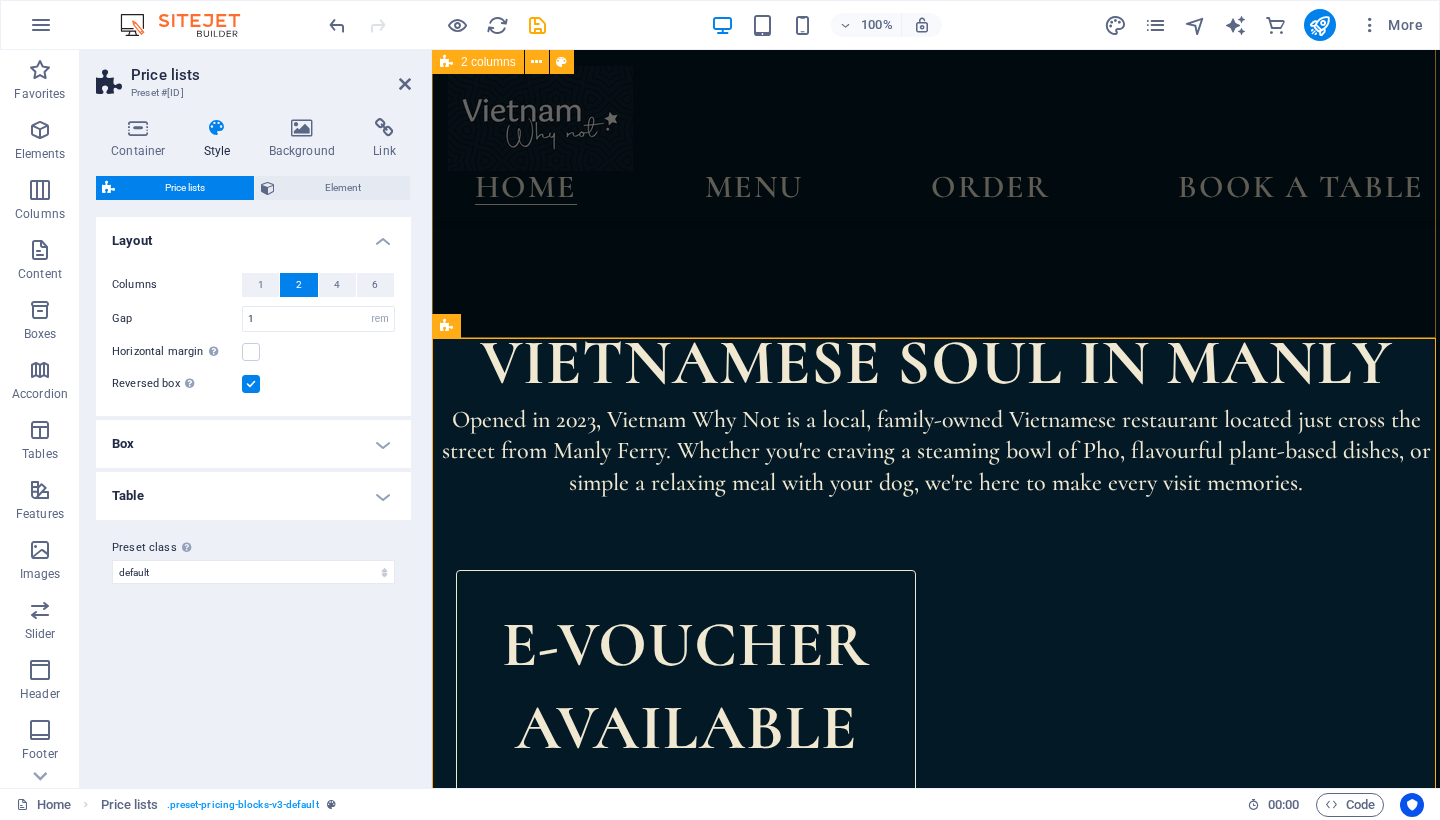 click on "E-voucher available Give the gift of flavour with a Vietnam Why Not eVoucher. Perfect for birthdays, anniversaries, or a delicious surprise! Available in store happy hour Special cocktails for a special price
Every Weekdays
15:00 to 18:00" at bounding box center (936, 1054) 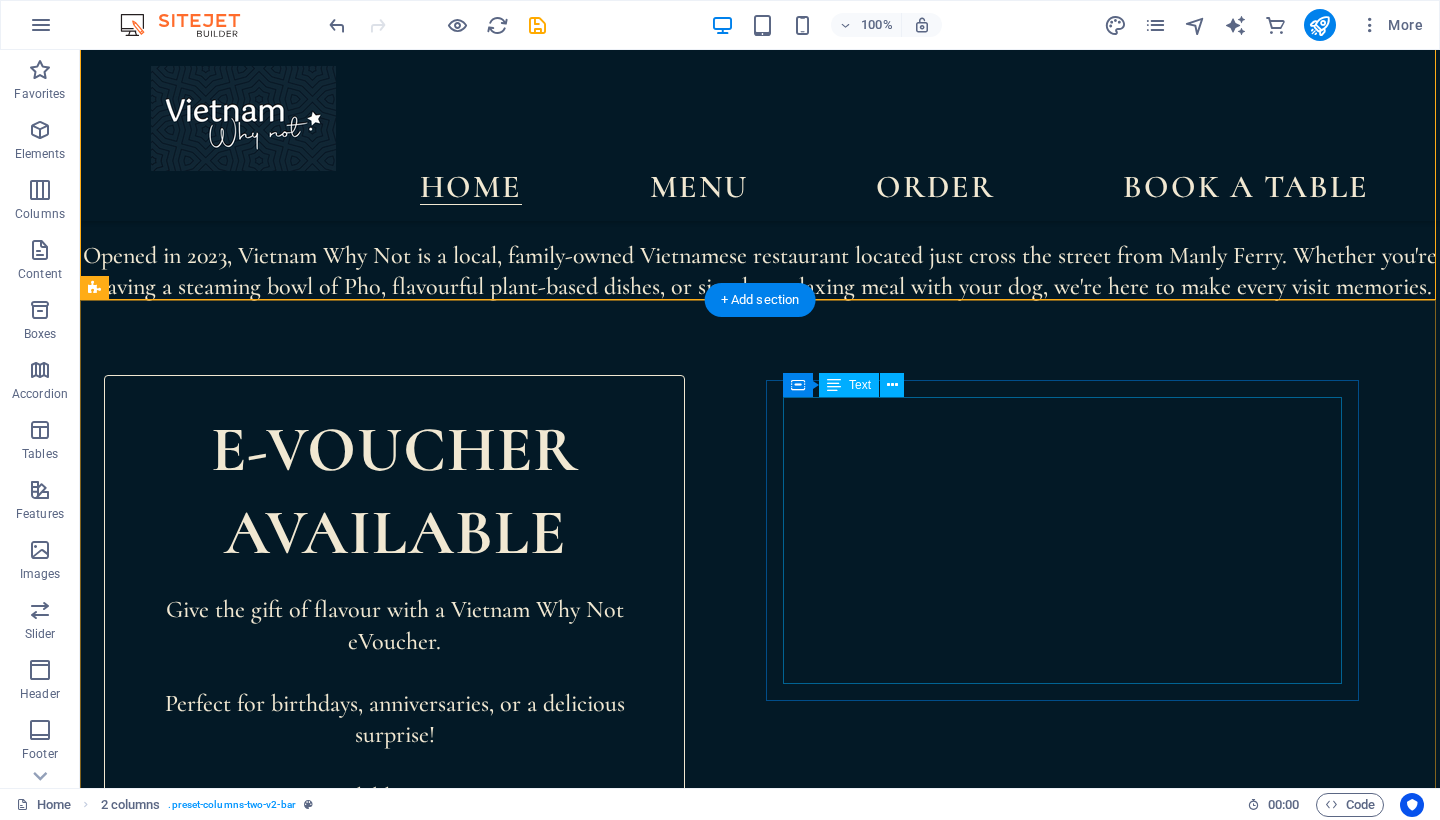 click on "Lorem ipsum dolor sit amet, consectetur. $ 10 Lorem ipsum dolor sit amet, consectetur. $ 10 Lorem ipsum dolor sit amet, consectetur. $ 10 Lorem ipsum dolor sit amet, consectetur. $ 10 Lorem ipsum dolor sit amet, consectetur. $ 10 Lorem ipsum dolor sit amet, consectetur. $ 10" at bounding box center [995, 1512] 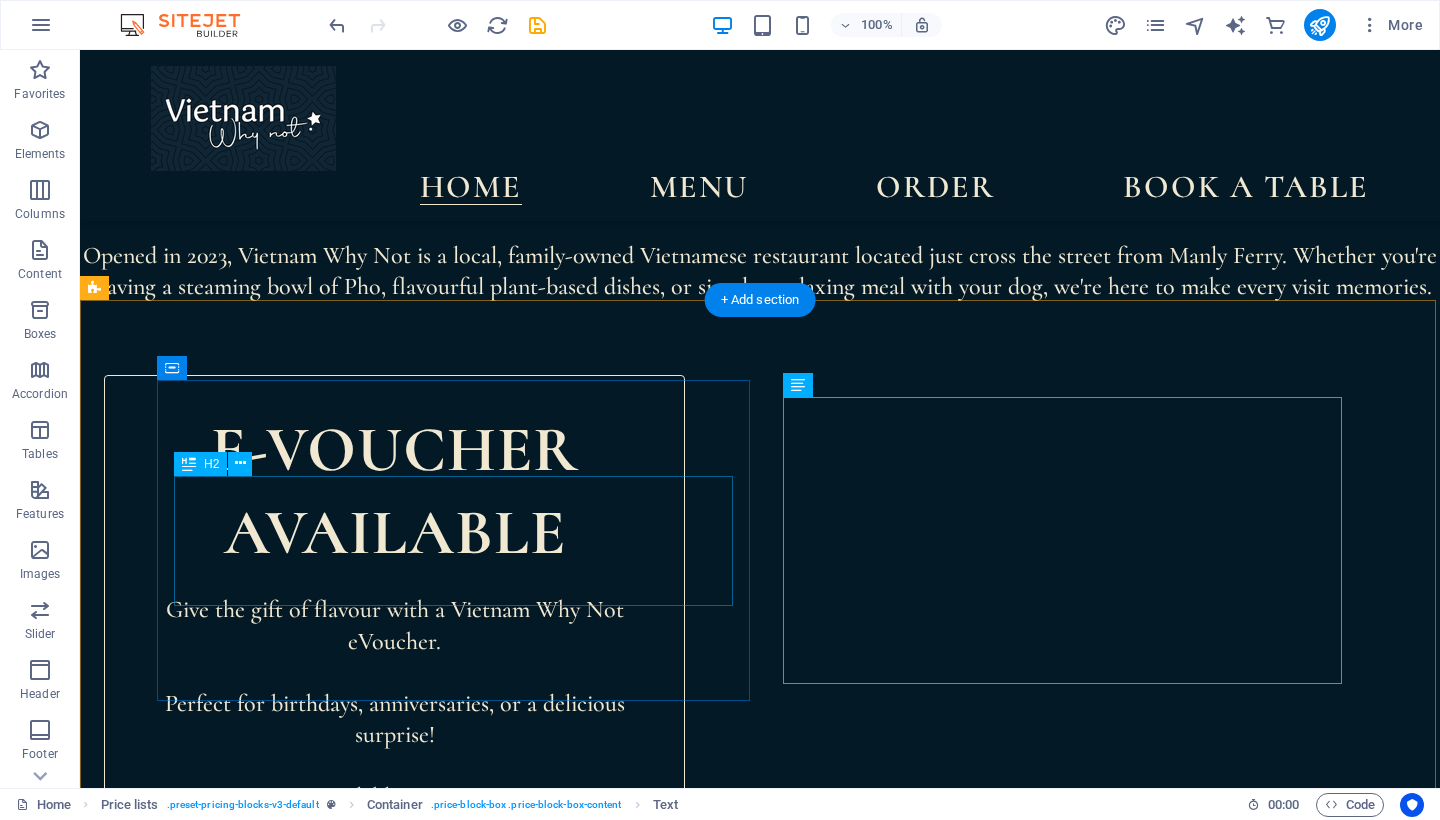 click on "Headline" at bounding box center (426, 1512) 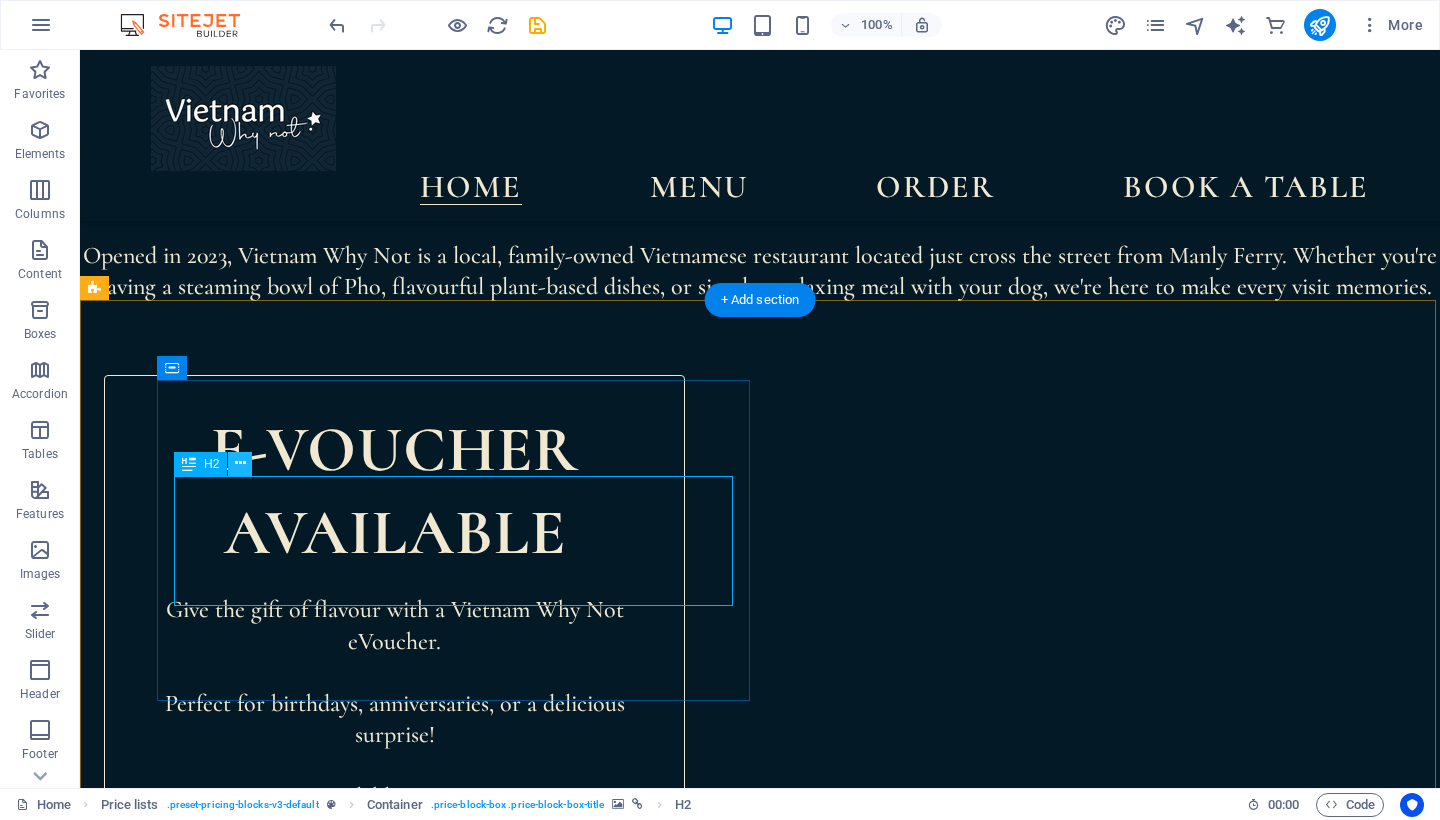 click at bounding box center [240, 463] 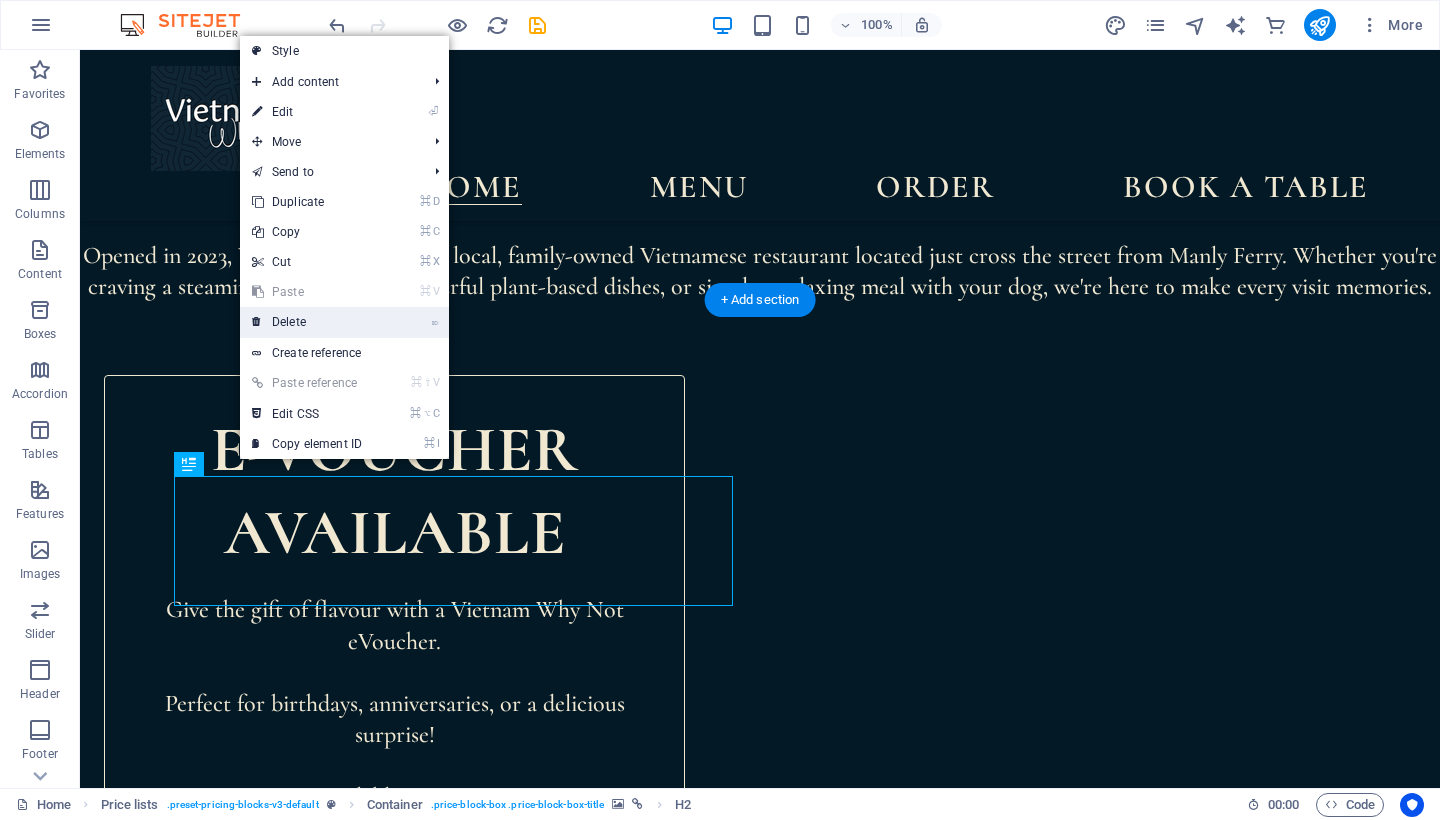 click on "⌦  Delete" at bounding box center (307, 322) 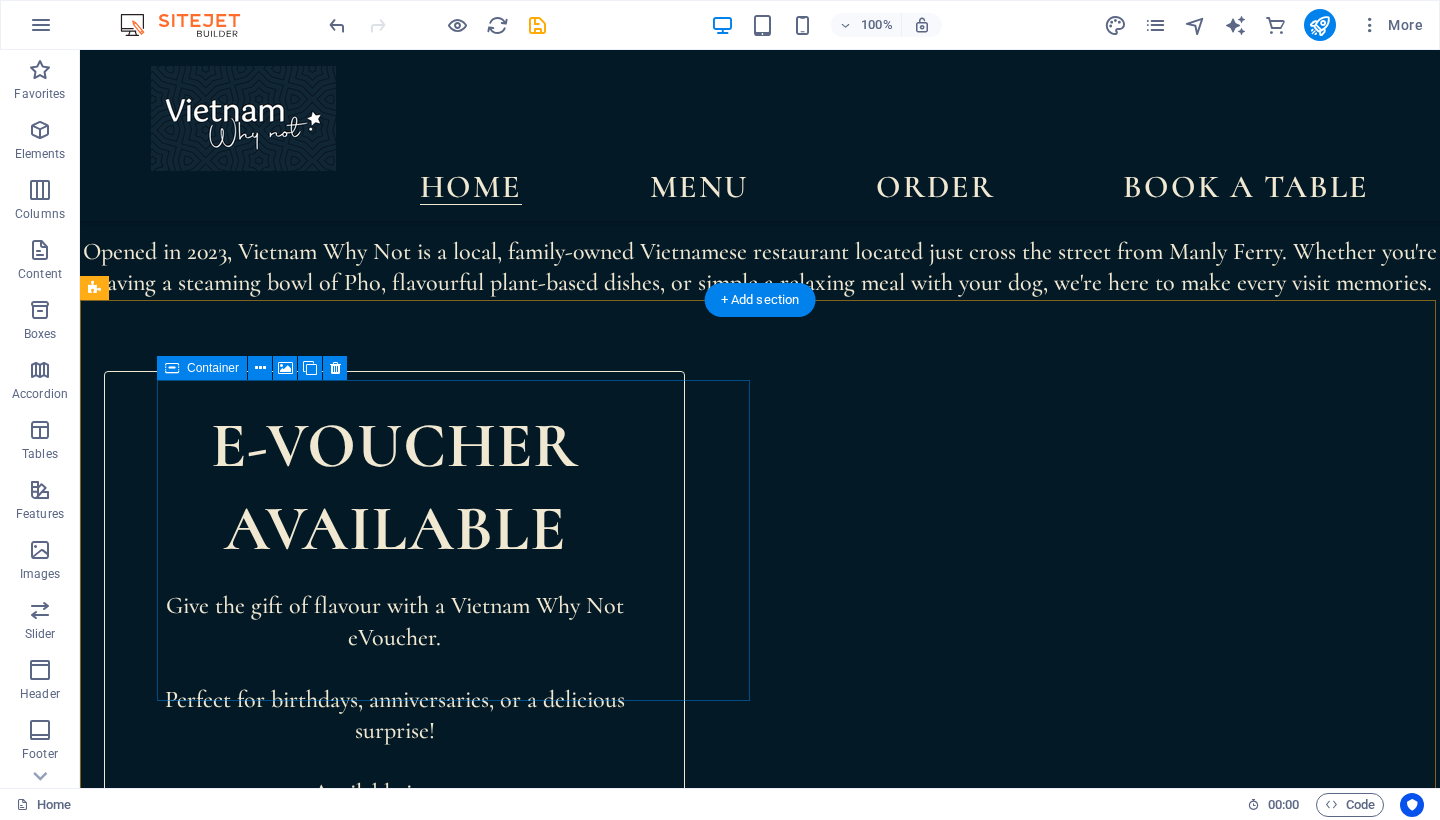 click on "Drop content here or  Add elements  Paste clipboard" at bounding box center [291, 1508] 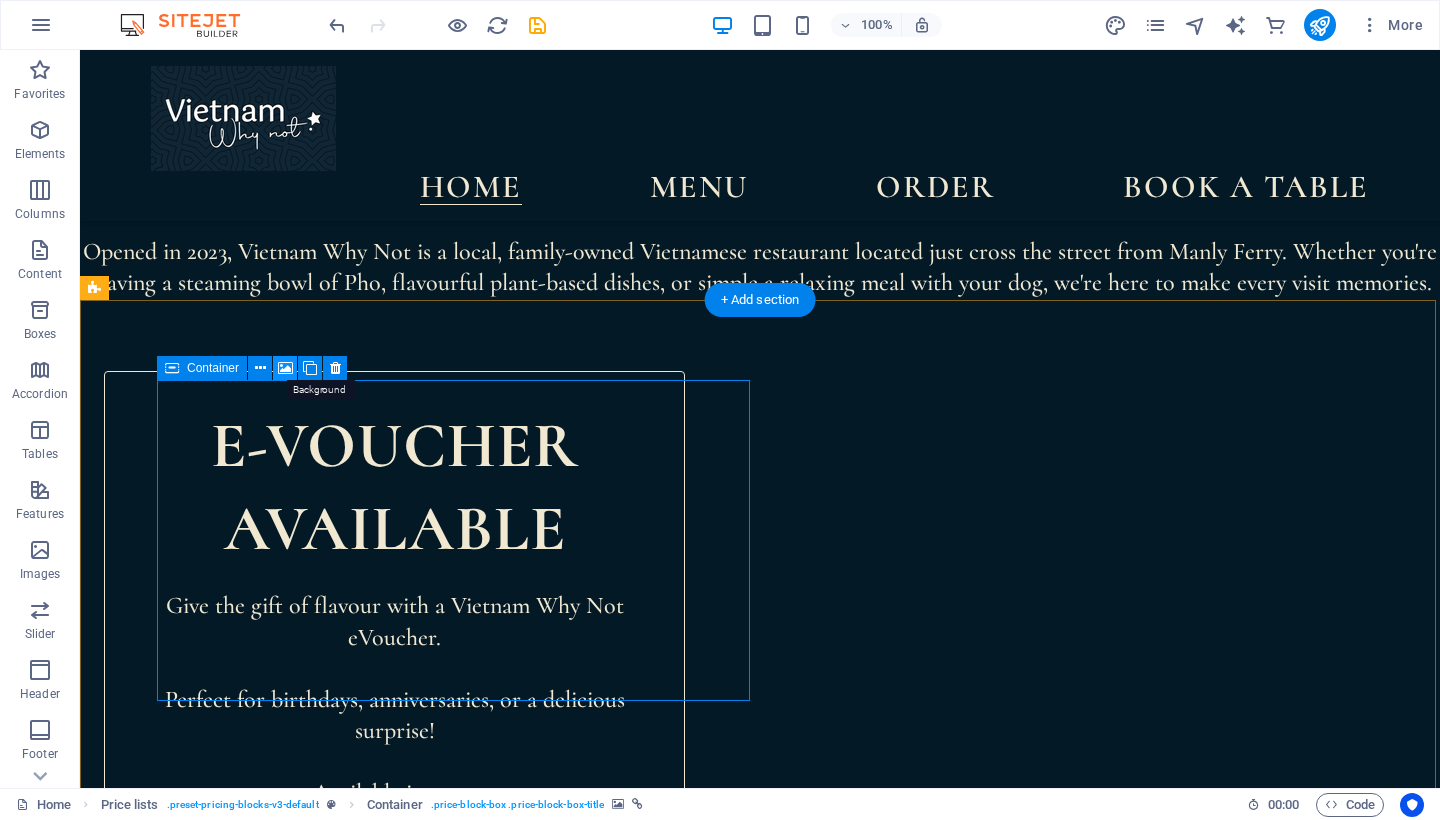click at bounding box center (285, 368) 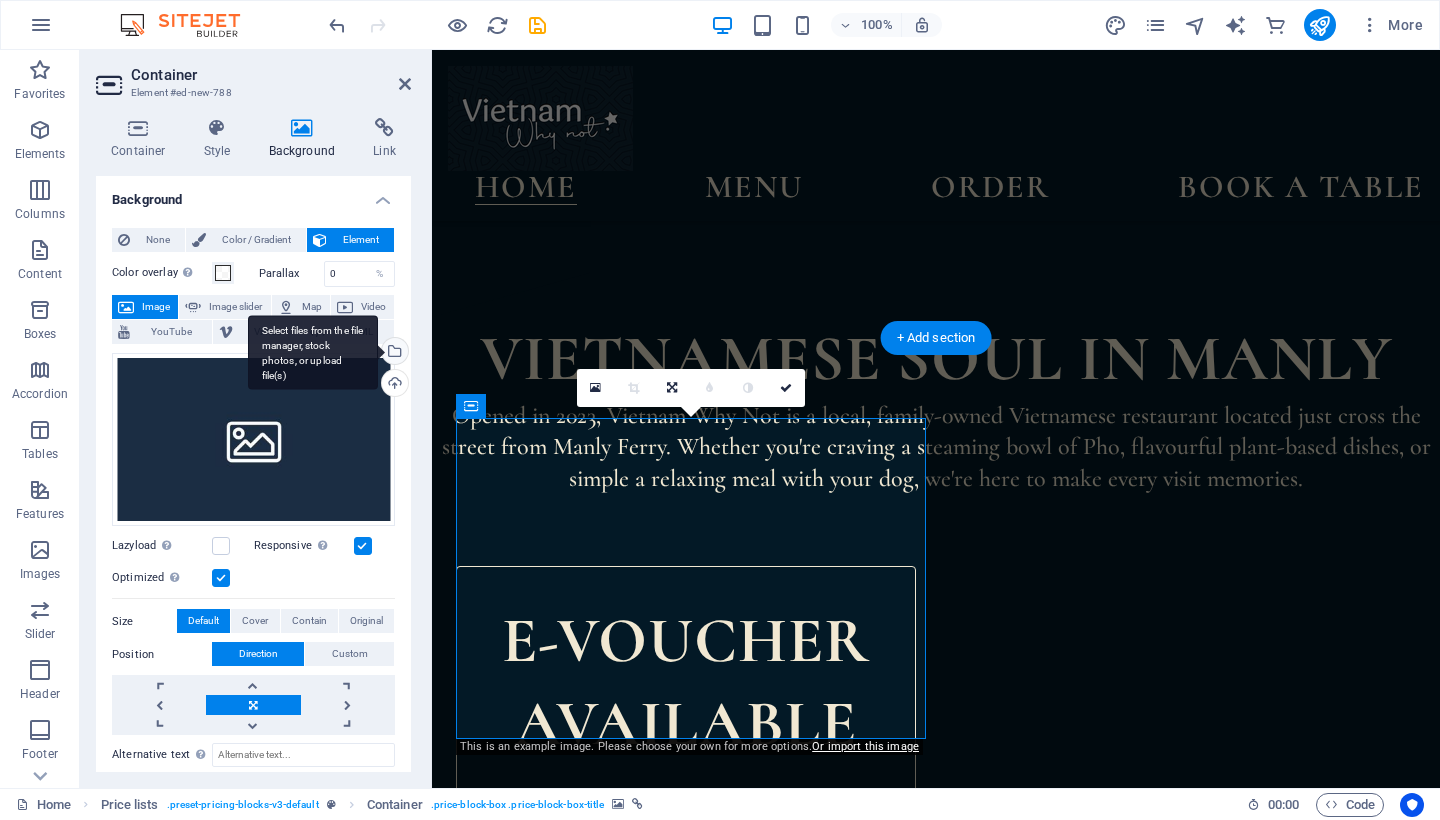 click on "Select files from the file manager, stock photos, or upload file(s)" at bounding box center [393, 353] 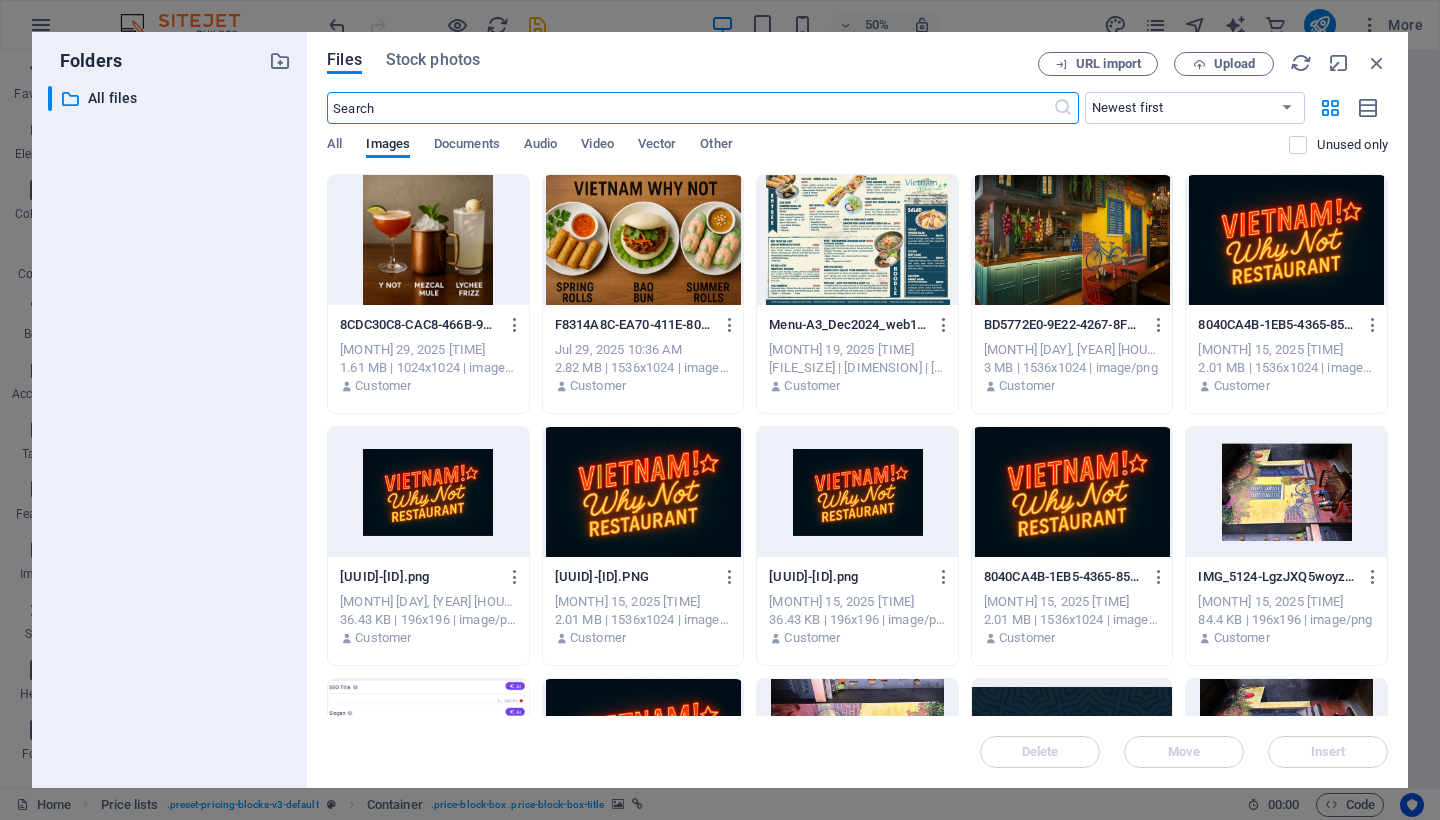 click at bounding box center [857, 240] 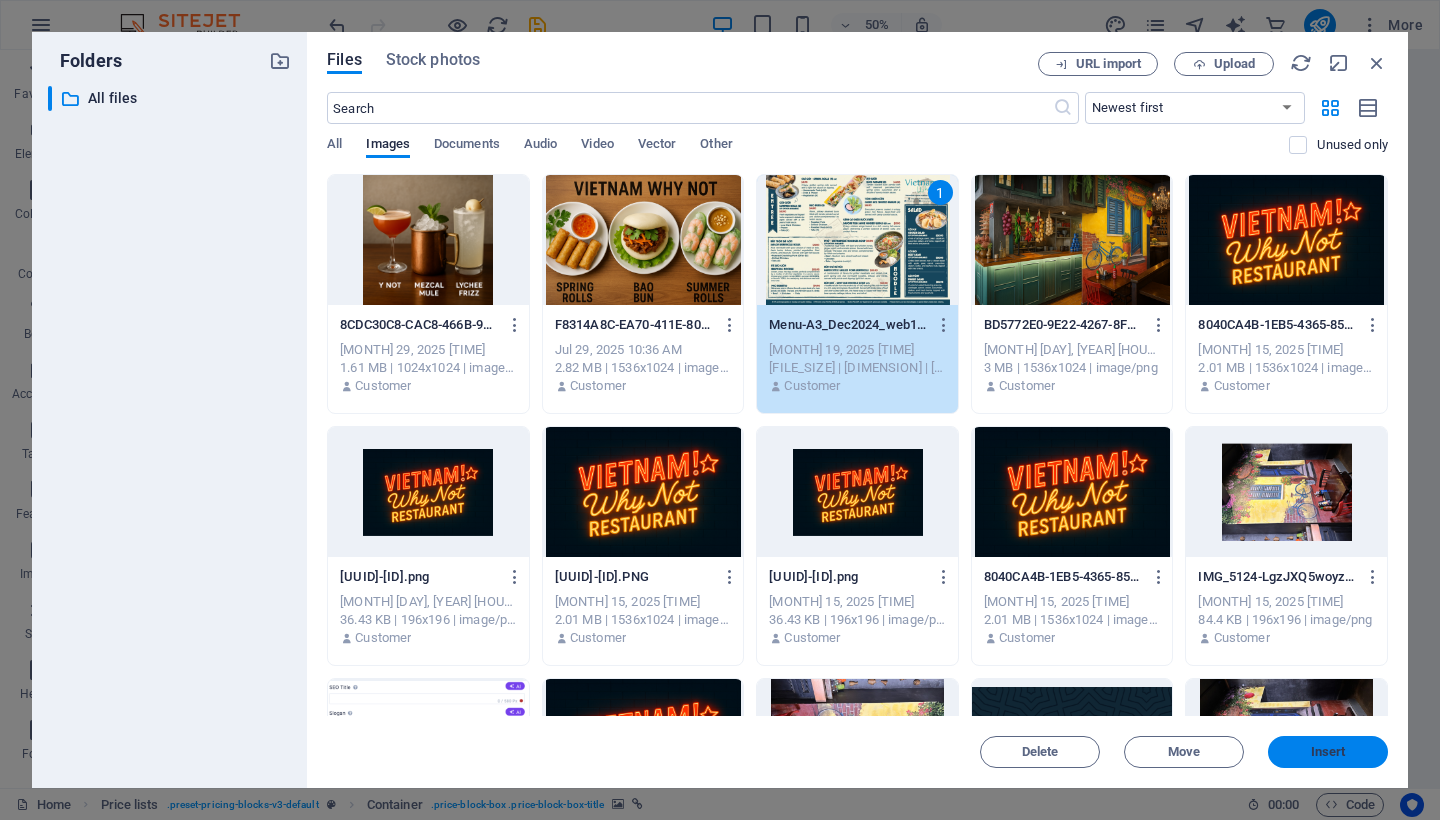 click on "Insert" at bounding box center [1328, 752] 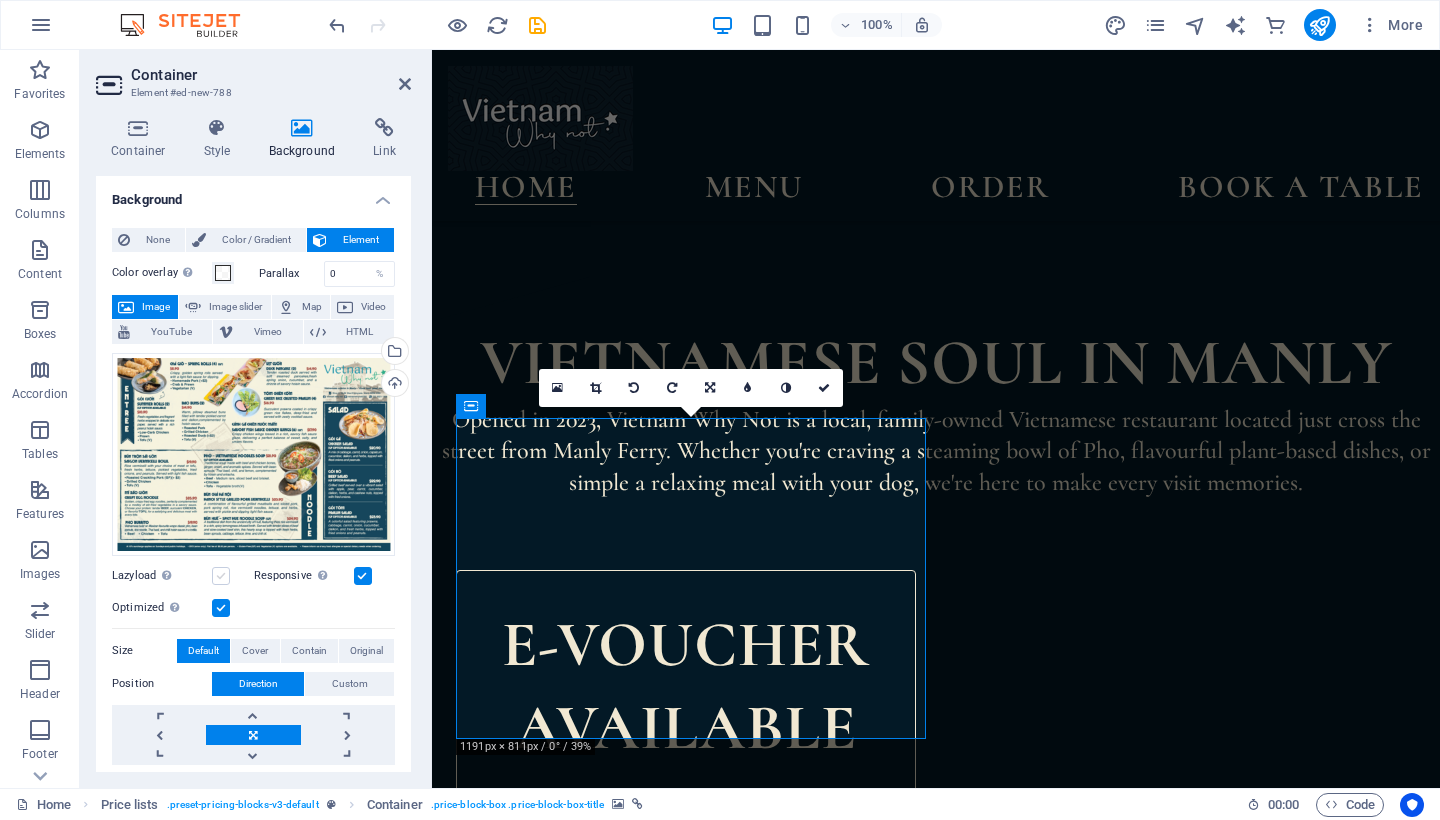 click at bounding box center (221, 576) 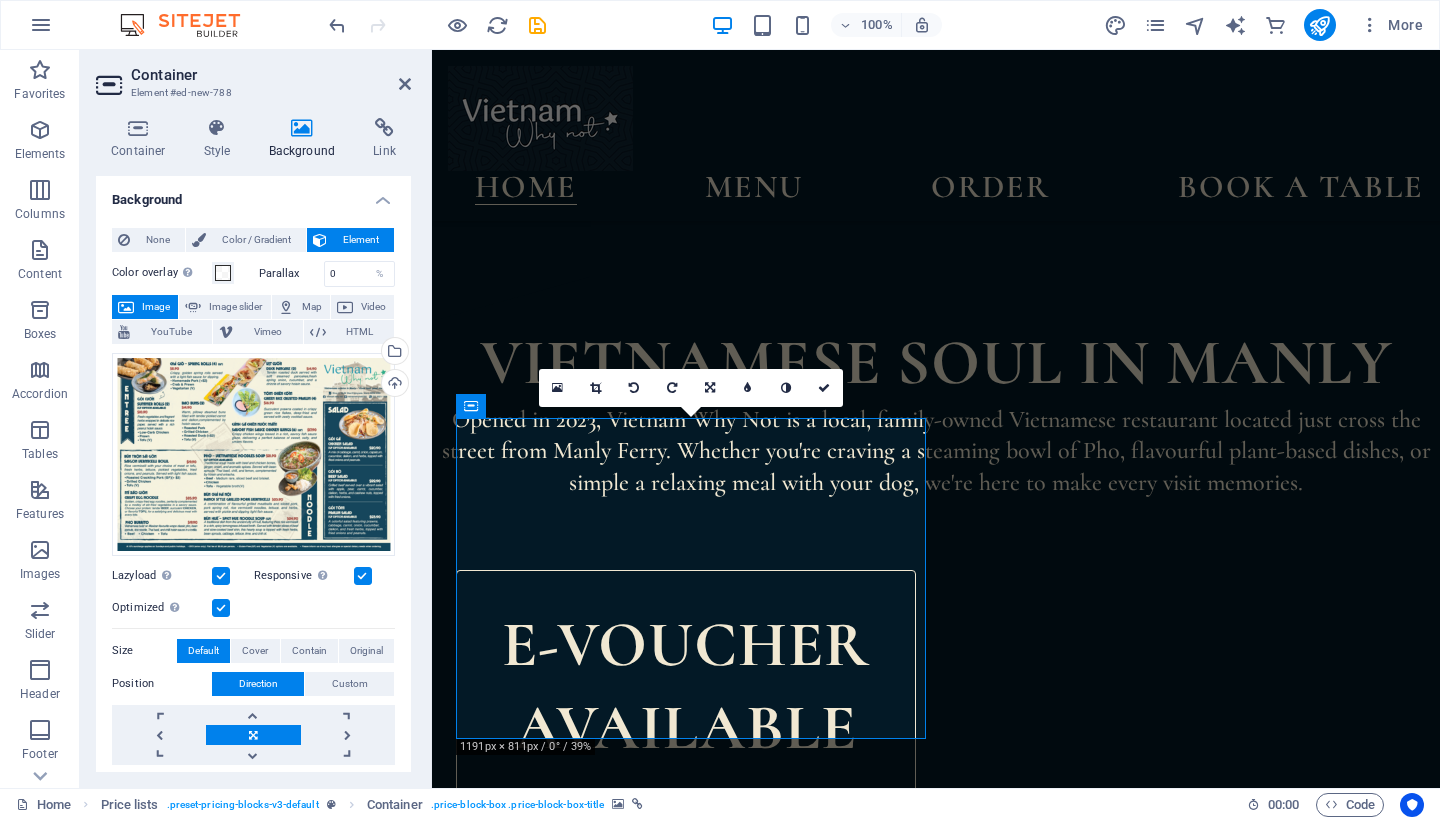 click at bounding box center (221, 576) 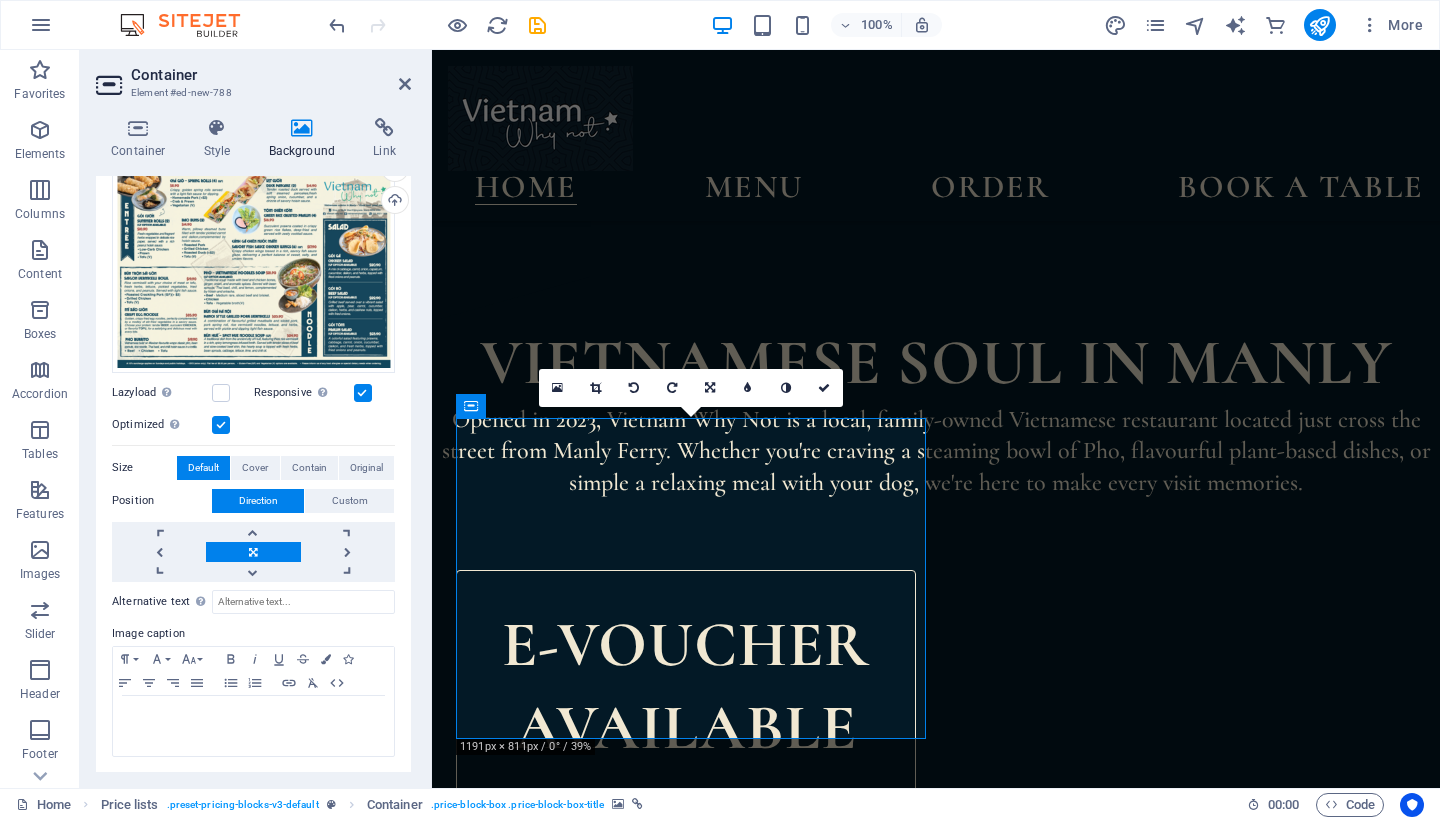 scroll, scrollTop: 181, scrollLeft: 0, axis: vertical 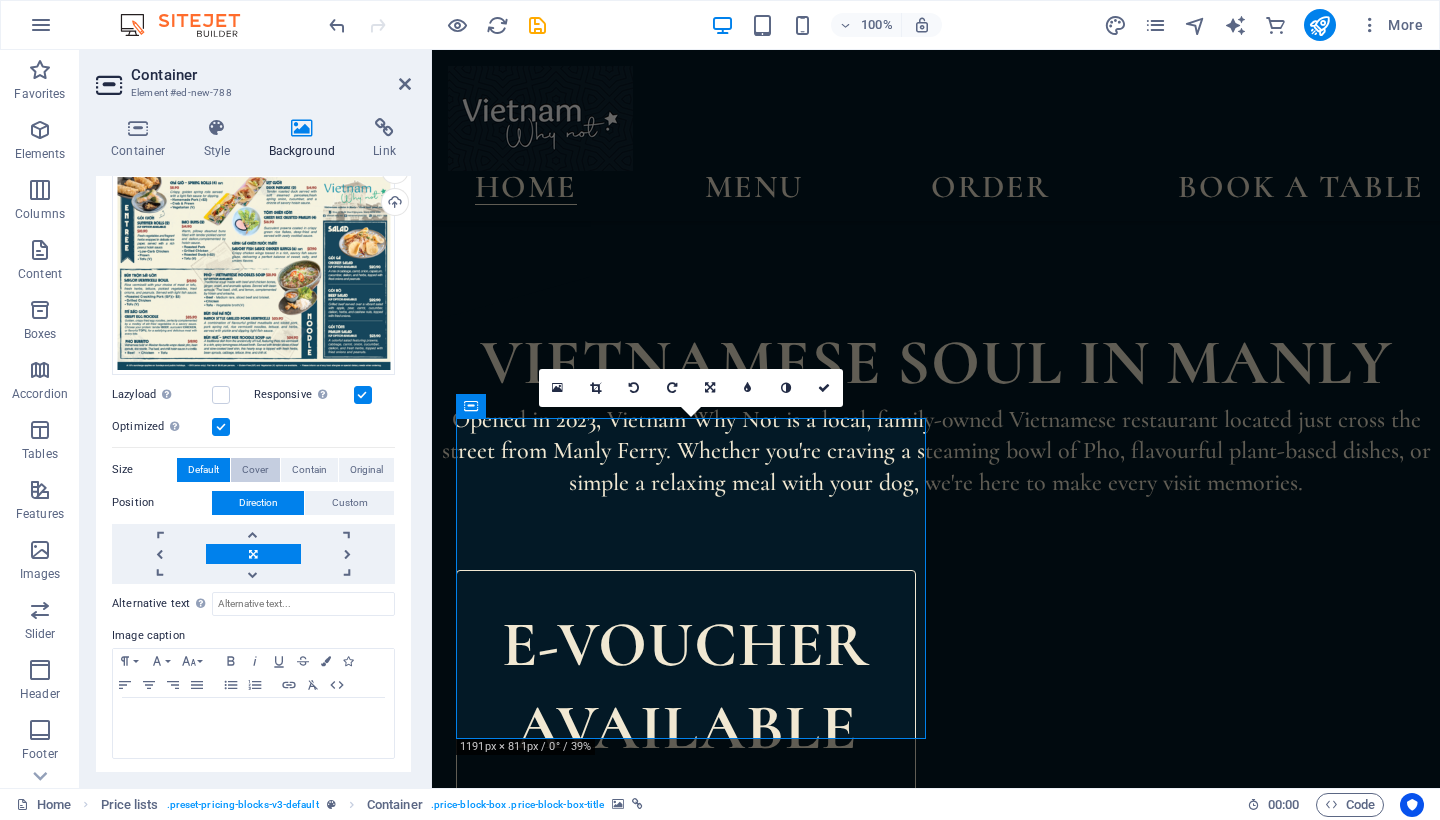 click on "Cover" at bounding box center (255, 470) 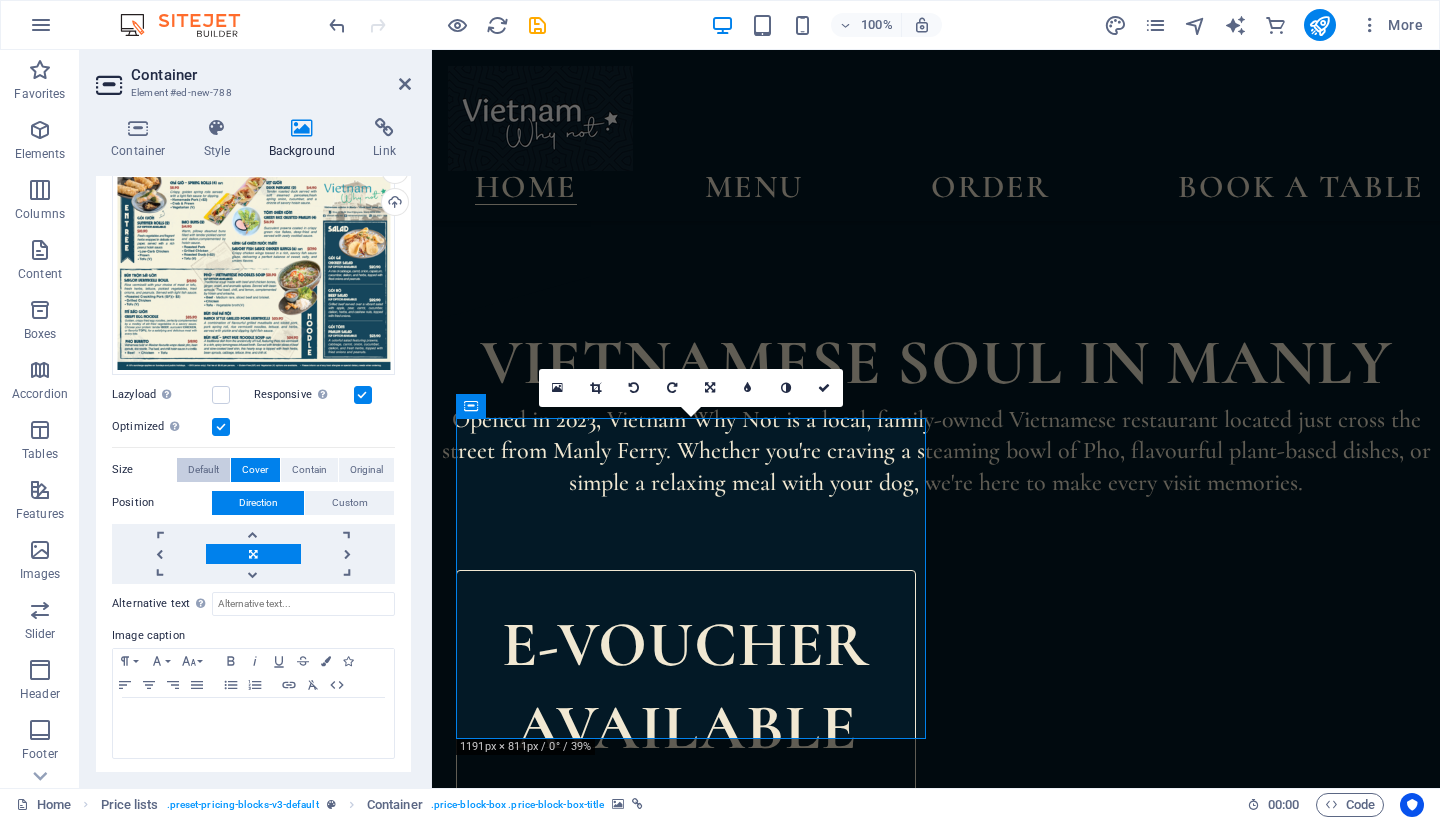 click on "Default" at bounding box center (203, 470) 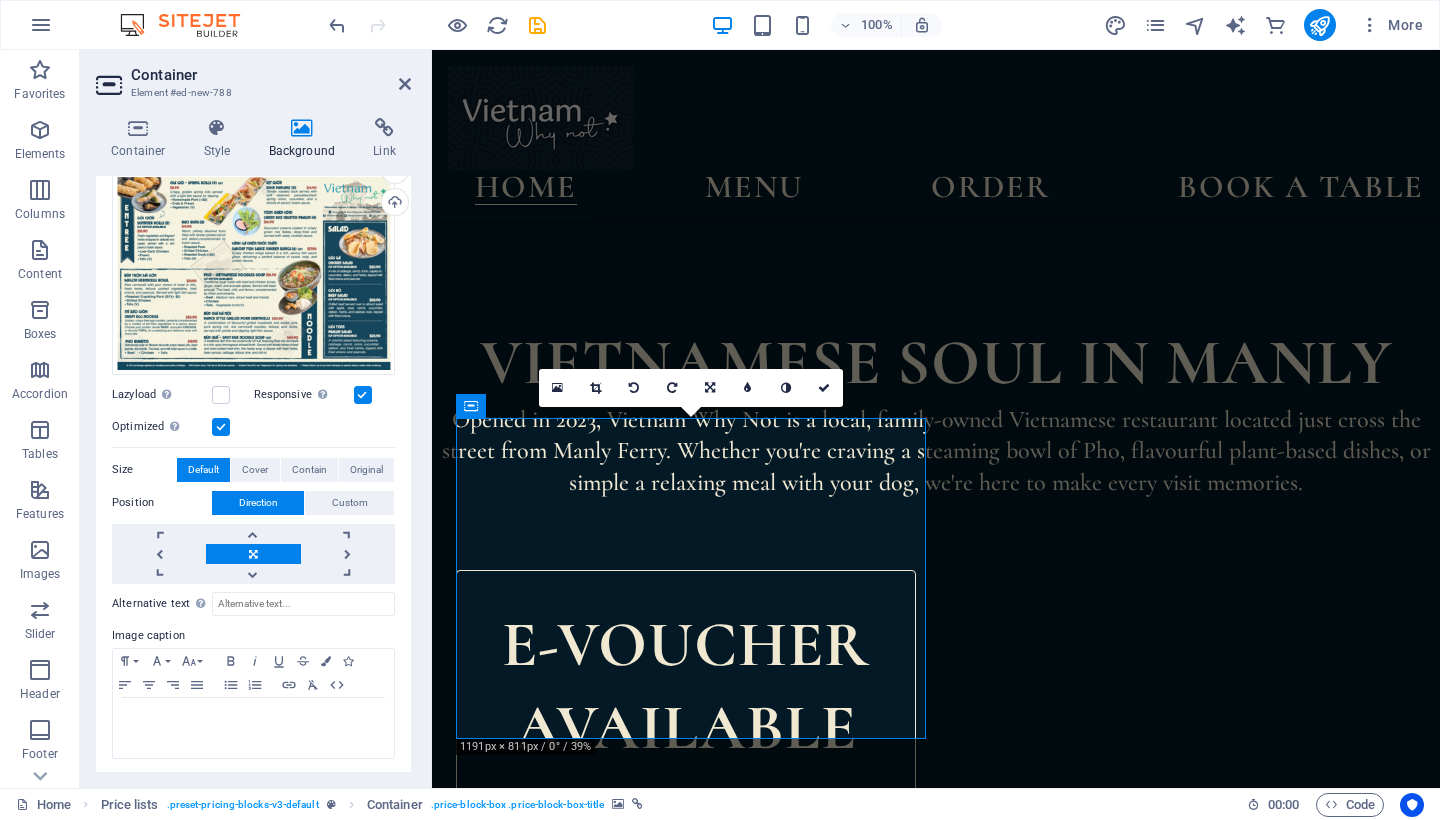 scroll, scrollTop: 184, scrollLeft: 0, axis: vertical 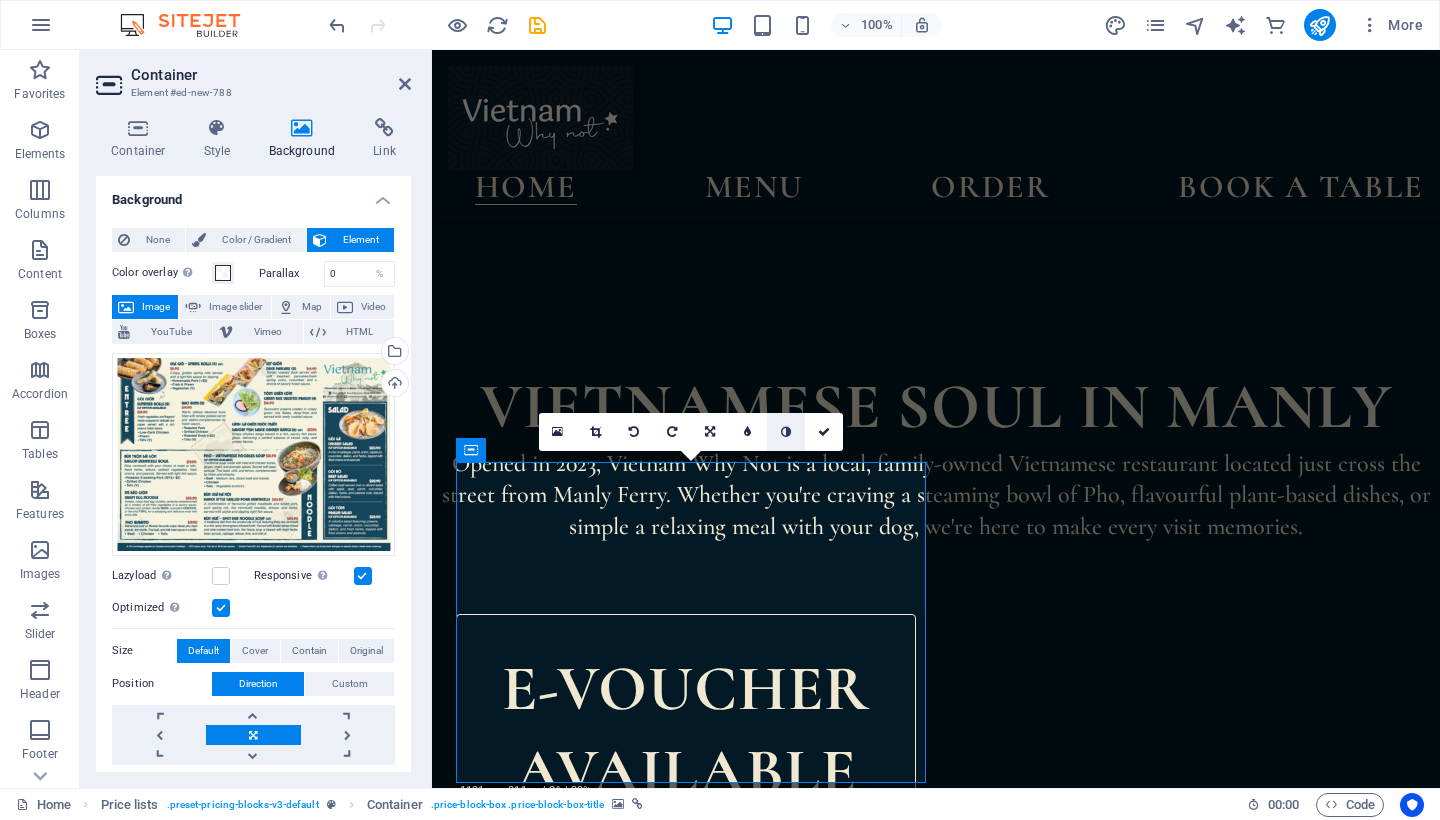 click at bounding box center [786, 432] 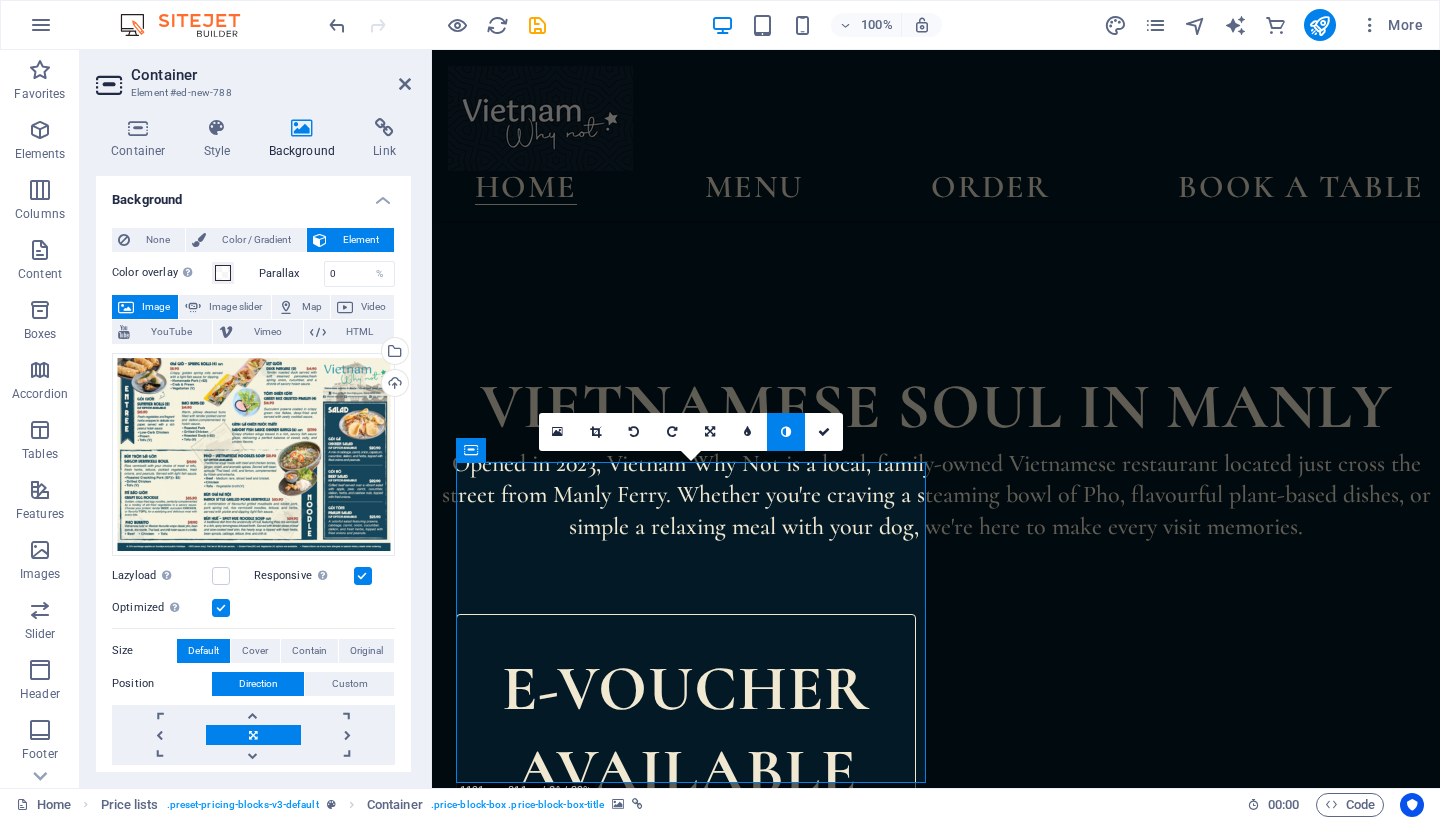 click at bounding box center [786, 432] 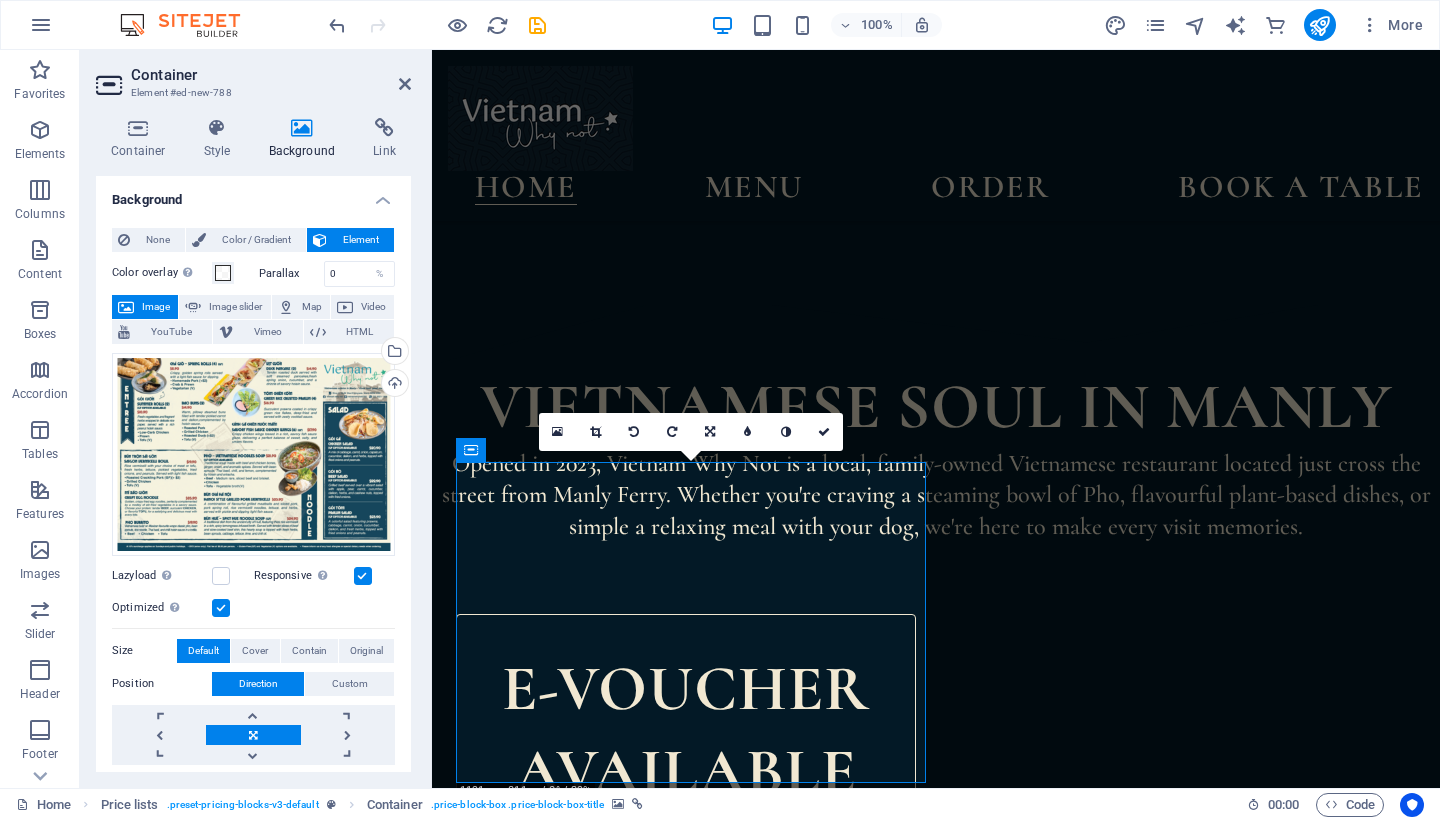 scroll, scrollTop: 81, scrollLeft: 0, axis: vertical 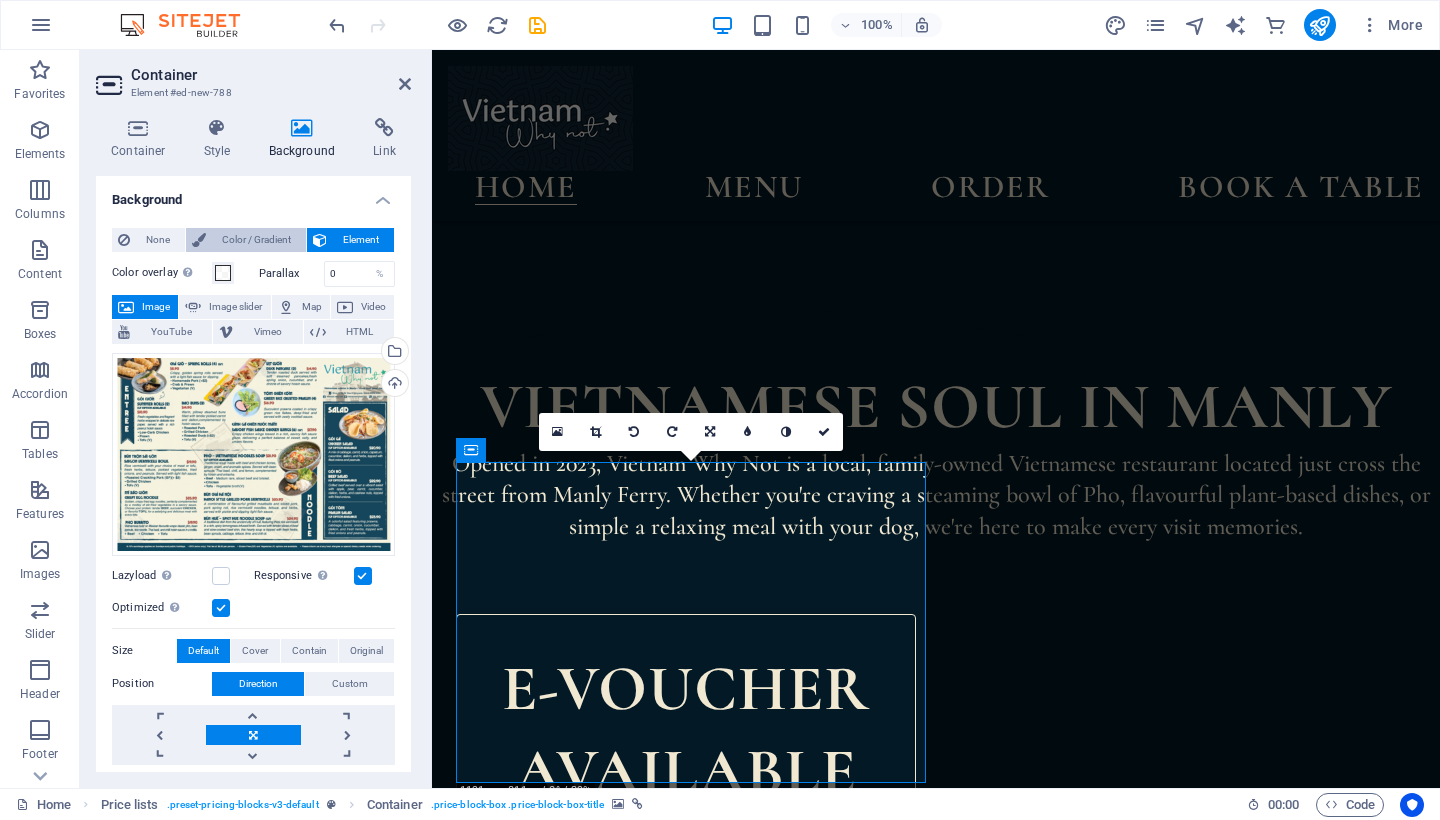 click on "Color / Gradient" at bounding box center [256, 240] 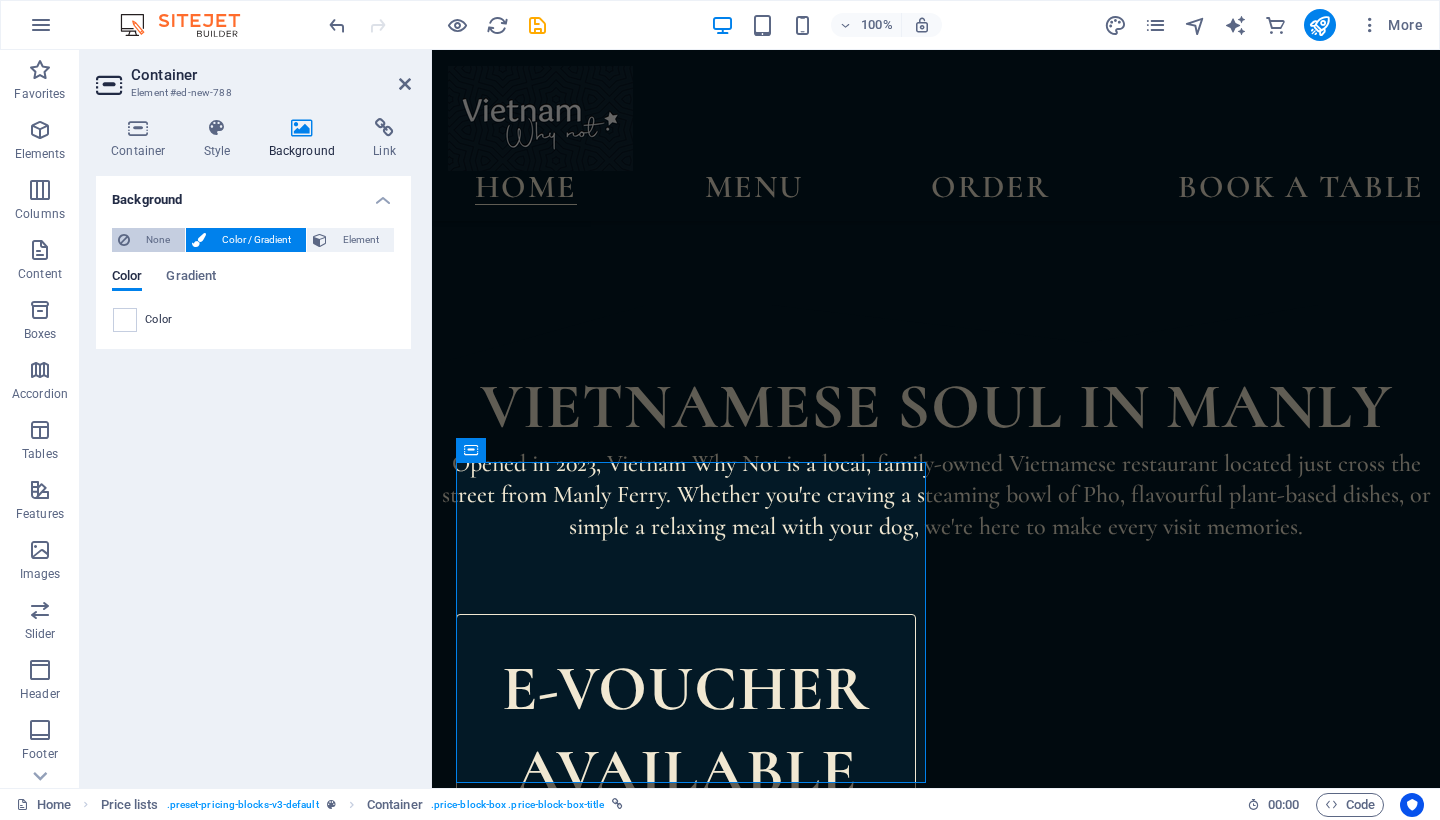 click on "None" at bounding box center (157, 240) 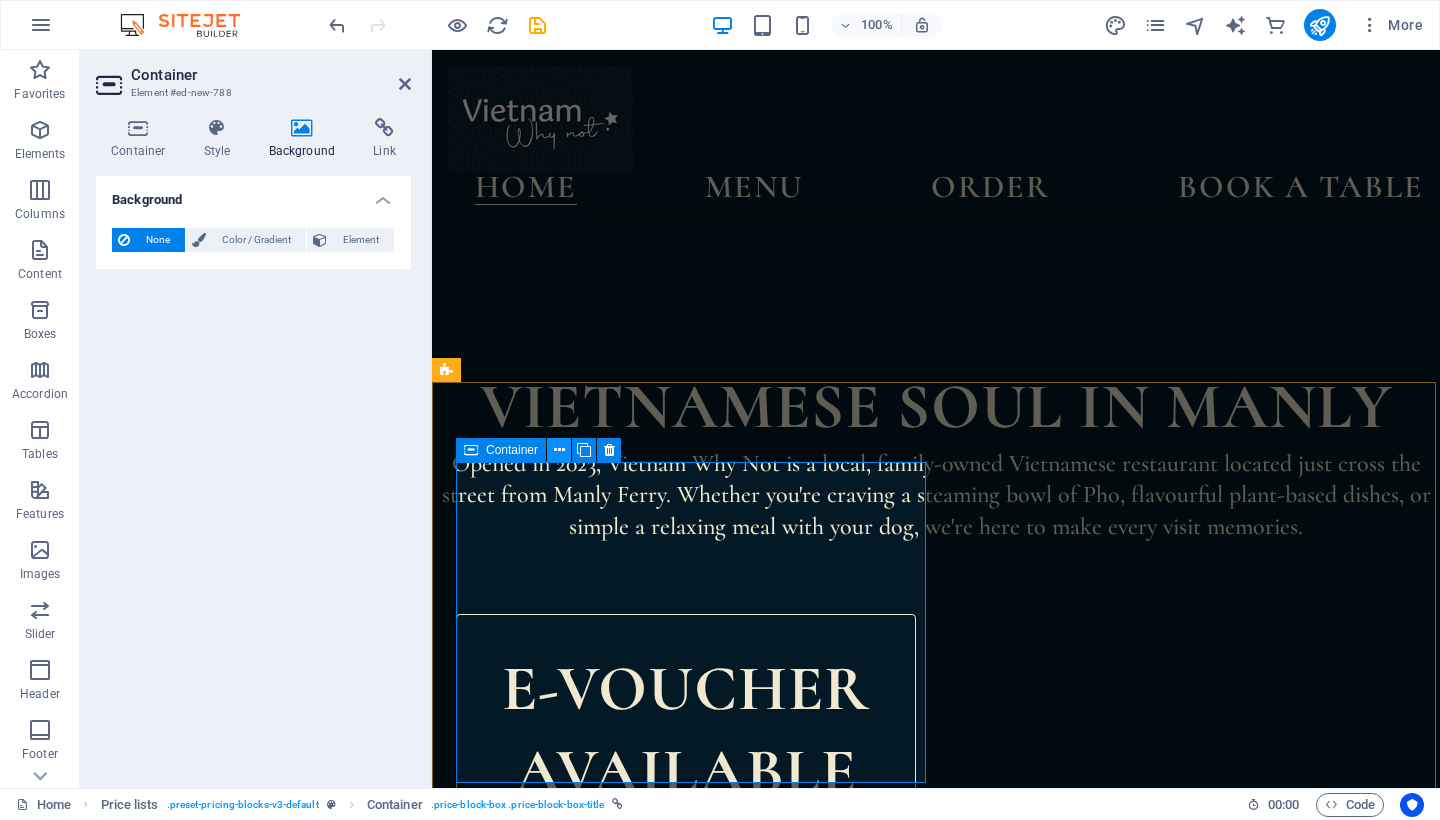 click at bounding box center (559, 450) 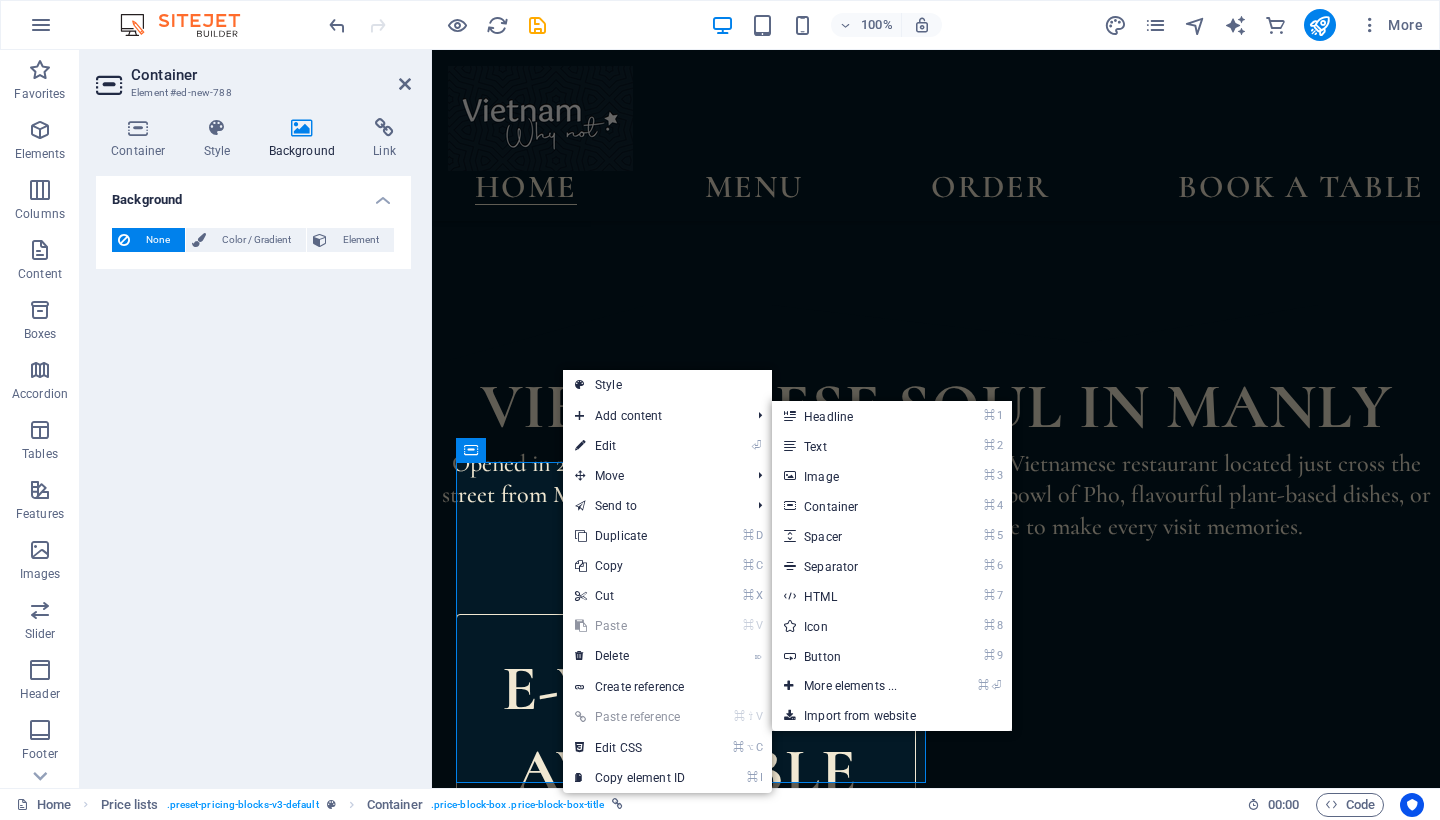 click on "Drop content here or  Add elements  Paste clipboard" at bounding box center (692, 1834) 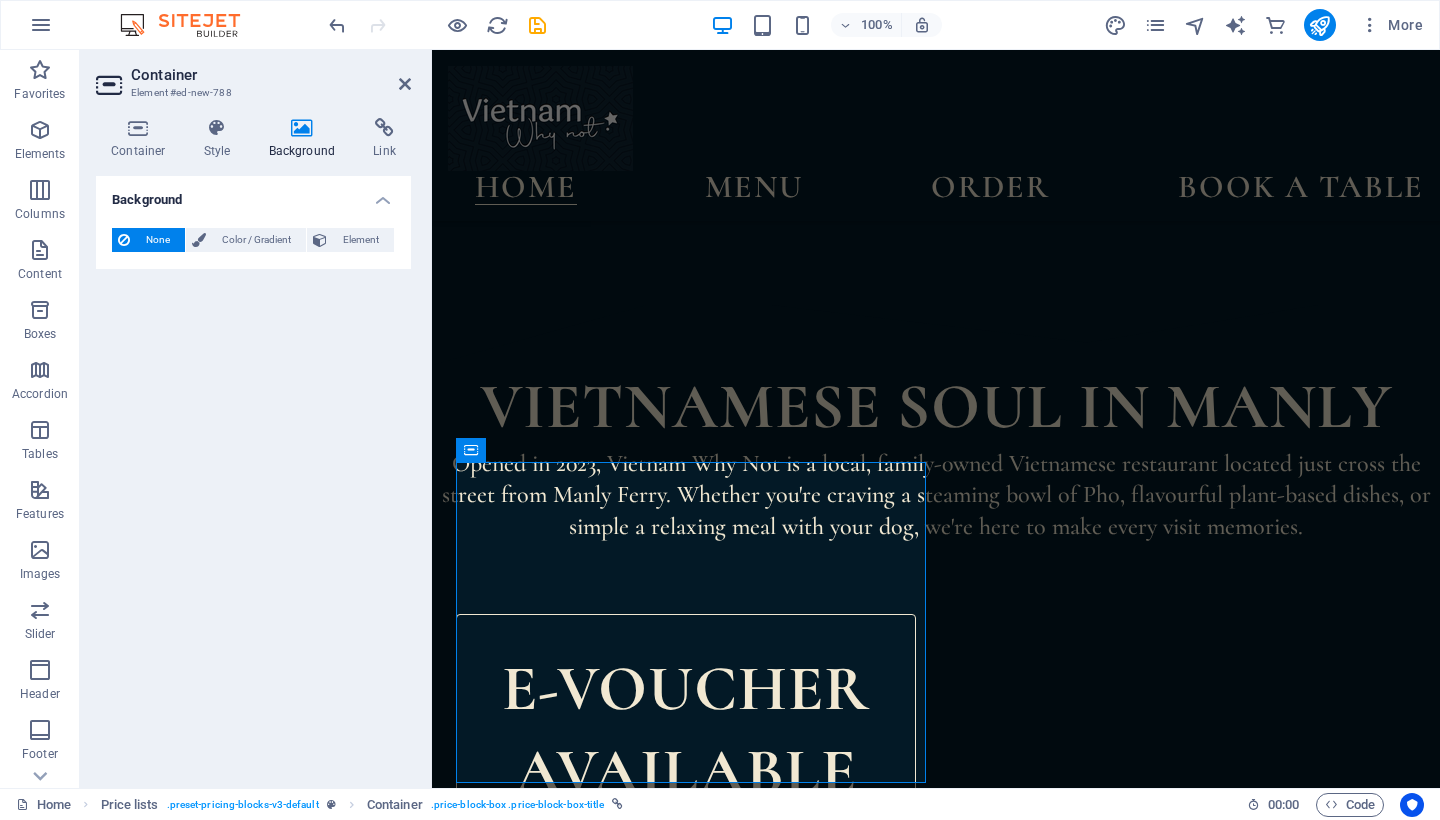 click on "Drop content here or  Add elements  Paste clipboard" at bounding box center (692, 1834) 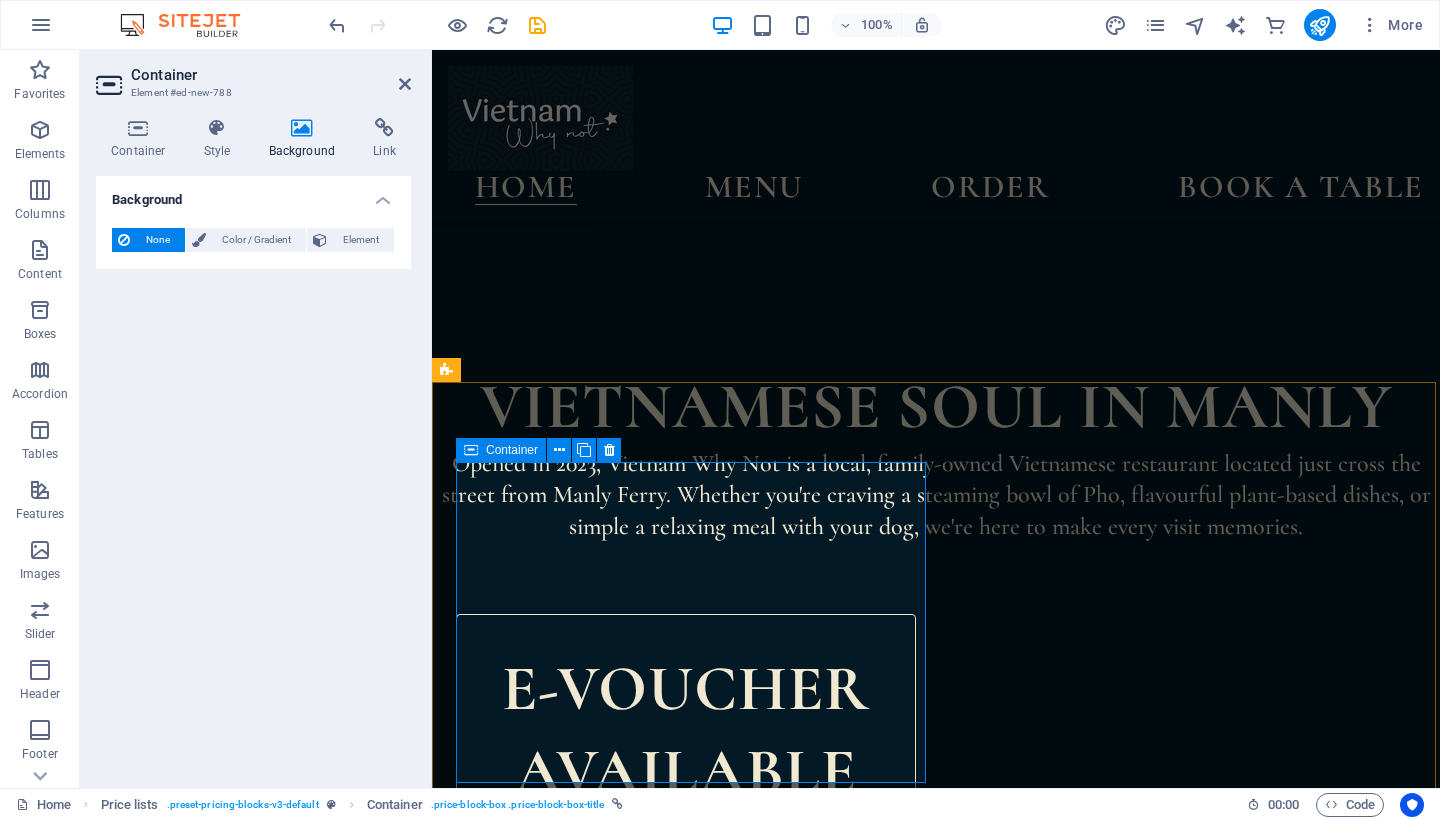 click on "Drop content here or  Add elements  Paste clipboard" at bounding box center (588, 1834) 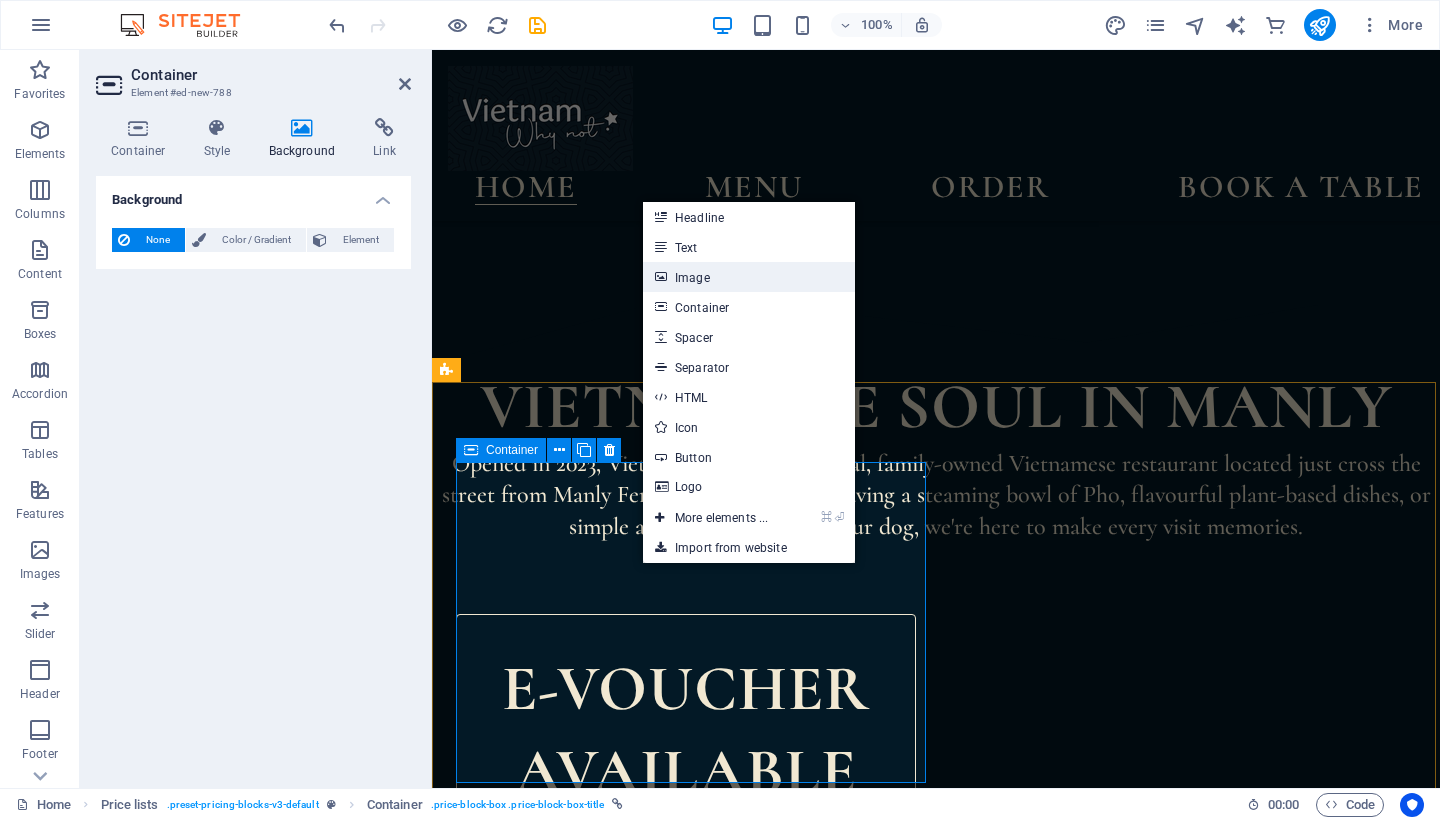 click on "Image" at bounding box center (749, 277) 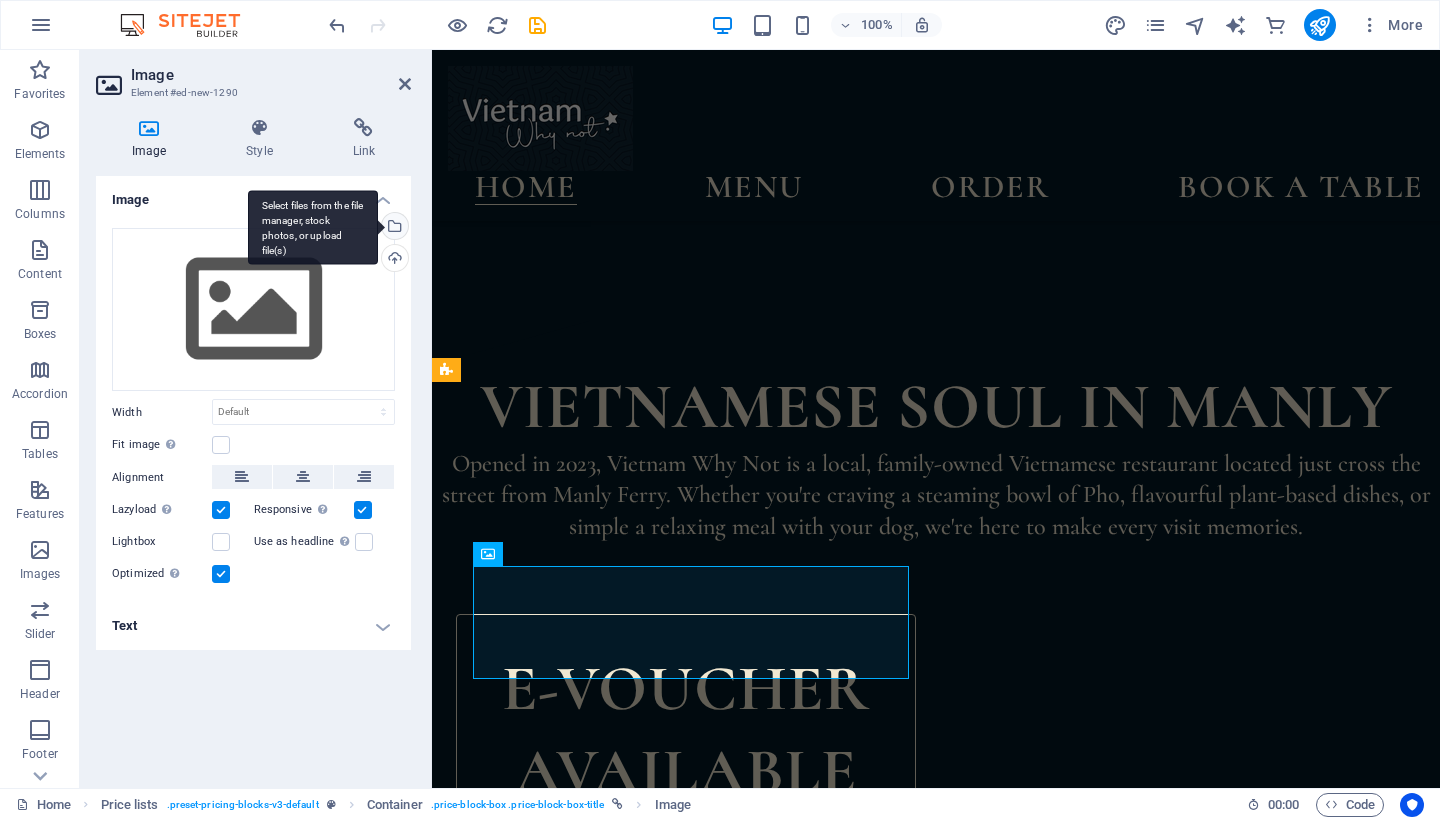 click on "Select files from the file manager, stock photos, or upload file(s)" at bounding box center [393, 228] 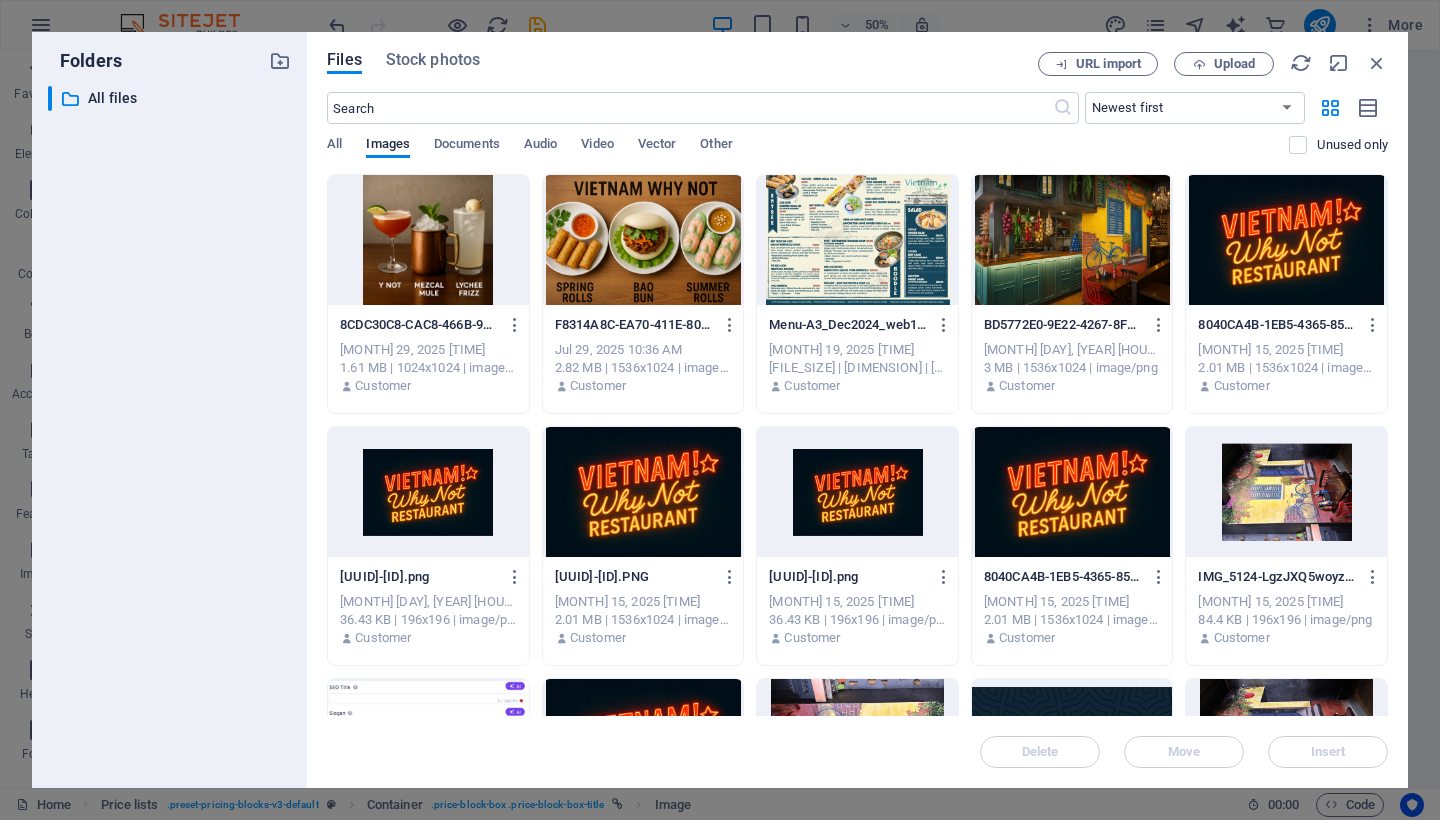 click at bounding box center (857, 240) 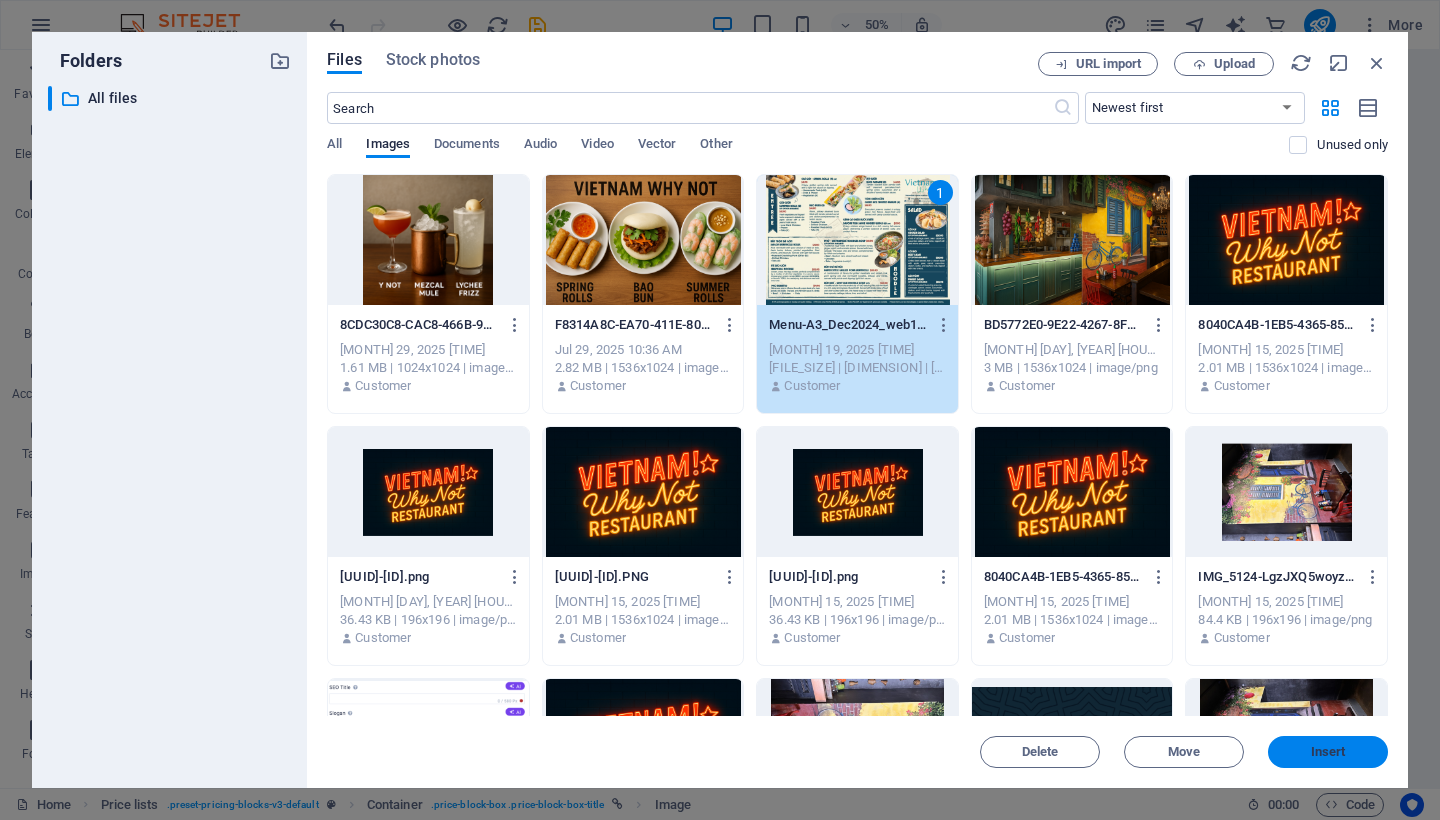 click on "Insert" at bounding box center [1328, 752] 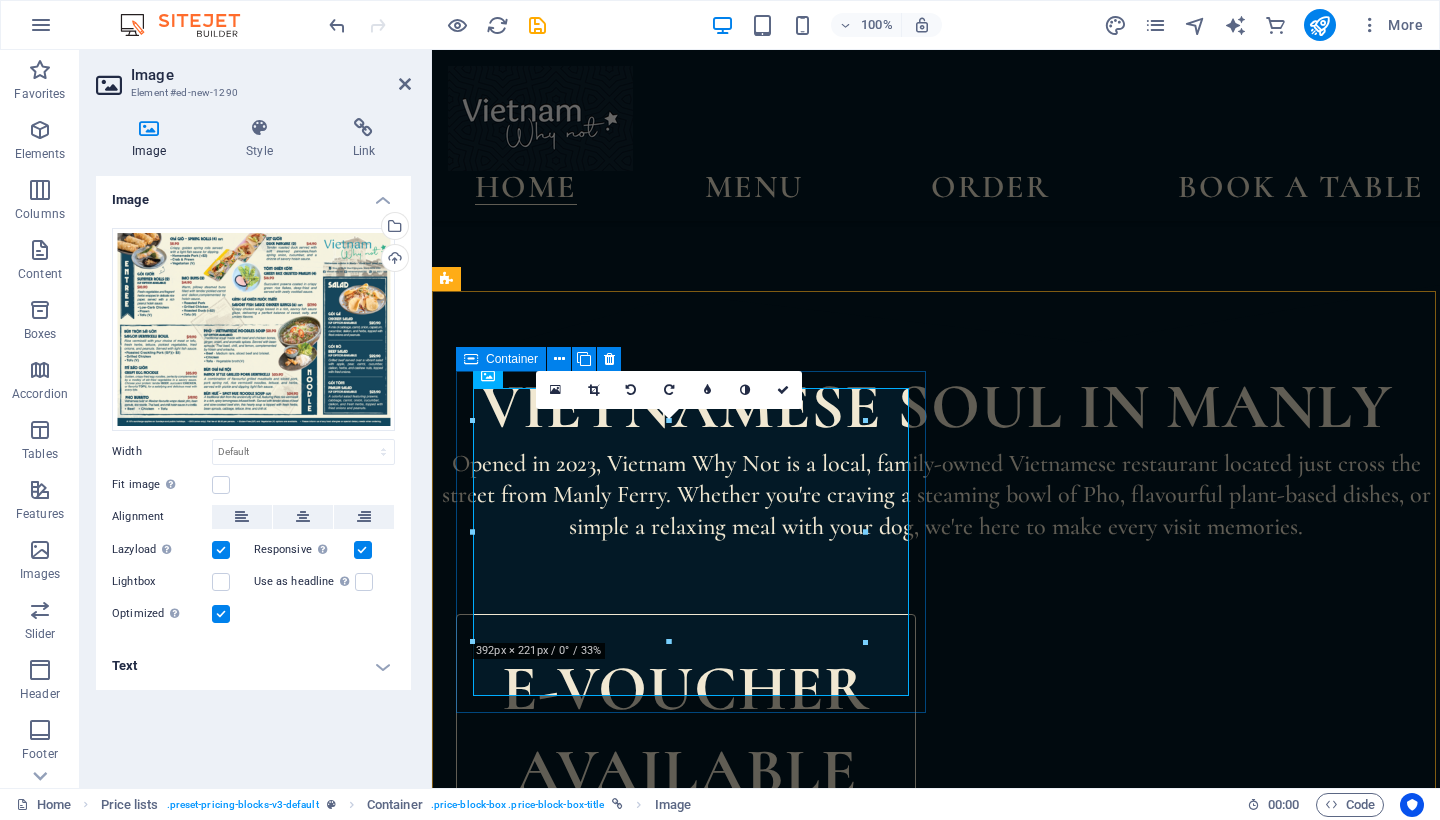scroll, scrollTop: 1227, scrollLeft: 0, axis: vertical 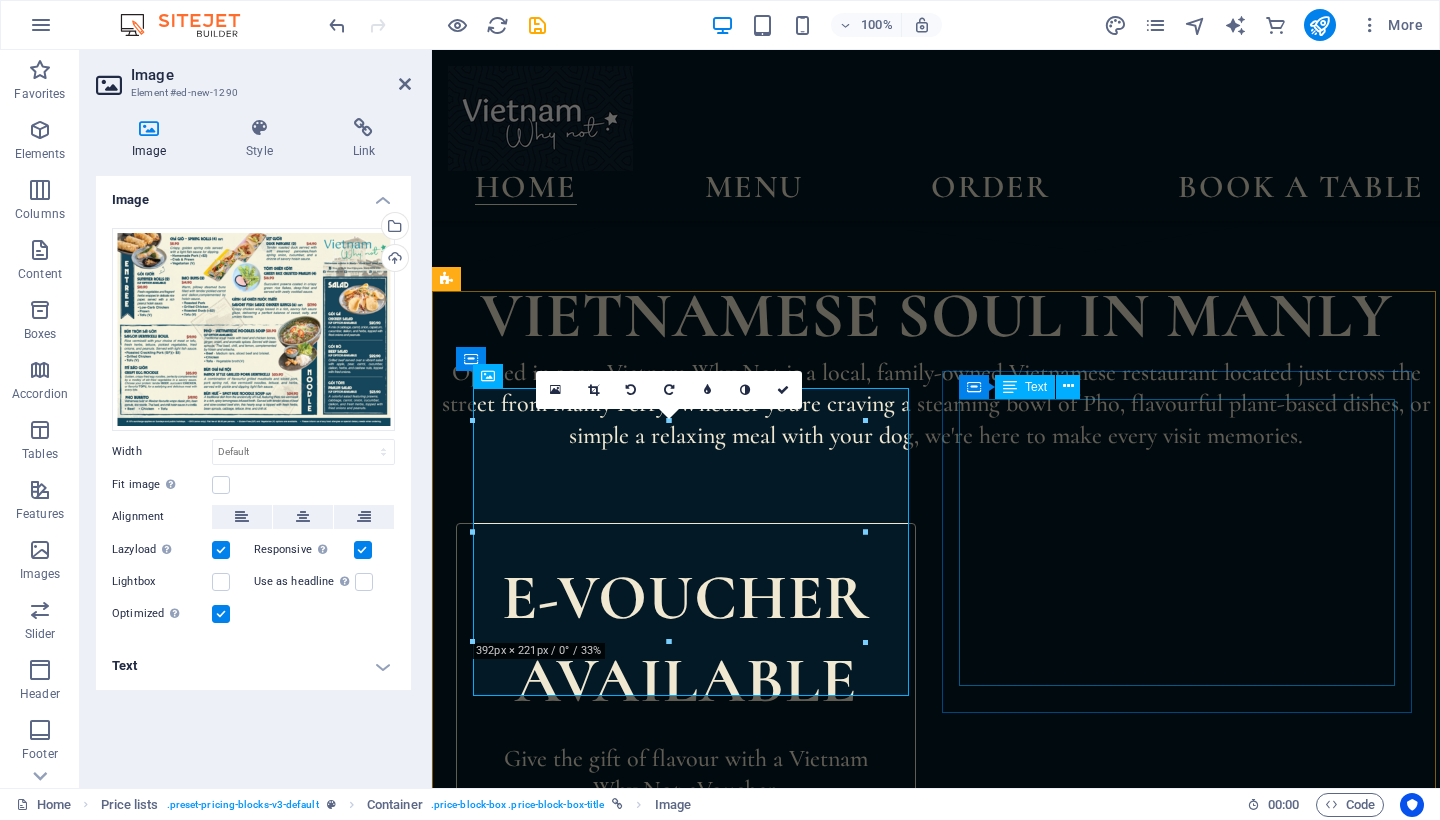 click on "Lorem ipsum dolor sit amet, consectetur. $ 10 Lorem ipsum dolor sit amet, consectetur. $ 10 Lorem ipsum dolor sit amet, consectetur. $ 10 Lorem ipsum dolor sit amet, consectetur. $ 10 Lorem ipsum dolor sit amet, consectetur. $ 10 Lorem ipsum dolor sit amet, consectetur. $ 10" at bounding box center [1171, 1955] 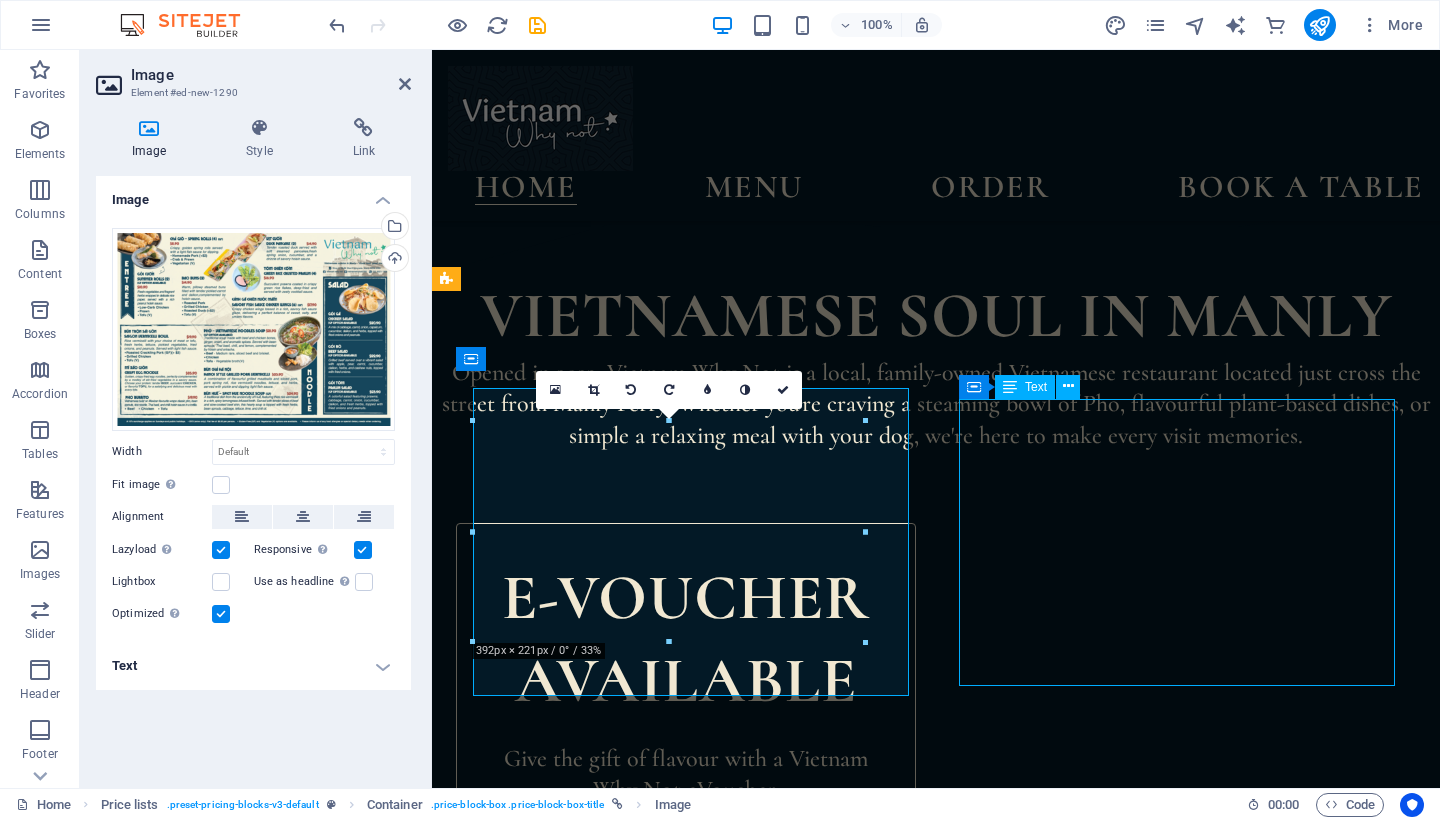 click on "Lorem ipsum dolor sit amet, consectetur. $ 10 Lorem ipsum dolor sit amet, consectetur. $ 10 Lorem ipsum dolor sit amet, consectetur. $ 10 Lorem ipsum dolor sit amet, consectetur. $ 10 Lorem ipsum dolor sit amet, consectetur. $ 10 Lorem ipsum dolor sit amet, consectetur. $ 10" at bounding box center [1171, 1955] 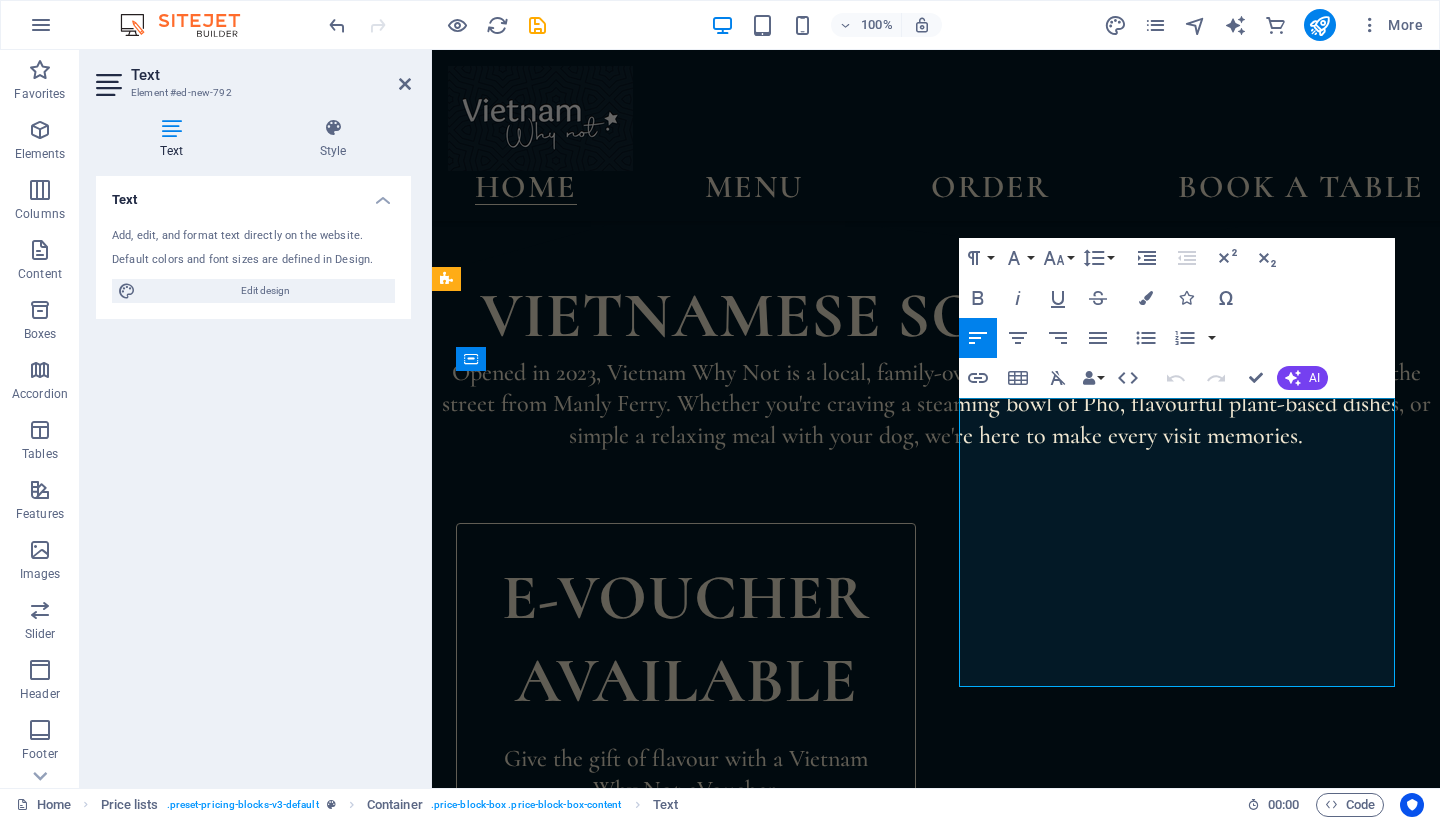 click on "Lorem ipsum dolor sit amet, consectetur." at bounding box center (1155, 1835) 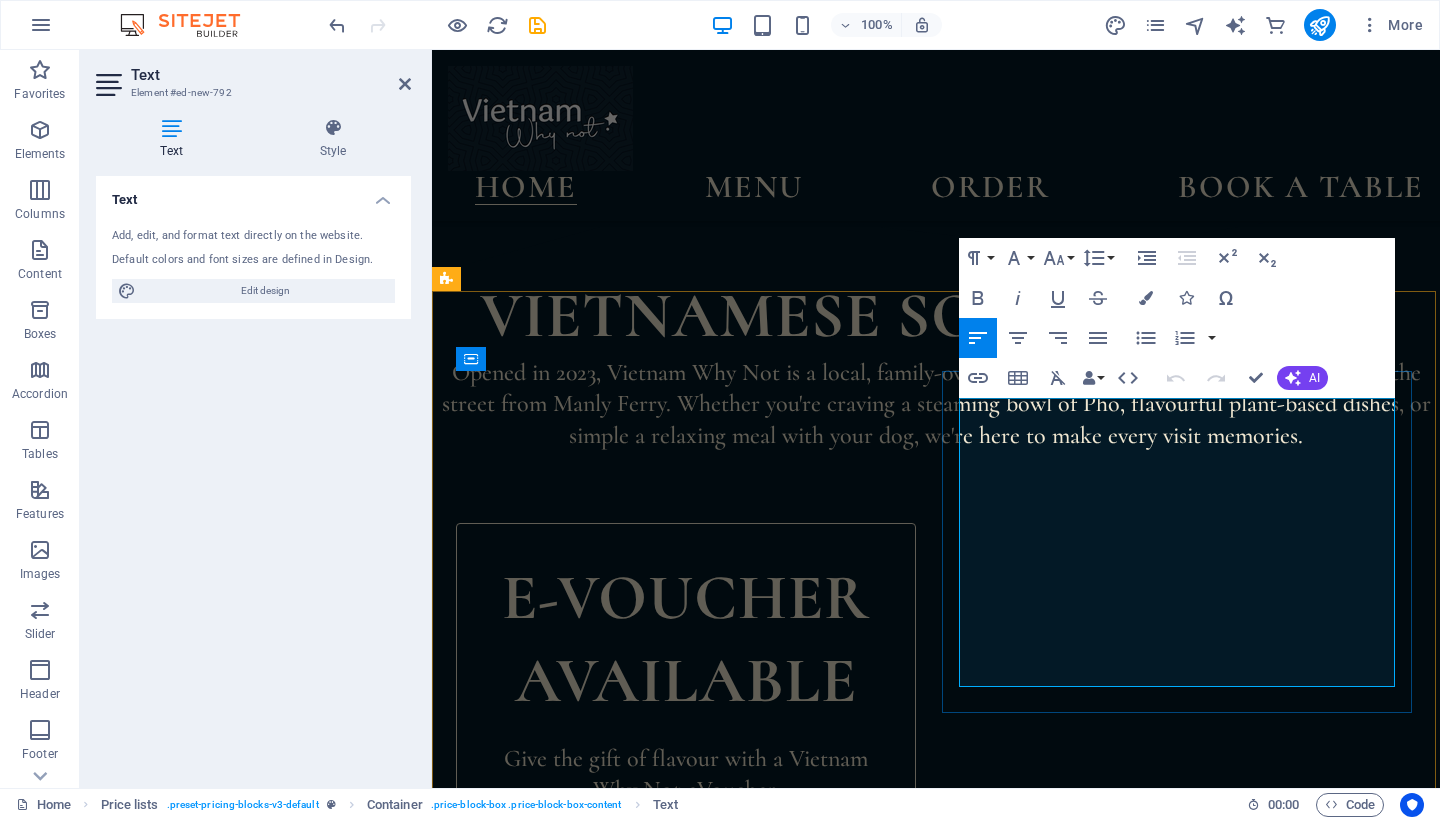 drag, startPoint x: 1350, startPoint y: 425, endPoint x: 965, endPoint y: 427, distance: 385.0052 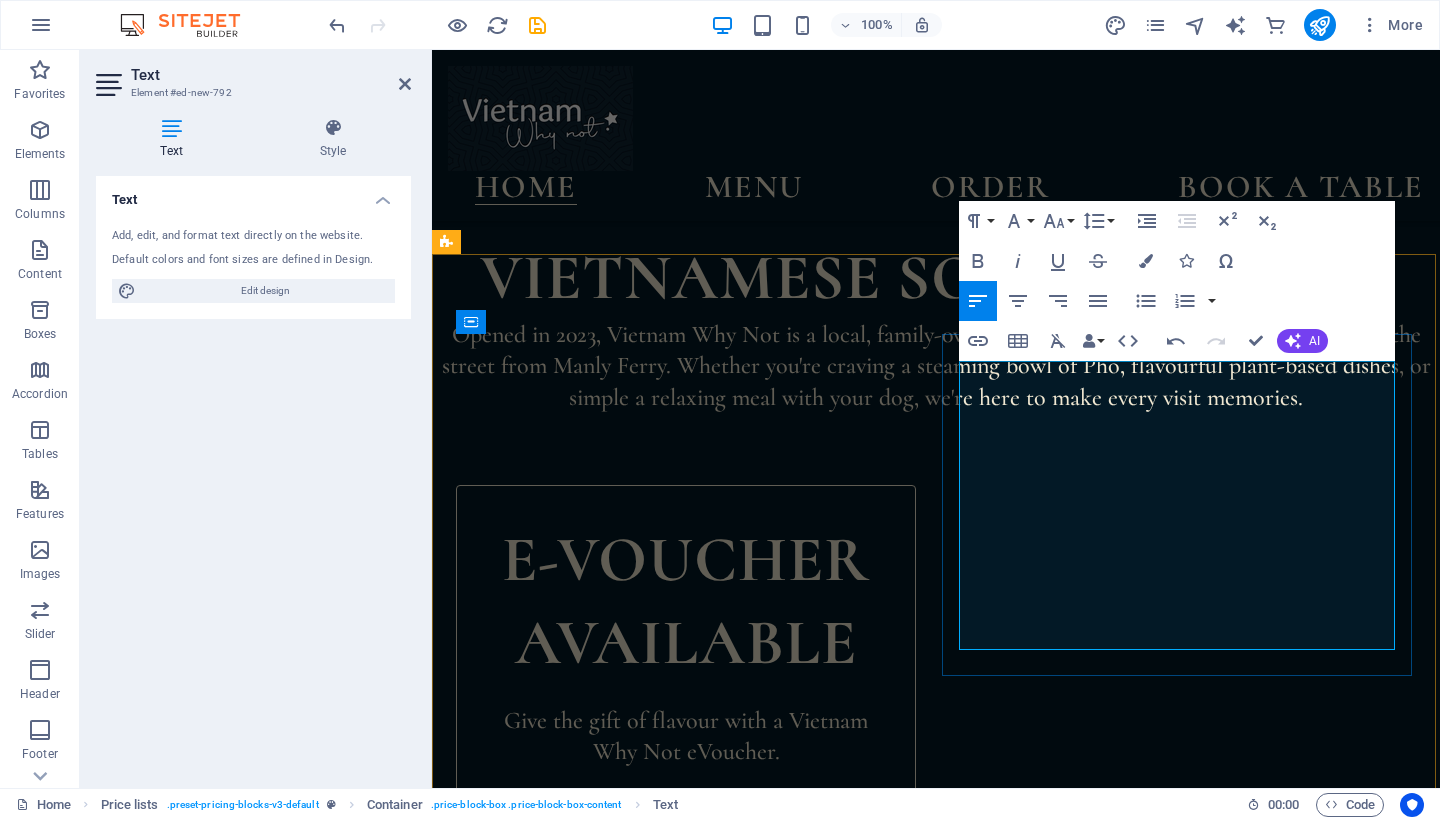 scroll, scrollTop: 1264, scrollLeft: 0, axis: vertical 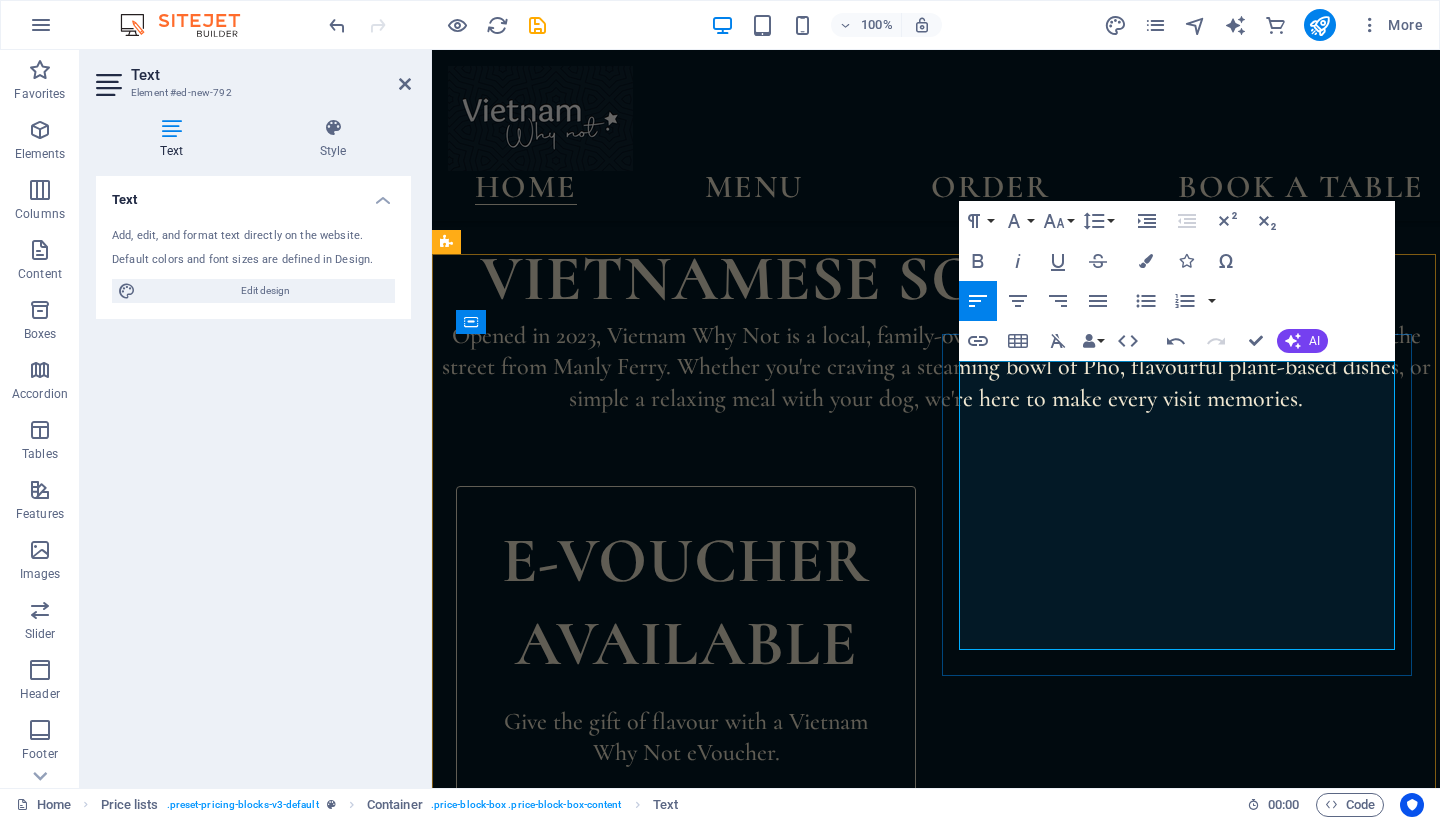click on "Lorem ipsum dolor sit amet, consectetur." at bounding box center [1155, 1894] 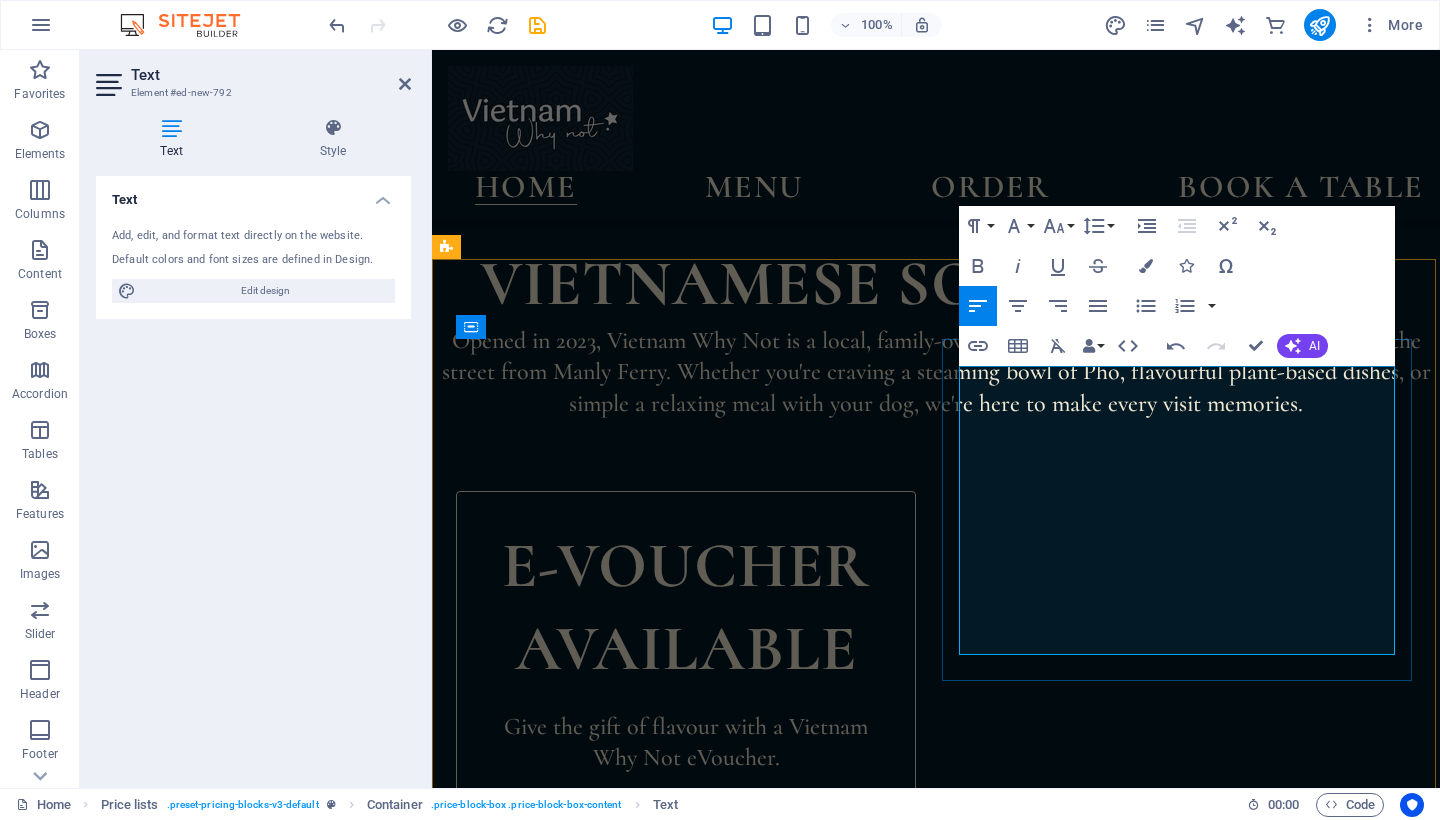 scroll, scrollTop: 1268, scrollLeft: 0, axis: vertical 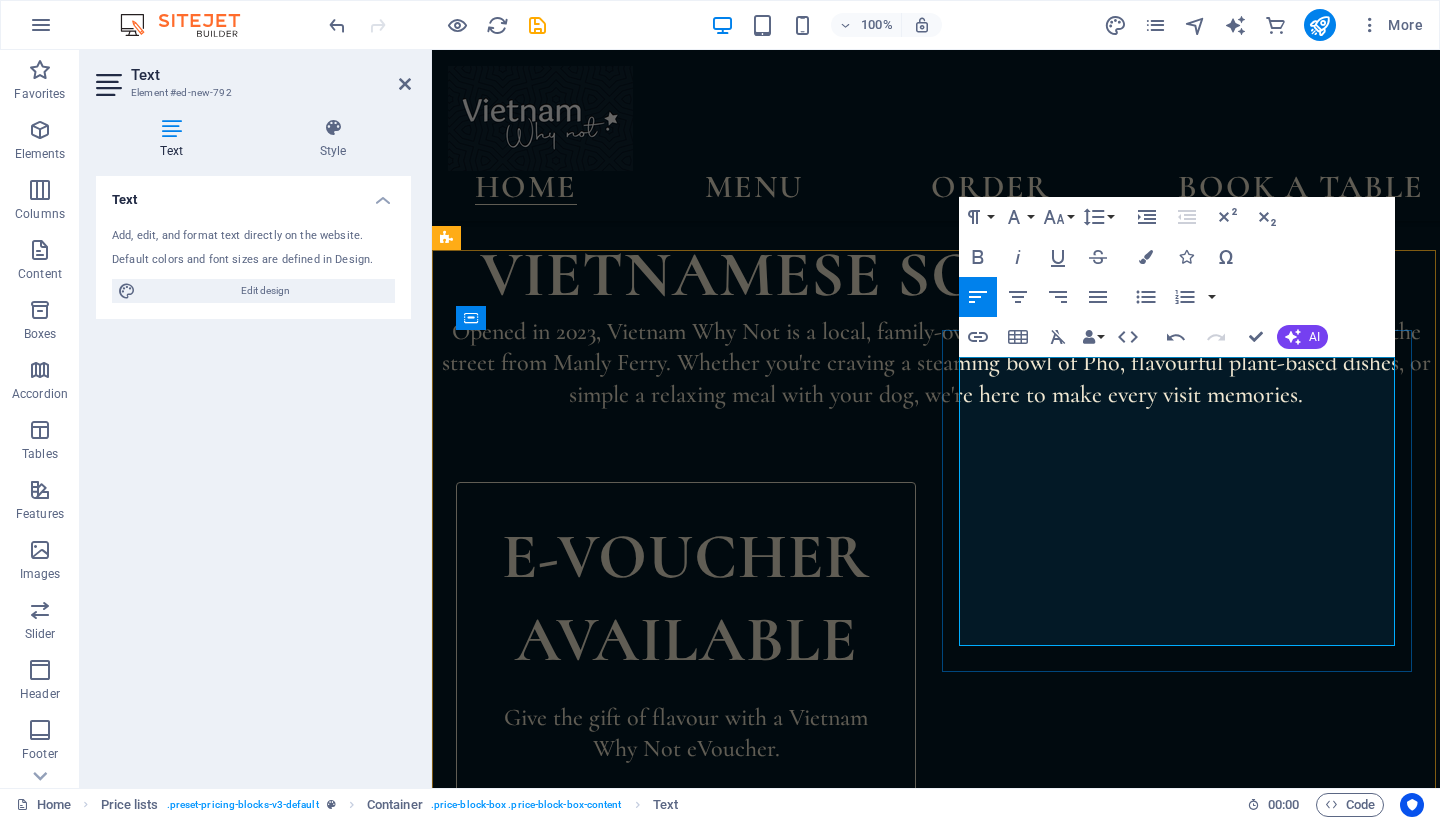 click on "Lorem ipsum dolor sit amet, consectetur." at bounding box center (1155, 1938) 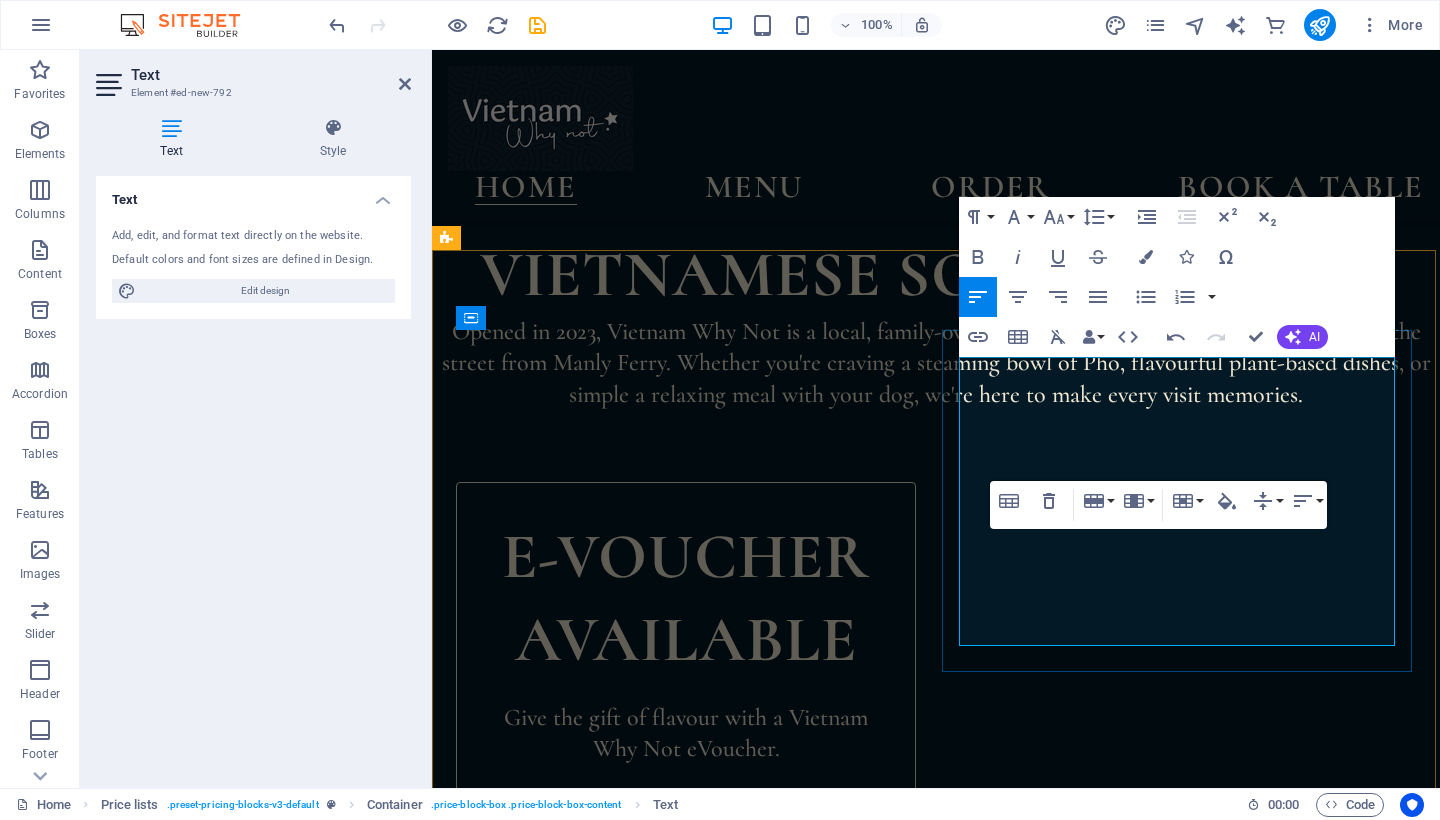 click on "Lorem ipsum dolor sit amet, consectetur." at bounding box center [1155, 1987] 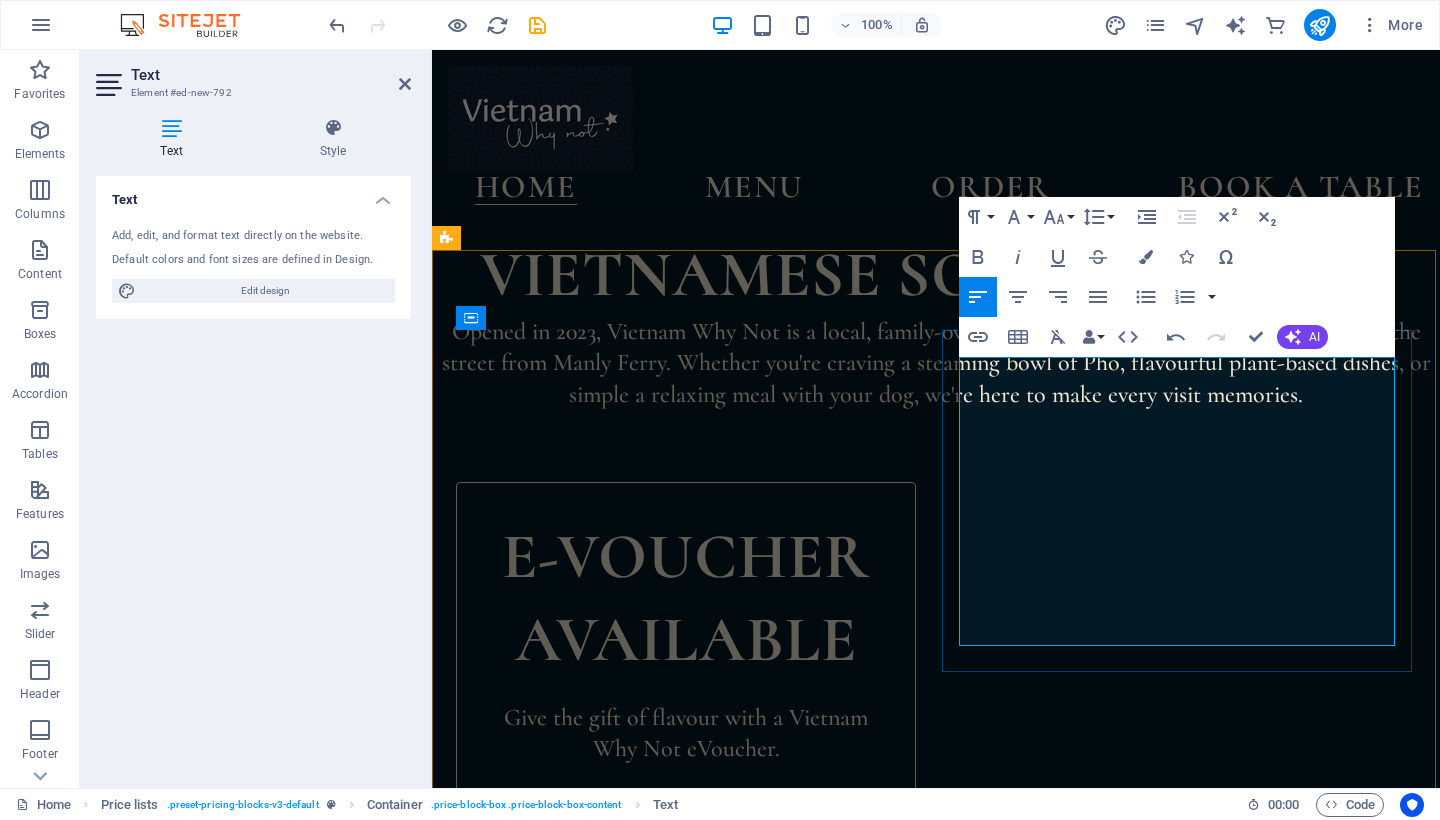 click on "Lorem ipsum dolor sit amet, consectetur." at bounding box center (1155, 1987) 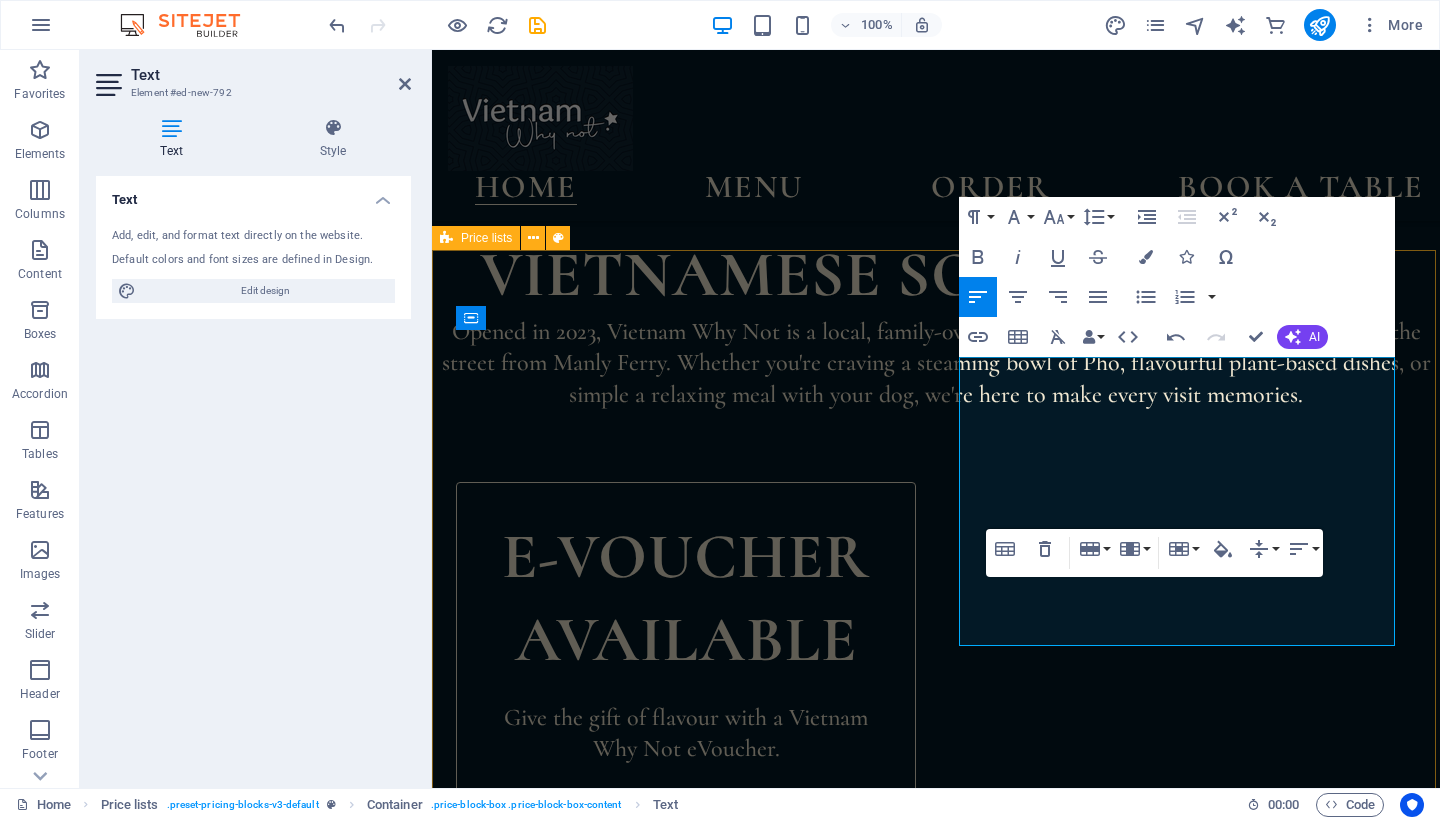 click on "Pork Spring rolls $ 10 Crab & Prawn Spring Rolls $ 10 Vegetable Spring rolls $ 10 Prawn Summer Rolls $ 10 Low-Carb Chicken Summer rolls $ 10 Tofu Summer rolls $ 10 Headline Lorem ipsum dolor sit amet, consectetur. $ 10 Lorem ipsum dolor sit amet, consectetur. $ 10 Lorem ipsum dolor sit amet, consectetur. $ 10 Lorem ipsum dolor sit amet, consectetur. $ 10 Lorem ipsum dolor sit amet, consectetur. $ 10 Lorem ipsum dolor sit amet, consectetur. $ 10 Headline Lorem ipsum dolor sit amet, consectetur. $ 10 Lorem ipsum dolor sit amet, consectetur. $ 10 Lorem ipsum dolor sit amet, consectetur. $ 10 Lorem ipsum dolor sit amet, consectetur. $ 10 Lorem ipsum dolor sit amet, consectetur. $ 10 Lorem ipsum dolor sit amet, consectetur. $ 10" at bounding box center [936, 2253] 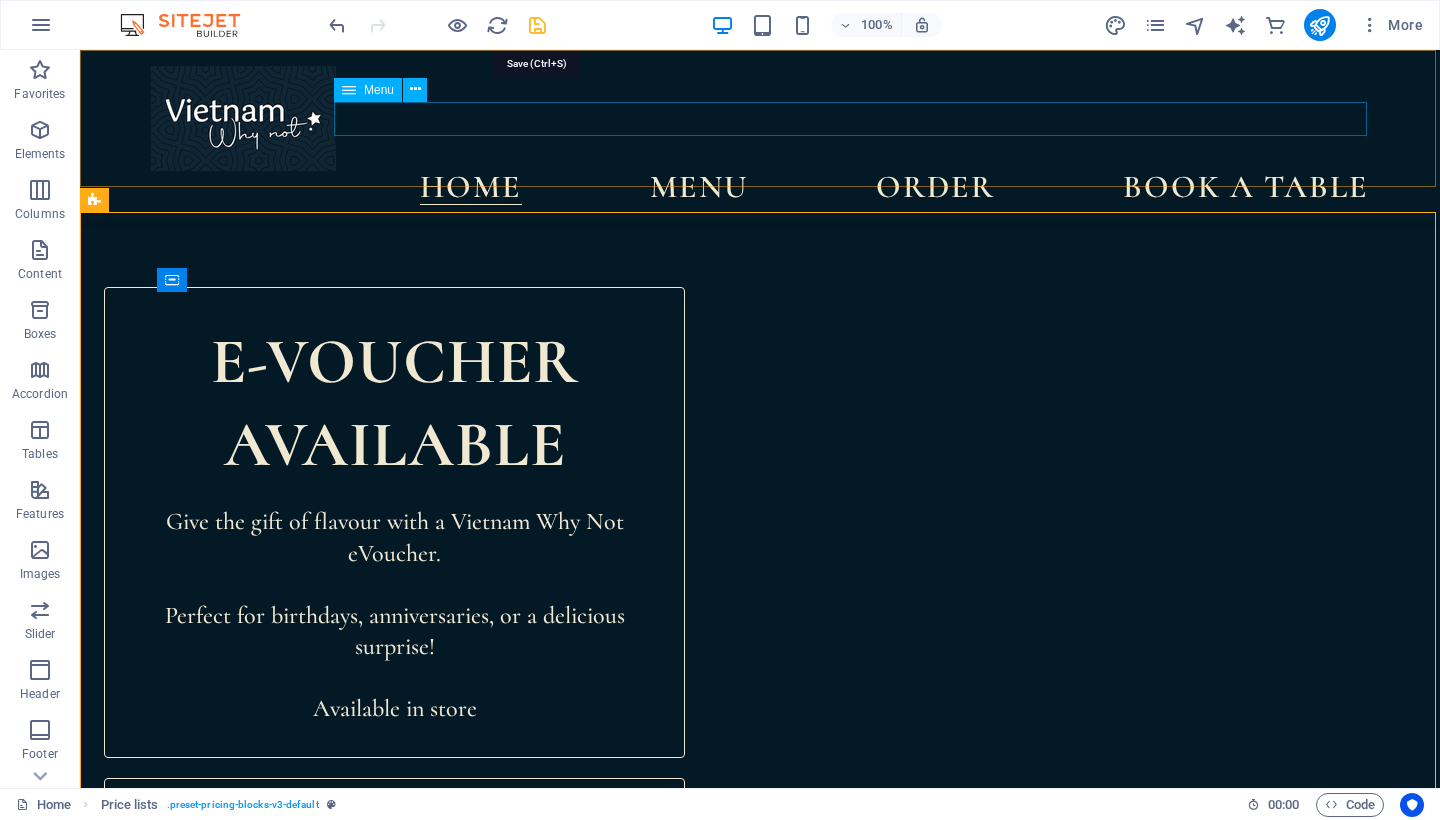 click at bounding box center [537, 25] 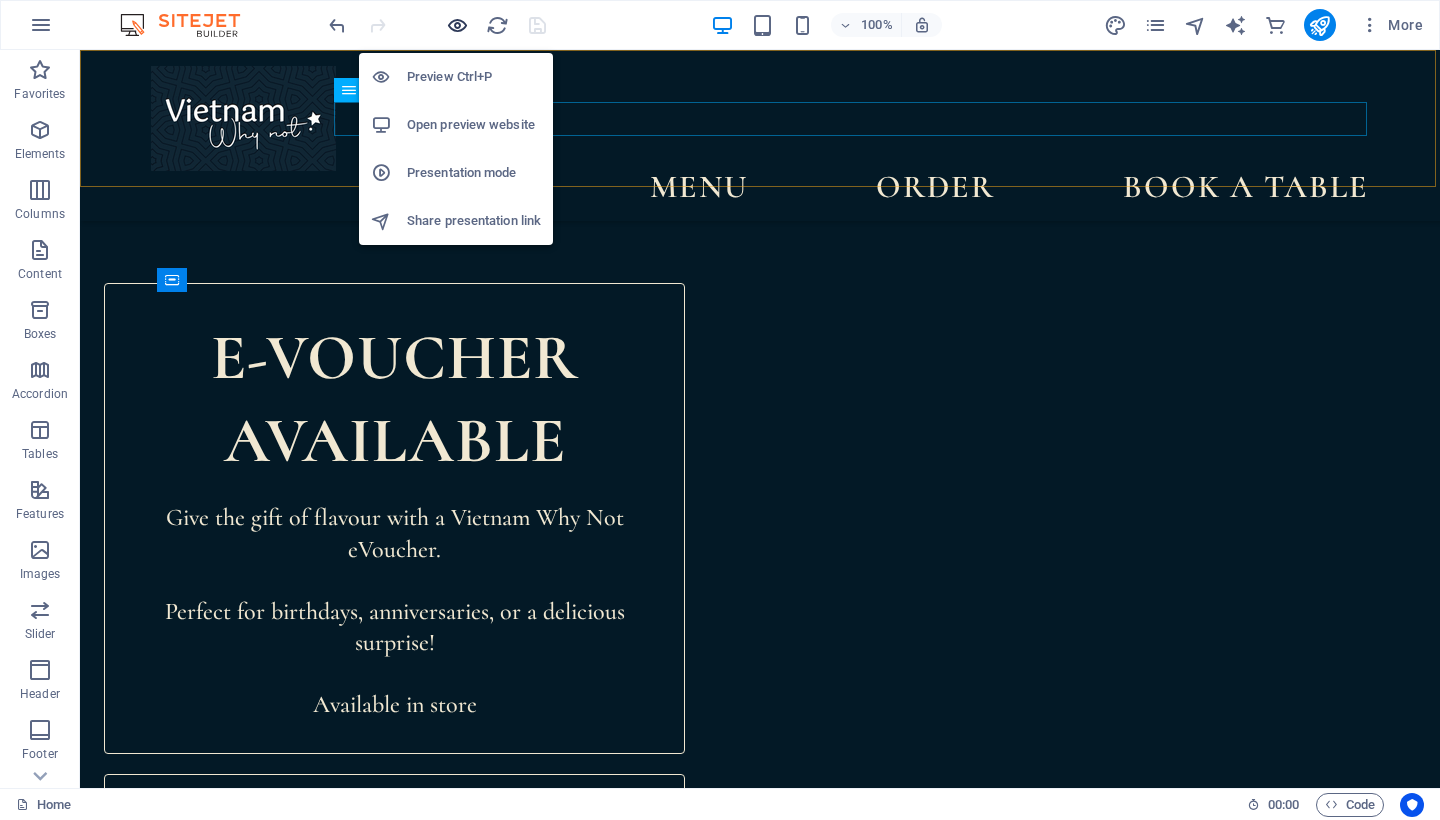 click at bounding box center (457, 25) 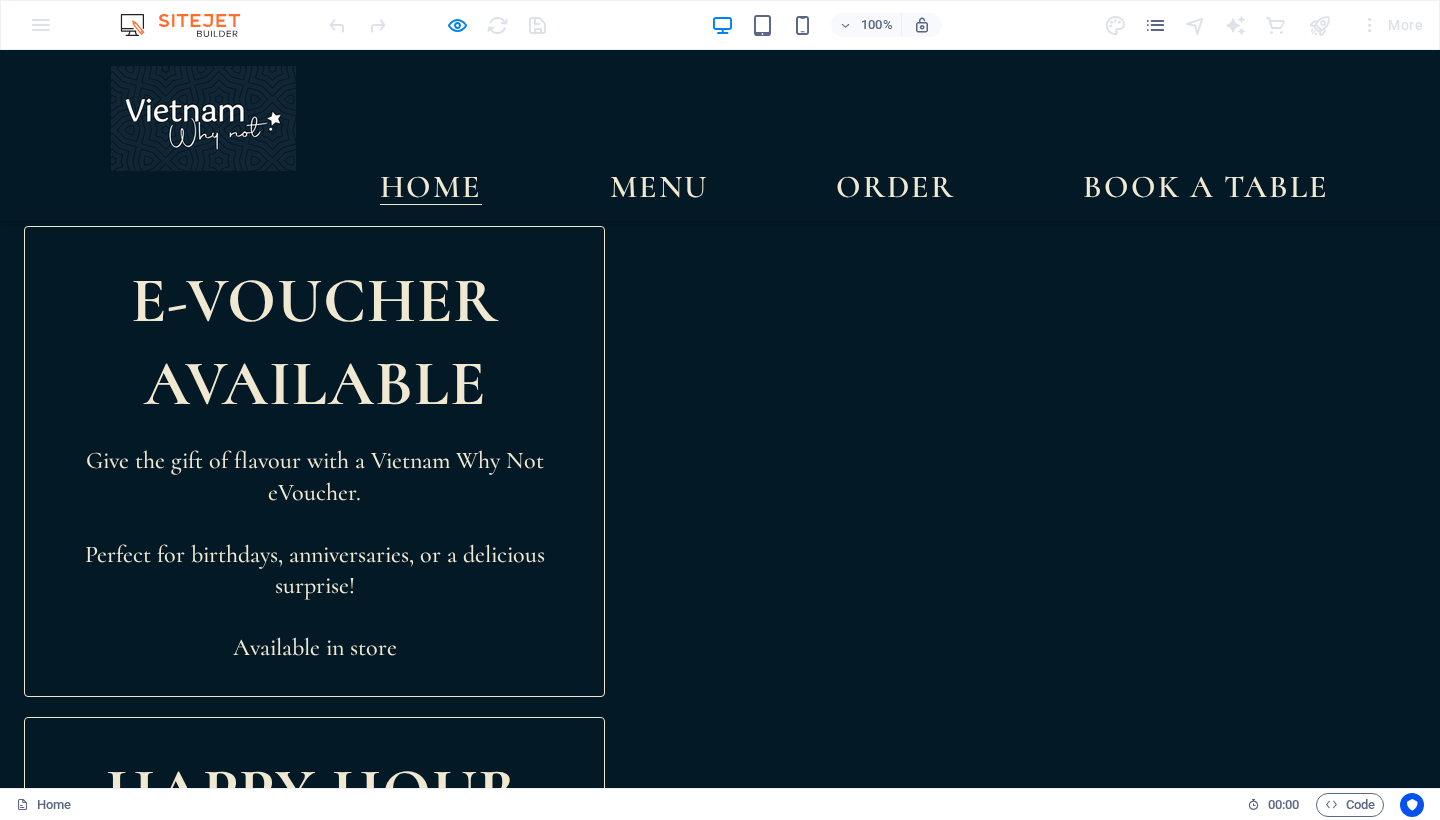 scroll, scrollTop: 1319, scrollLeft: 0, axis: vertical 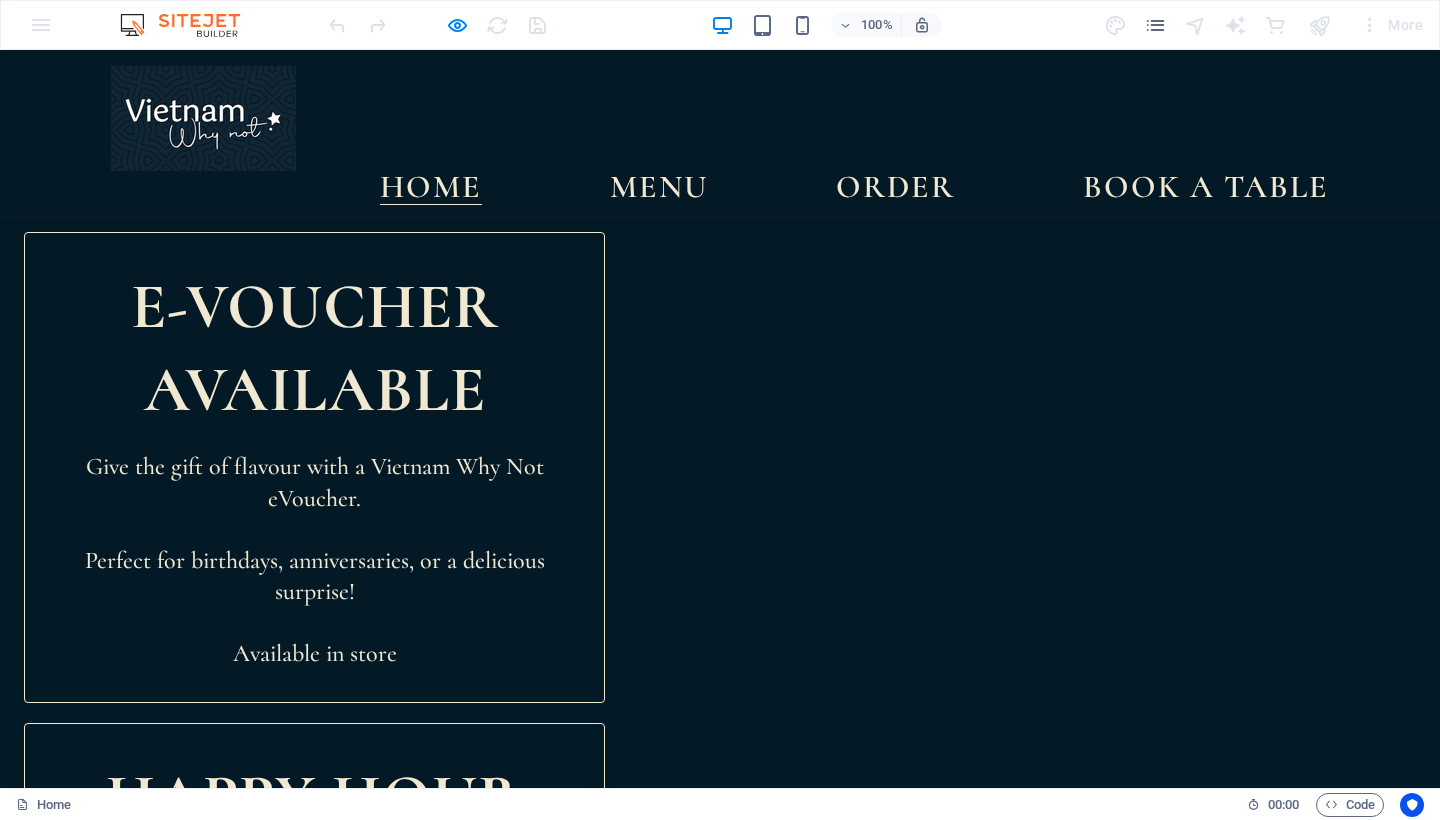 click on "$ 10" at bounding box center [1074, 1614] 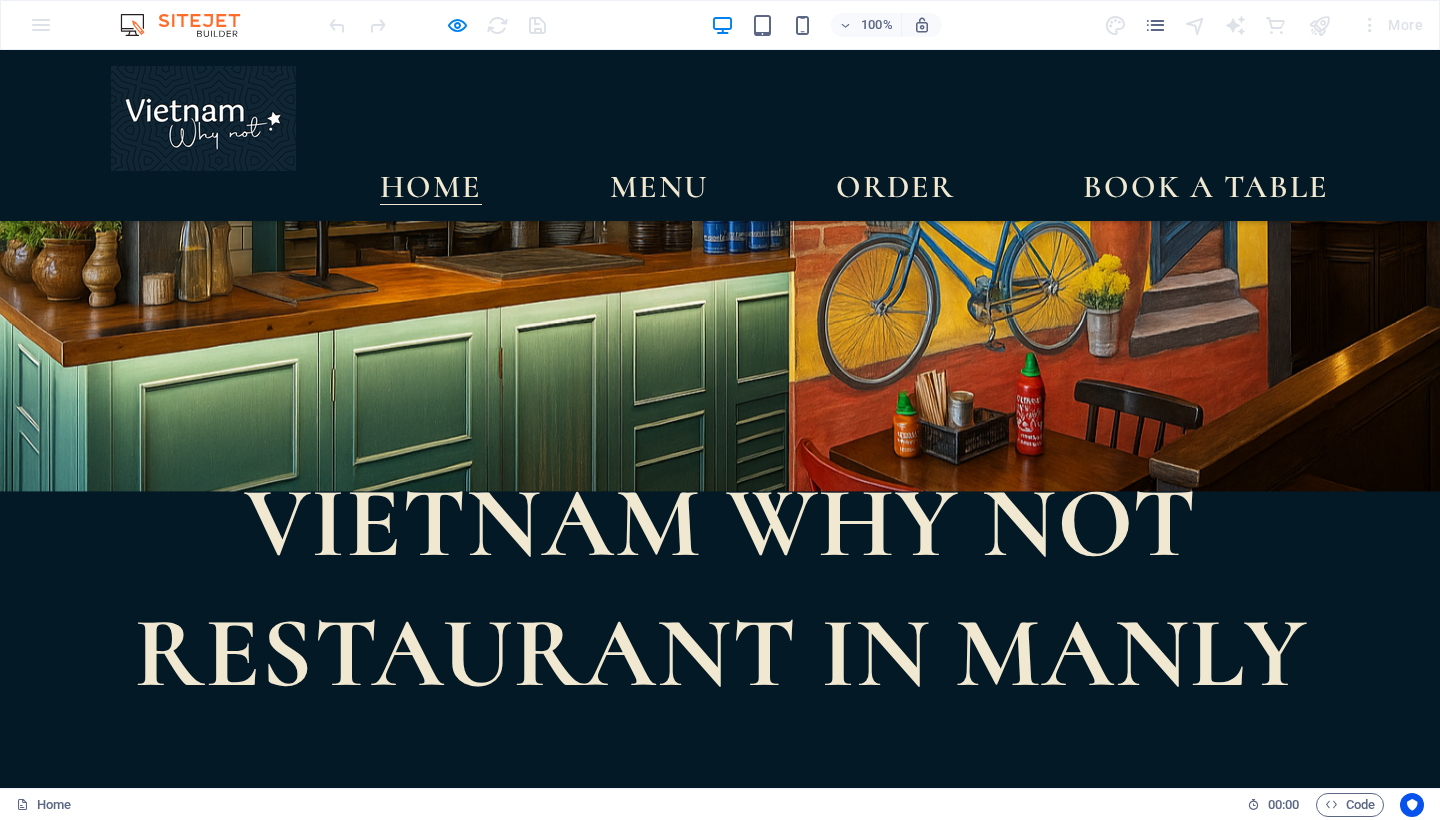 scroll, scrollTop: 72, scrollLeft: 0, axis: vertical 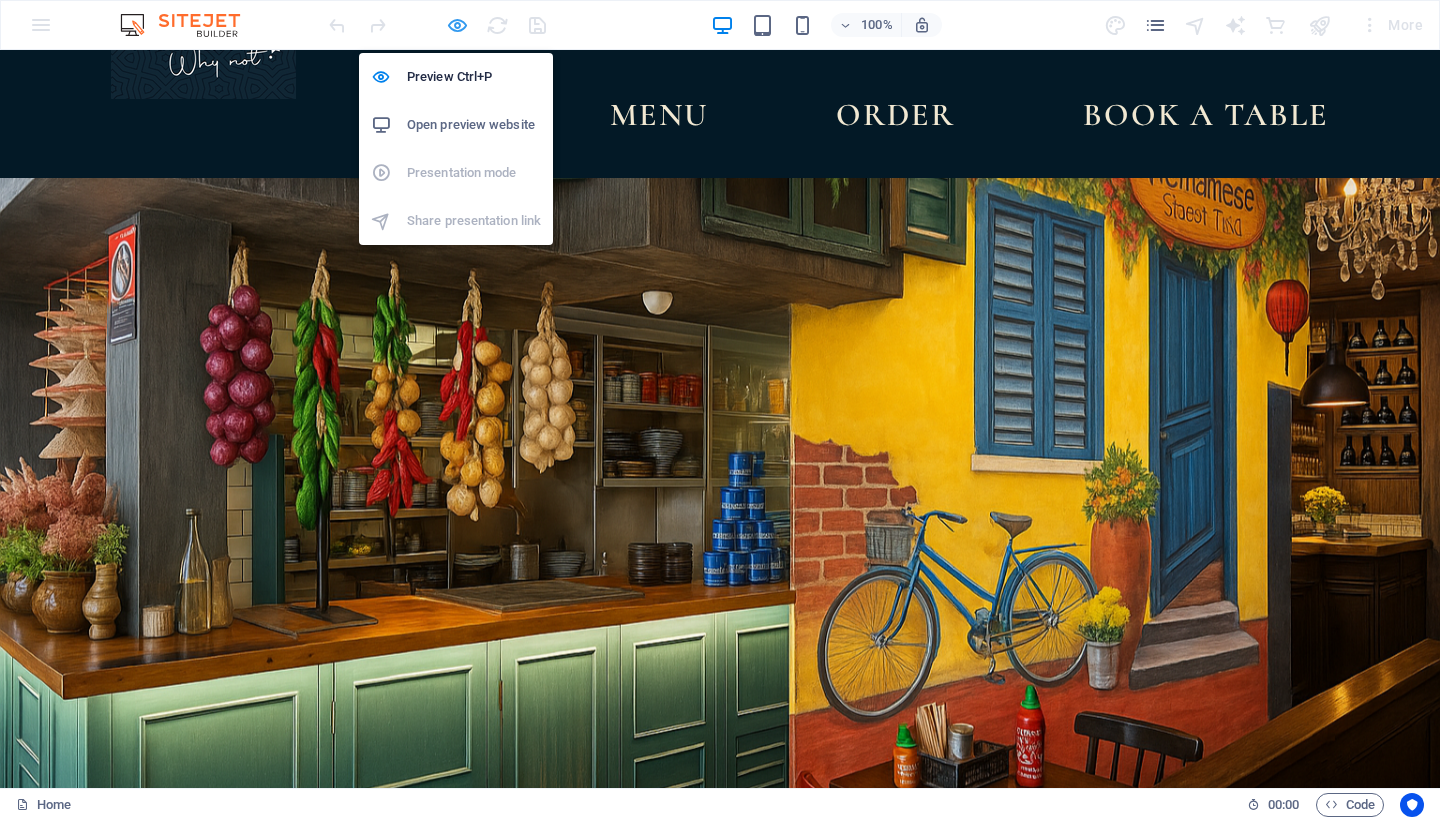 click at bounding box center (457, 25) 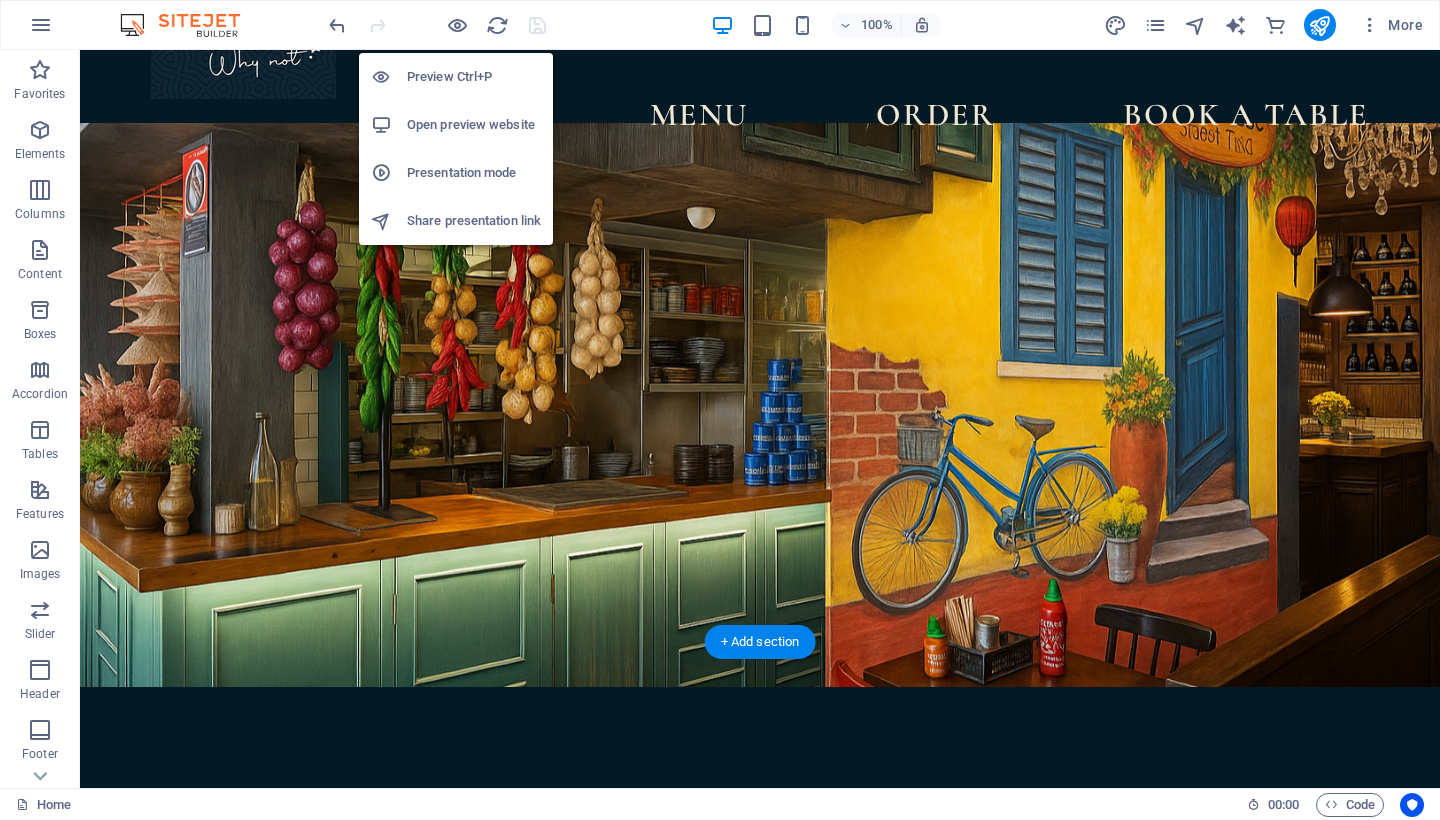 click on "Open preview website" at bounding box center (474, 125) 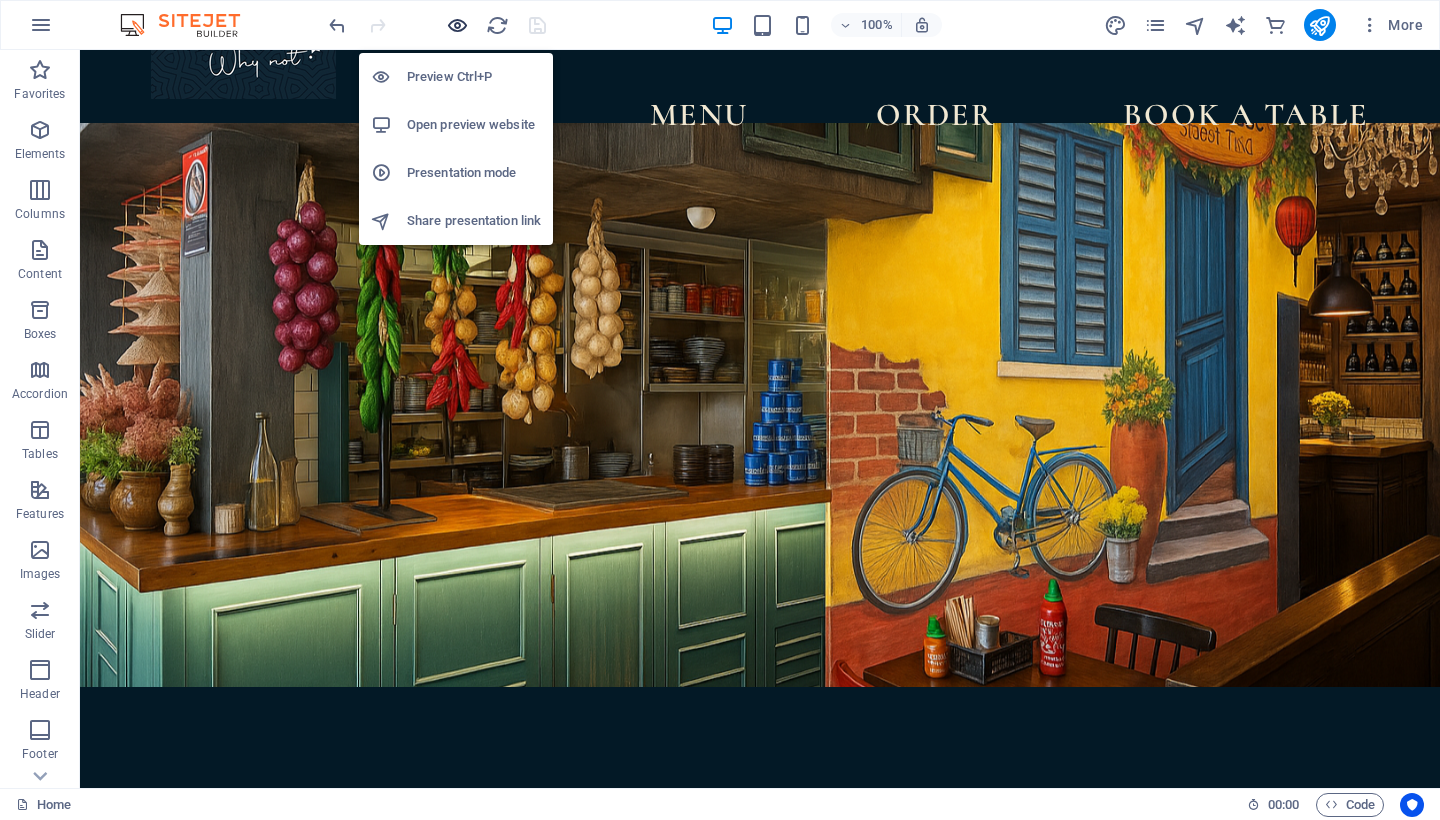click at bounding box center [457, 25] 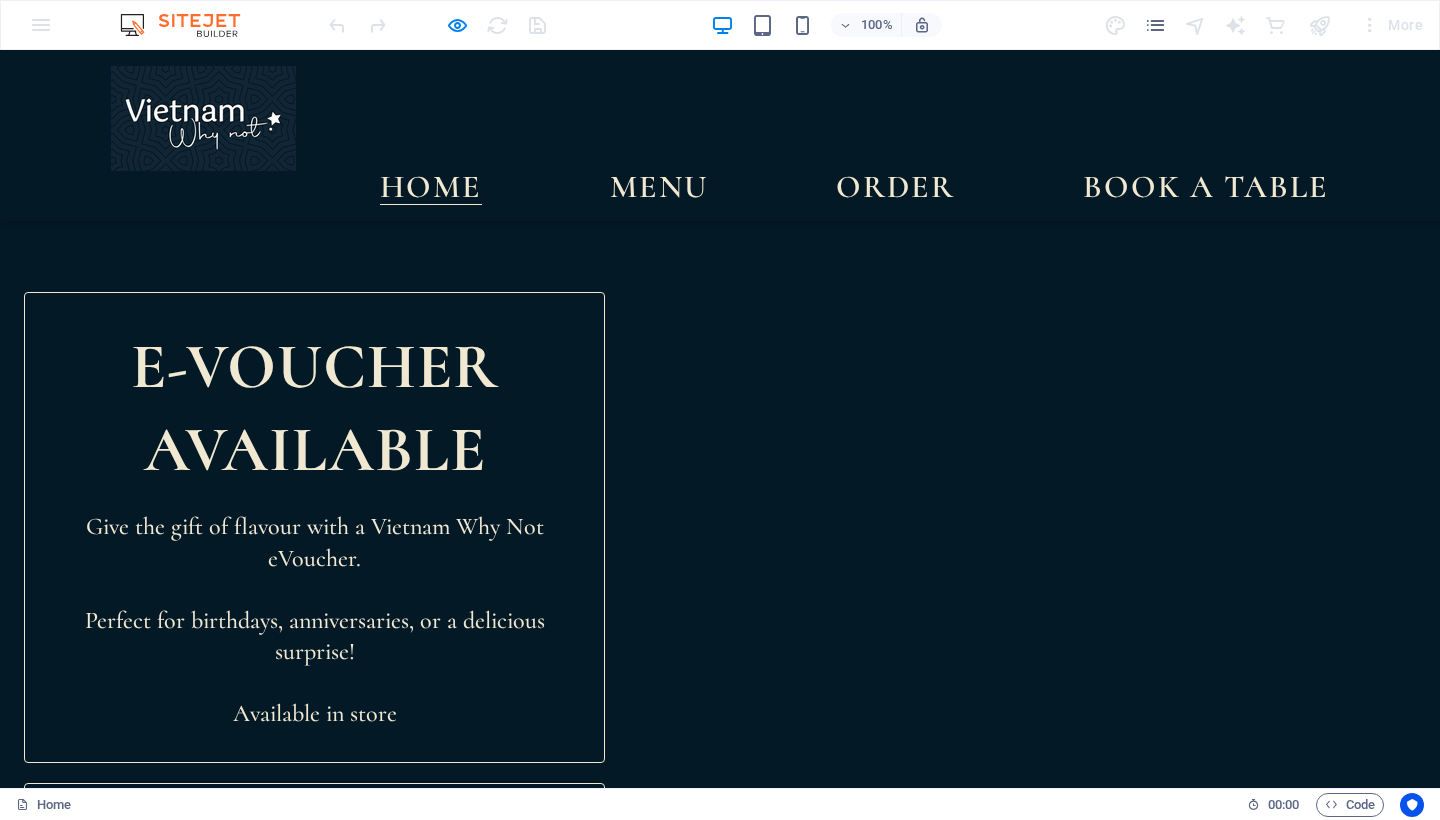 scroll, scrollTop: 1205, scrollLeft: 0, axis: vertical 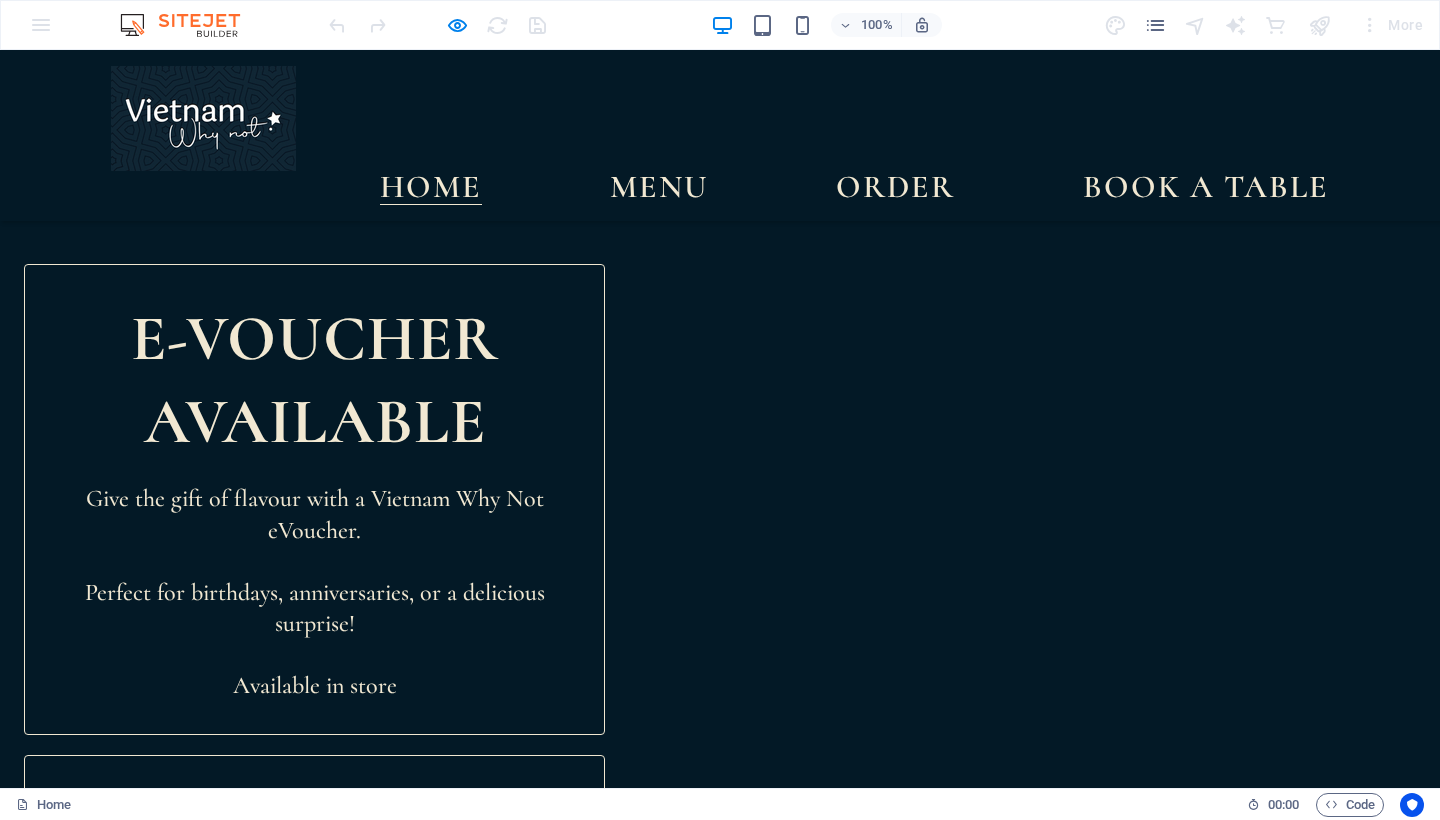 click on "Pork Spring rolls" at bounding box center (901, 1646) 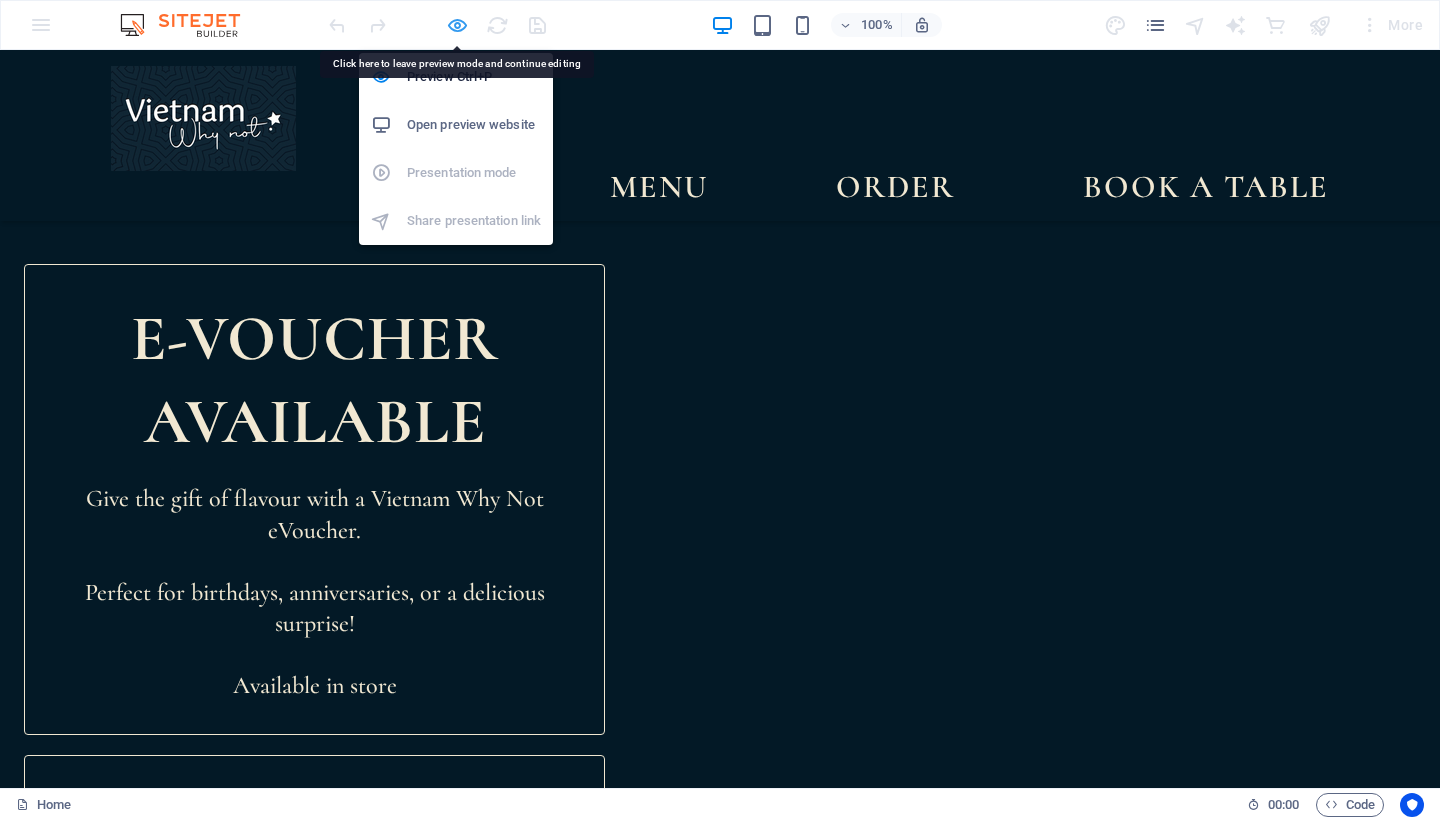 click at bounding box center (457, 25) 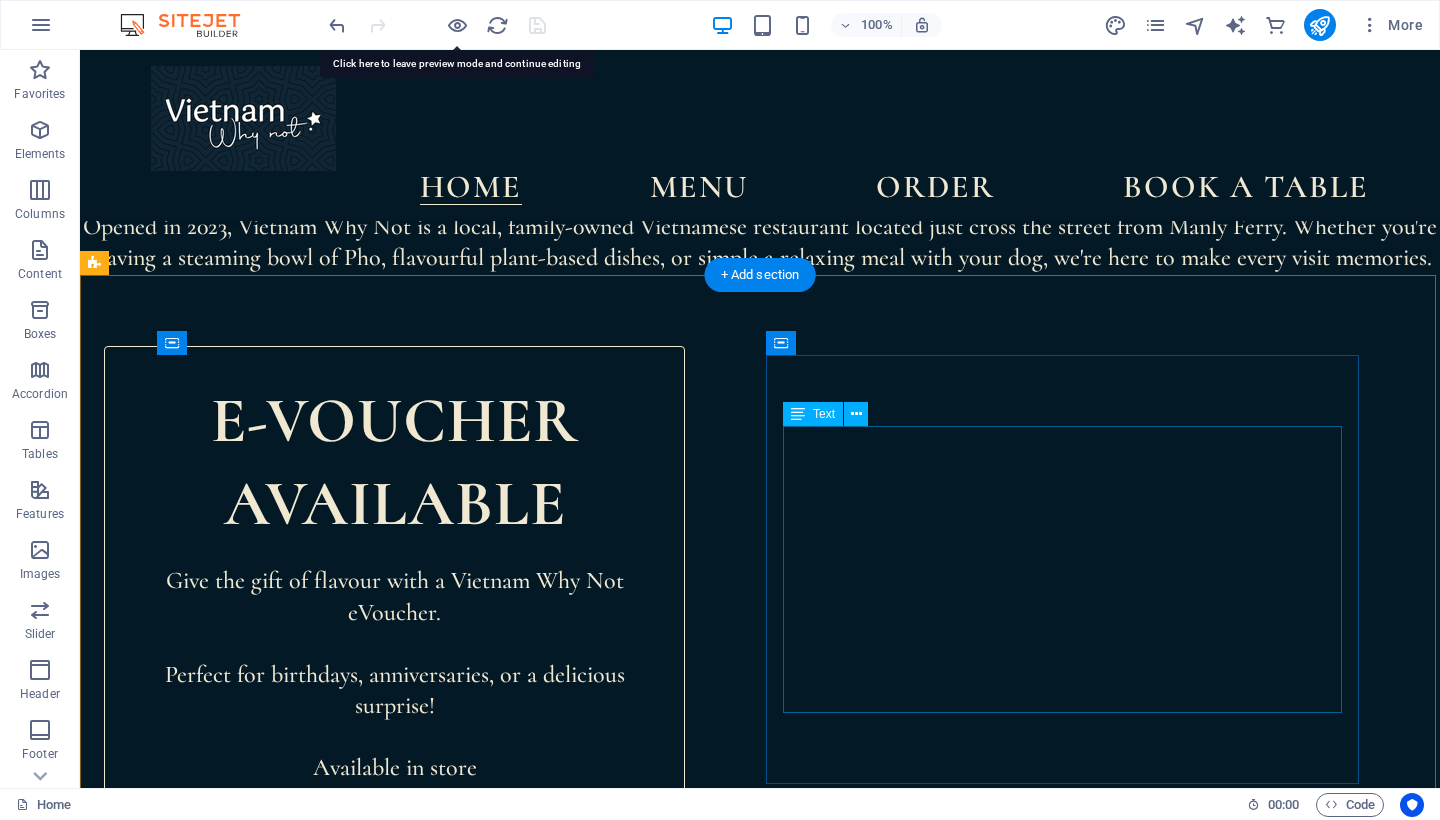 click on "Pork Spring rolls $ 10 Crab  & Prawn Spring Rolls $ 10 Vegetable Spring rolls $ 10 Prawn Summer Rolls $ 10 Low-Carb Chicken Summer rolls $ 10 Tofu Summer rolls $ 10" at bounding box center (958, 1819) 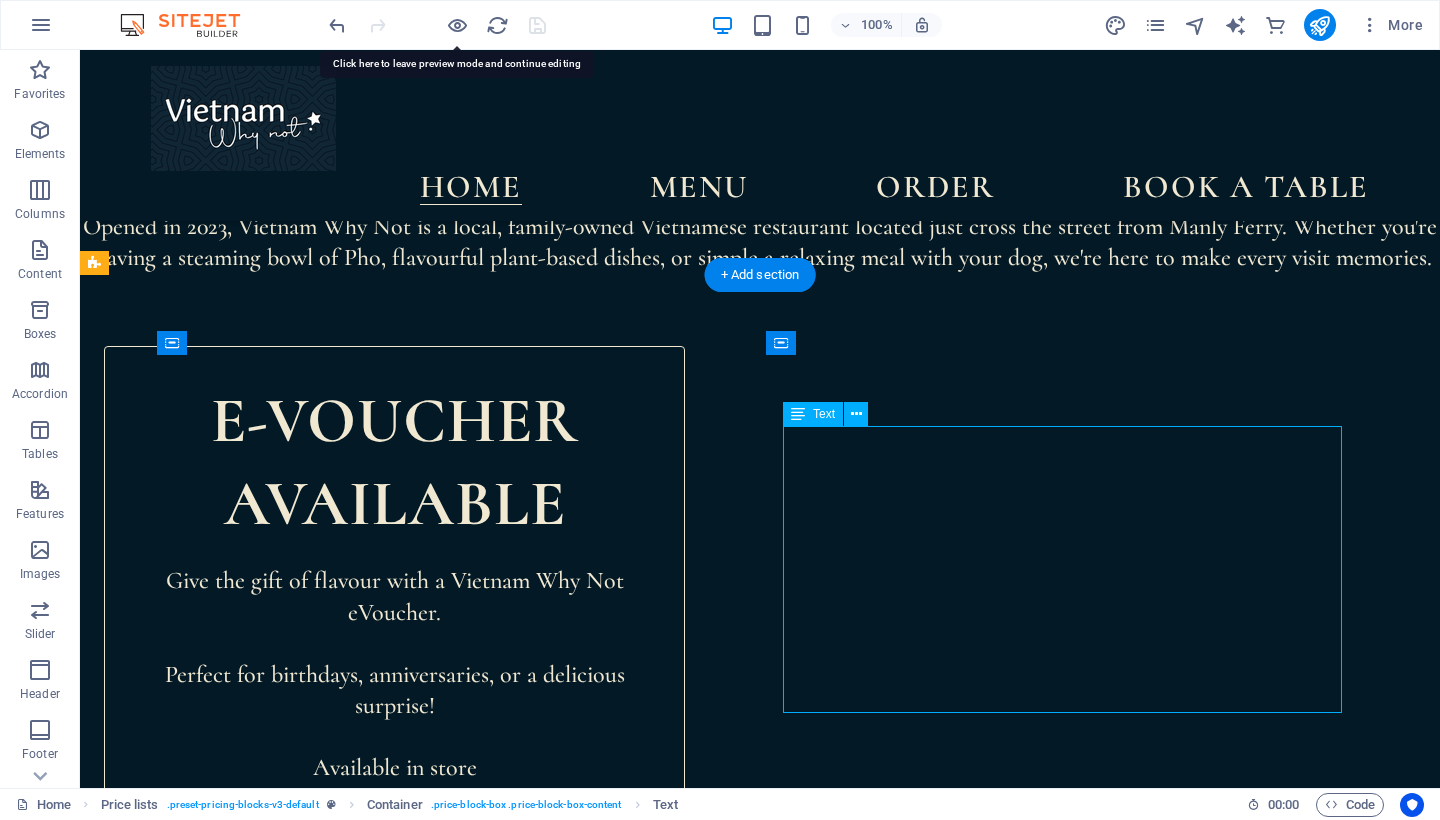 click on "Pork Spring rolls $ 10 Crab  & Prawn Spring Rolls $ 10 Vegetable Spring rolls $ 10 Prawn Summer Rolls $ 10 Low-Carb Chicken Summer rolls $ 10 Tofu Summer rolls $ 10" at bounding box center [958, 1819] 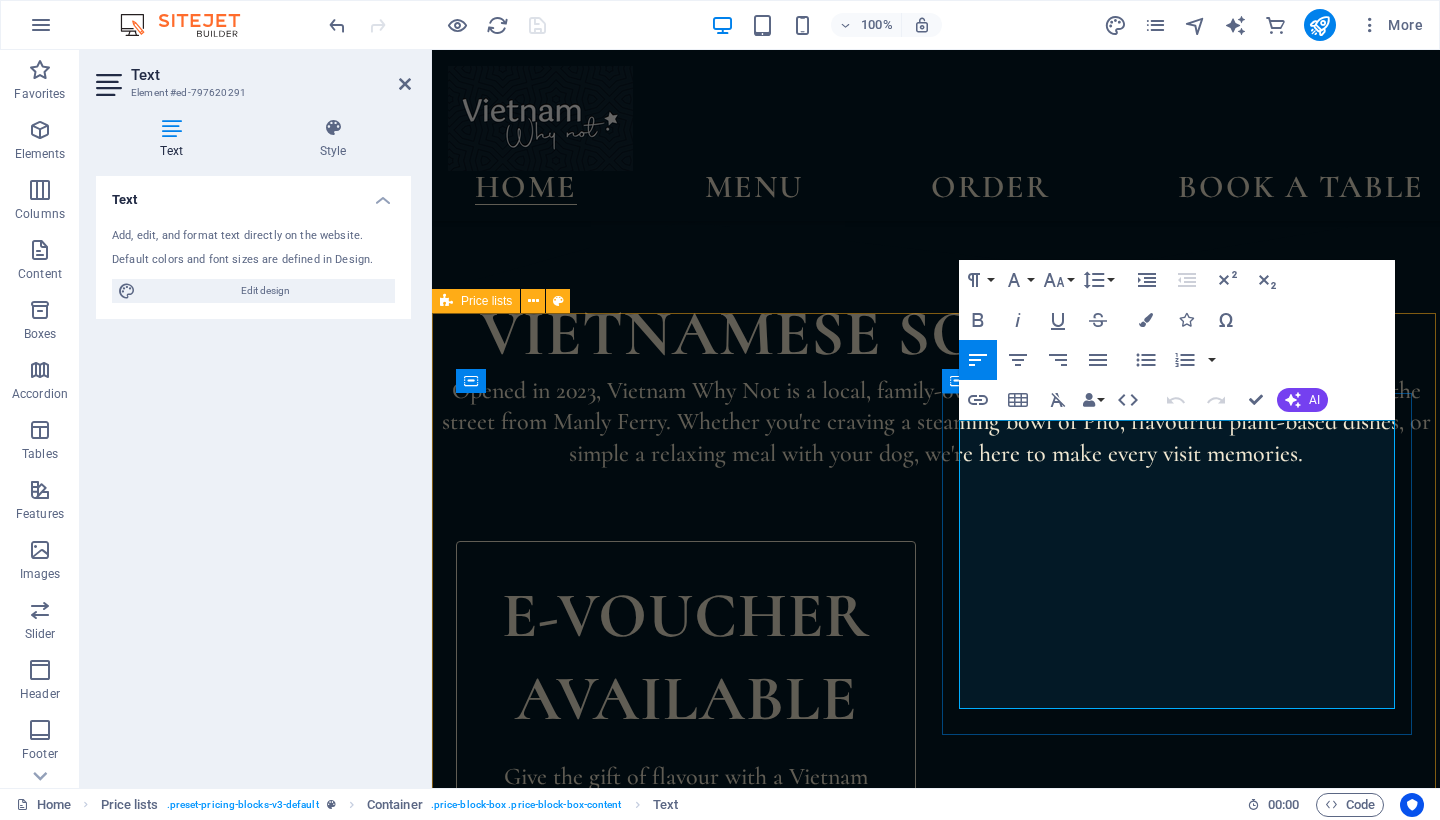 click on "Pork Spring rolls" at bounding box center (1118, 1853) 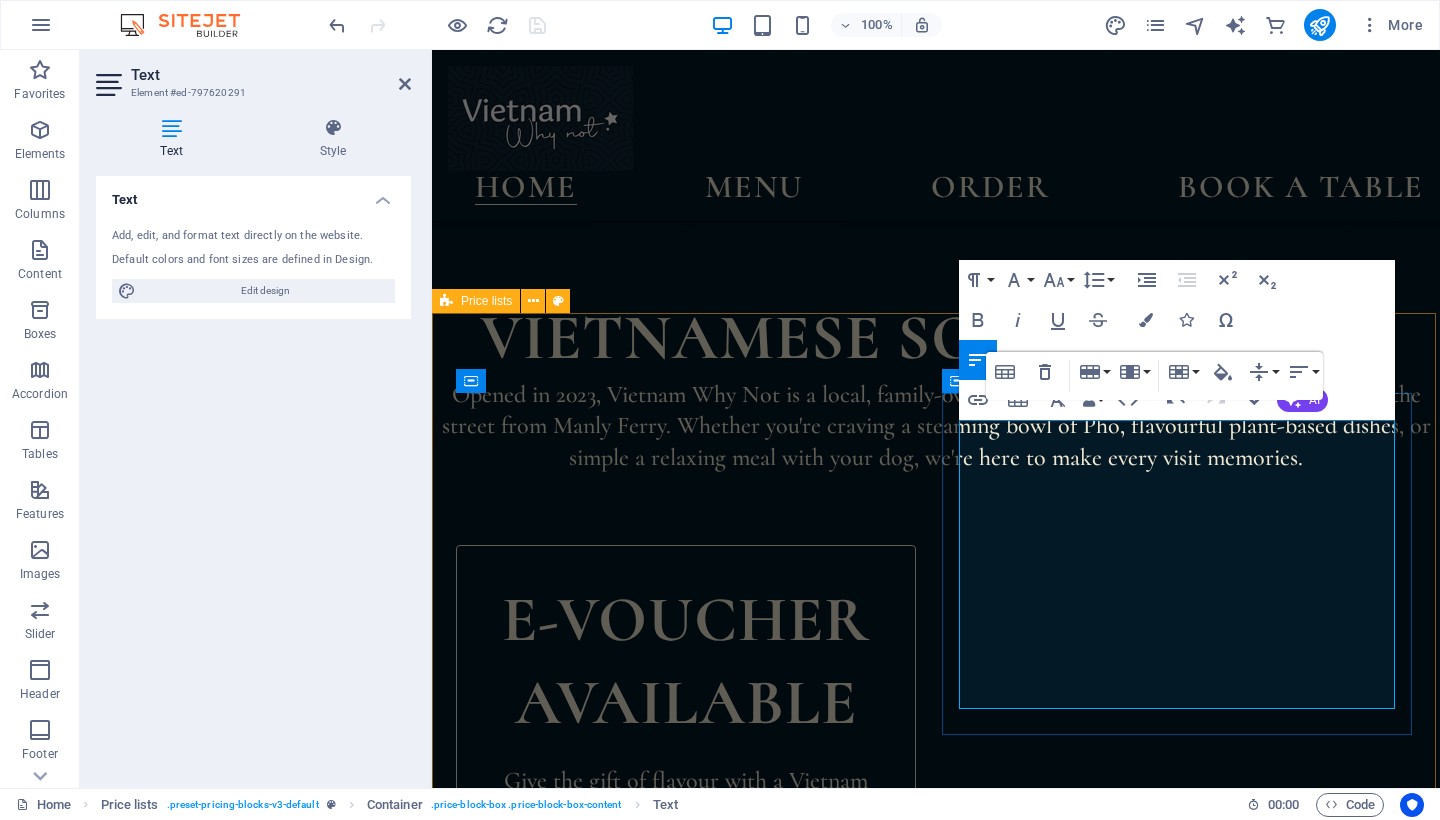click on "Spring rolls" at bounding box center [1118, 1857] 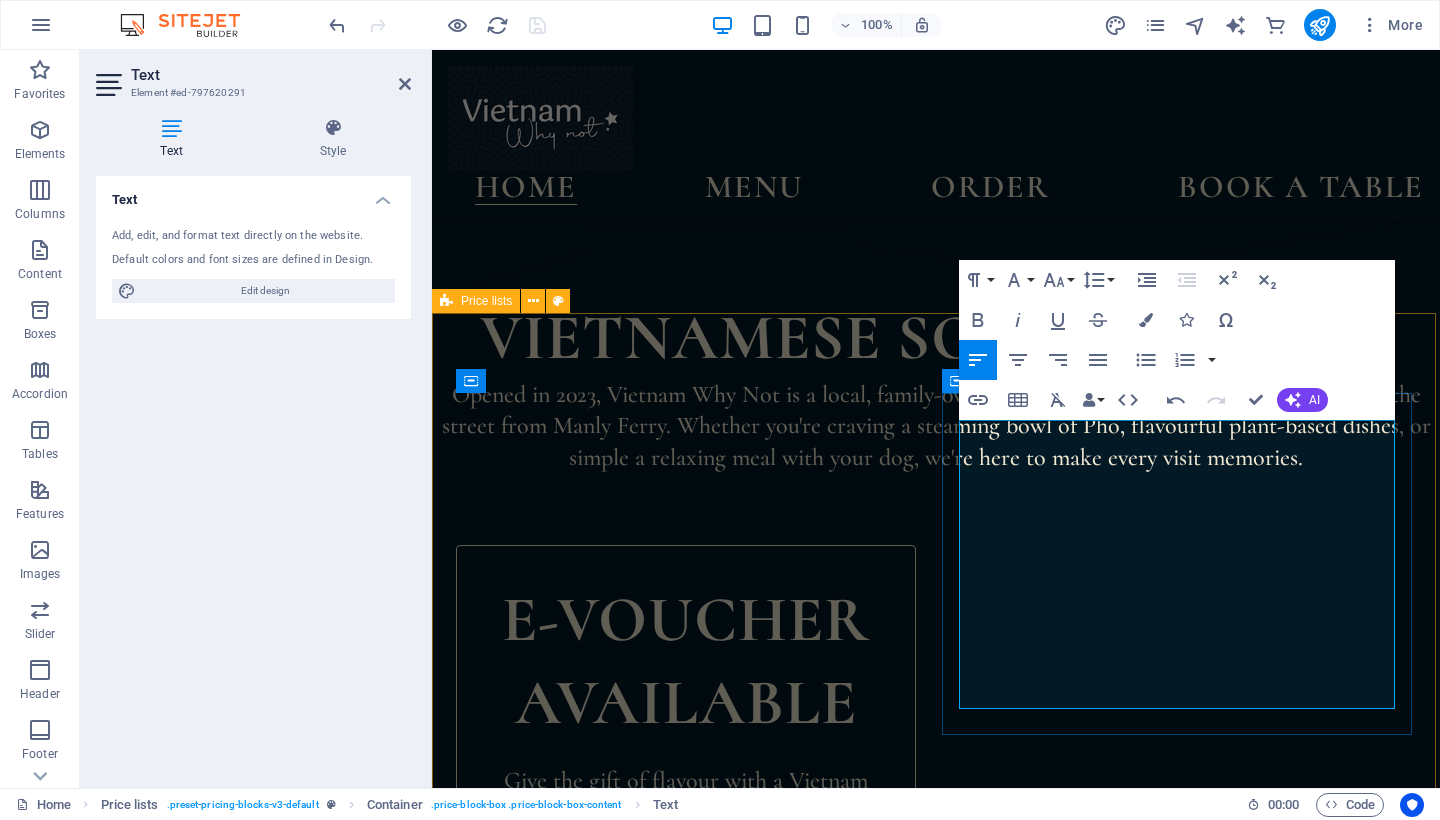 type 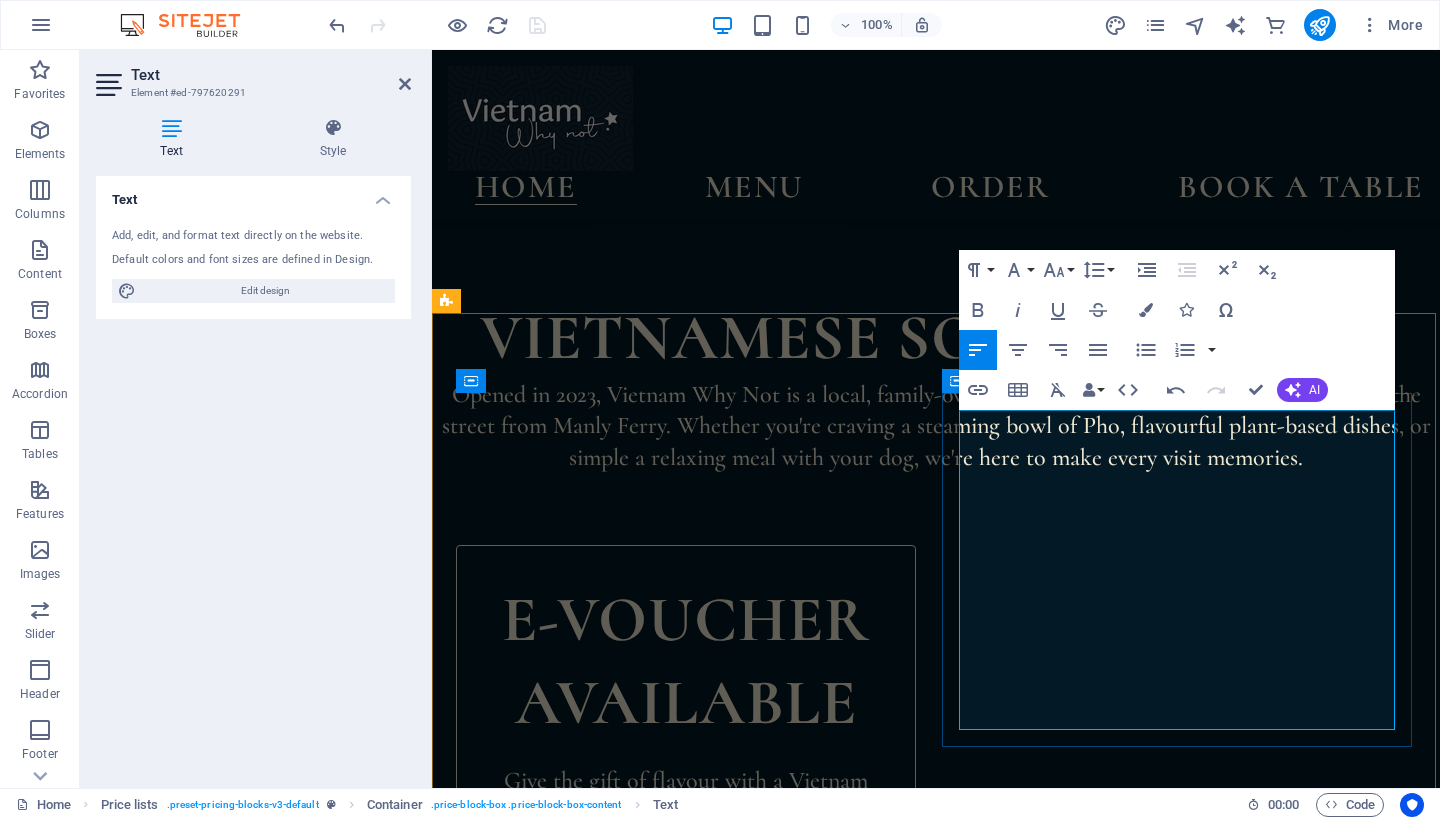 click on "Spring rolls: Pork  or Crab and Prawn or vegeta" at bounding box center [1162, 1856] 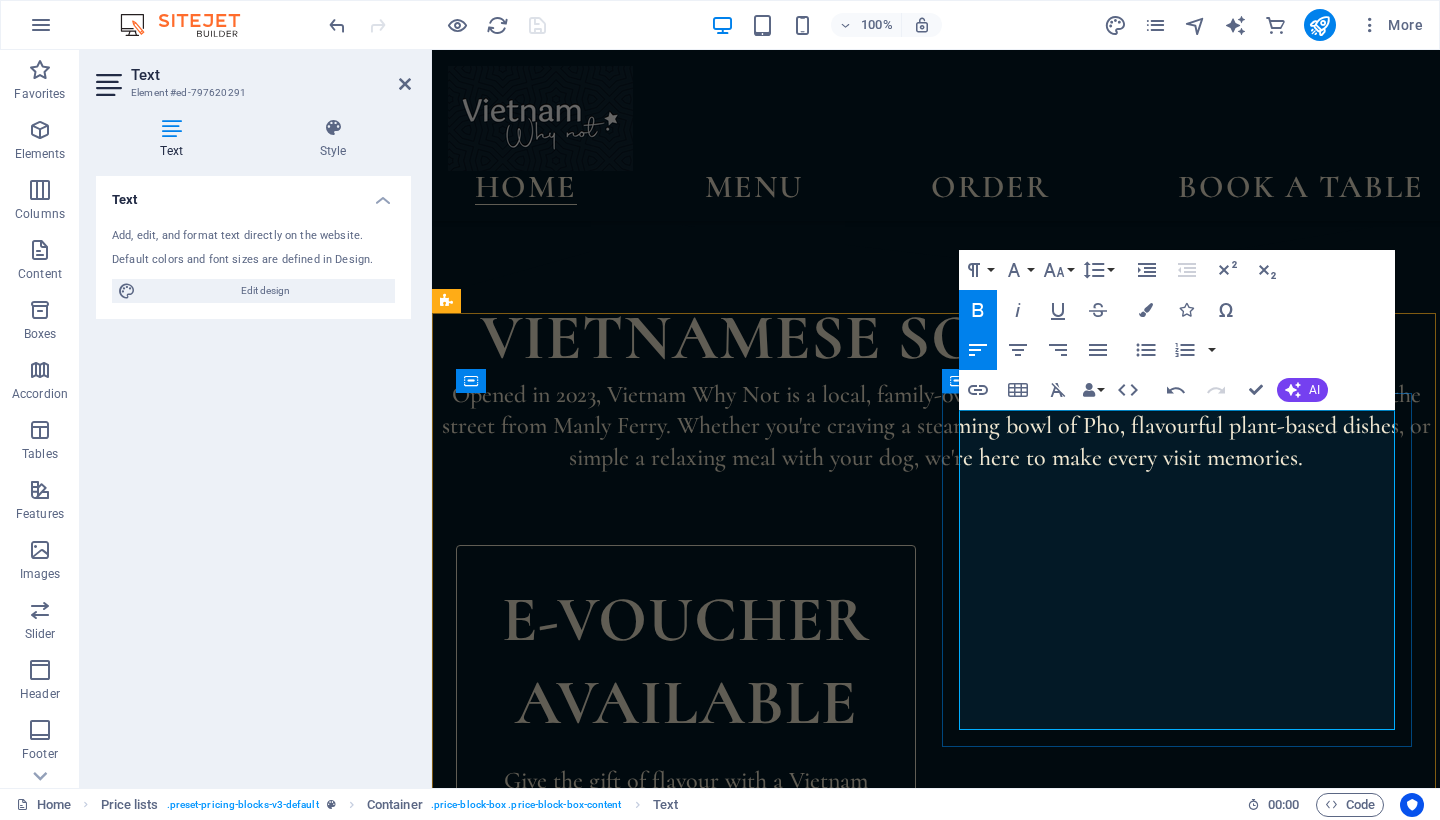 click on "Spring rolls Pork  or Crab and Prawn or vegeta" at bounding box center (1127, 1856) 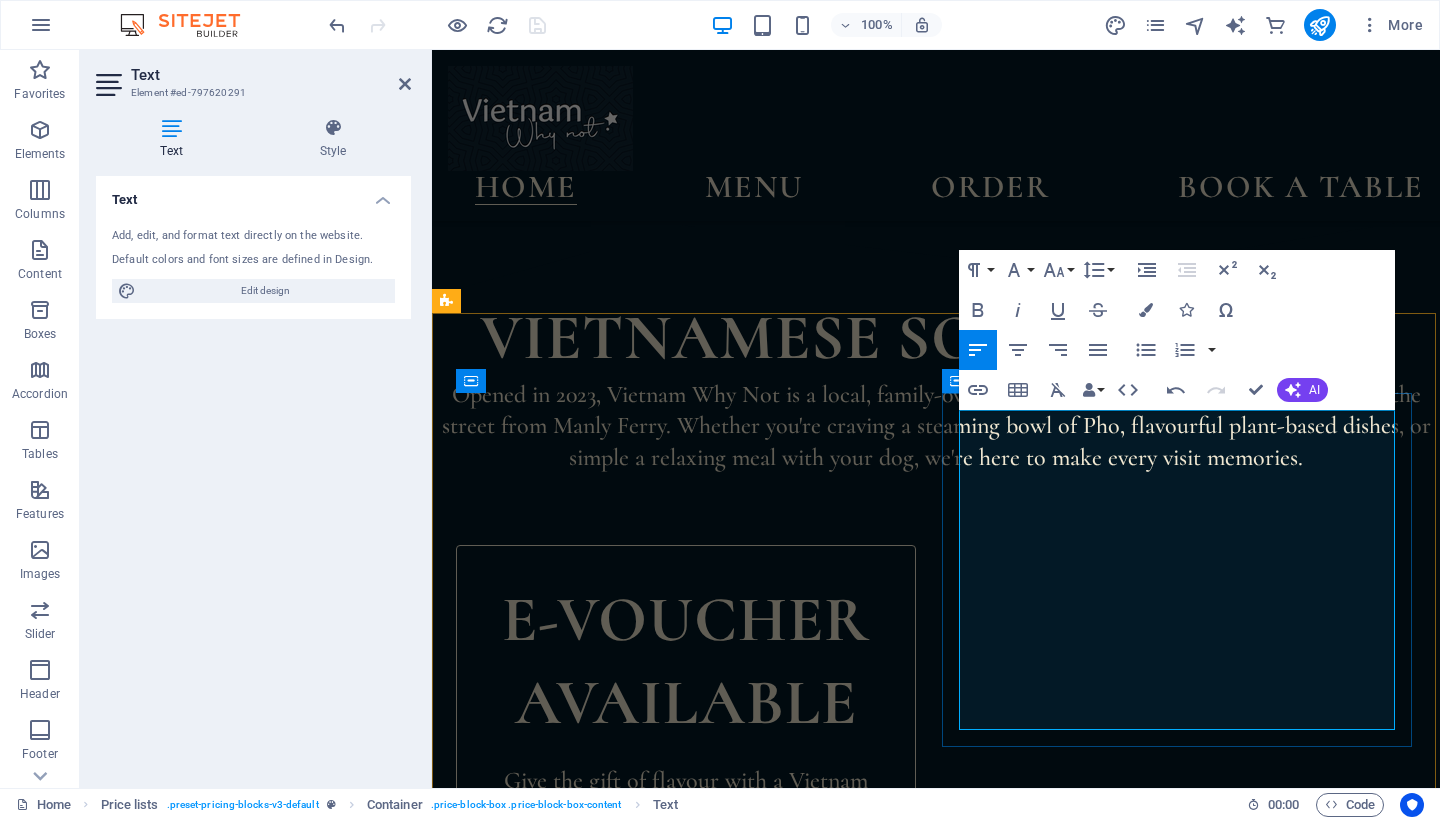 click on "Spring rolls Pork  or Crab and Prawn or vegeta" at bounding box center (1127, 1856) 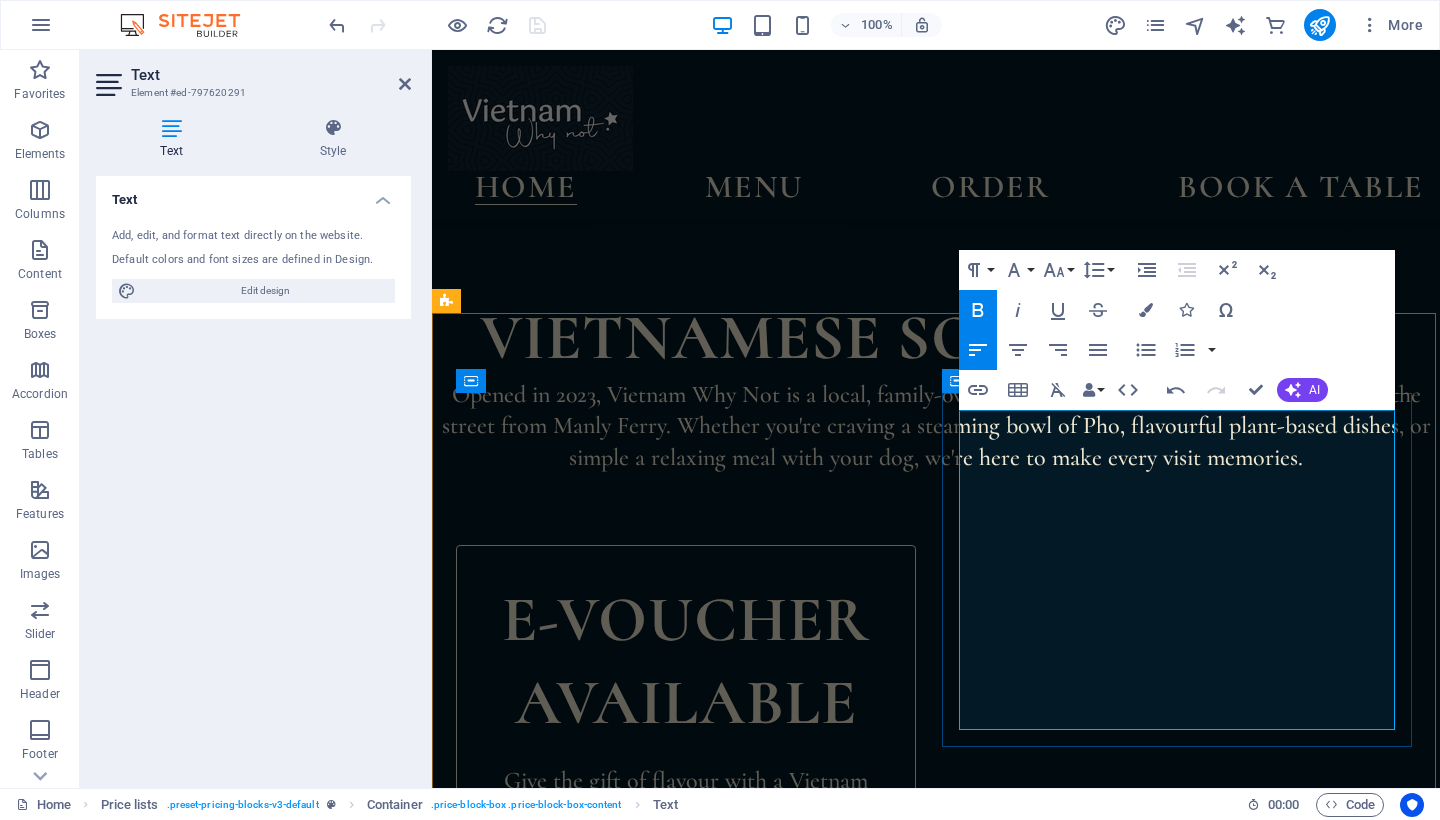 click on "Spring rolls" at bounding box center [1017, 1841] 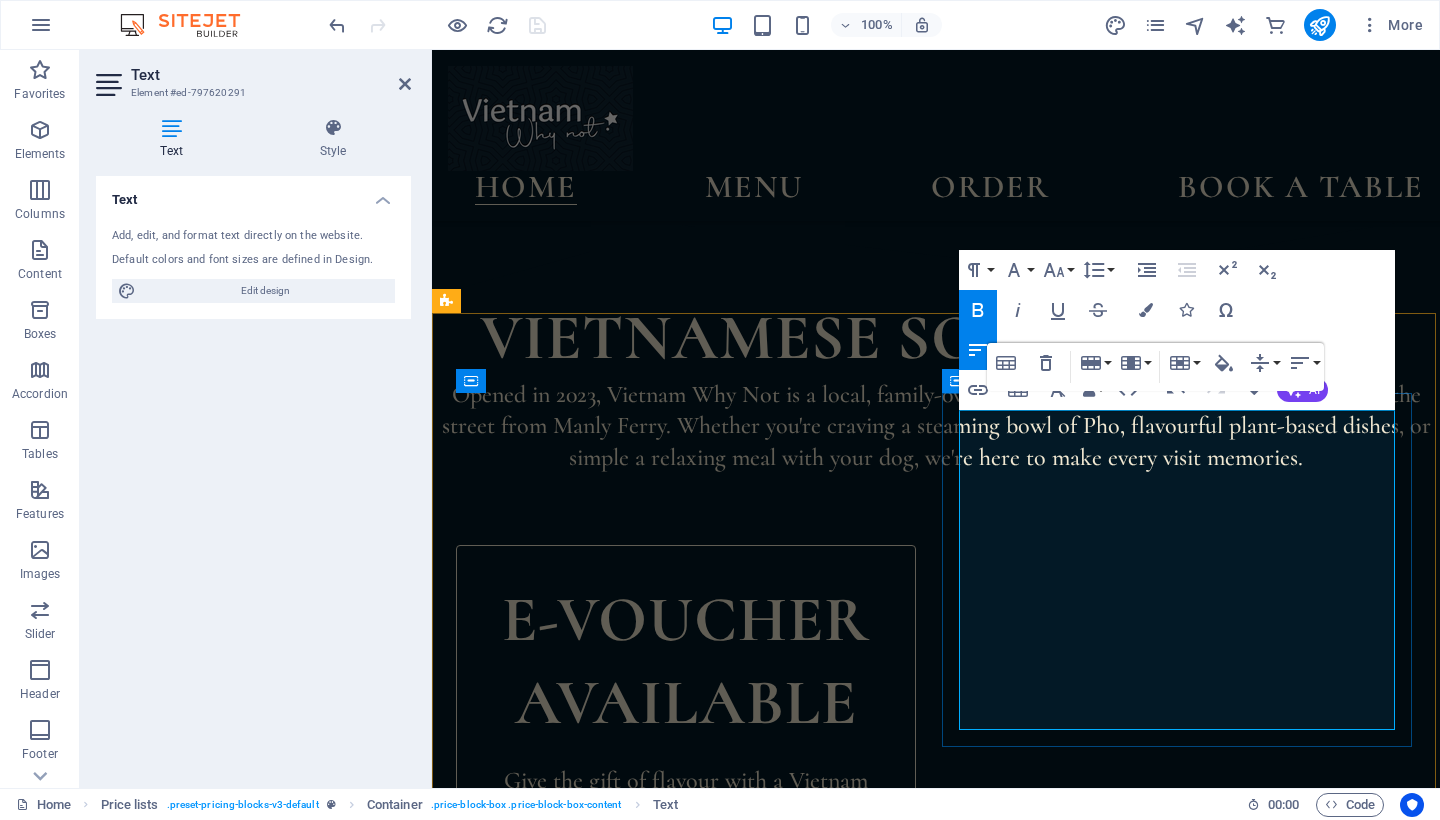click on "Spring rolls Pork  or Crab and Prawn or vegeta" at bounding box center (1127, 1856) 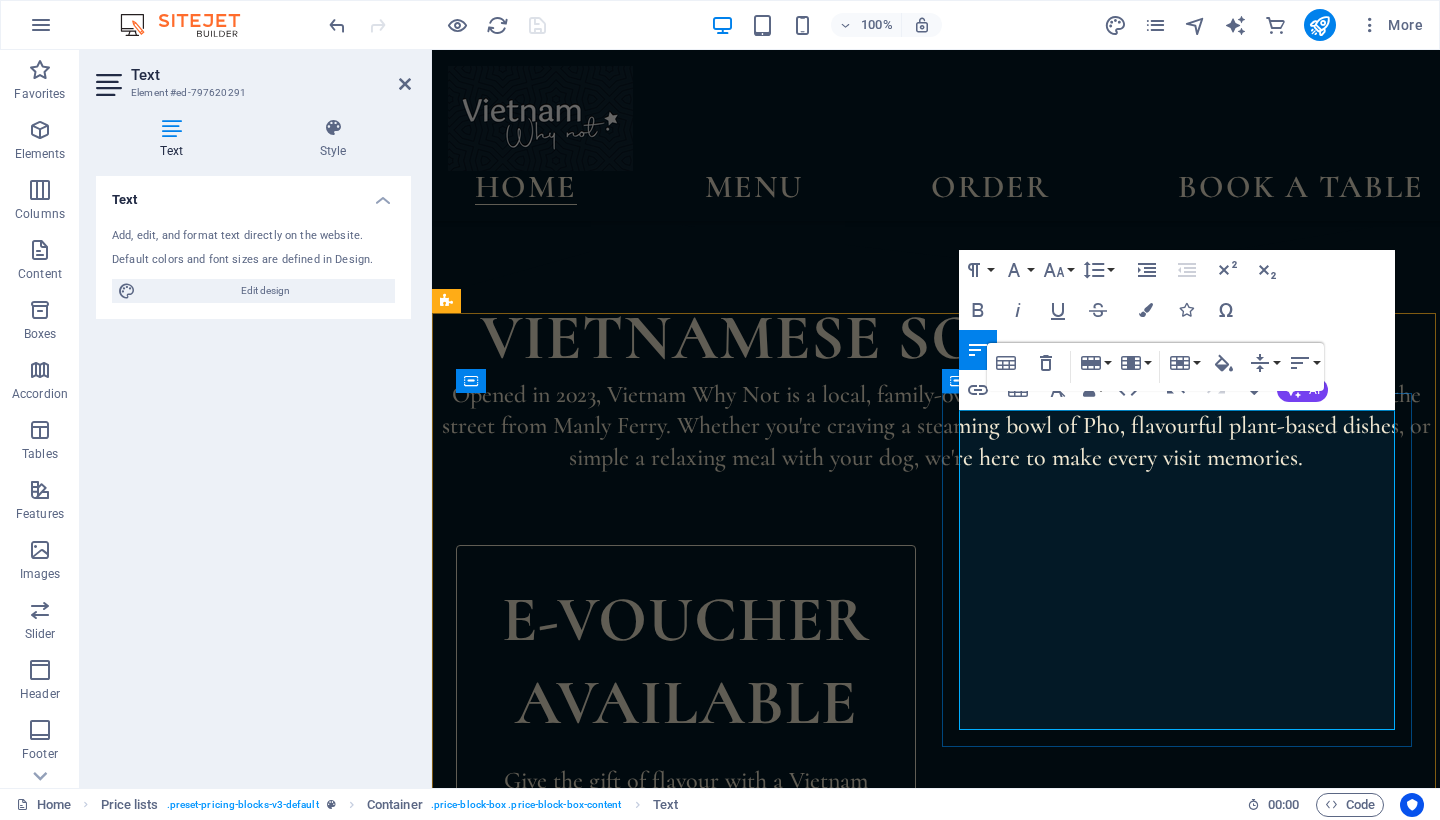 click on "Spring rolls Pork  or Crab and Prawn or vegeta" at bounding box center [1127, 1856] 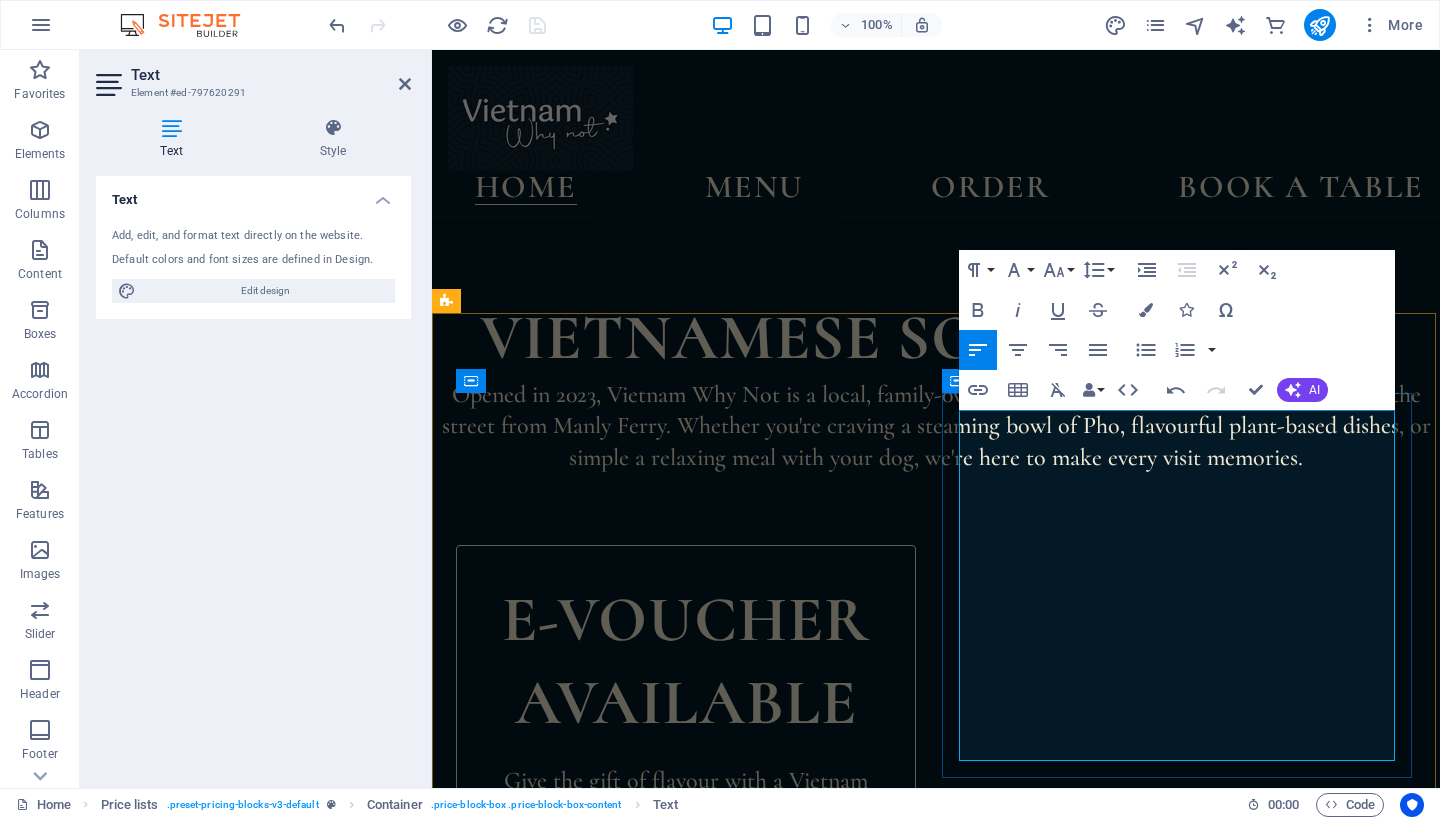 click on "Spring rolls Homemade pork,  Pork  or Crab and Prawn or vegeta" at bounding box center [1162, 1857] 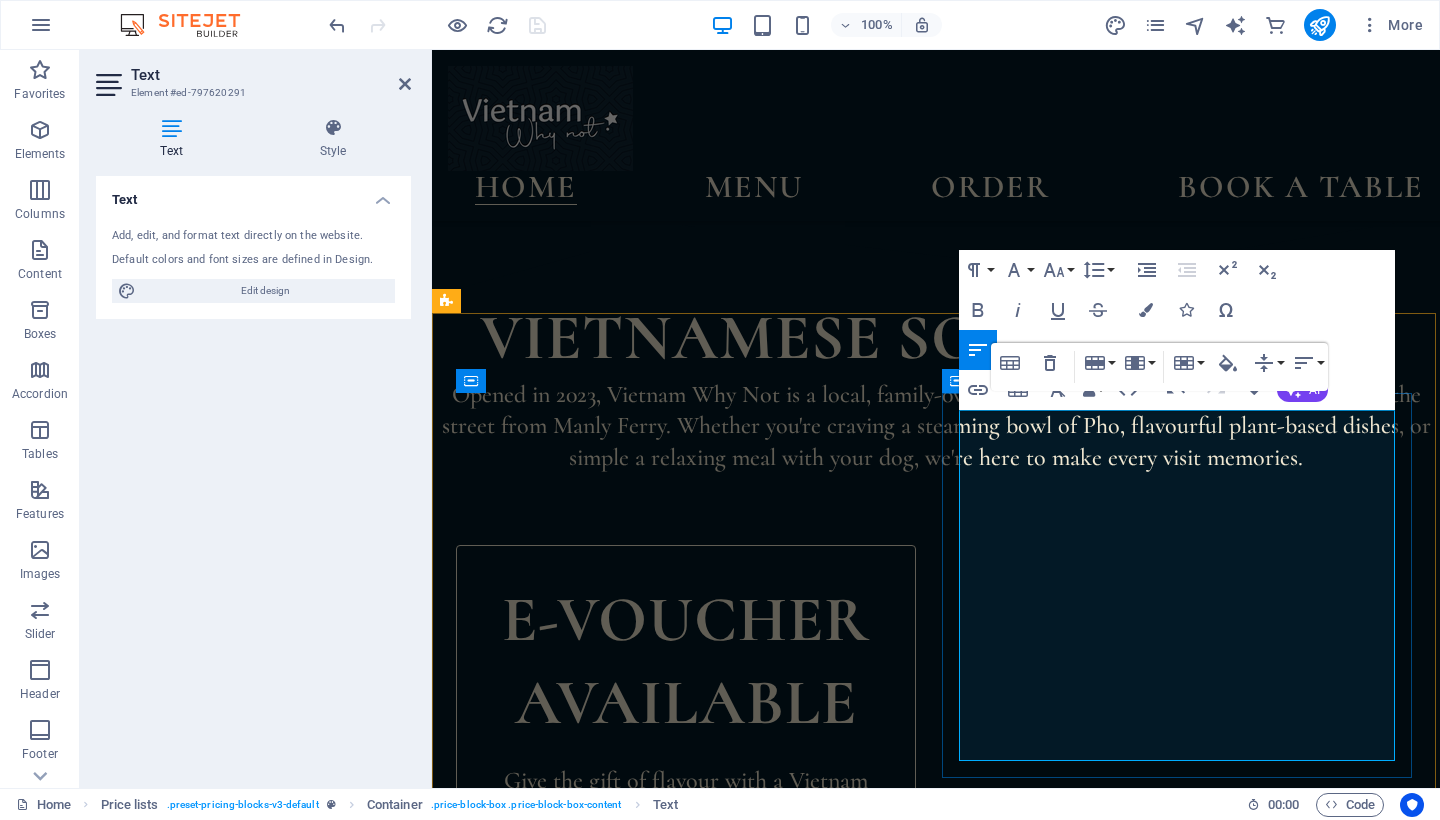 click on "Spring rolls Homemade pork, Crab and Prawn or vegeta" at bounding box center (1162, 1857) 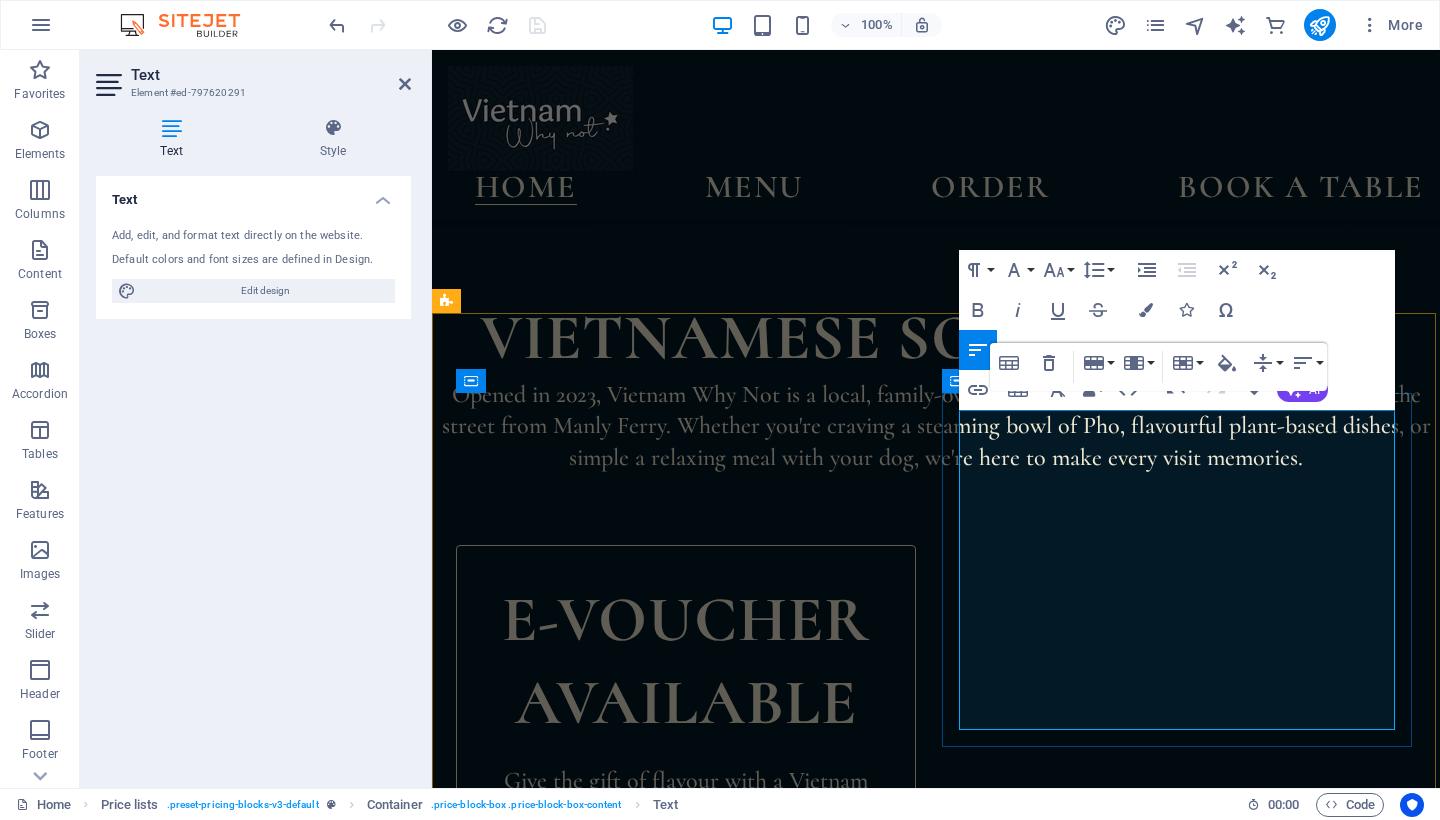 click on "Spring rolls Homemade pork, Crab  &  Prawn or vegeta" at bounding box center (1158, 1856) 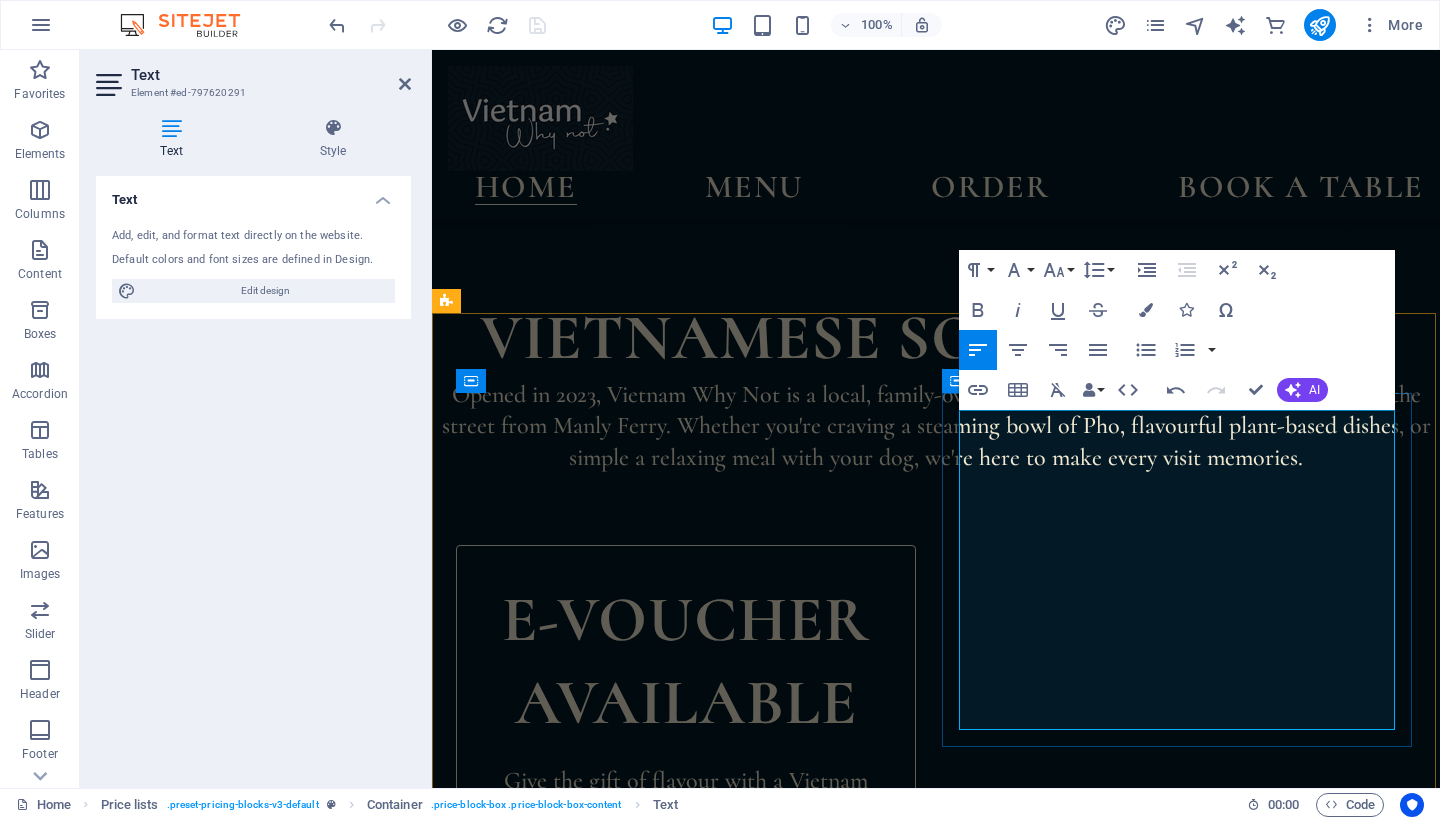 click on "Spring rolls Homemade pork -  Crab & Prawn -  vegeta" at bounding box center (1159, 1856) 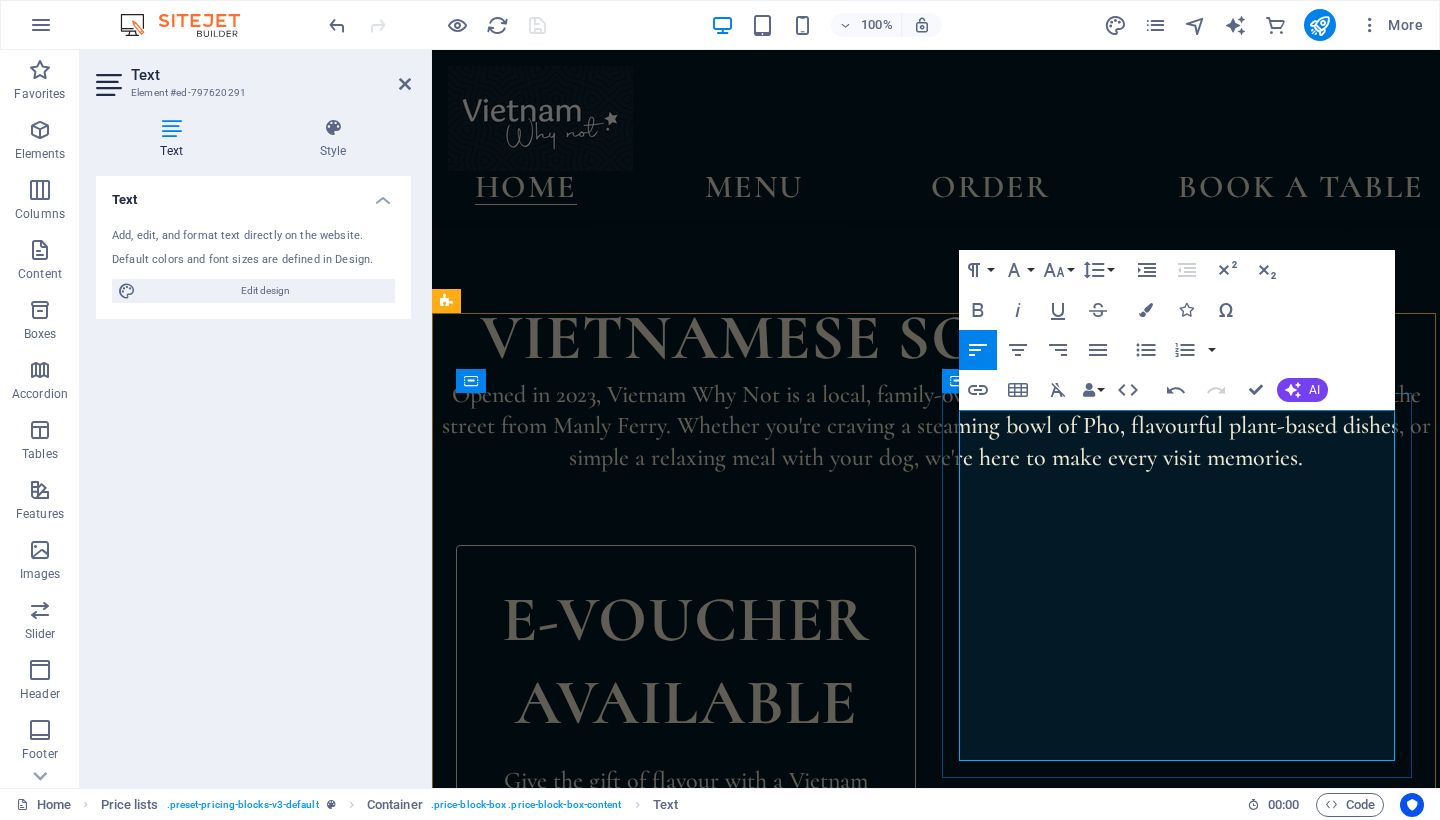 click on "Crab  & Prawn Spring Rolls" at bounding box center [1162, 1936] 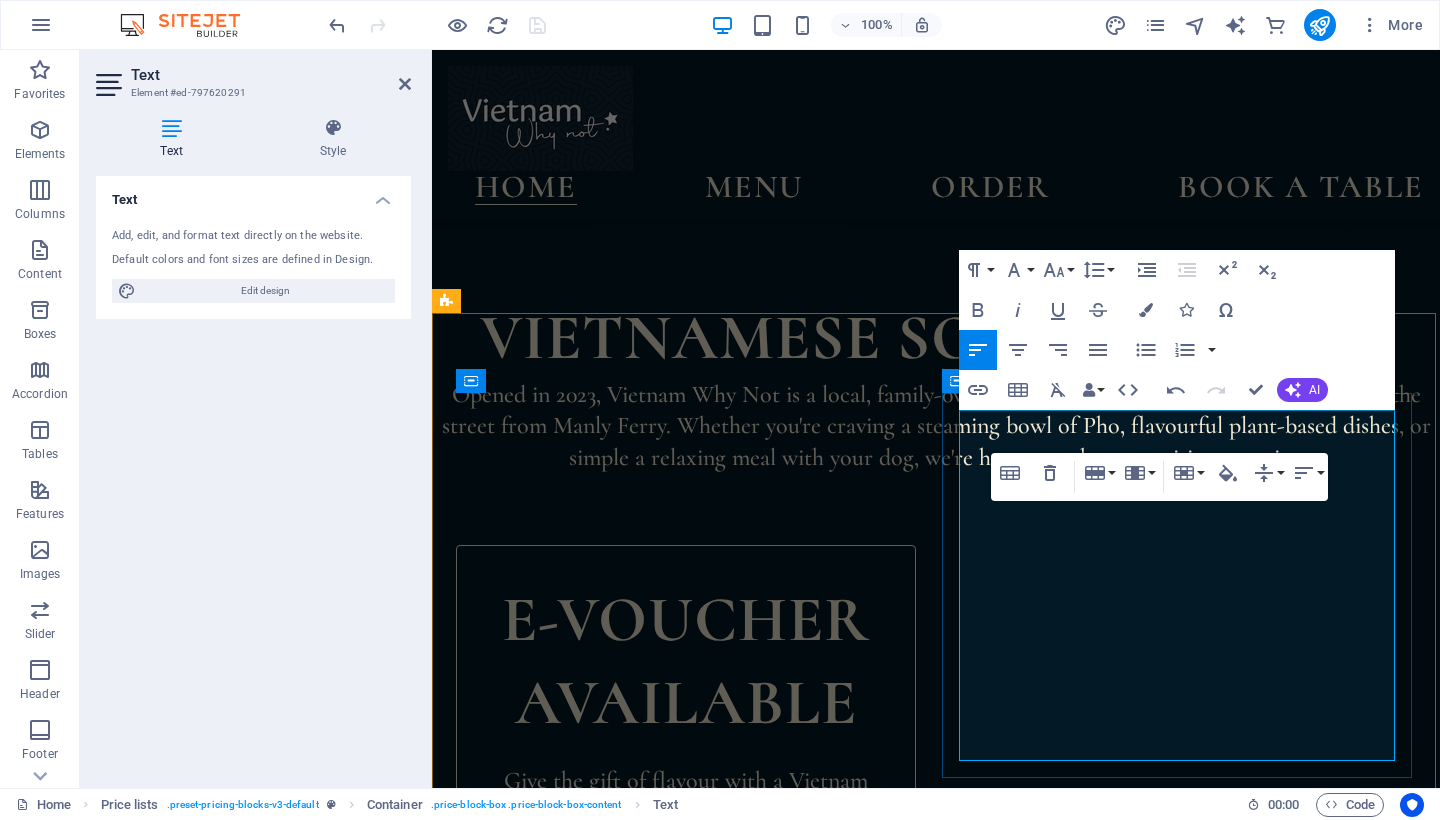 click on "Crab  & Prawn Spring Rolls" at bounding box center [1162, 1936] 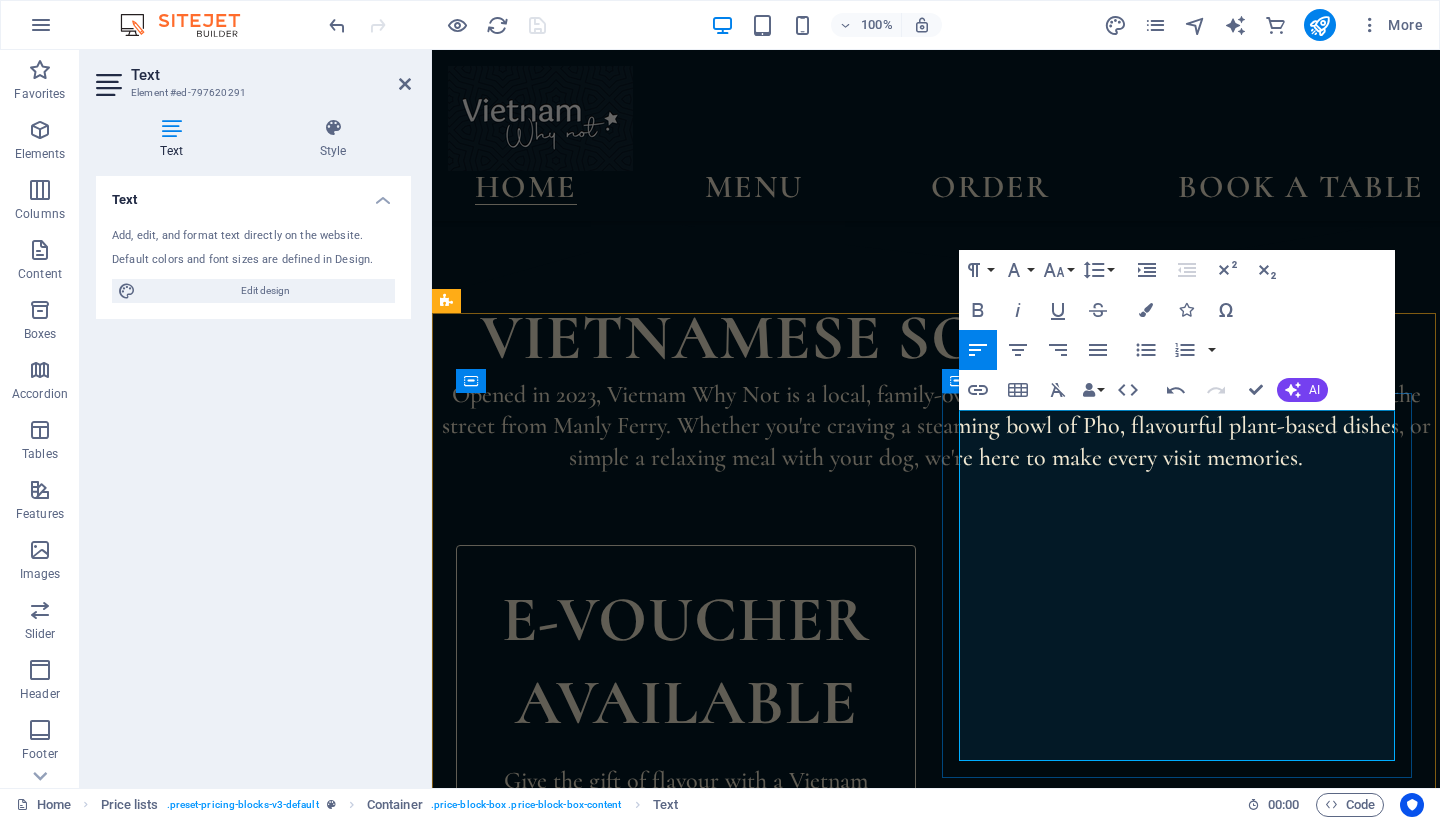 drag, startPoint x: 1230, startPoint y: 544, endPoint x: 958, endPoint y: 535, distance: 272.14886 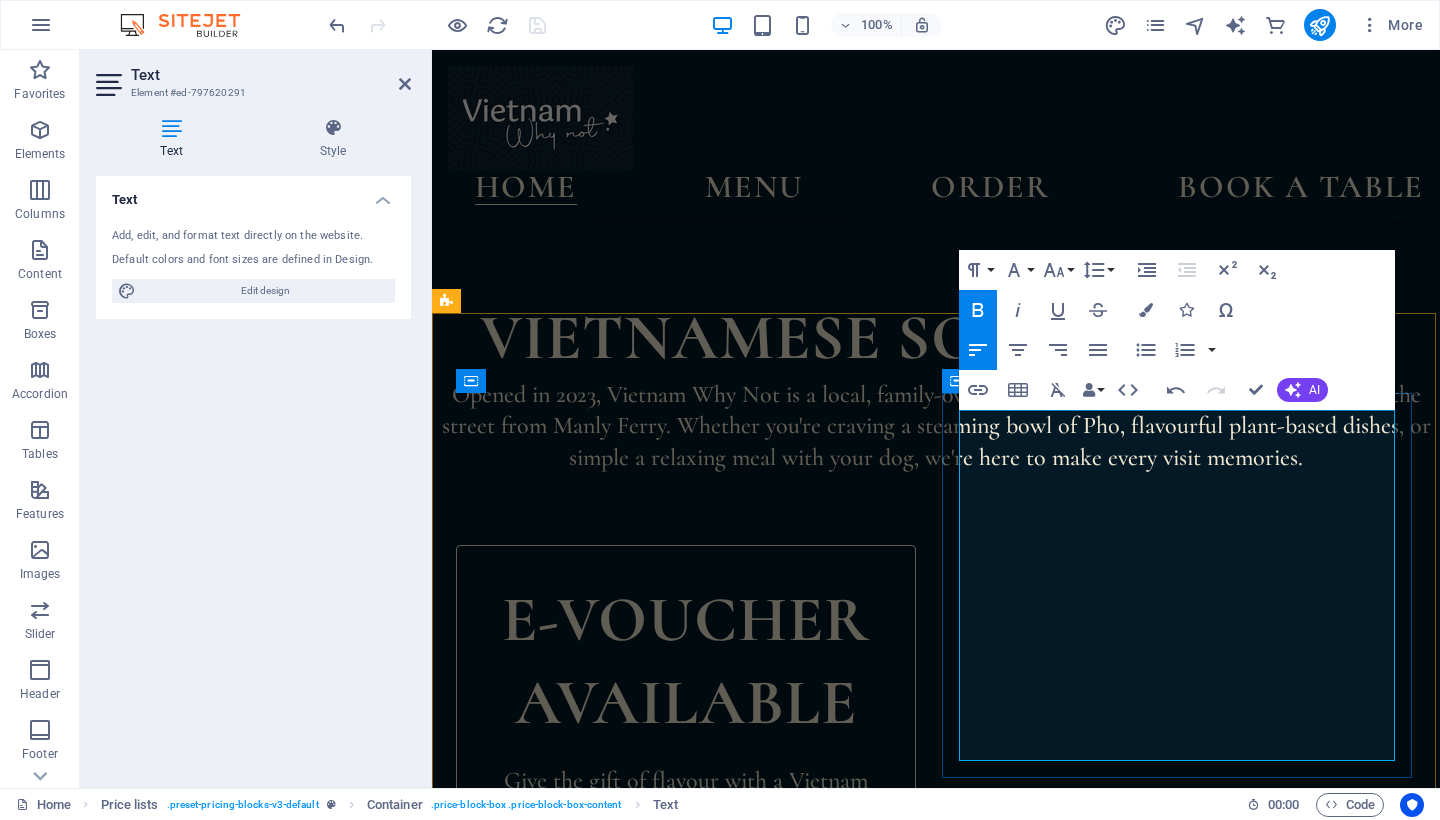 click on "Crab  & Prawn Spring Rolls" at bounding box center (1162, 1936) 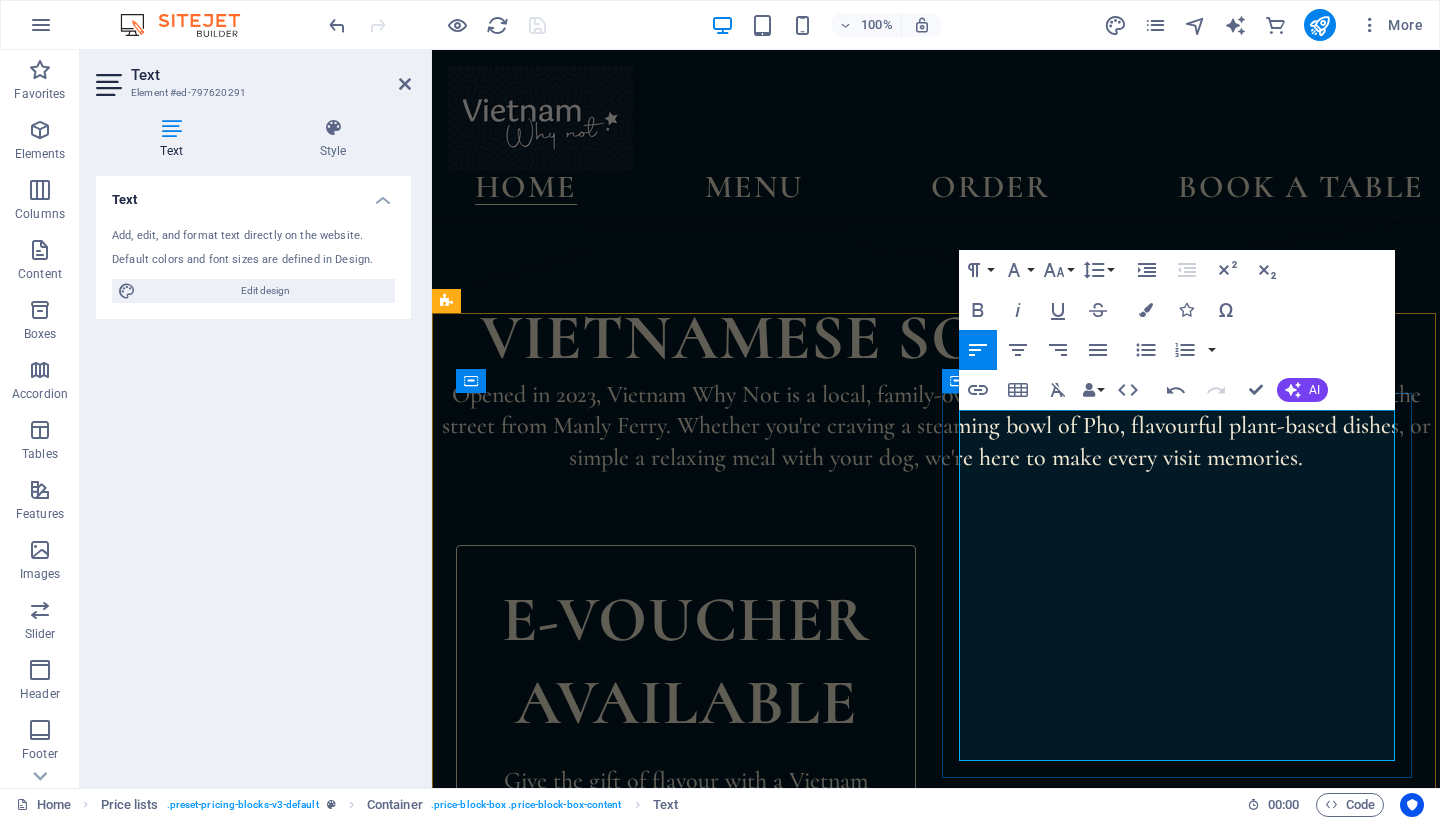 drag, startPoint x: 1219, startPoint y: 541, endPoint x: 970, endPoint y: 537, distance: 249.03212 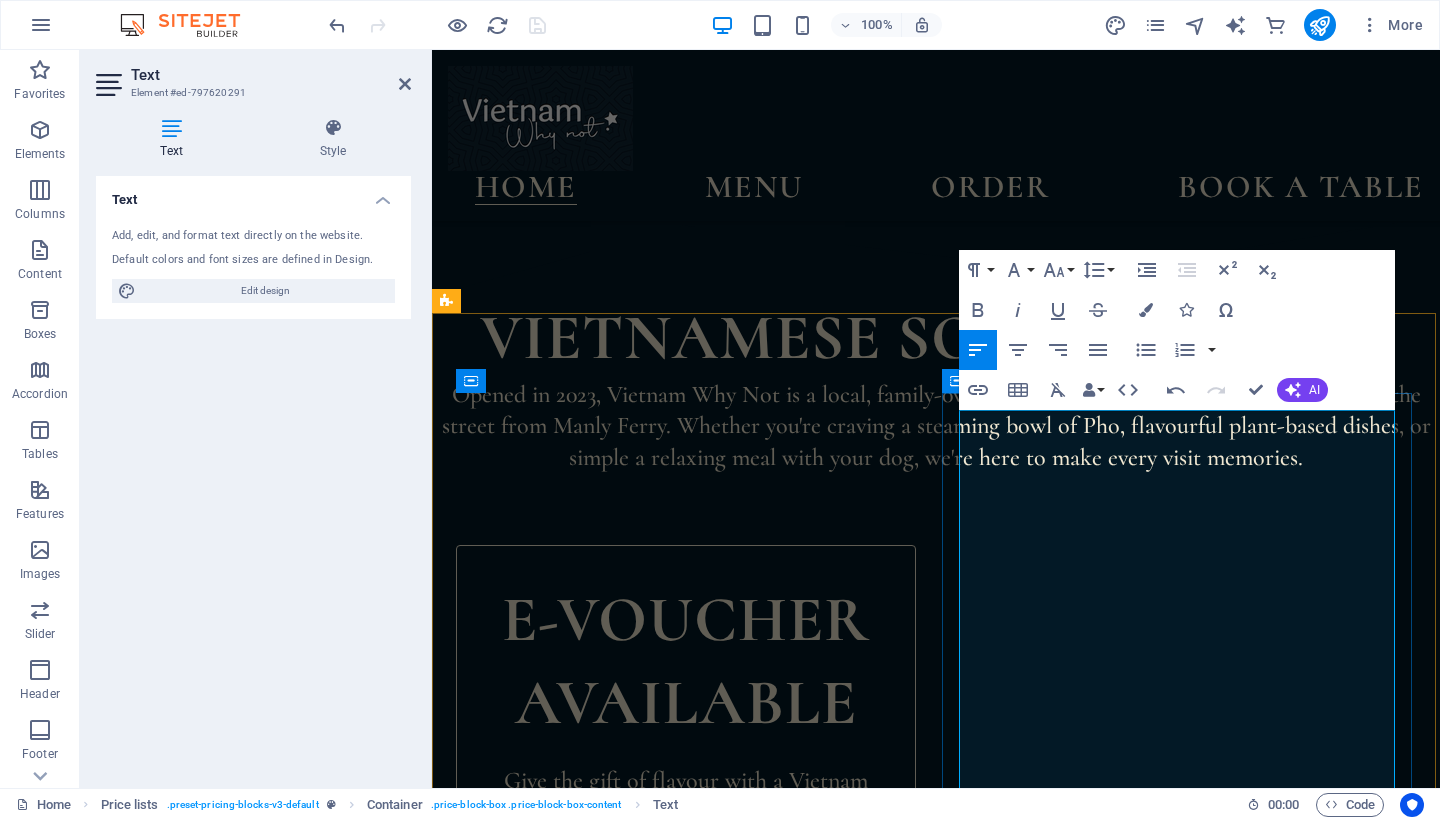 drag, startPoint x: 1098, startPoint y: 547, endPoint x: 961, endPoint y: 543, distance: 137.05838 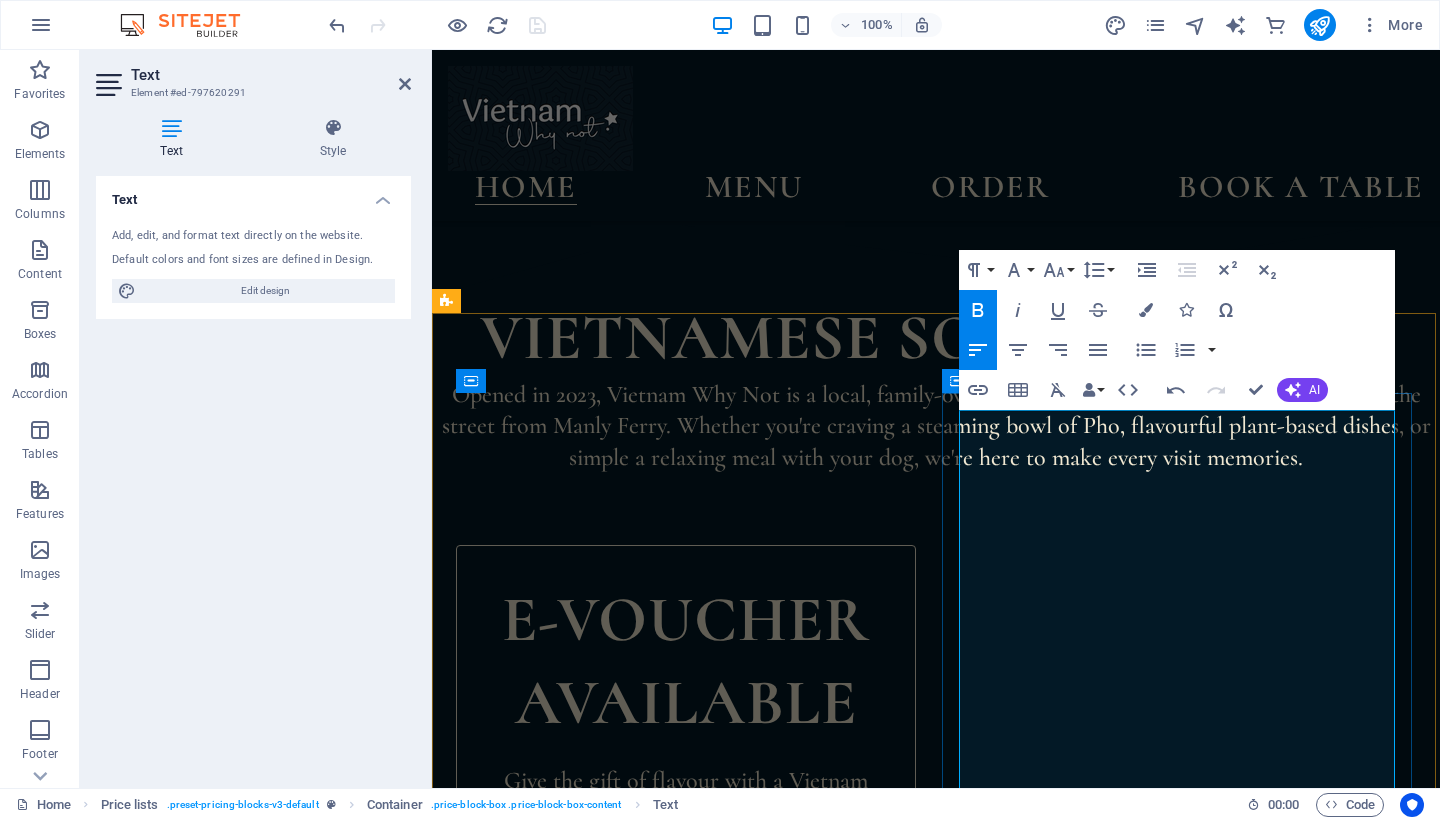 click on "Summer rolls" at bounding box center [1162, 1936] 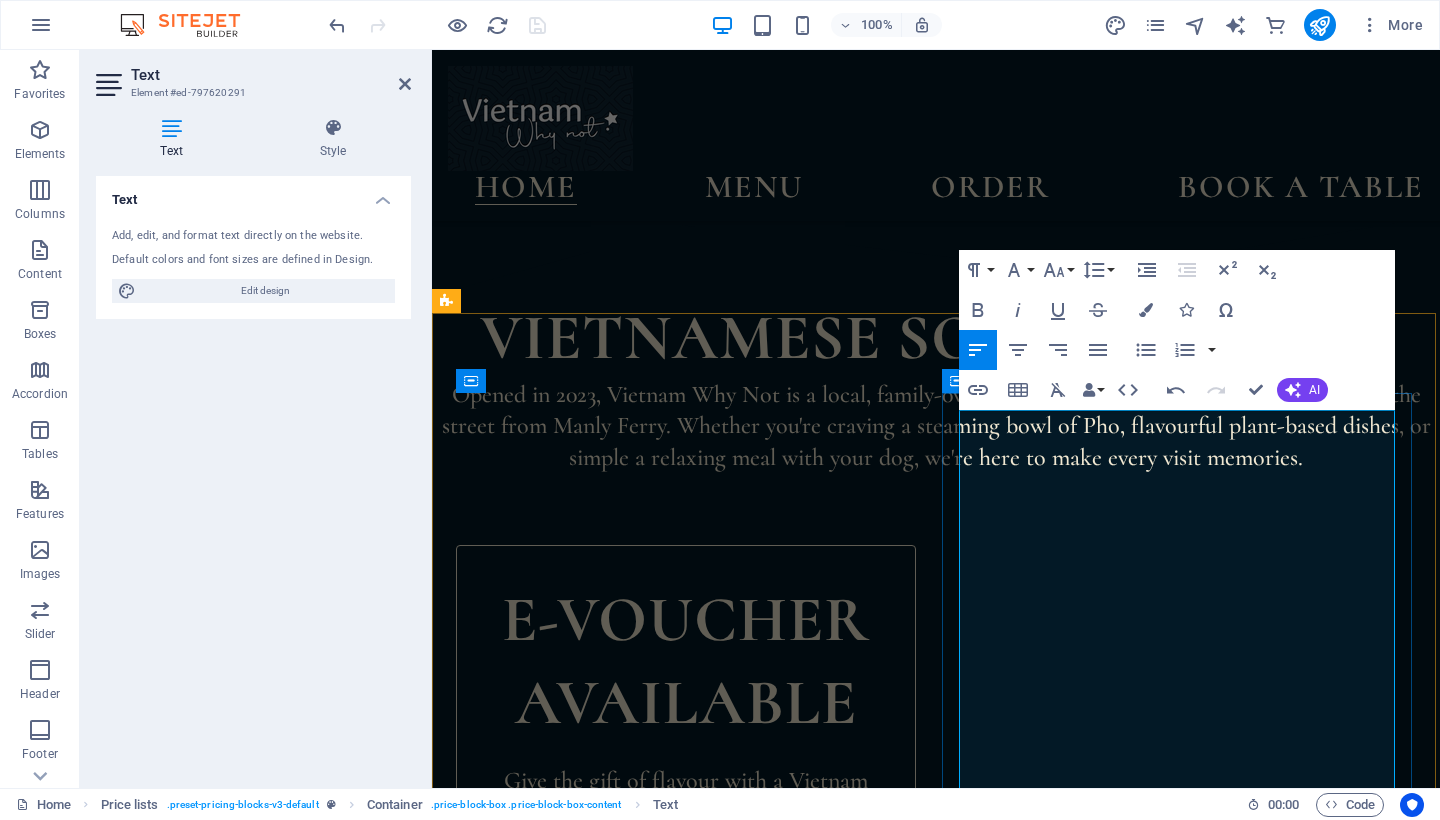 click on "Vegetable Spring rolls" at bounding box center (1162, 2000) 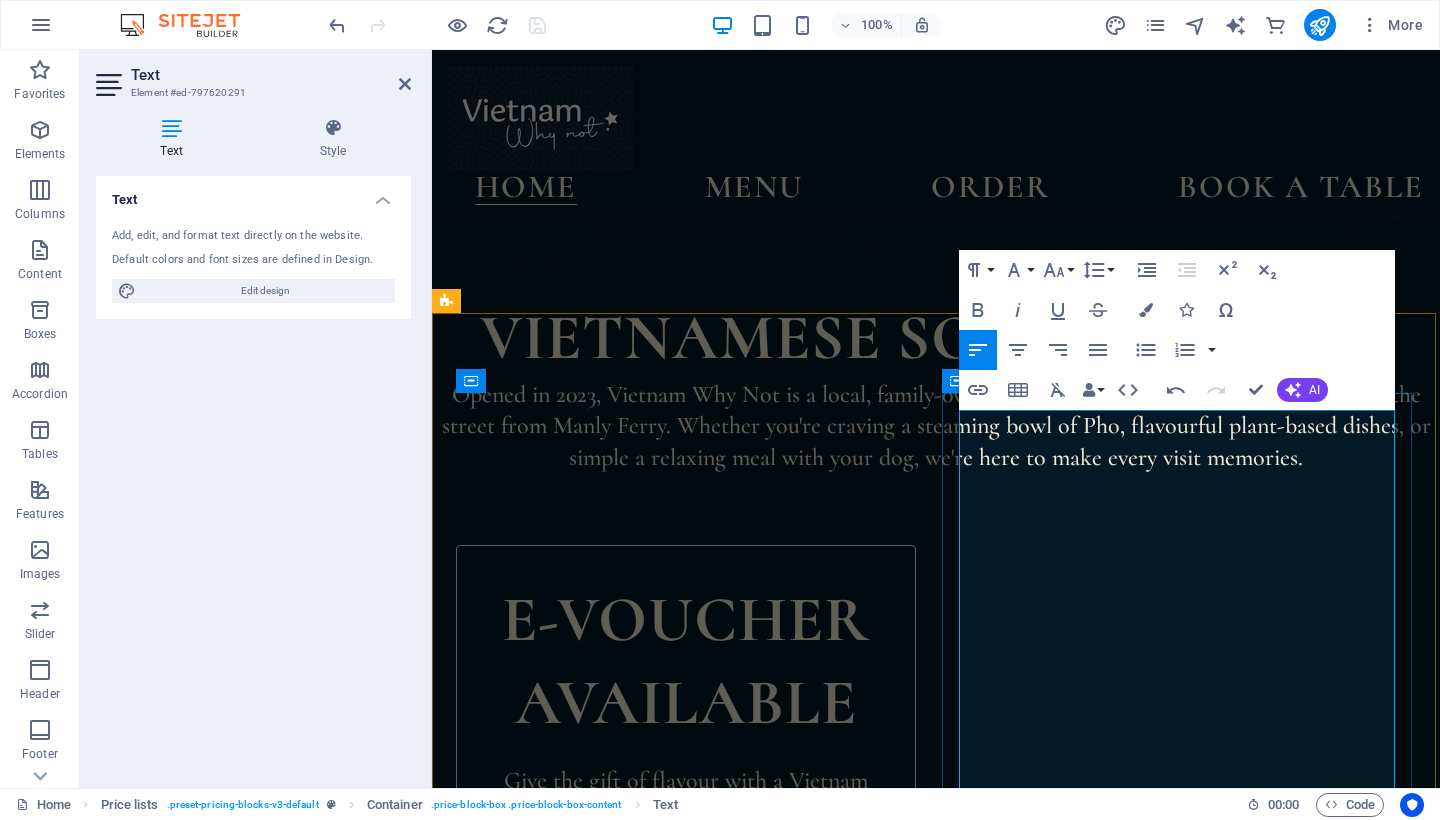 click on "Summer rolls Prawn - Low" at bounding box center (1162, 1936) 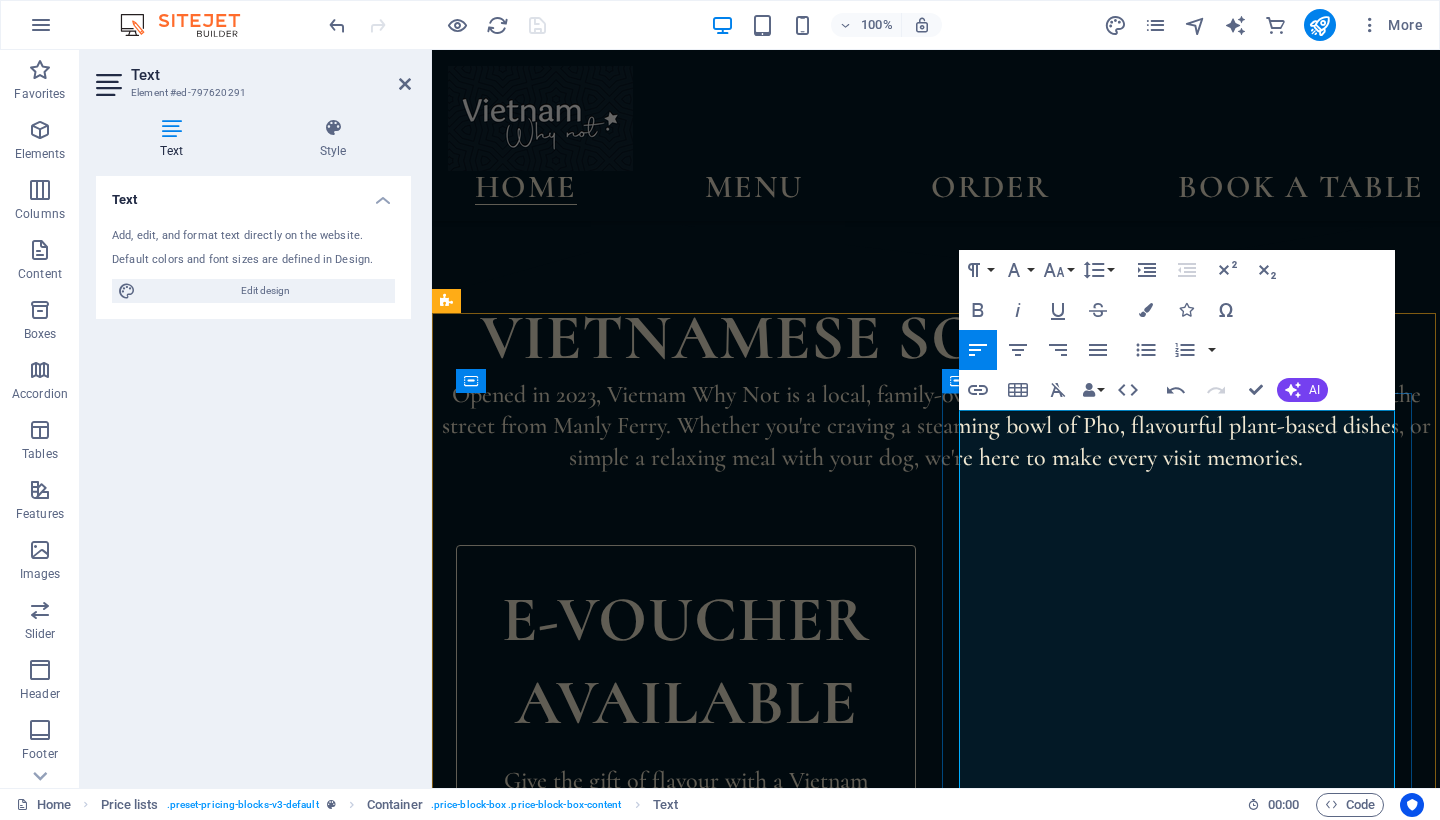 click on "Vegetable Spring rolls" at bounding box center [1162, 2000] 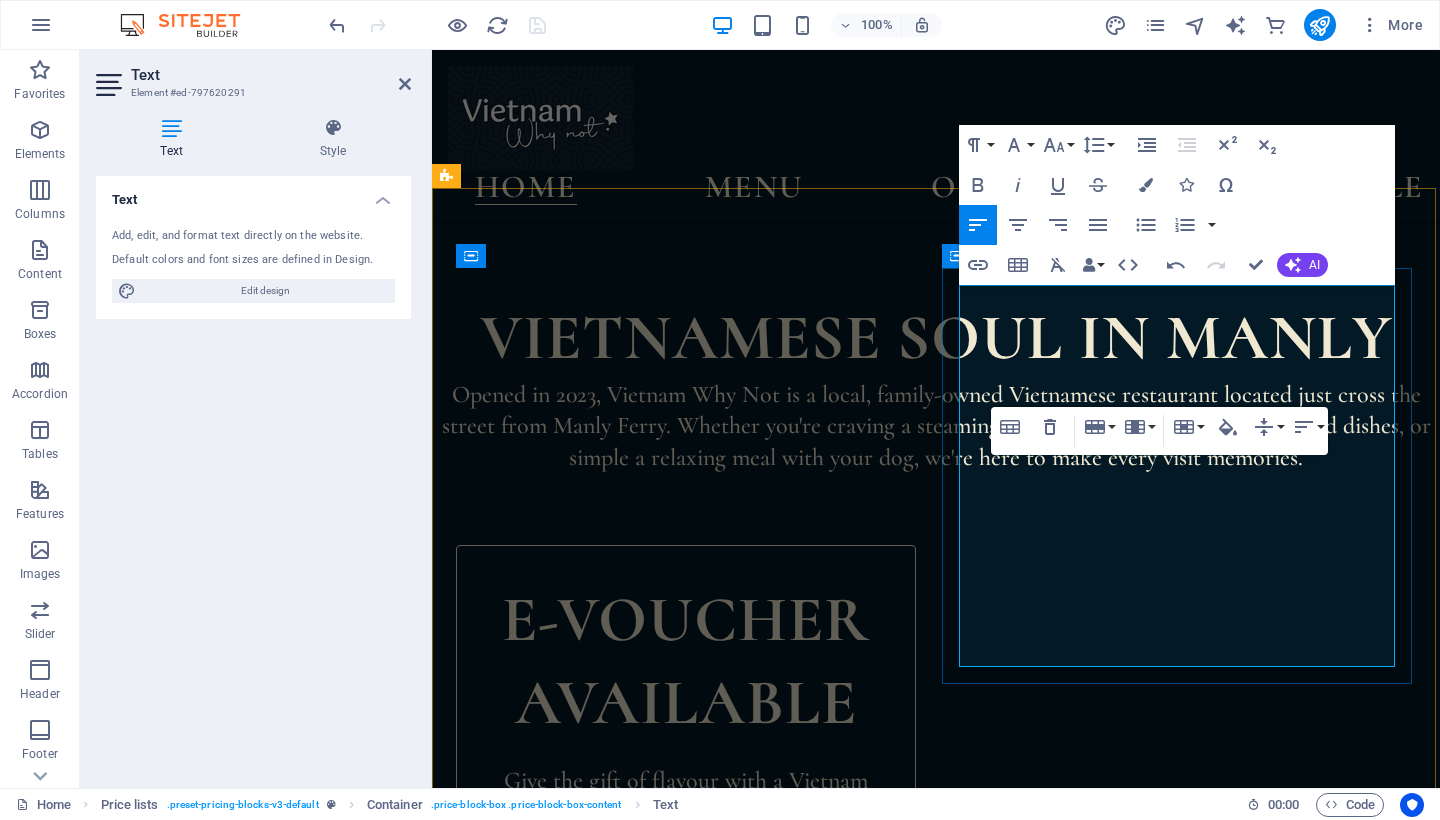 scroll, scrollTop: 1333, scrollLeft: 0, axis: vertical 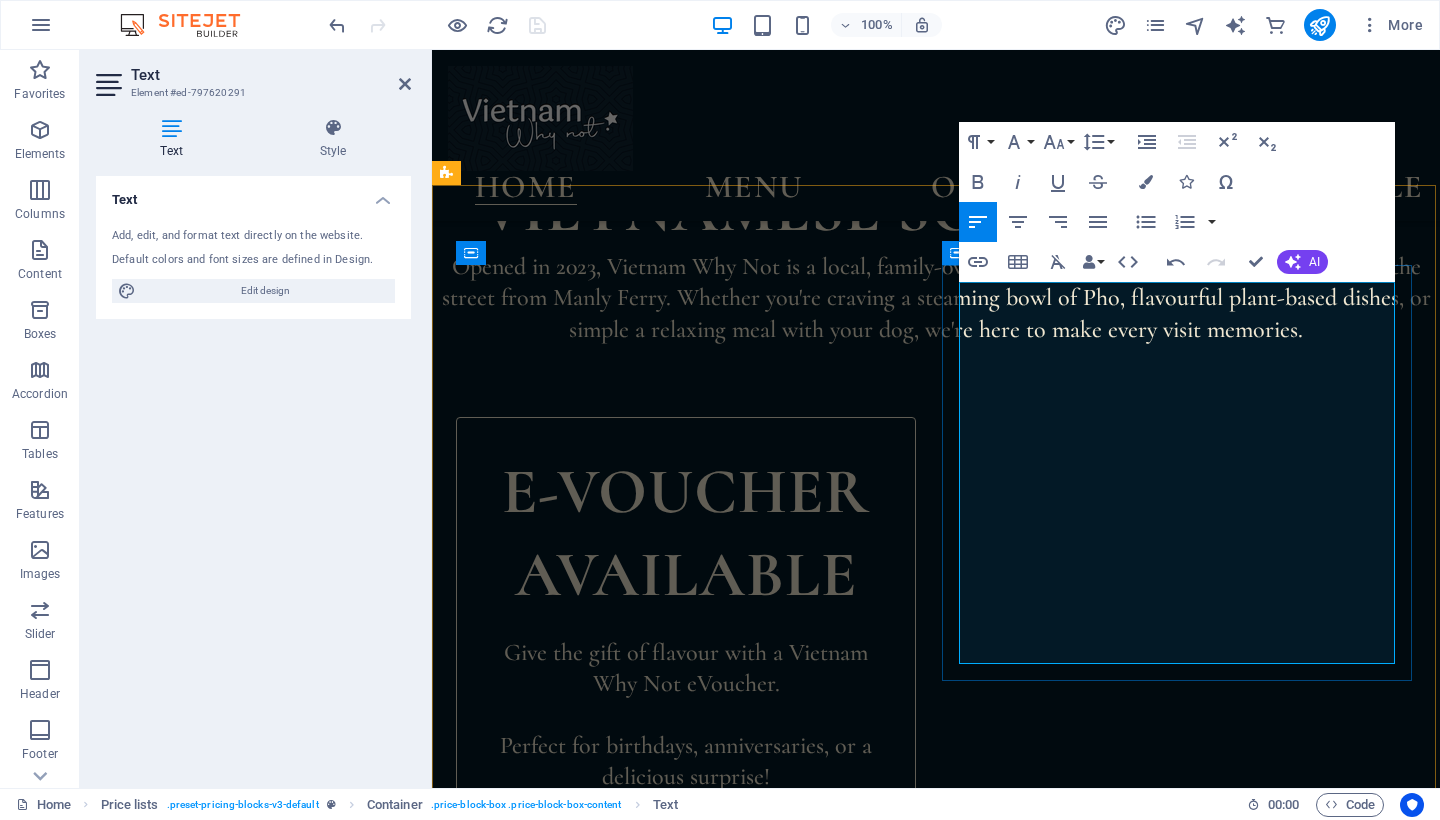 drag, startPoint x: 1175, startPoint y: 501, endPoint x: 973, endPoint y: 501, distance: 202 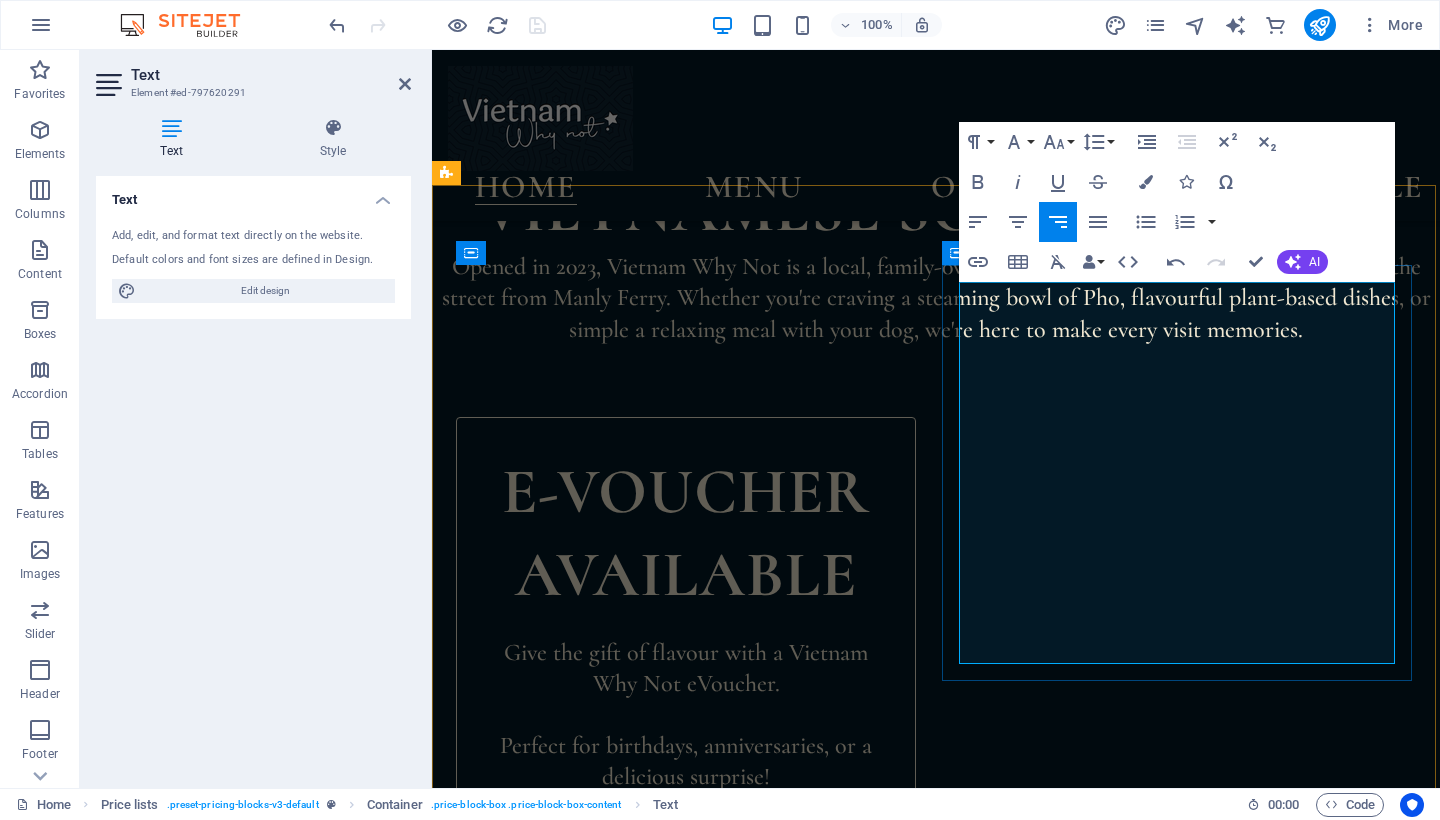 click on "$ 10" at bounding box center (1369, 1808) 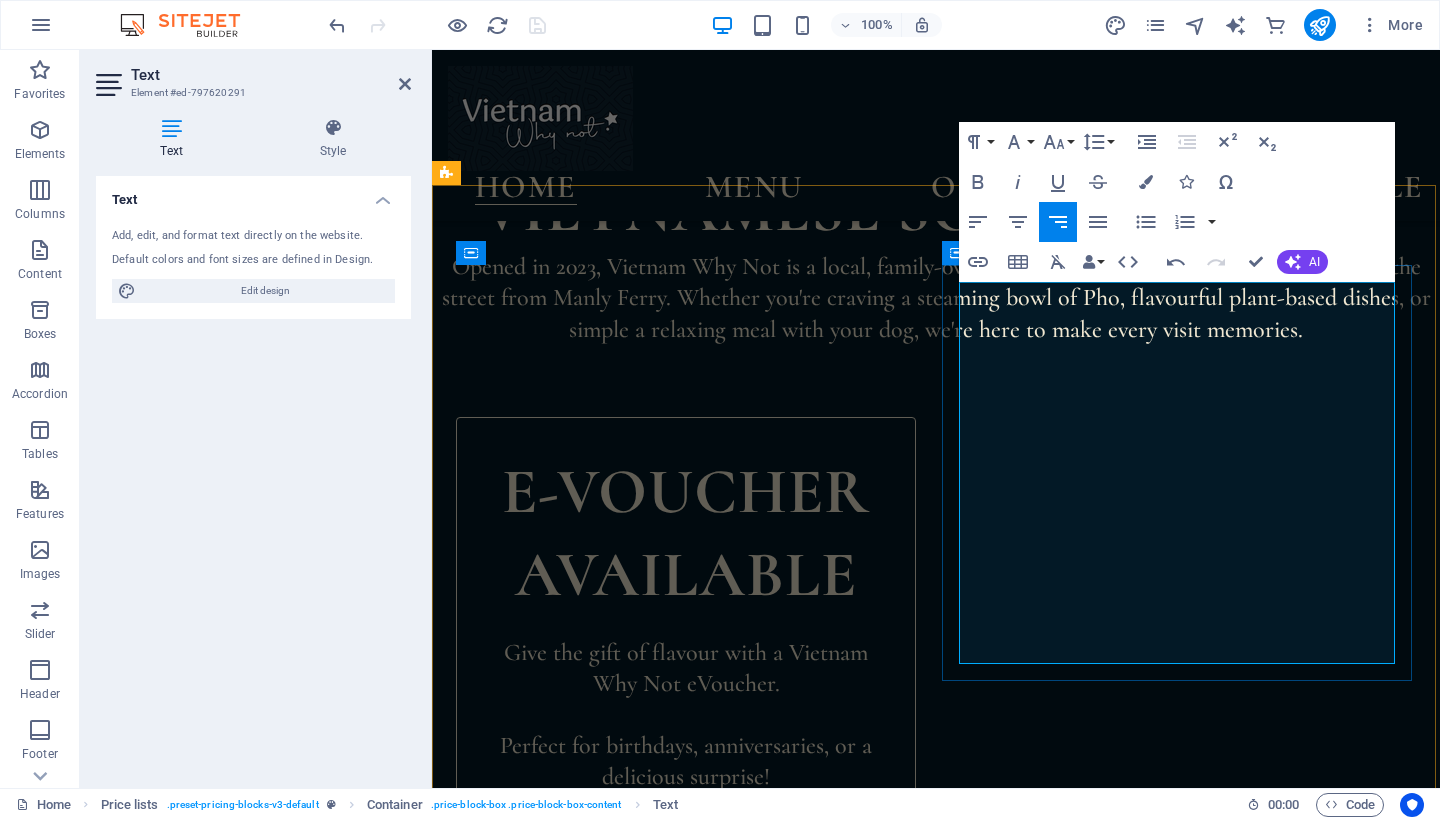 click on "$ 10" at bounding box center (1367, 1872) 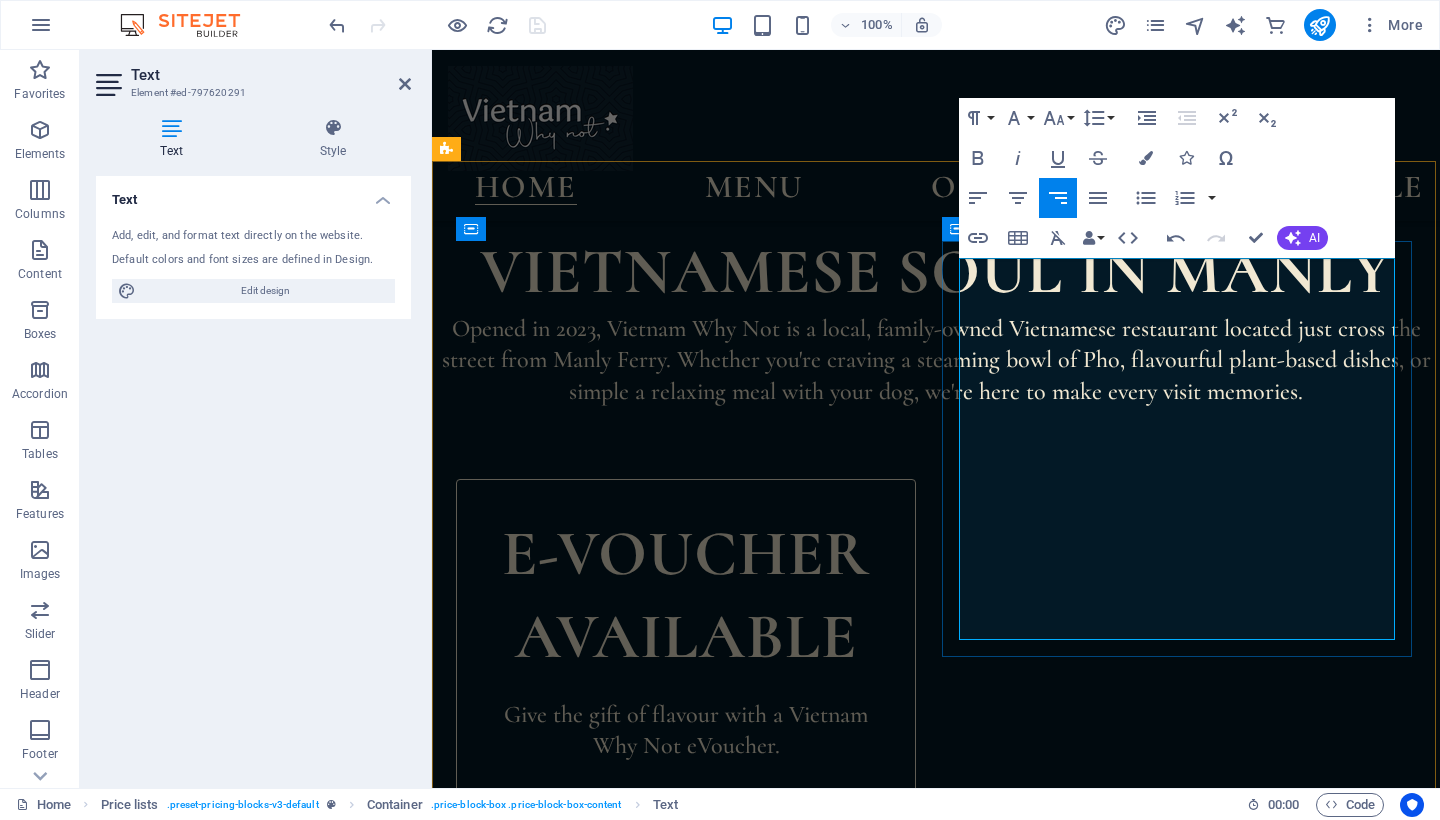 scroll, scrollTop: 1371, scrollLeft: 0, axis: vertical 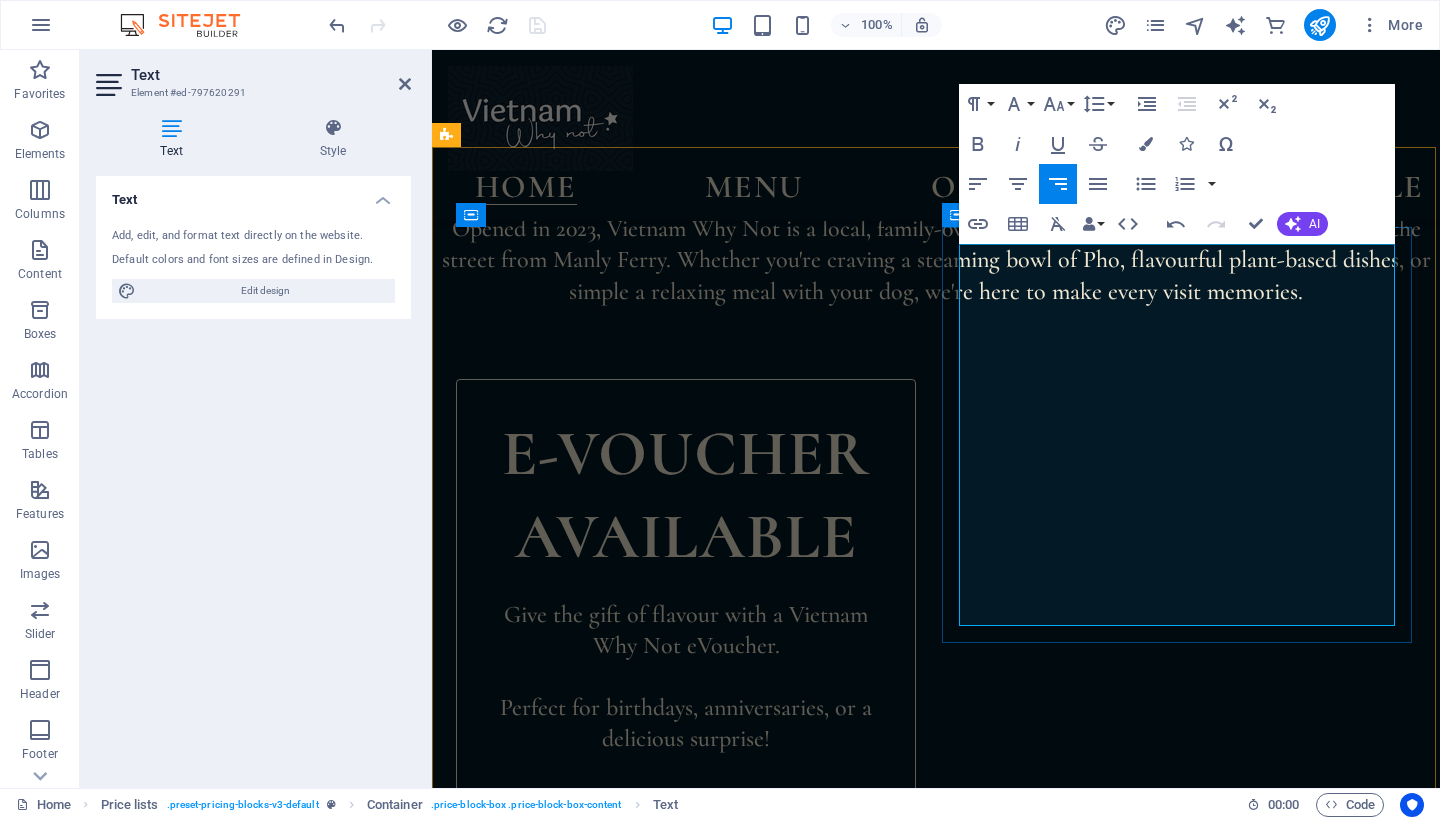 click on "Bao Buns" at bounding box center (1149, 1834) 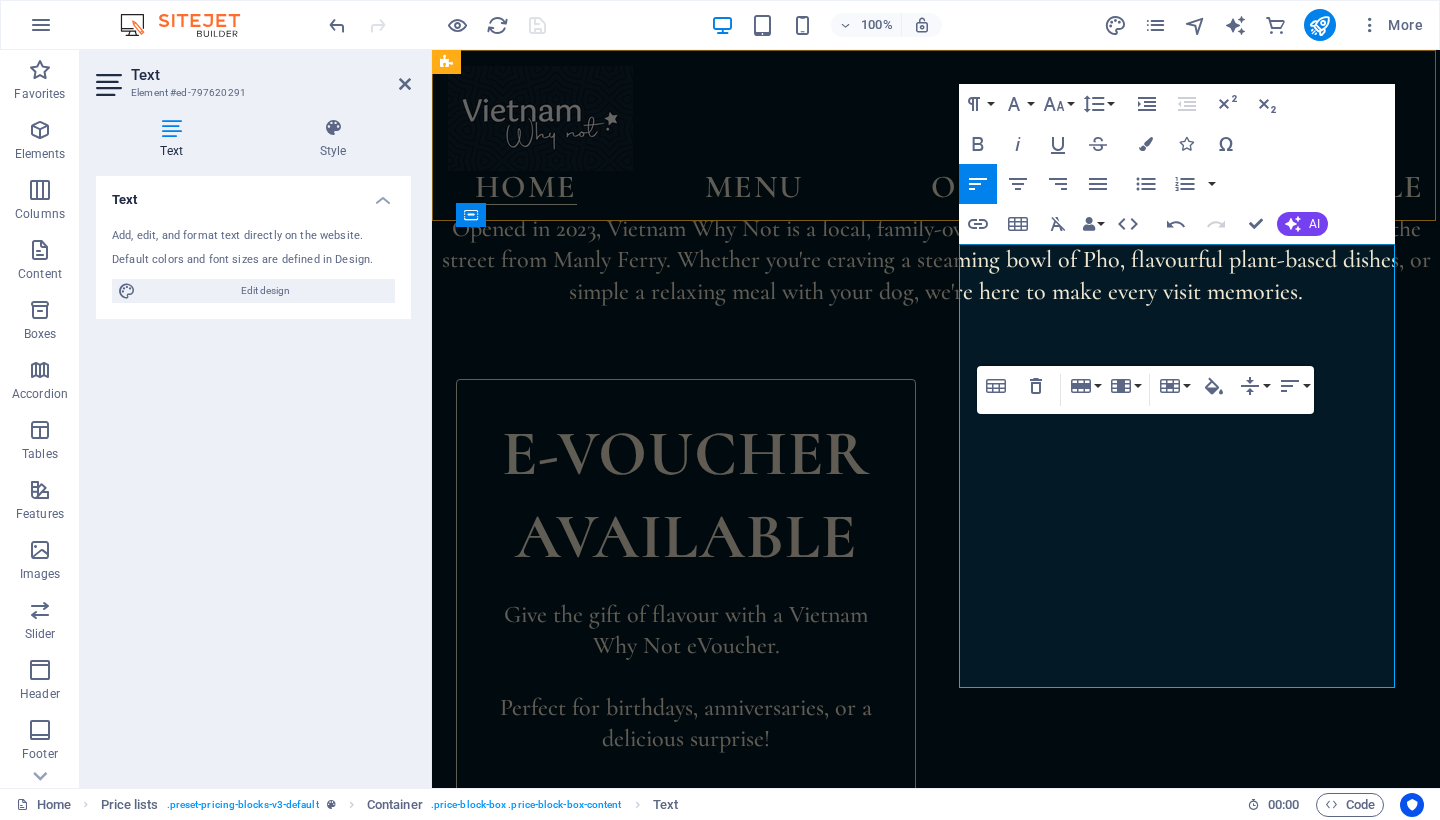 click on "Home Menu order Book a table" at bounding box center [936, 135] 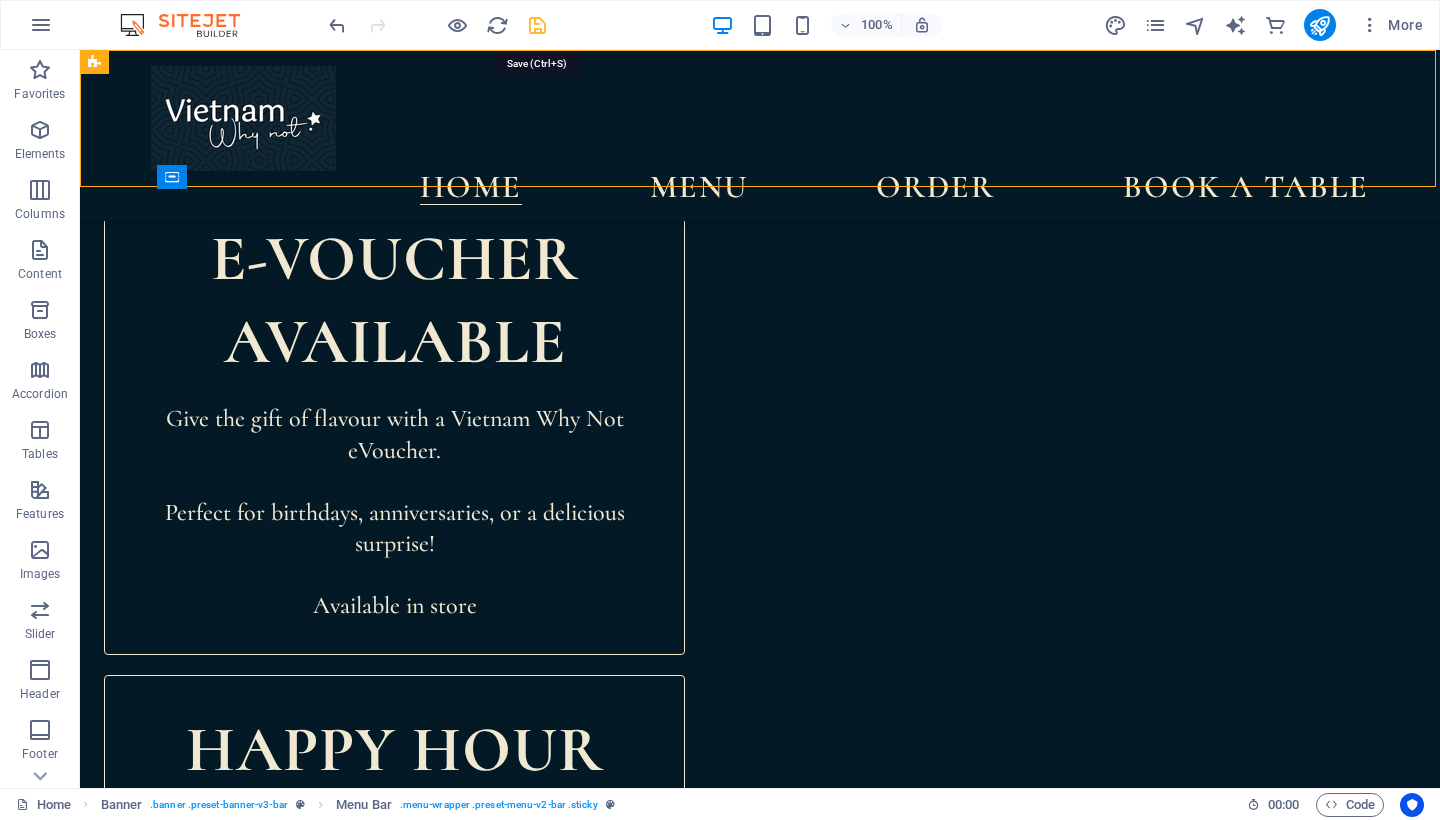 click at bounding box center [537, 25] 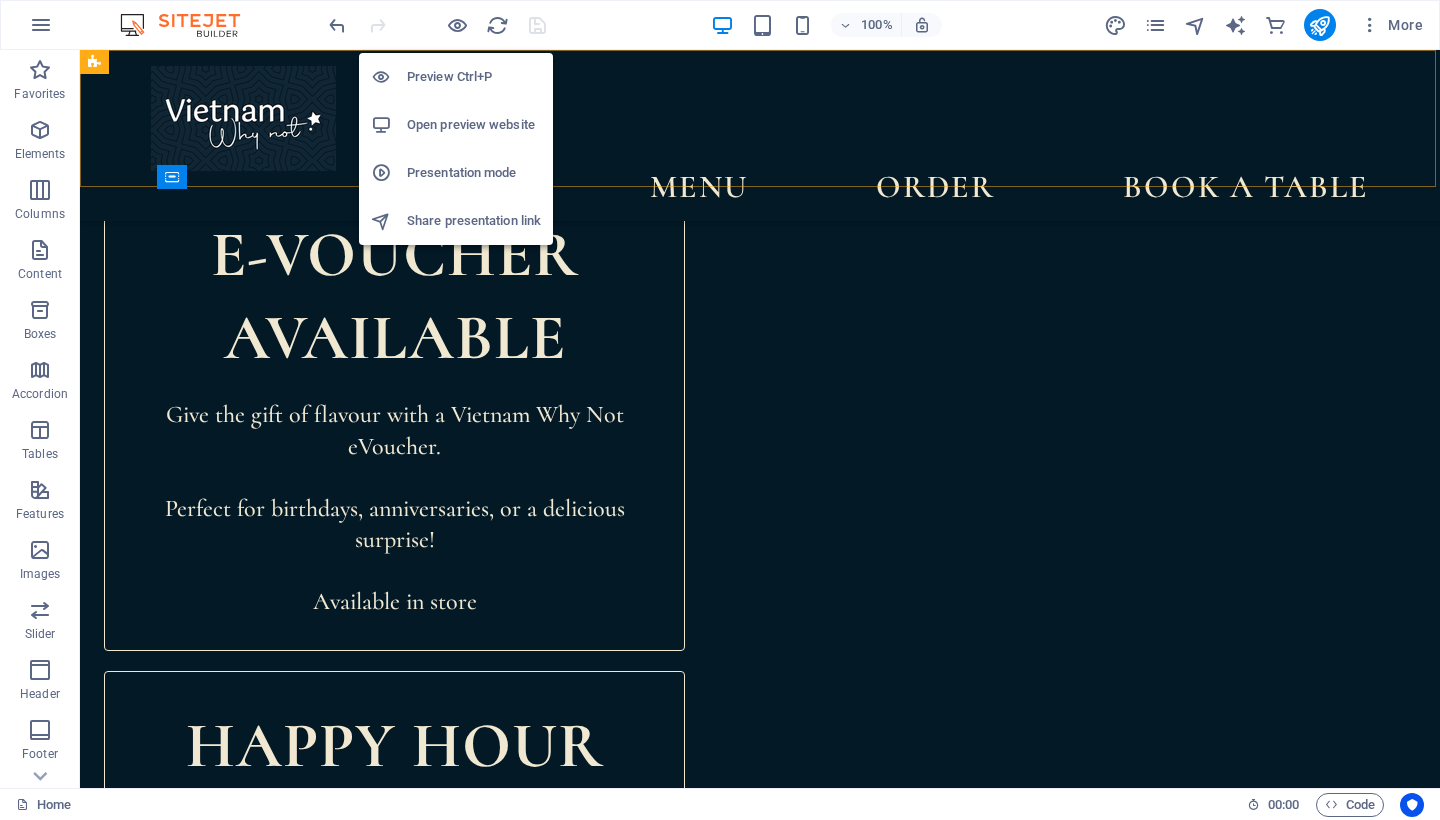 click on "Open preview website" at bounding box center [474, 125] 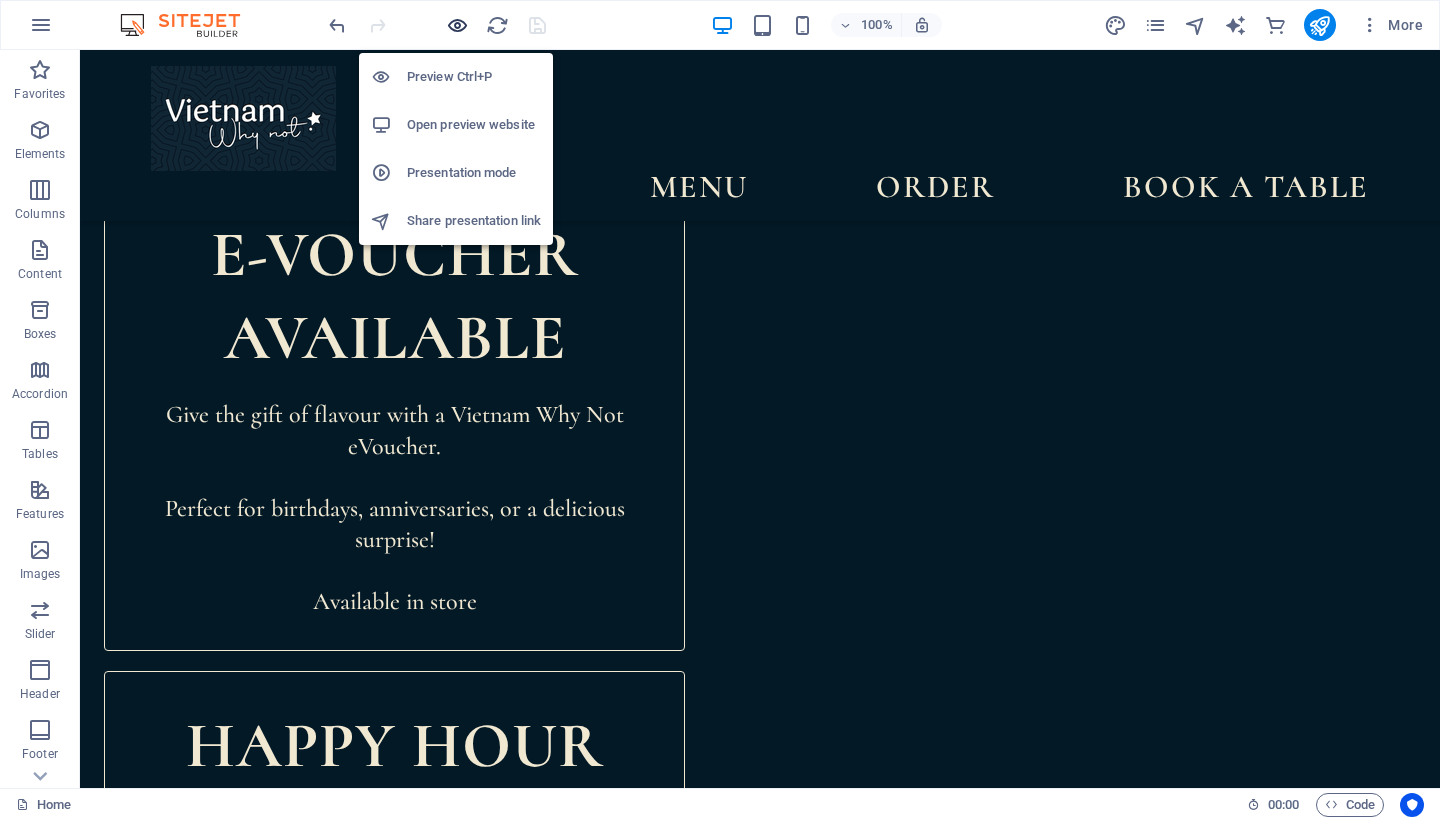 click at bounding box center [457, 25] 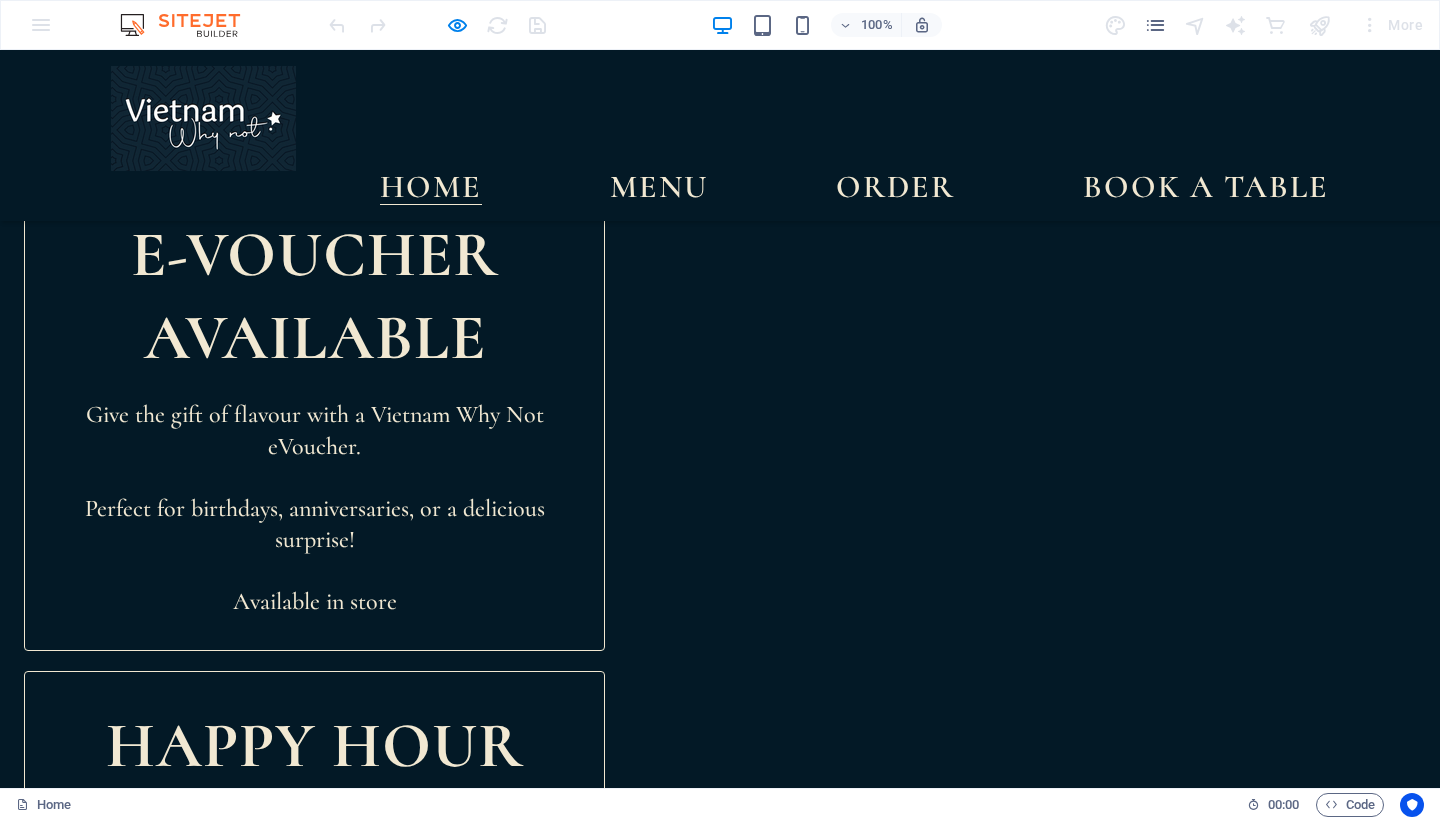 click at bounding box center [856, 1682] 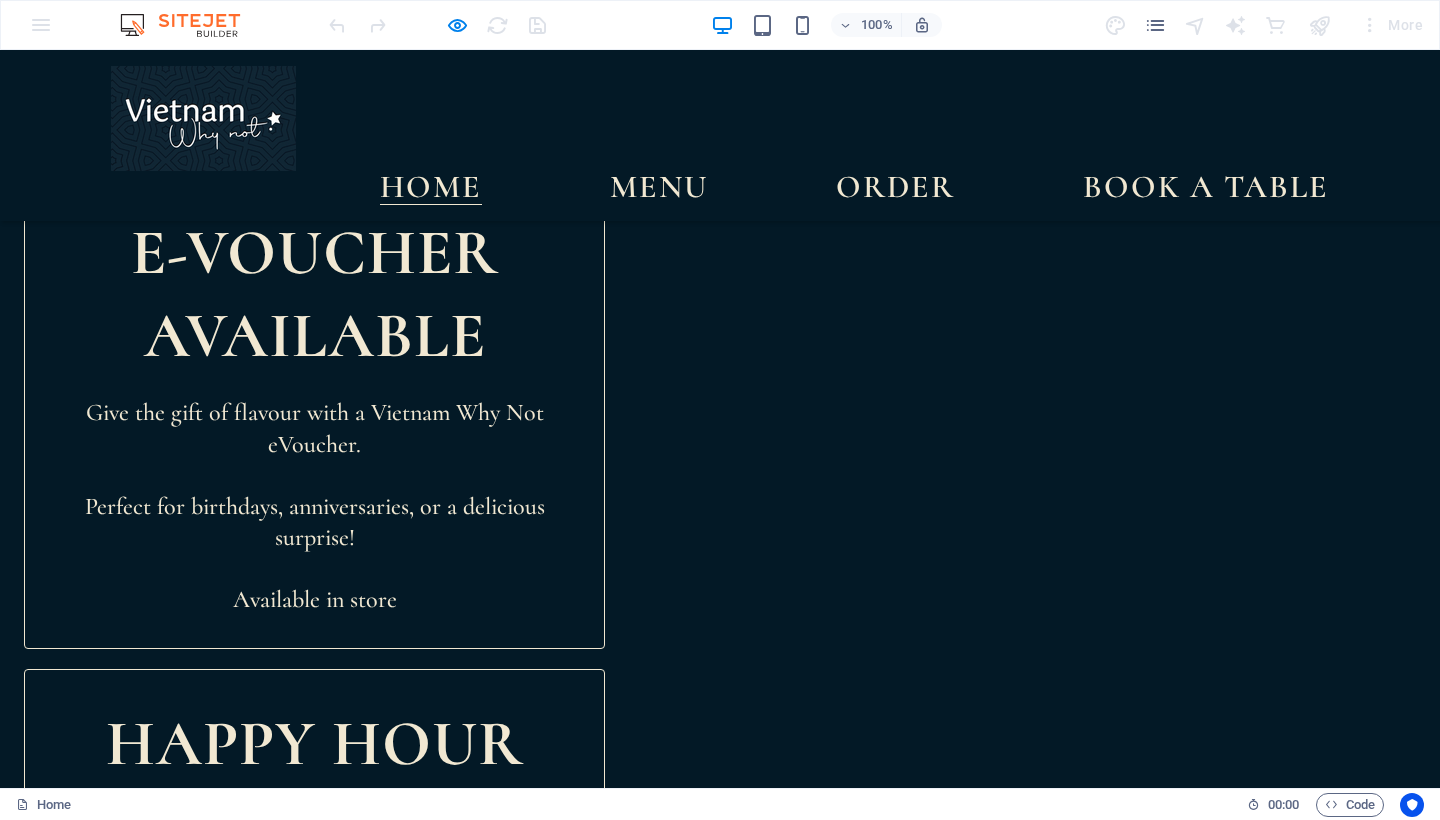 click at bounding box center [856, 1680] 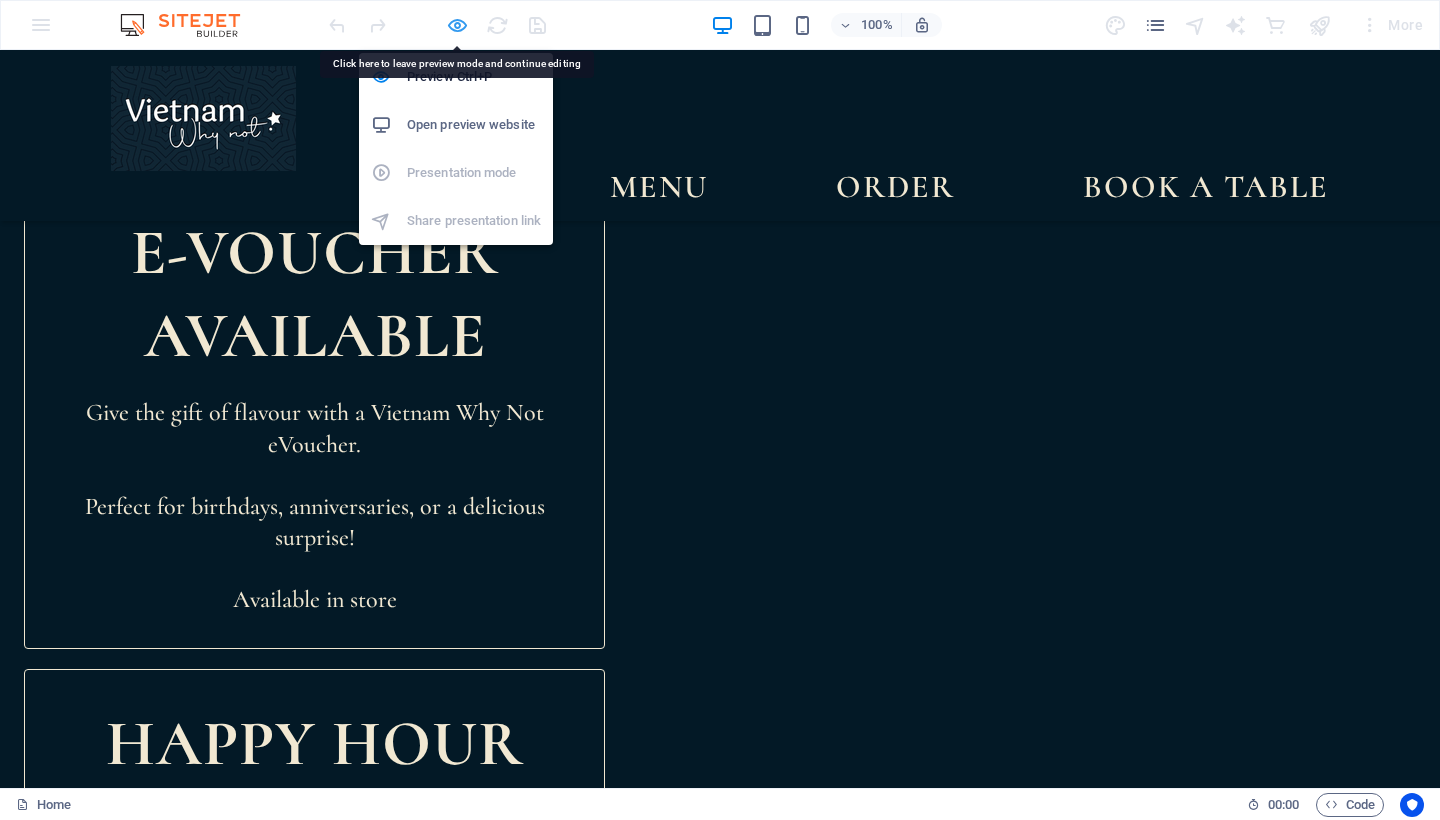 click at bounding box center (457, 25) 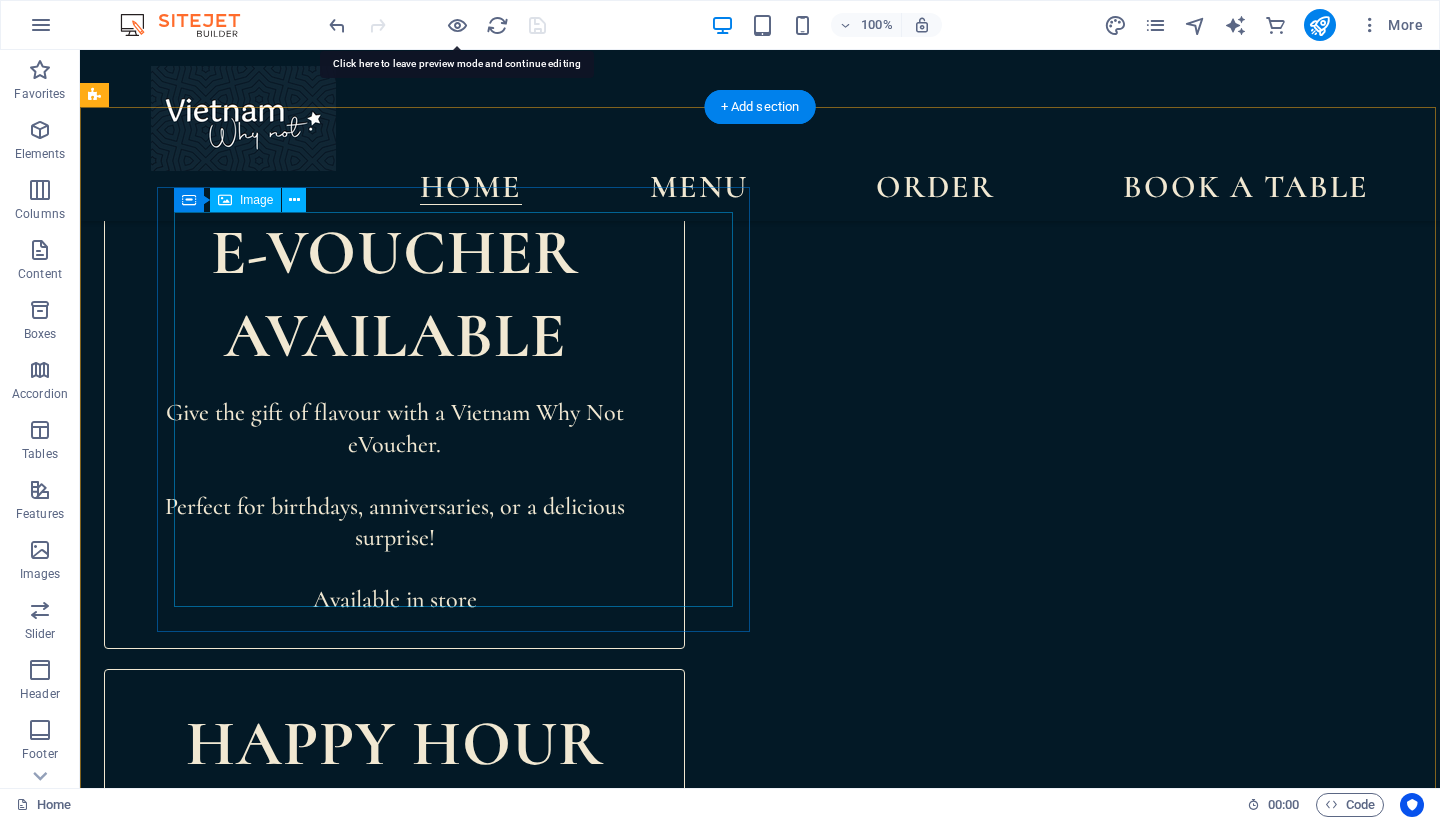 click at bounding box center (856, 1652) 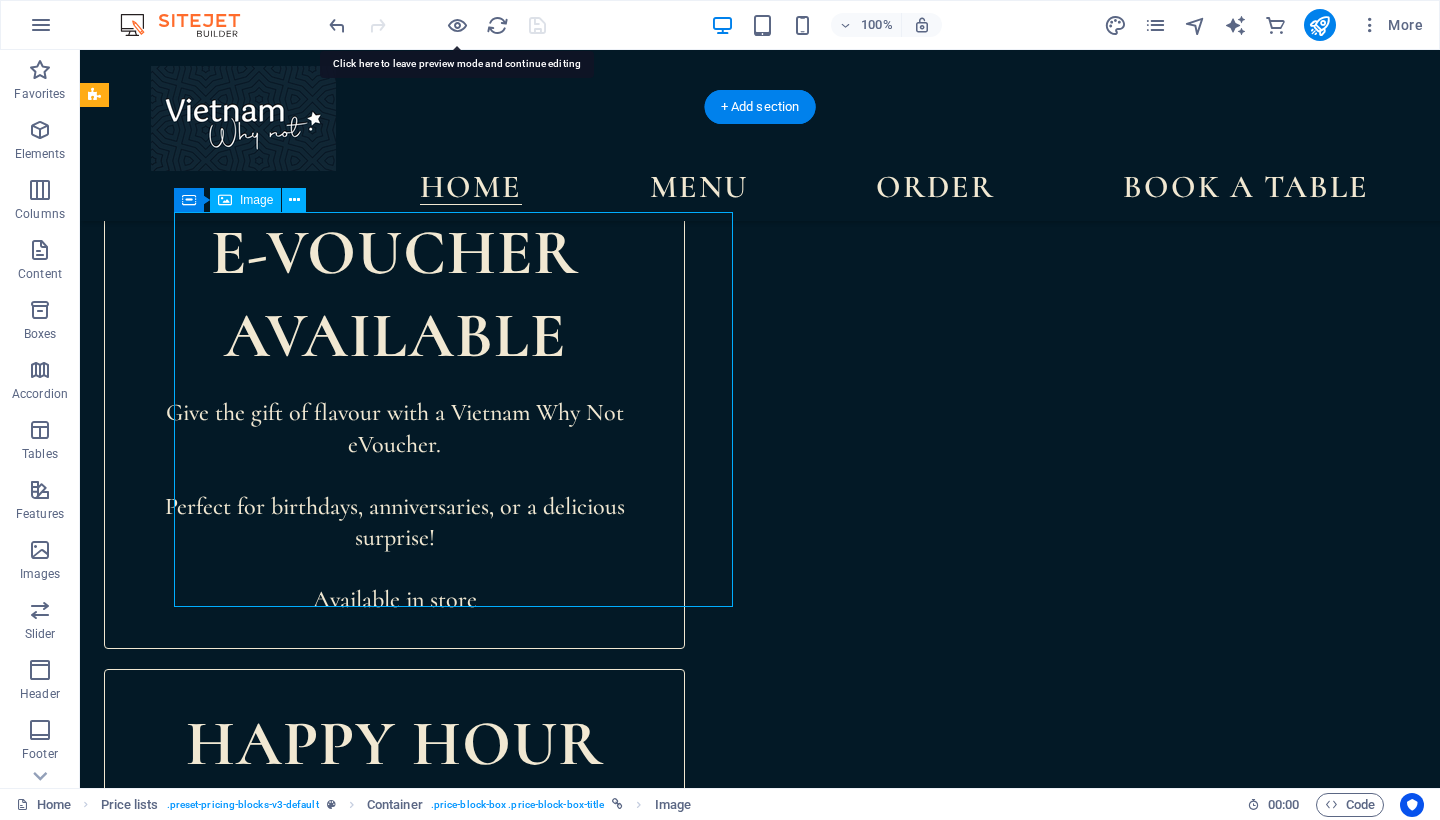 click at bounding box center (856, 1652) 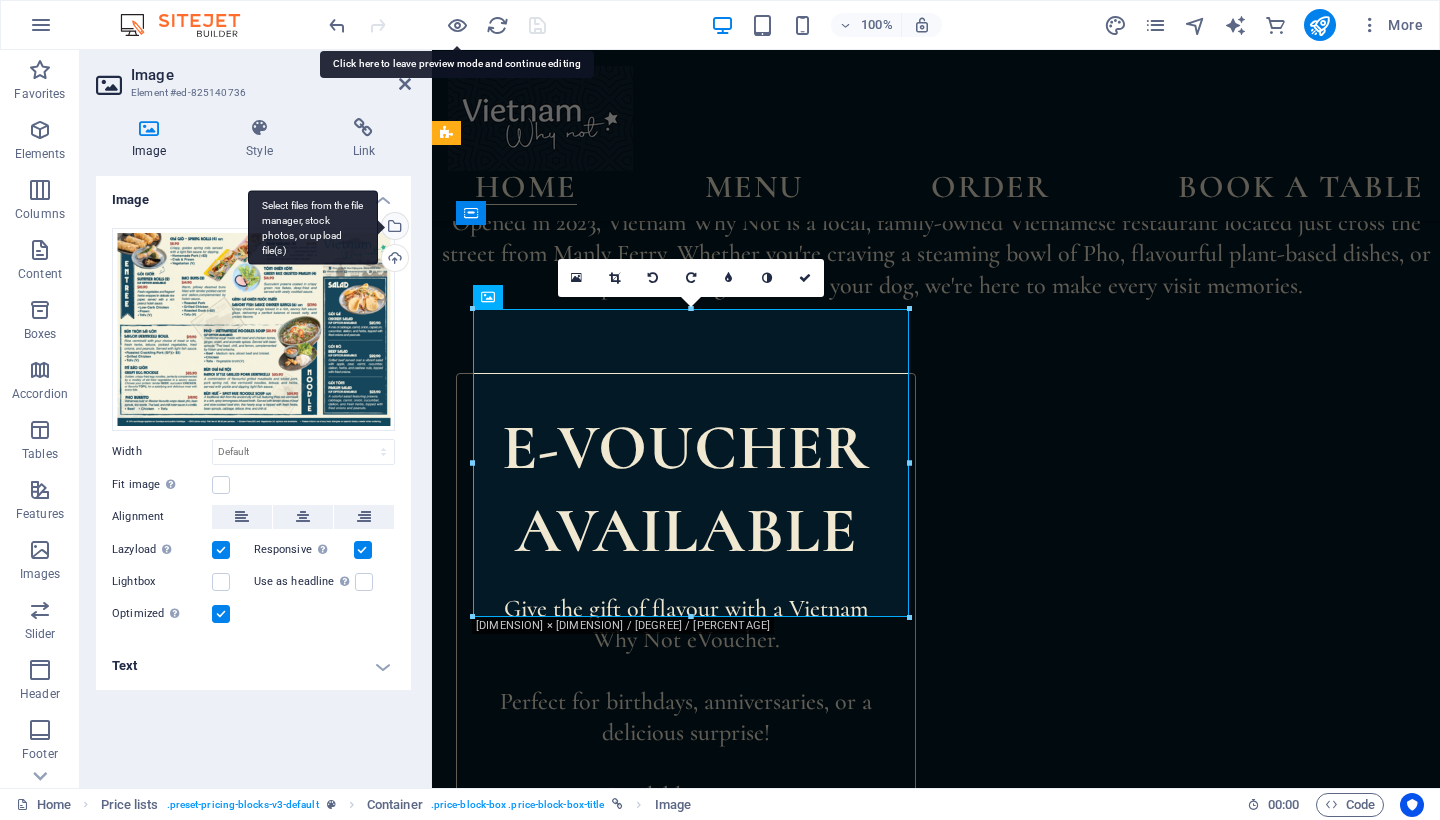 click on "Select files from the file manager, stock photos, or upload file(s)" at bounding box center [393, 228] 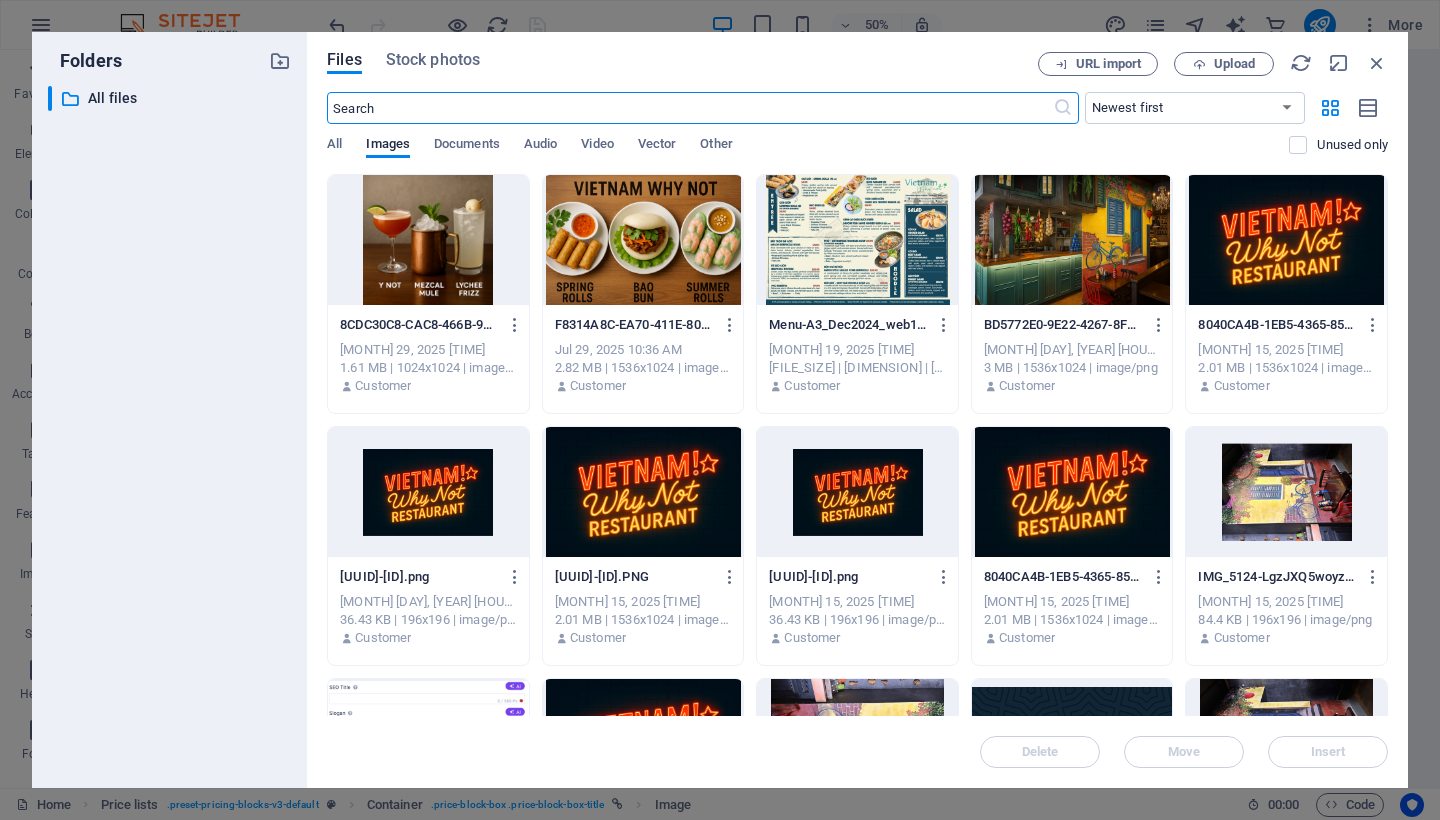 scroll, scrollTop: 0, scrollLeft: 0, axis: both 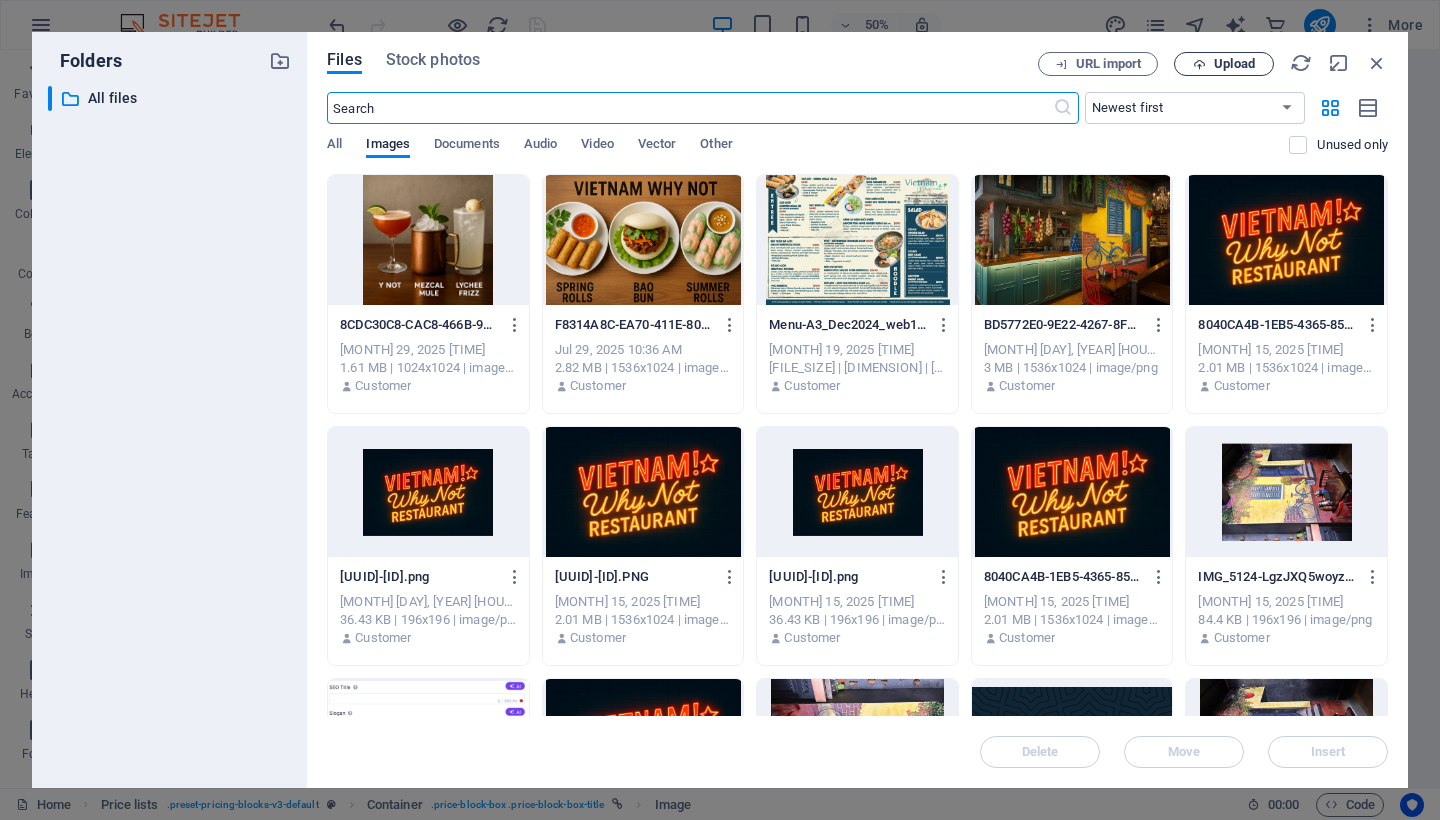 click at bounding box center (1199, 64) 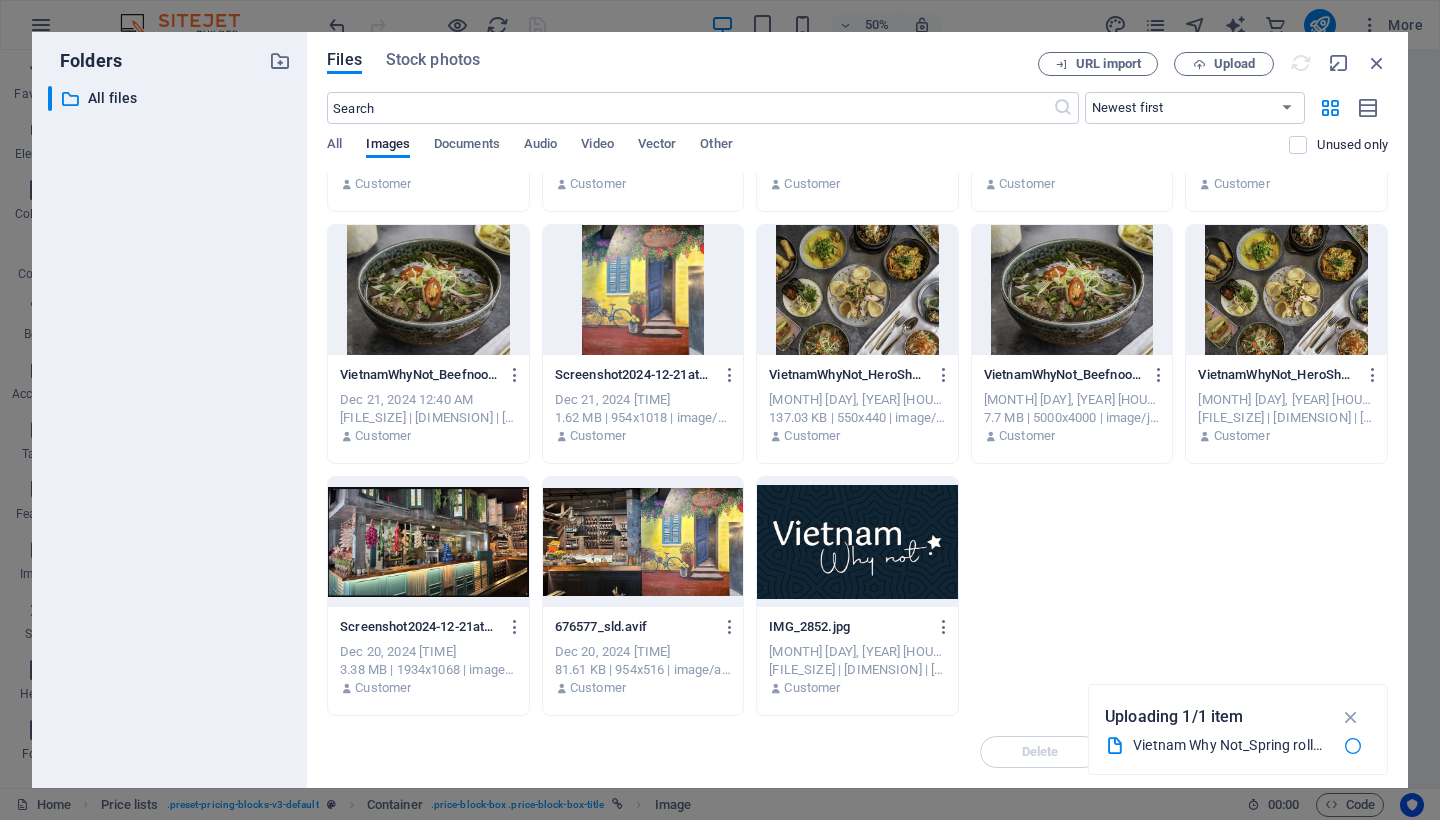 scroll, scrollTop: 1462, scrollLeft: 0, axis: vertical 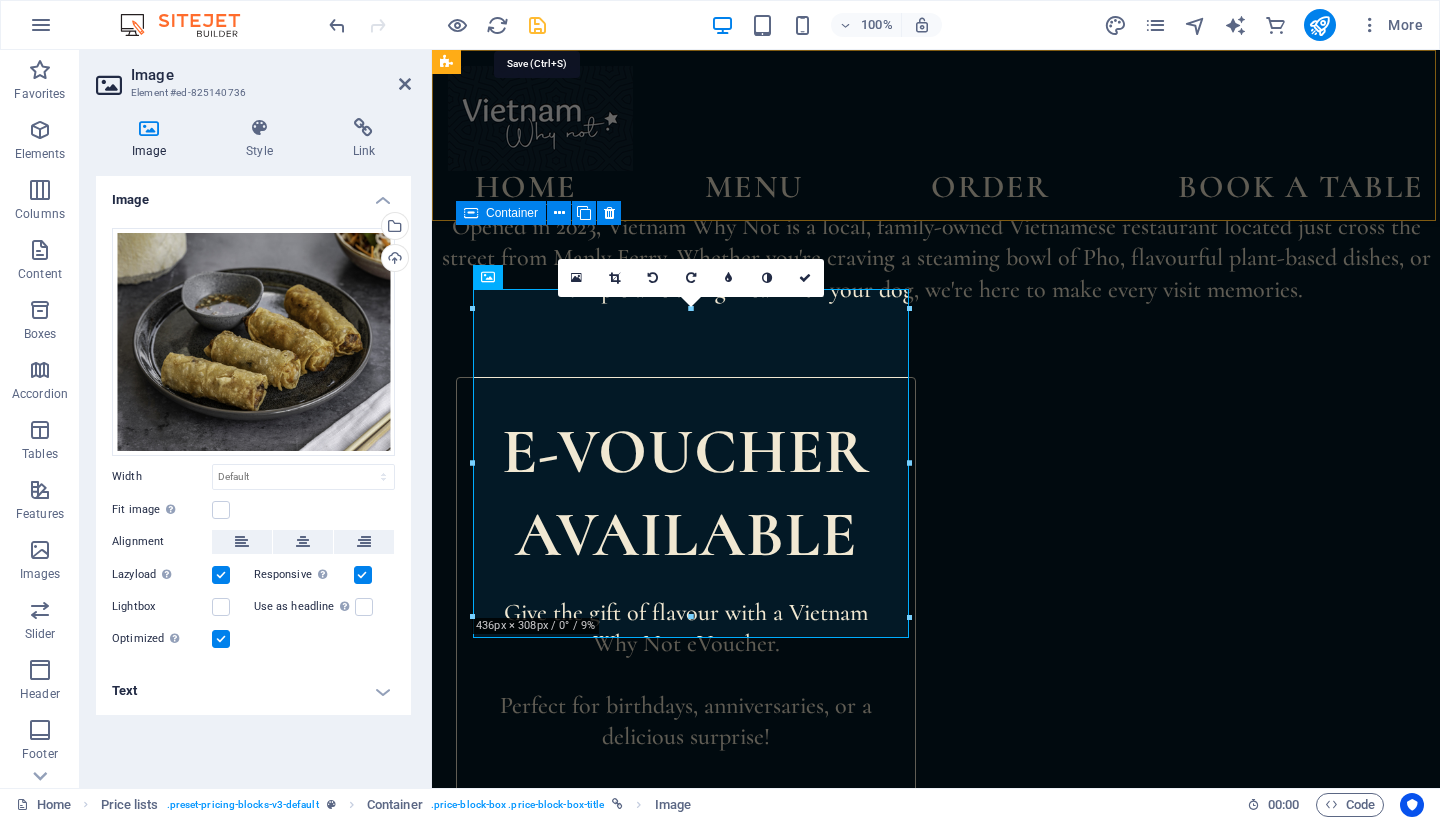 click at bounding box center (537, 25) 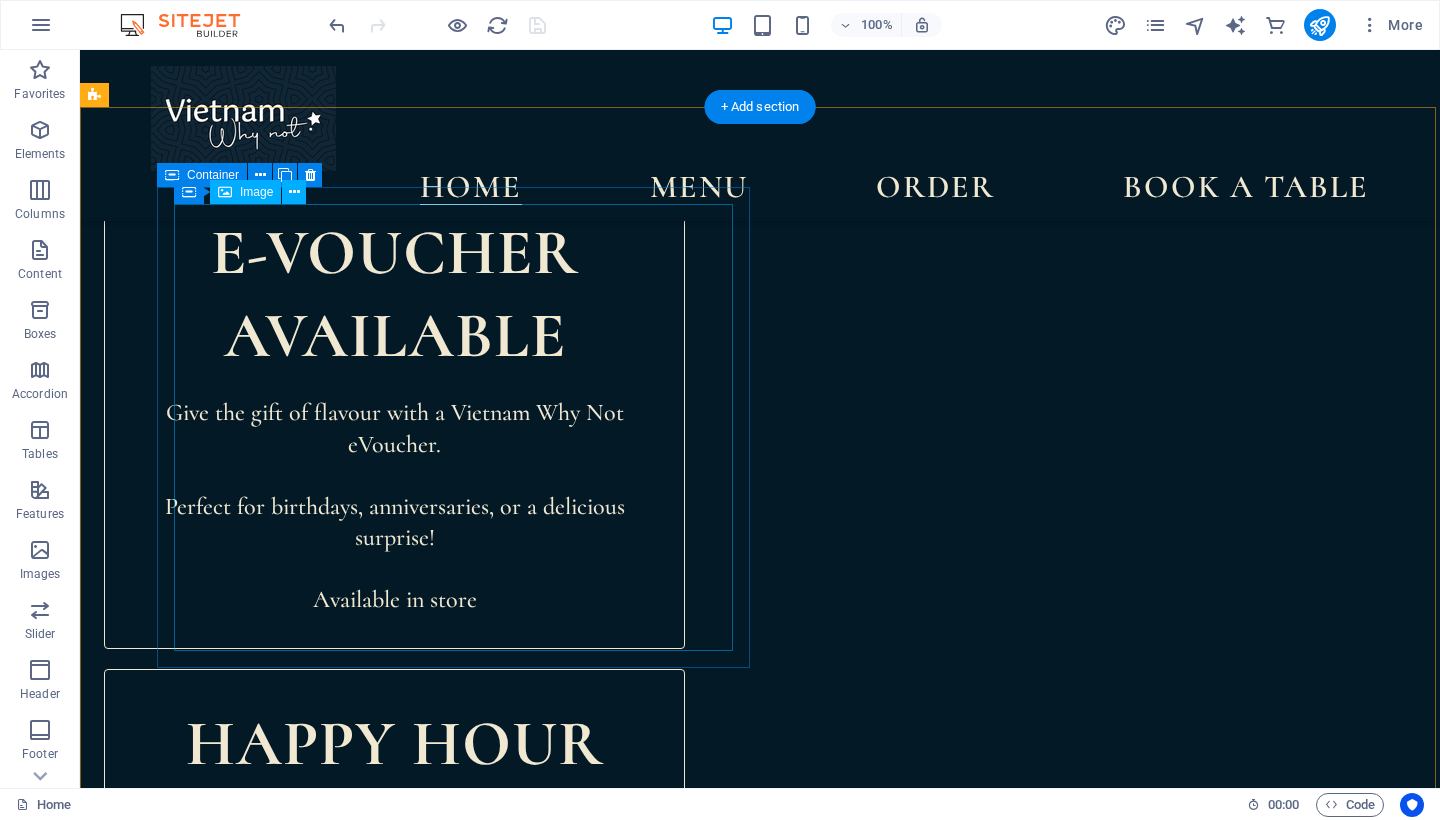 click at bounding box center [455, 1580] 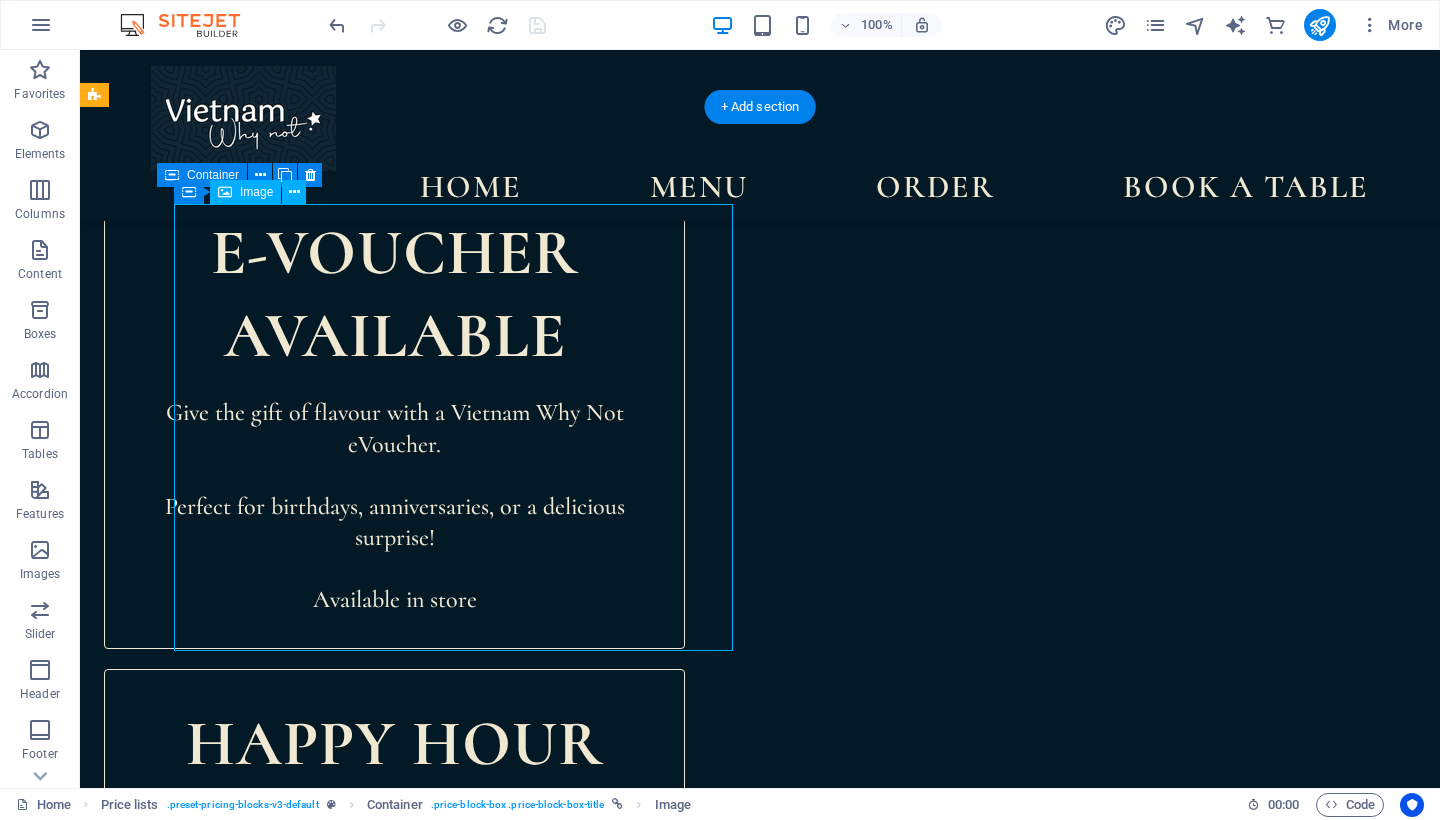 click at bounding box center [455, 1580] 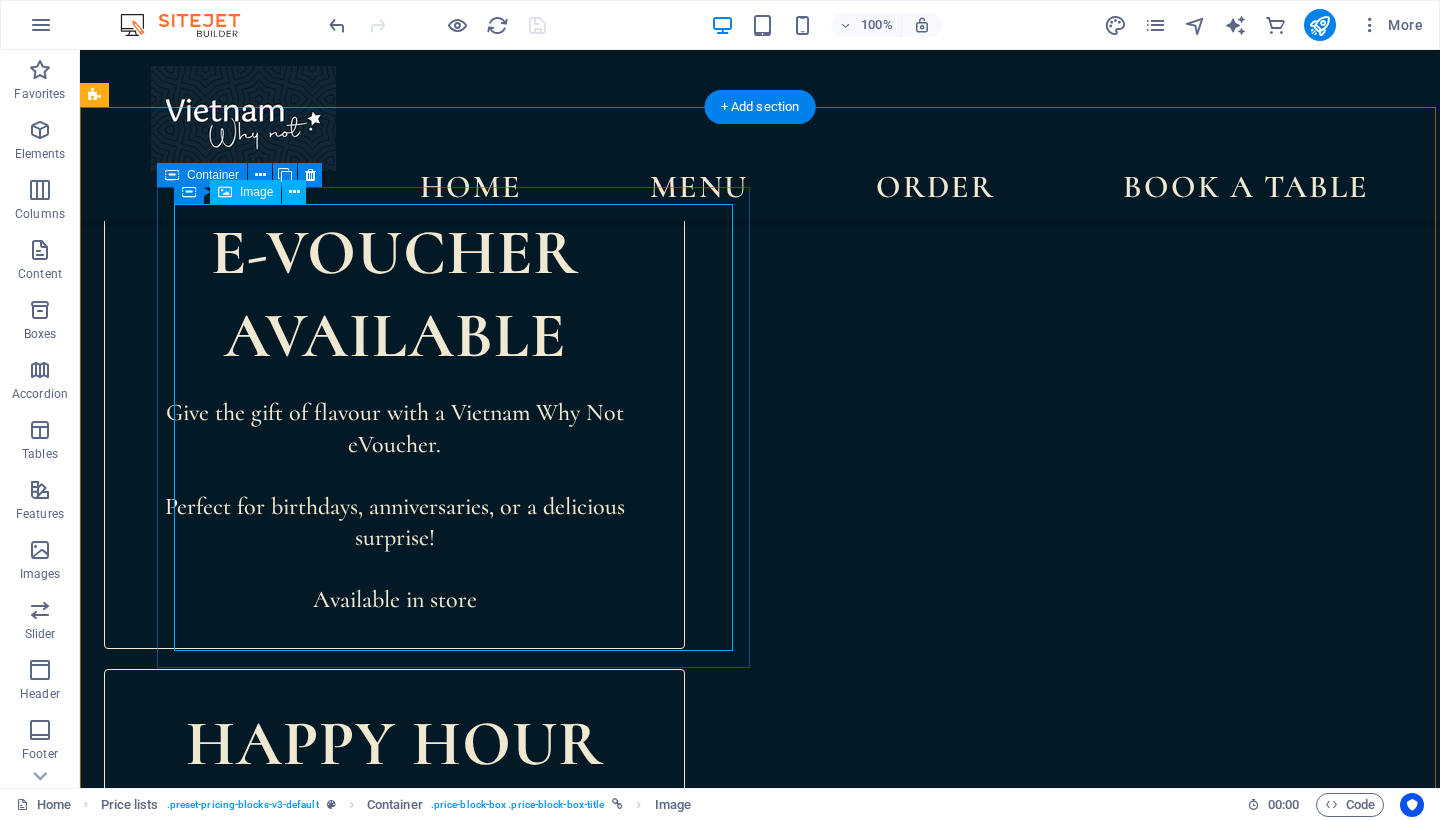 click on "Image" at bounding box center (256, 192) 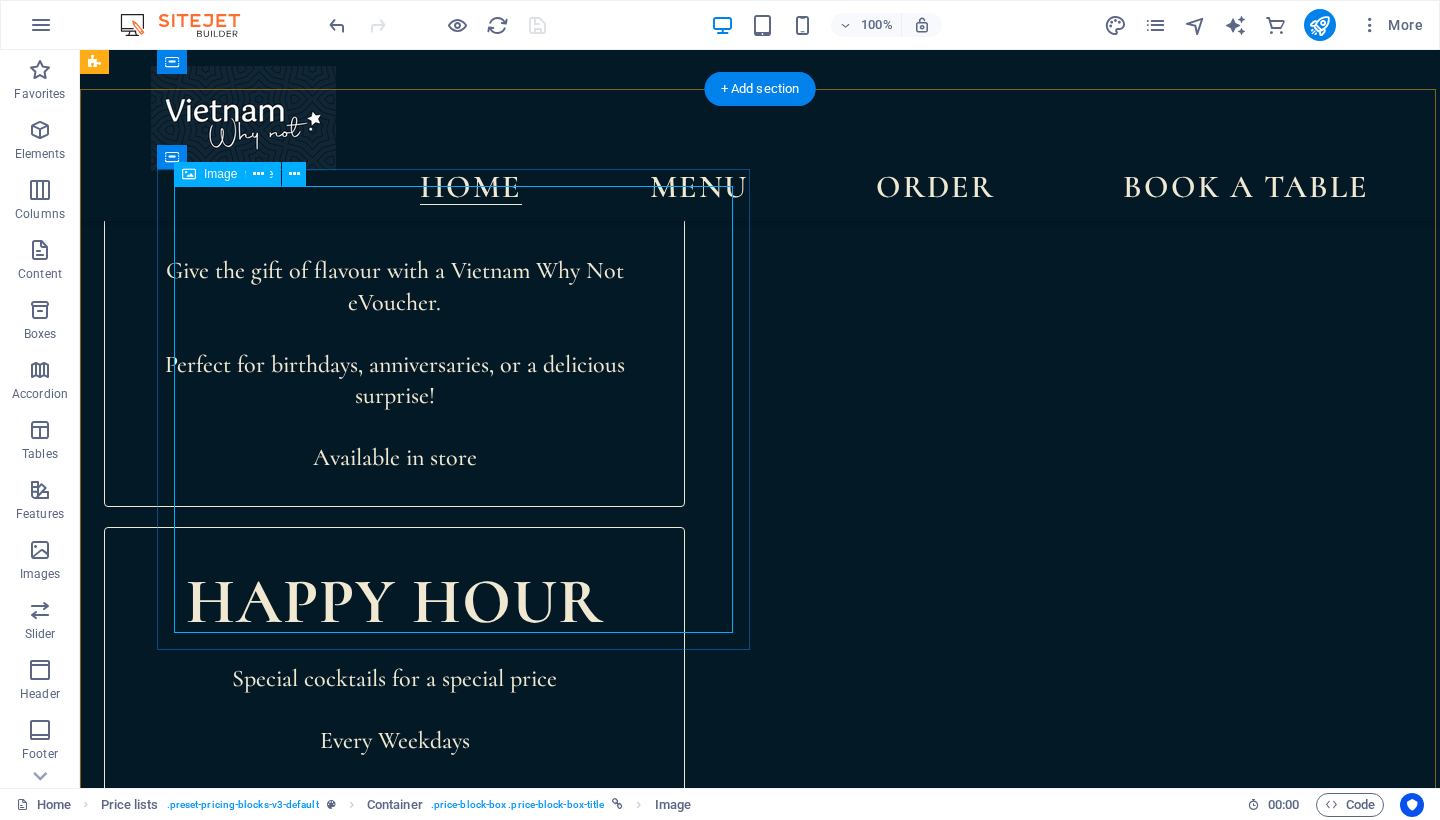 scroll, scrollTop: 1323, scrollLeft: 0, axis: vertical 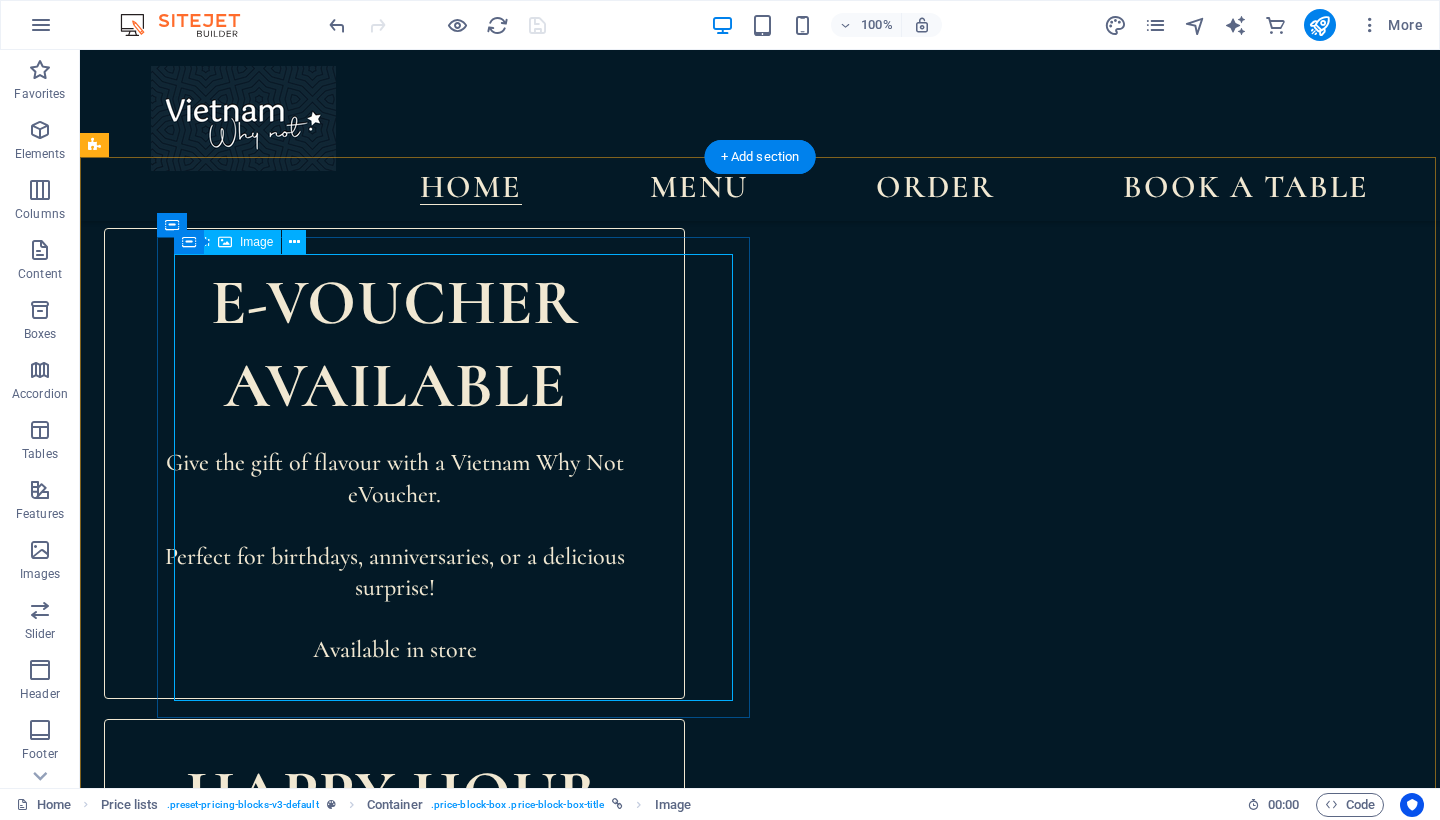 click at bounding box center [688, 1630] 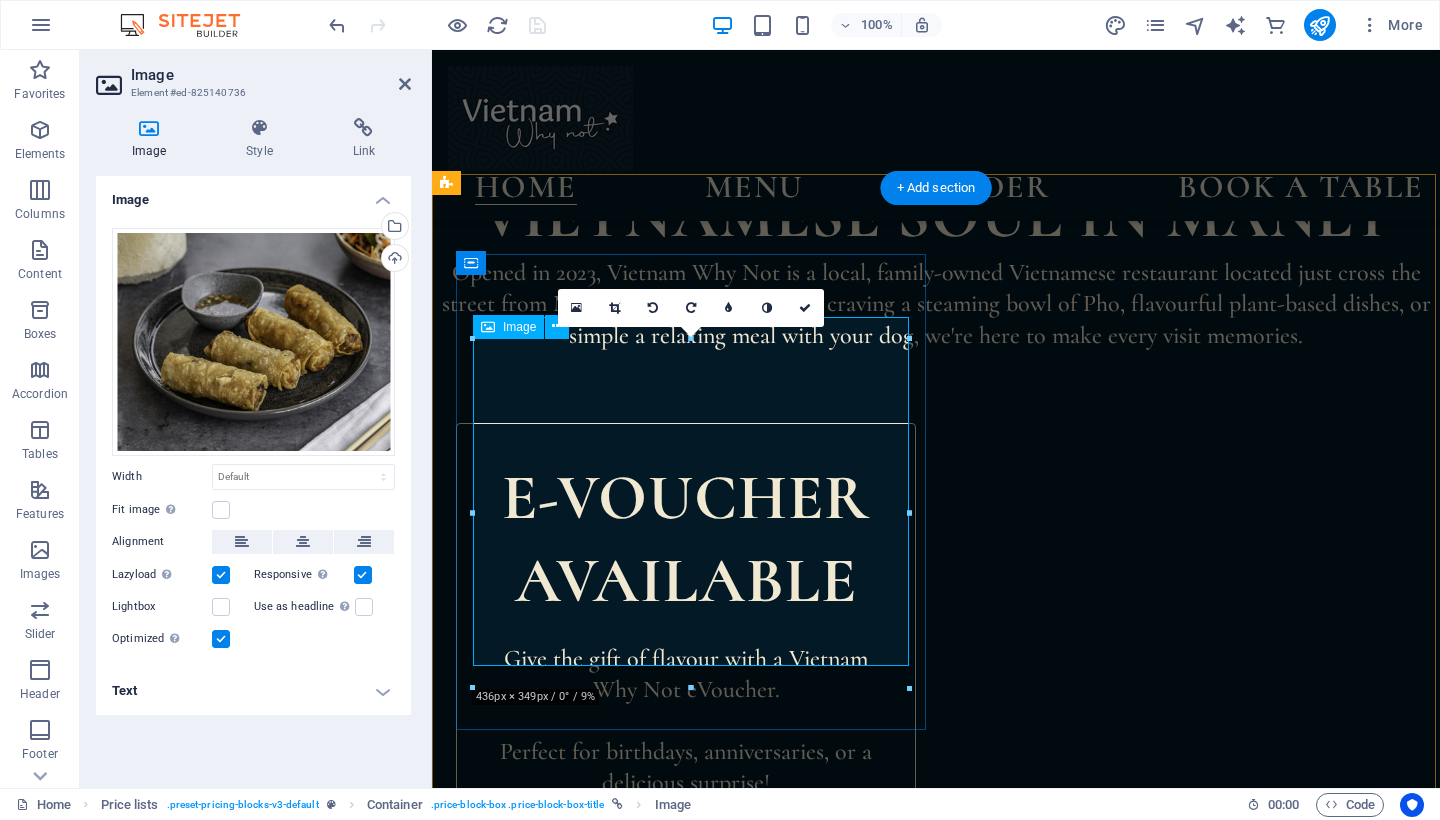 click on "Drag files here, click to choose files or select files from Files or our free stock photos & videos" at bounding box center (253, 342) 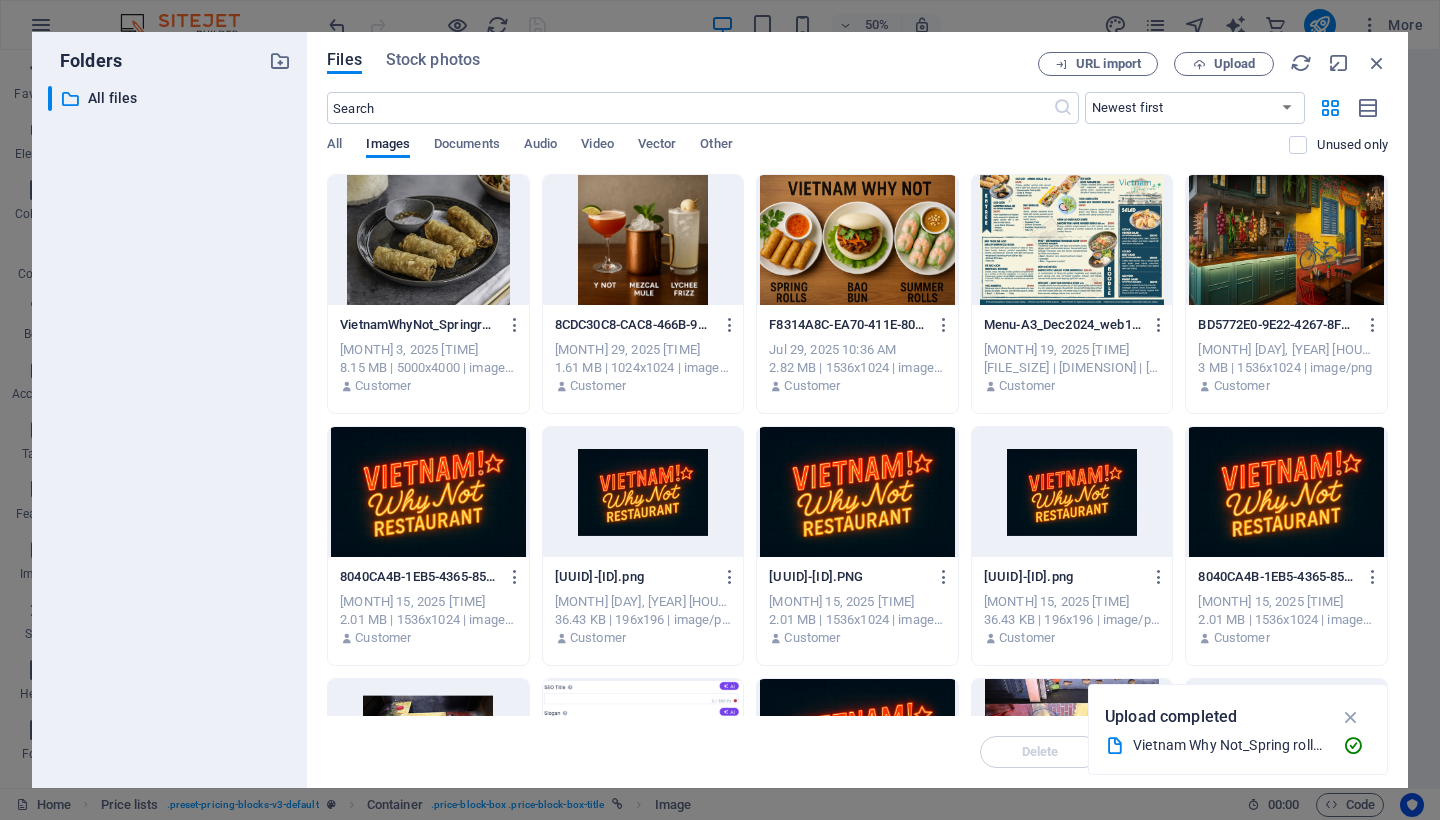 click at bounding box center (428, 240) 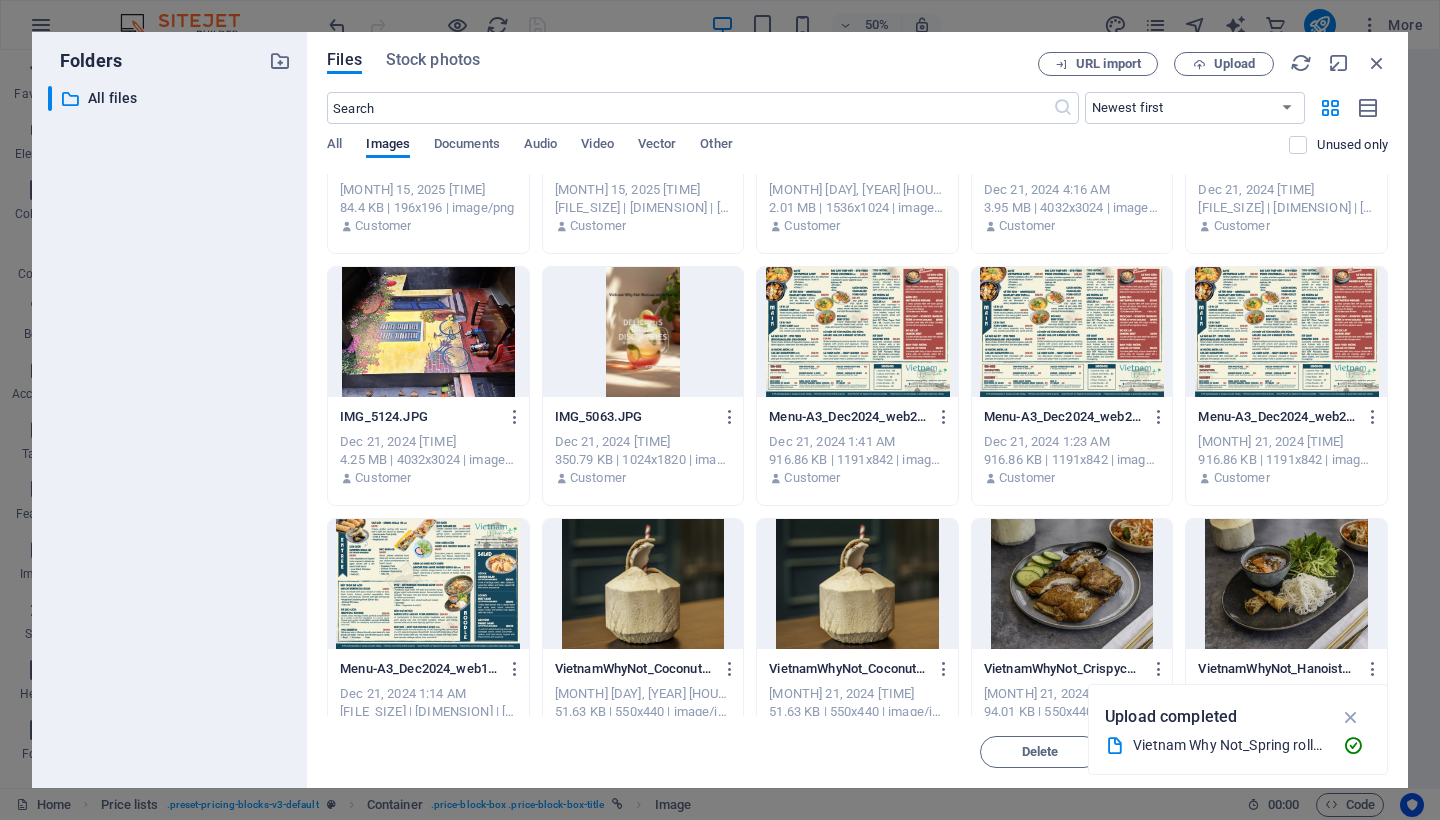scroll, scrollTop: 1082, scrollLeft: 0, axis: vertical 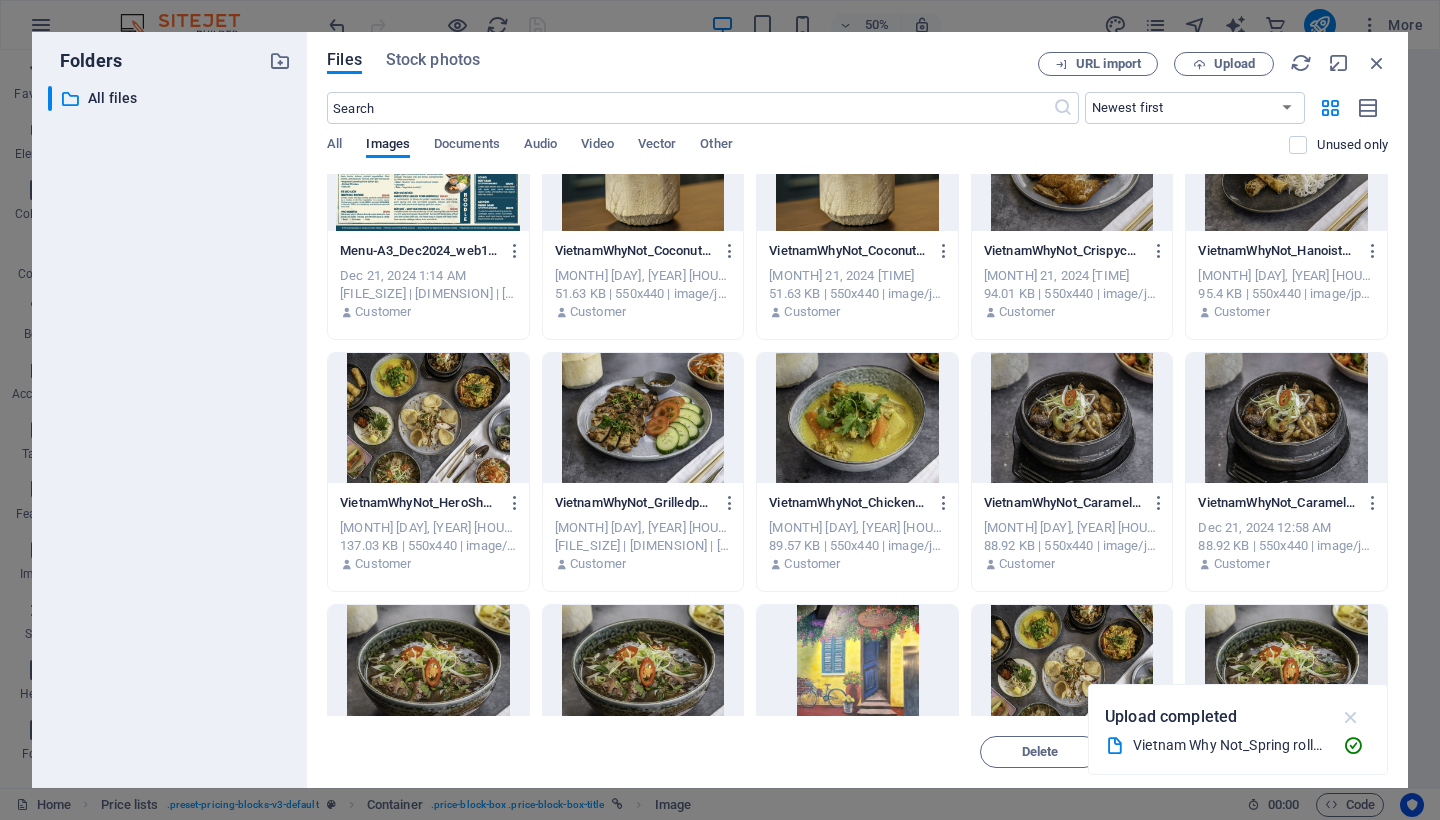 click at bounding box center [1351, 717] 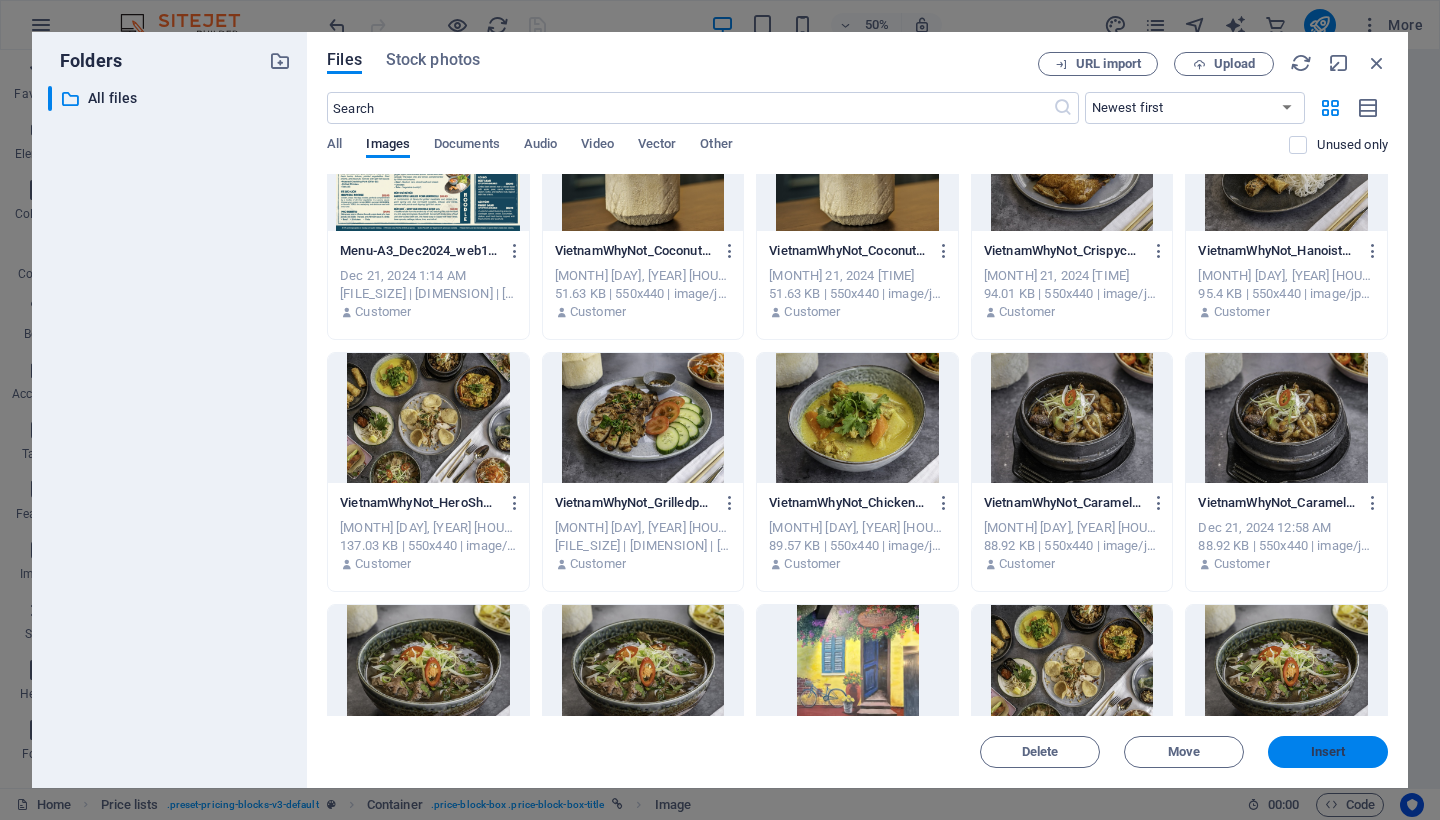 click on "Insert" at bounding box center (1328, 752) 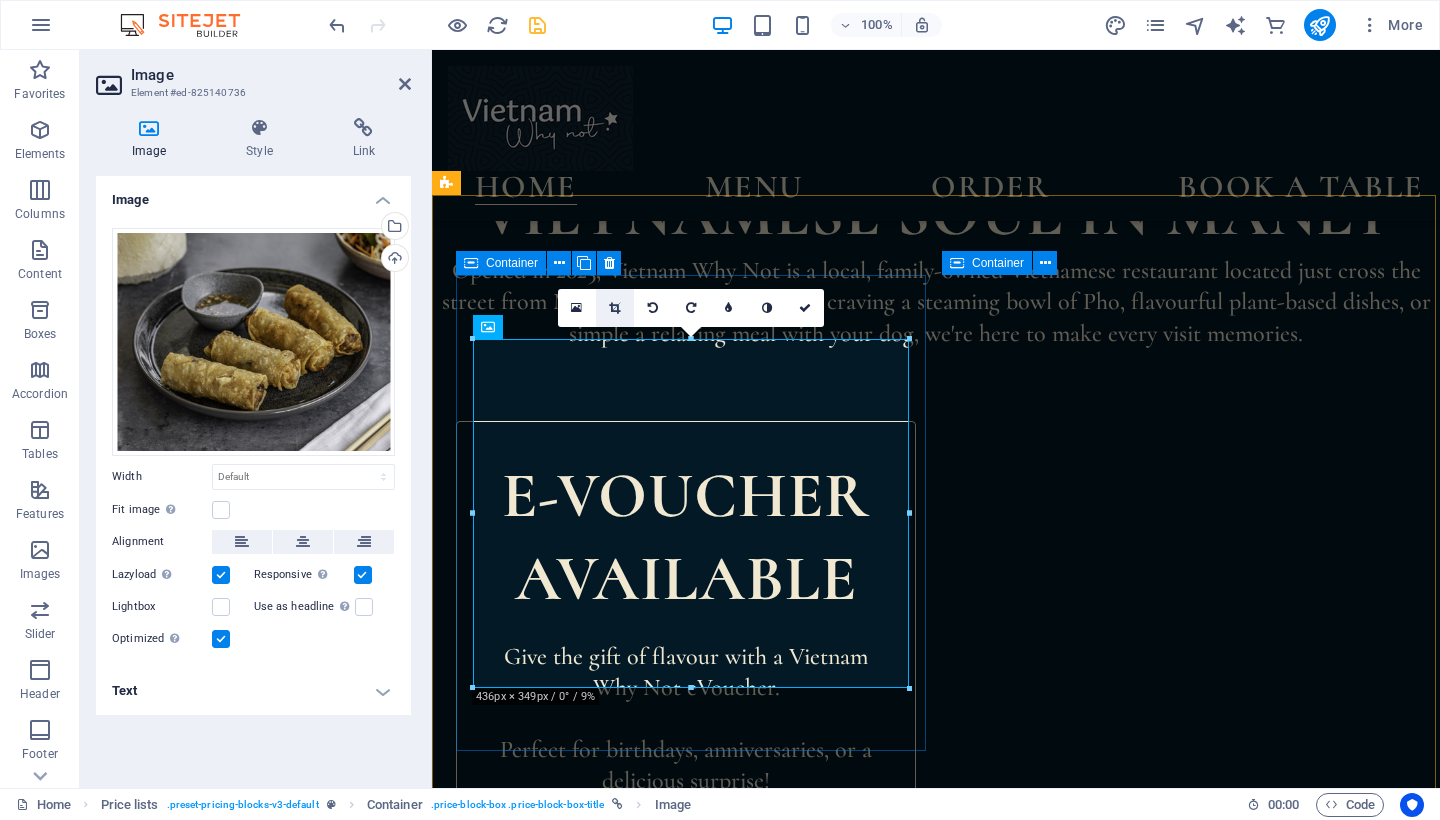 click at bounding box center (614, 308) 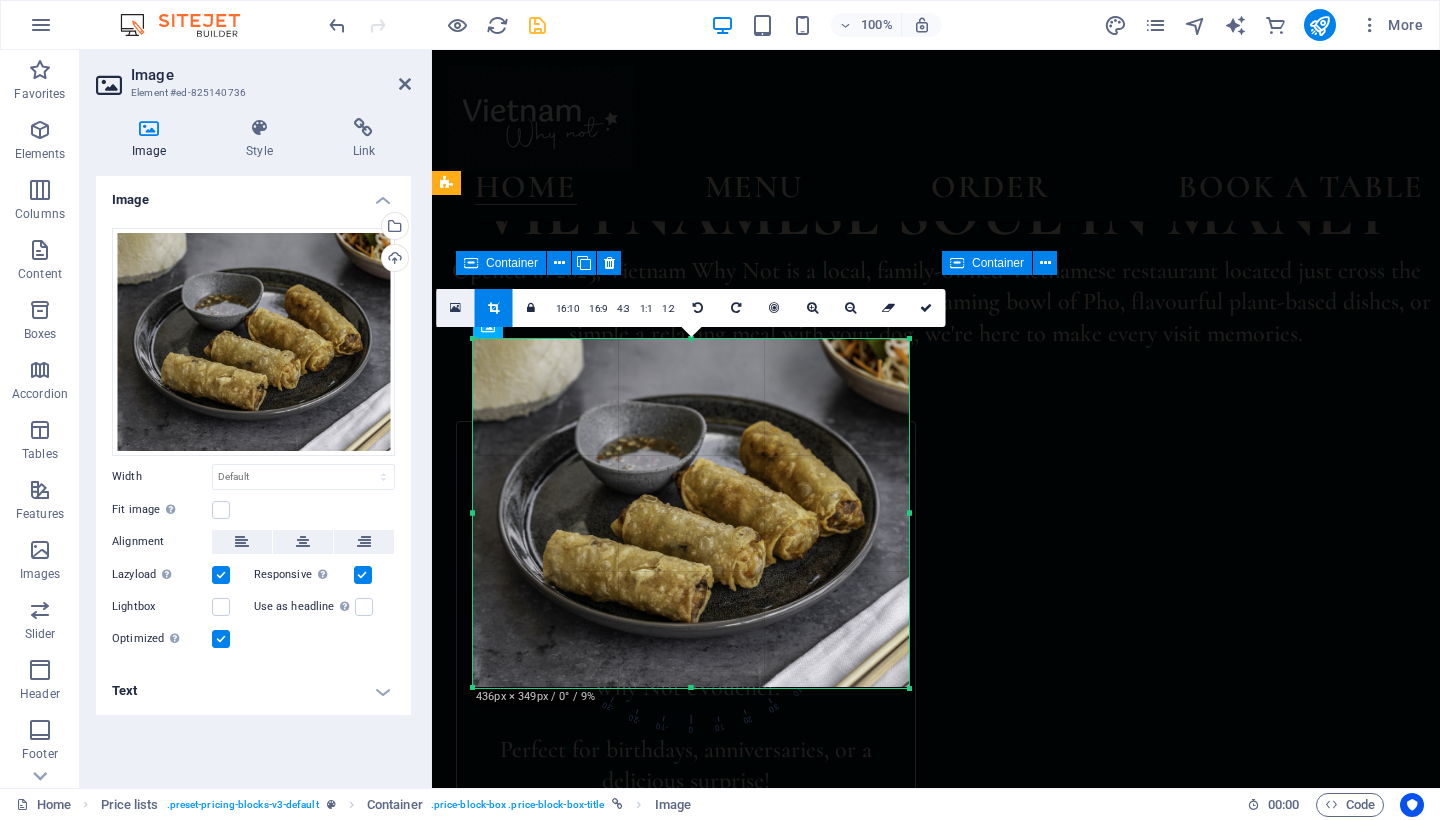 click at bounding box center (455, 308) 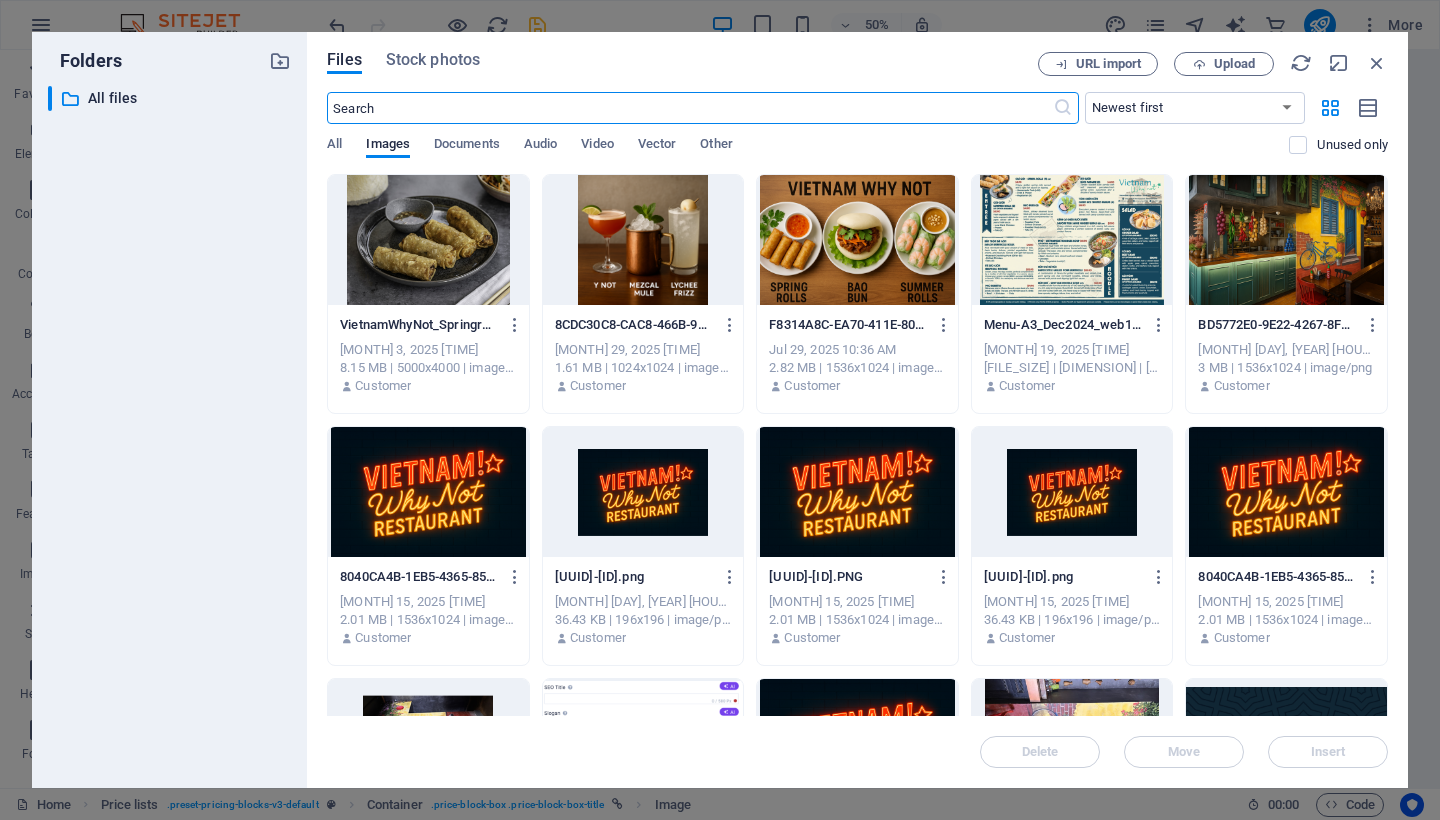scroll, scrollTop: 2, scrollLeft: 0, axis: vertical 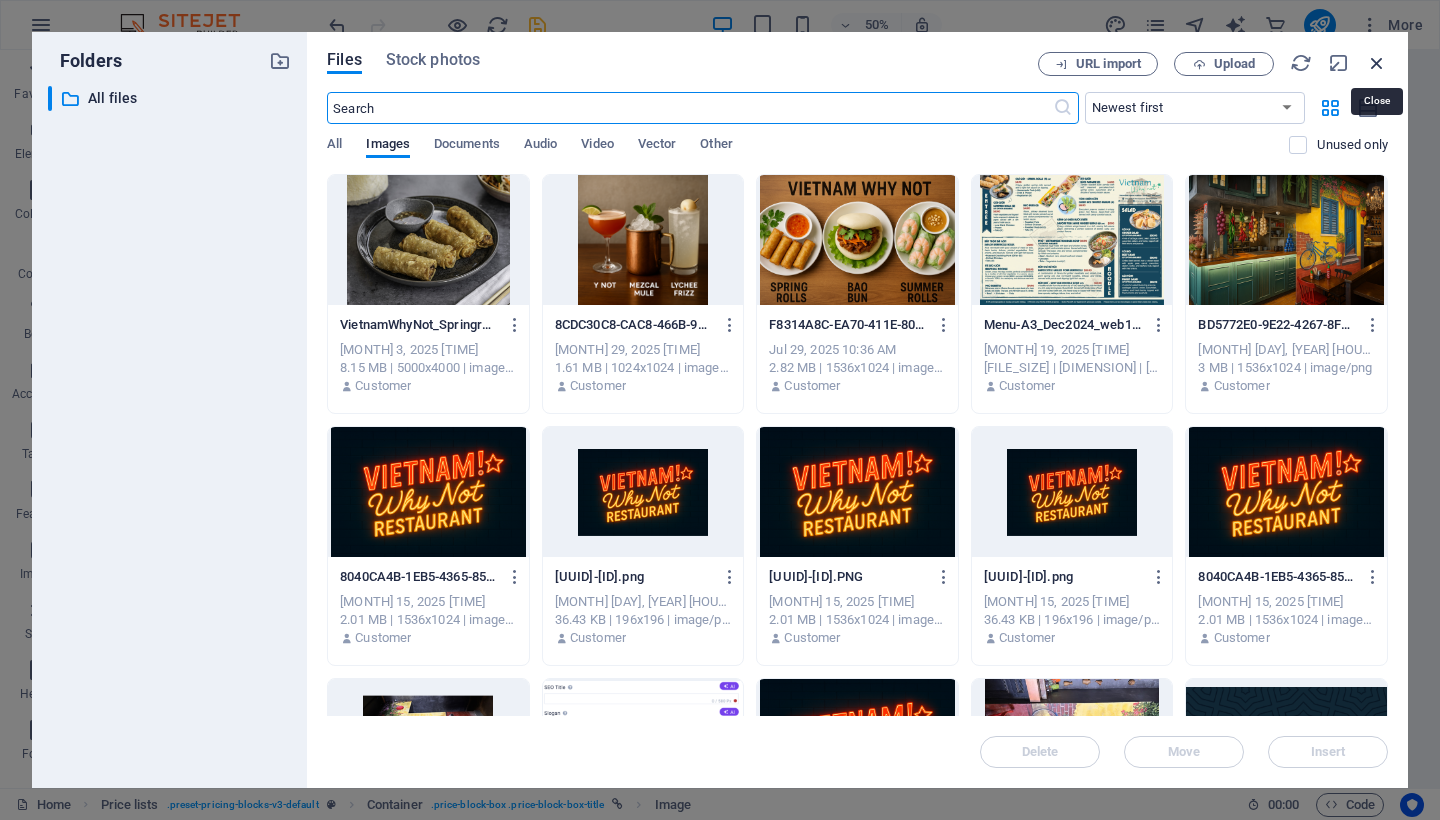 click at bounding box center (1377, 63) 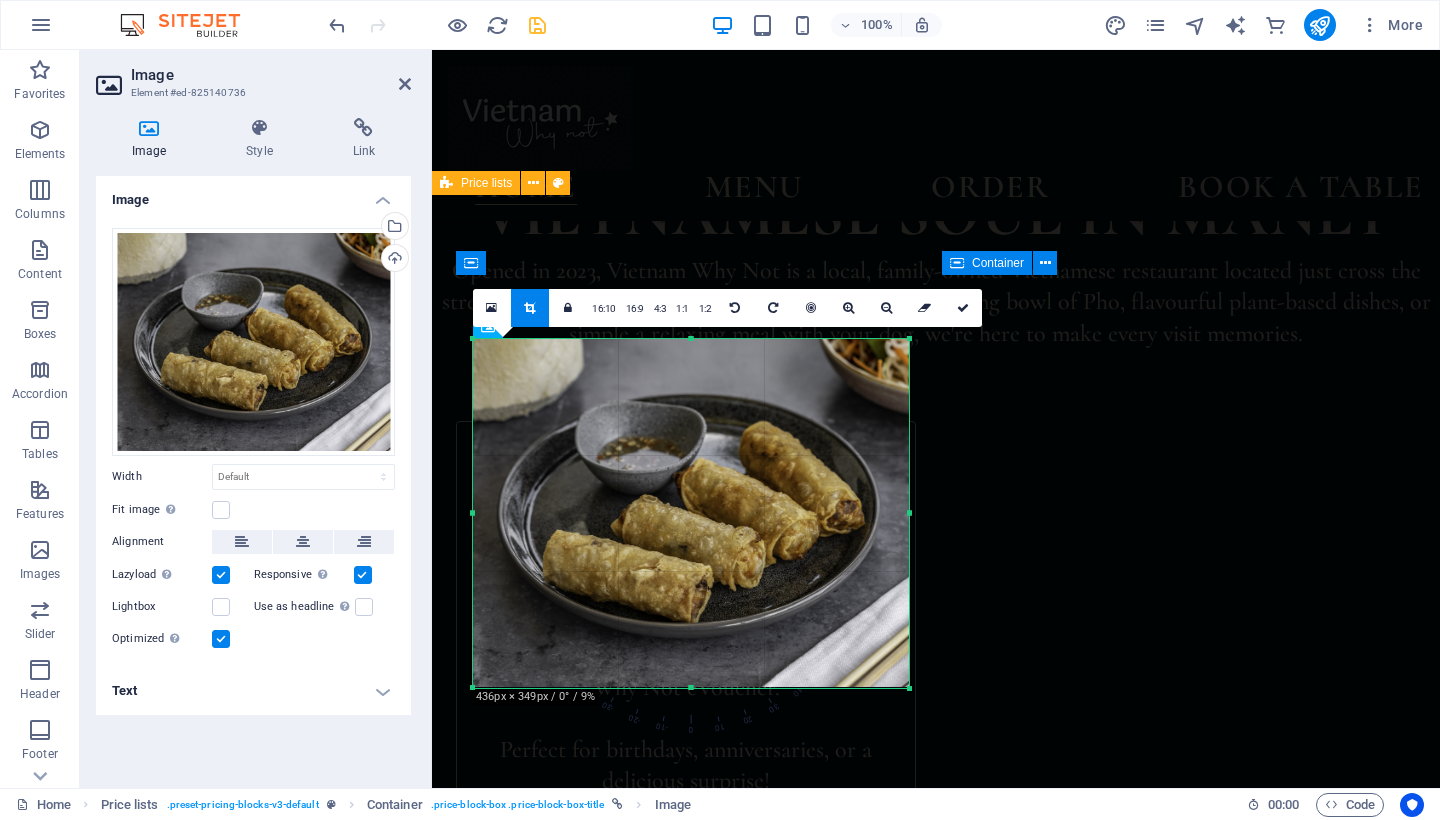 click on "Spring rolls Homemade pork - Crab & Prawn -  vegetarian (V) $ 11.90 Summer rolls Prawn - Low-carb Chicken - Tofu $ 10.90 Bao Buns Roasted crackling pork - Grilled Chicken - BBQ Duck - Tofu $ 14.90 Prawn Summer Rolls $ 10 Low-Carb Chicken Summer rolls $ 10 Tofu Summer rolls $ 10 Headline Lorem ipsum dolor sit amet, consectetur. $ 10 Lorem ipsum dolor sit amet, consectetur. $ 10 Lorem ipsum dolor sit amet, consectetur. $ 10 Lorem ipsum dolor sit amet, consectetur. $ 10 Lorem ipsum dolor sit amet, consectetur. $ 10 Lorem ipsum dolor sit amet, consectetur. $ 10 Headline Lorem ipsum dolor sit amet, consectetur. $ 10 Lorem ipsum dolor sit amet, consectetur. $ 10 Lorem ipsum dolor sit amet, consectetur. $ 10 Lorem ipsum dolor sit amet, consectetur. $ 10 Lorem ipsum dolor sit amet, consectetur. $ 10 Lorem ipsum dolor sit amet, consectetur. $ 10" at bounding box center [936, 2245] 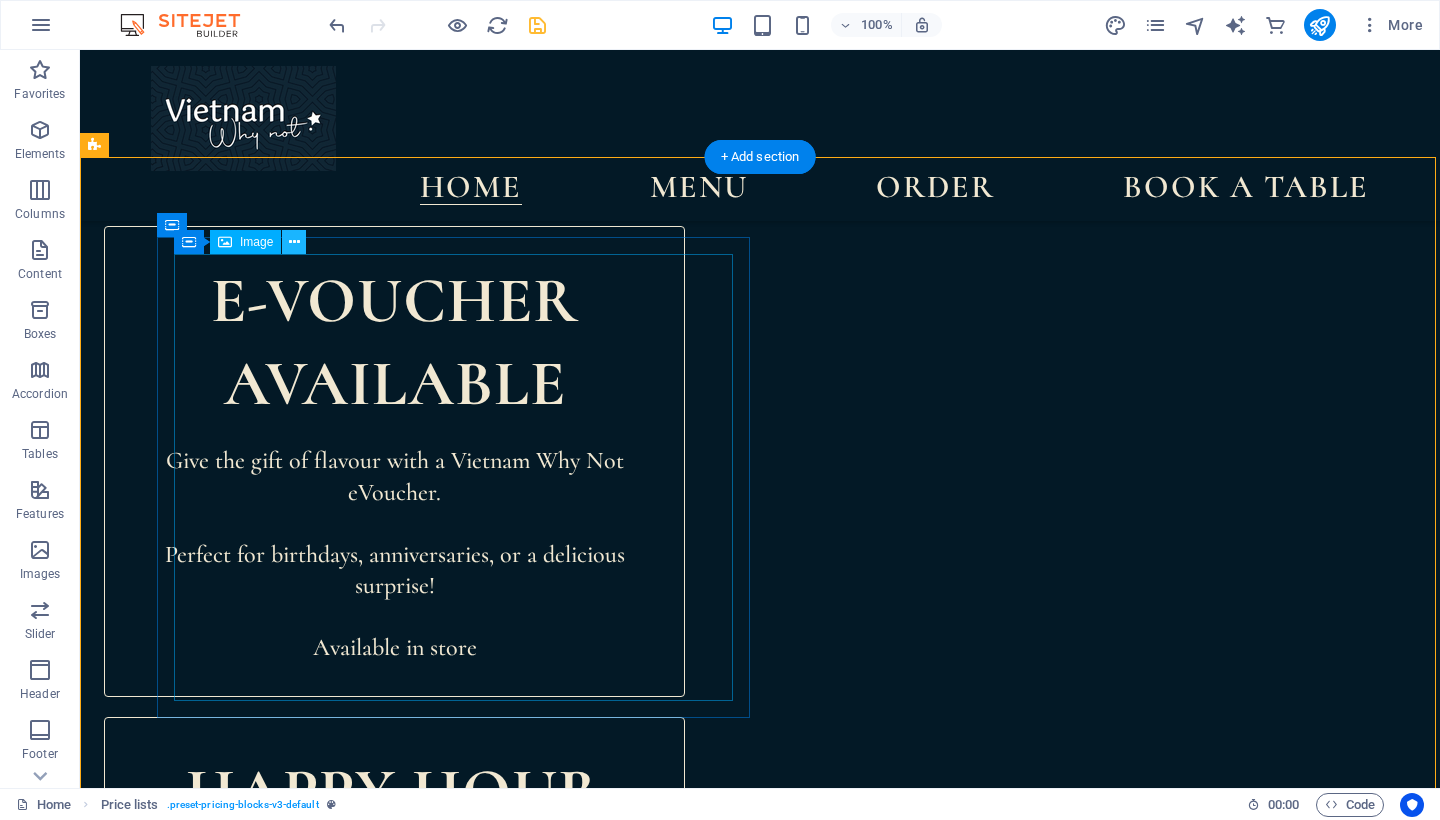 click at bounding box center [294, 242] 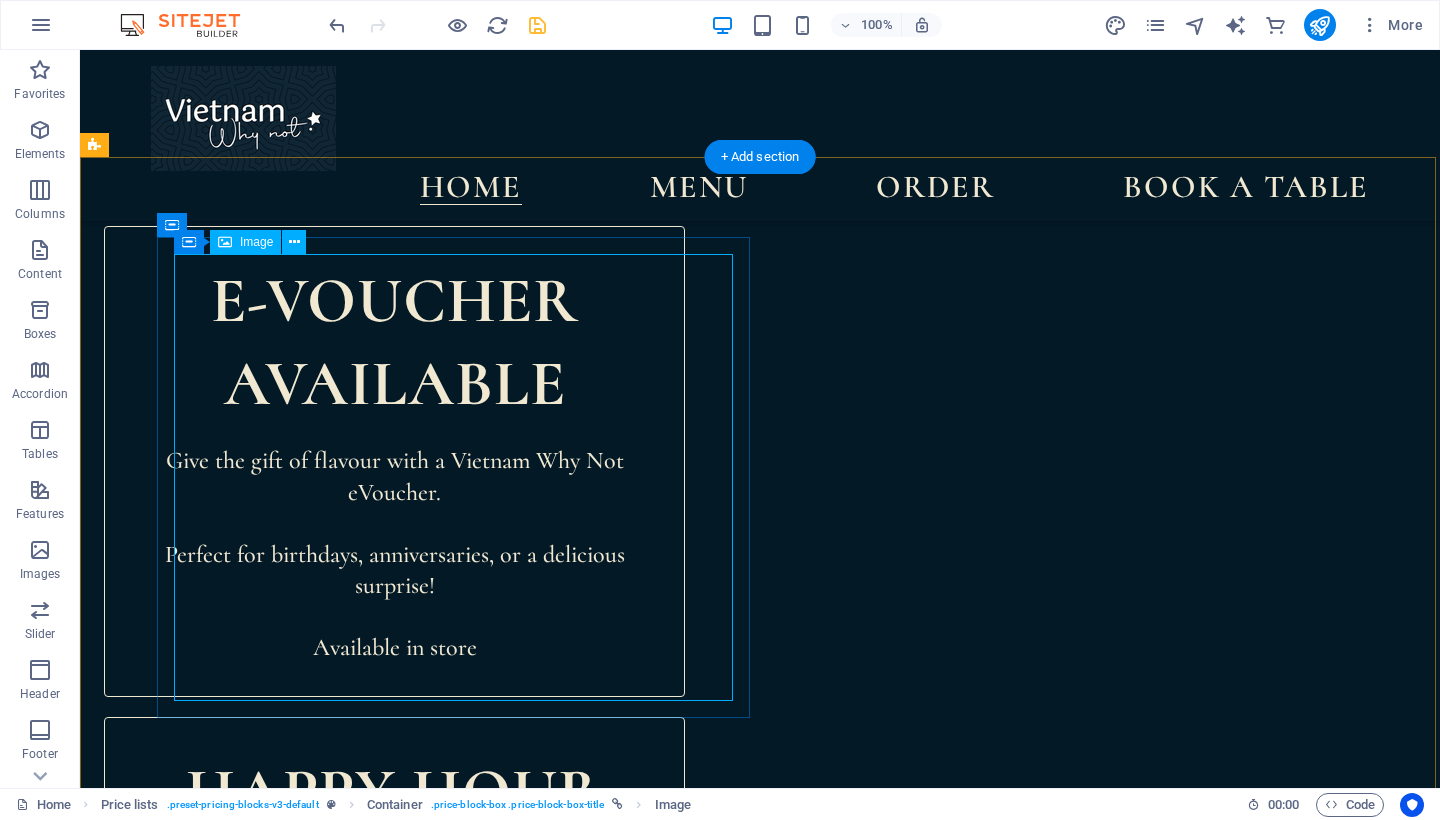 click on "Image" at bounding box center [256, 242] 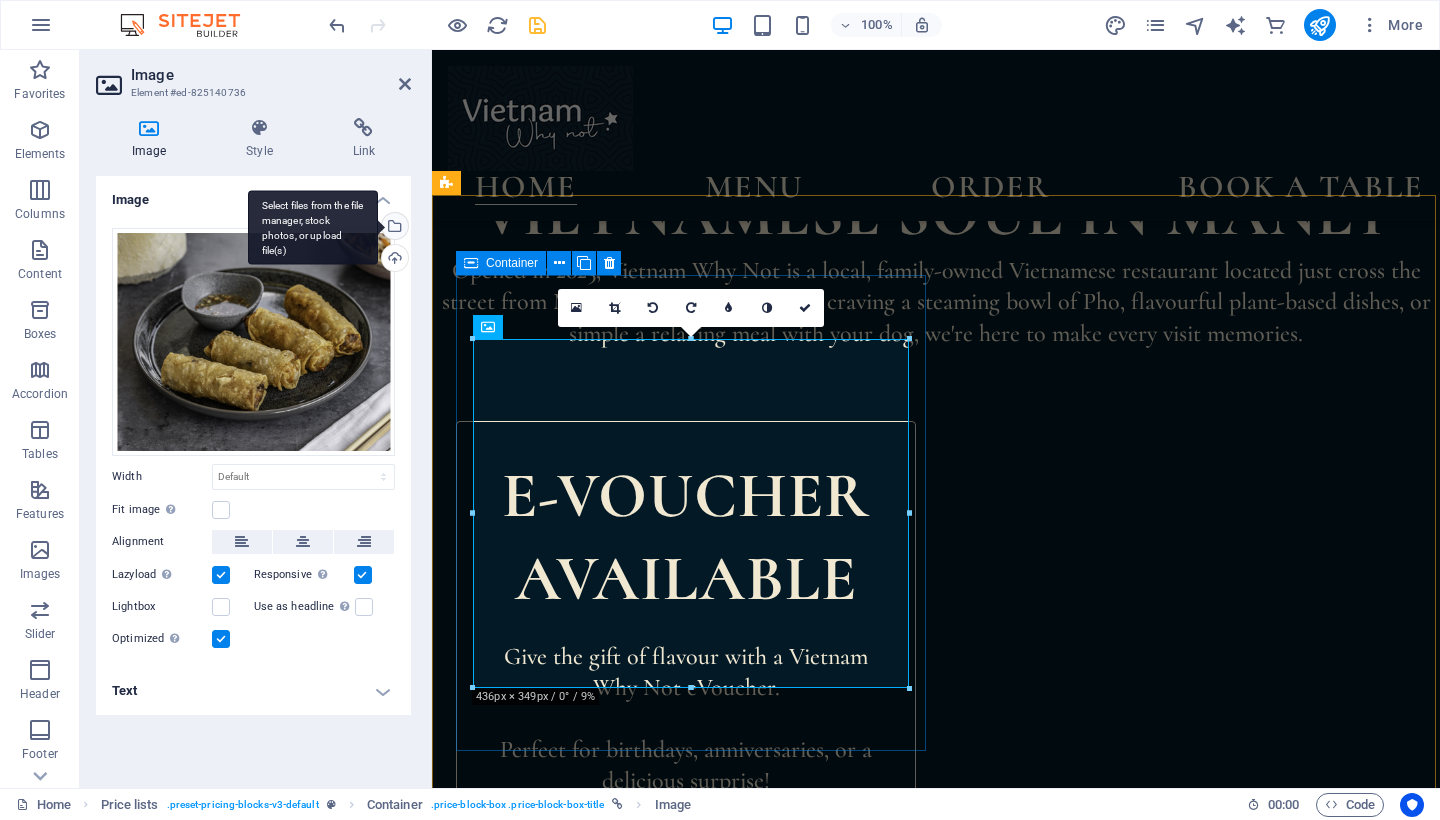 click on "Select files from the file manager, stock photos, or upload file(s)" at bounding box center [313, 227] 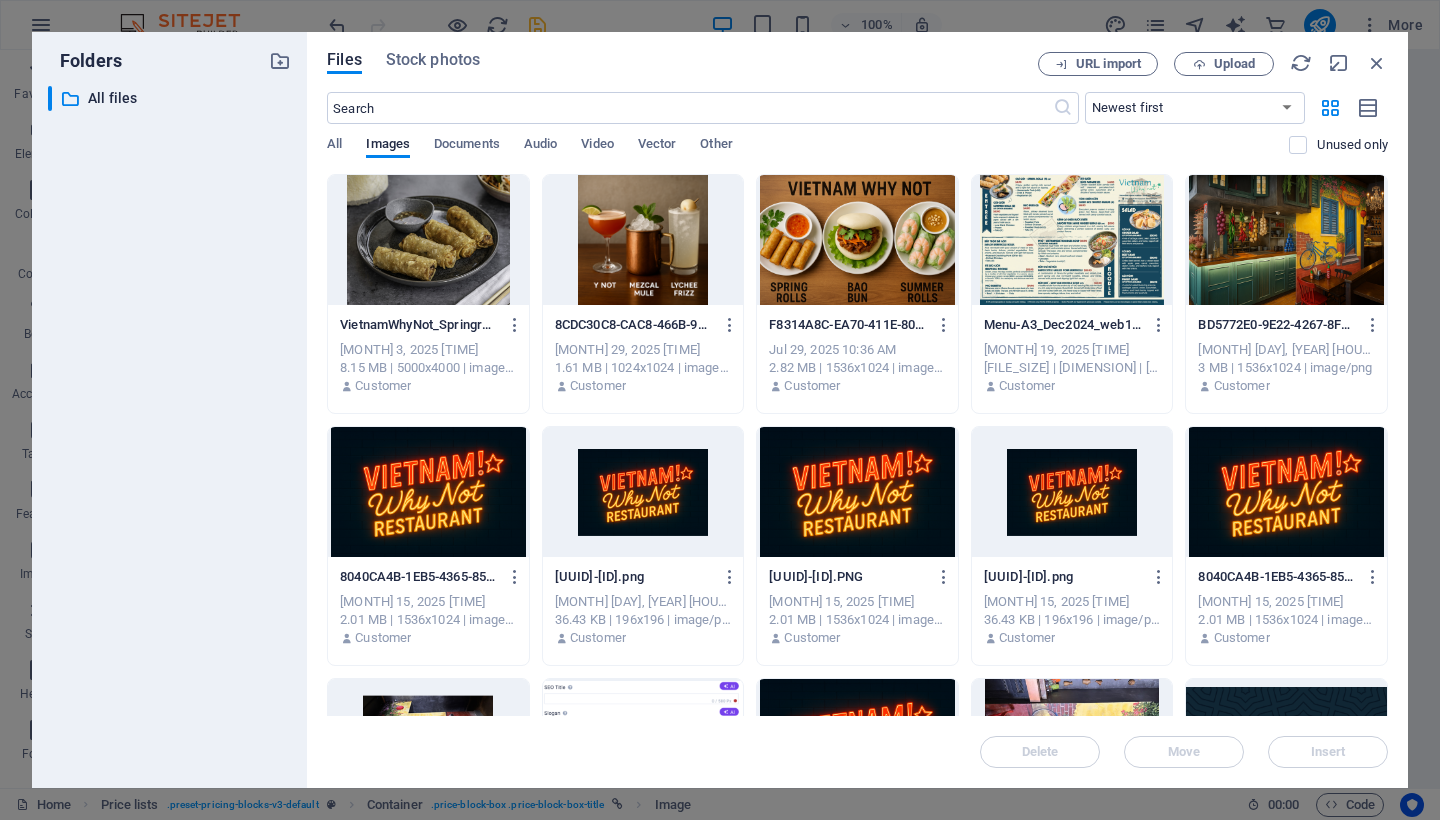 click at bounding box center (428, 240) 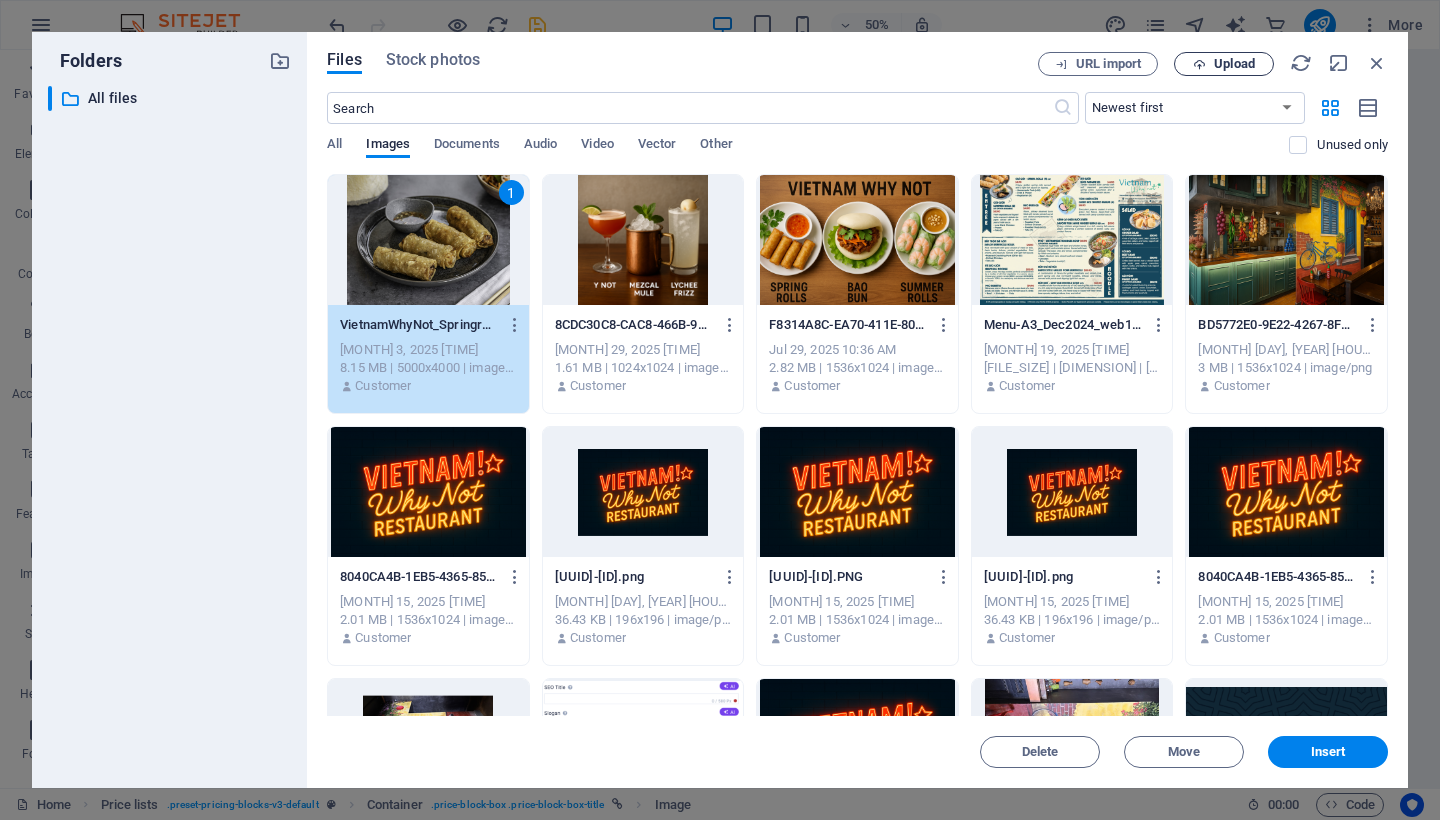 click on "Upload" at bounding box center (1224, 64) 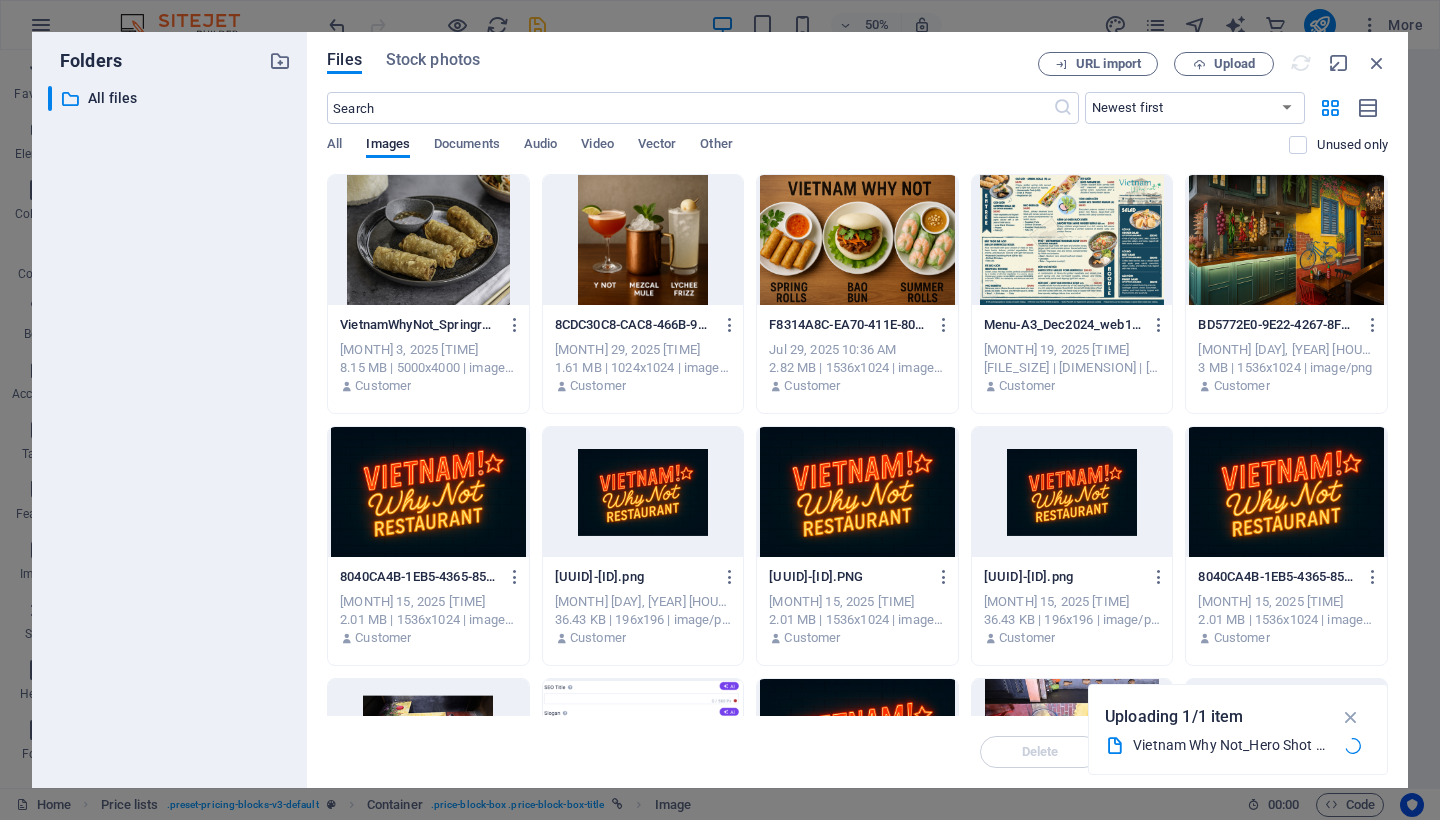 scroll, scrollTop: 356, scrollLeft: 0, axis: vertical 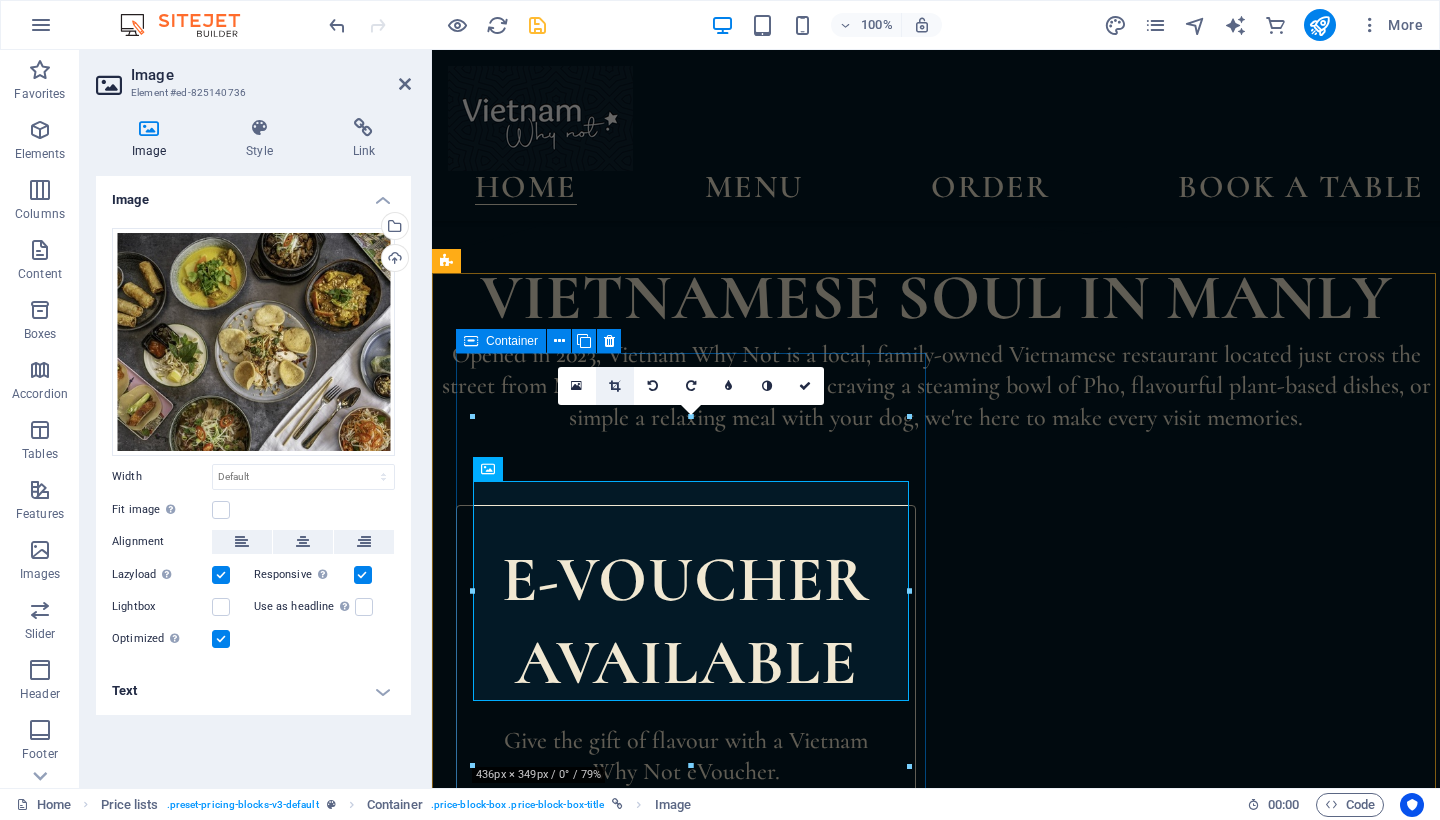 click at bounding box center (614, 386) 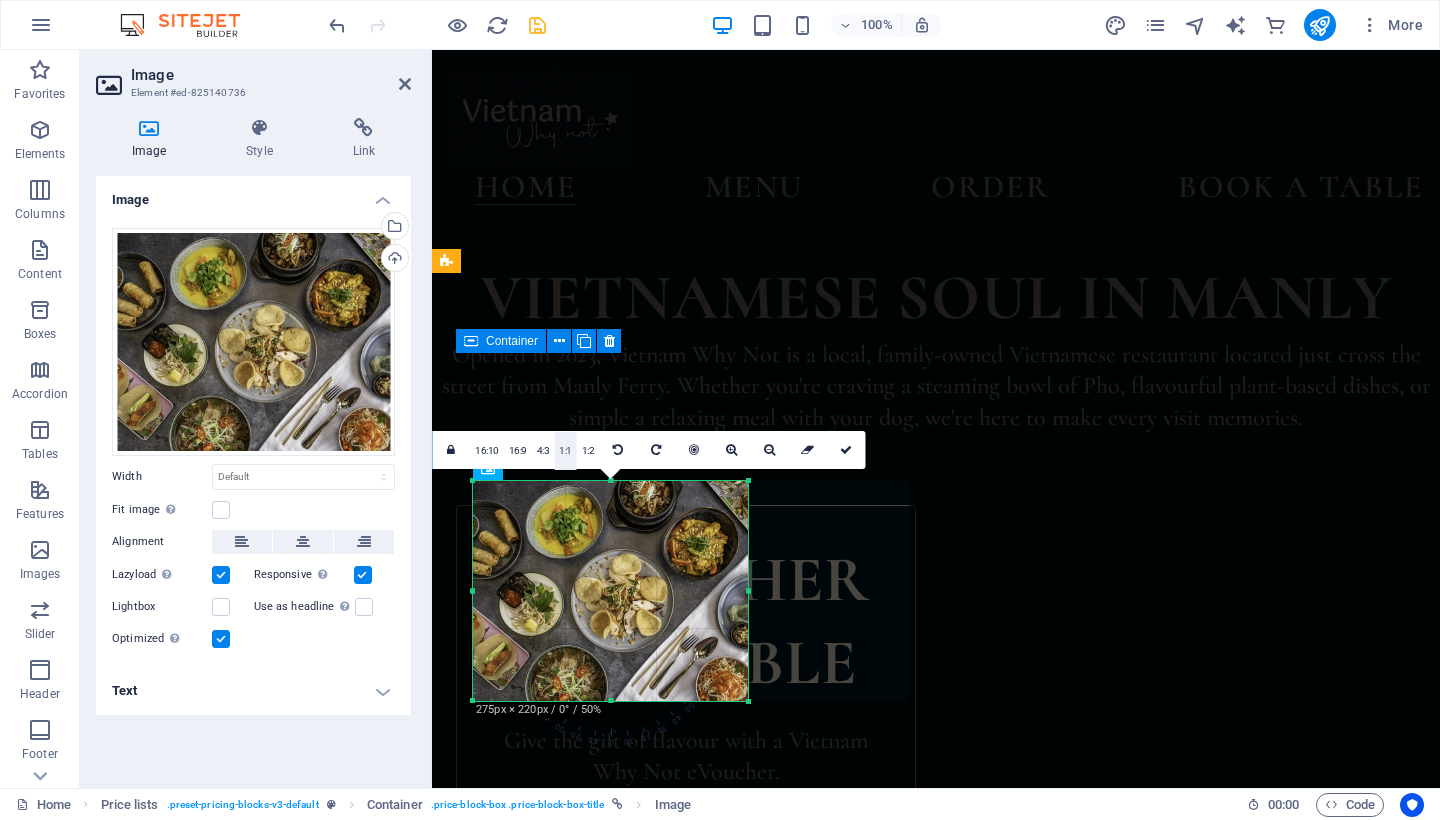 click on "1:1" at bounding box center [565, 451] 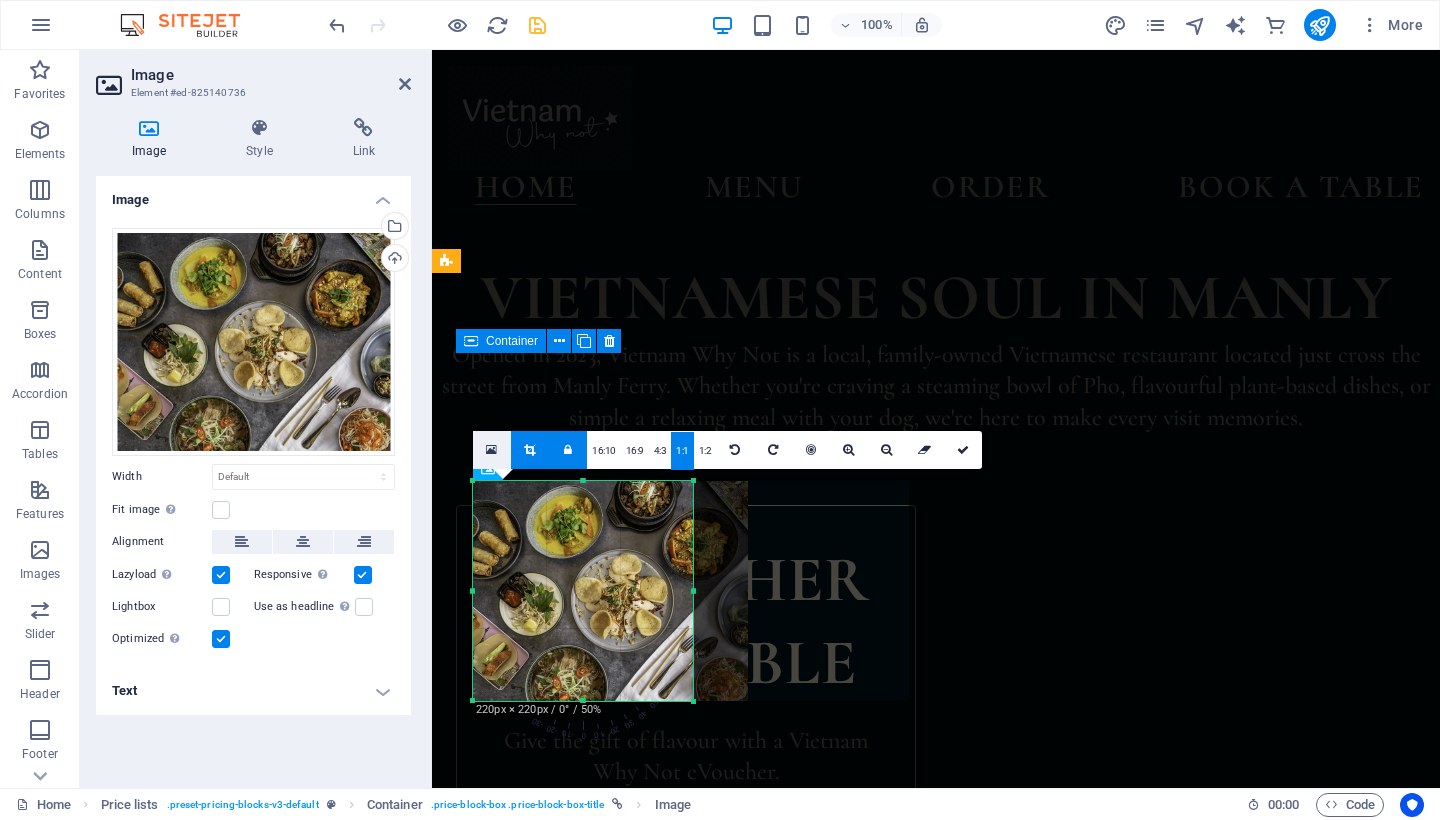 click at bounding box center (491, 450) 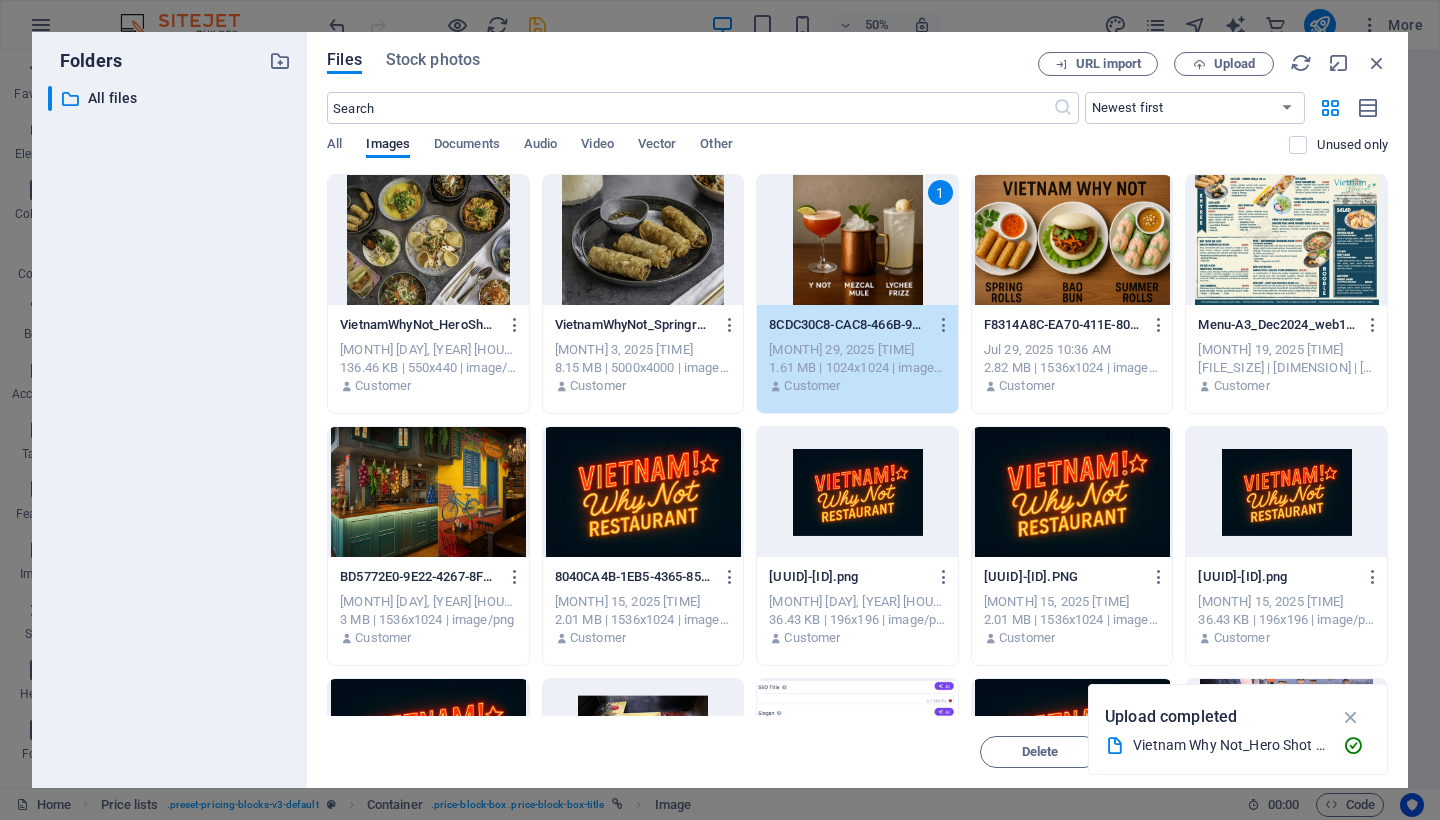 scroll, scrollTop: -1, scrollLeft: 0, axis: vertical 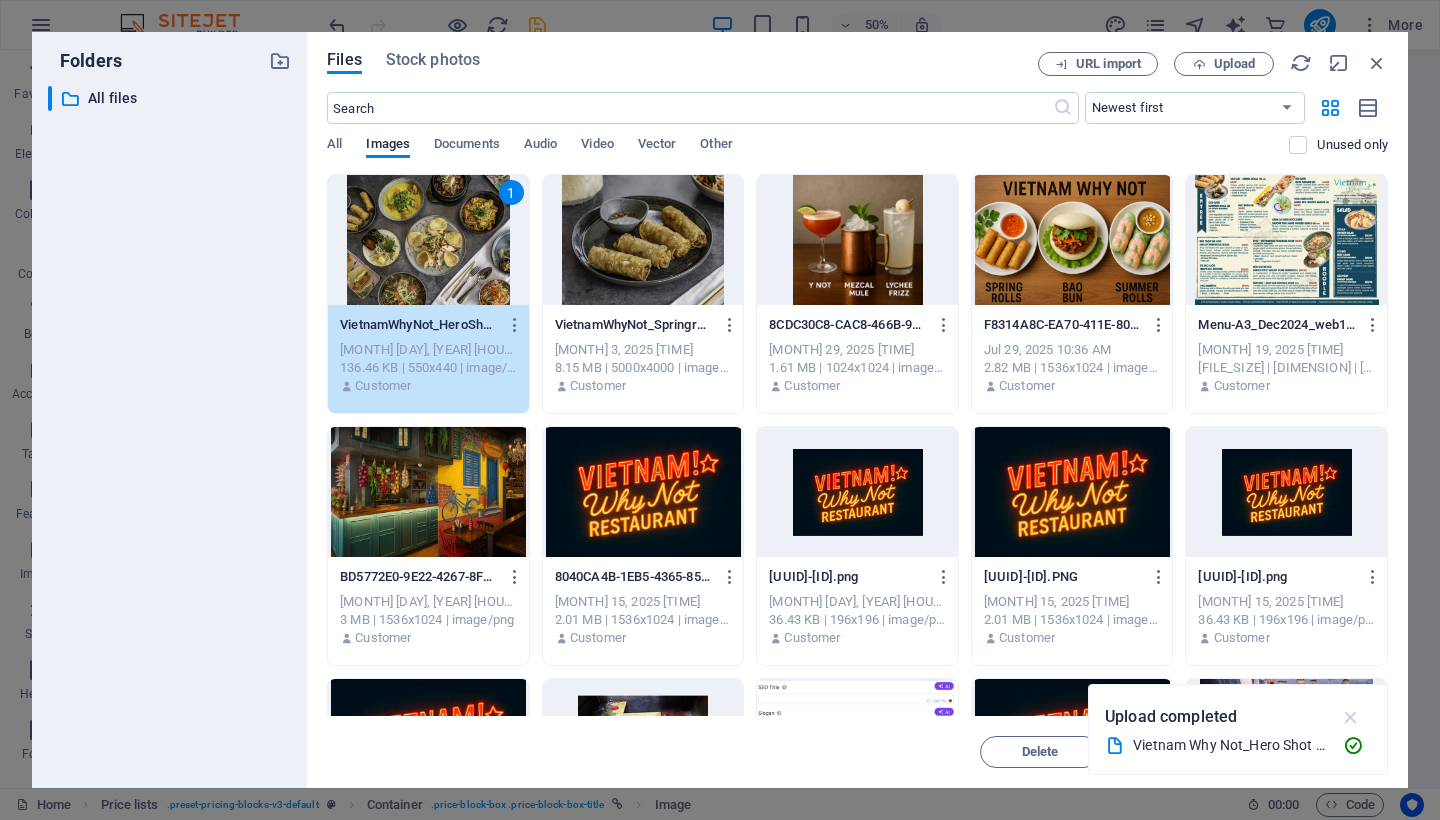click at bounding box center [1351, 717] 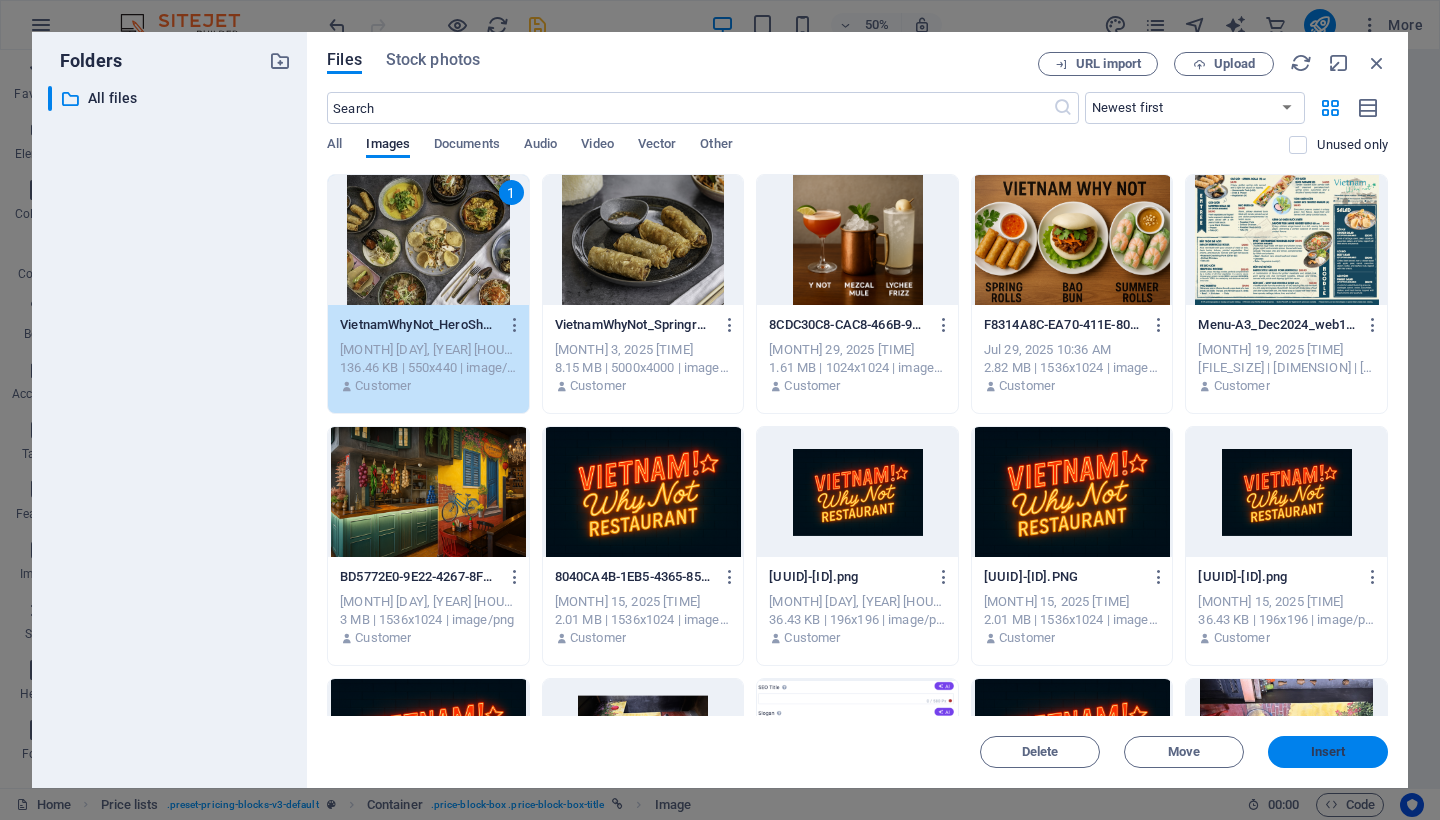 drag, startPoint x: 1311, startPoint y: 750, endPoint x: 879, endPoint y: 702, distance: 434.65848 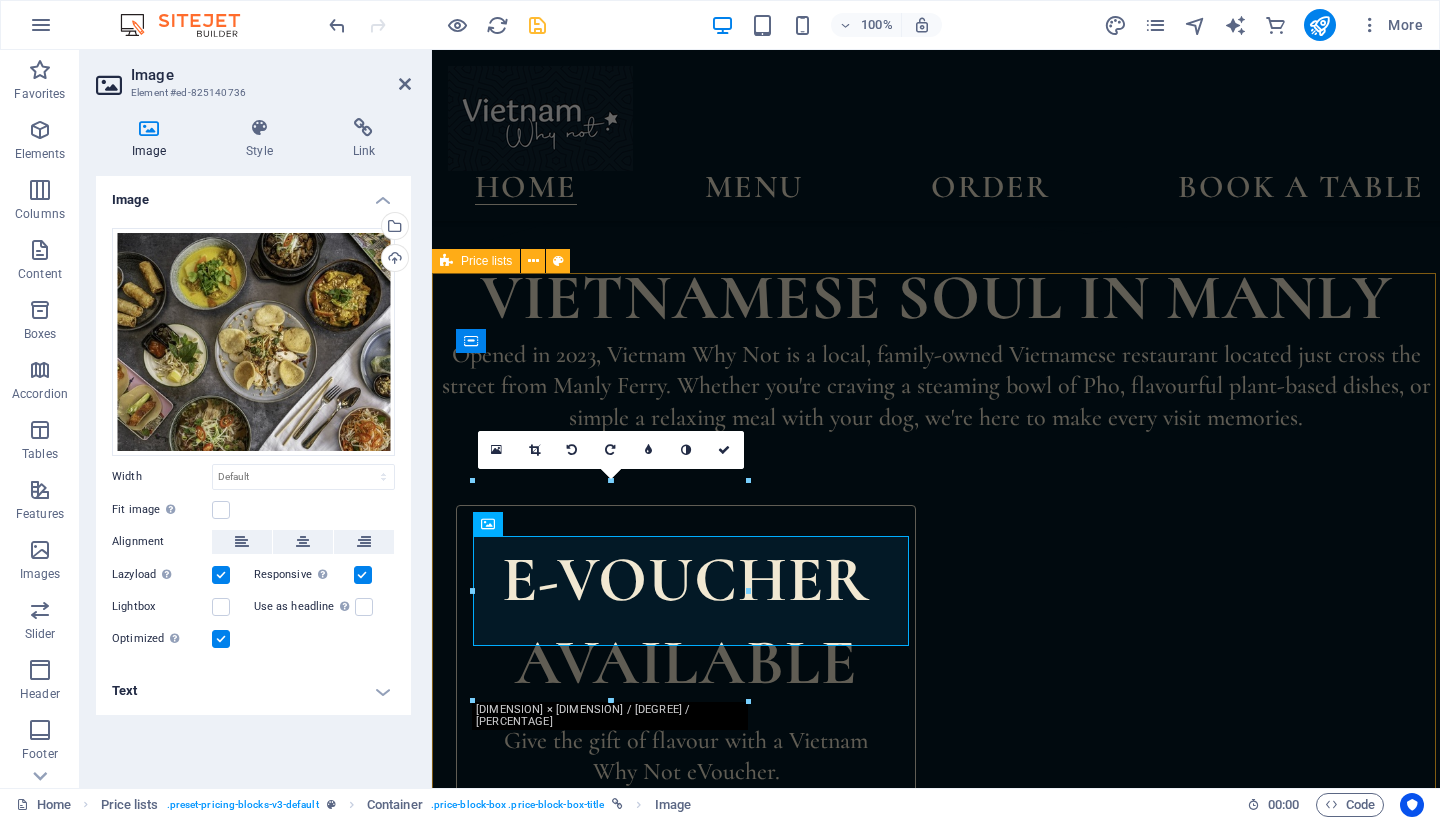 click on "Spring rolls Homemade pork - Crab & Prawn -  vegetarian (V) $ 11.90 Summer rolls Prawn - Low-carb Chicken - Tofu $ 10.90 Bao Buns Roasted crackling pork - Grilled Chicken - BBQ Duck - Tofu $ 14.90 Prawn Summer Rolls $ 10 Low-Carb Chicken Summer rolls $ 10 Tofu Summer rolls $ 10 Headline Lorem ipsum dolor sit amet, consectetur. $ 10 Lorem ipsum dolor sit amet, consectetur. $ 10 Lorem ipsum dolor sit amet, consectetur. $ 10 Lorem ipsum dolor sit amet, consectetur. $ 10 Lorem ipsum dolor sit amet, consectetur. $ 10 Lorem ipsum dolor sit amet, consectetur. $ 10 Headline Lorem ipsum dolor sit amet, consectetur. $ 10 Lorem ipsum dolor sit amet, consectetur. $ 10 Lorem ipsum dolor sit amet, consectetur. $ 10 Lorem ipsum dolor sit amet, consectetur. $ 10 Lorem ipsum dolor sit amet, consectetur. $ 10 Lorem ipsum dolor sit amet, consectetur. $ 10" at bounding box center (936, 2142) 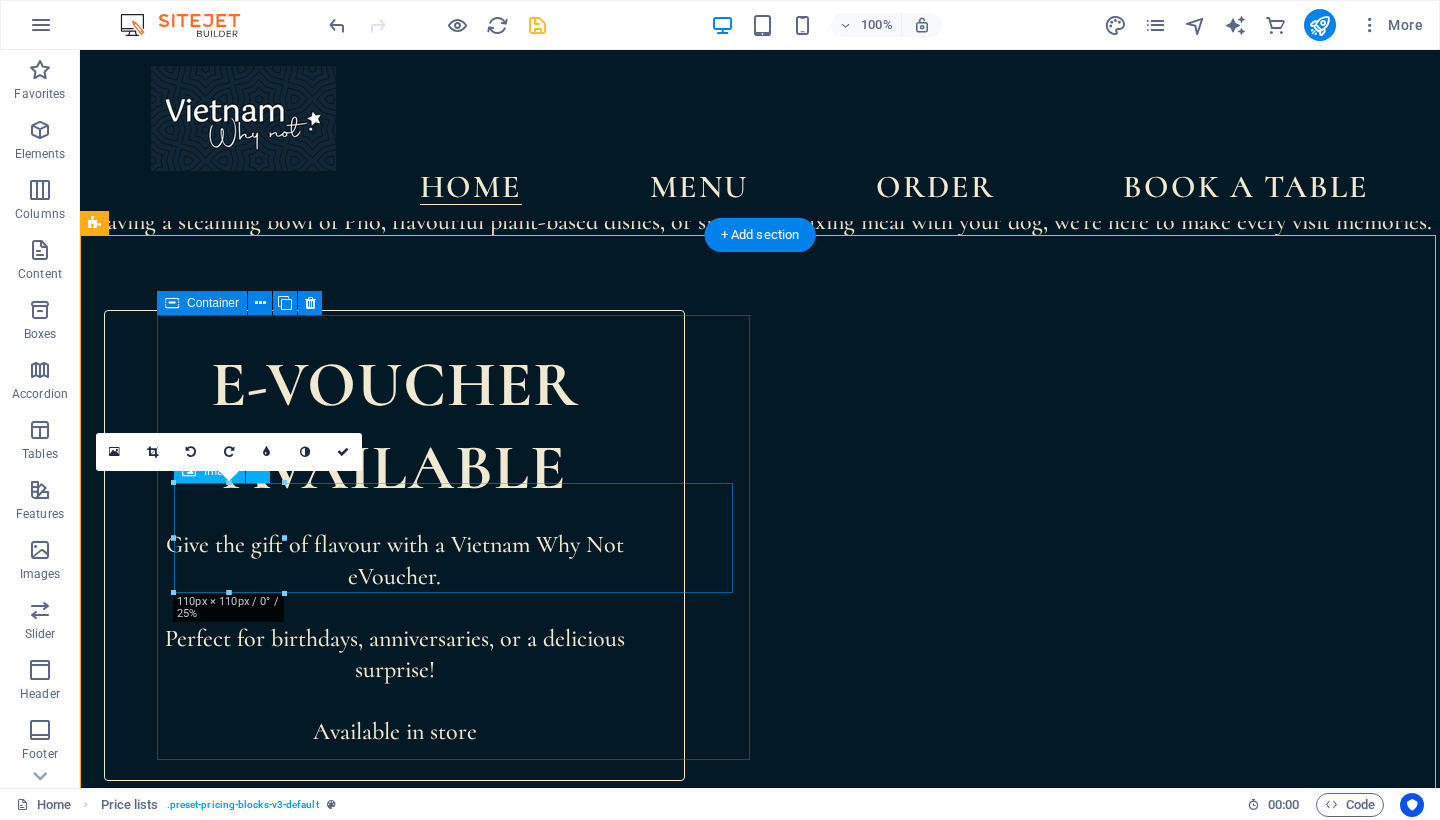 click at bounding box center [231, 1509] 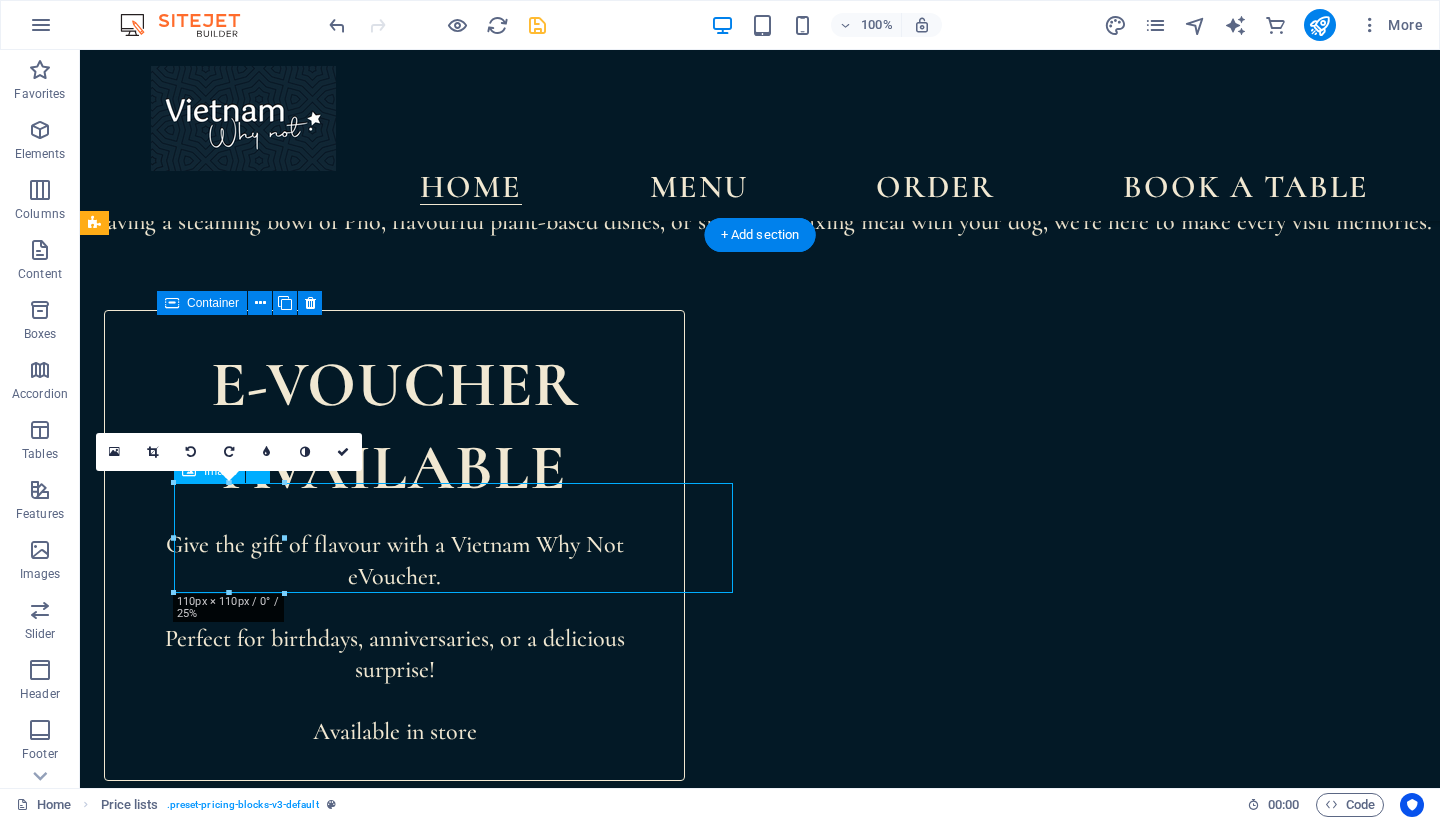 click at bounding box center (231, 1509) 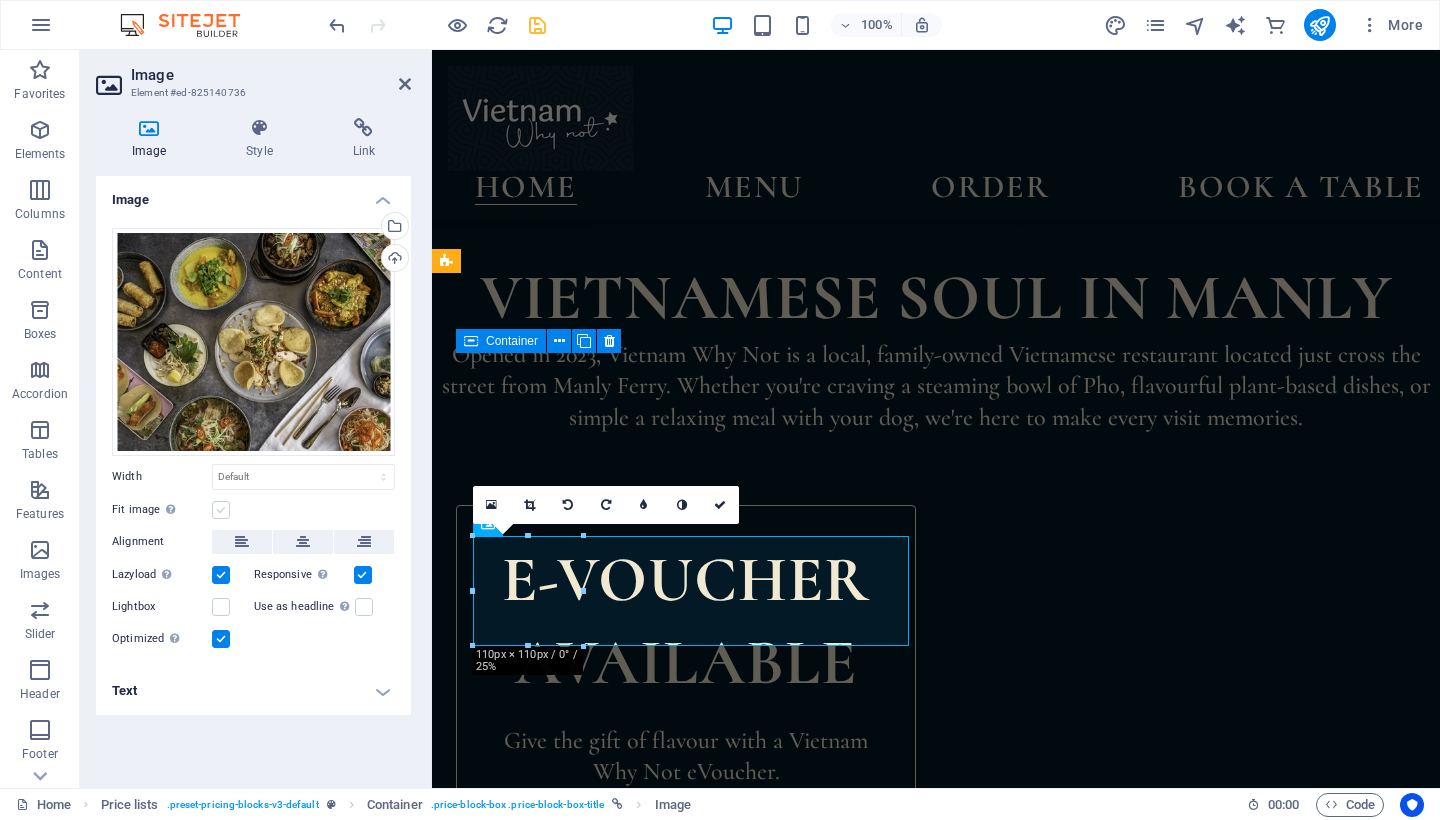 click at bounding box center (221, 510) 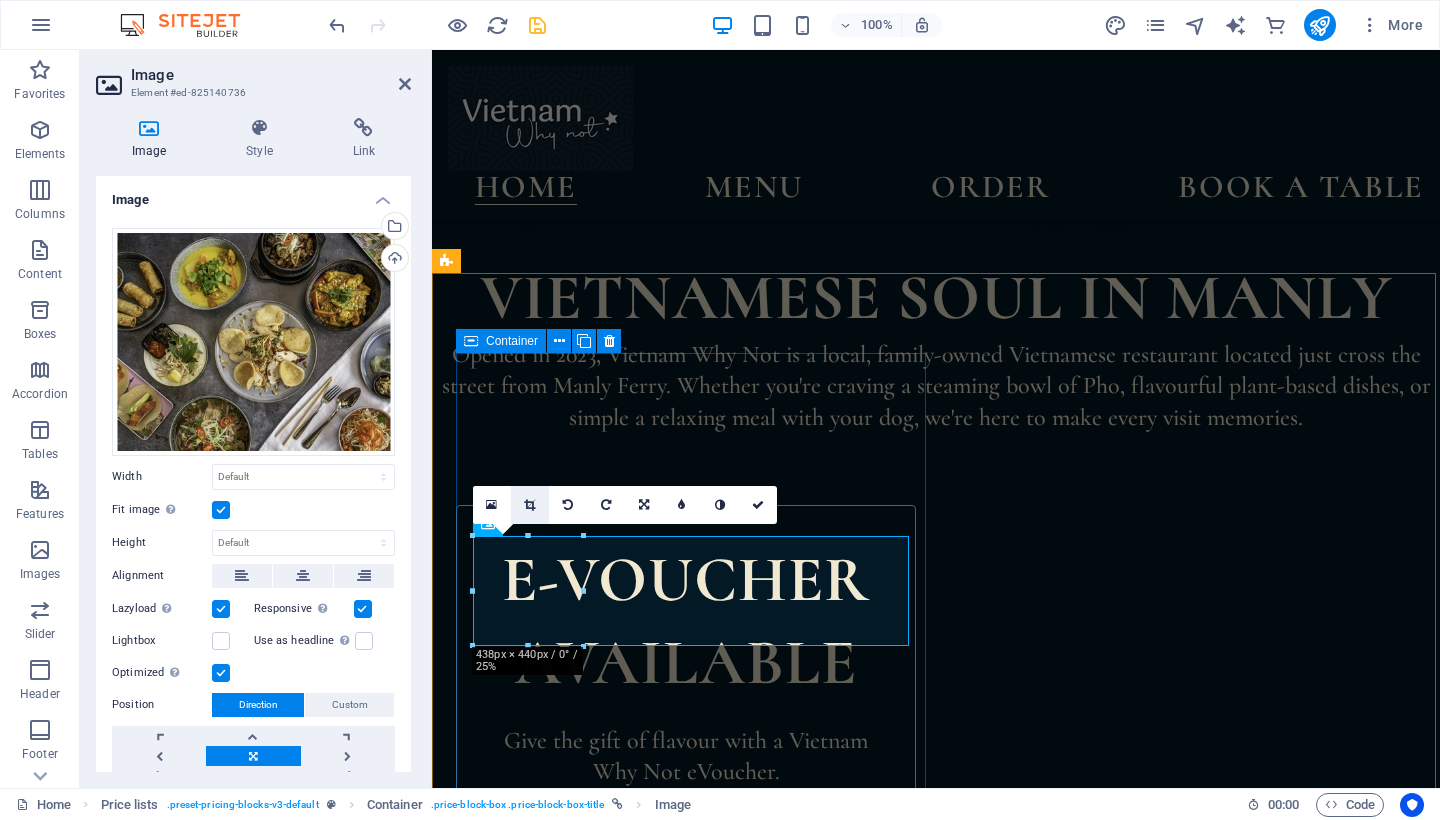 click at bounding box center [529, 505] 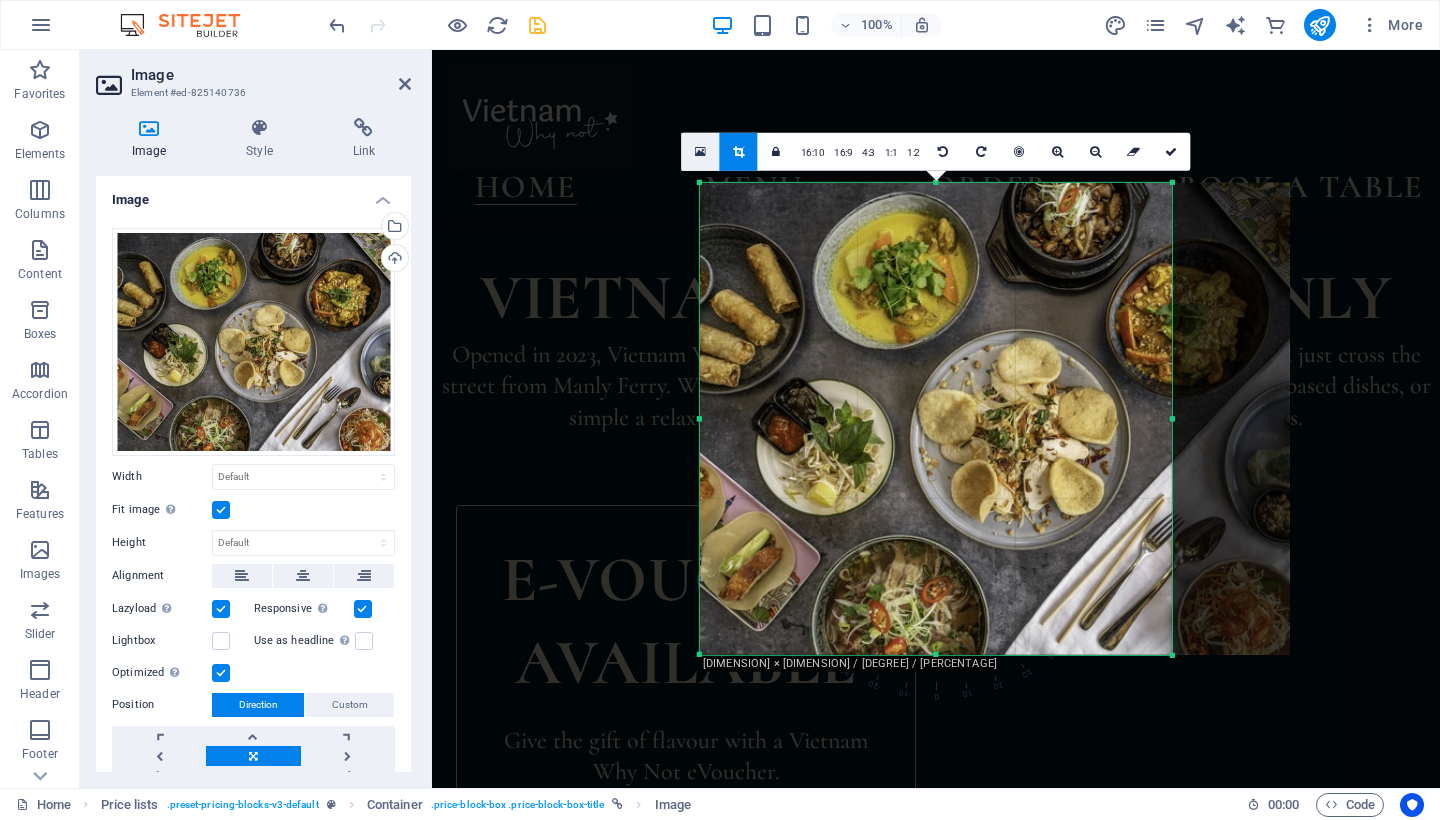 click at bounding box center [700, 152] 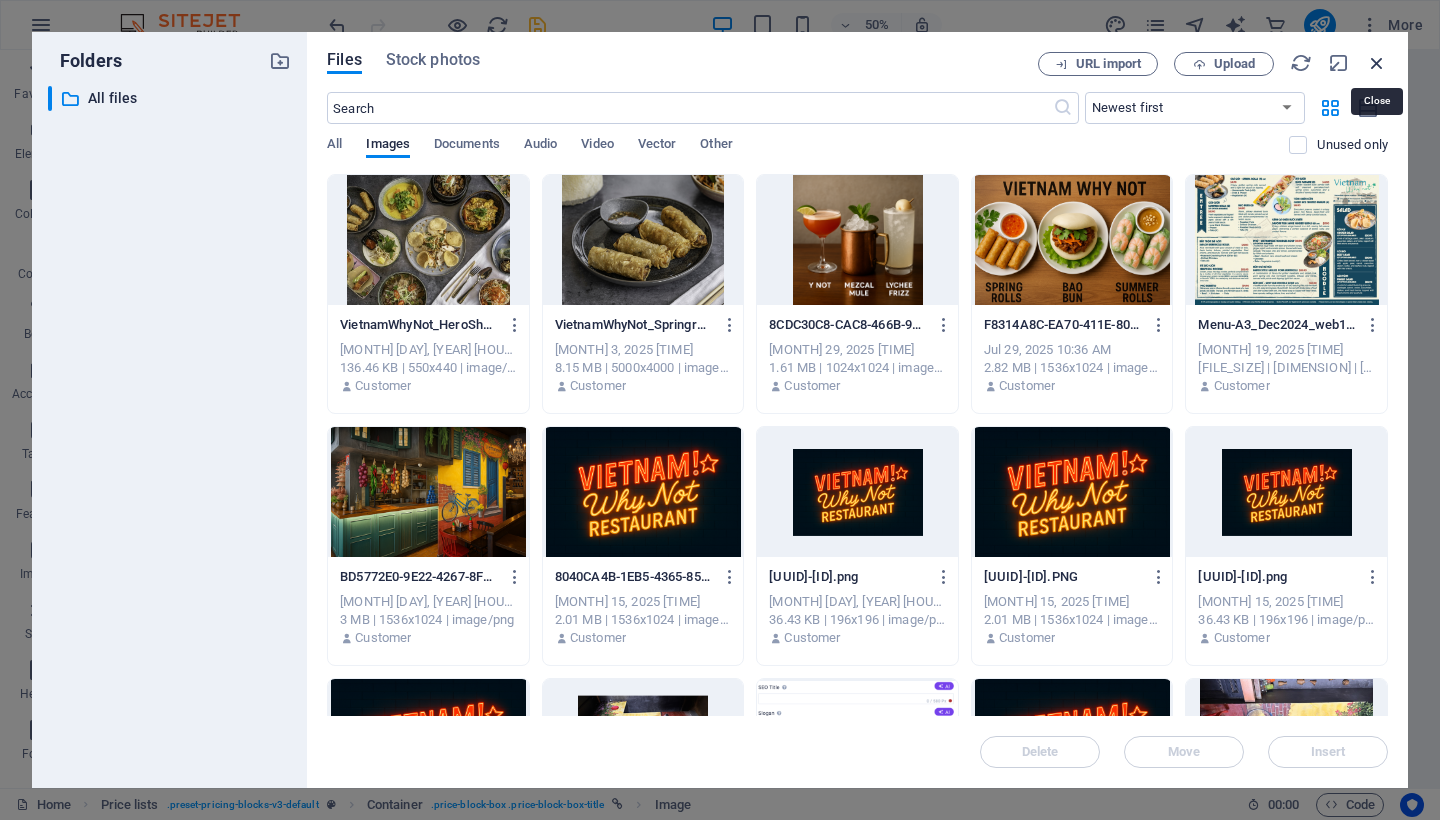 click at bounding box center (1377, 63) 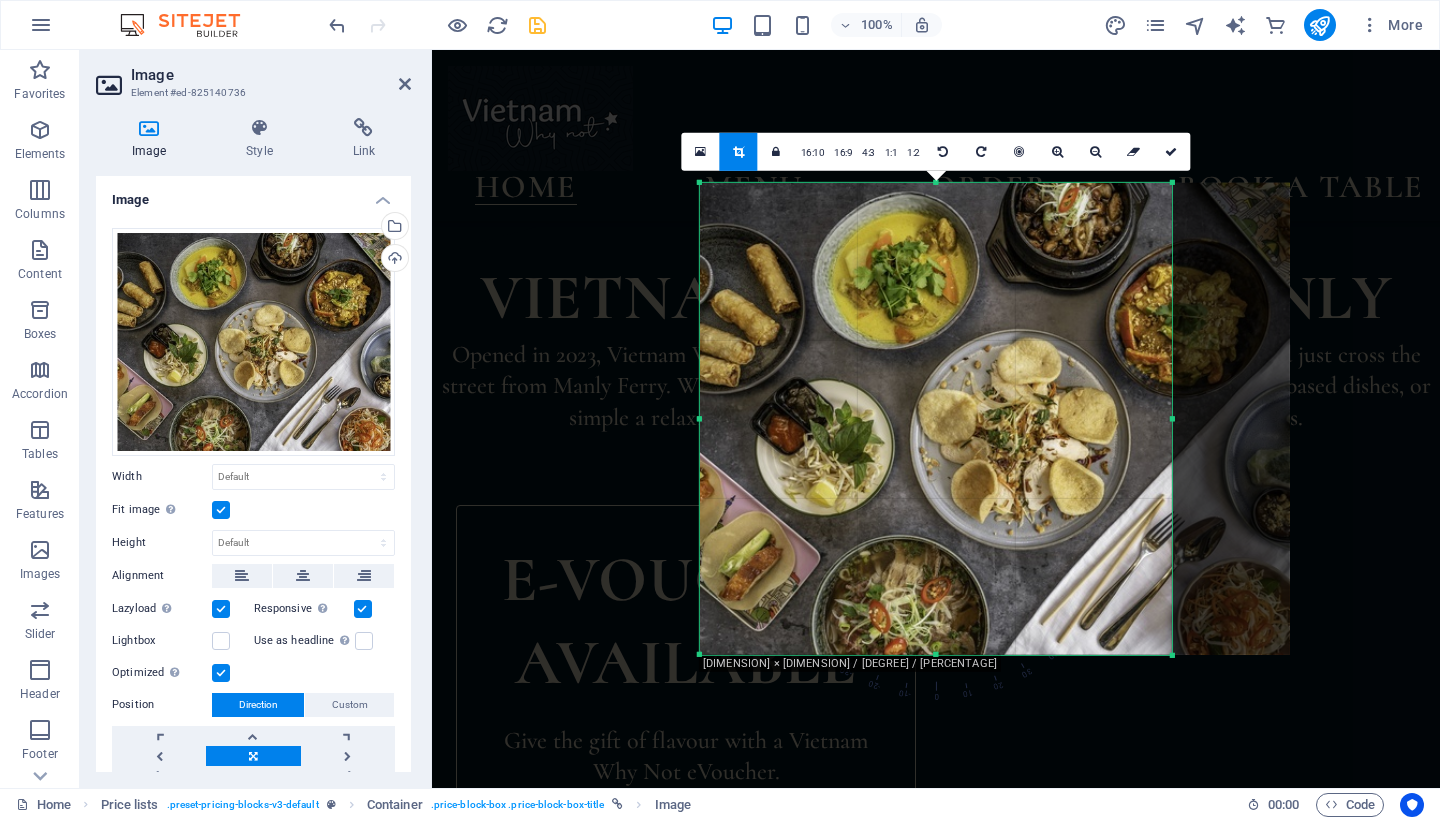 click at bounding box center [936, 915] 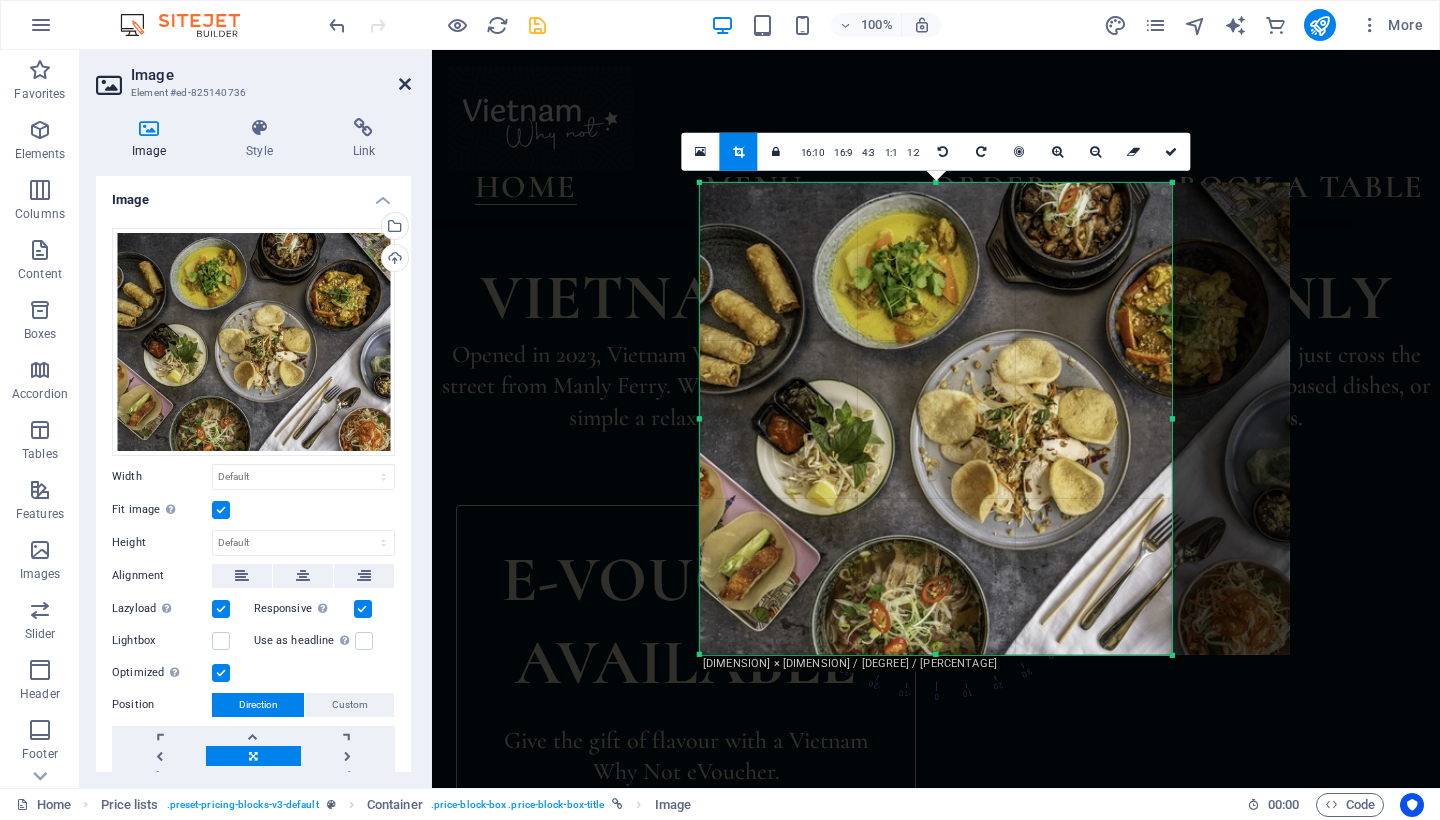 drag, startPoint x: 402, startPoint y: 82, endPoint x: 322, endPoint y: 34, distance: 93.29523 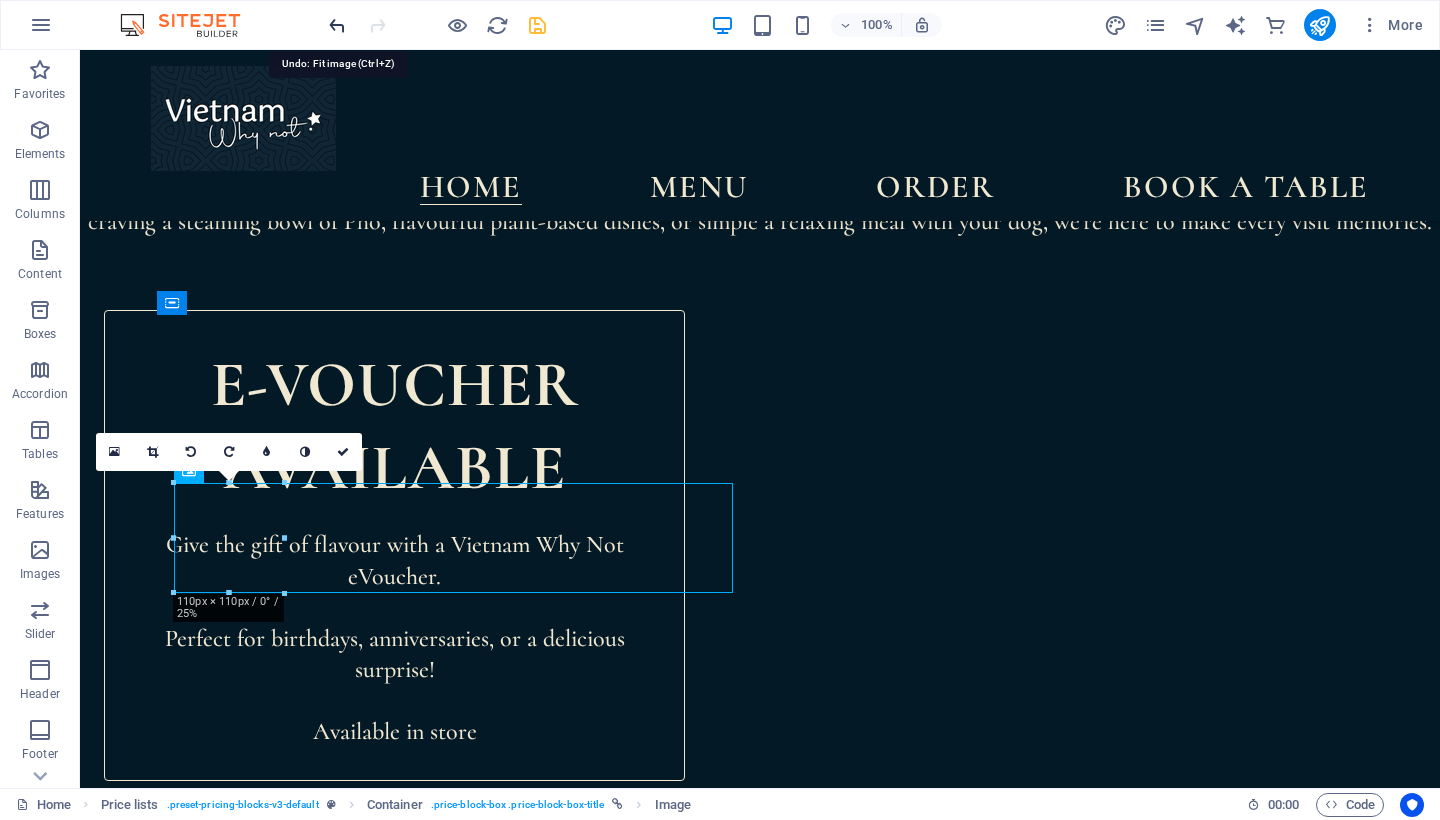 click at bounding box center [337, 25] 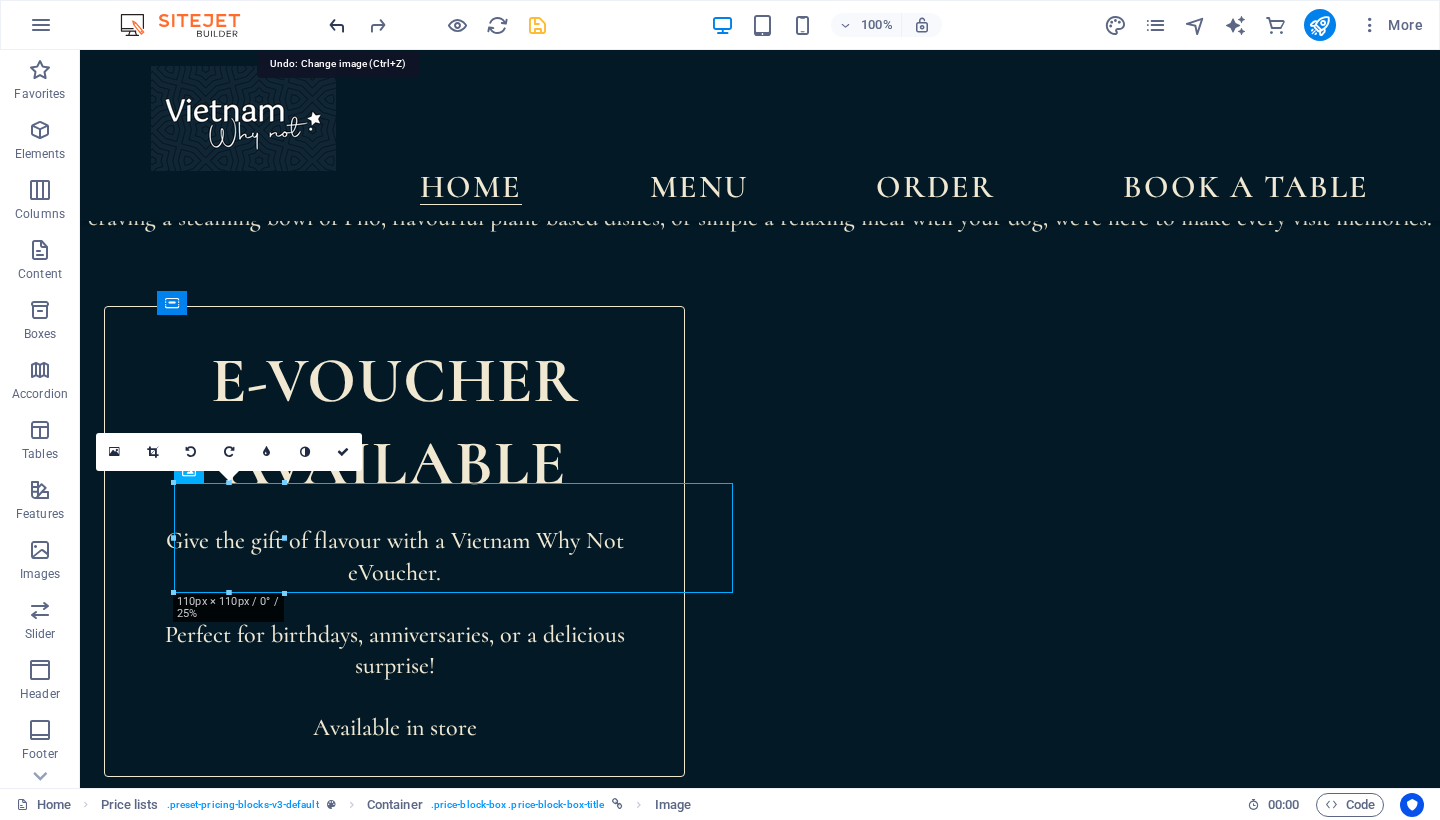 click at bounding box center (337, 25) 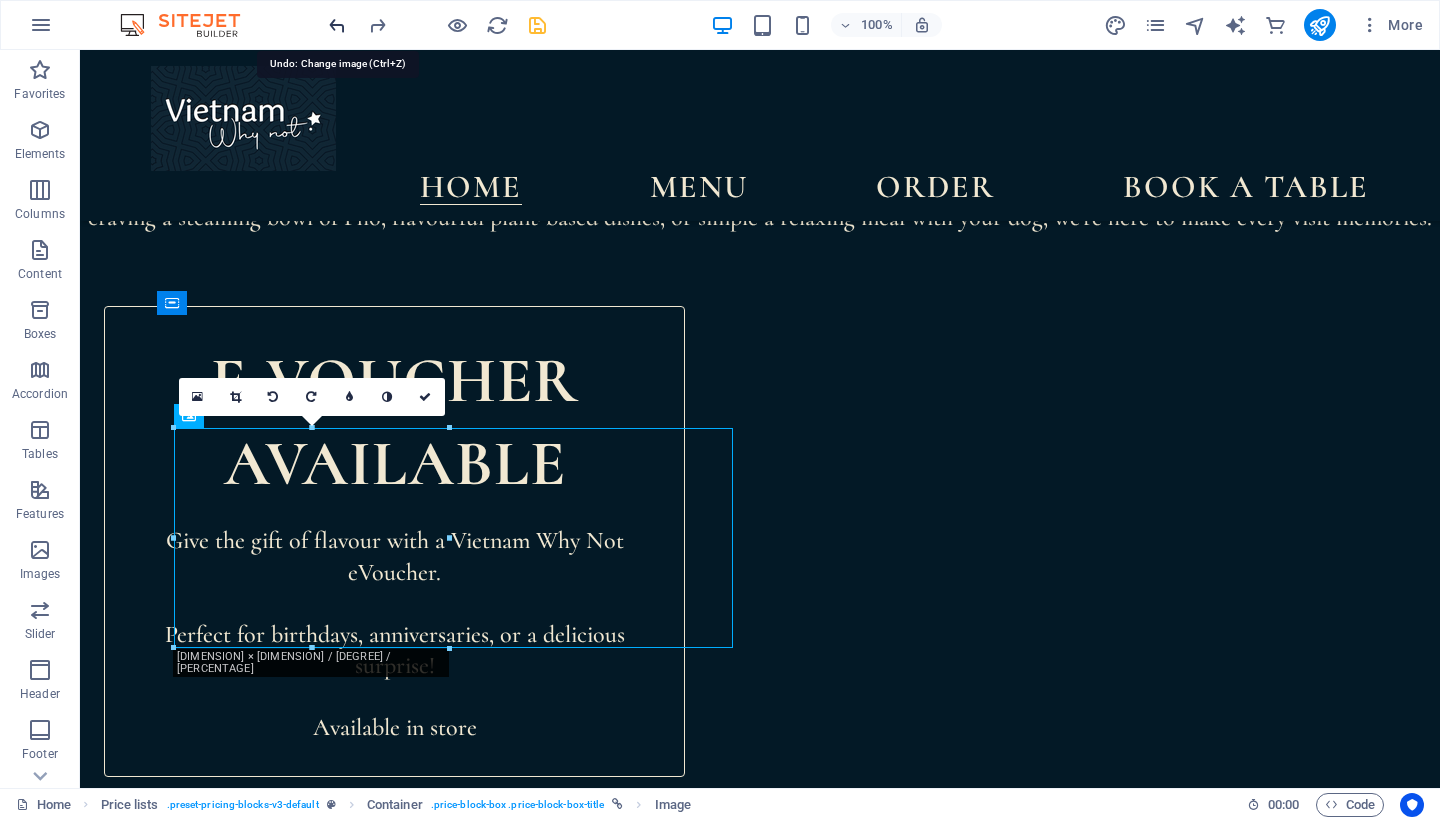 click at bounding box center (337, 25) 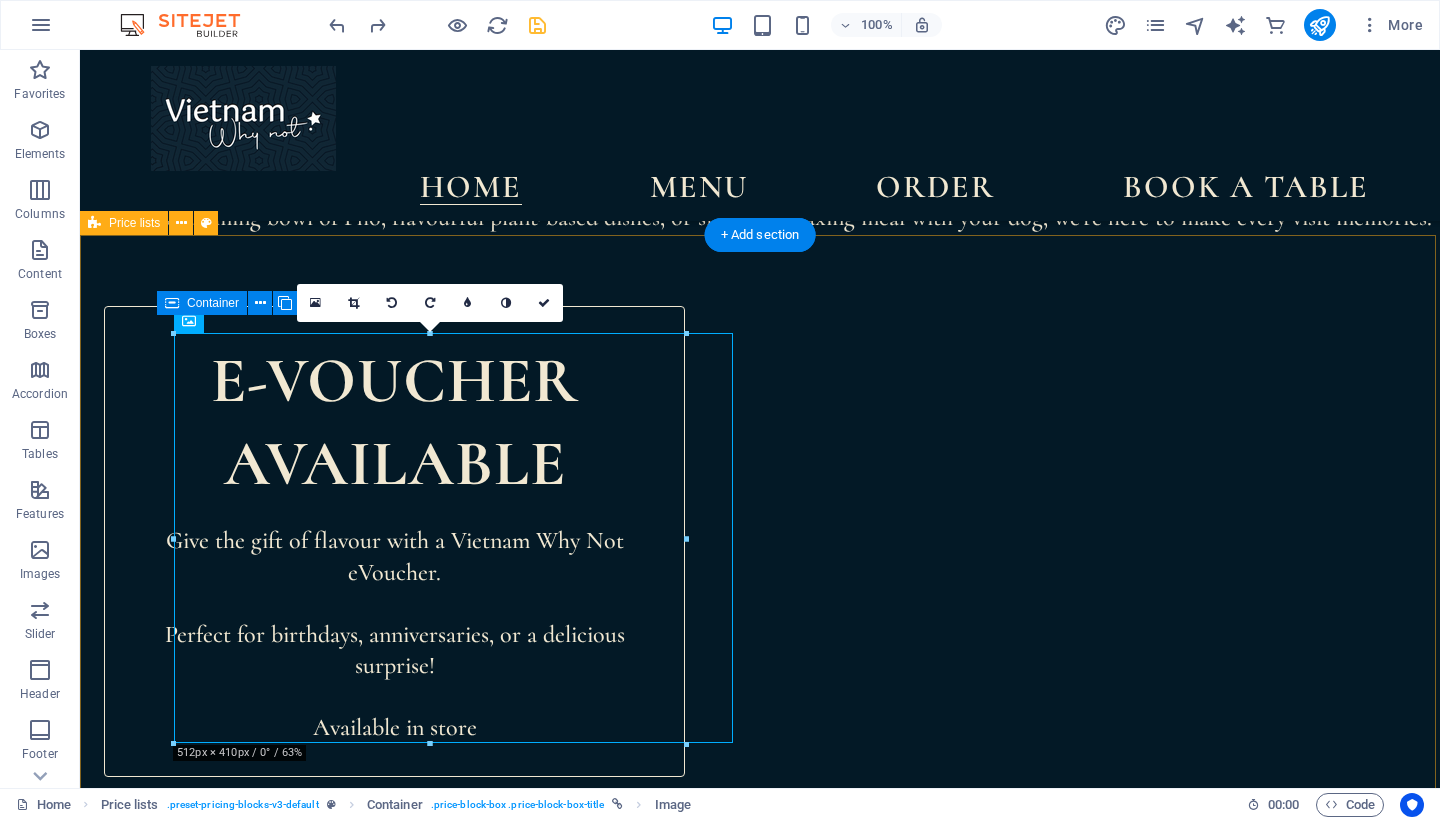 click on "Spring rolls Homemade pork - Crab & Prawn -  vegetarian (V) $ 11.90 Summer rolls Prawn - Low-carb Chicken - Tofu $ 10.90 Bao Buns Roasted crackling pork - Grilled Chicken - BBQ Duck - Tofu $ 14.90 Prawn Summer Rolls $ 10 Low-Carb Chicken Summer rolls $ 10 Tofu Summer rolls $ 10 Headline Lorem ipsum dolor sit amet, consectetur. $ 10 Lorem ipsum dolor sit amet, consectetur. $ 10 Lorem ipsum dolor sit amet, consectetur. $ 10 Lorem ipsum dolor sit amet, consectetur. $ 10 Lorem ipsum dolor sit amet, consectetur. $ 10 Lorem ipsum dolor sit amet, consectetur. $ 10 Headline Lorem ipsum dolor sit amet, consectetur. $ 10 Lorem ipsum dolor sit amet, consectetur. $ 10 Lorem ipsum dolor sit amet, consectetur. $ 10 Lorem ipsum dolor sit amet, consectetur. $ 10 Lorem ipsum dolor sit amet, consectetur. $ 10 Lorem ipsum dolor sit amet, consectetur. $ 10" at bounding box center [760, 1844] 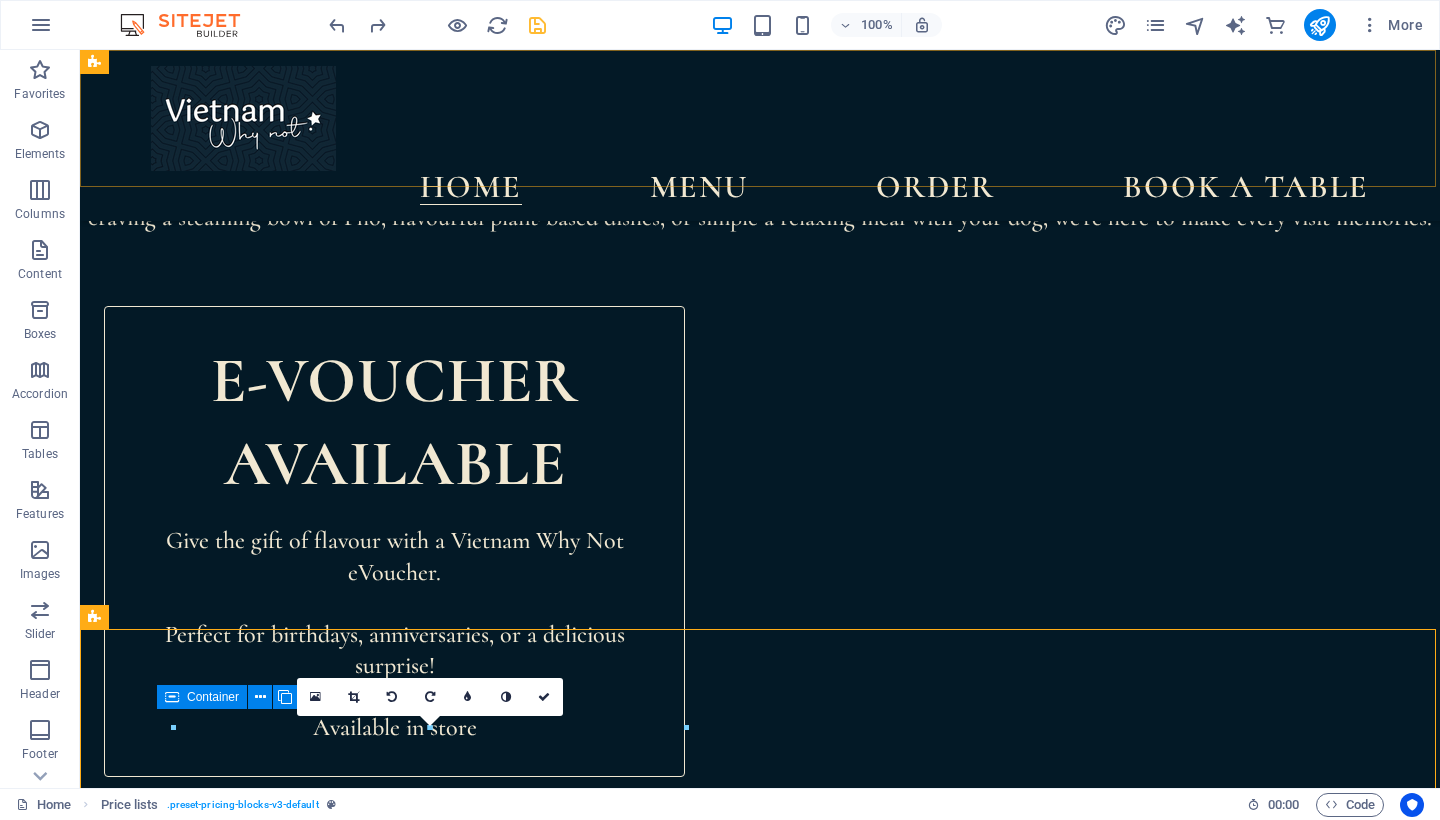 scroll, scrollTop: 851, scrollLeft: 0, axis: vertical 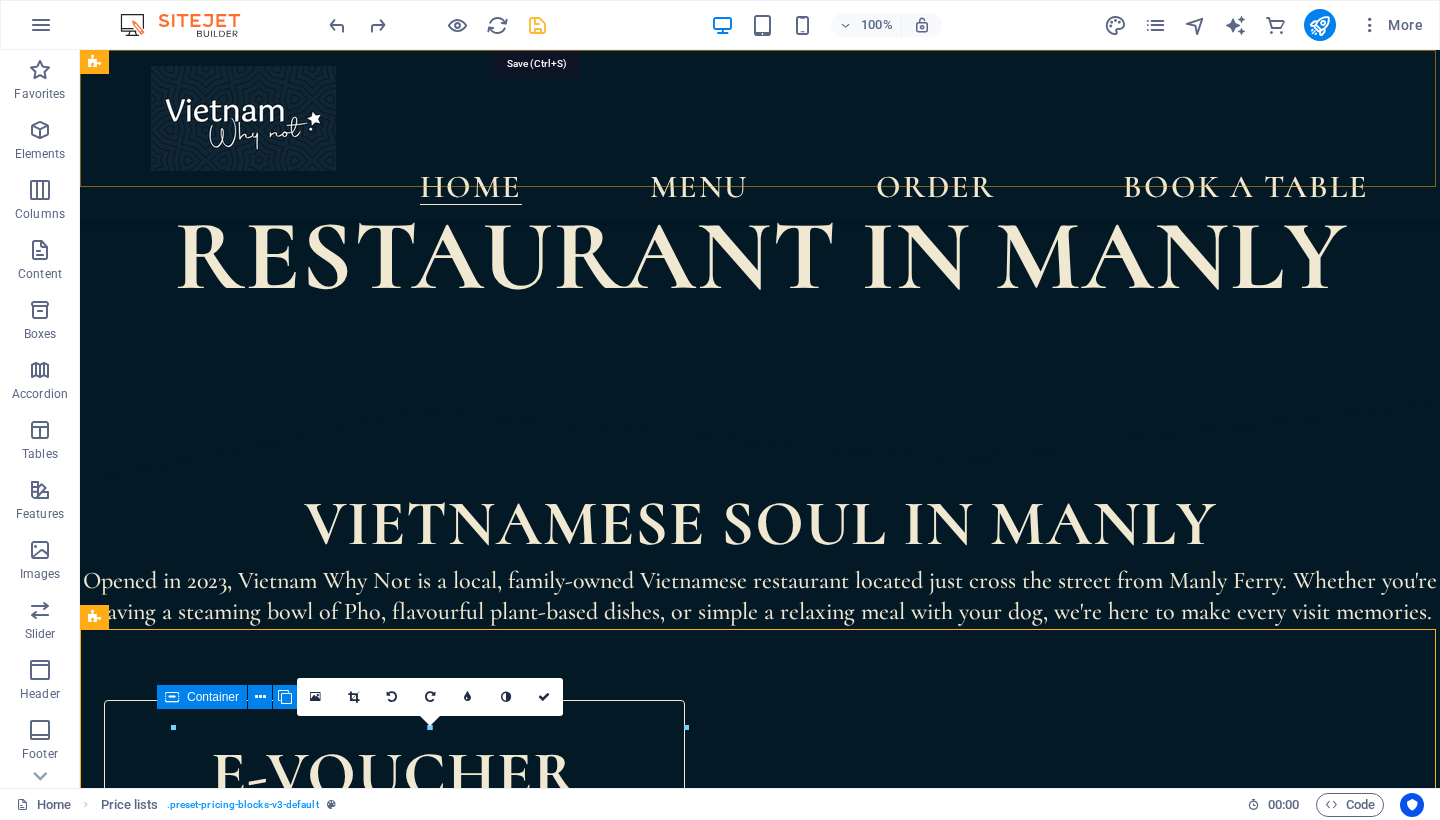 click at bounding box center (537, 25) 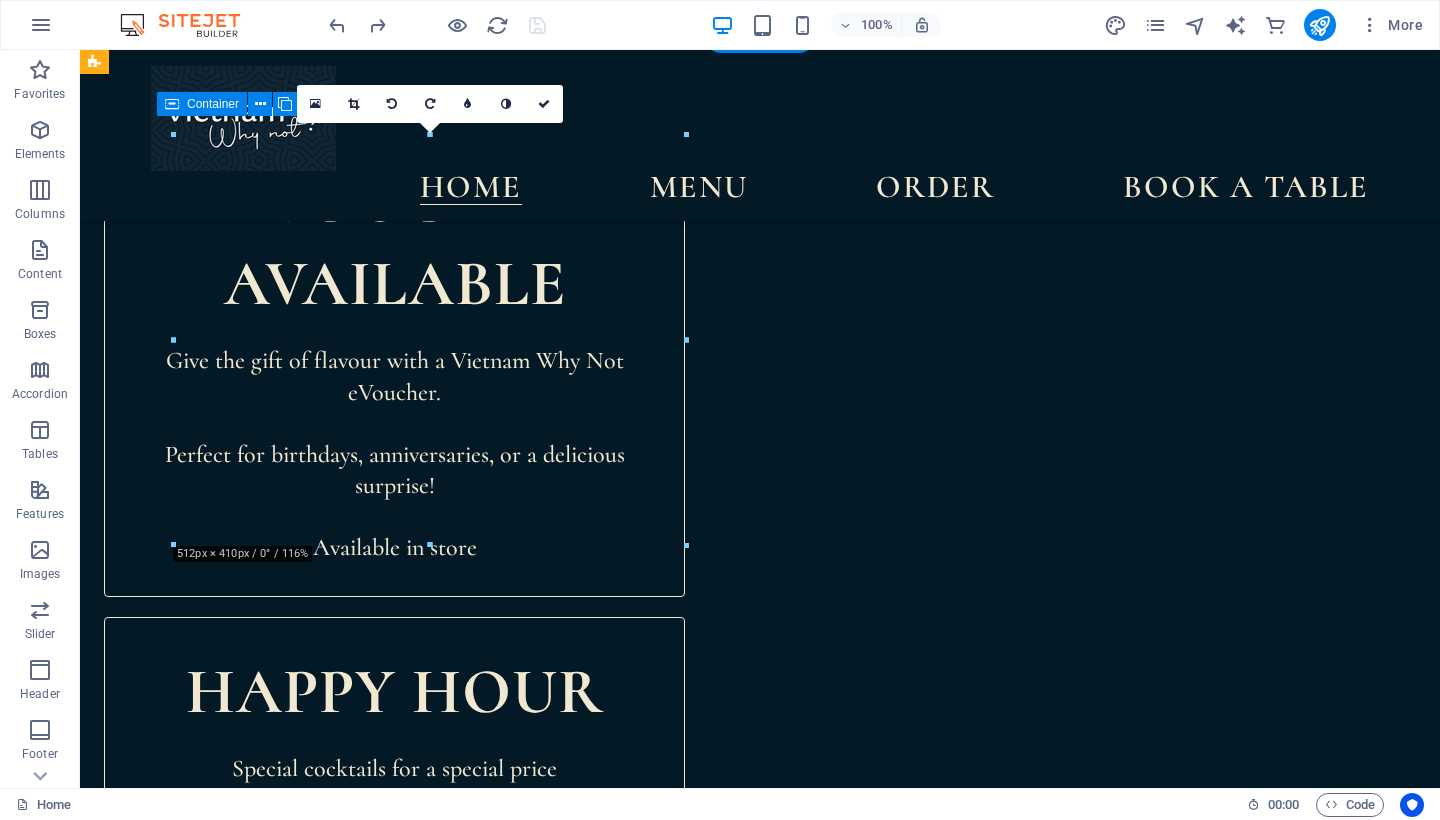 scroll, scrollTop: 1445, scrollLeft: 0, axis: vertical 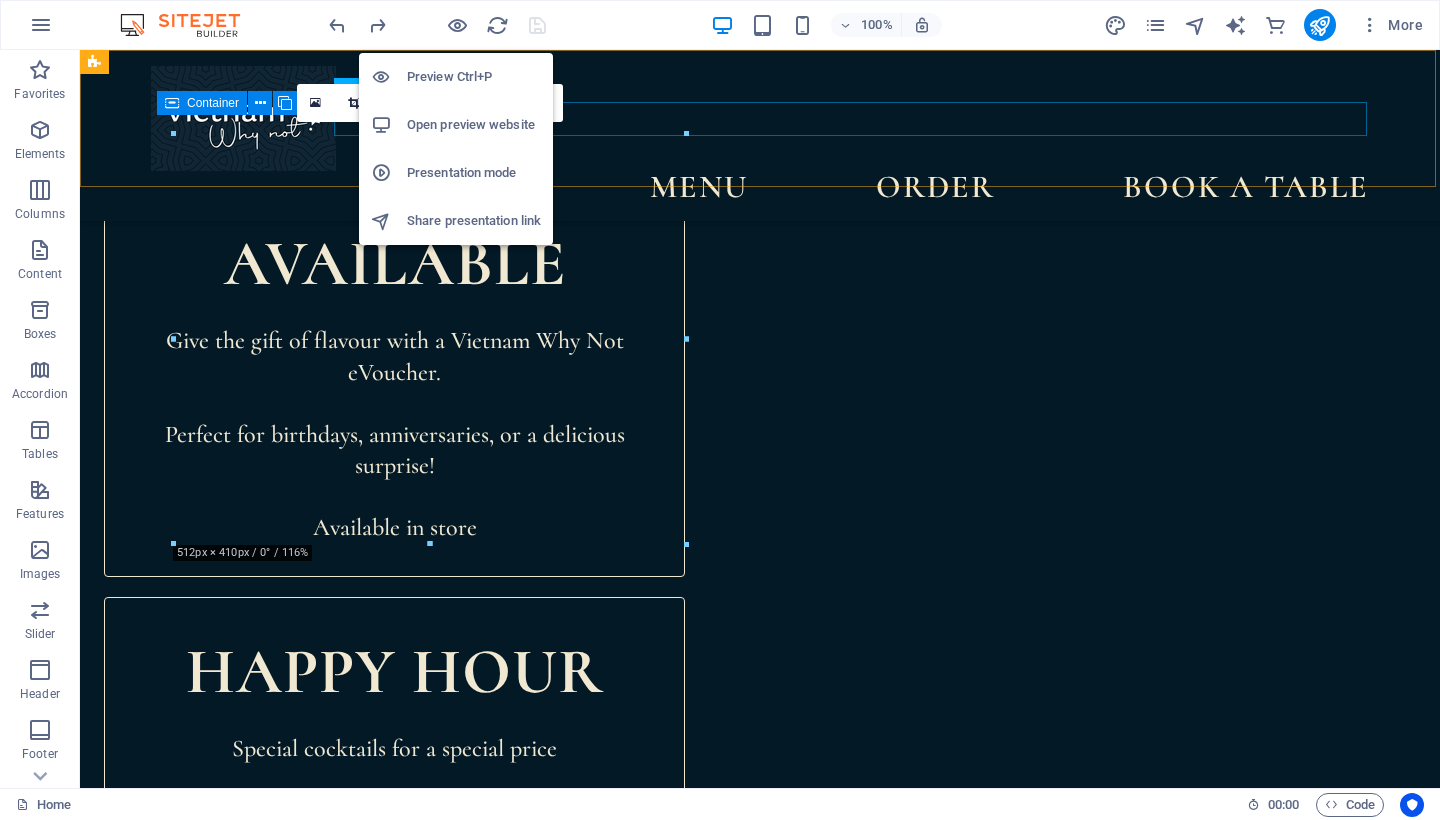 click on "Open preview website" at bounding box center (474, 125) 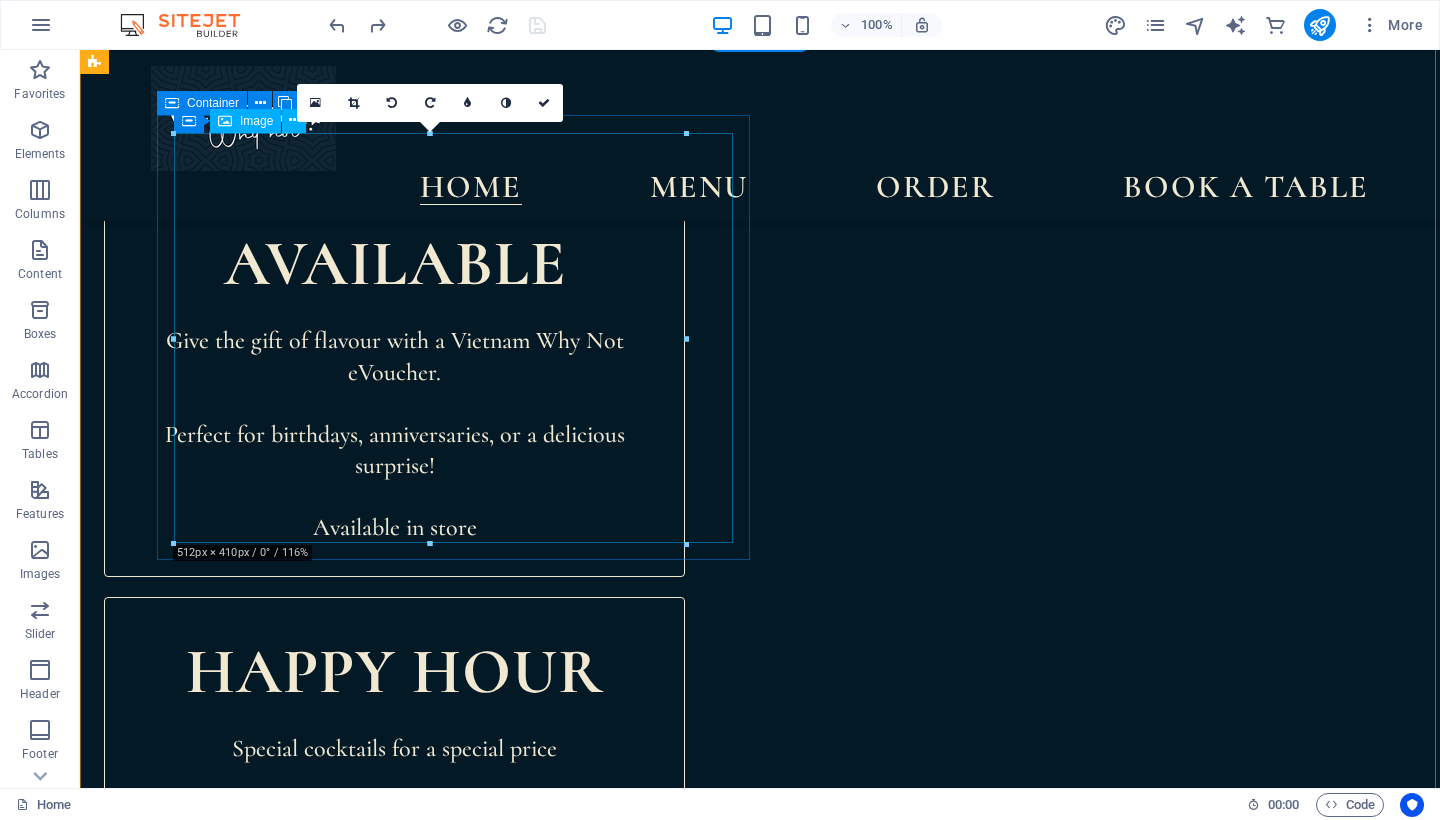 click at bounding box center (432, 1305) 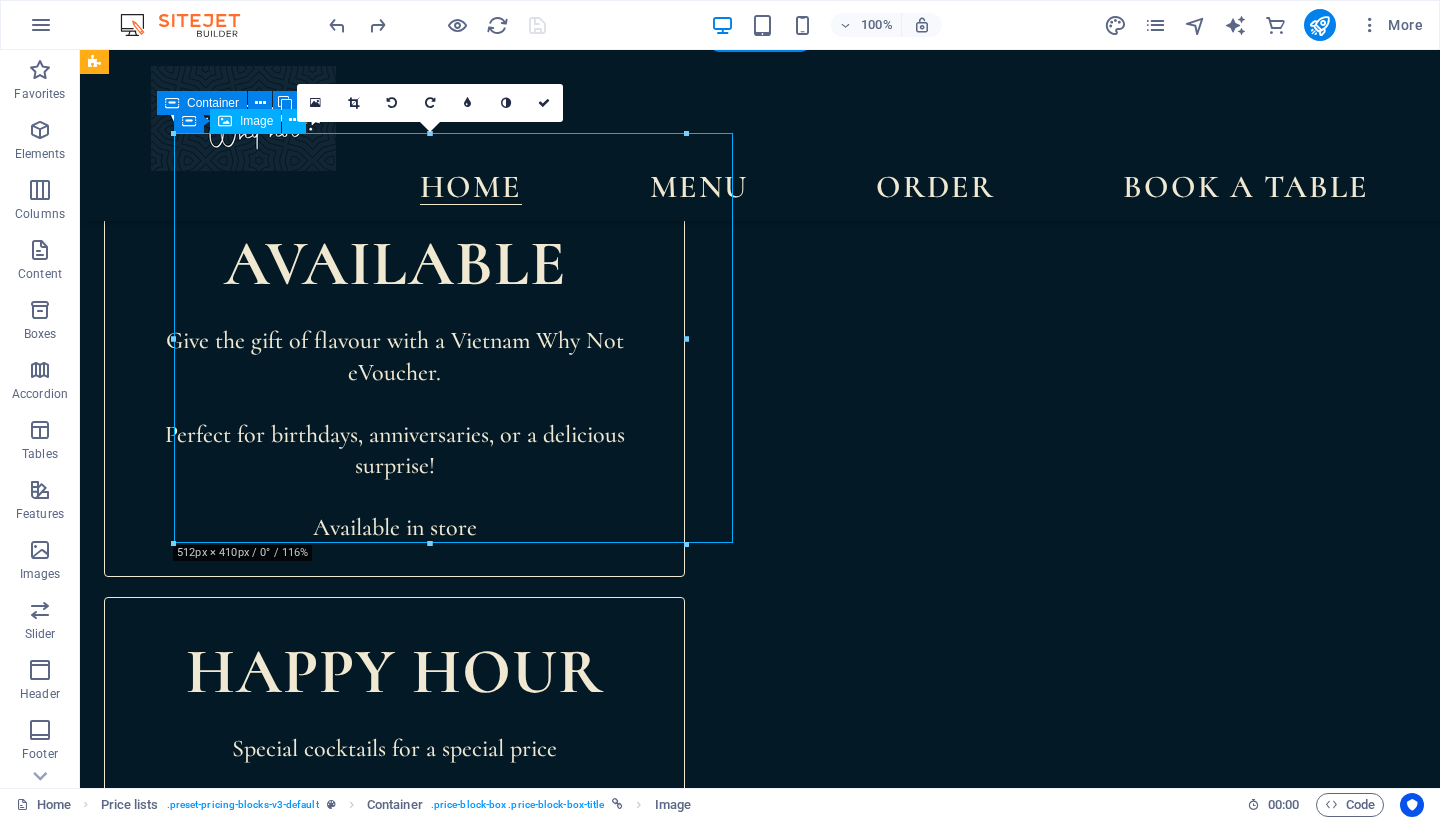 click at bounding box center (432, 1305) 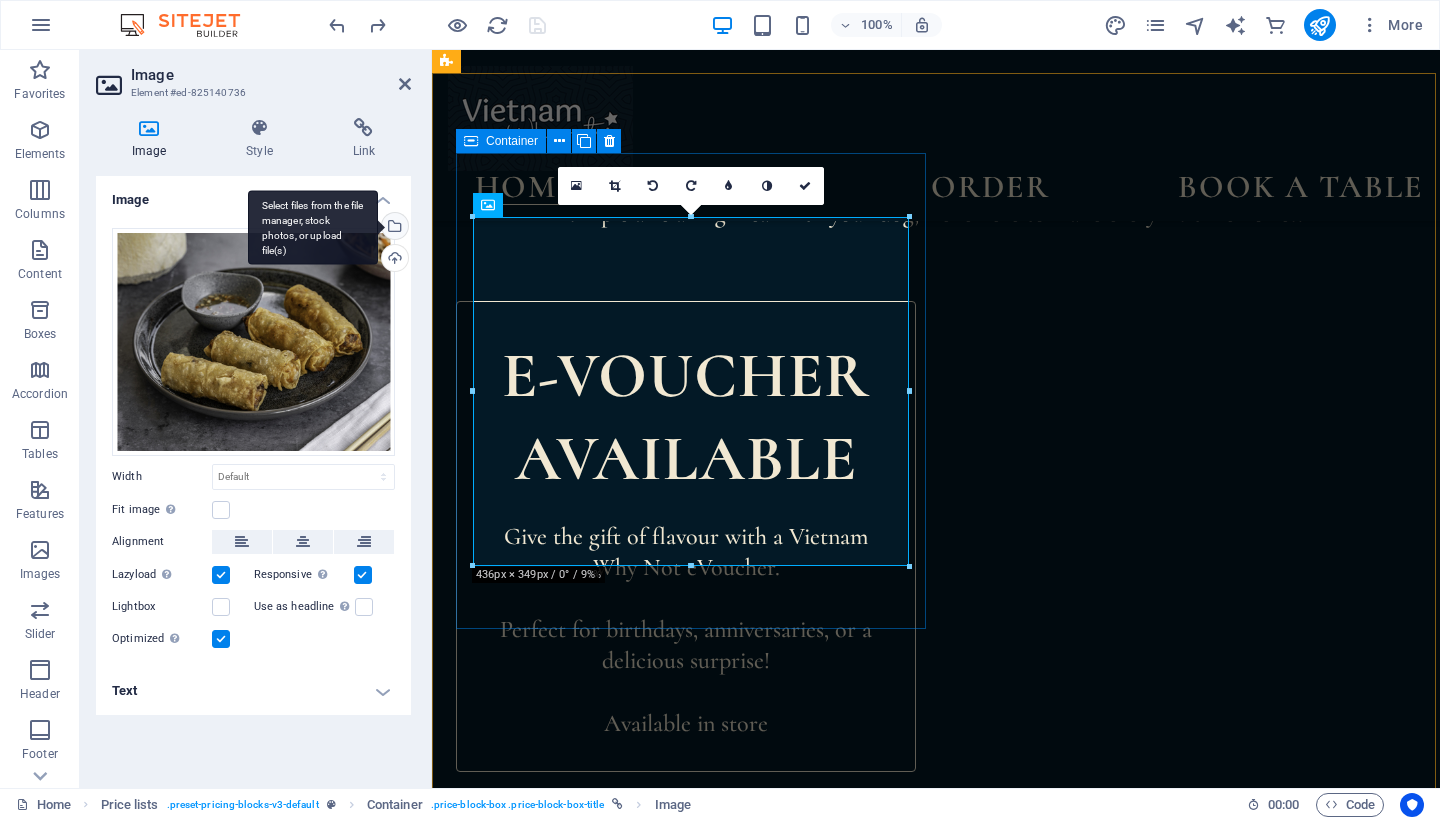 click on "Select files from the file manager, stock photos, or upload file(s)" at bounding box center (393, 228) 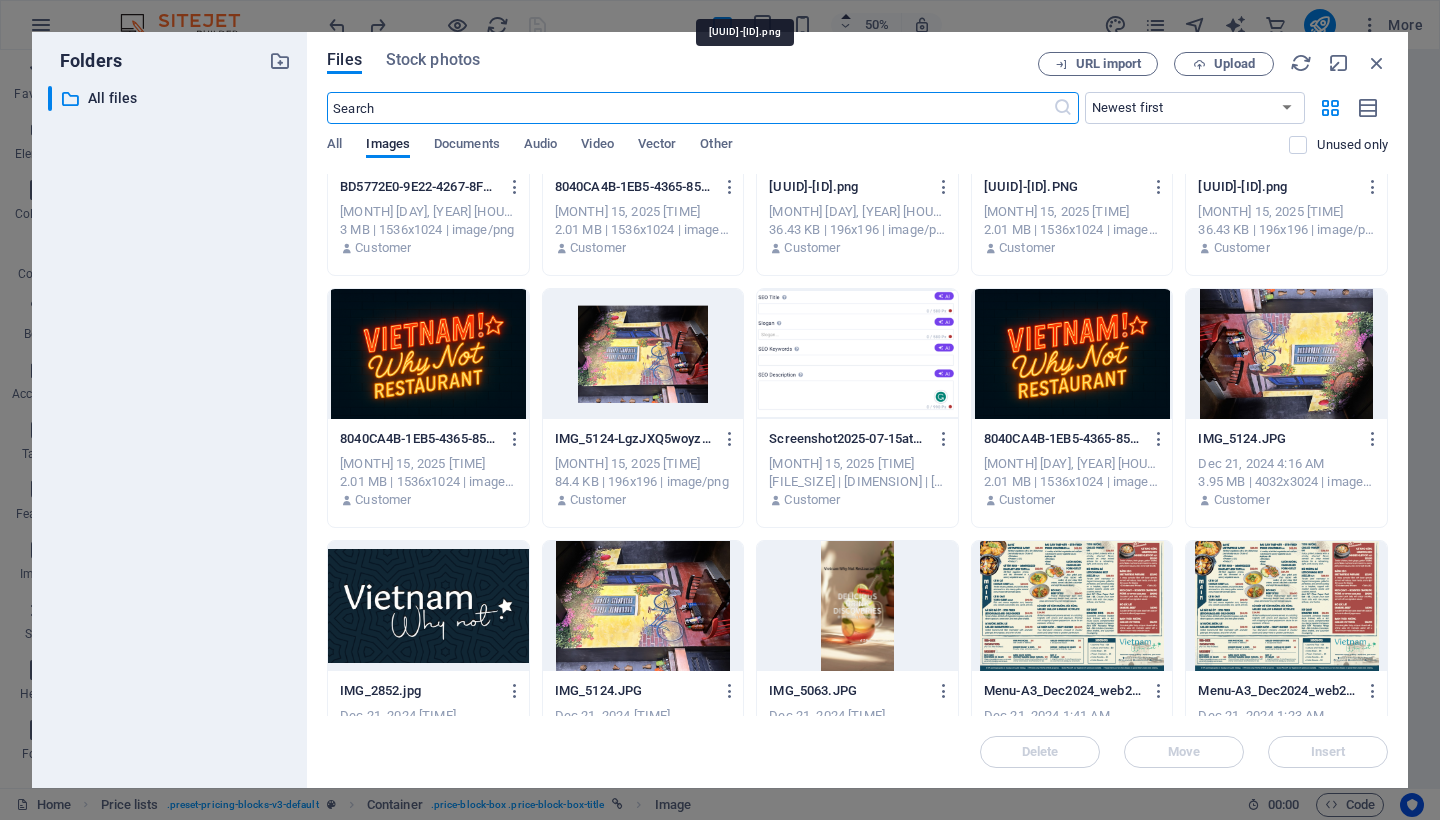 scroll, scrollTop: 612, scrollLeft: 0, axis: vertical 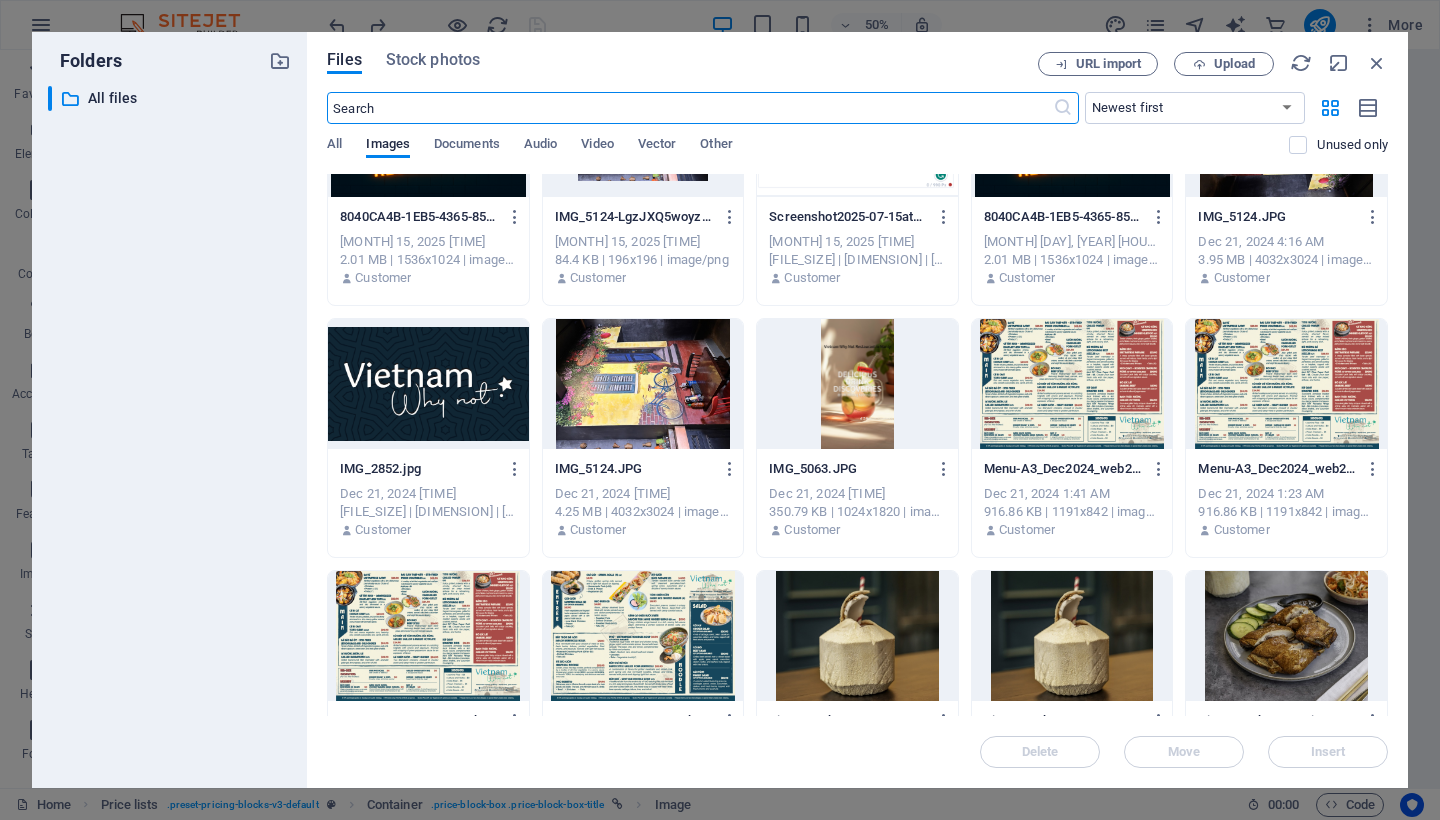 click at bounding box center [1286, 384] 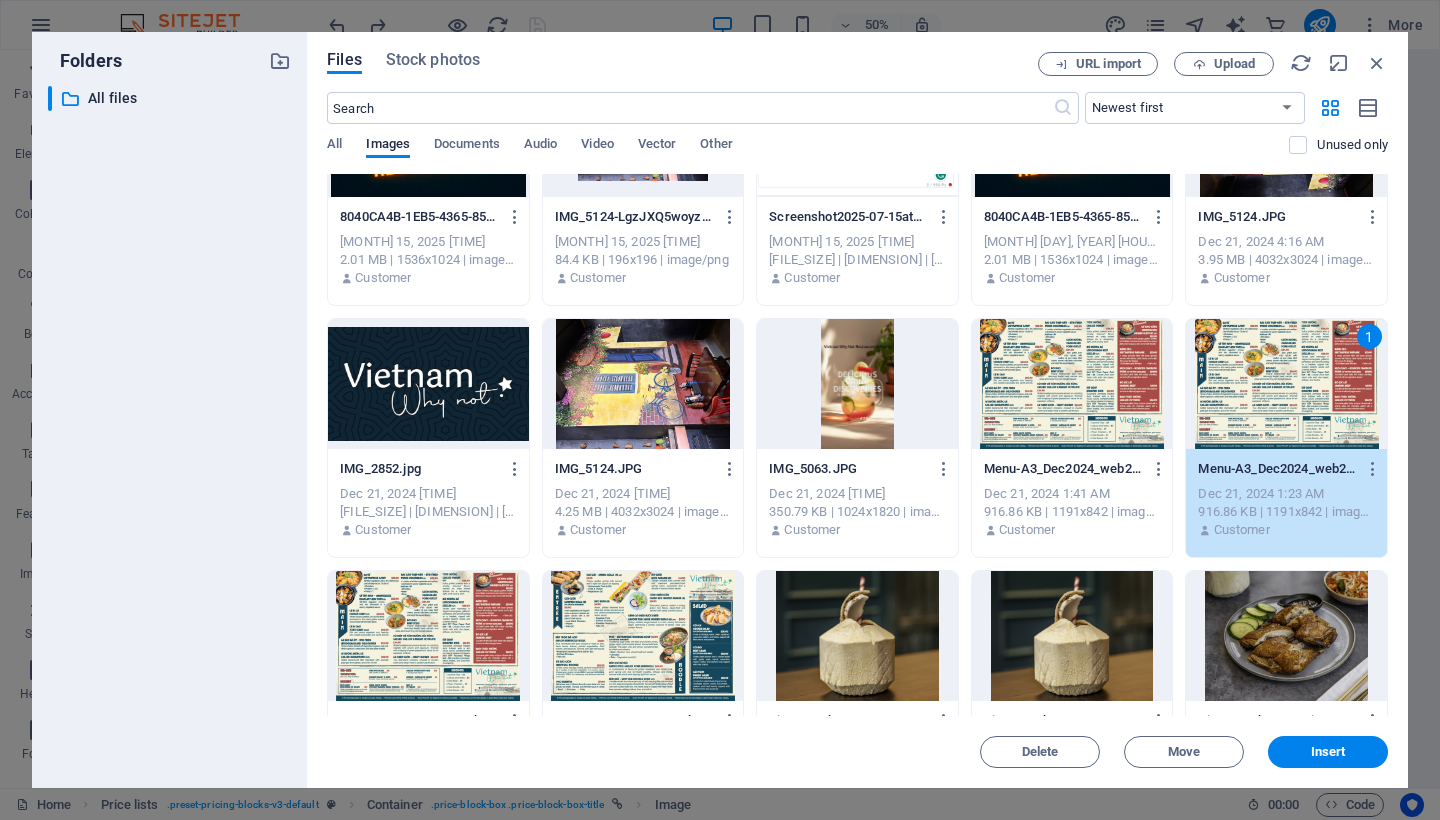 scroll, scrollTop: 678, scrollLeft: 0, axis: vertical 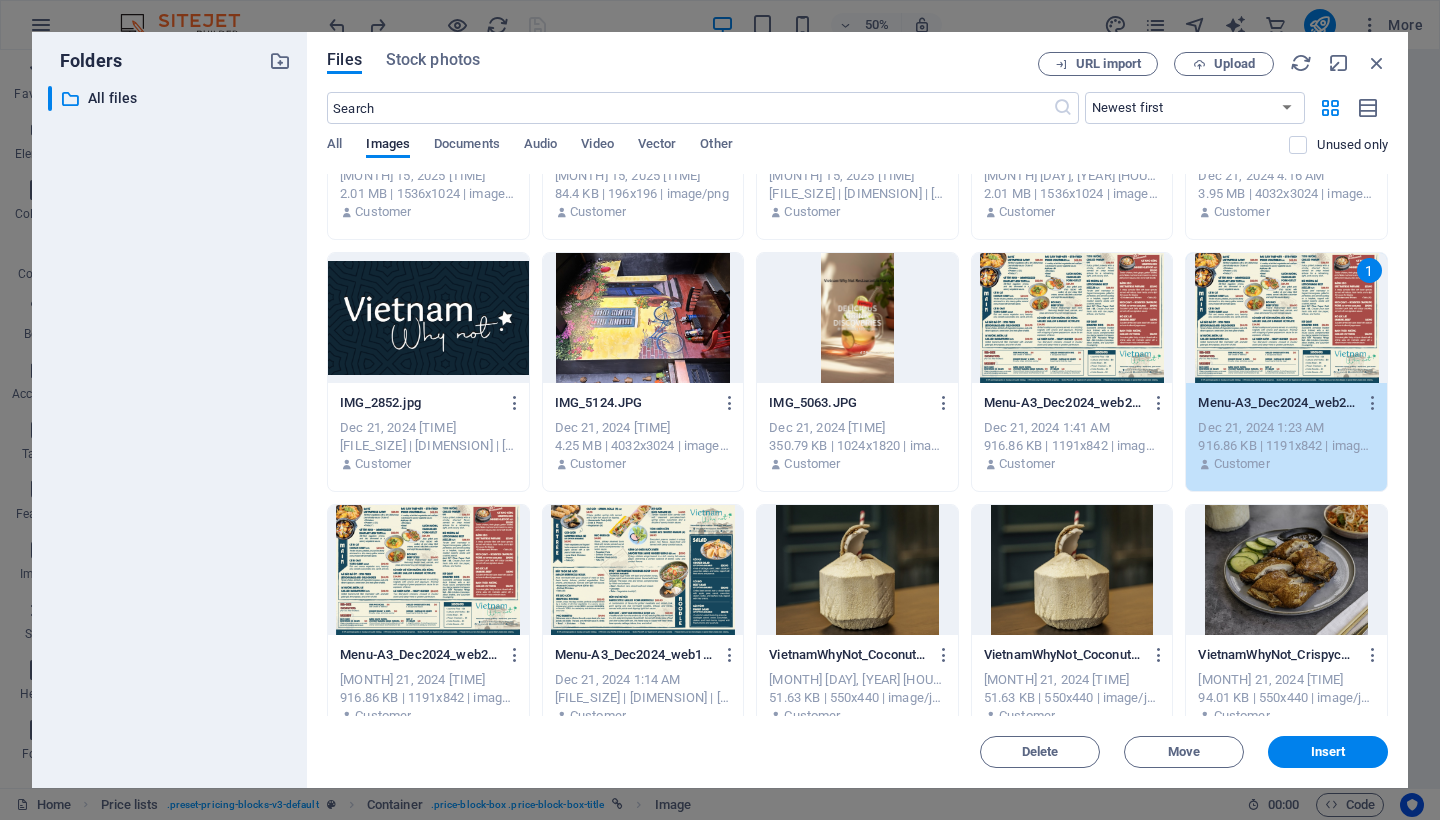 click at bounding box center (643, 570) 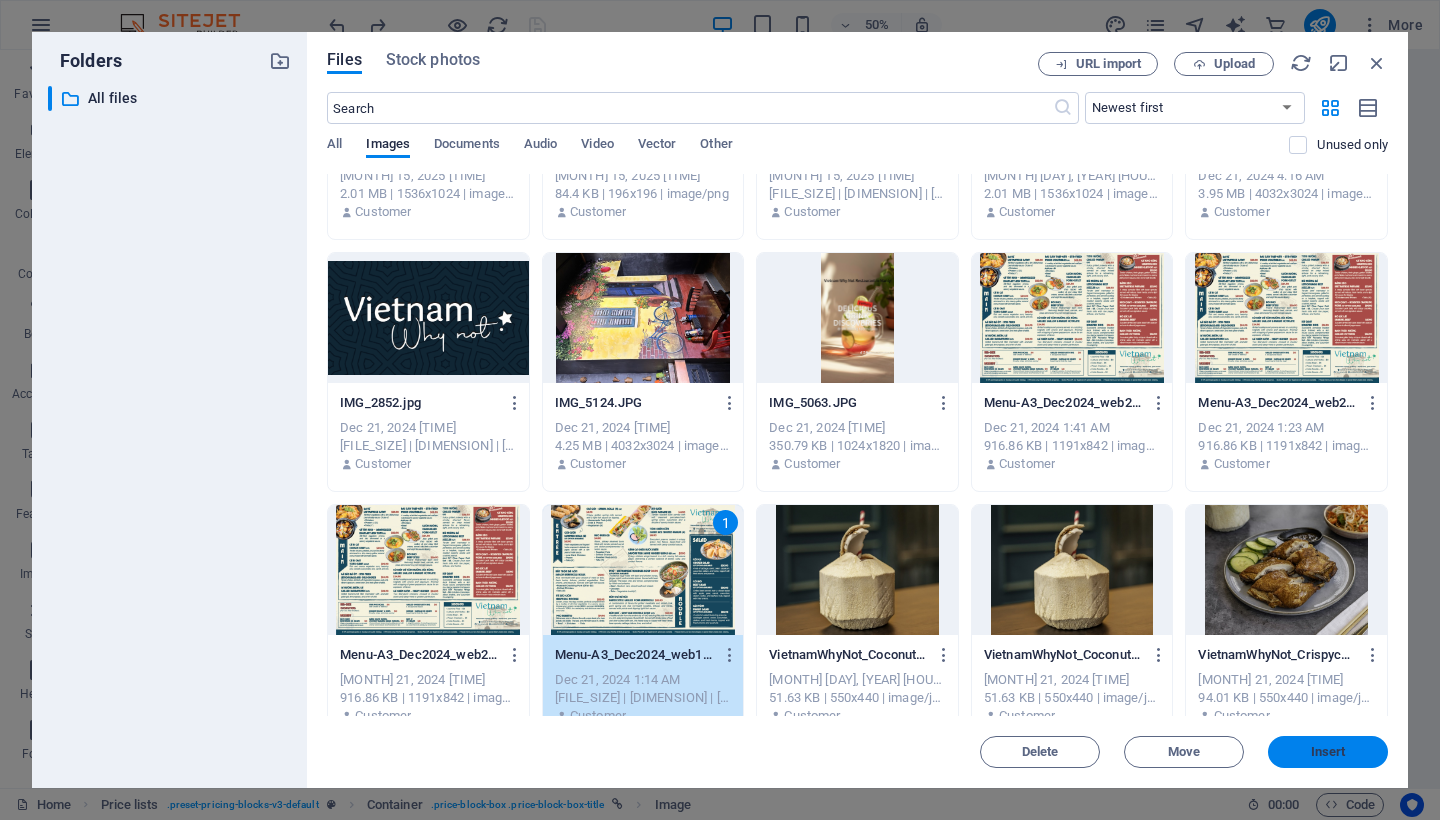 click on "Insert" at bounding box center [1328, 752] 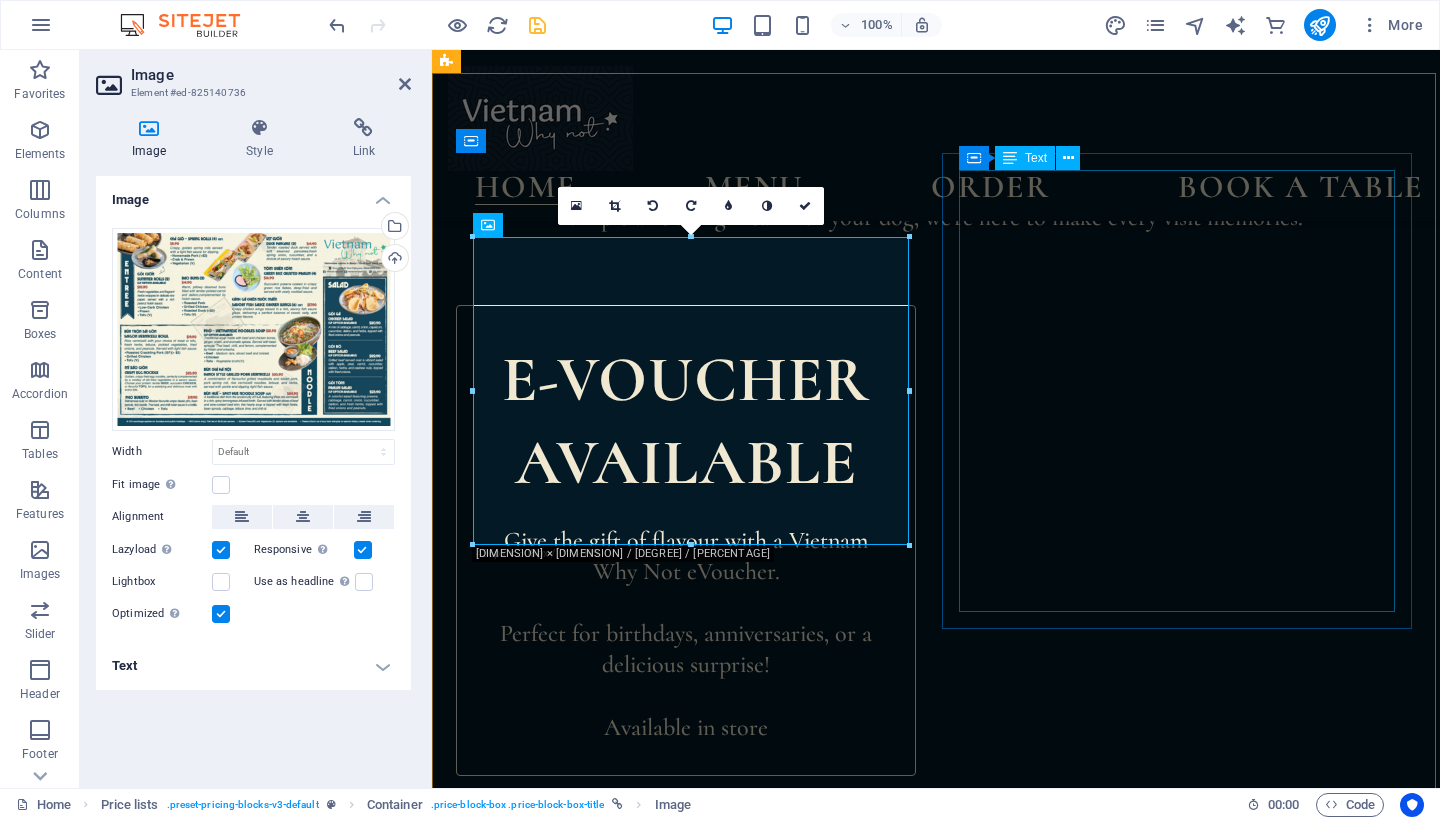 click on "Spring rolls Homemade pork - Crab  & Prawn -  vegetarian (V) $ 11.90 Summer rolls Prawn - Low-carb Chicken - Tofu $ 10.90 Bao Buns Roasted crackling pork - Grilled Chicken - BBQ Duck - Tofu $ 14.90 Prawn Summer Rolls $ 10 Low-Carb Chicken Summer rolls $ 10 Tofu Summer rolls $ 10" at bounding box center (1180, 1603) 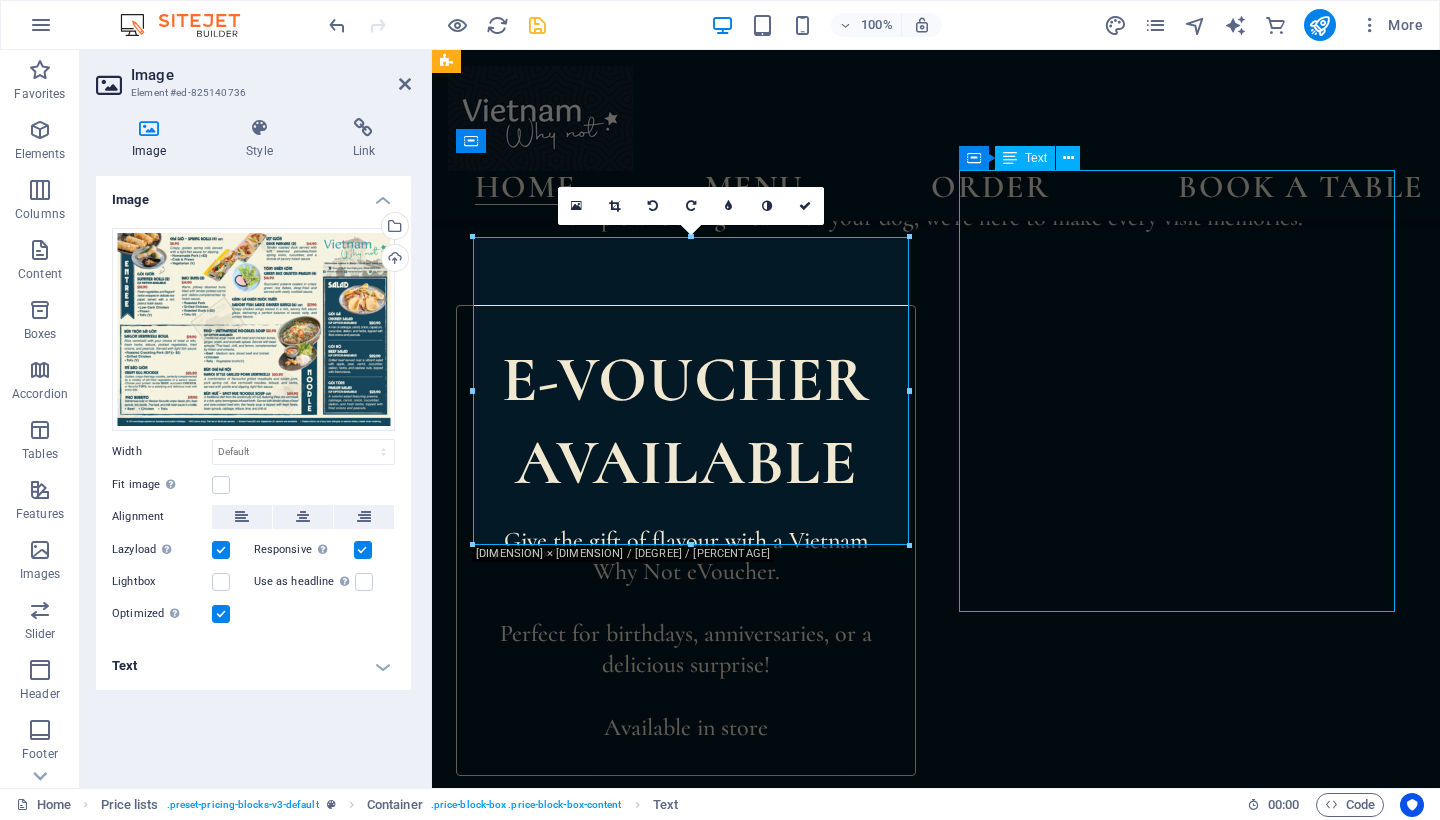 click on "Spring rolls Homemade pork - Crab  & Prawn -  vegetarian (V) $ 11.90 Summer rolls Prawn - Low-carb Chicken - Tofu $ 10.90 Bao Buns Roasted crackling pork - Grilled Chicken - BBQ Duck - Tofu $ 14.90 Prawn Summer Rolls $ 10 Low-Carb Chicken Summer rolls $ 10 Tofu Summer rolls $ 10" at bounding box center [1180, 1603] 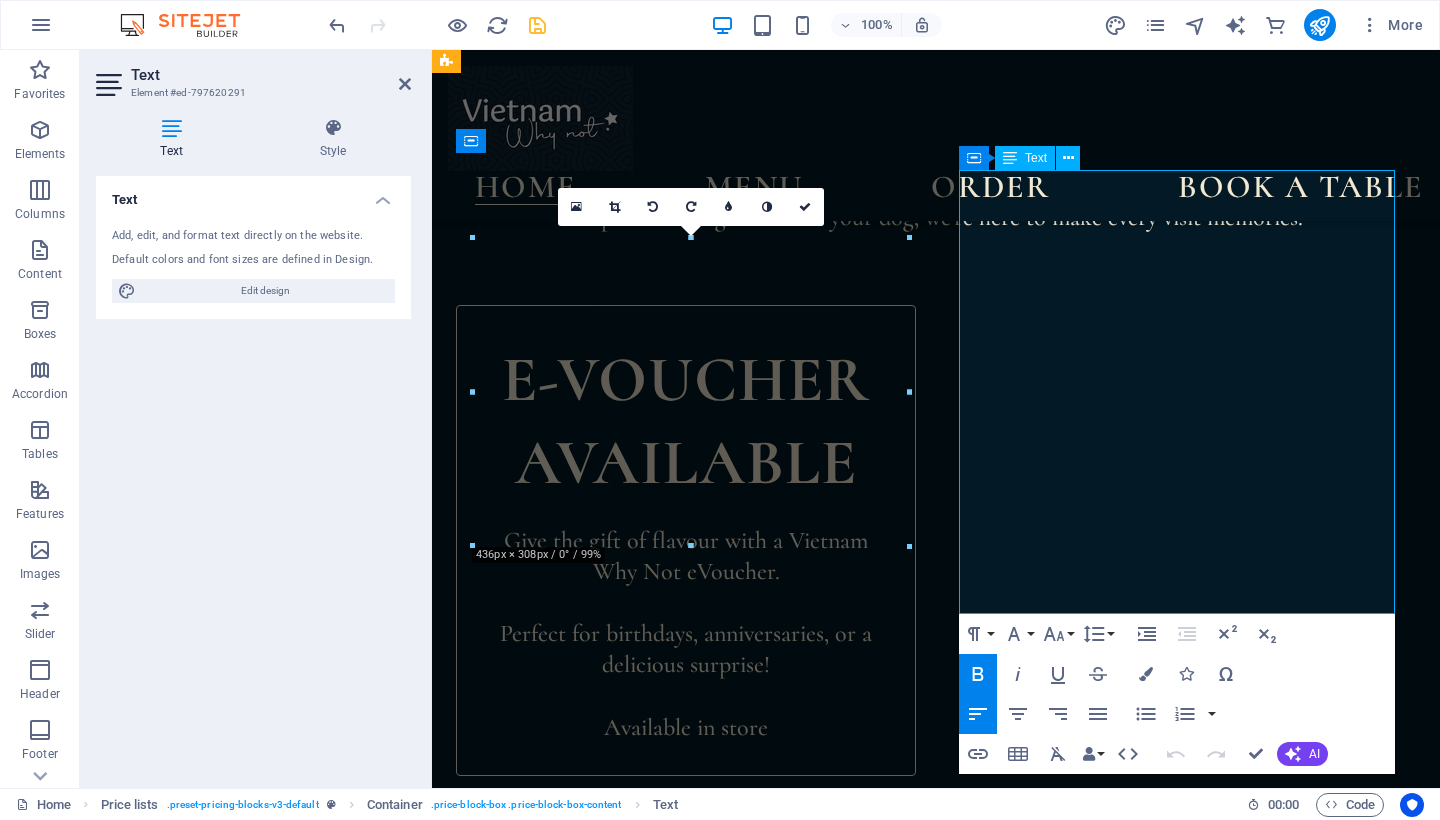 click on "Prawn Summer Rolls" at bounding box center (1149, 1706) 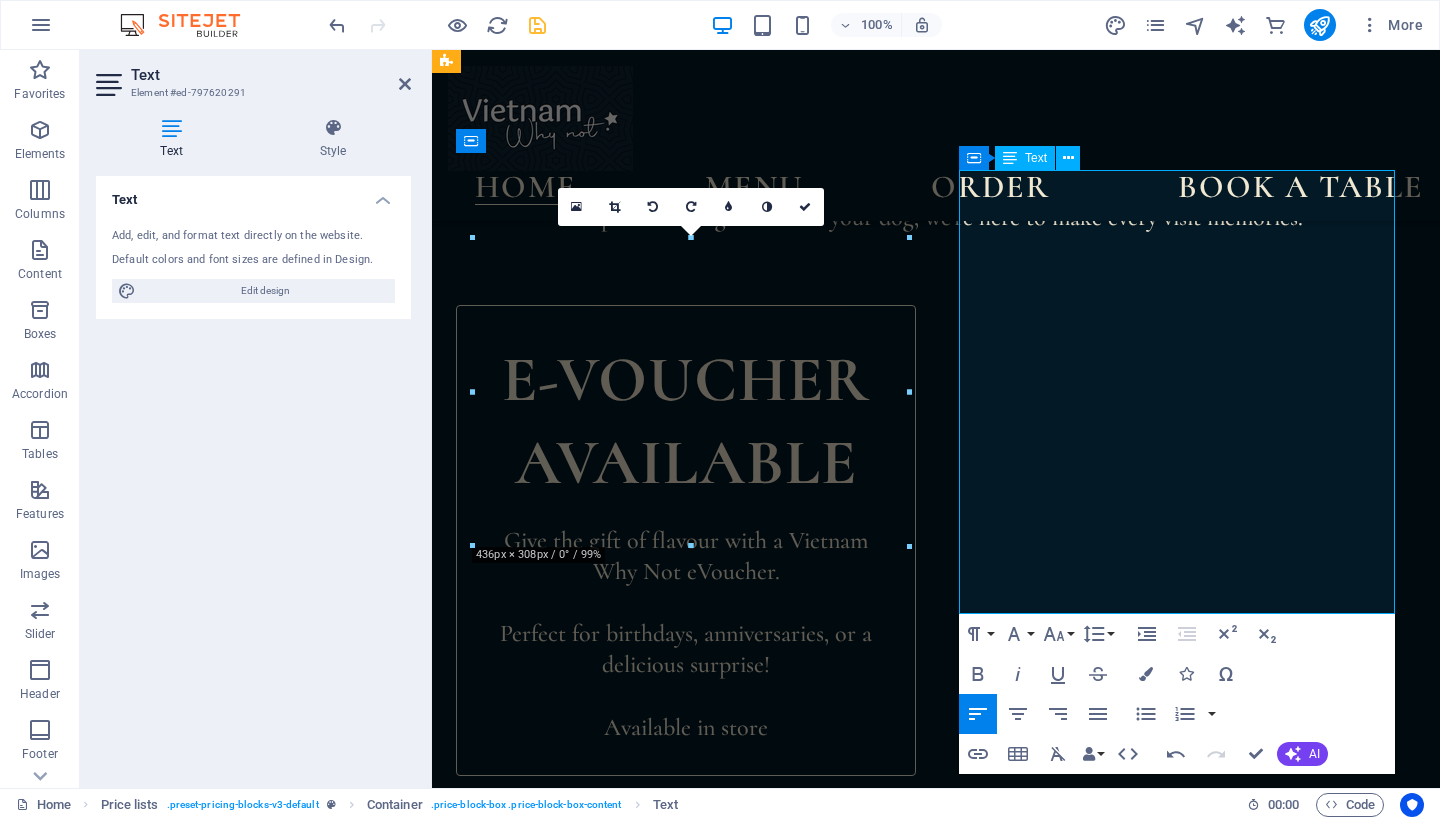 type 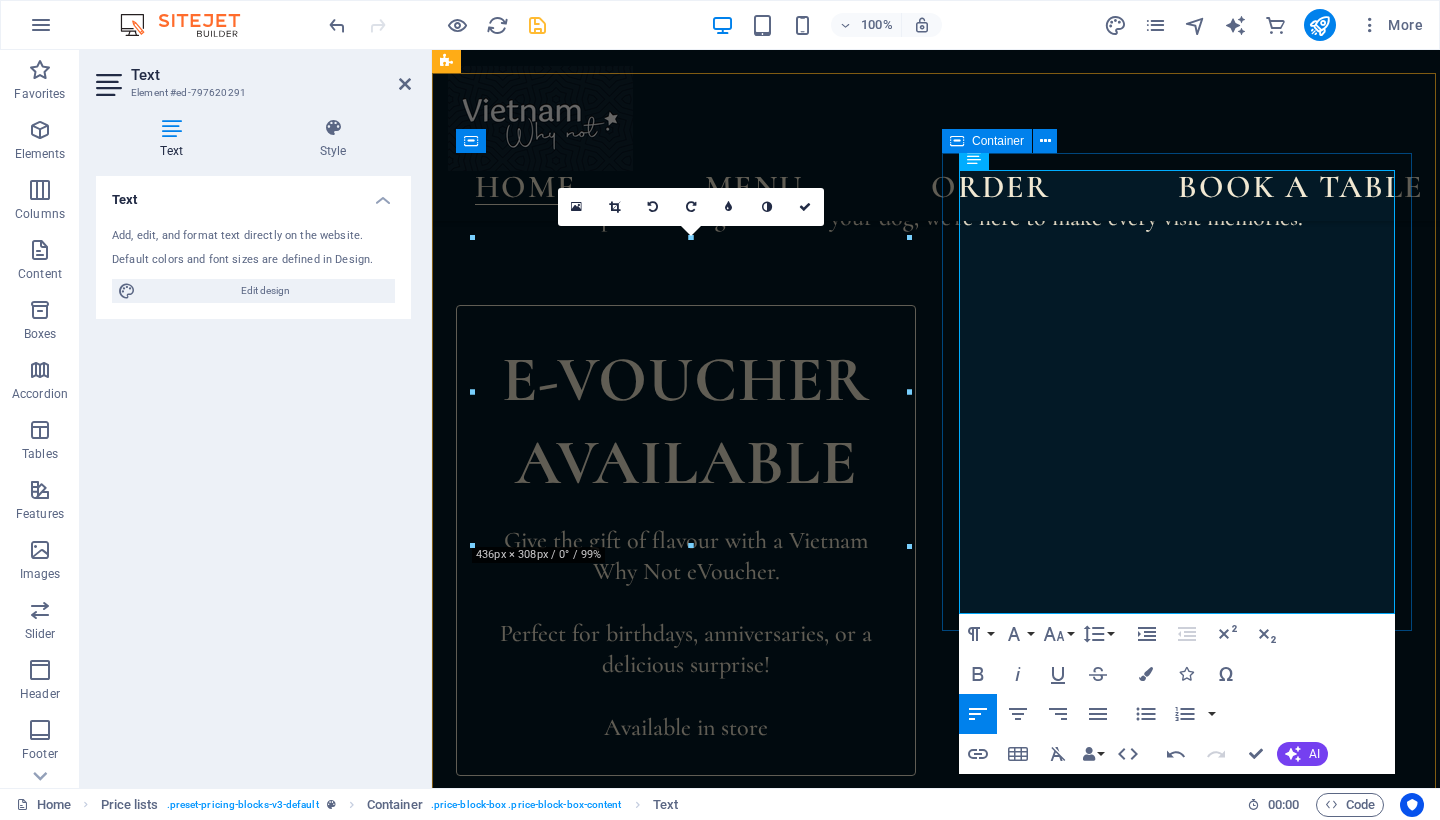 drag, startPoint x: 1278, startPoint y: 542, endPoint x: 968, endPoint y: 542, distance: 310 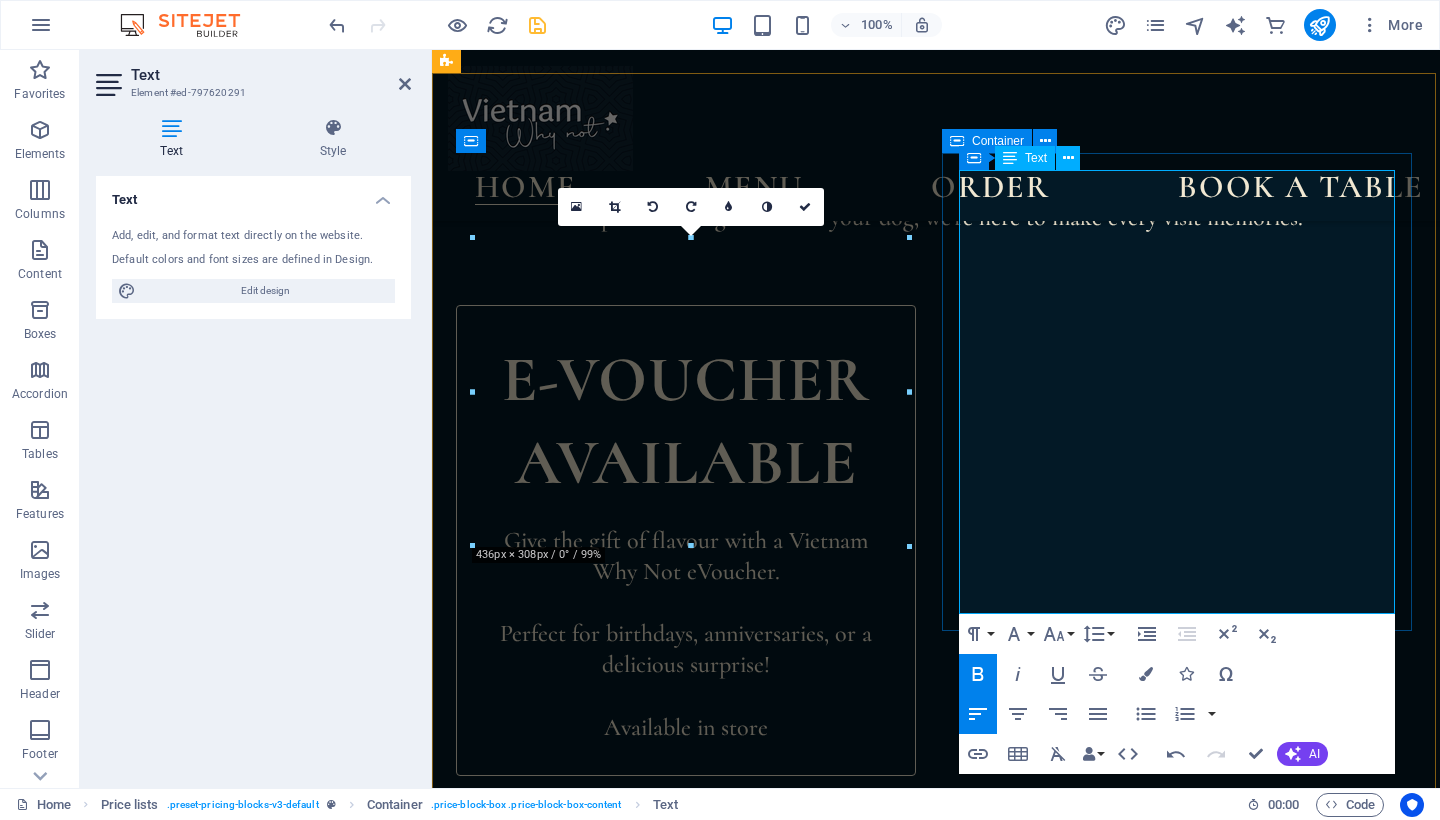 click on "Low-Carb Chicken Summer rolls" at bounding box center (1149, 1754) 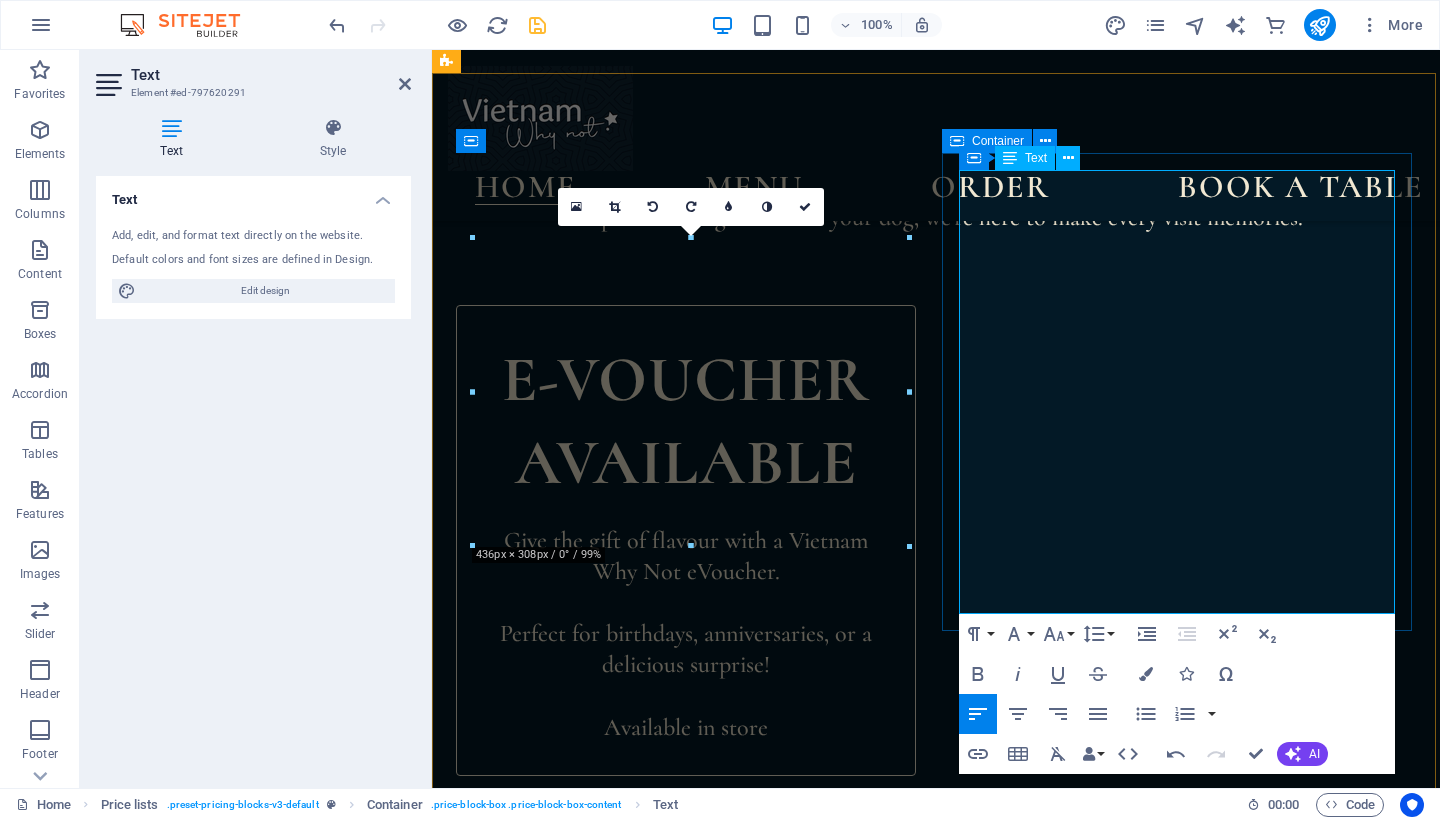 click on "Tofu Summer rolls" at bounding box center [1149, 1803] 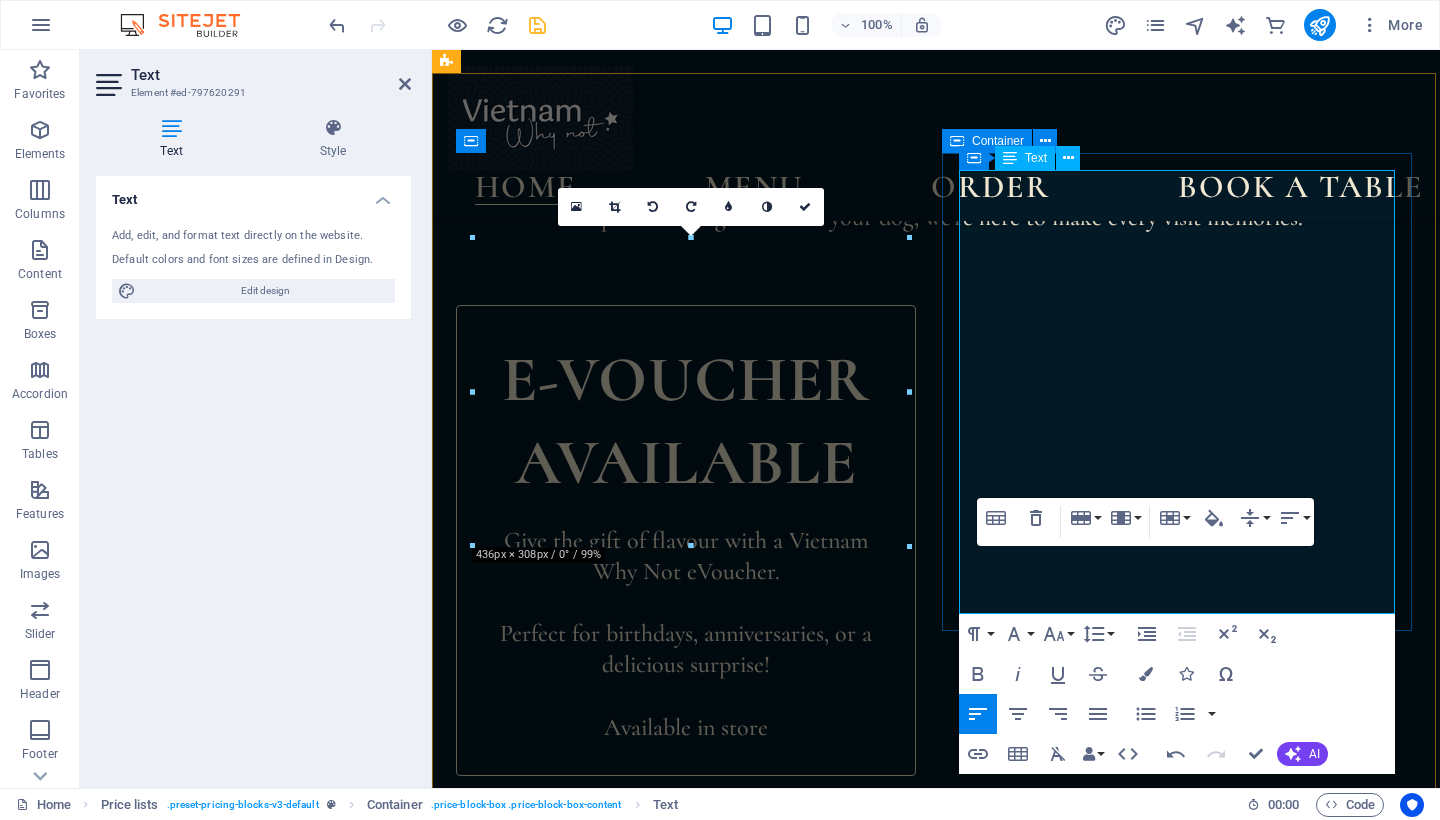 click on "Savory Fish Saucew Wings" at bounding box center (1149, 1803) 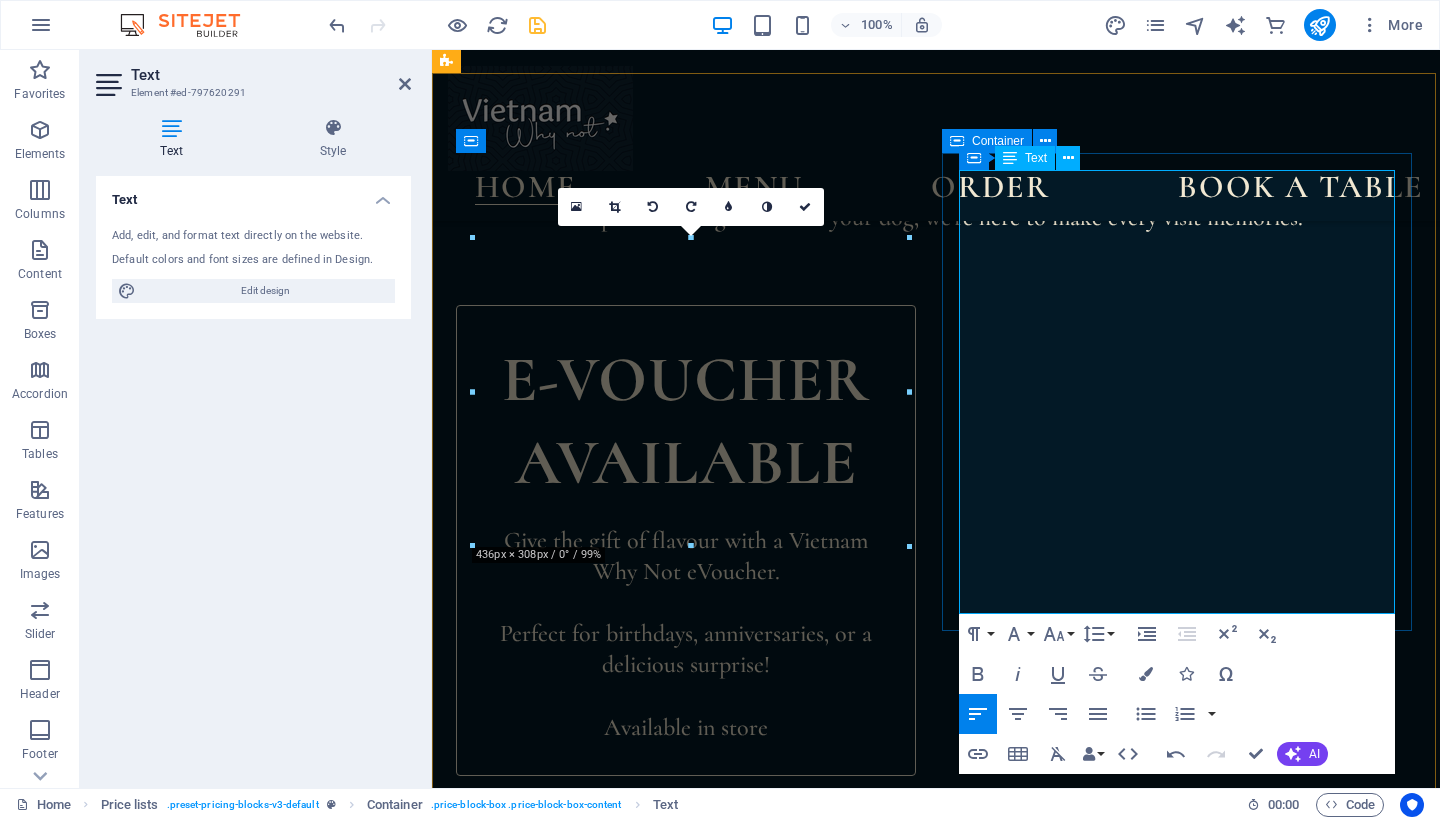 click on "Savory Fish Saucew Wings" at bounding box center (1149, 1803) 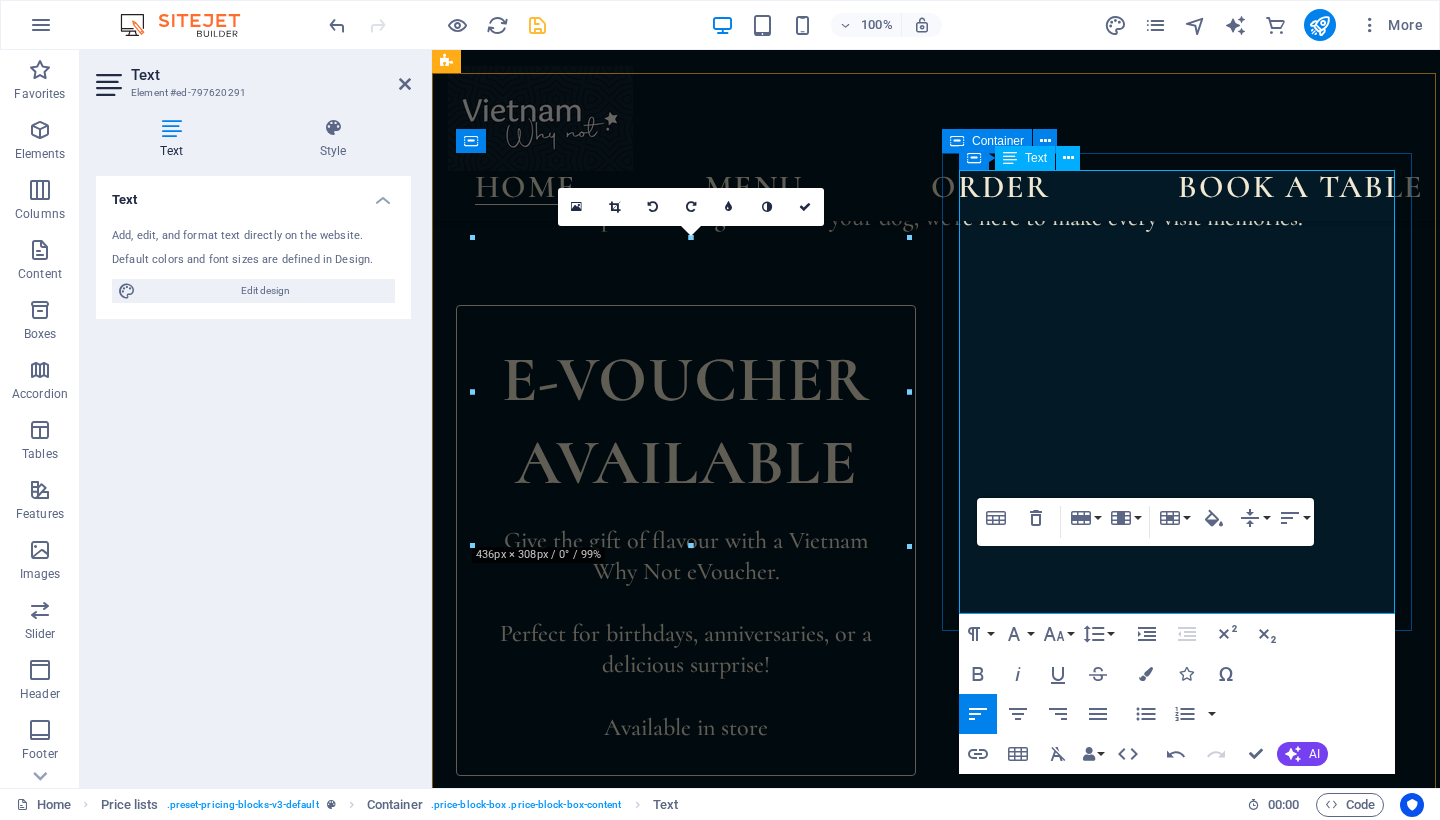 click on "Savory Fish Sauce Wings" at bounding box center [1149, 1803] 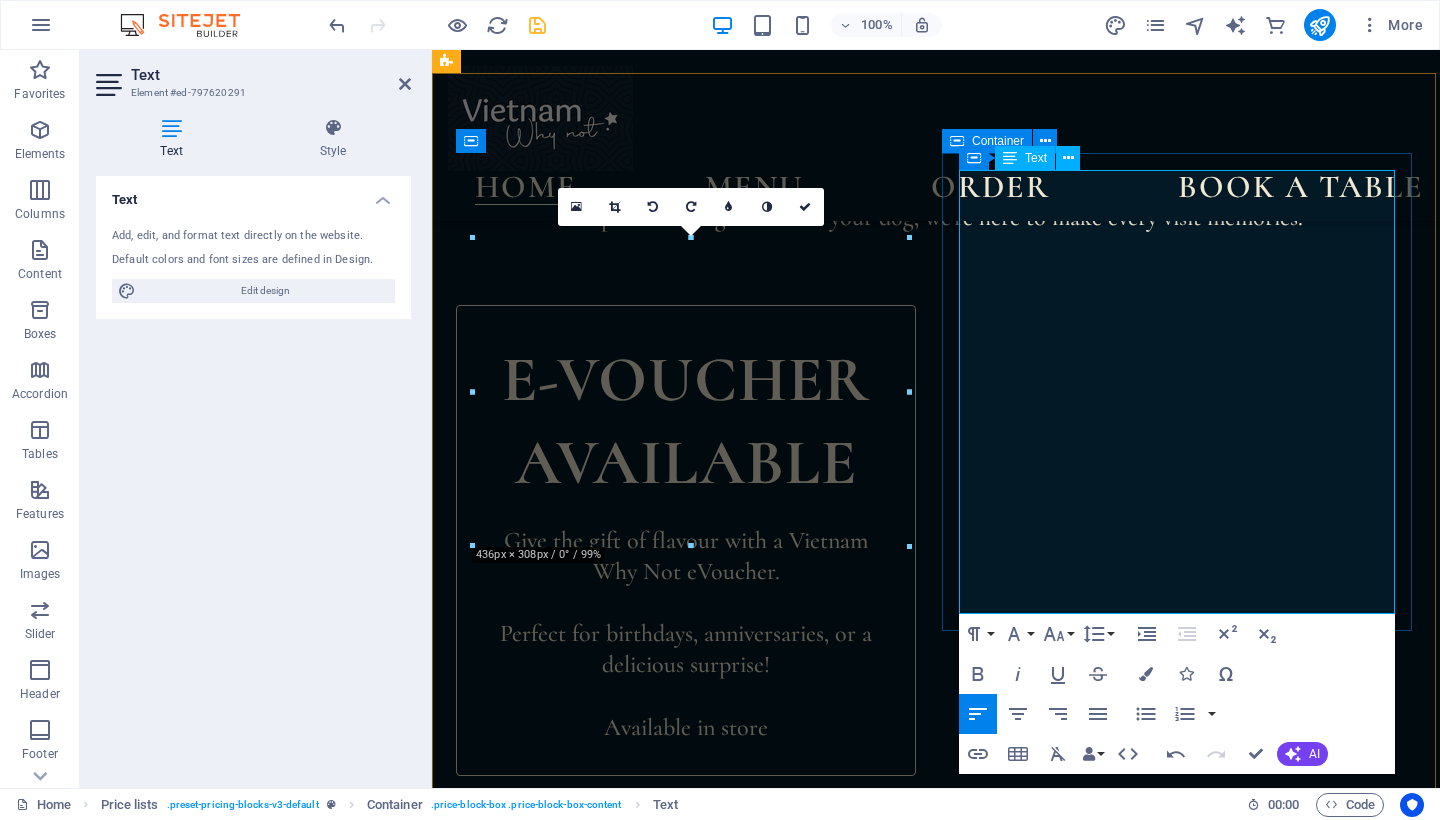 click on "Savory Fish Sauce Wings" at bounding box center [1149, 1803] 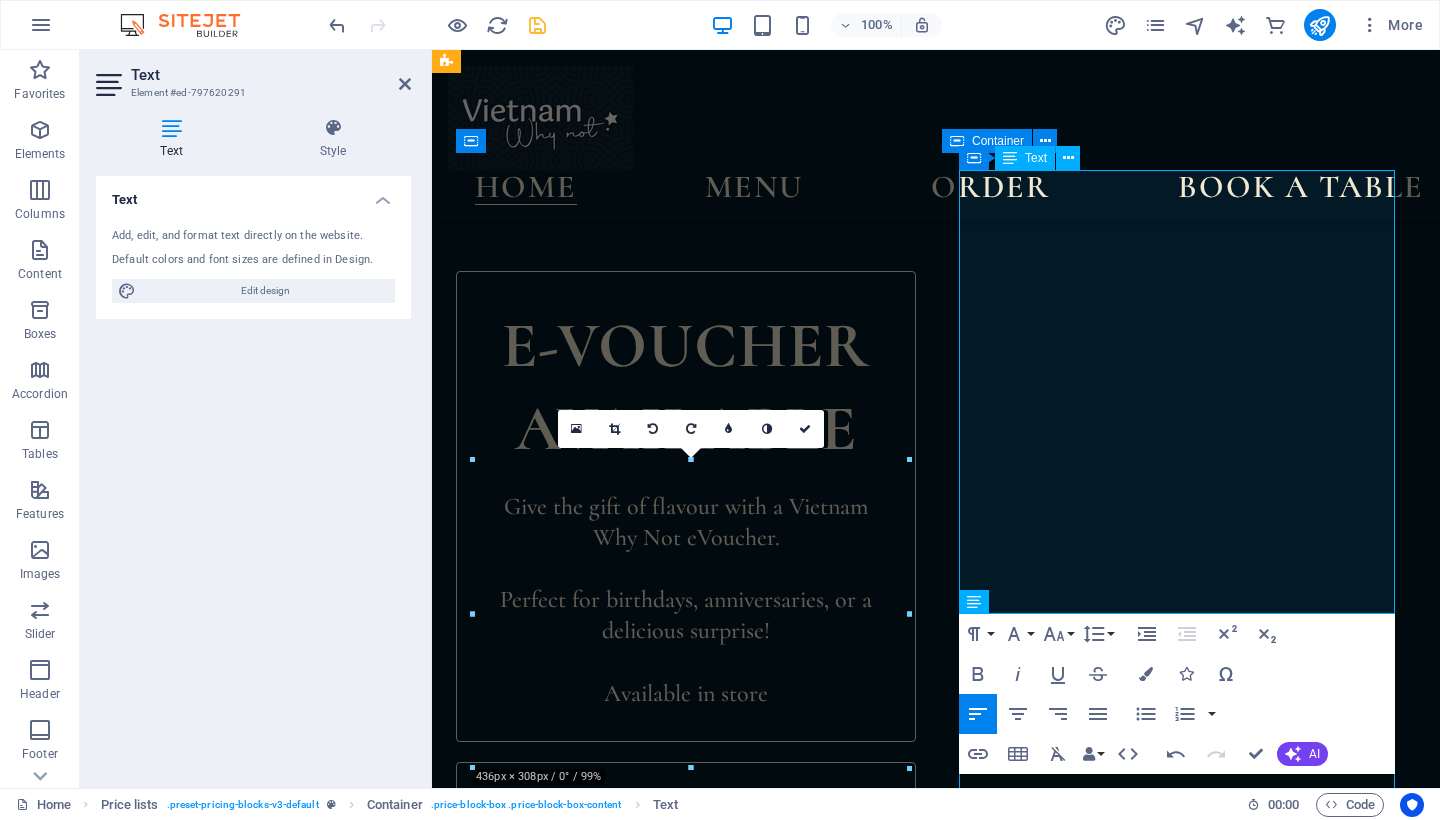 click on "Spring rolls Homemade pork - Crab & Prawn -  vegetarian (V) $ 11.90 Summer rolls Prawn - Low-carb Chicken - Tofu $ 10.90 Bao Buns Roasted crackling pork - Grilled Chicken - BBQ Duck - Tofu $ 14.90 BBQ Duck Pancake $ 10 Green Rice Crusted Prawn $ 10 Savory Fish Sauce Wings $ 10" at bounding box center [1180, 1569] 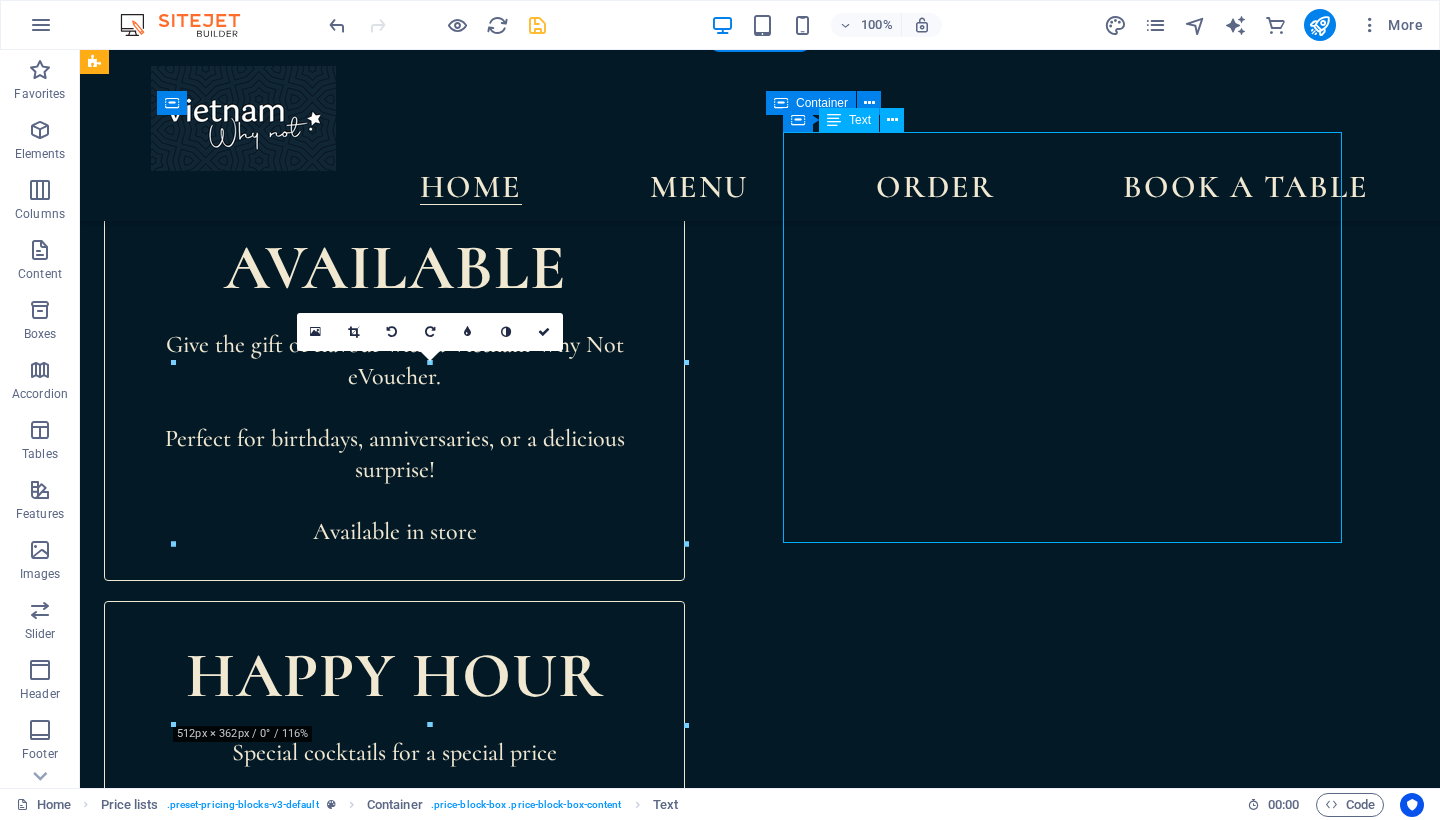 click on "Spring rolls Homemade pork - Crab & Prawn -  vegetarian (V) $ 11.90 Summer rolls Prawn - Low-carb Chicken - Tofu $ 10.90 Bao Buns Roasted crackling pork - Grilled Chicken - BBQ Duck - Tofu $ 14.90 BBQ Duck Pancake $ 10 Green Rice Crusted Prawn $ 10 Savory Fish Sauce Wings $ 10" at bounding box center (1064, 1309) 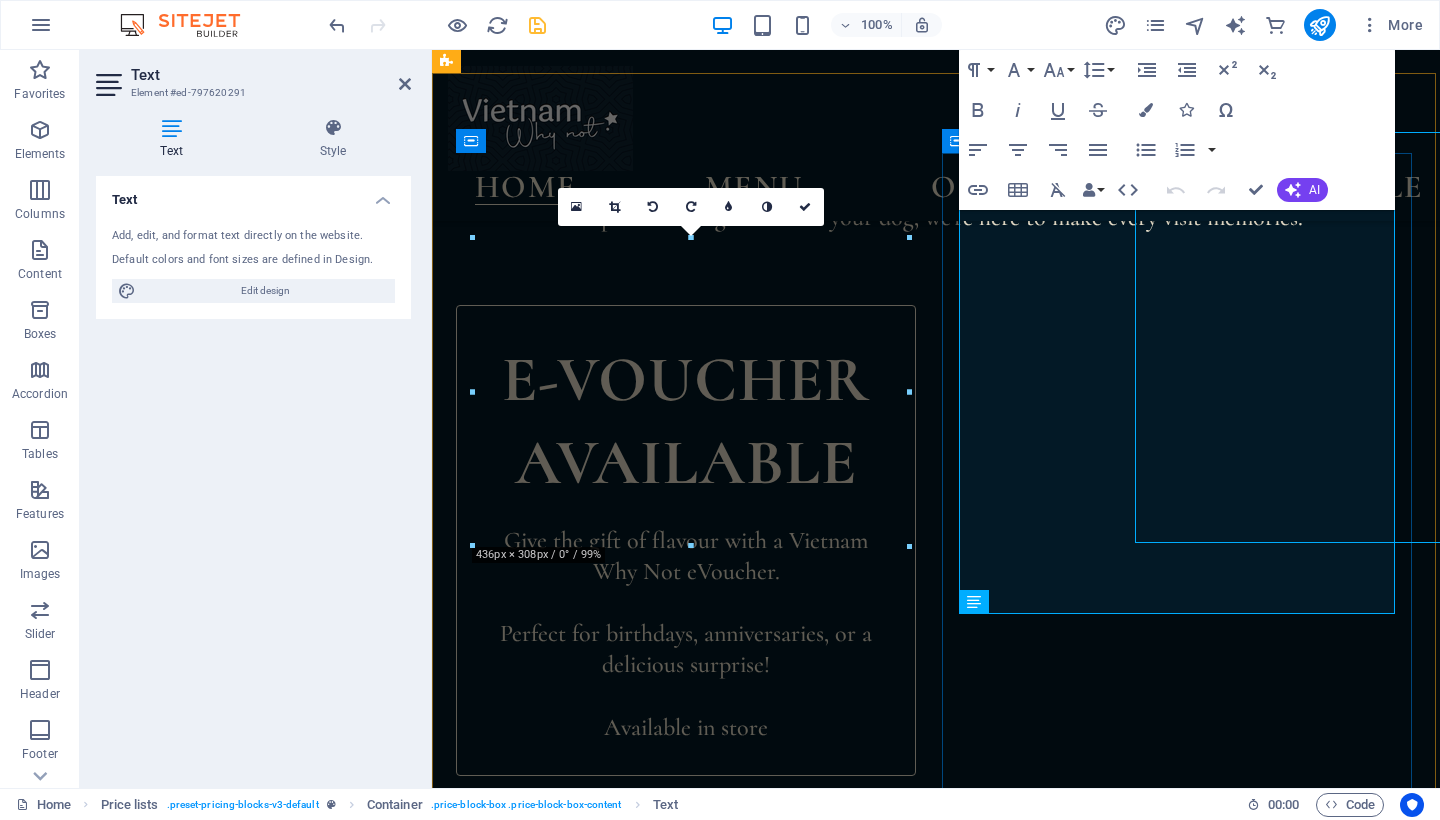 click on "BBQ Duck Pancake" at bounding box center [1149, 1706] 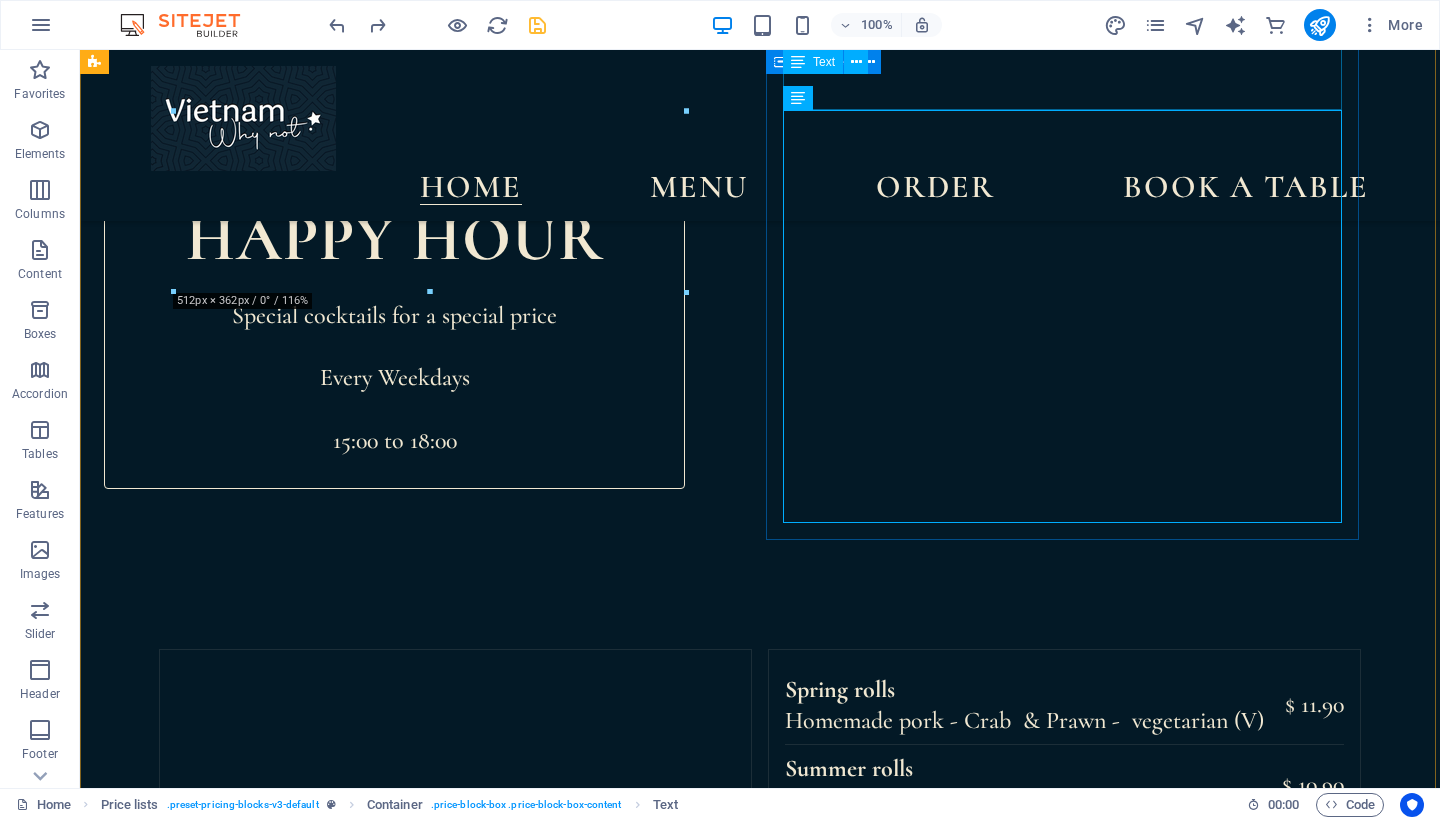 scroll, scrollTop: 1874, scrollLeft: 0, axis: vertical 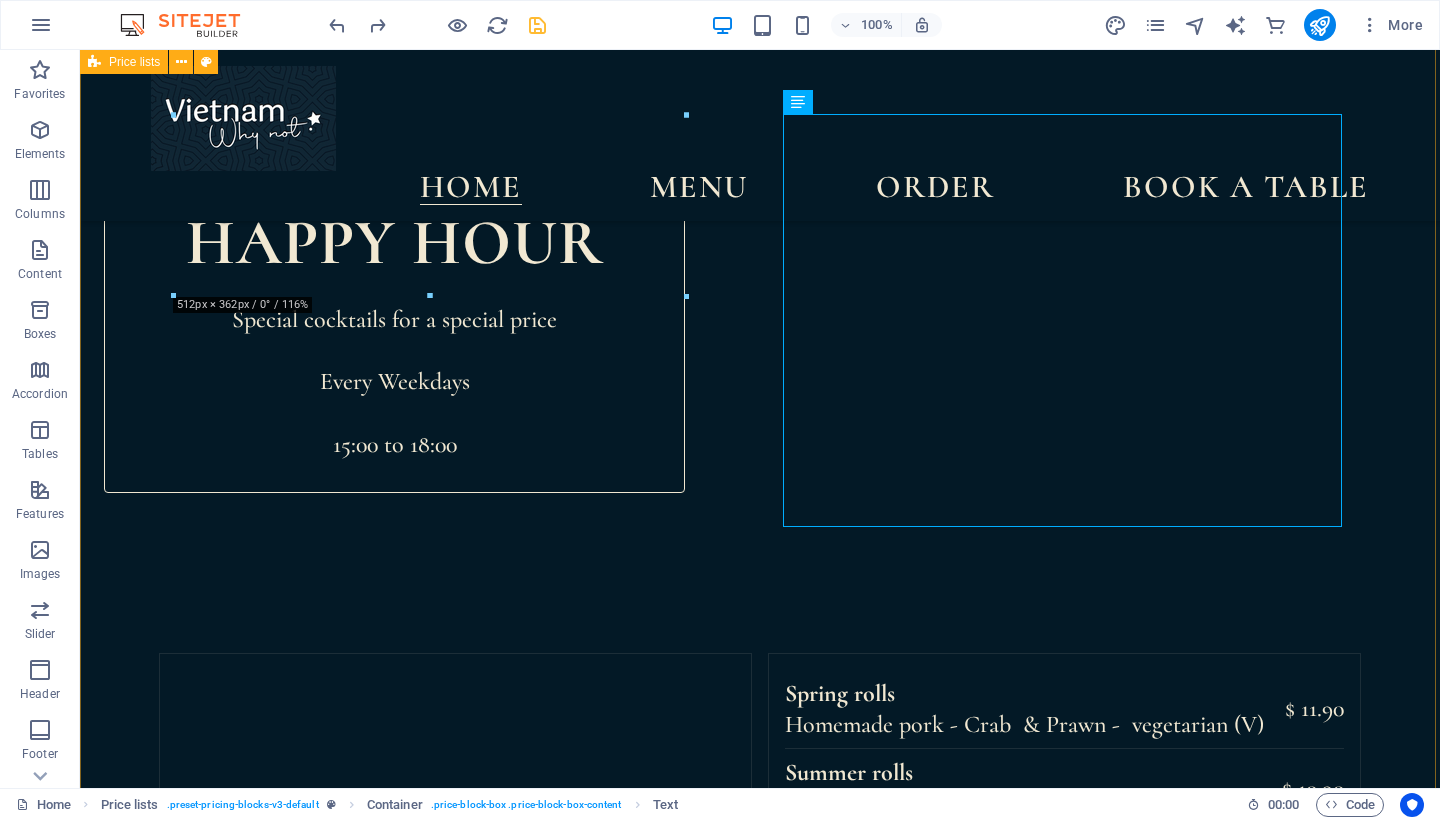 click on "Spring rolls Homemade pork - Crab & Prawn -  vegetarian (V) $ 11.90 Summer rolls Prawn - Low-carb Chicken - Tofu $ 10.90 Bao Buns Roasted crackling pork - Grilled Chicken - BBQ Duck - Tofu $ 14.90 Prawn Summer Rolls $ 10 Low-Carb Chicken Summer rolls $ 10 Tofu Summer rolls $ 10 Spring rolls Homemade pork - Crab & Prawn -  vegetarian (V) $ 11.90 Summer rolls Prawn - Low-carb Chicken - Tofu $ 10.90 Bao Buns Roasted crackling pork - Grilled Chicken - BBQ Duck - Tofu $ 14.90 BBQ Duck Pancake $ 10 Green Rice Crusted Prawn $ 10 Savory Fish Sauce Wings $ 10 Headline Lorem ipsum dolor sit amet, consectetur. $ 10 Lorem ipsum dolor sit amet, consectetur. $ 10 Lorem ipsum dolor sit amet, consectetur. $ 10 Lorem ipsum dolor sit amet, consectetur. $ 10 Lorem ipsum dolor sit amet, consectetur. $ 10 Lorem ipsum dolor sit amet, consectetur. $ 10 Headline Lorem ipsum dolor sit amet, consectetur. $ 10 Lorem ipsum dolor sit amet, consectetur. $ 10 Lorem ipsum dolor sit amet, consectetur. $ 10 $ 10 $ 10 $ 10" at bounding box center (760, 1423) 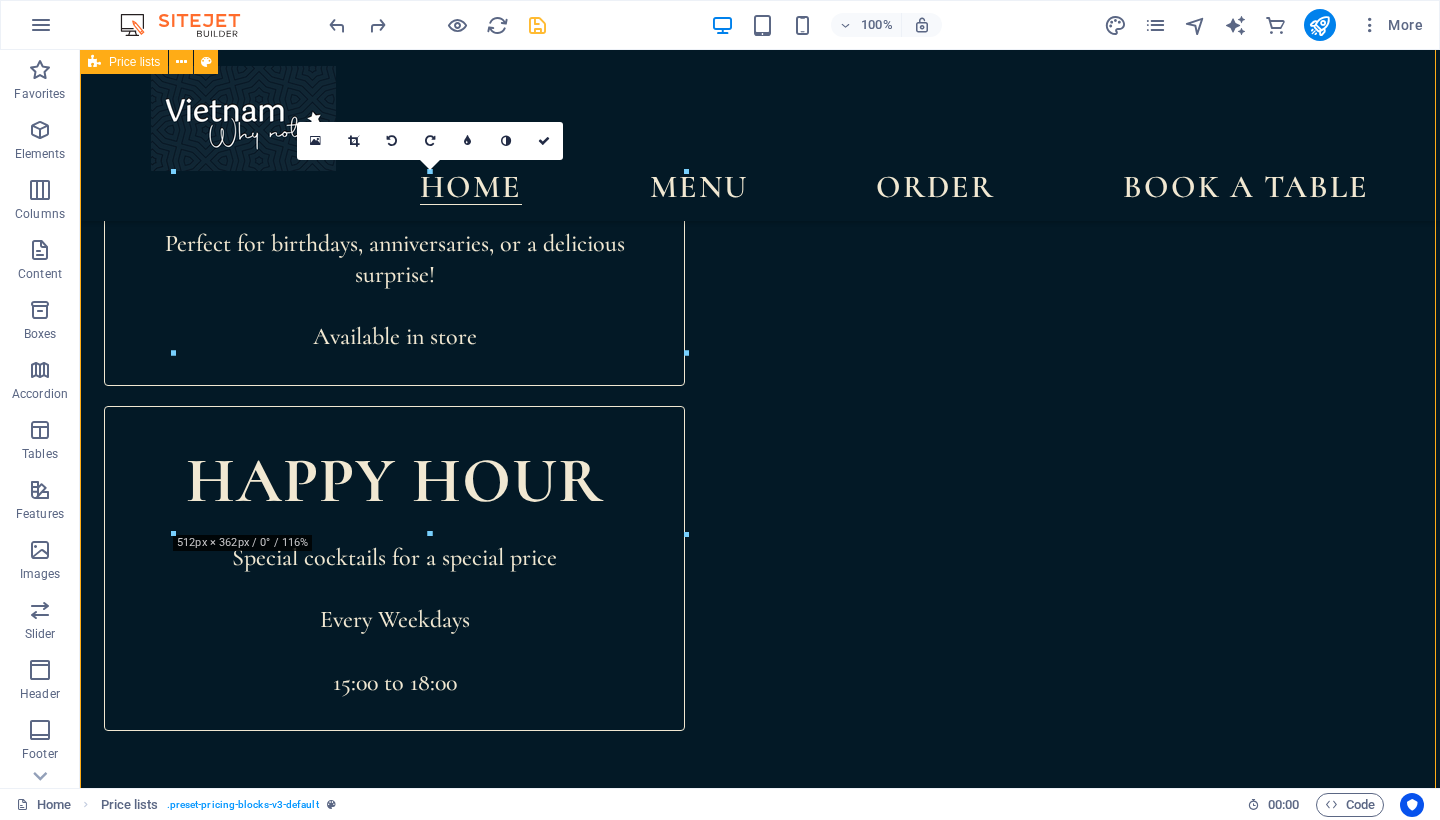 scroll, scrollTop: 1638, scrollLeft: 0, axis: vertical 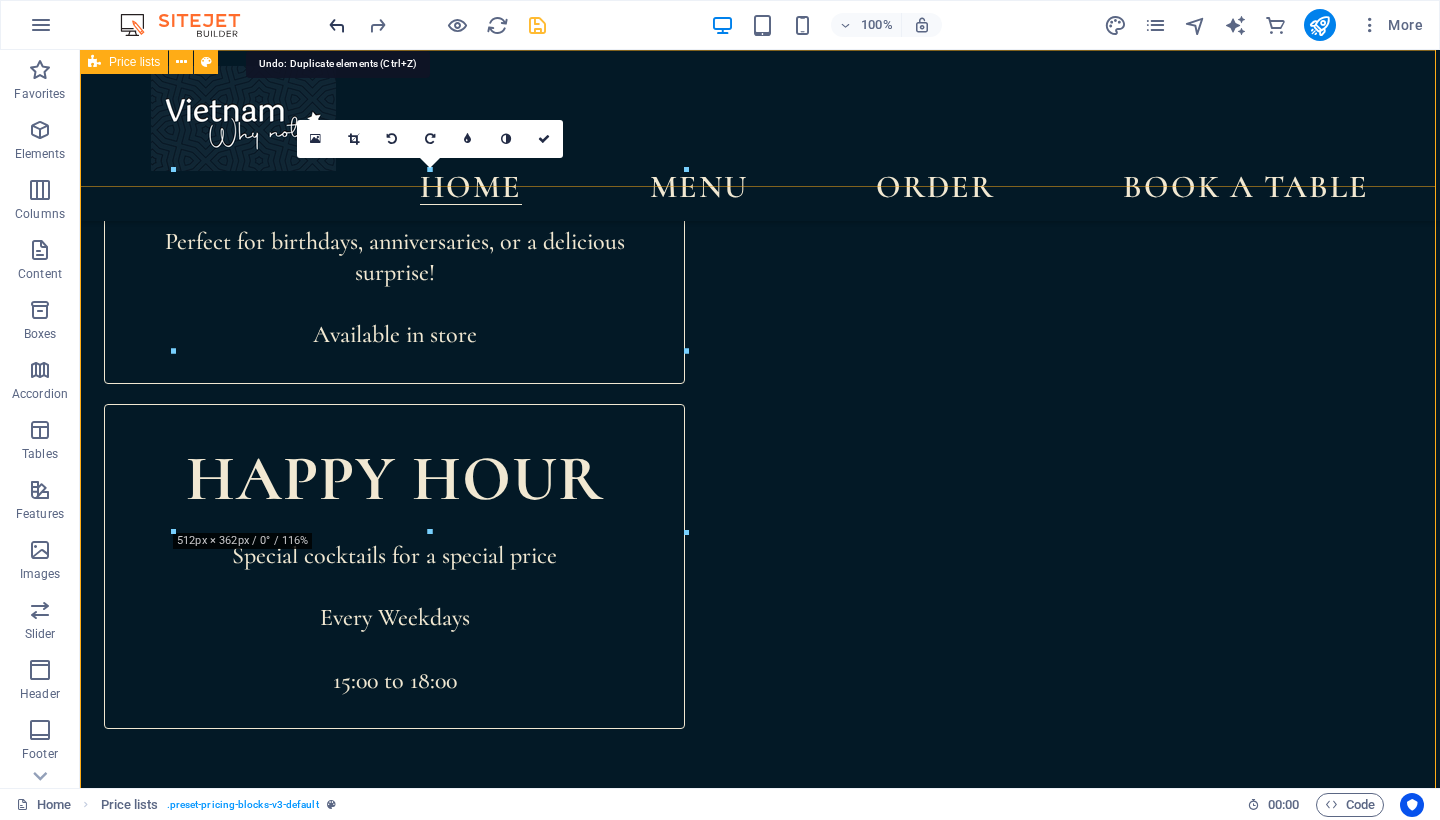 click at bounding box center (337, 25) 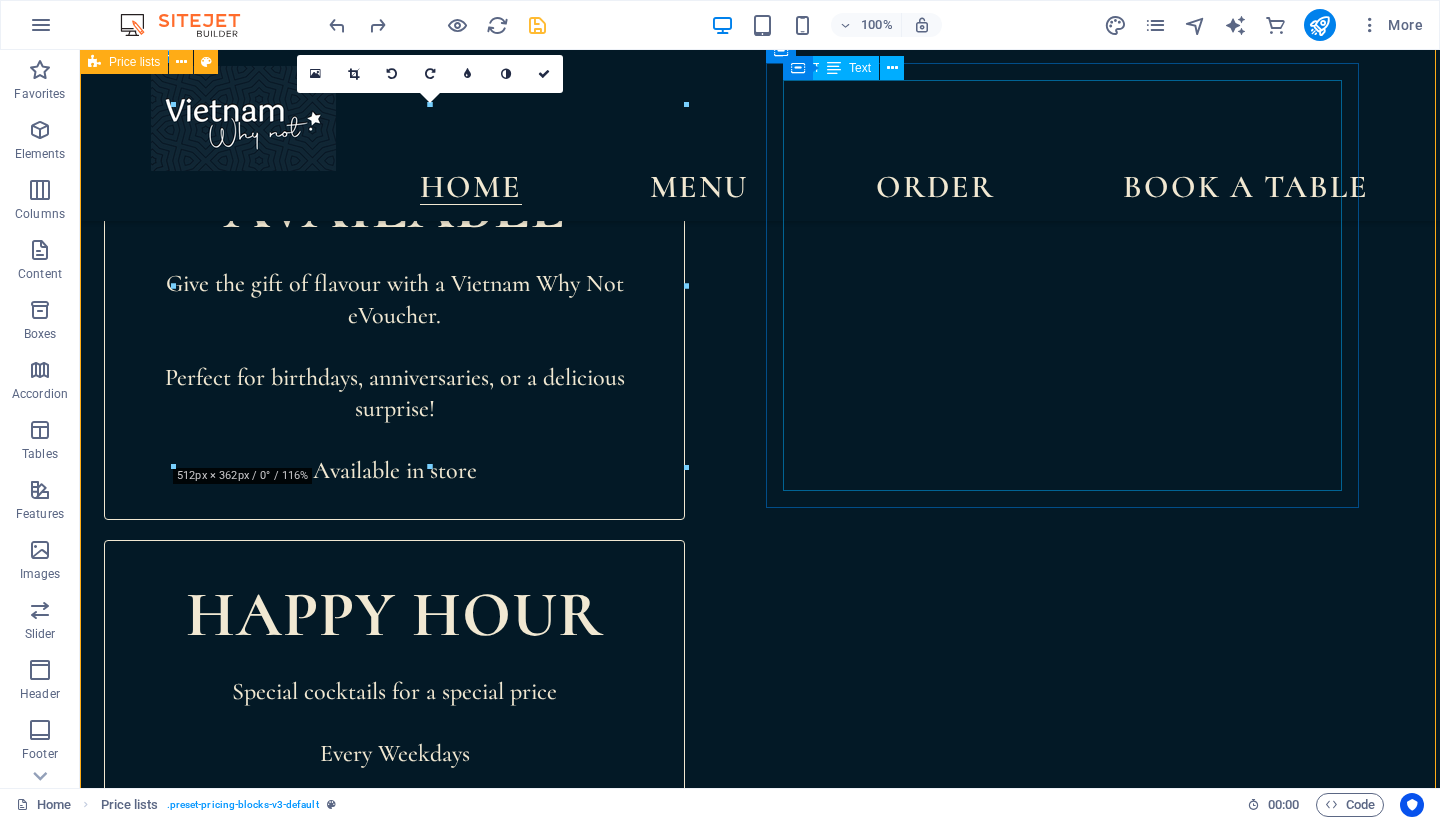 scroll, scrollTop: 1496, scrollLeft: 0, axis: vertical 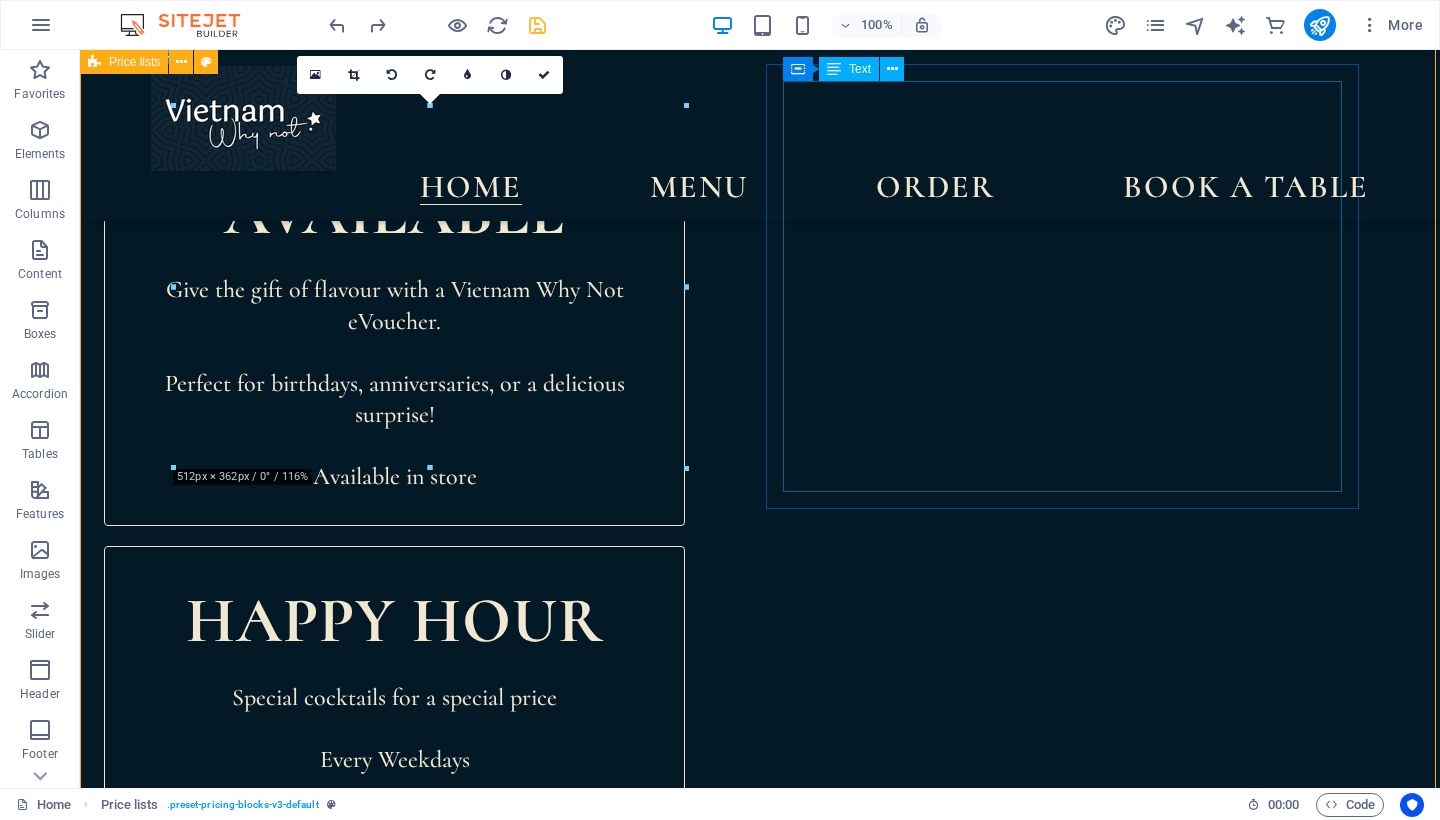 click on "Spring rolls Homemade pork - Crab  & Prawn -  vegetarian (V) $ 11.90 Summer rolls Prawn - Low-carb Chicken - Tofu $ 10.90 Bao Buns Roasted crackling pork - Grilled Chicken - BBQ Duck - Tofu $ 14.90 Prawn Summer Rolls $ 10 Low-Carb Chicken Summer rolls $ 10 Tofu Summer rolls $ 10" at bounding box center (1064, 1254) 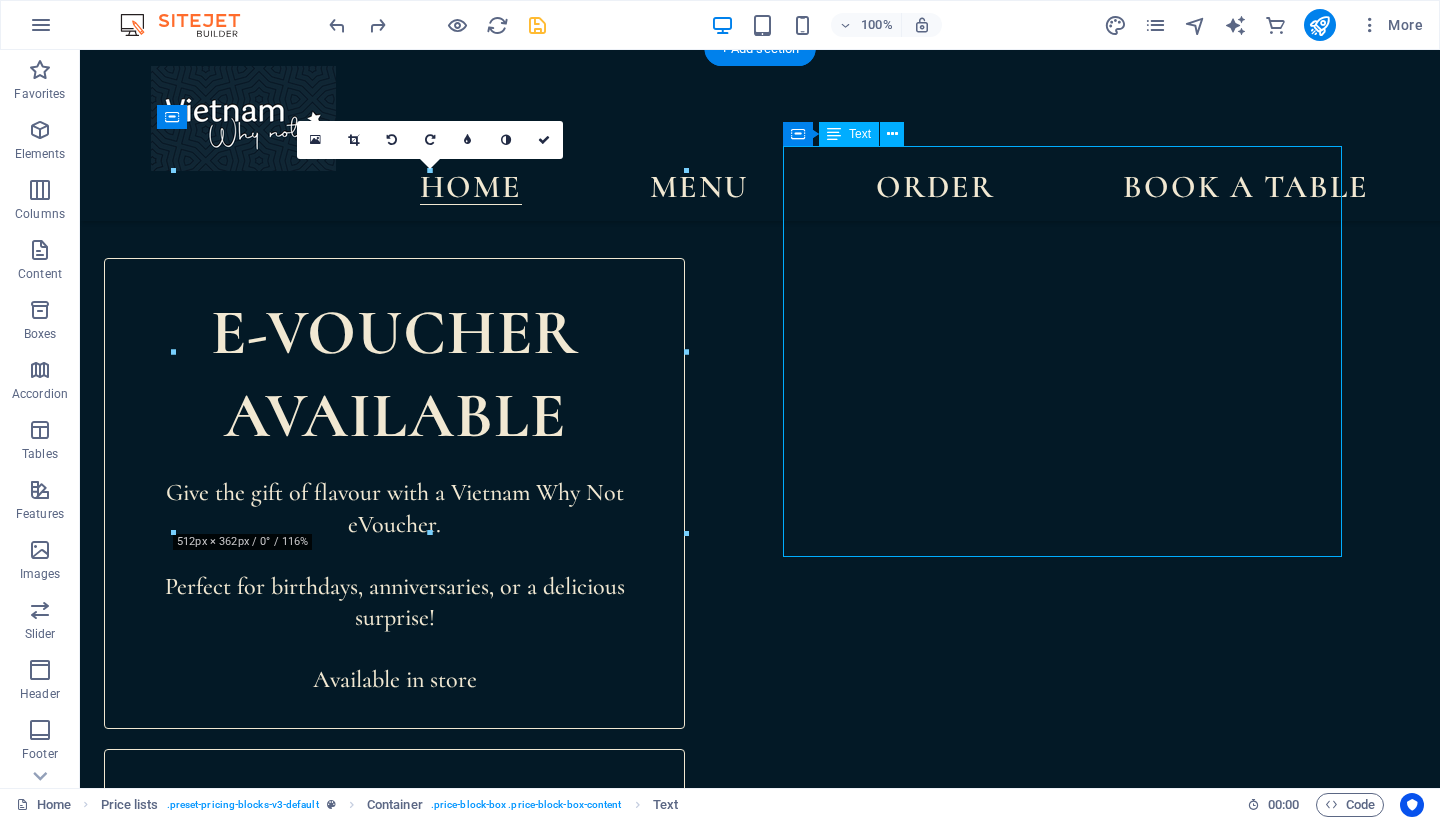 scroll, scrollTop: 1431, scrollLeft: 0, axis: vertical 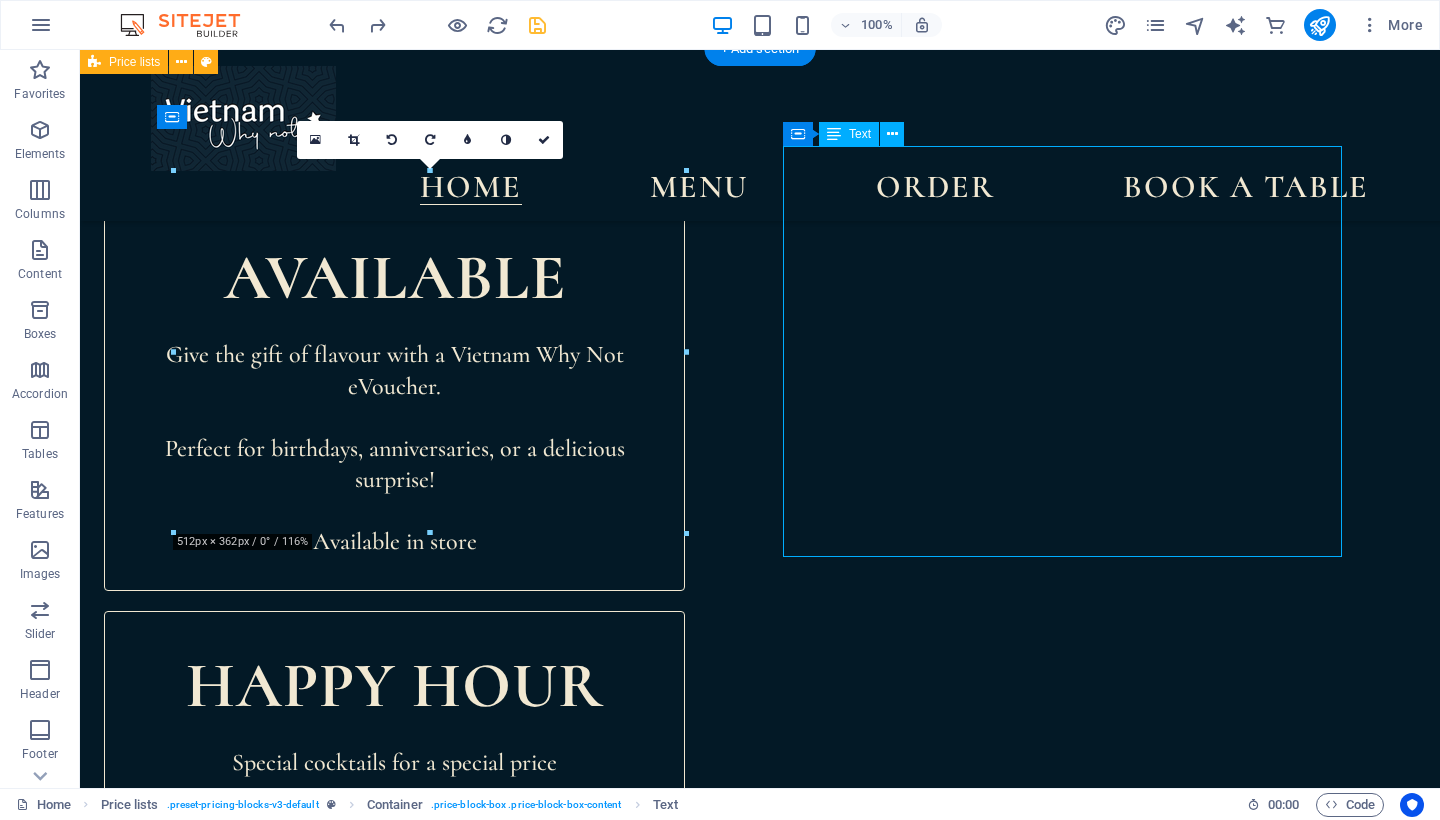 click on "Spring rolls Homemade pork - Crab  & Prawn -  vegetarian (V) $ 11.90 Summer rolls Prawn - Low-carb Chicken - Tofu $ 10.90 Bao Buns Roasted crackling pork - Grilled Chicken - BBQ Duck - Tofu $ 14.90 Prawn Summer Rolls $ 10 Low-Carb Chicken Summer rolls $ 10 Tofu Summer rolls $ 10" at bounding box center (1064, 1319) 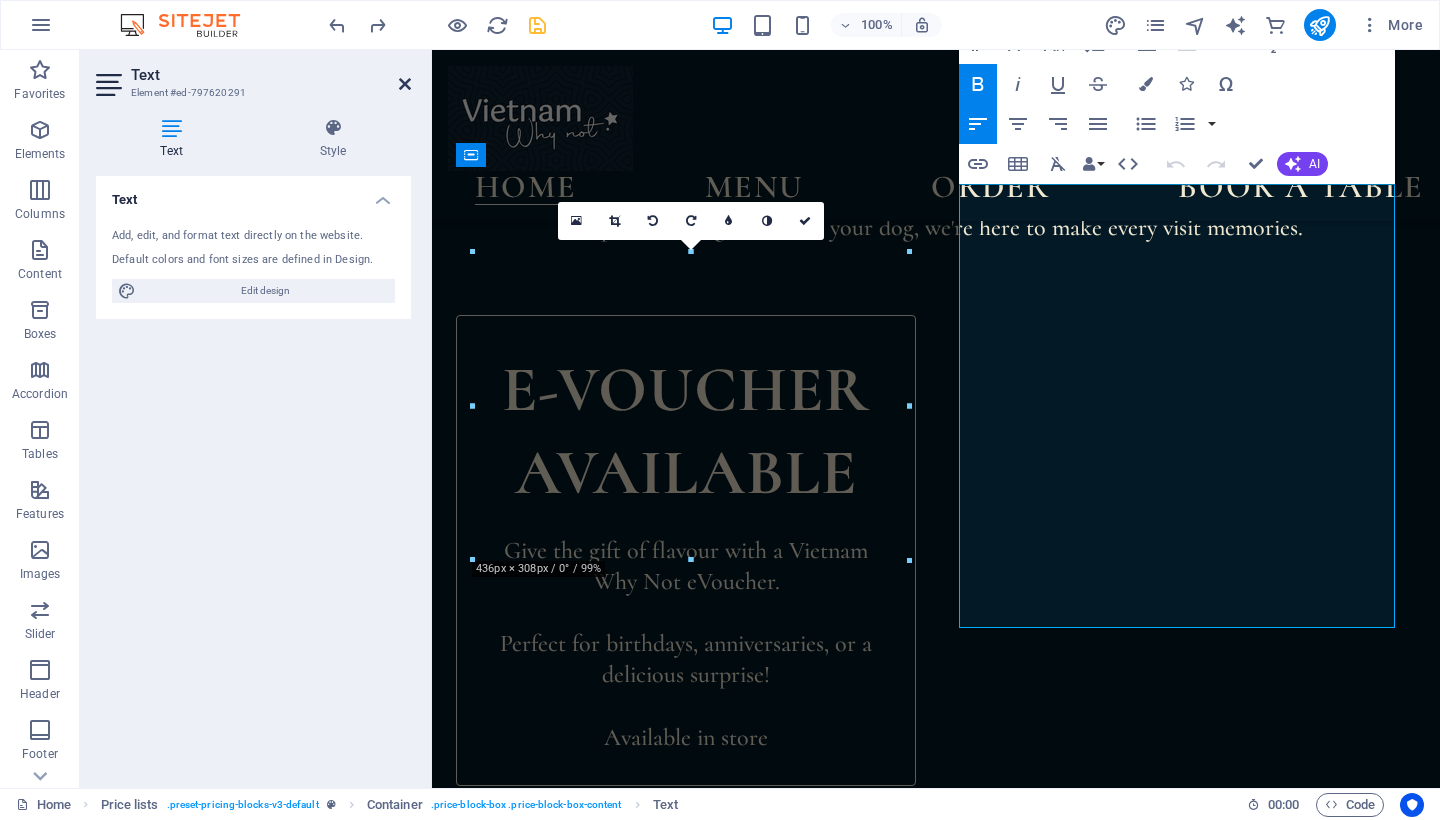 click at bounding box center [405, 84] 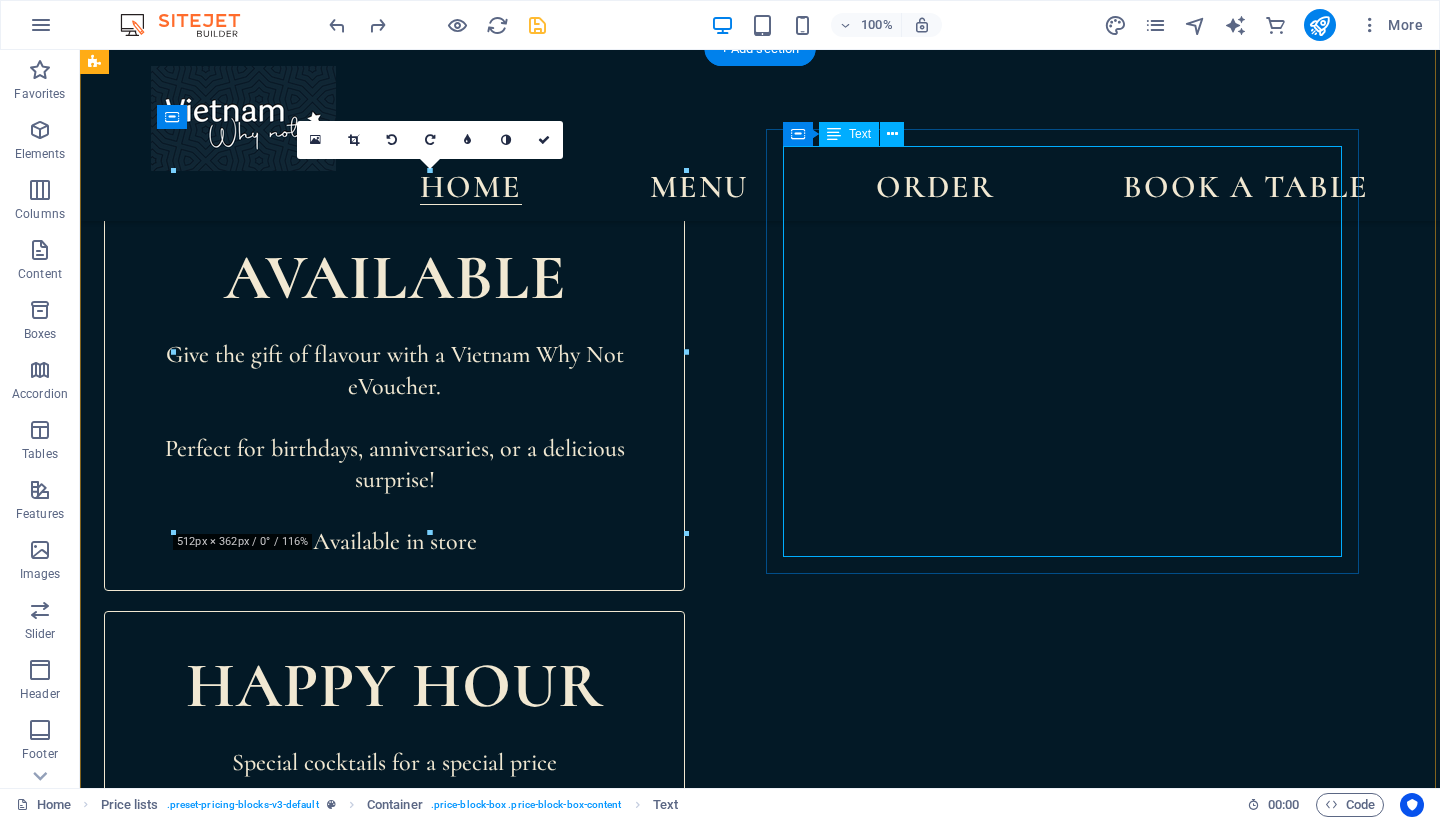 click on "Spring rolls Homemade pork - Crab  & Prawn -  vegetarian (V) $ 11.90 Summer rolls Prawn - Low-carb Chicken - Tofu $ 10.90 Bao Buns Roasted crackling pork - Grilled Chicken - BBQ Duck - Tofu $ 14.90 Prawn Summer Rolls $ 10 Low-Carb Chicken Summer rolls $ 10 Tofu Summer rolls $ 10" at bounding box center [1064, 1319] 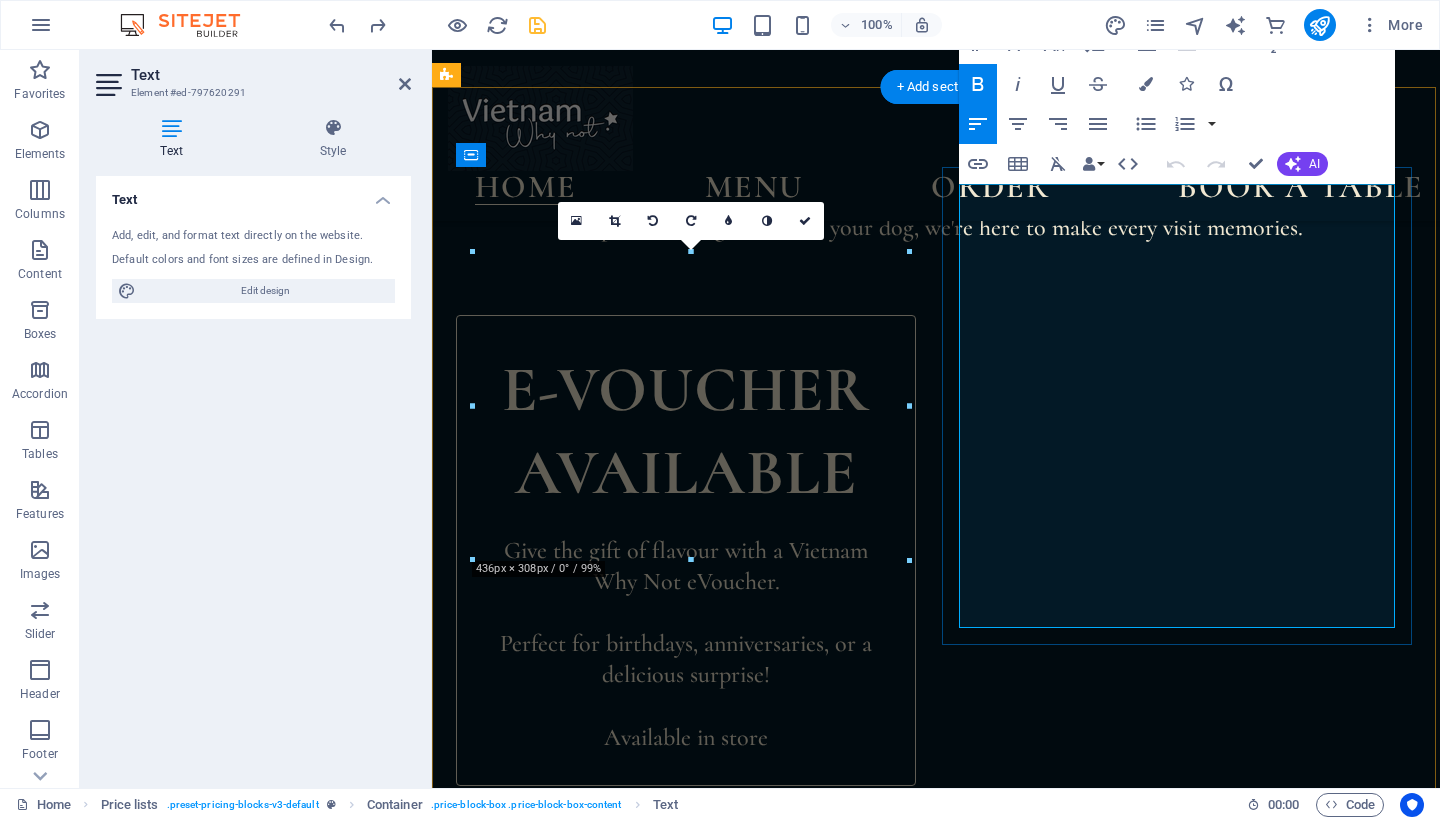 click on "Prawn Summer Rolls" at bounding box center (1149, 1716) 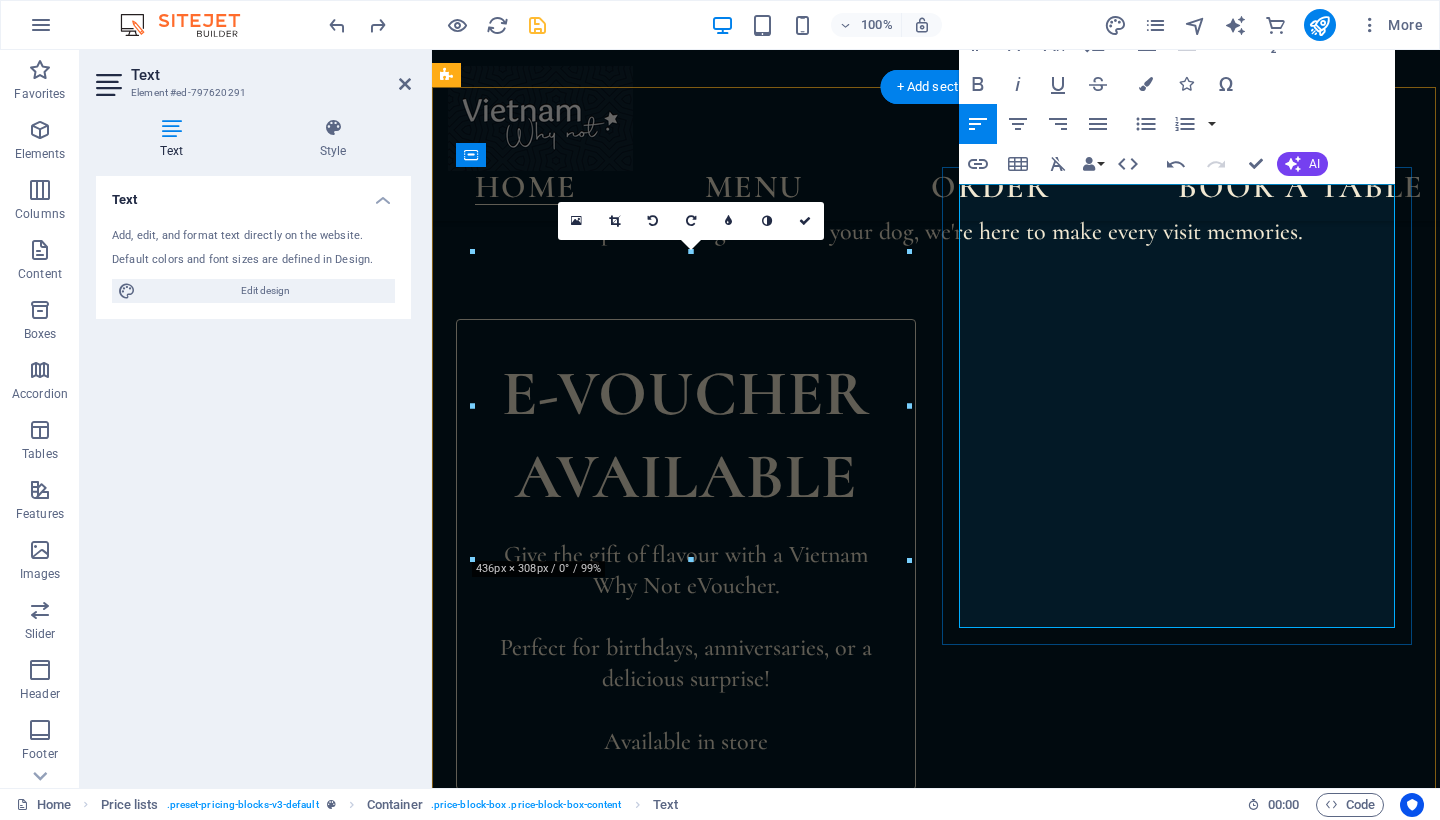 type 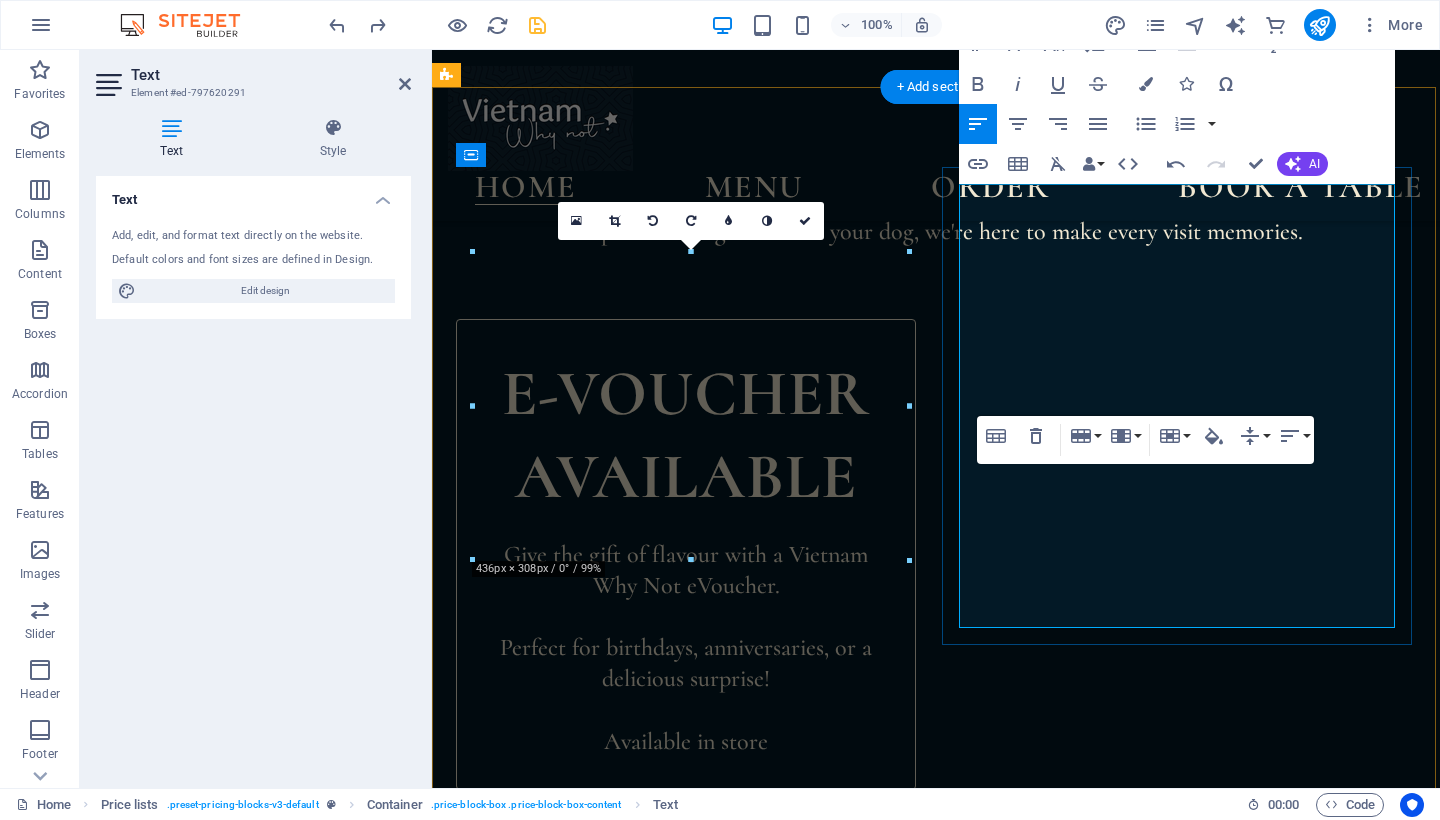 click on "Low-Carb Chicken Summer rolls" at bounding box center [1149, 1768] 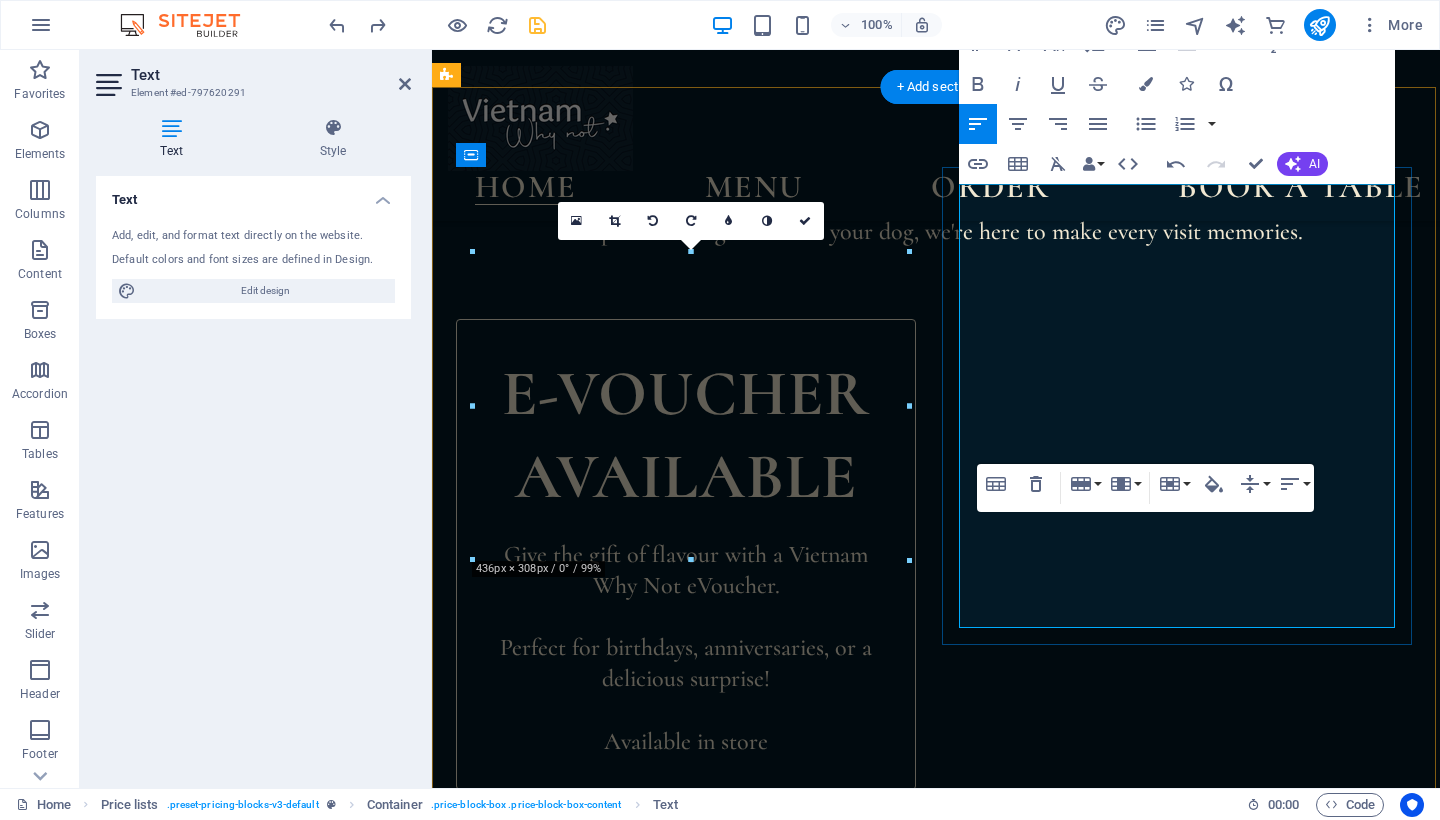 click on "$ 10" at bounding box center [1367, 1720] 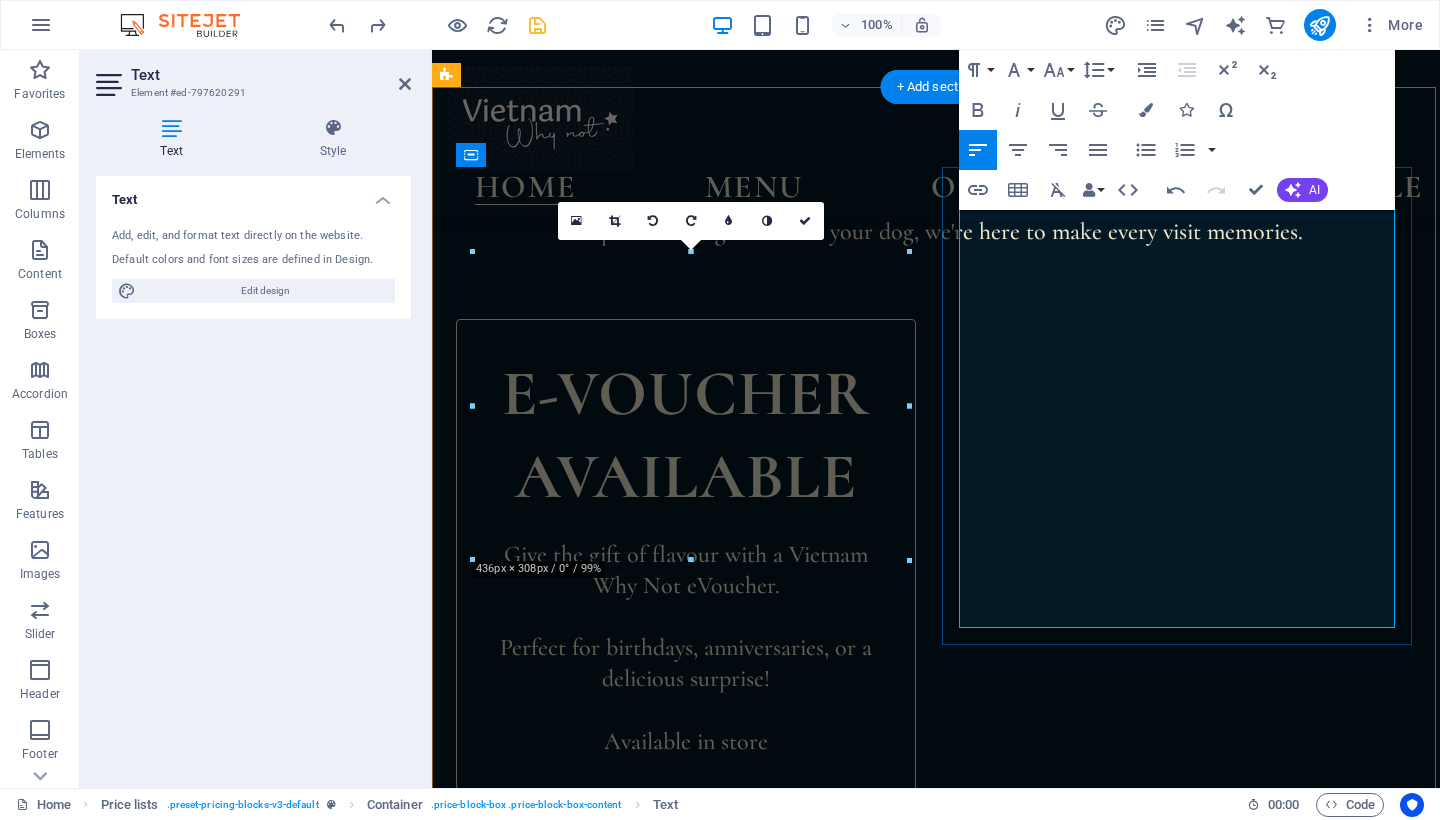 click on "Low-Carb Chicken Summer rolls" at bounding box center (1149, 1768) 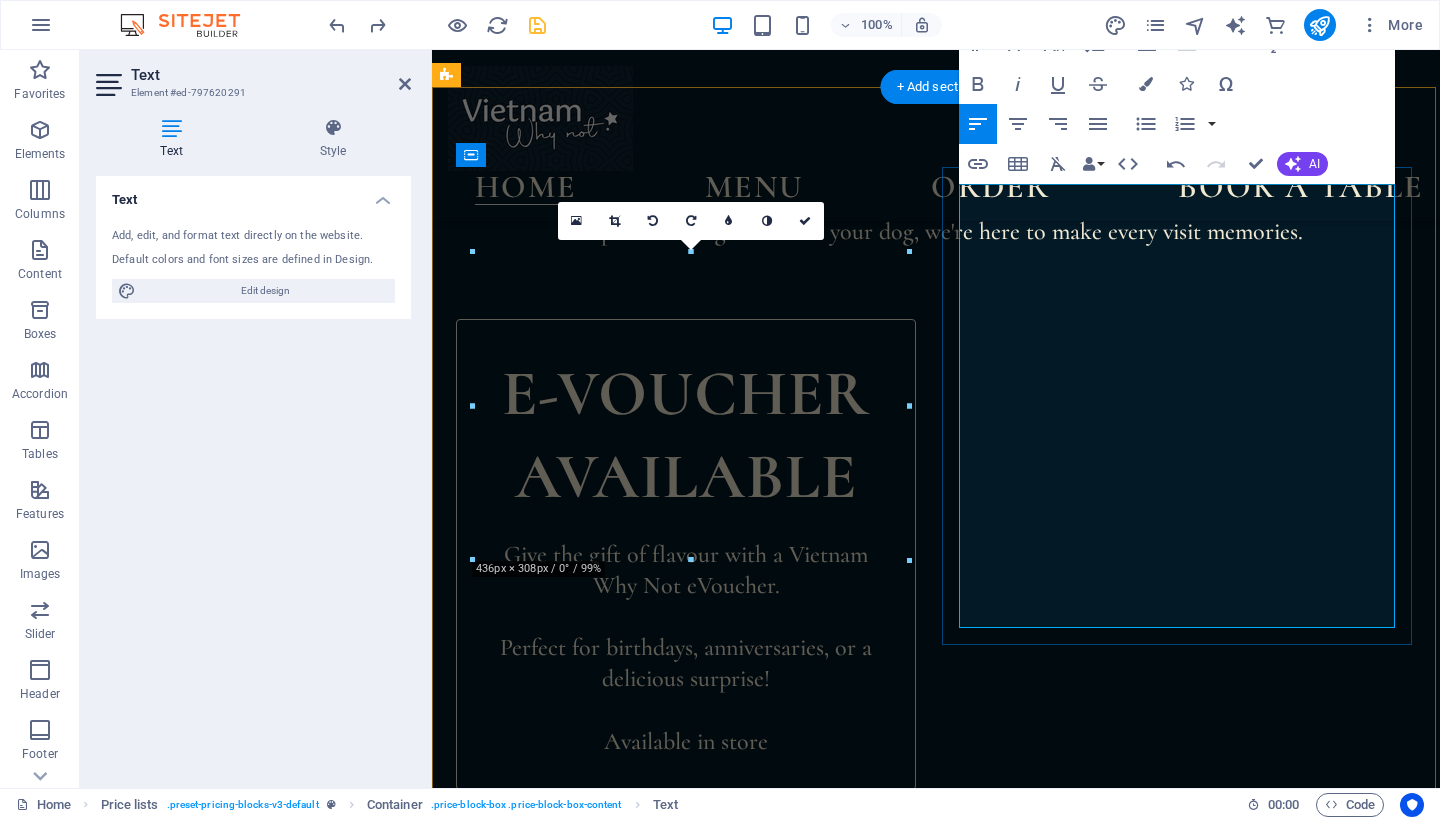 click at bounding box center (1149, 1768) 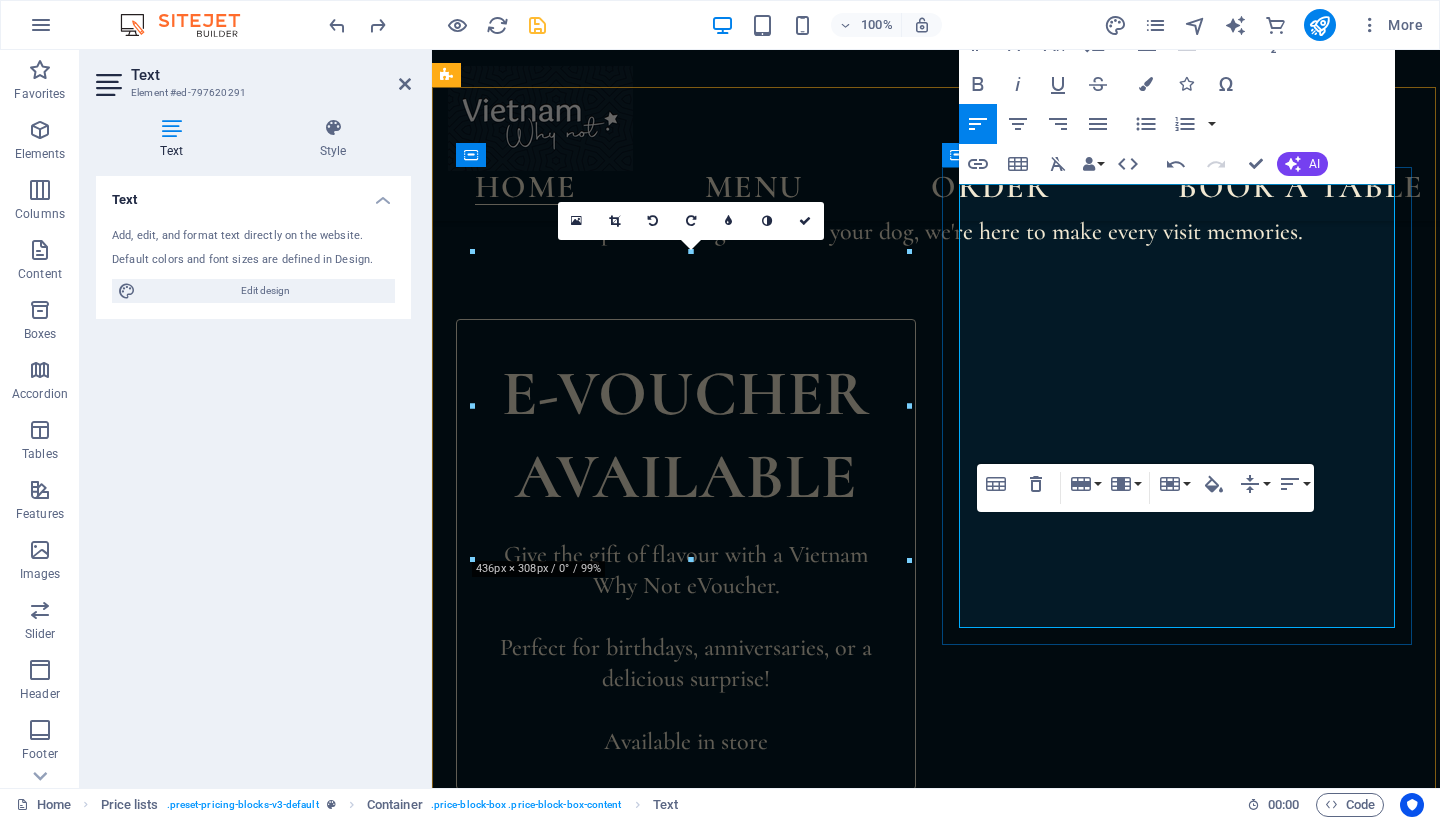 click on "Spring rolls Homemade pork - Crab & Prawn -  vegetarian (V) $ 11.90 Summer rolls Prawn - Low-carb Chicken - Tofu $ 10.90 Bao Buns Roasted crackling pork - Grilled Chicken - BBQ Duck - Tofu $ 14.90 BBQ Duck Pancake $ 14.90 Green Rice Crusted Prawn $ 10 Tofu Summer rolls $ 10" at bounding box center [1180, 1618] 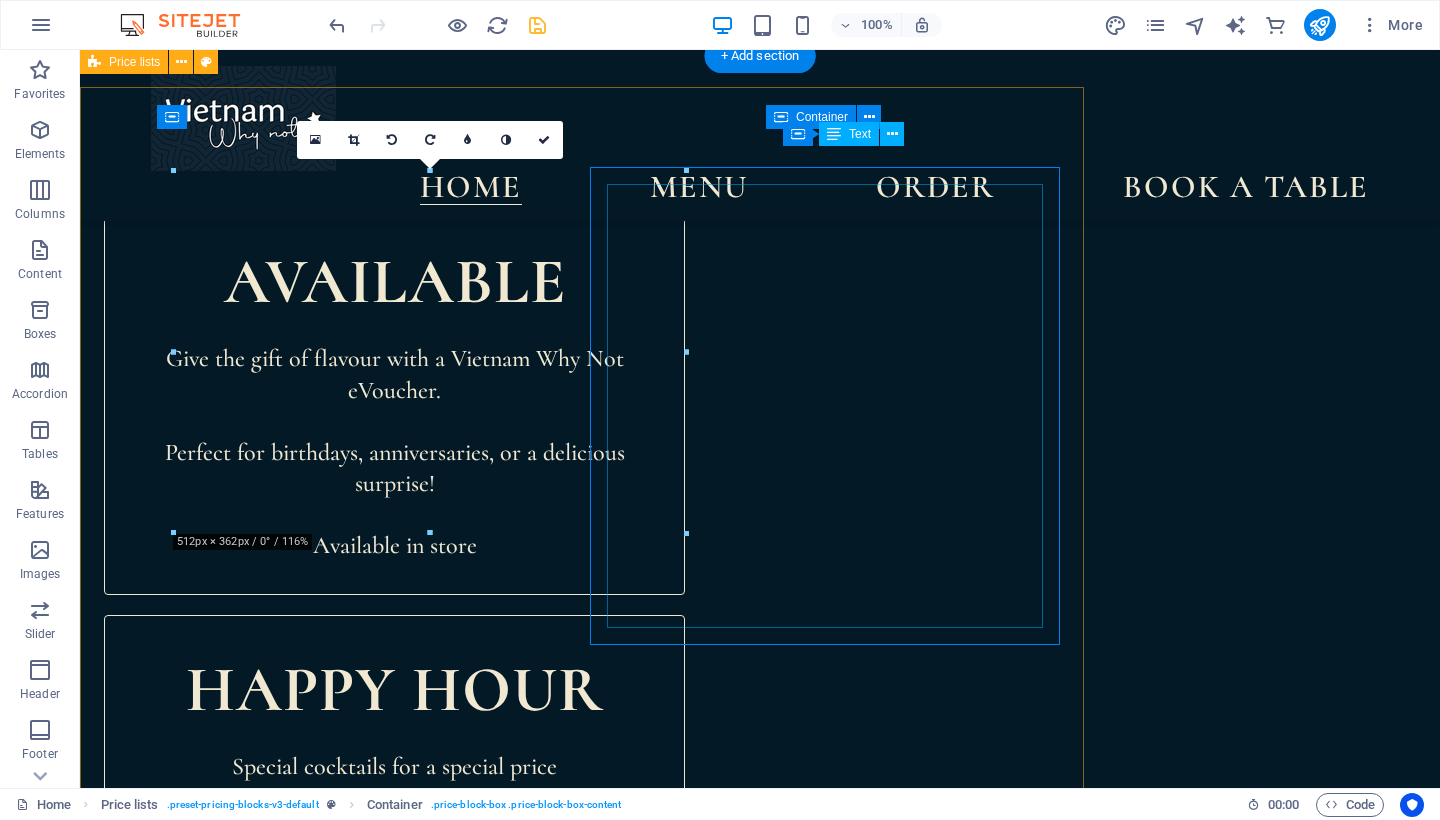 click on "Spring rolls Homemade pork - Crab & Prawn -  vegetarian (V) $ 11.90 Summer rolls Prawn - Low-carb Chicken - Tofu $ 10.90 Bao Buns Roasted crackling pork - Grilled Chicken - BBQ Duck - Tofu $ 14.90 BBQ Duck Pancake $ 14.90 Green Rice Crusted Prawn $ 10 Tofu Summer rolls $ 10 Headline Lorem ipsum dolor sit amet, consectetur. $ 10 Lorem ipsum dolor sit amet, consectetur. $ 10 Lorem ipsum dolor sit amet, consectetur. $ 10 Lorem ipsum dolor sit amet, consectetur. $ 10 Lorem ipsum dolor sit amet, consectetur. $ 10 Lorem ipsum dolor sit amet, consectetur. $ 10 Headline Lorem ipsum dolor sit amet, consectetur. $ 10 Lorem ipsum dolor sit amet, consectetur. $ 10 Lorem ipsum dolor sit amet, consectetur. $ 10 Lorem ipsum dolor sit amet, consectetur. $ 10 Lorem ipsum dolor sit amet, consectetur. $ 10 Lorem ipsum dolor sit amet, consectetur. $ 10" at bounding box center [760, 1662] 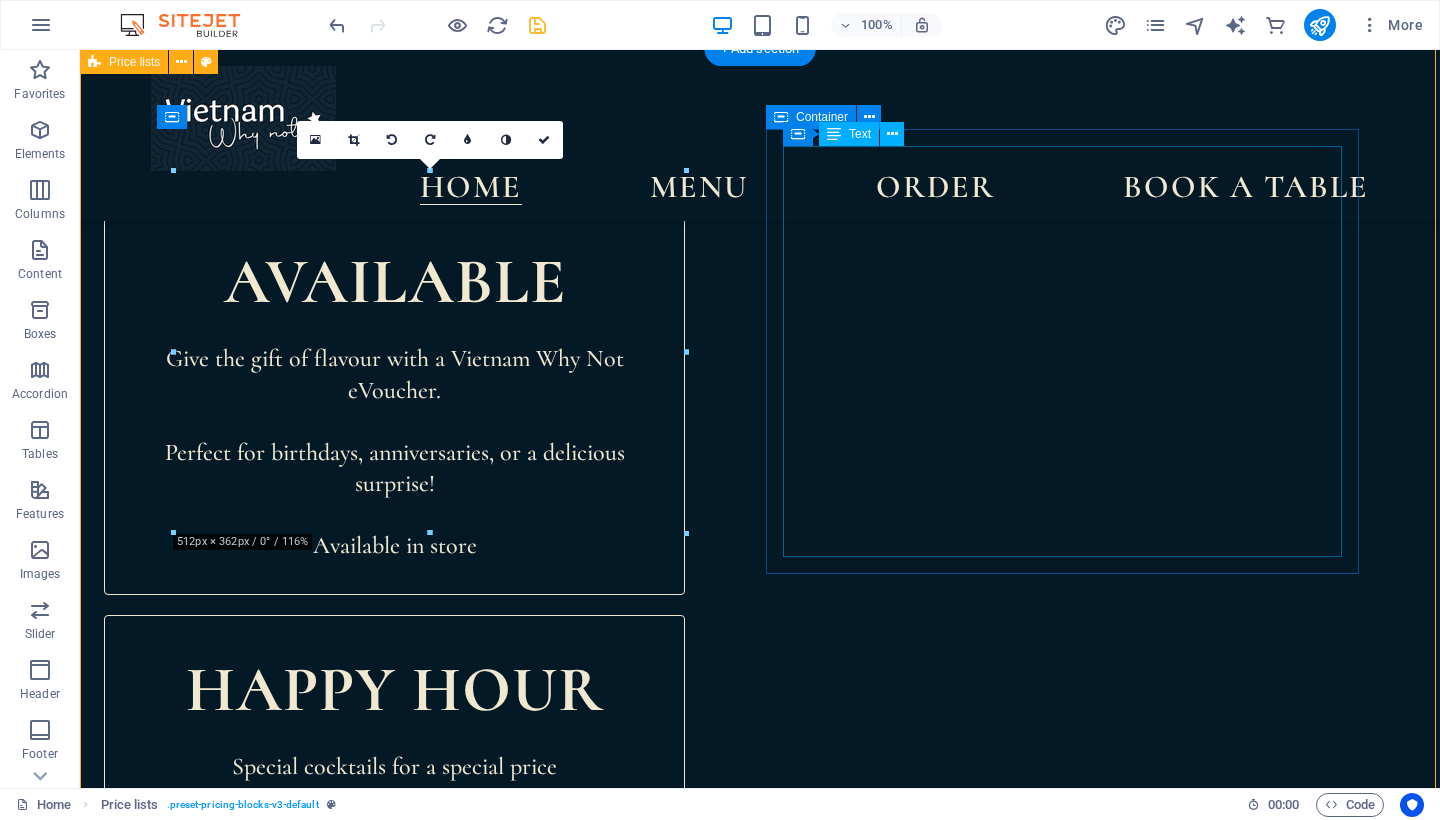 click on "Spring rolls Homemade pork - Crab & Prawn -  vegetarian (V) $ 11.90 Summer rolls Prawn - Low-carb Chicken - Tofu $ 10.90 Bao Buns Roasted crackling pork - Grilled Chicken - BBQ Duck - Tofu $ 14.90 BBQ Duck Pancake $ 14.90 Green Rice Crusted Prawn $ 10 Tofu Summer rolls $ 10" at bounding box center (1064, 1323) 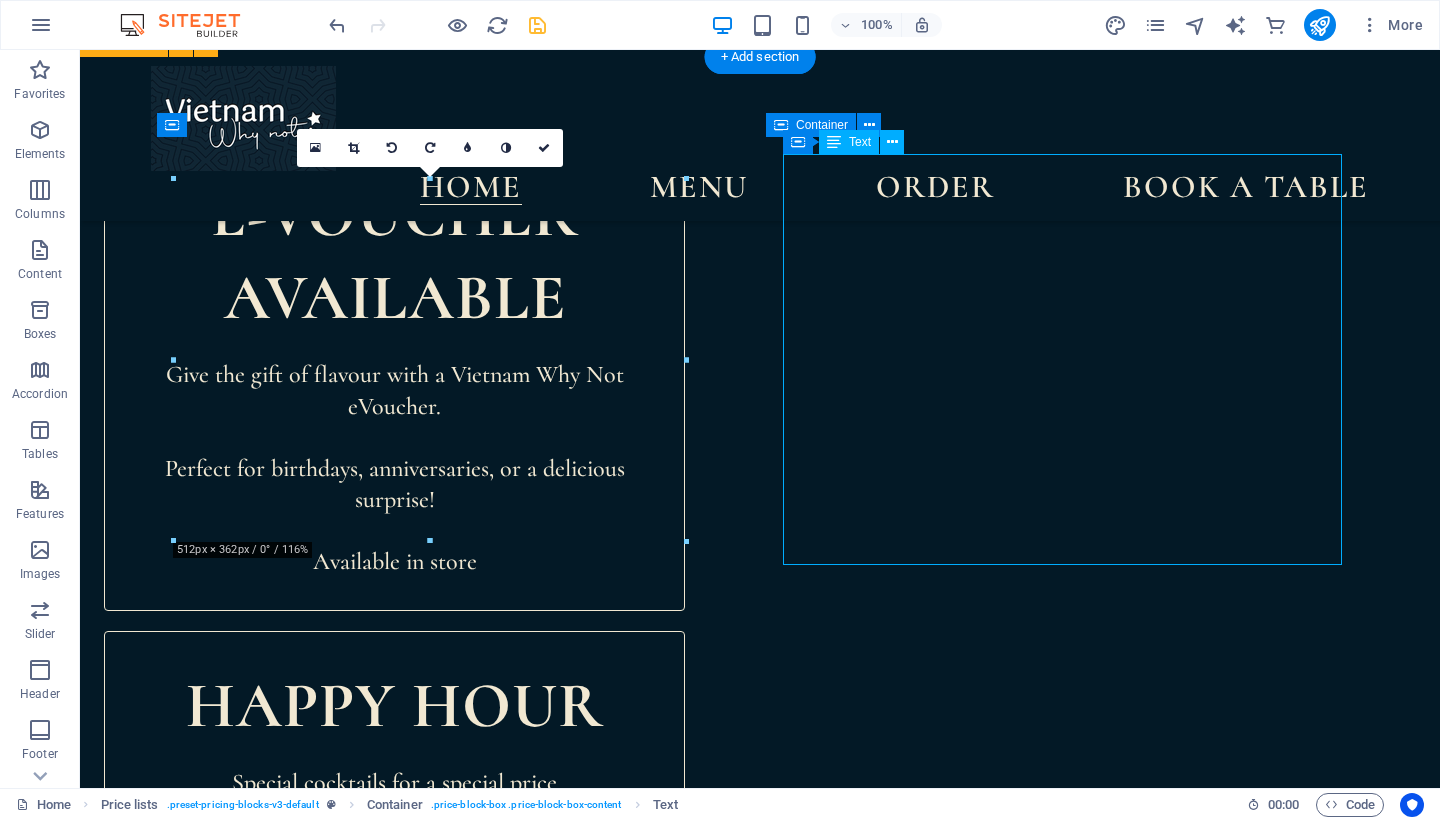 scroll, scrollTop: 1438, scrollLeft: 0, axis: vertical 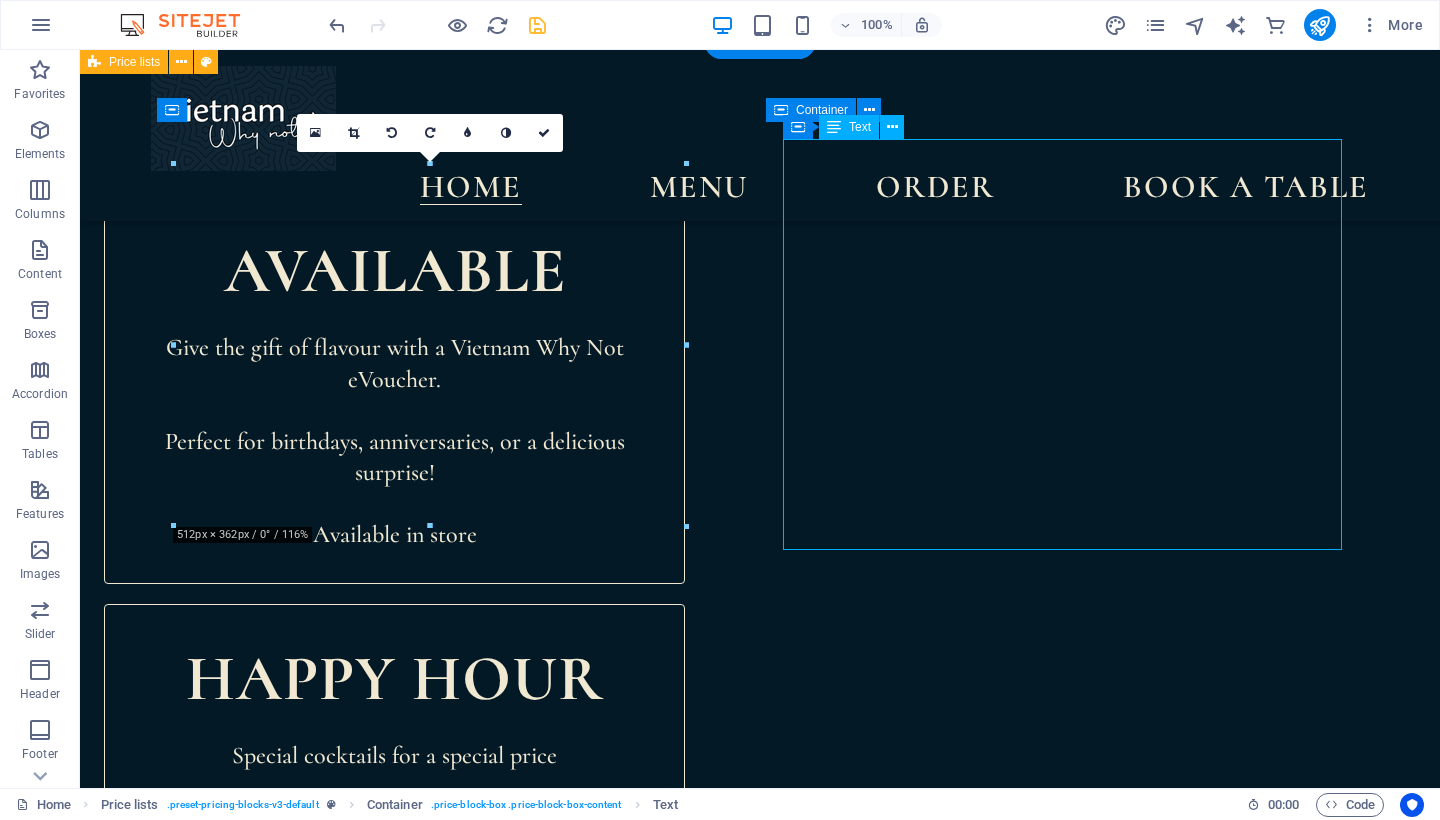 click on "Spring rolls Homemade pork - Crab & Prawn -  vegetarian (V) $ 11.90 Summer rolls Prawn - Low-carb Chicken - Tofu $ 10.90 Bao Buns Roasted crackling pork - Grilled Chicken - BBQ Duck - Tofu $ 14.90 BBQ Duck Pancake $ 14.90 Green Rice Crusted Prawn $ 10 Tofu Summer rolls $ 10" at bounding box center [1064, 1312] 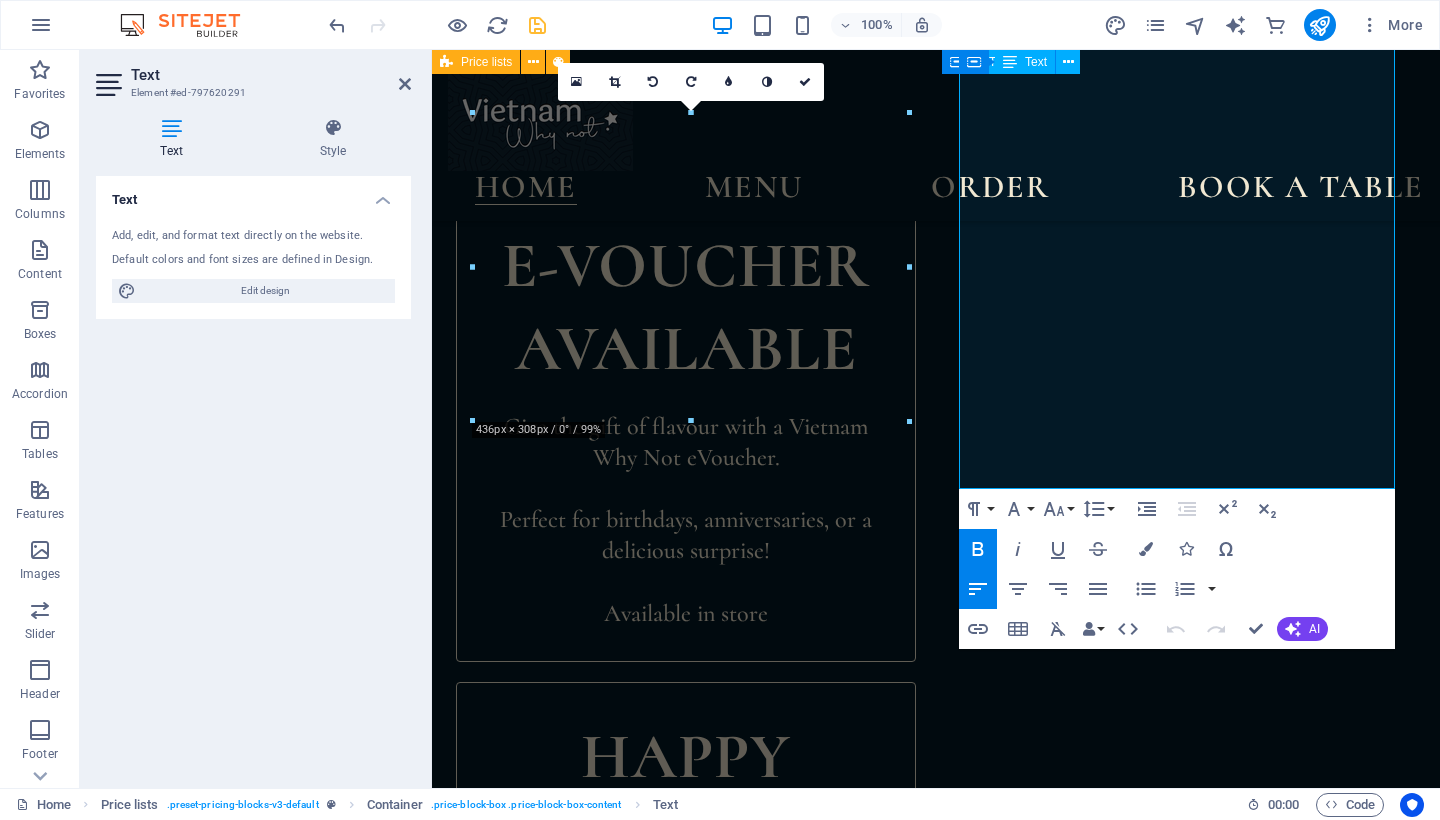scroll, scrollTop: 1570, scrollLeft: 0, axis: vertical 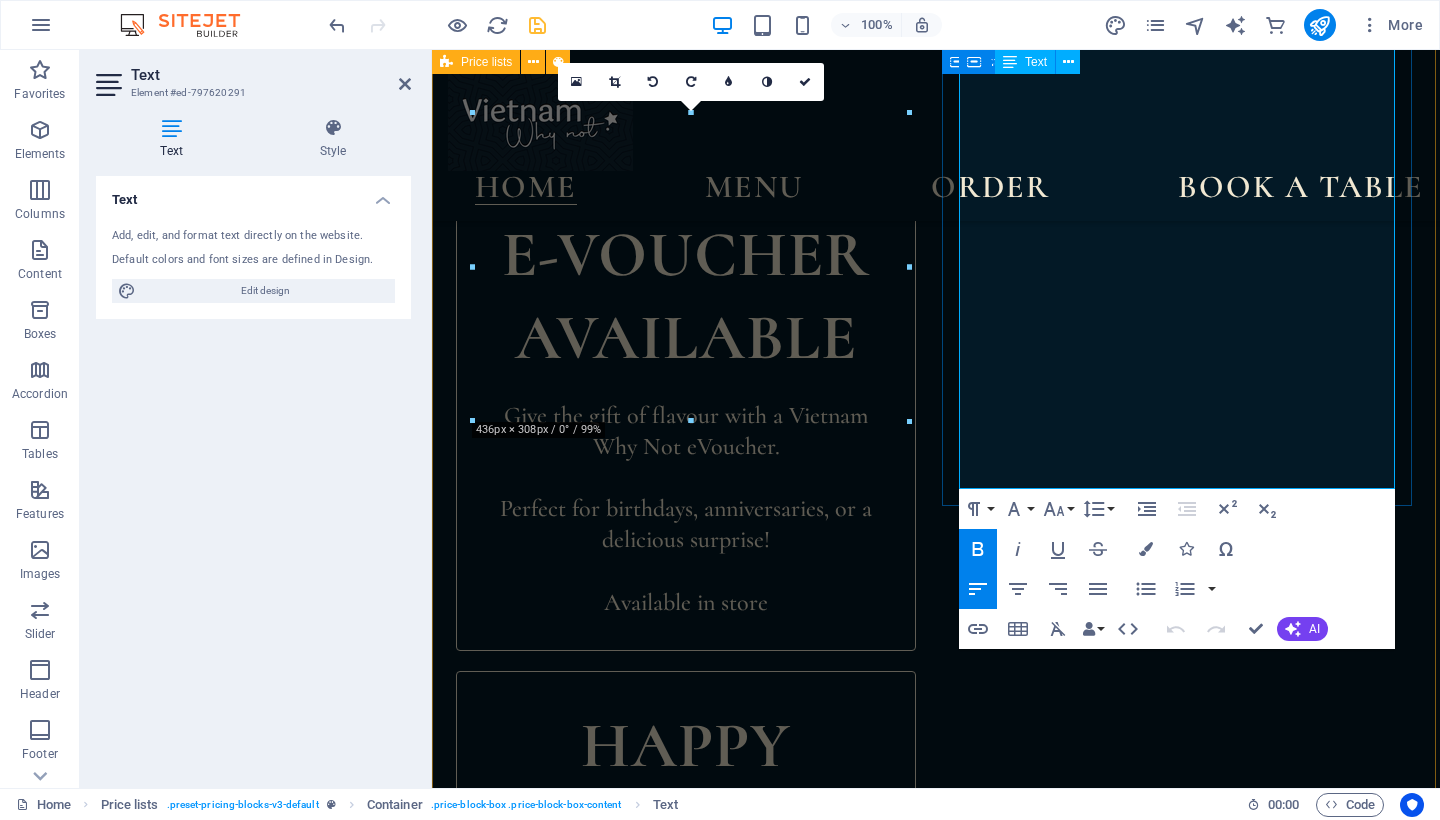 click on "$ 10" at bounding box center [1367, 1629] 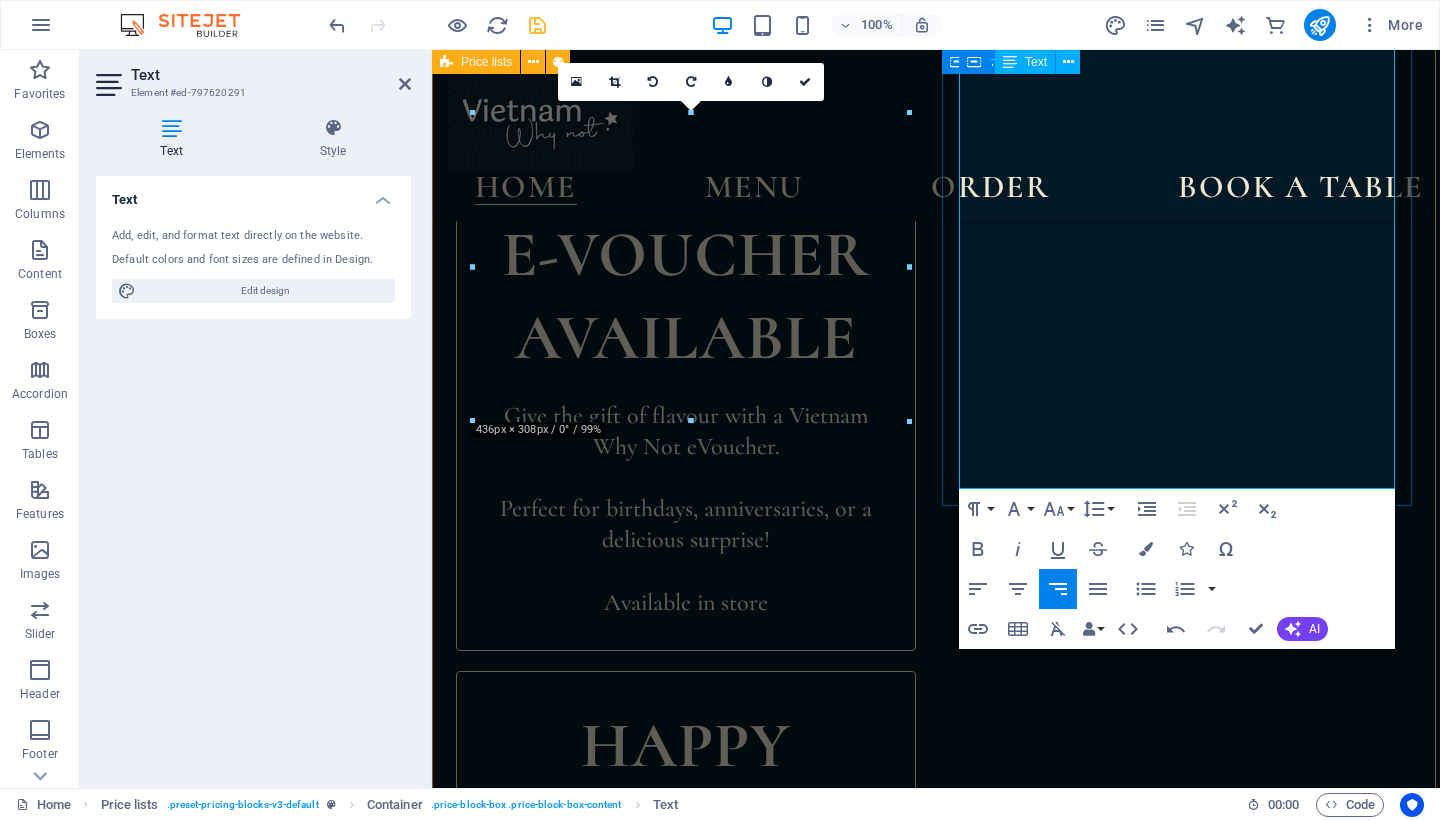 type 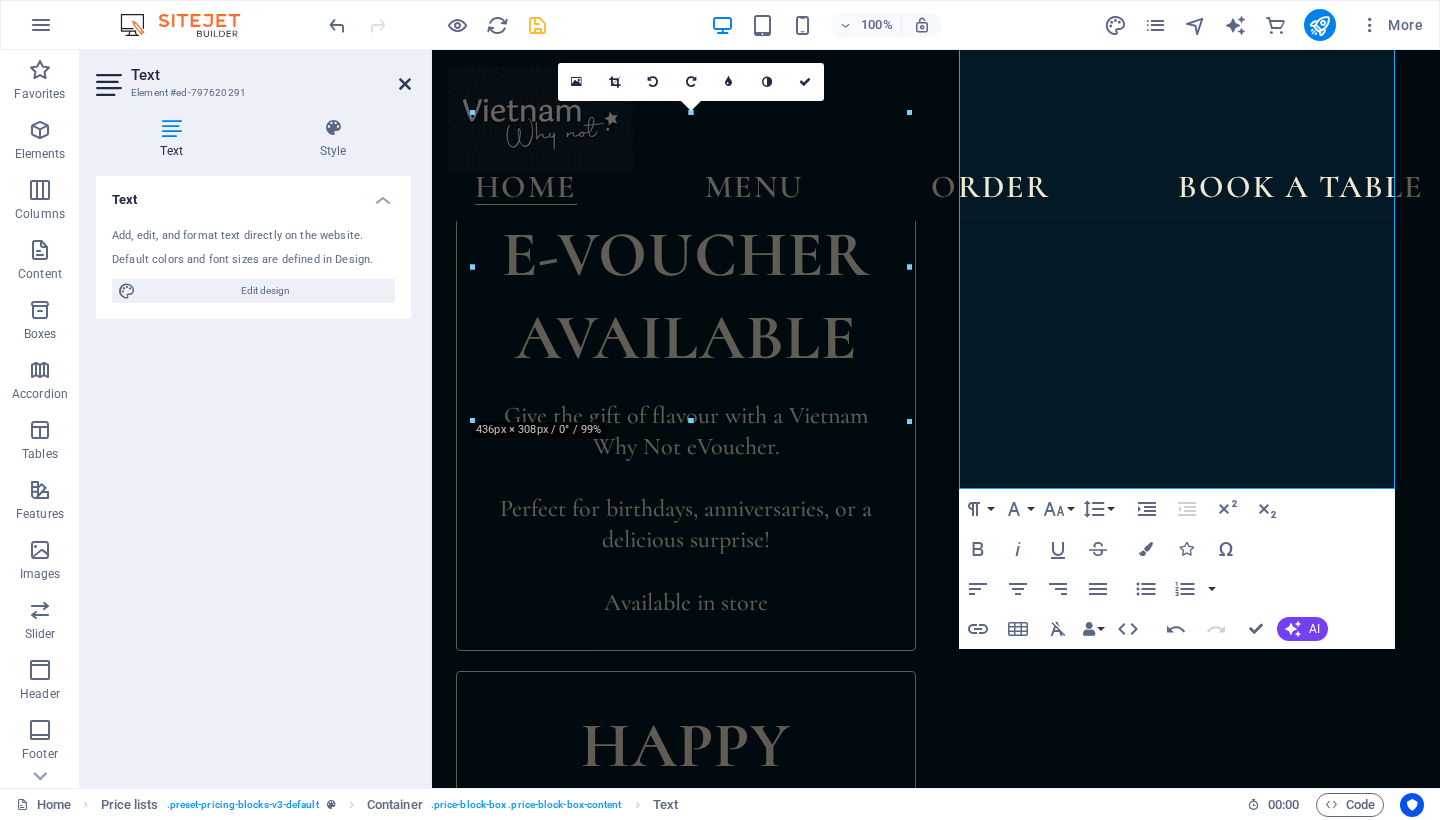 drag, startPoint x: 403, startPoint y: 80, endPoint x: 787, endPoint y: 396, distance: 497.30475 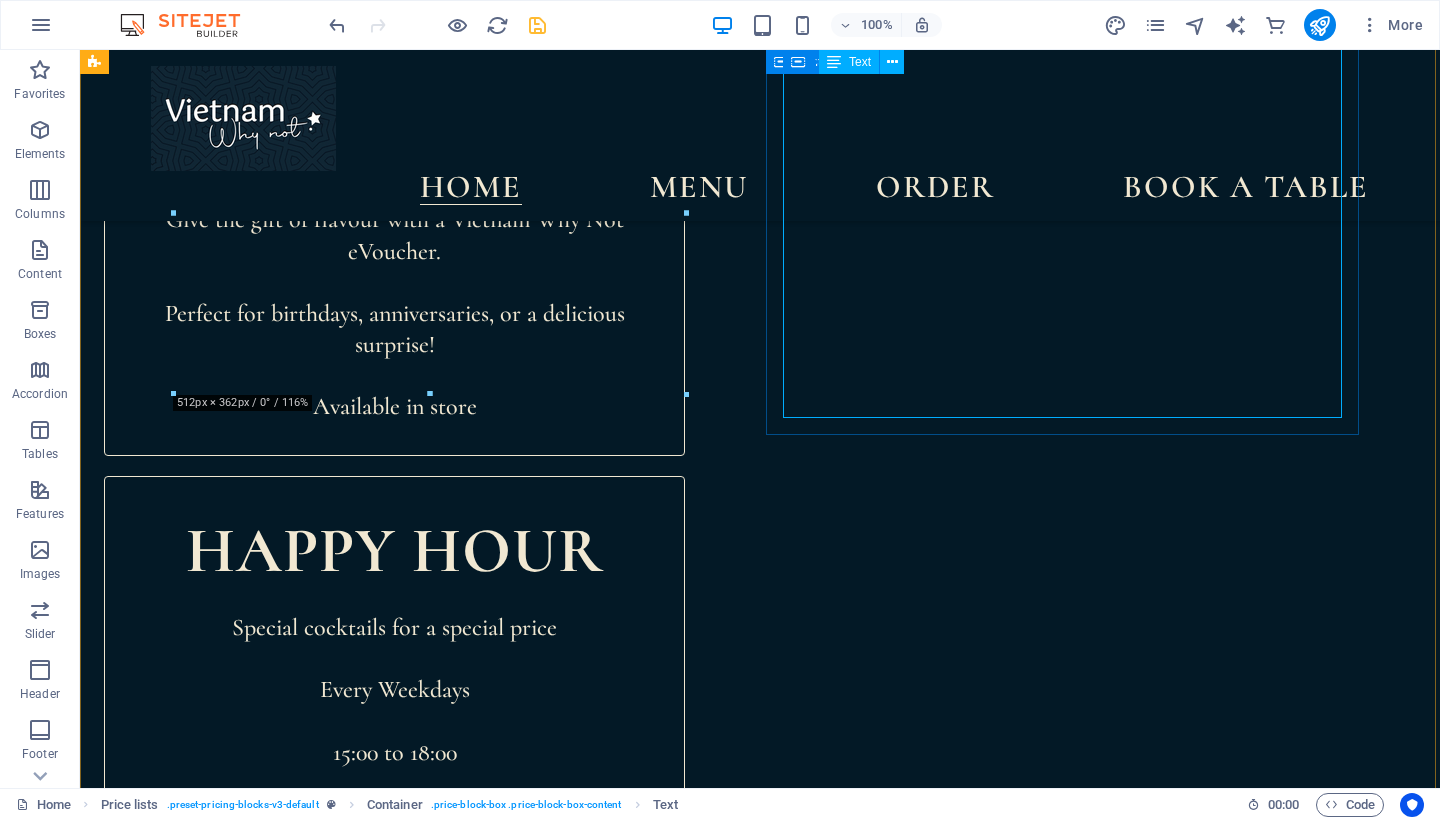 click on "Spring rolls Homemade pork - Crab & Prawn -  vegetarian (V) $ 11.90 Summer rolls Prawn - Low-carb Chicken - Tofu $ 10.90 Bao Buns Roasted crackling pork - Grilled Chicken - BBQ Duck - Tofu $ 14.90 BBQ Duck Pancake $ 14.90 Green Rice Crusted Prawn $ 16.90 $ 10" at bounding box center (1064, 1184) 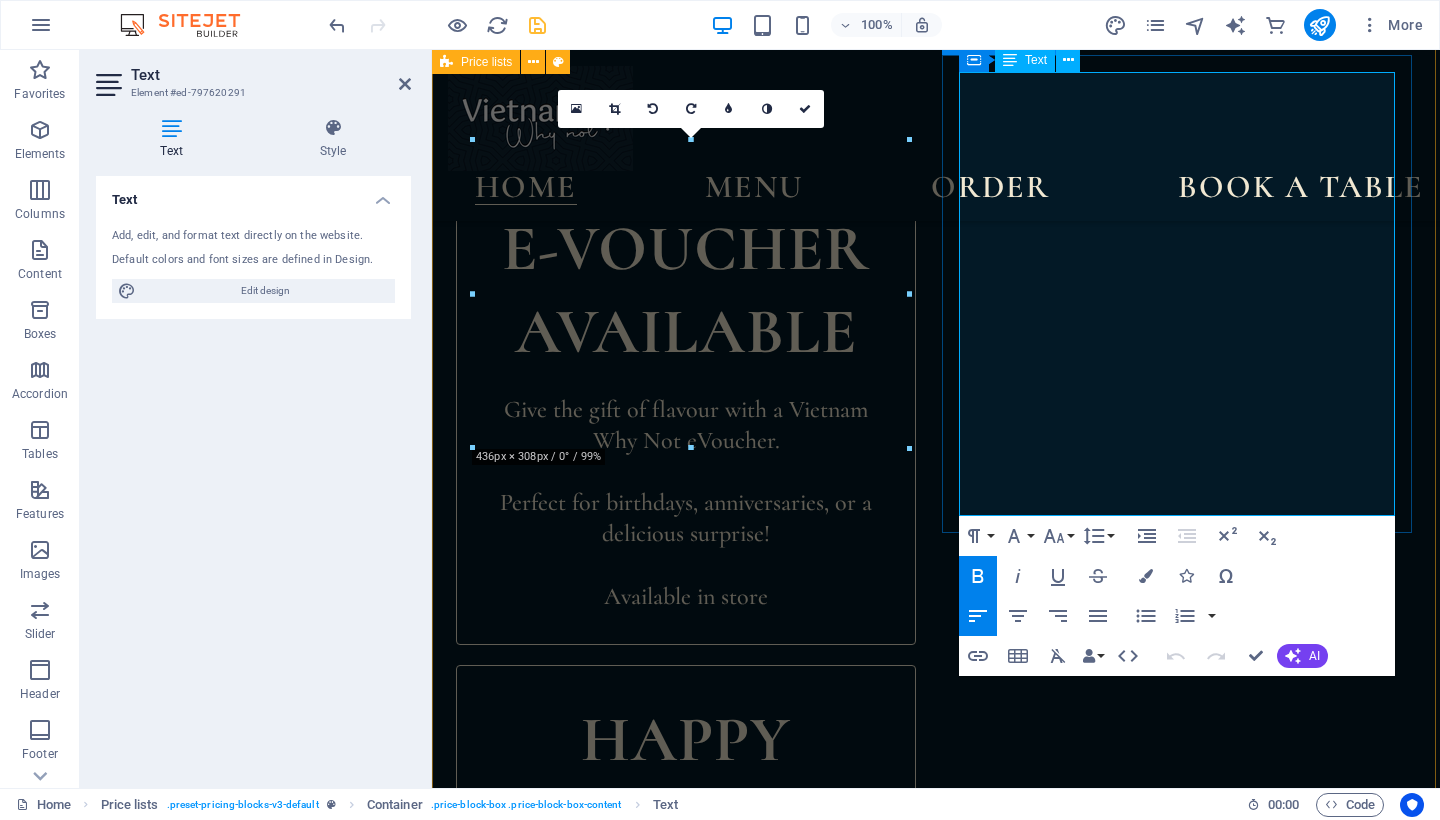 scroll, scrollTop: 1543, scrollLeft: 0, axis: vertical 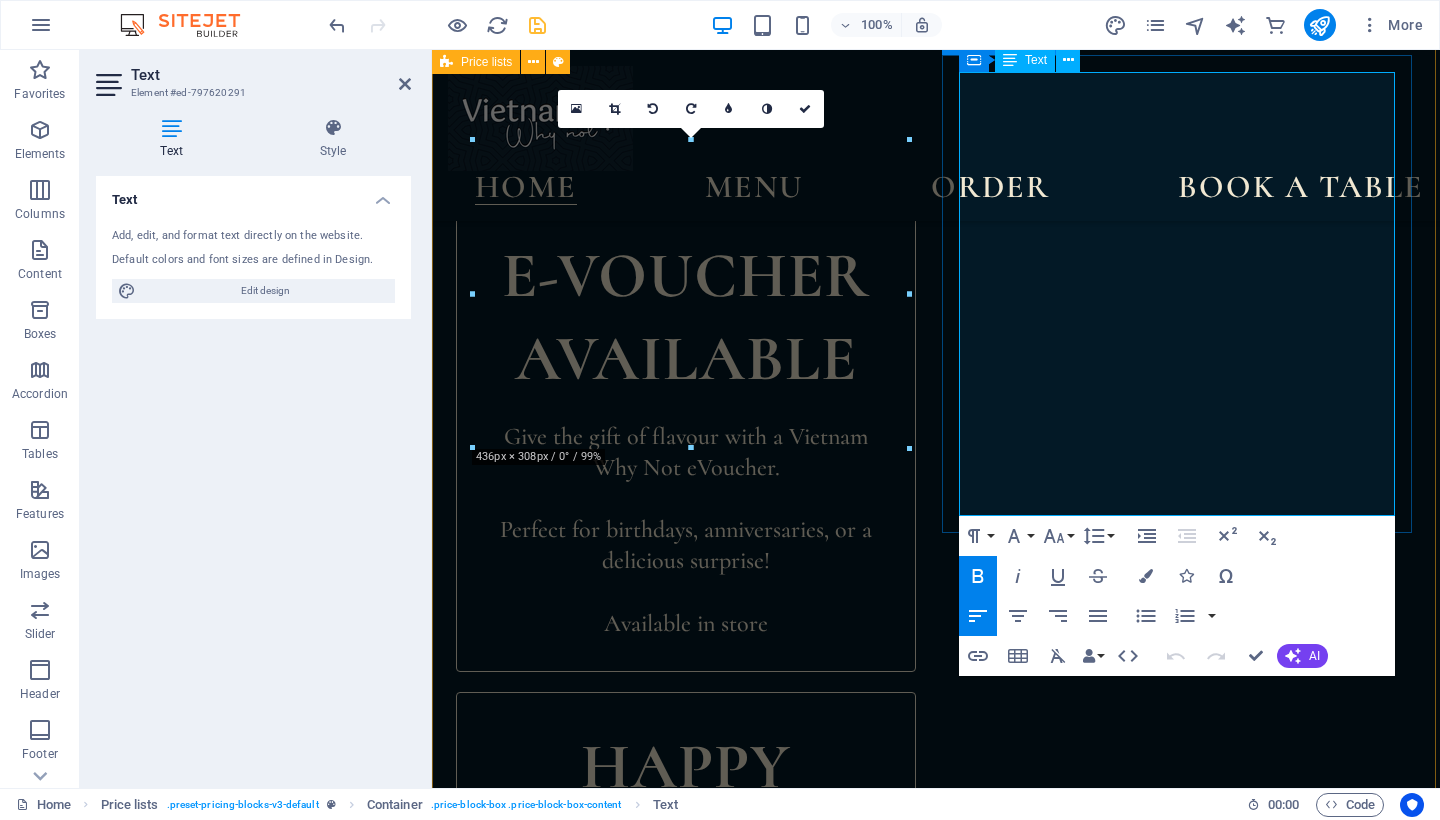 click at bounding box center (1149, 1699) 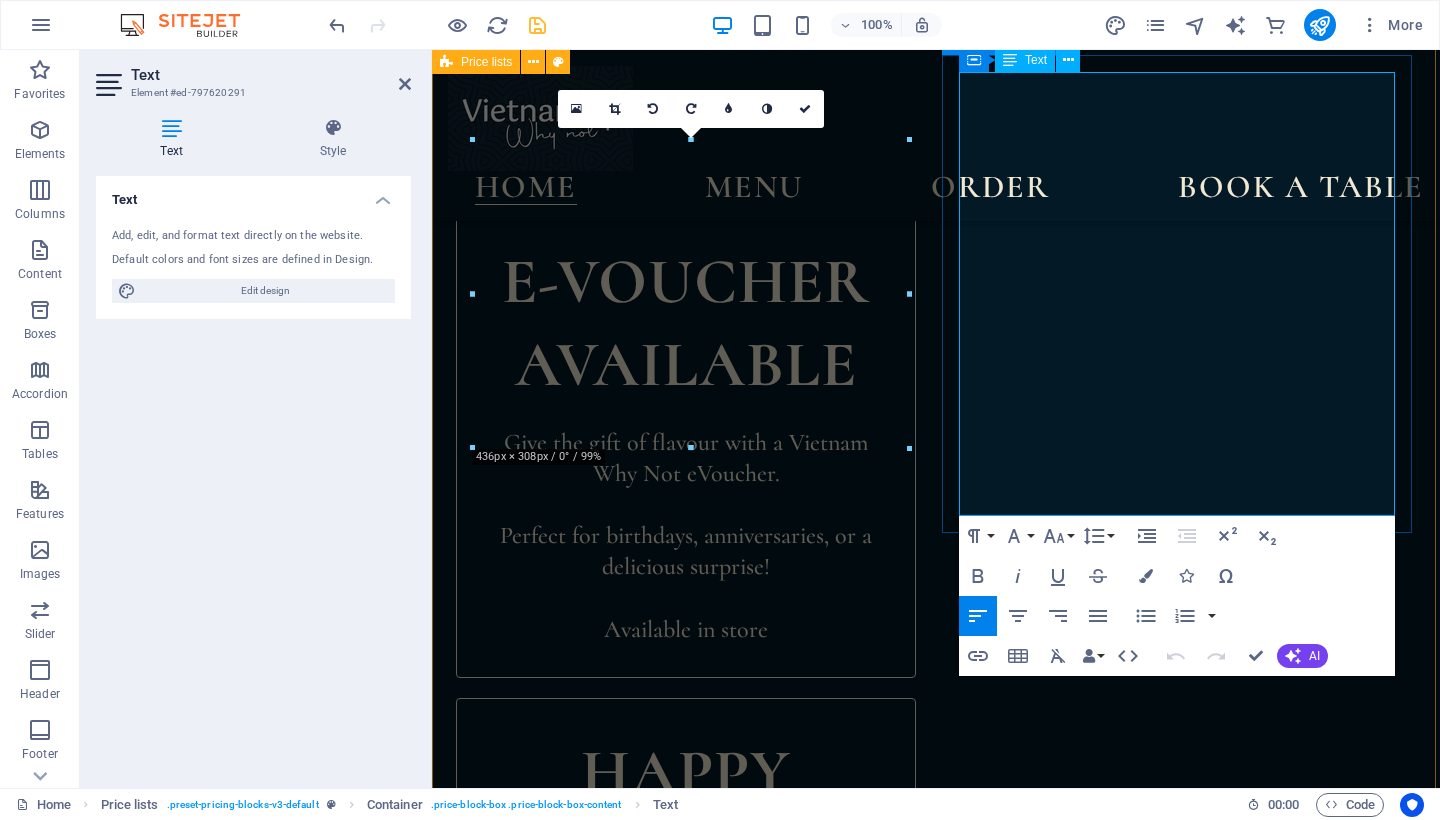 type 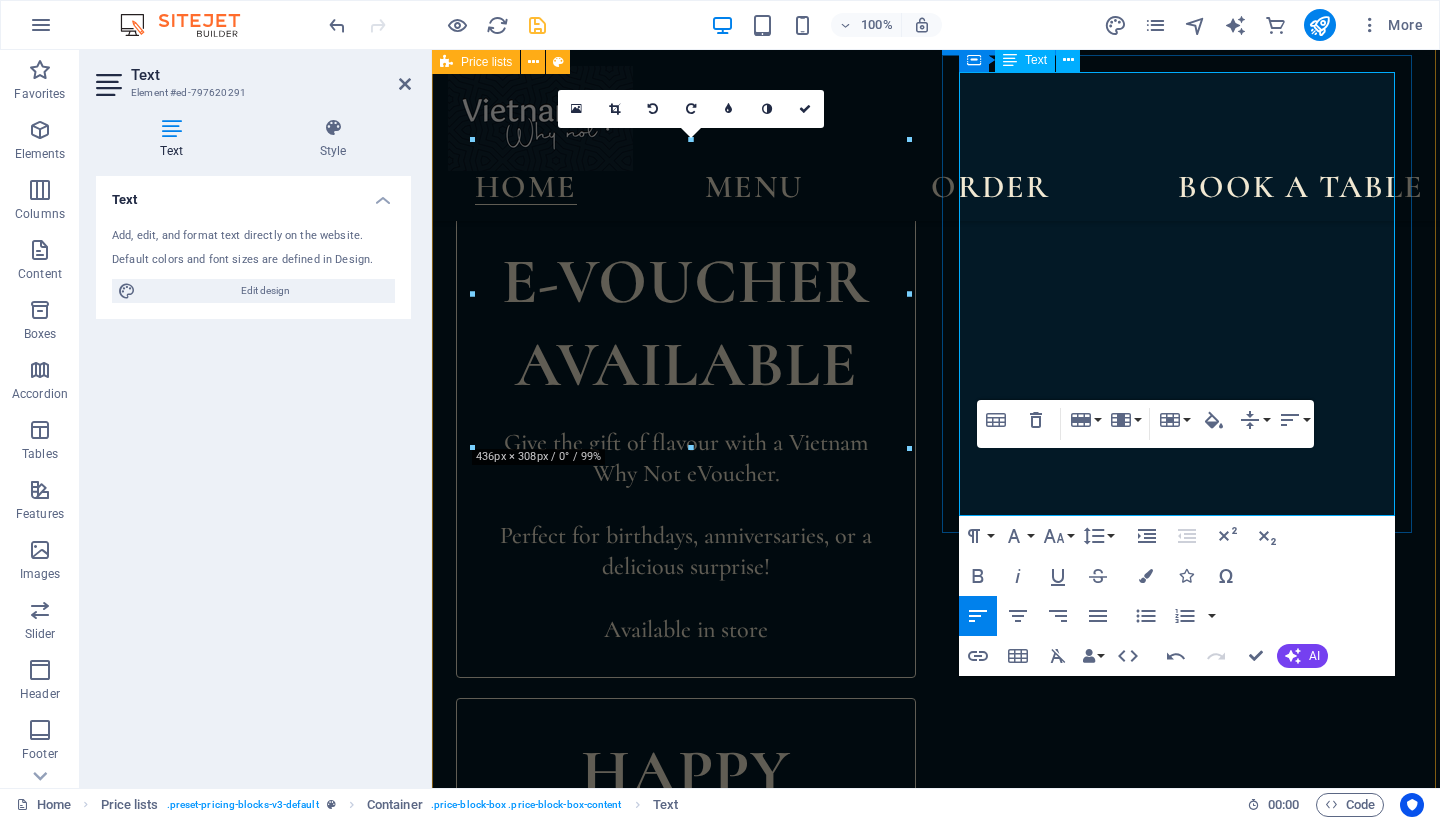 click on "$ 10" at bounding box center [1367, 1705] 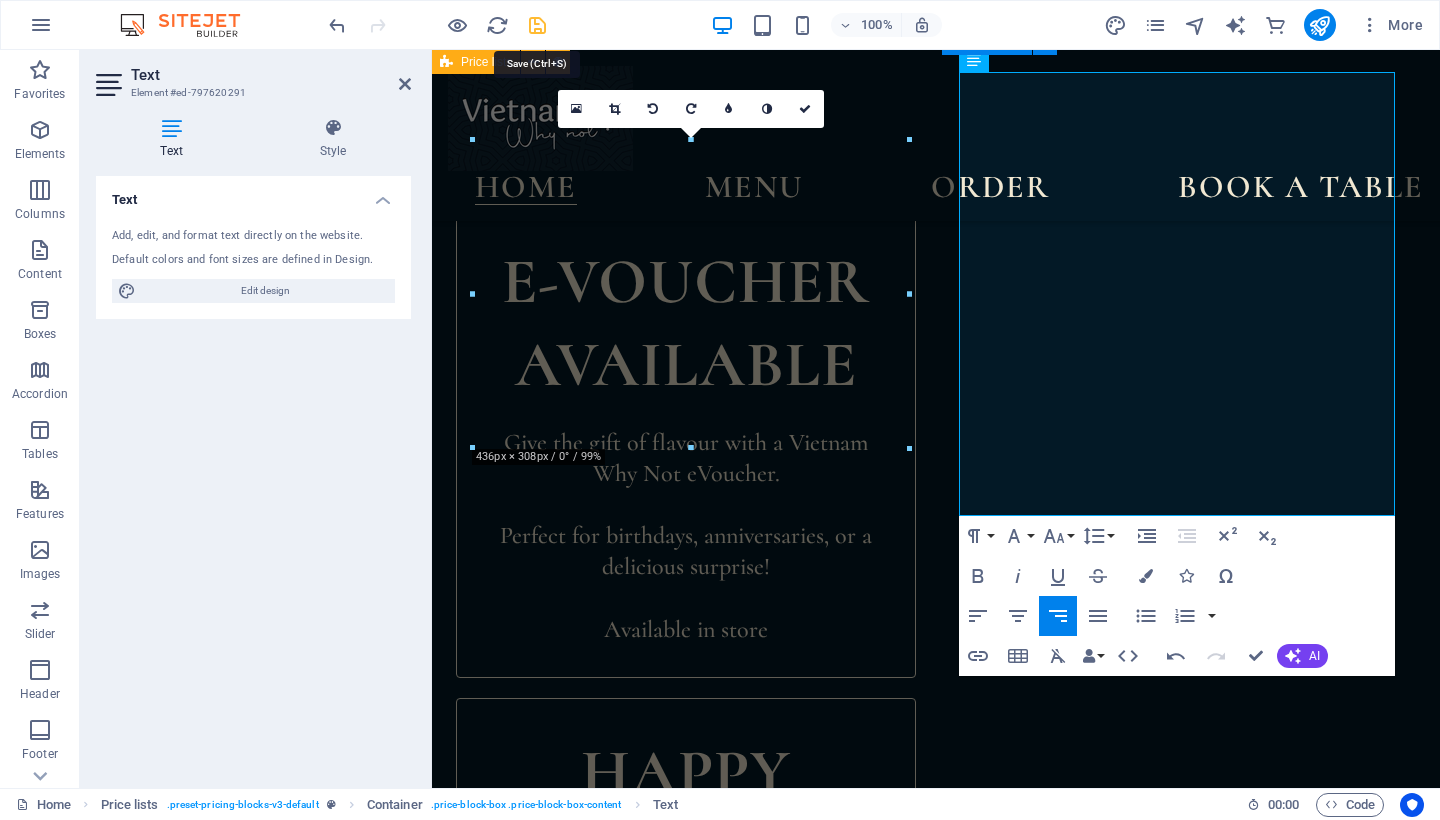 click at bounding box center (537, 25) 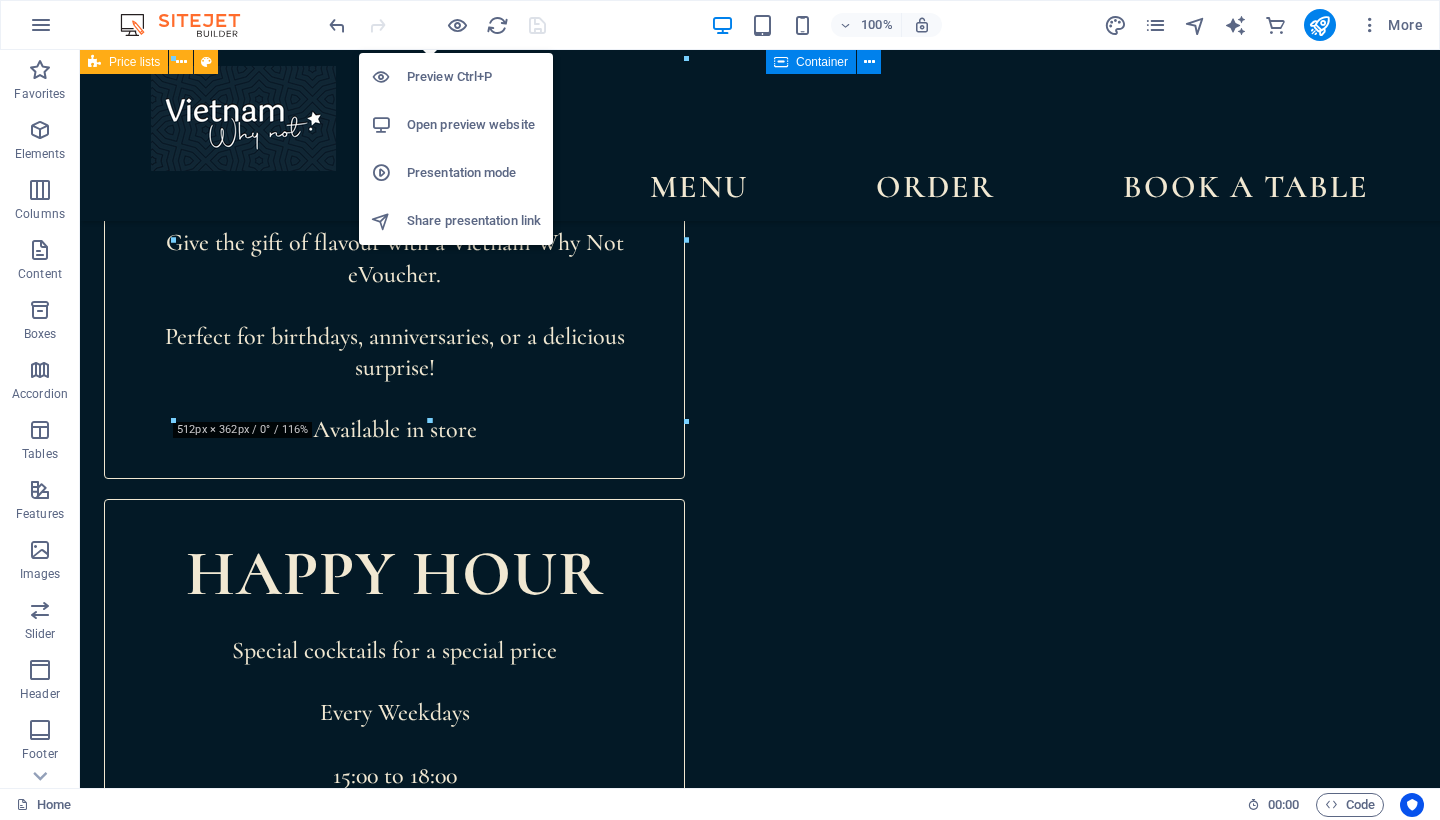 click on "Open preview website" at bounding box center (474, 125) 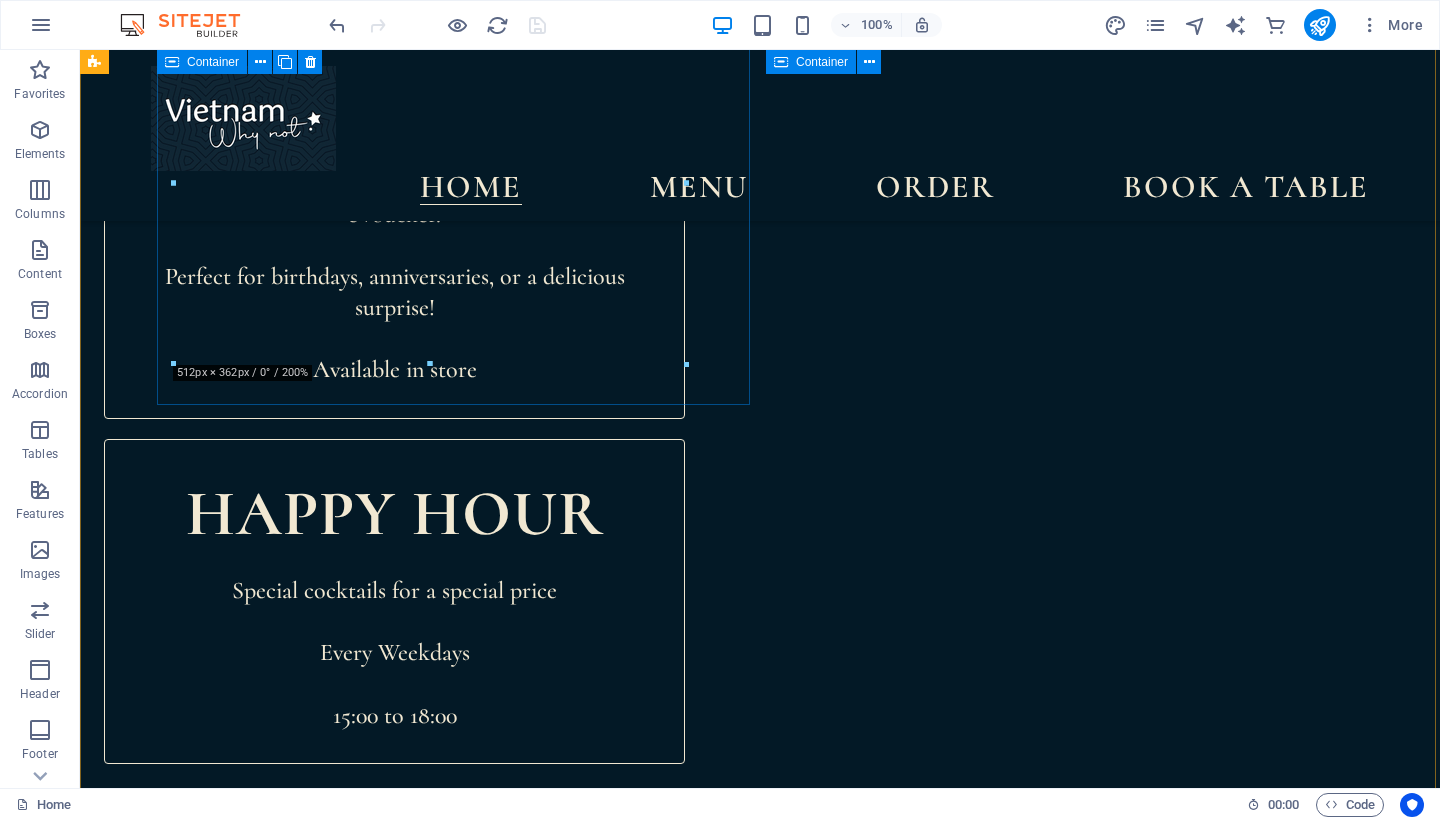 scroll, scrollTop: 1600, scrollLeft: 0, axis: vertical 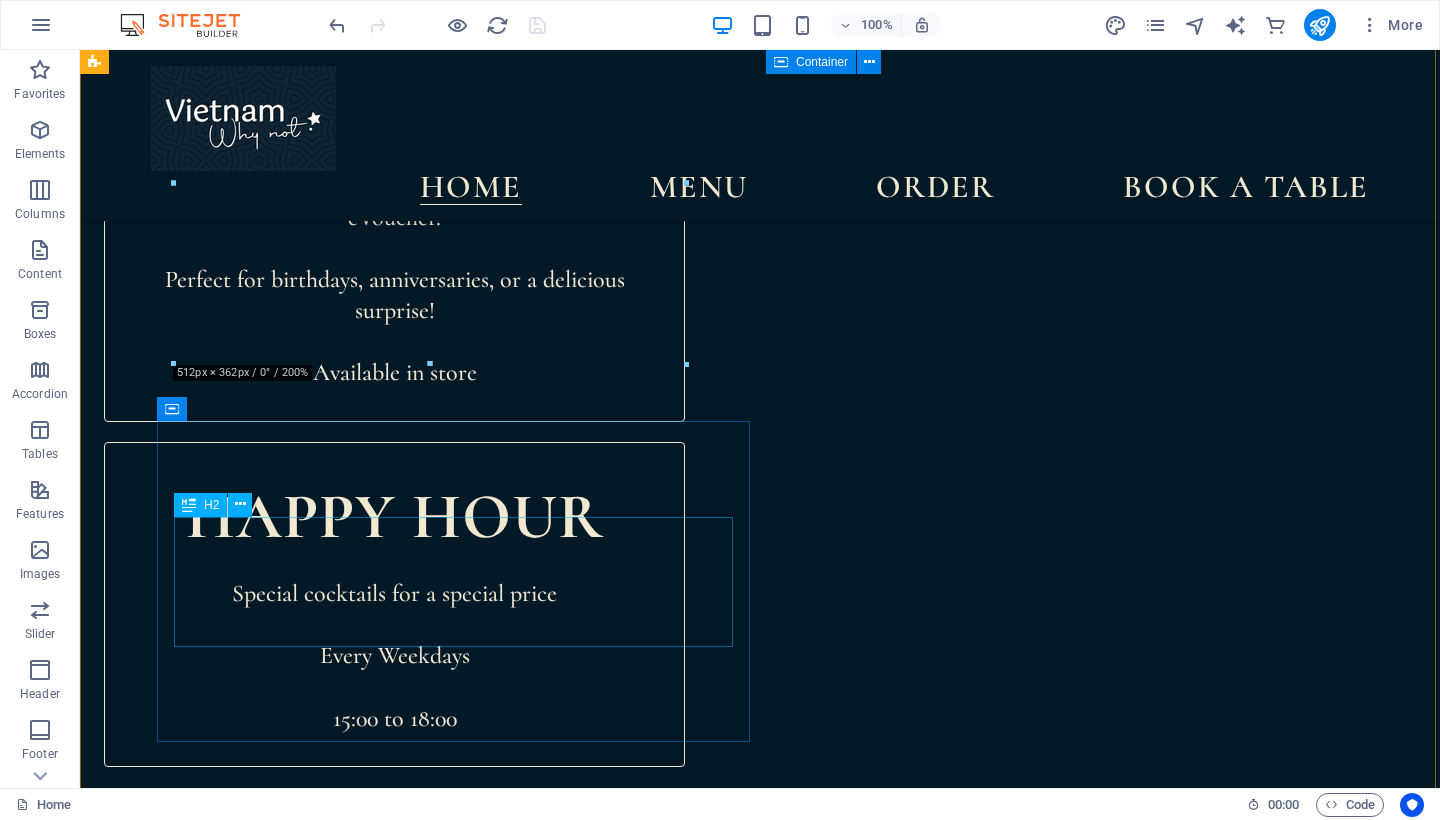 click on "Headline" at bounding box center (426, 1551) 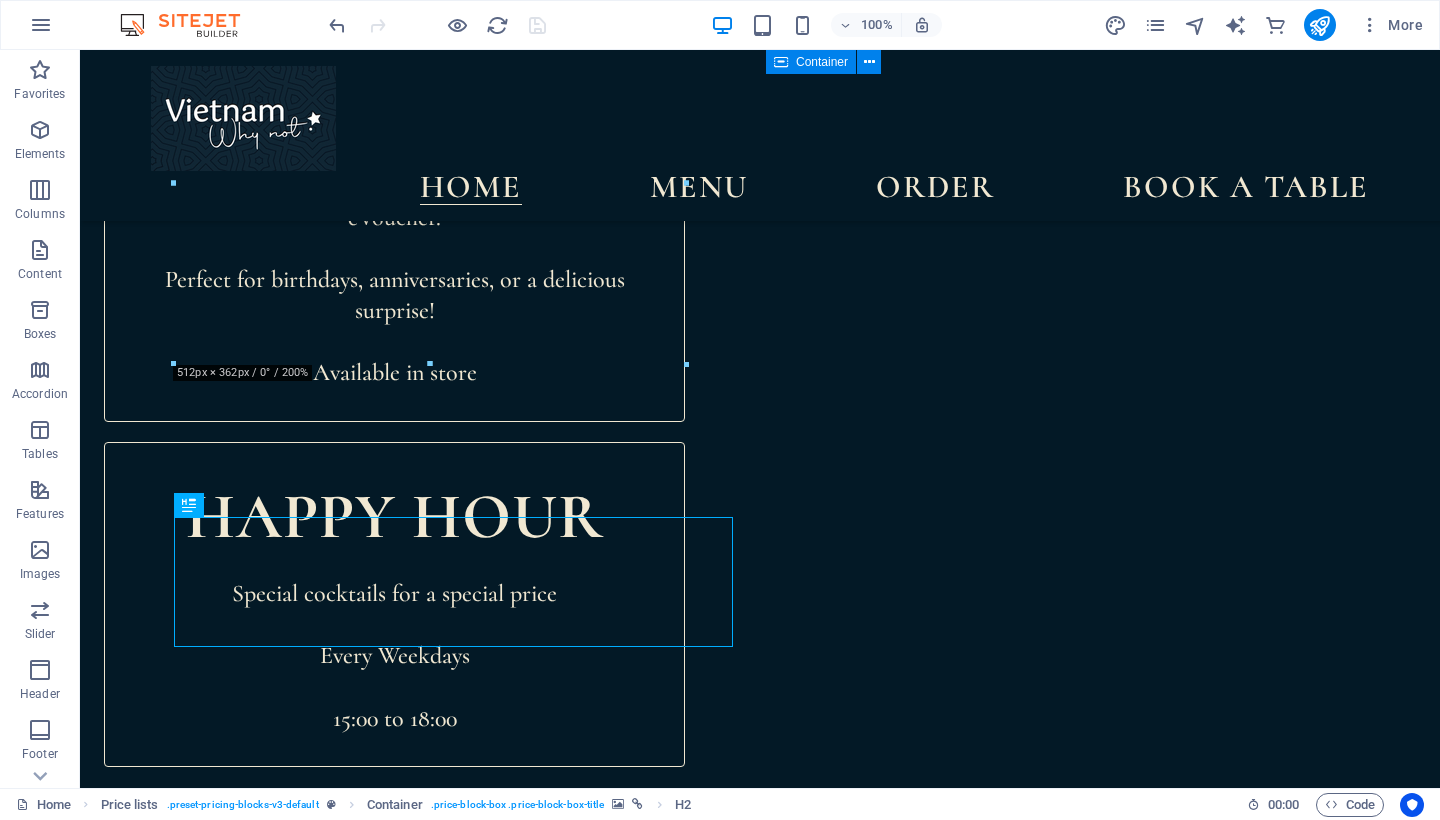 click at bounding box center (160, 1551) 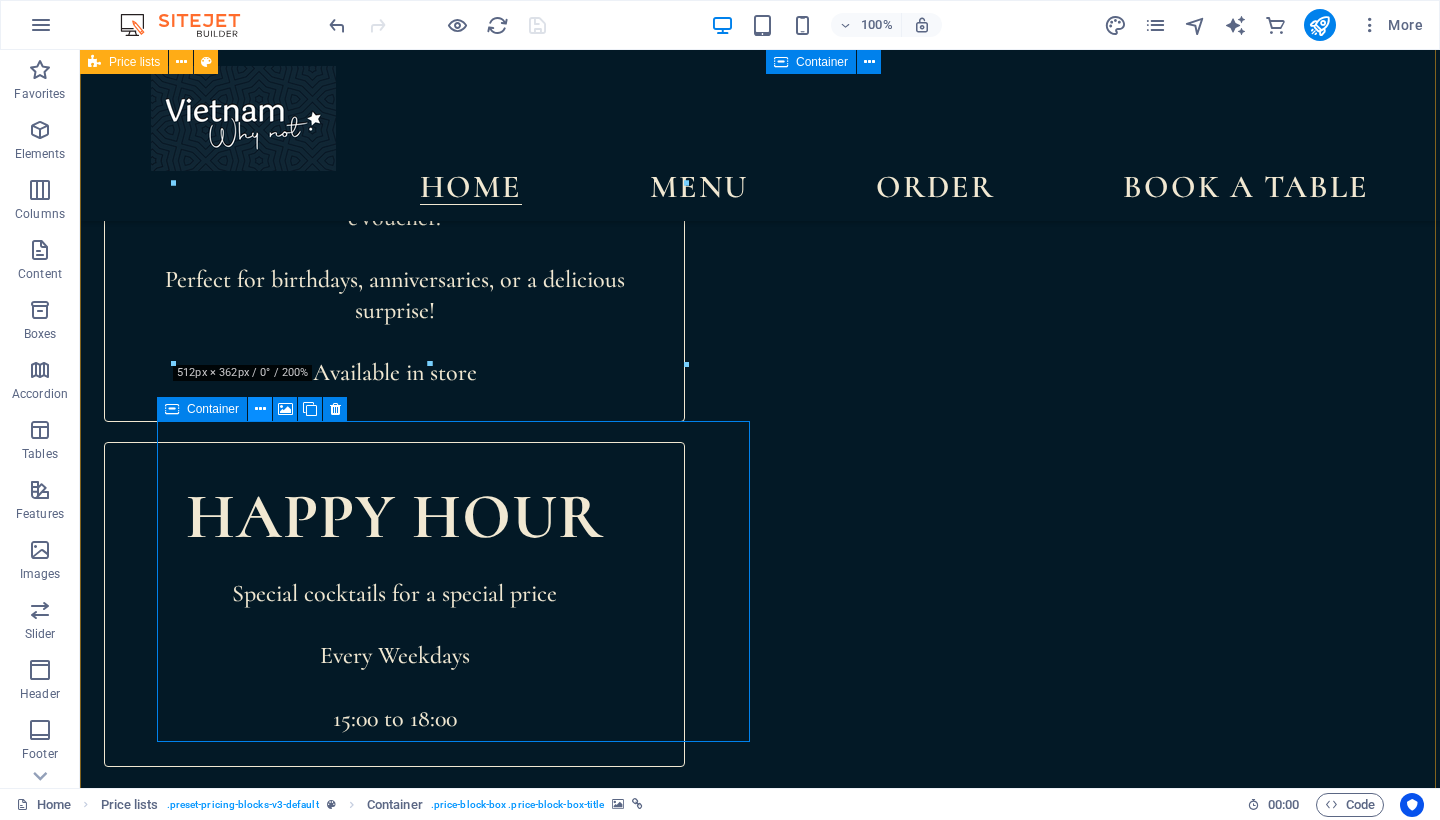 click at bounding box center (260, 409) 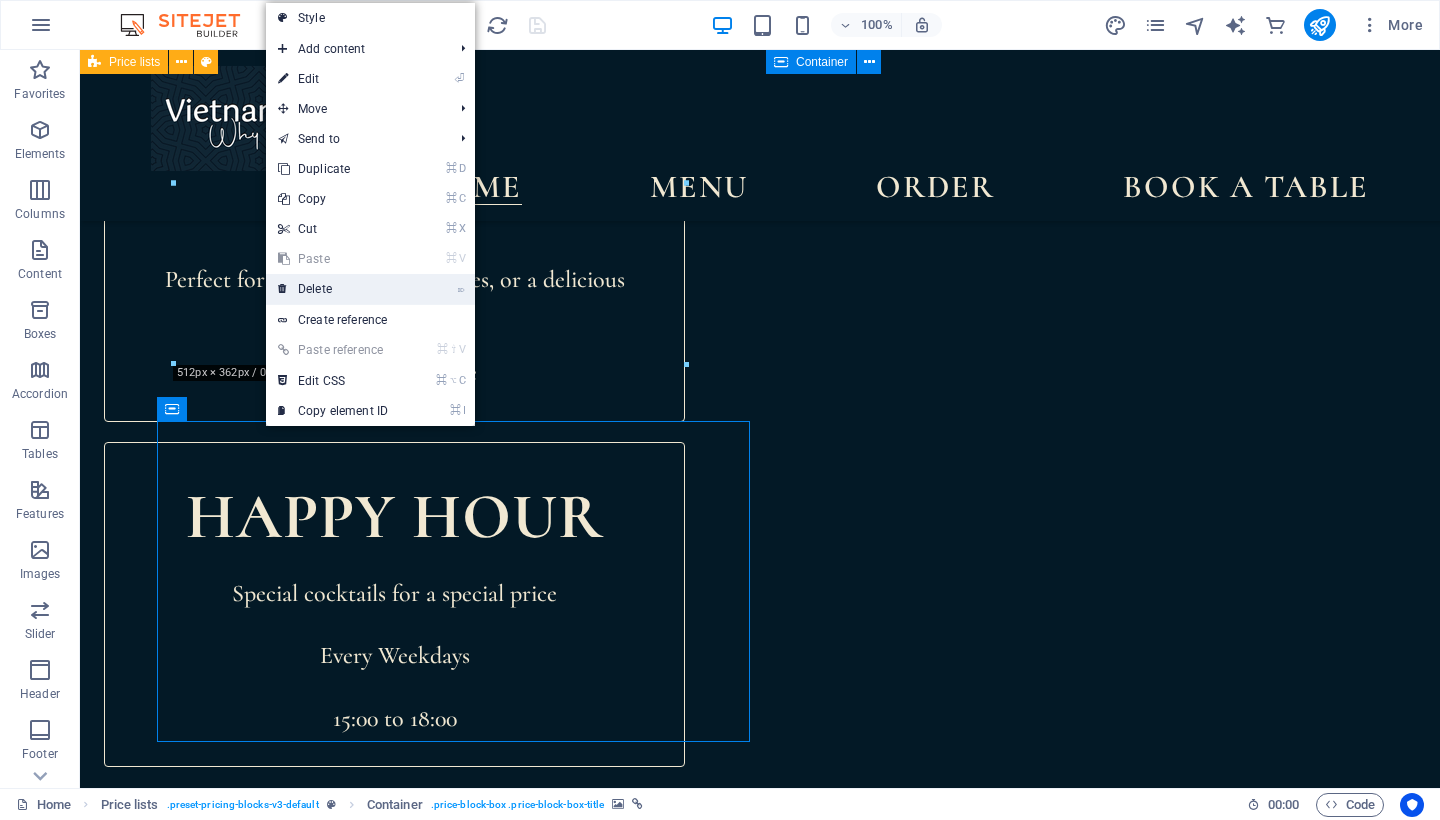 click on "⌦  Delete" at bounding box center [333, 289] 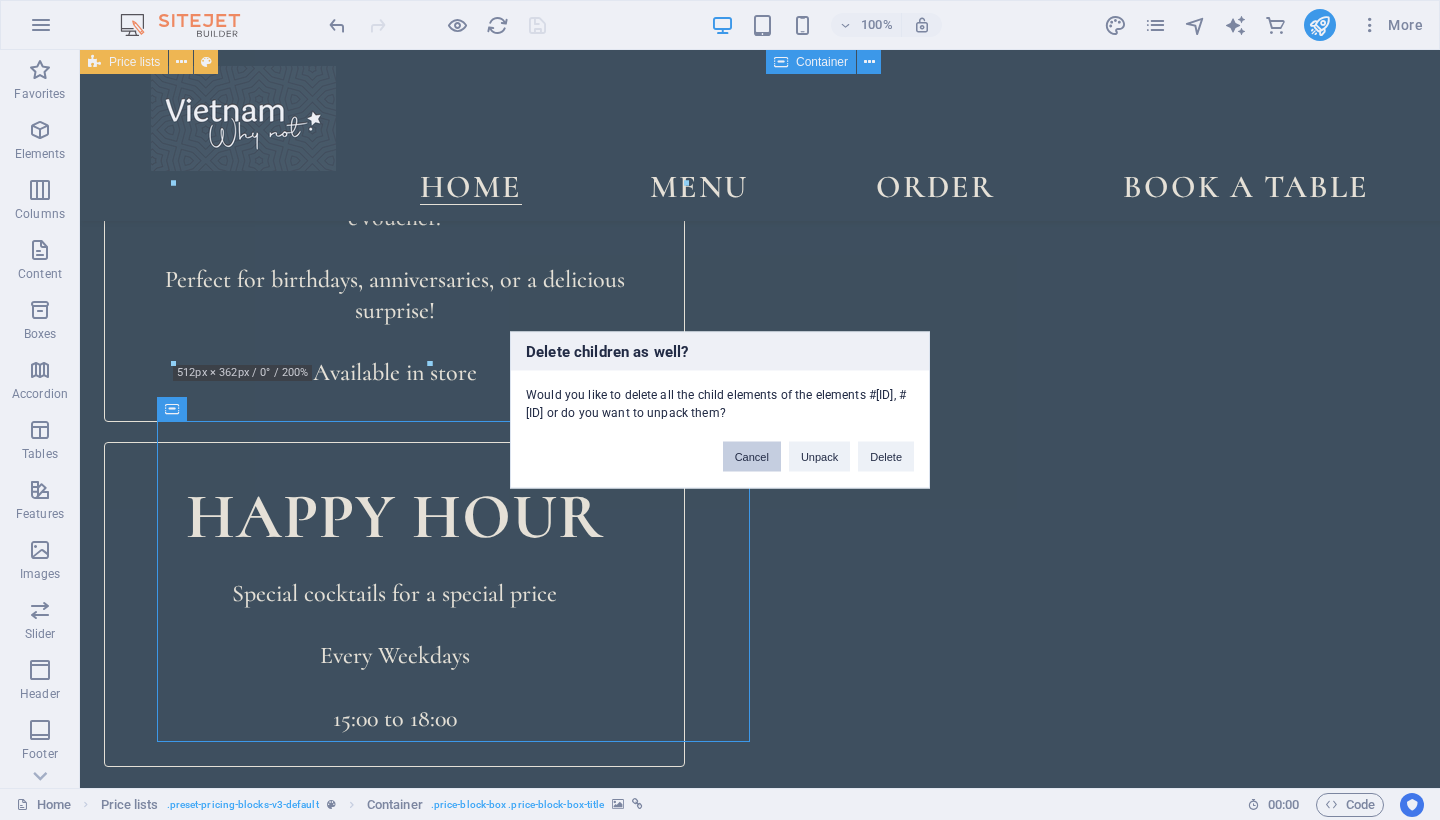 click on "Cancel" at bounding box center (752, 457) 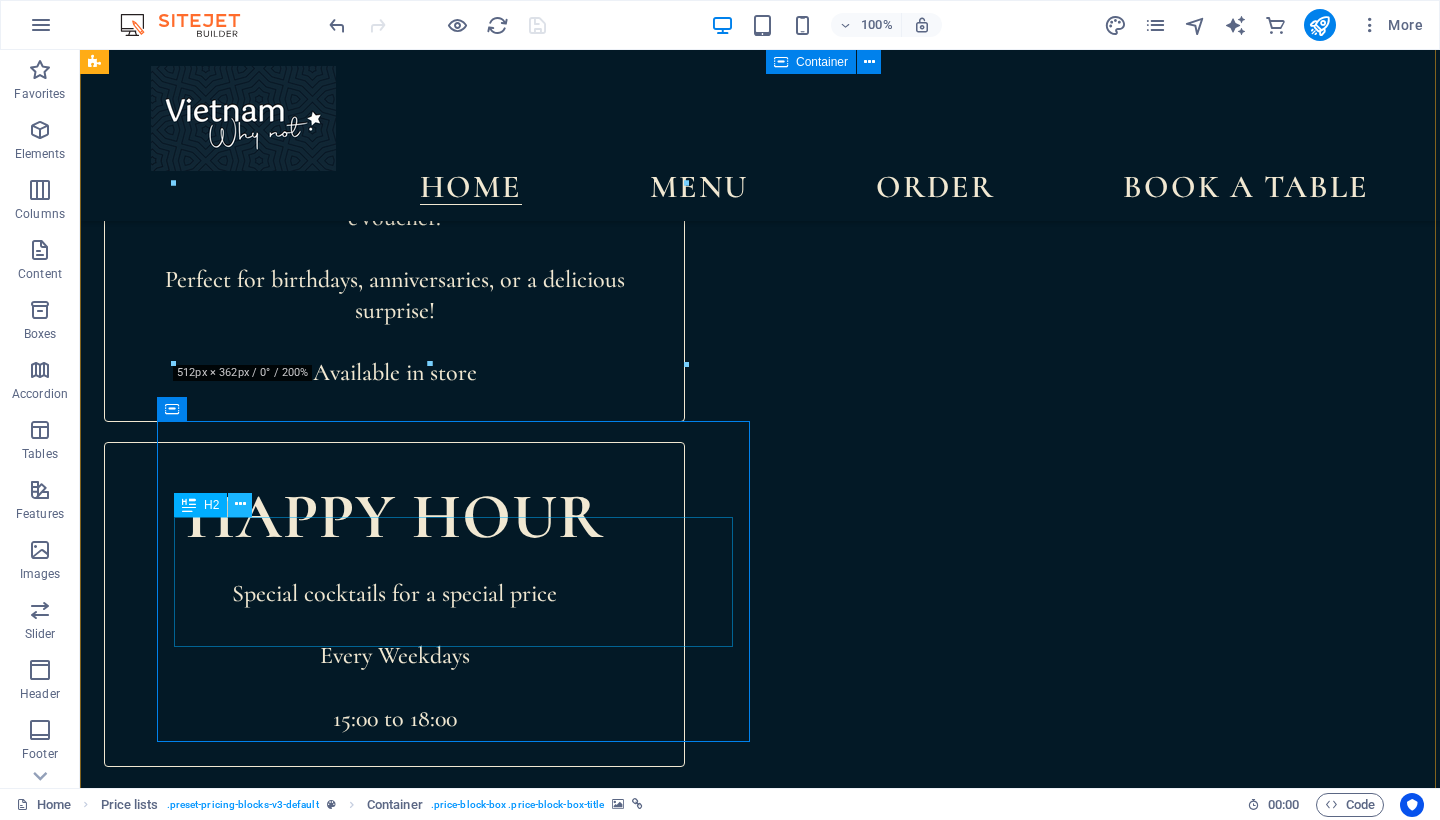 click at bounding box center (240, 504) 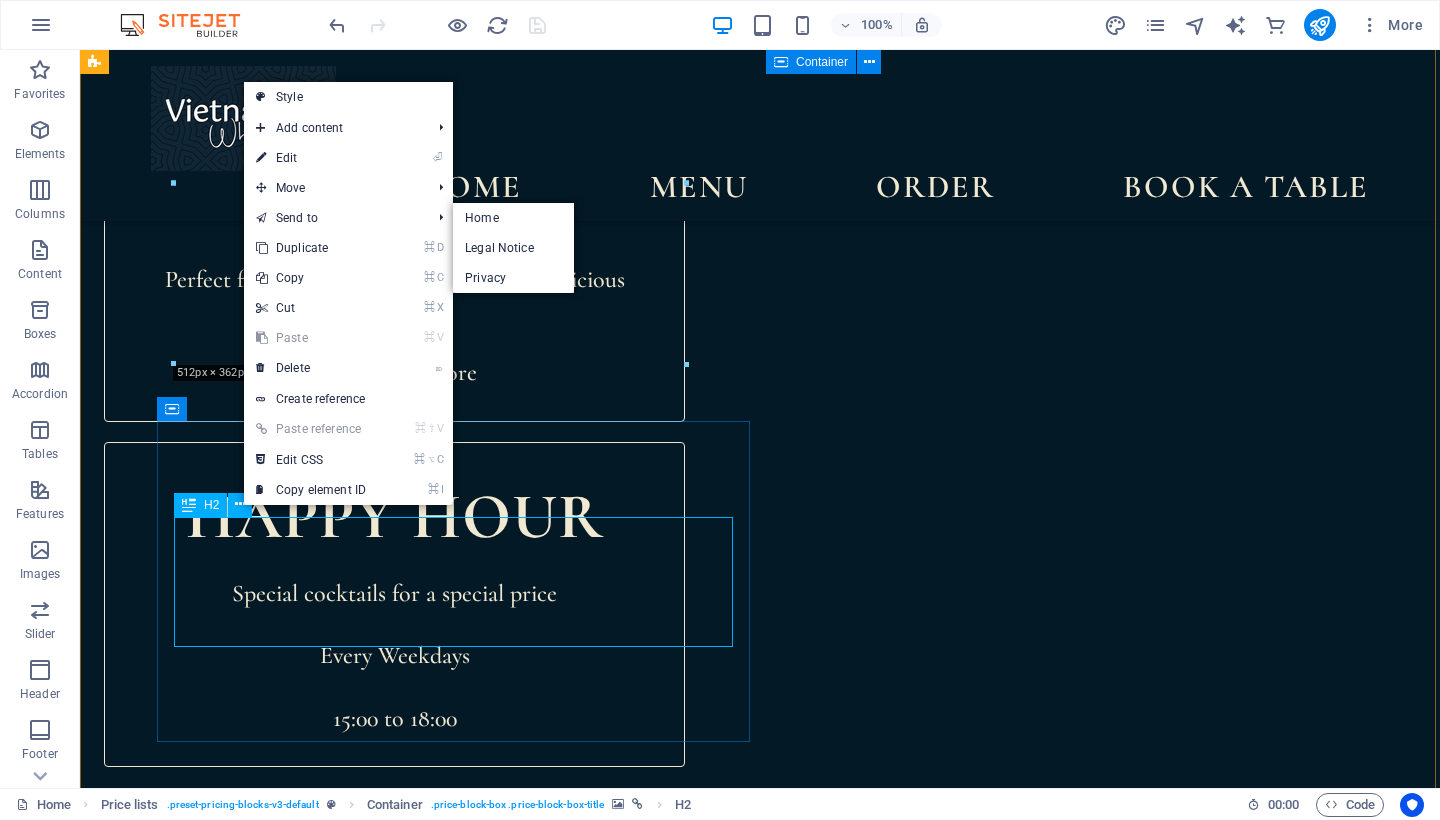 click on "Headline" at bounding box center (426, 1551) 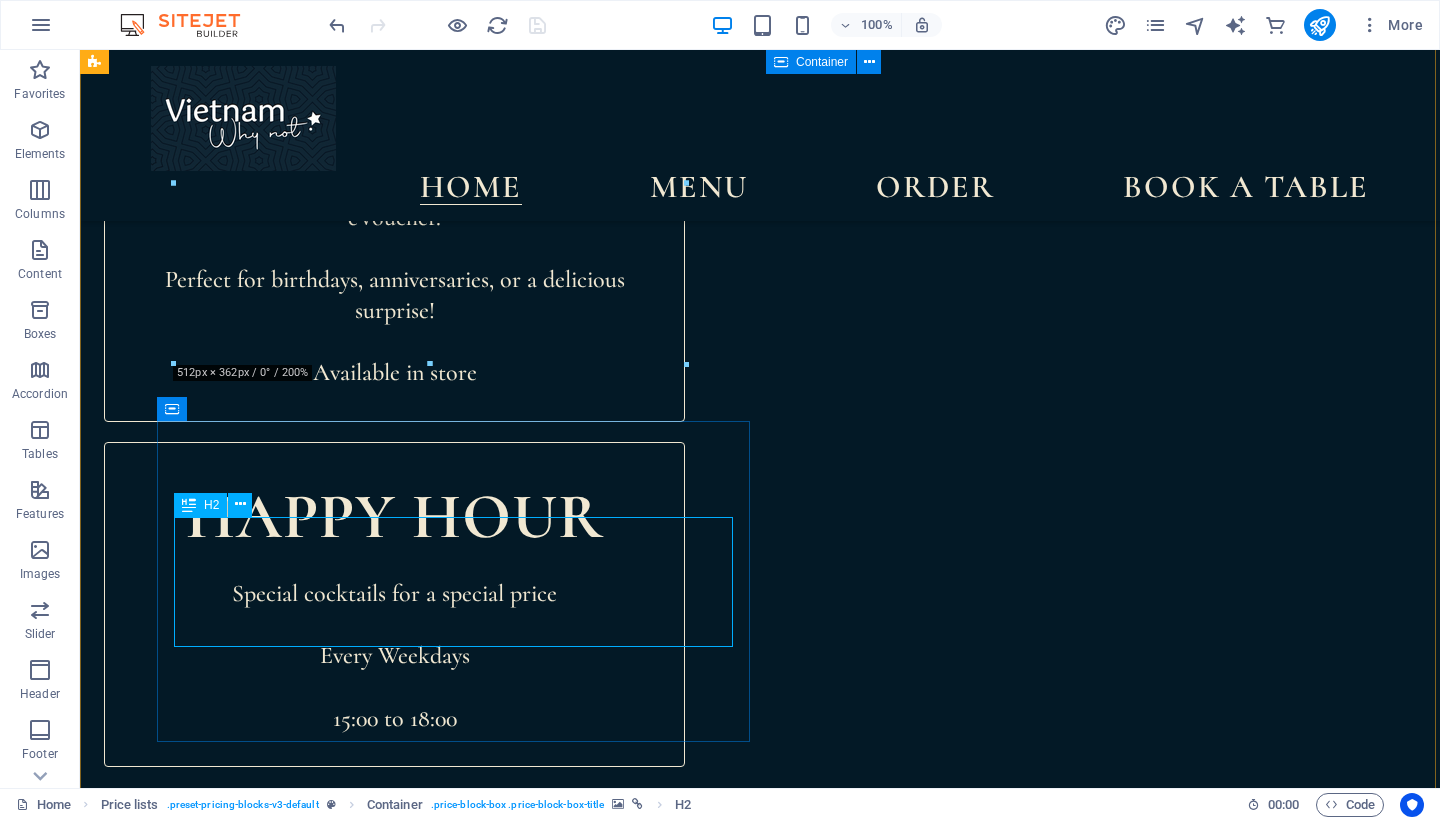 click on "Headline" at bounding box center (426, 1551) 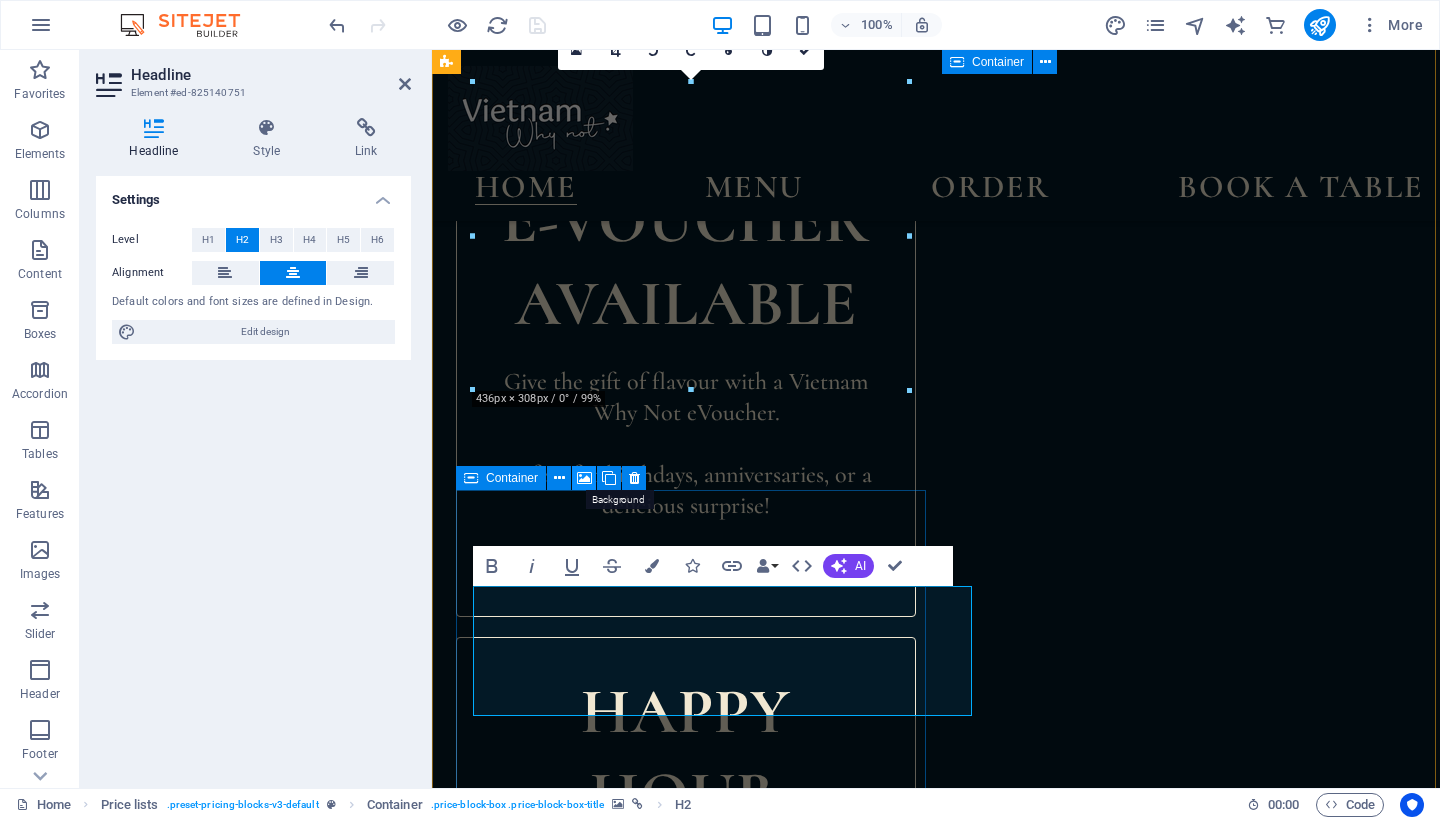 click at bounding box center (584, 478) 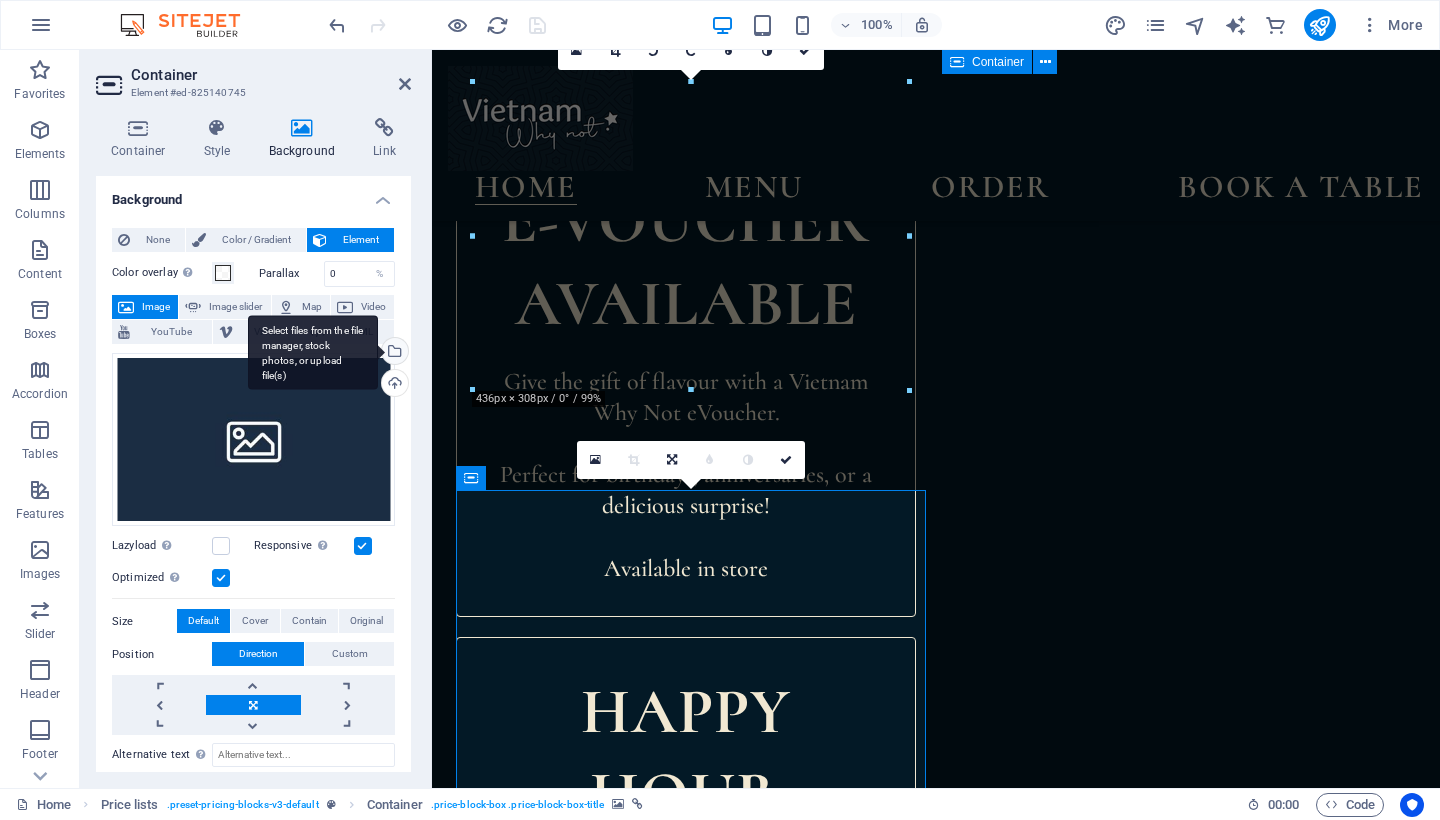 click on "Select files from the file manager, stock photos, or upload file(s)" at bounding box center (313, 352) 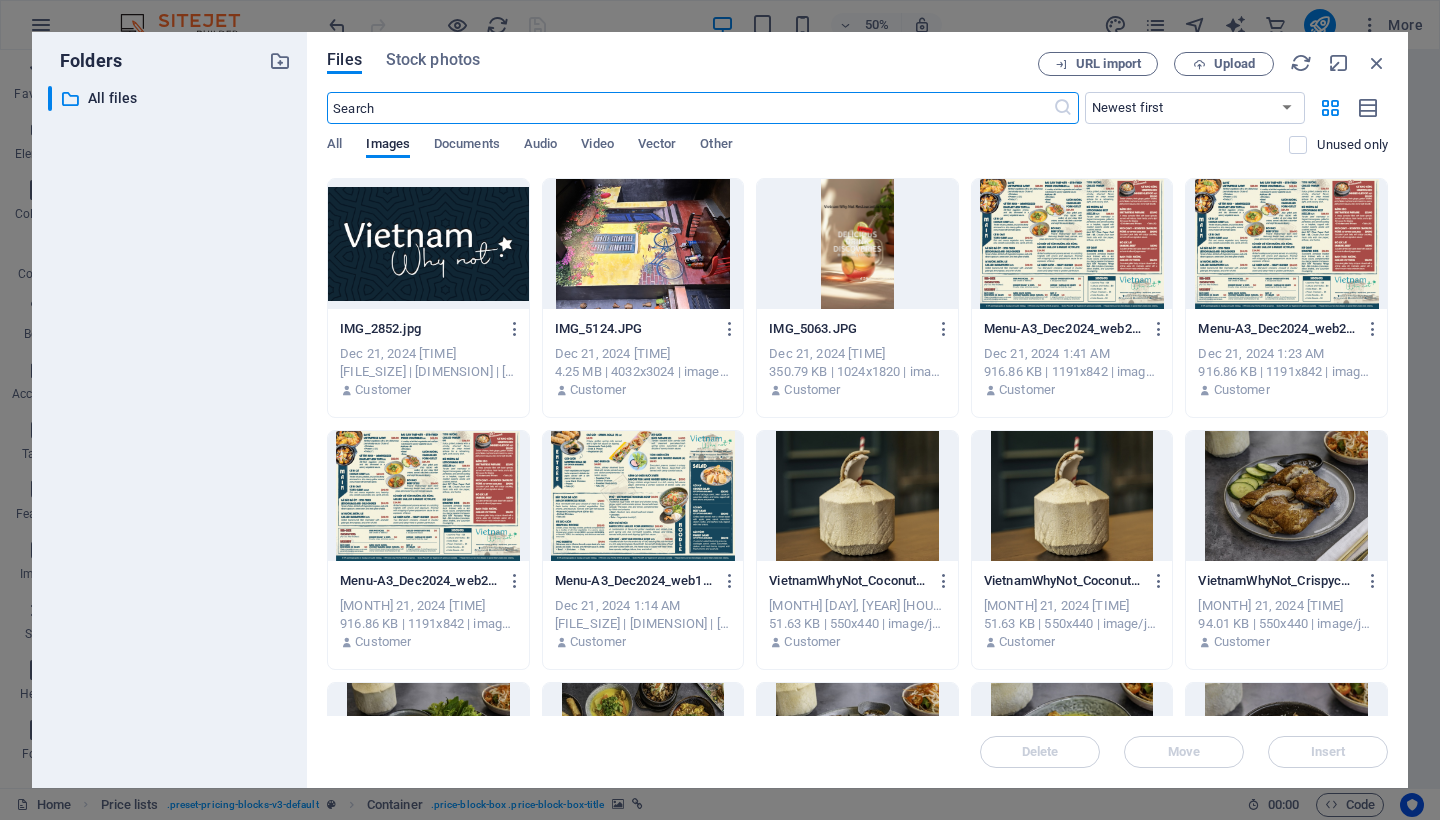 scroll, scrollTop: 755, scrollLeft: 0, axis: vertical 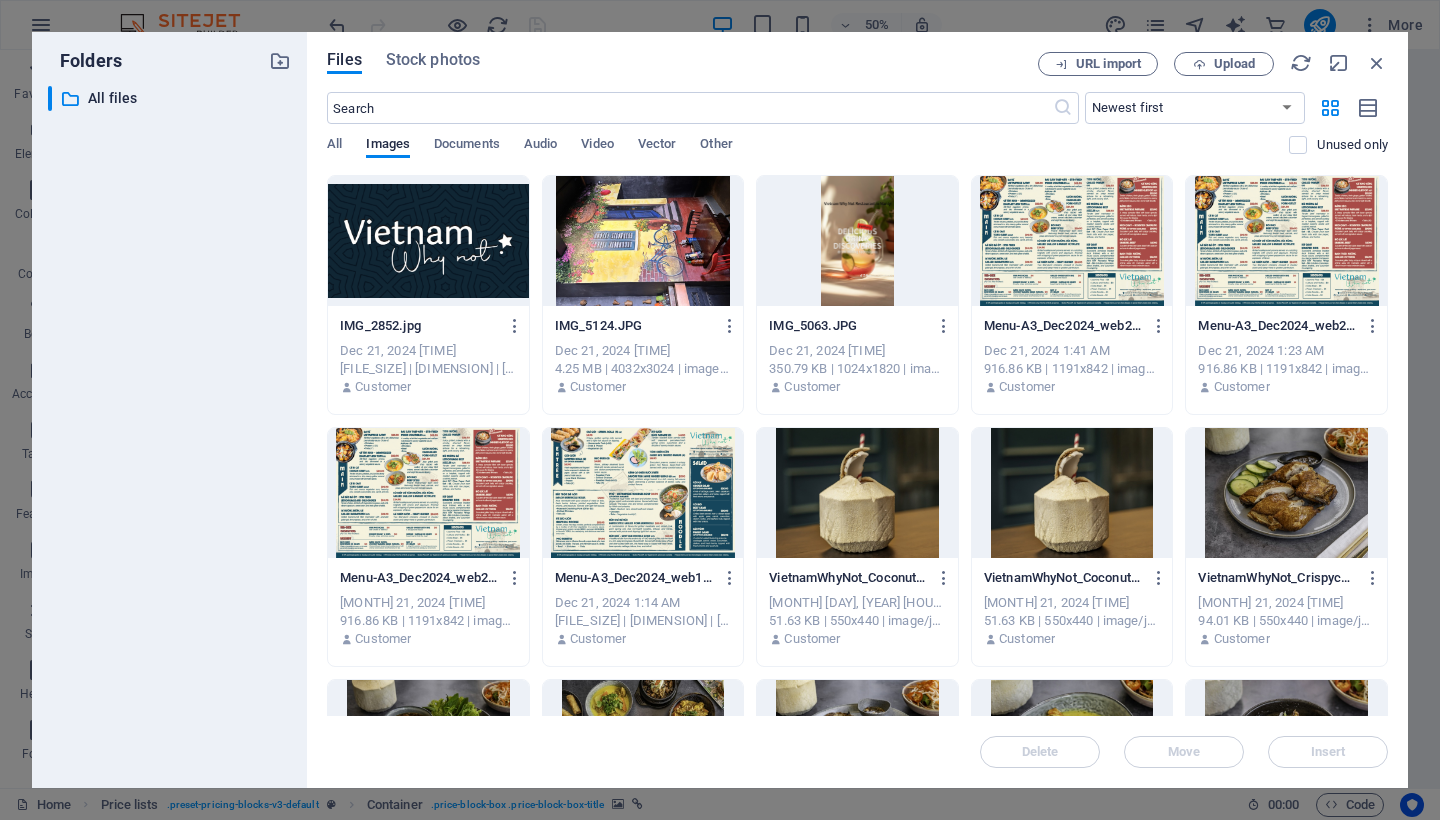 click at bounding box center [428, 493] 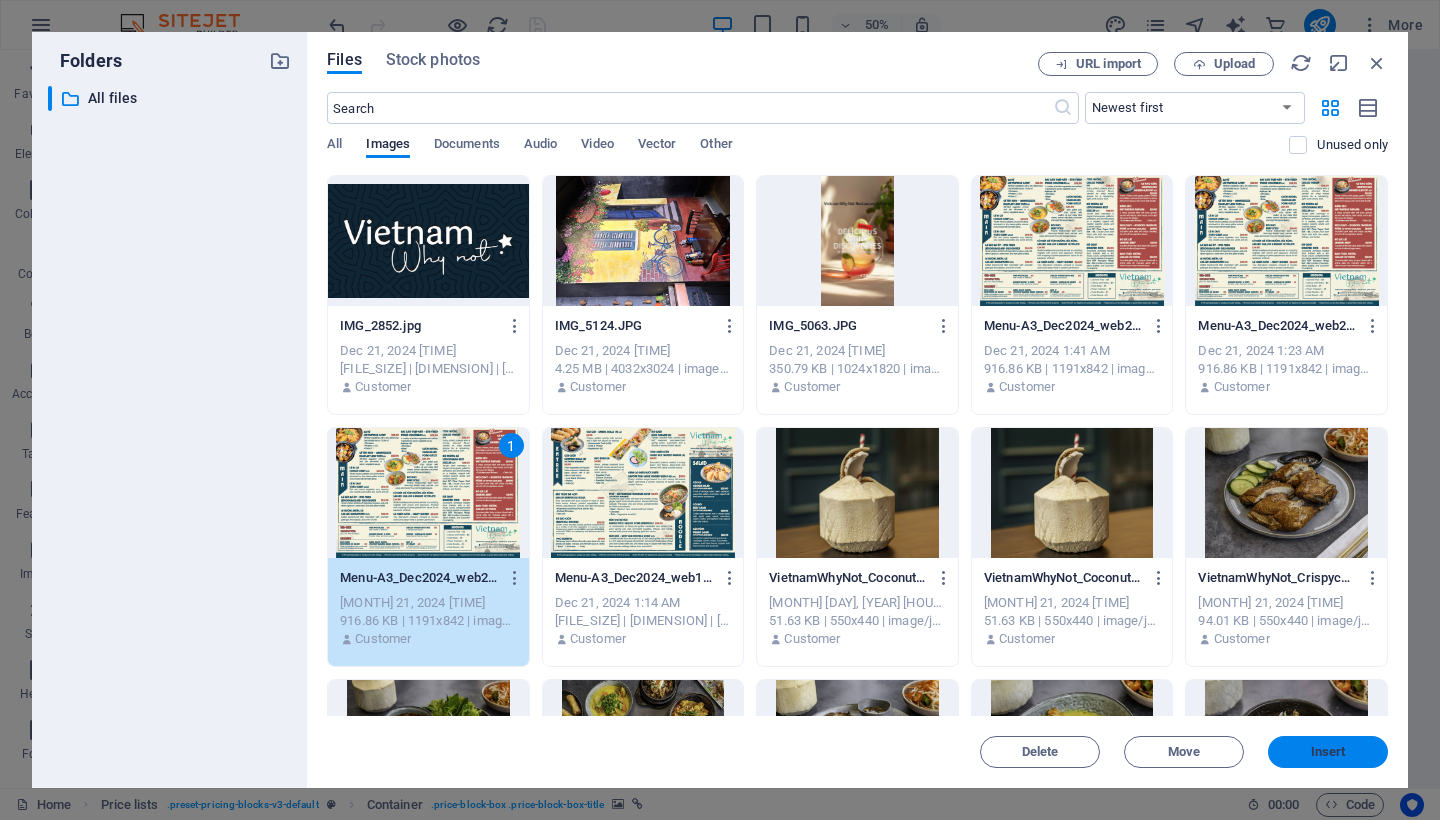 drag, startPoint x: 1290, startPoint y: 759, endPoint x: 858, endPoint y: 708, distance: 435 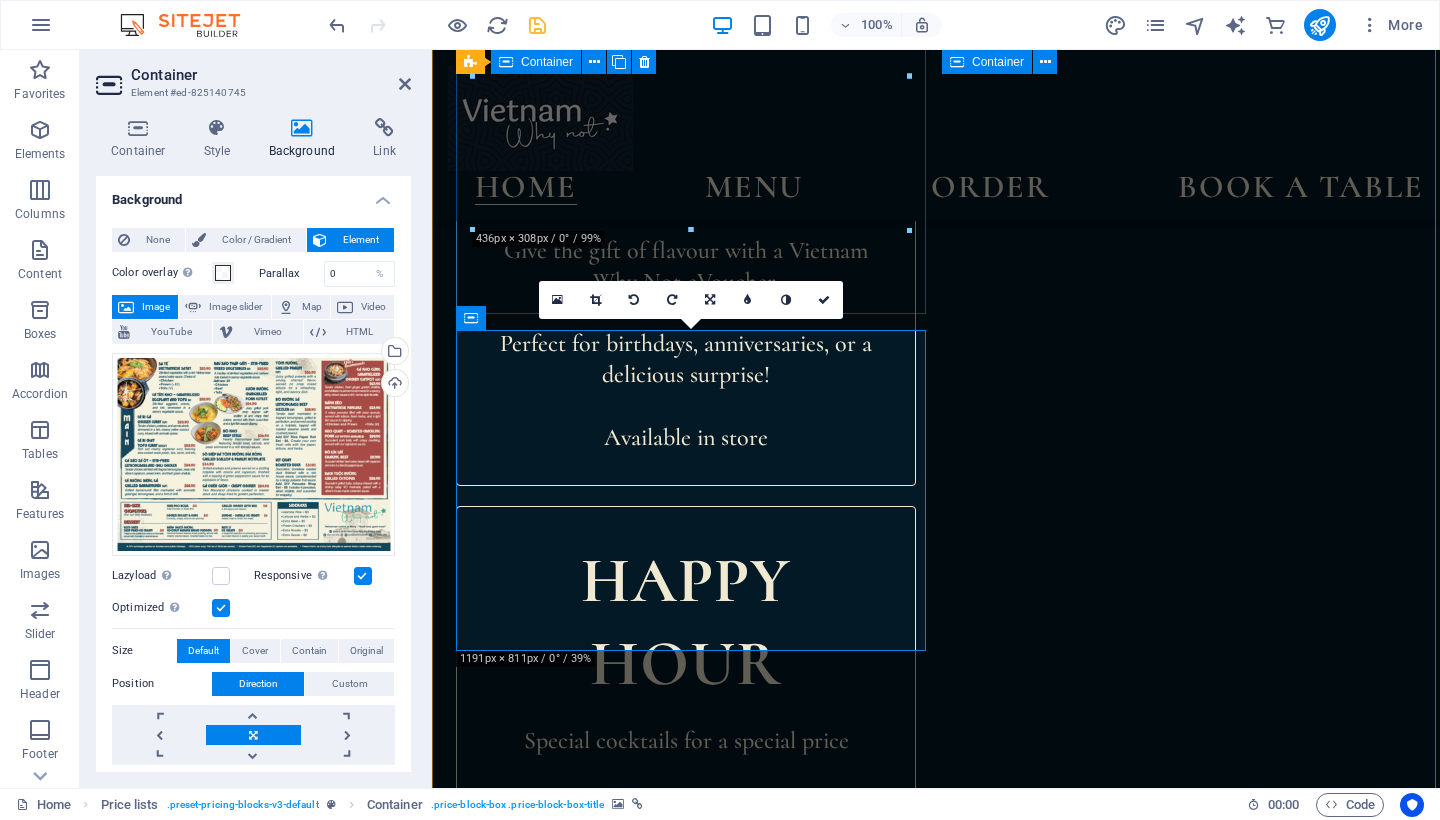 scroll, scrollTop: 1768, scrollLeft: 0, axis: vertical 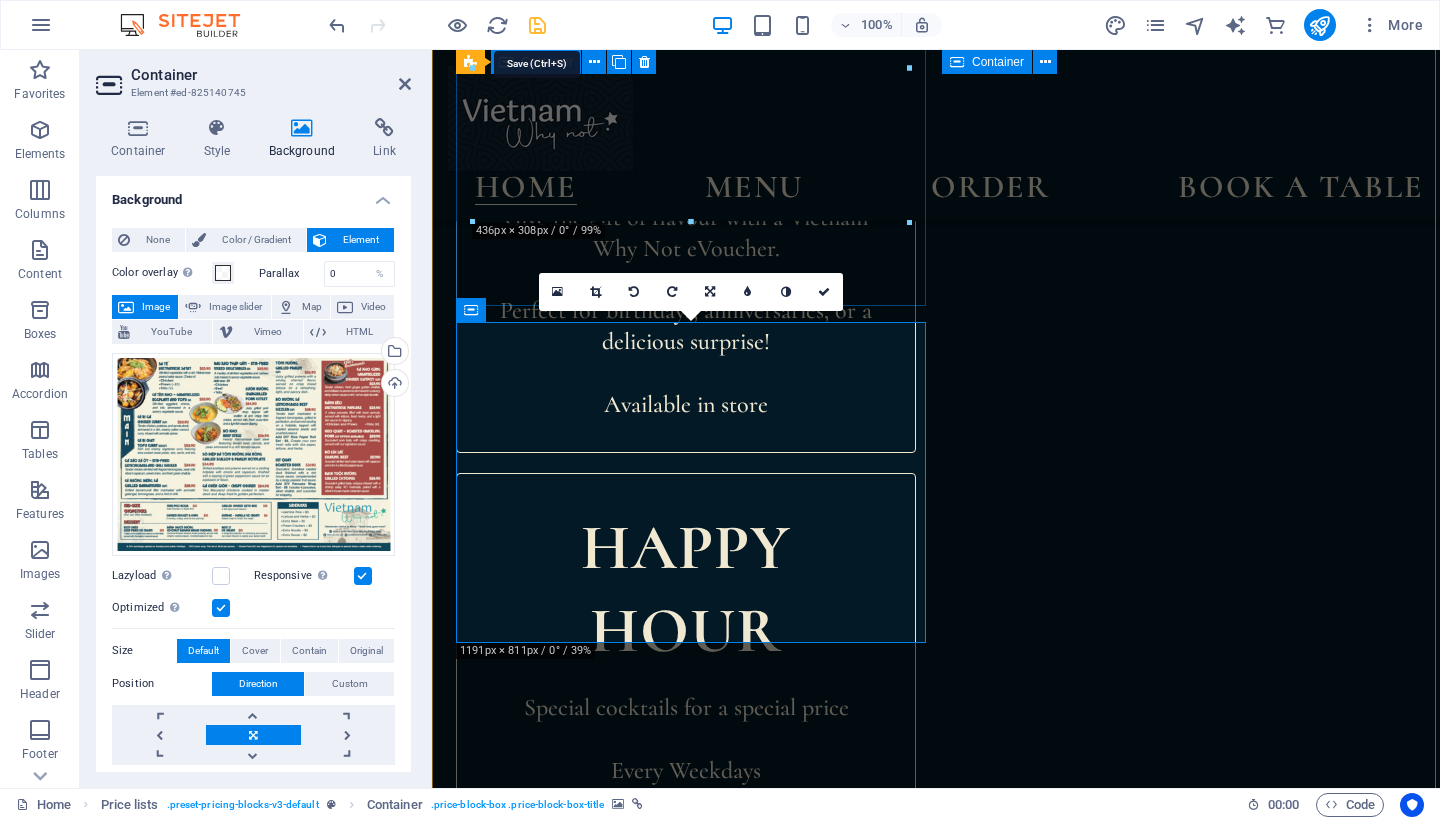 drag, startPoint x: 540, startPoint y: 22, endPoint x: 692, endPoint y: 325, distance: 338.9882 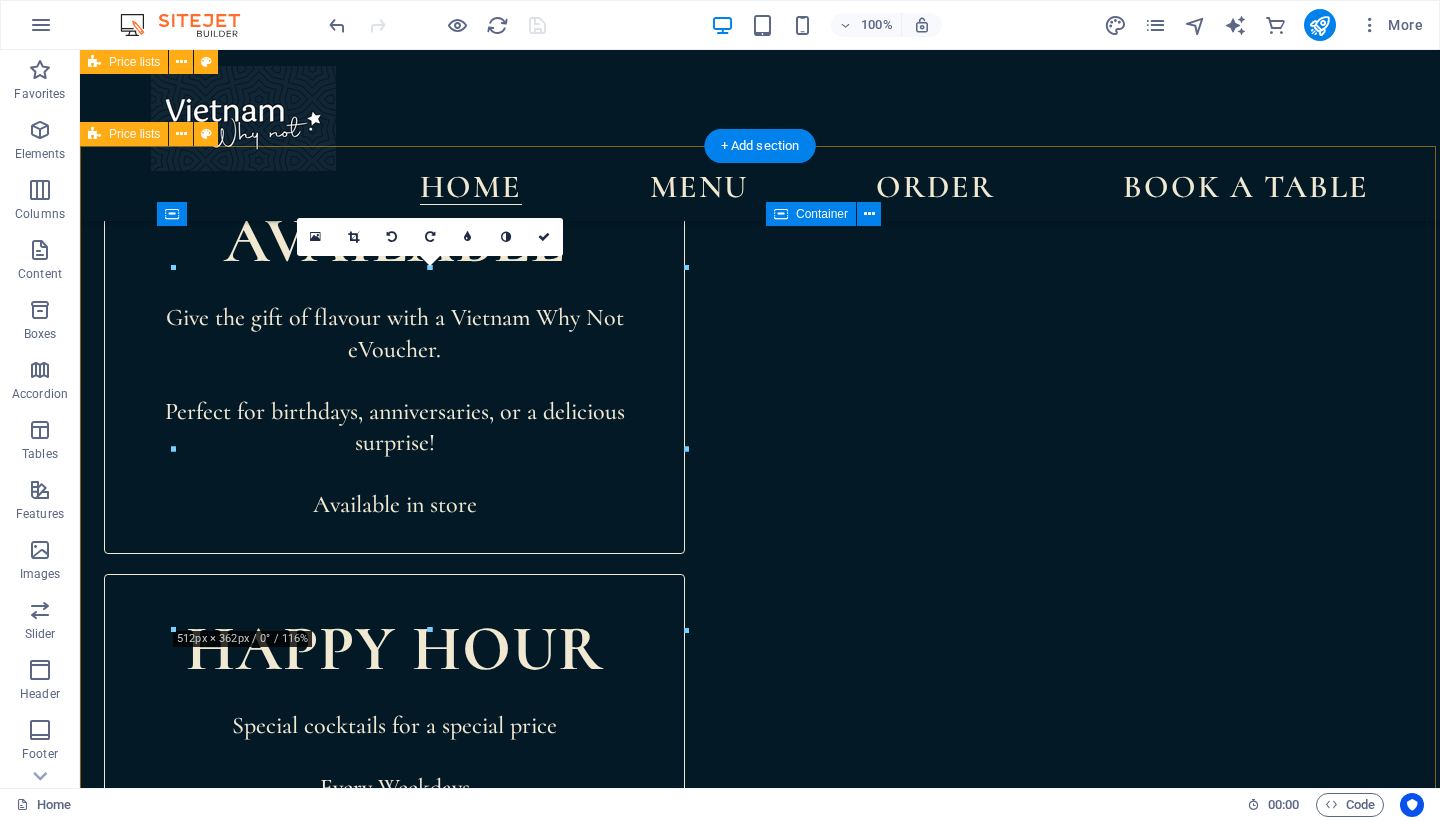 scroll, scrollTop: 1247, scrollLeft: 0, axis: vertical 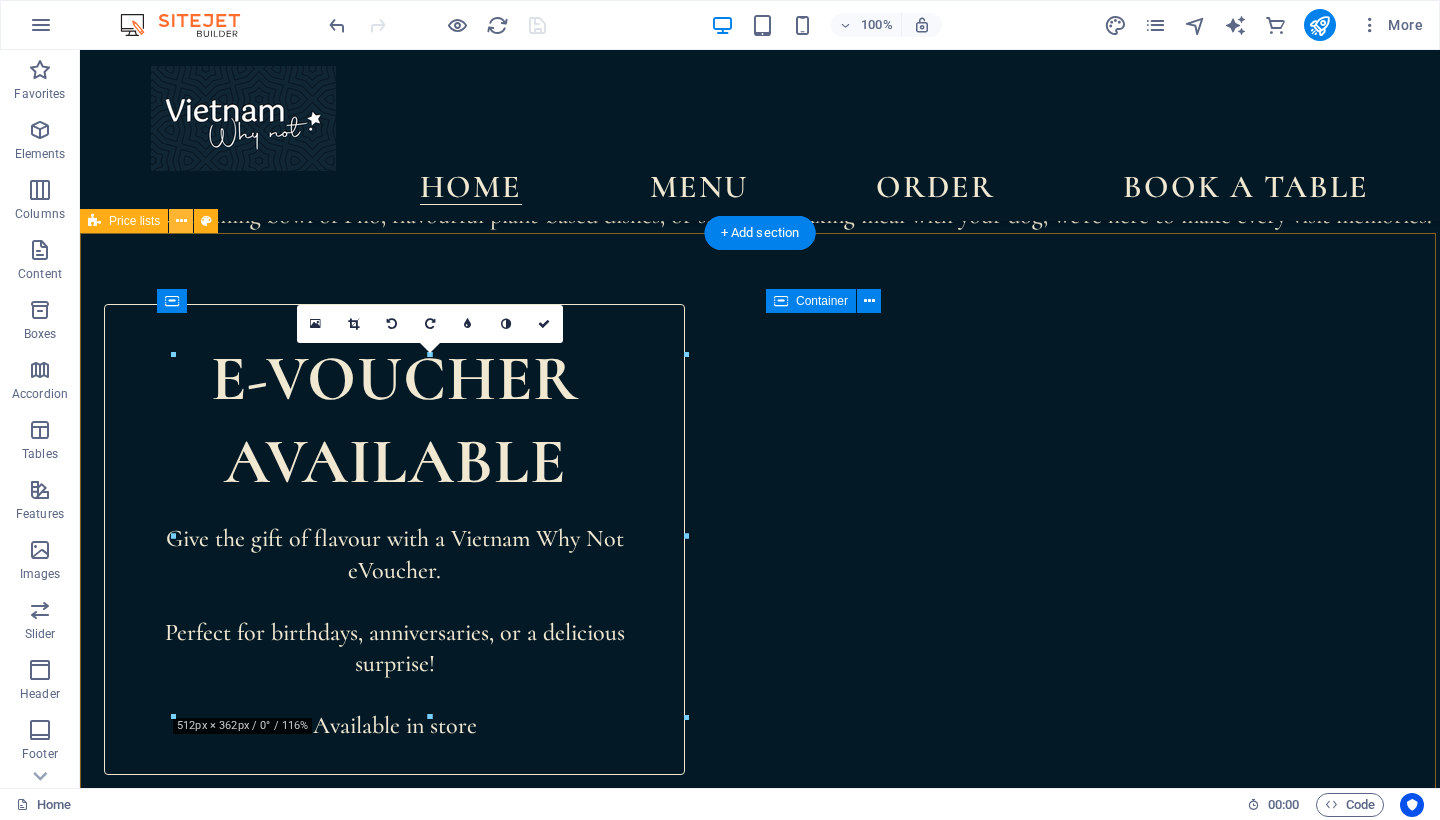 click at bounding box center (181, 221) 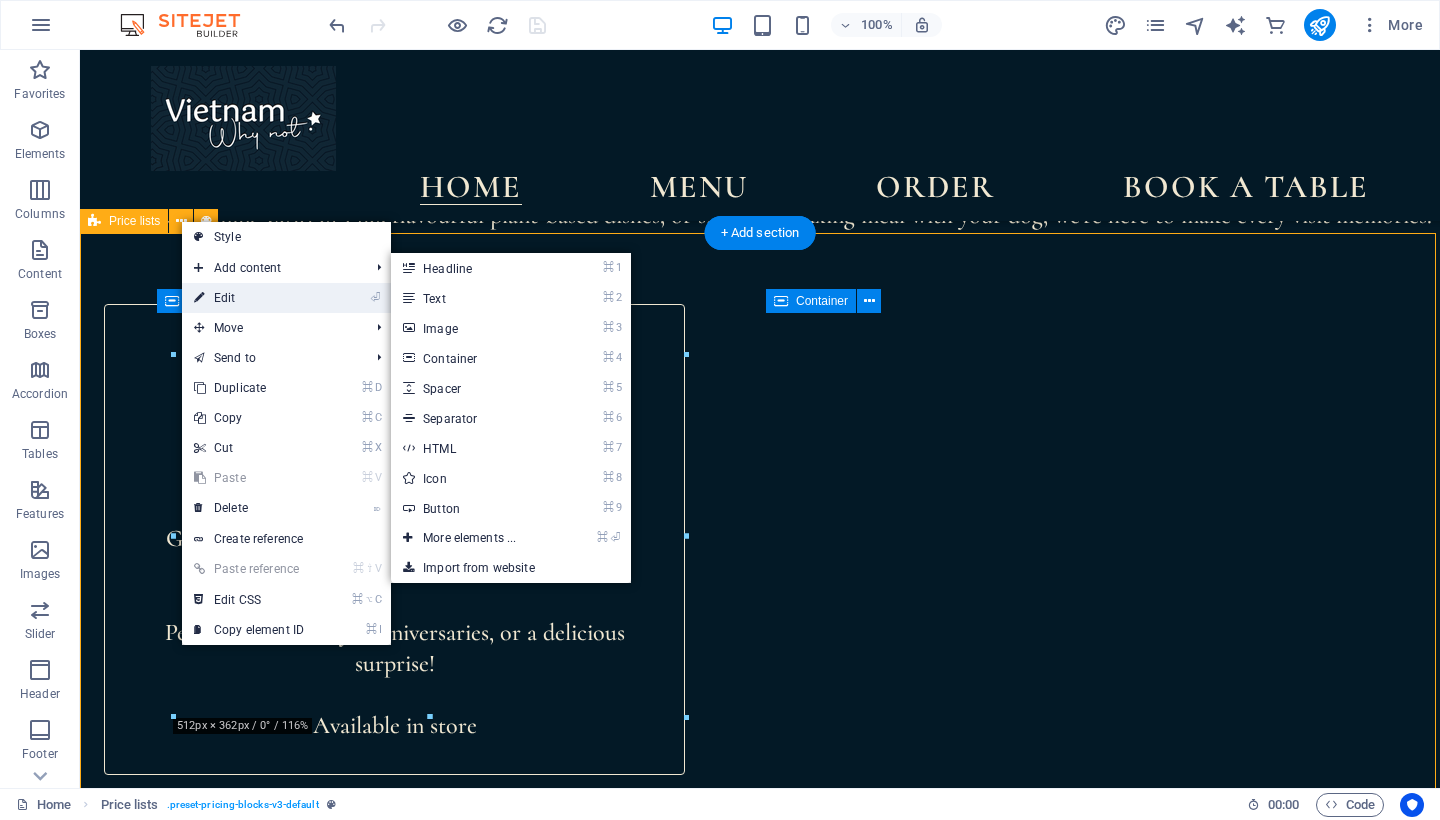 click on "⏎  Edit" at bounding box center (249, 298) 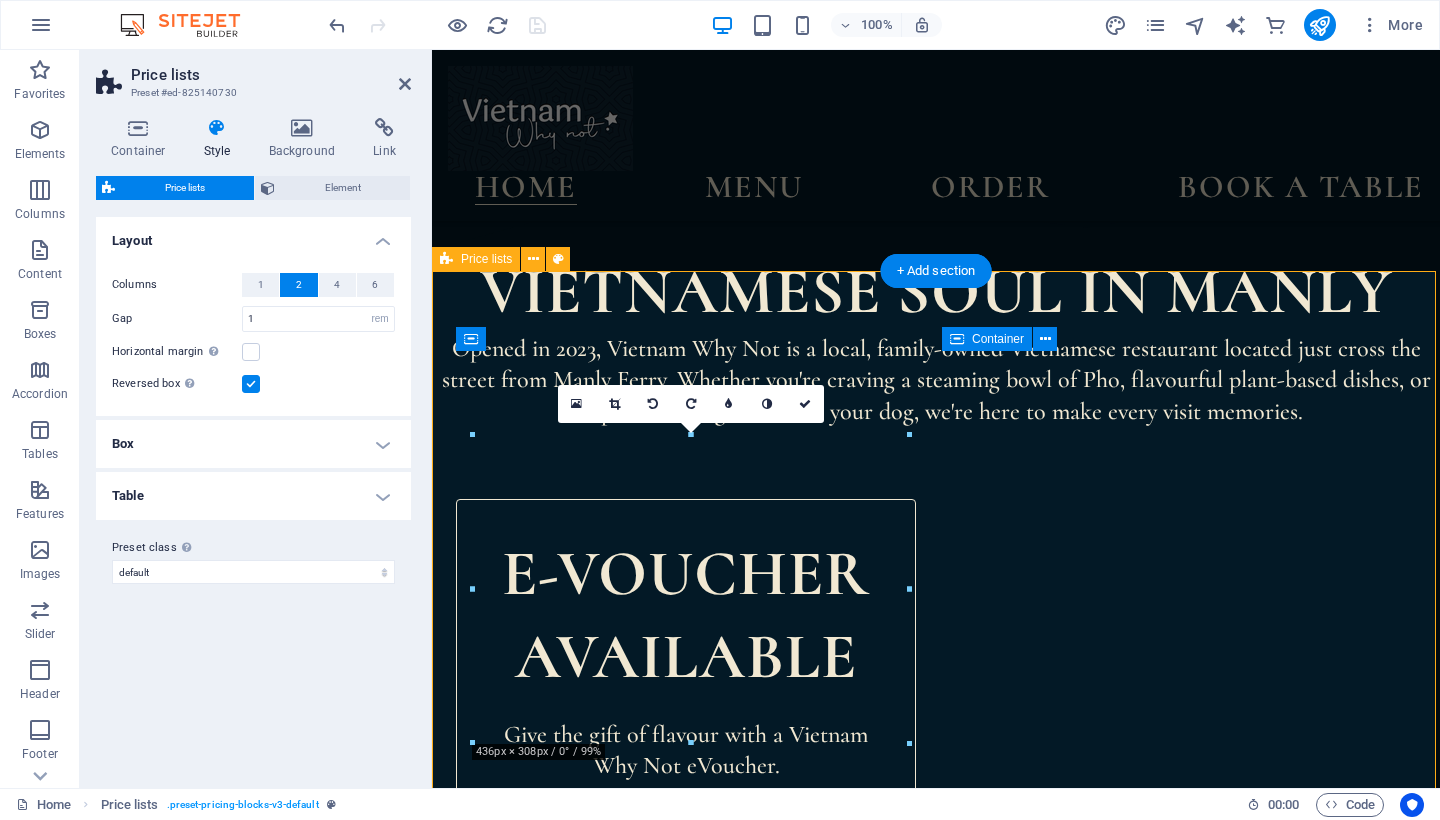 click on "Price lists" at bounding box center (184, 188) 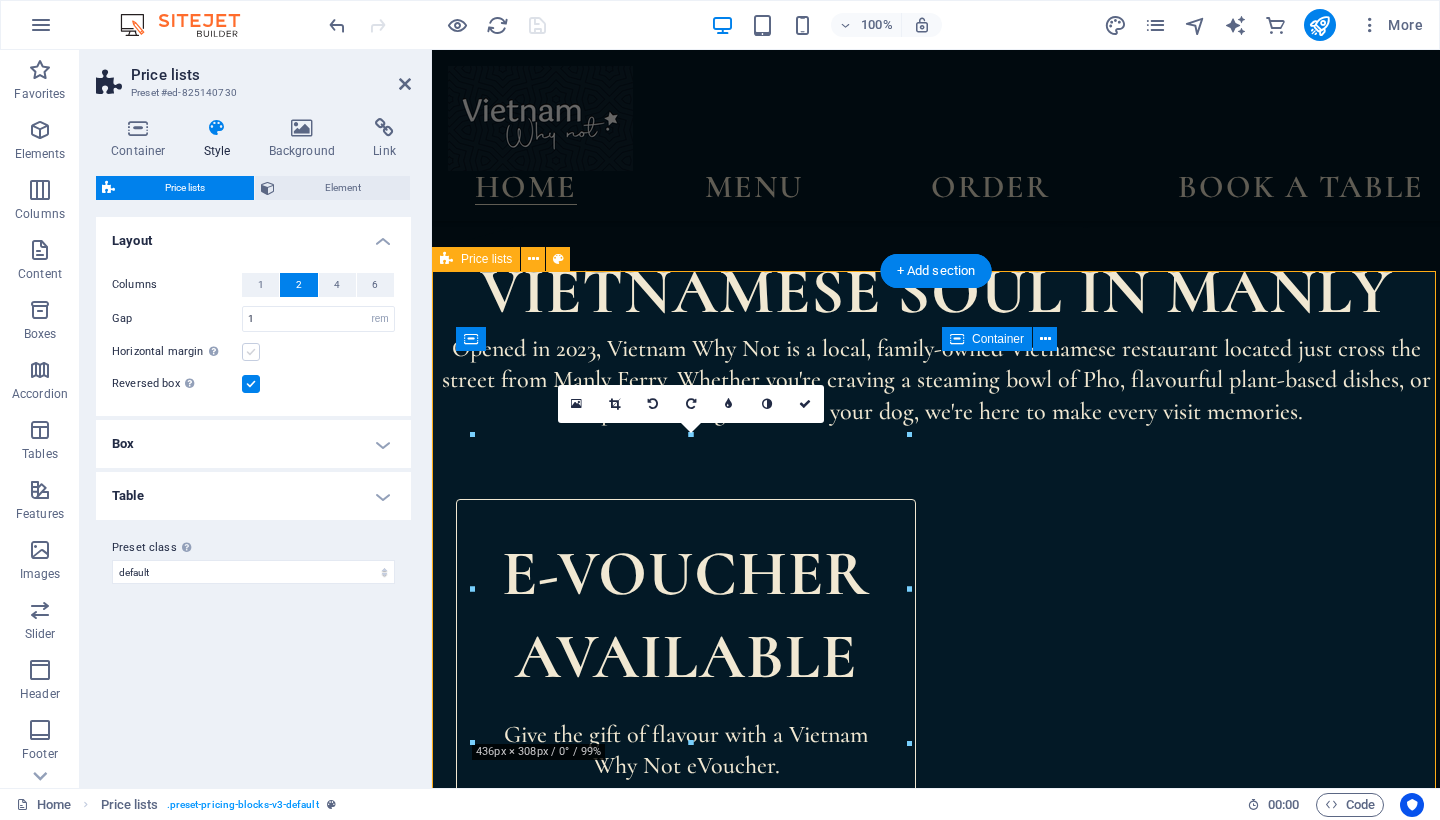click at bounding box center (251, 352) 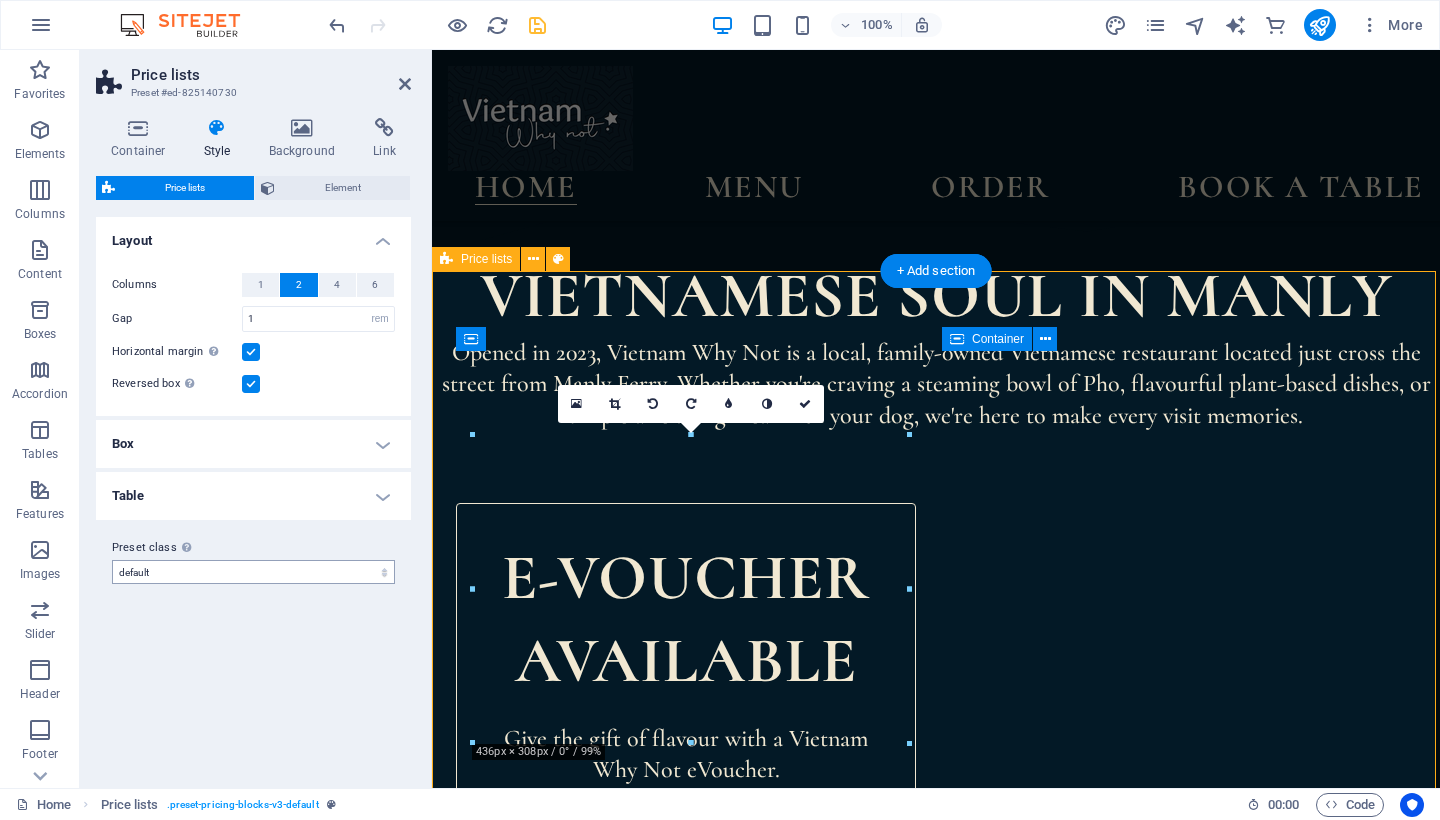 scroll, scrollTop: 0, scrollLeft: 0, axis: both 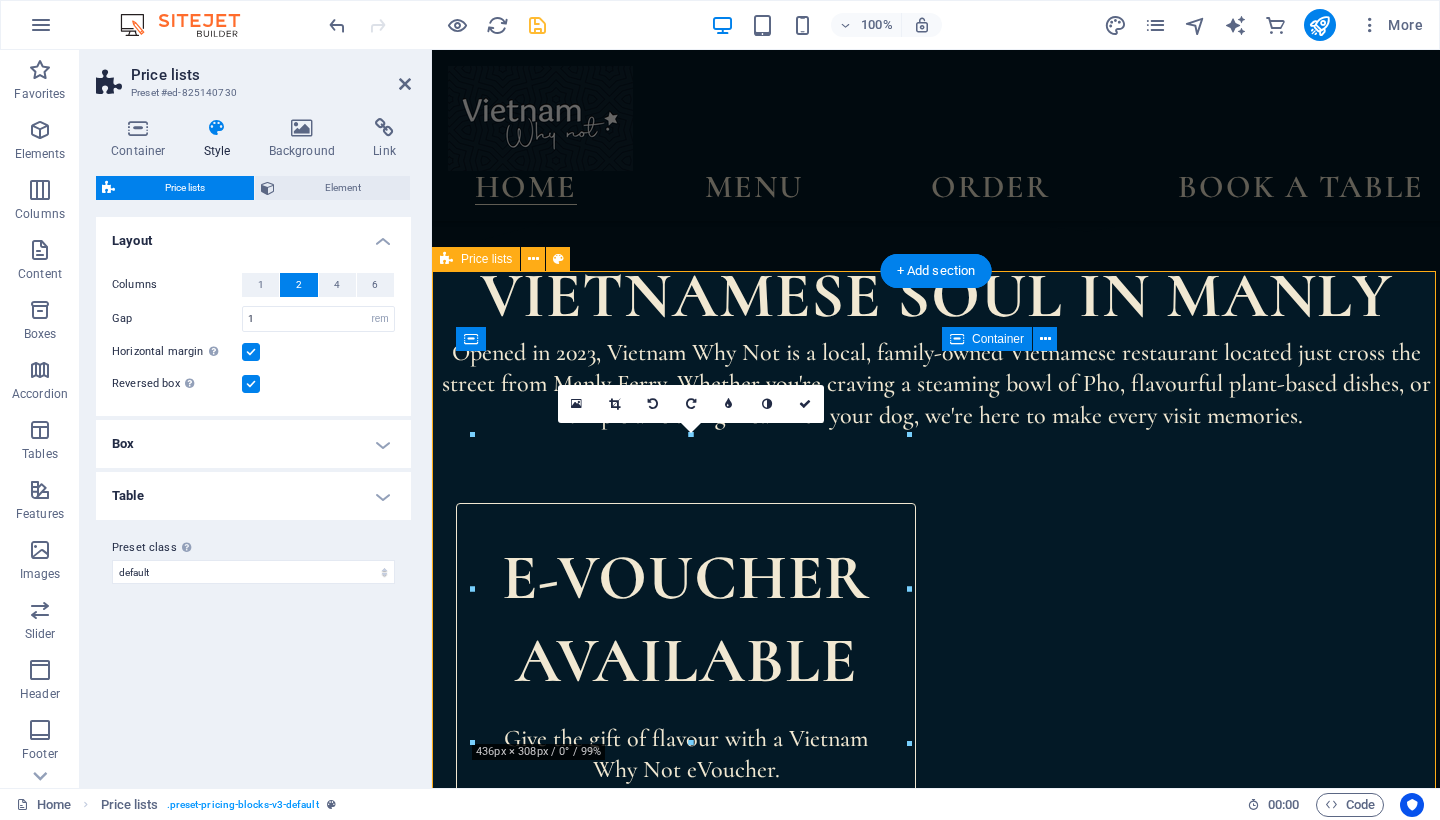 click at bounding box center [251, 352] 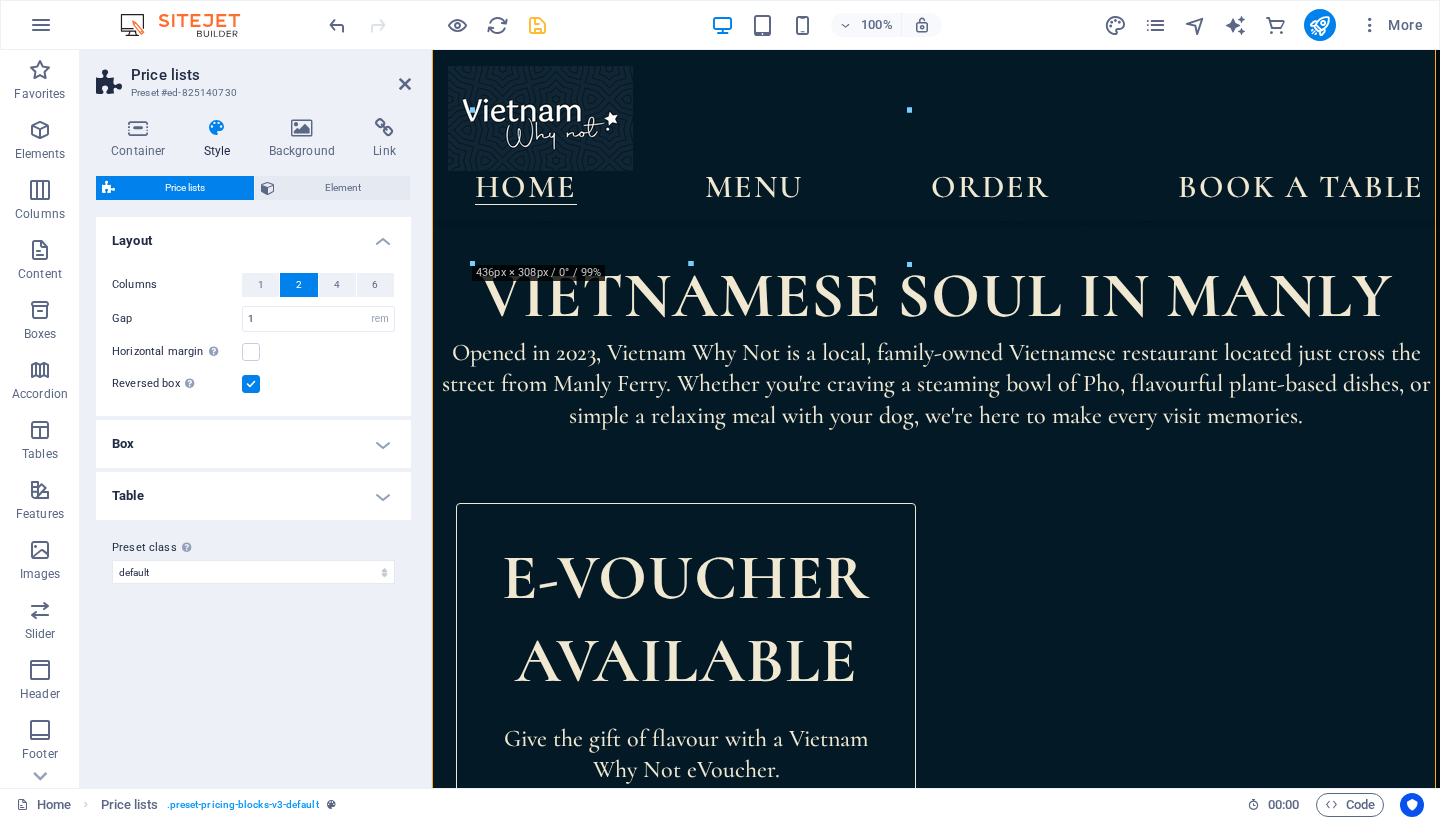 scroll, scrollTop: 1734, scrollLeft: 0, axis: vertical 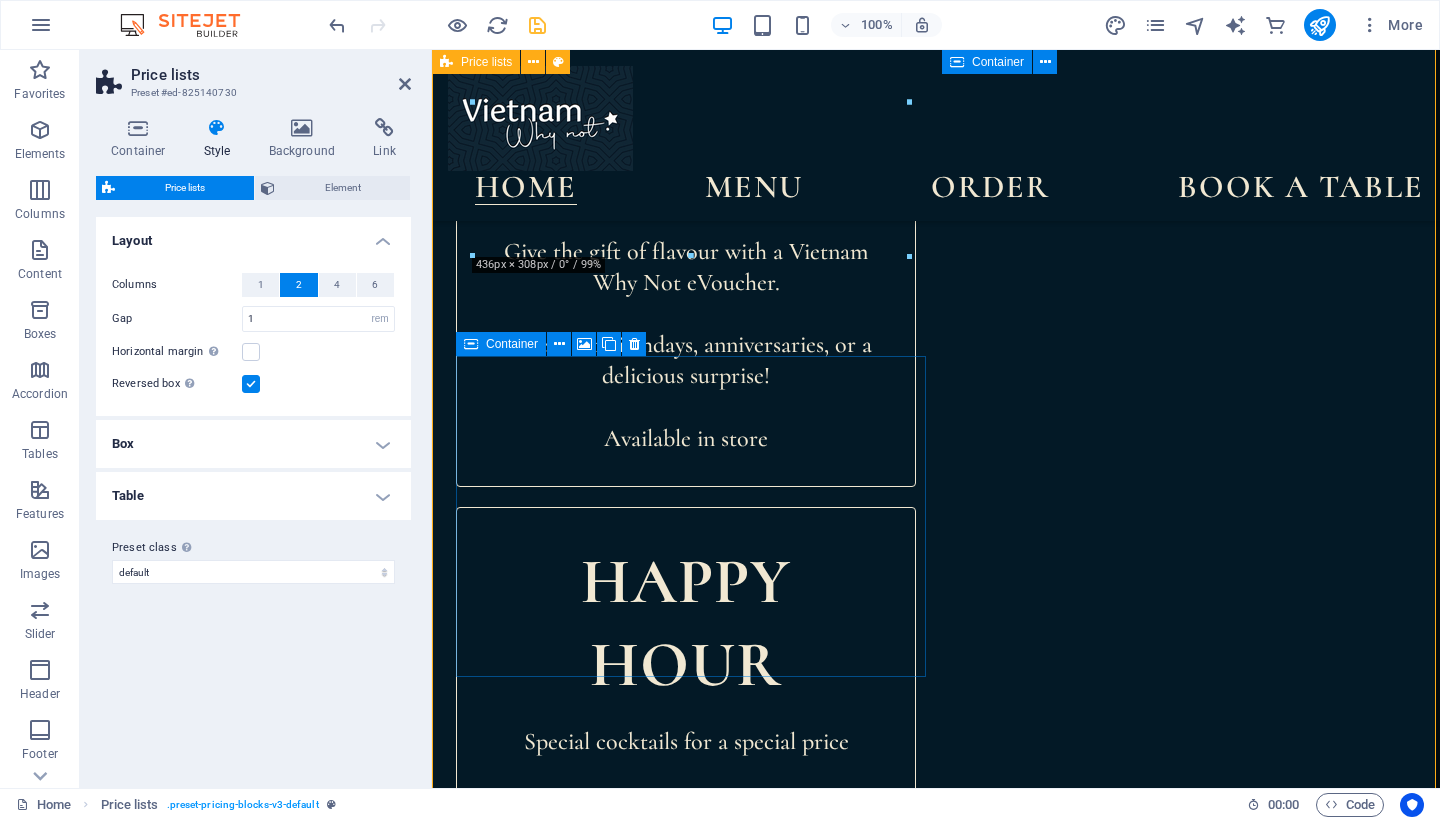 click on "Spring rolls Homemade pork - Crab & Prawn -  vegetarian (V) $ 11.90 Summer rolls Prawn - Low-carb Chicken - Tofu $ 10.90 Bao Buns Roasted crackling pork - Grilled Chicken - BBQ Duck - Tofu $ 14.90 BBQ Duck Pancake $ 14.90 Green Rice Crusted Prawn $ 16.90 Fish Sauce Chicken Wings $ 17.90 Headline Lorem ipsum dolor sit amet, consectetur. $ 10 Lorem ipsum dolor sit amet, consectetur. $ 10 Lorem ipsum dolor sit amet, consectetur. $ 10 Lorem ipsum dolor sit amet, consectetur. $ 10 Lorem ipsum dolor sit amet, consectetur. $ 10 Lorem ipsum dolor sit amet, consectetur. $ 10 Headline Lorem ipsum dolor sit amet, consectetur. $ 10 Lorem ipsum dolor sit amet, consectetur. $ 10 Lorem ipsum dolor sit amet, consectetur. $ 10 $ 10 $ 10 $ 10" at bounding box center (936, 1653) 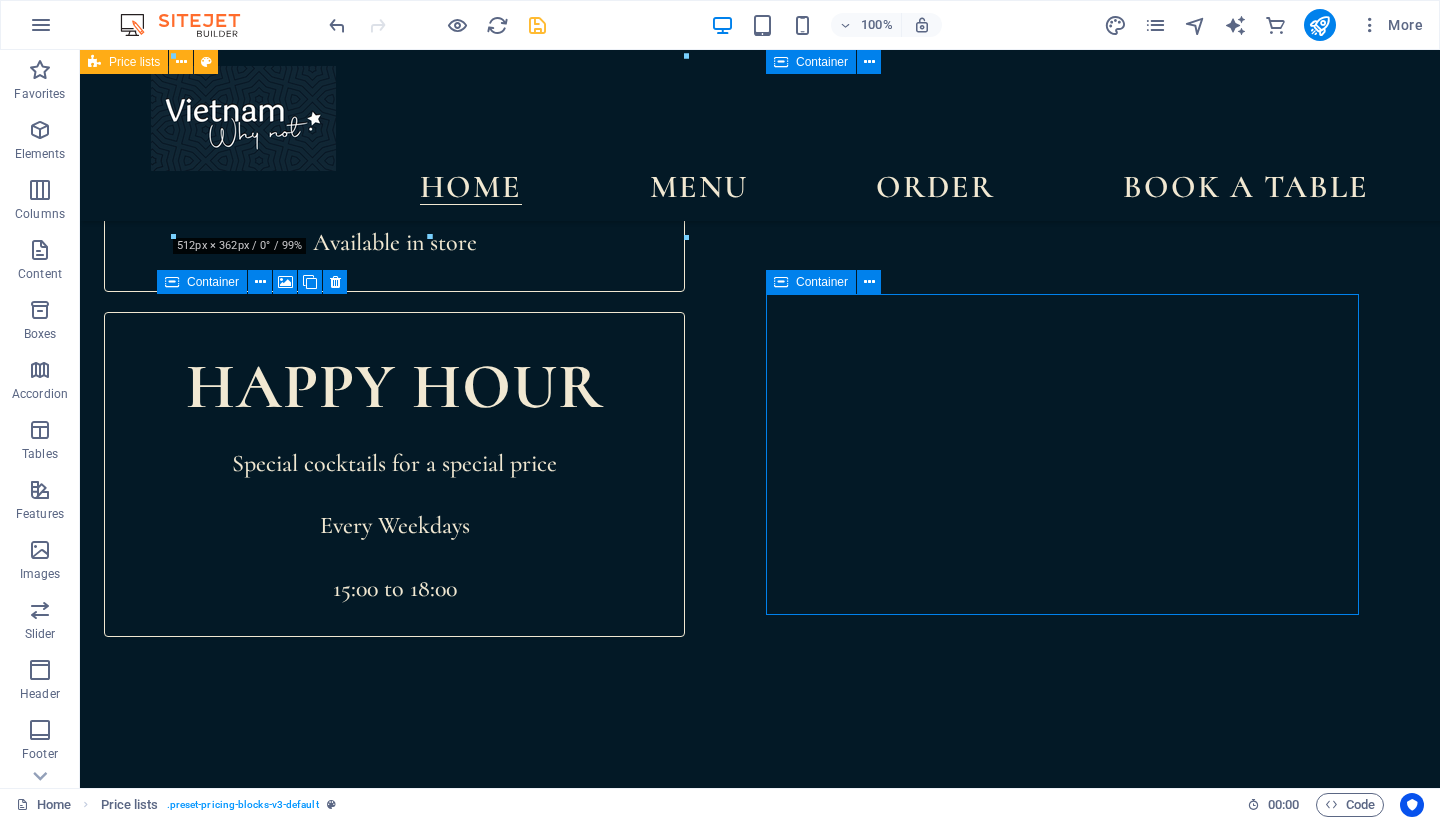drag, startPoint x: 597, startPoint y: 378, endPoint x: 949, endPoint y: 406, distance: 353.11188 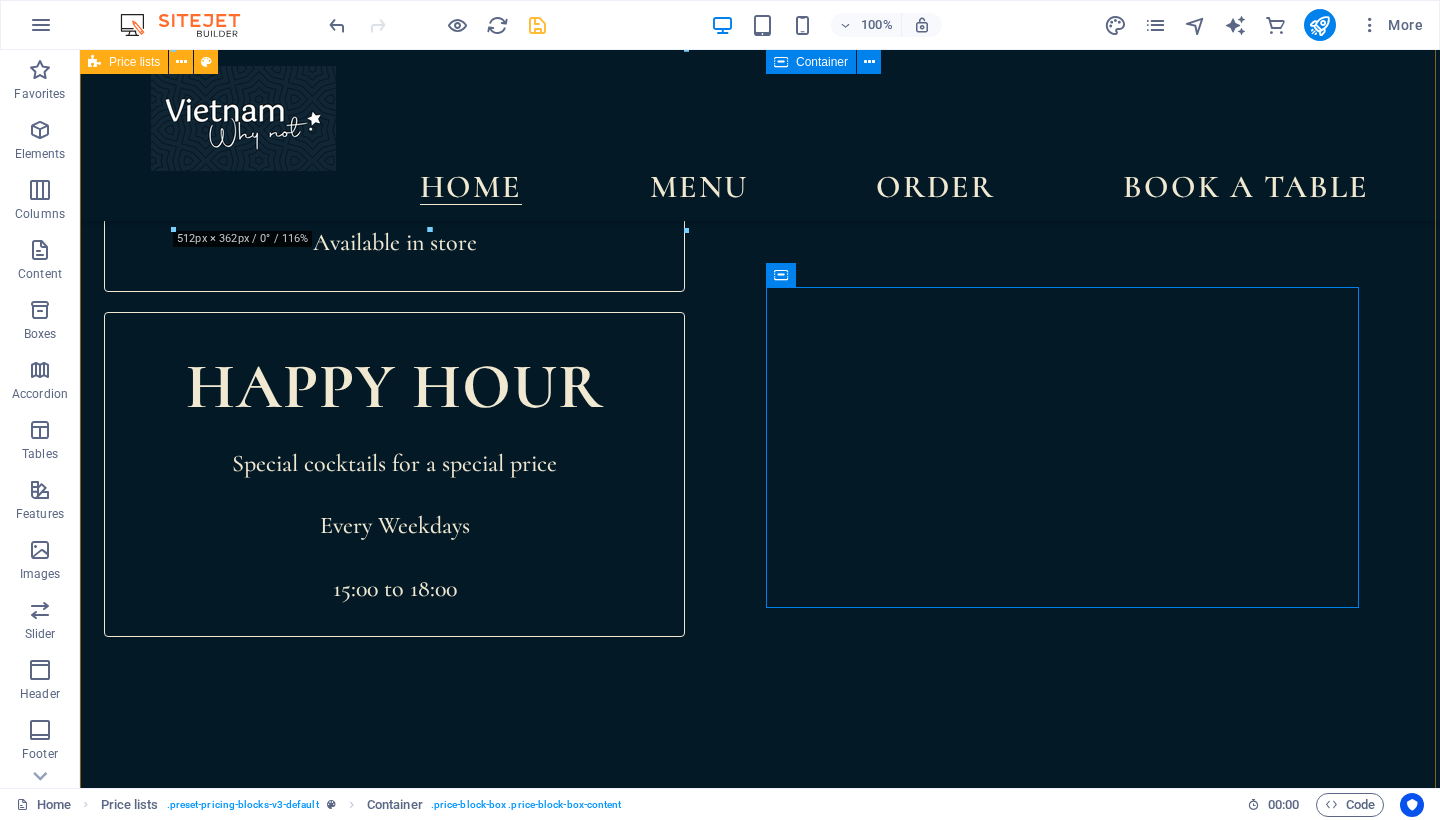 click on "Spring rolls Homemade pork - Crab & Prawn -  vegetarian (V) $ 11.90 Summer rolls Prawn - Low-carb Chicken - Tofu $ 10.90 Bao Buns Roasted crackling pork - Grilled Chicken - BBQ Duck - Tofu $ 14.90 BBQ Duck Pancake $ 14.90 Green Rice Crusted Prawn $ 16.90 Fish Sauce Chicken Wings $ 17.90 Headline Lorem ipsum dolor sit amet, consectetur. $ 10 Lorem ipsum dolor sit amet, consectetur. $ 10 Lorem ipsum dolor sit amet, consectetur. $ 10 Lorem ipsum dolor sit amet, consectetur. $ 10 Lorem ipsum dolor sit amet, consectetur. $ 10 Lorem ipsum dolor sit amet, consectetur. $ 10 Headline Lorem ipsum dolor sit amet, consectetur. $ 10 Lorem ipsum dolor sit amet, consectetur. $ 10 Lorem ipsum dolor sit amet, consectetur. $ 10 $ 10 $ 10 $ 10" at bounding box center (760, 1359) 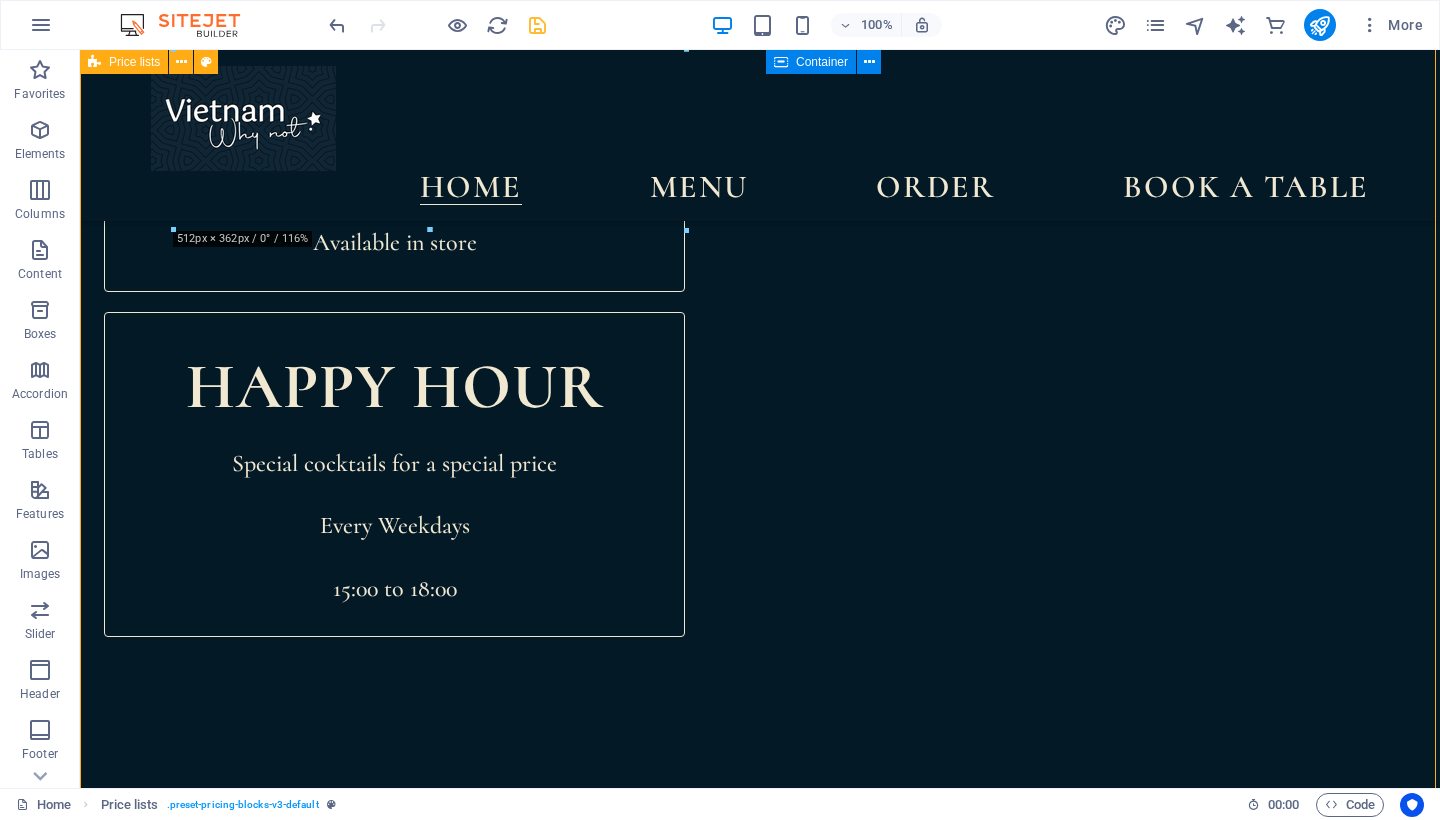 click on "Spring rolls Homemade pork - Crab & Prawn -  vegetarian (V) $ 11.90 Summer rolls Prawn - Low-carb Chicken - Tofu $ 10.90 Bao Buns Roasted crackling pork - Grilled Chicken - BBQ Duck - Tofu $ 14.90 BBQ Duck Pancake $ 14.90 Green Rice Crusted Prawn $ 16.90 Fish Sauce Chicken Wings $ 17.90 Headline Lorem ipsum dolor sit amet, consectetur. $ 10 Lorem ipsum dolor sit amet, consectetur. $ 10 Lorem ipsum dolor sit amet, consectetur. $ 10 Lorem ipsum dolor sit amet, consectetur. $ 10 Lorem ipsum dolor sit amet, consectetur. $ 10 Lorem ipsum dolor sit amet, consectetur. $ 10 Headline Lorem ipsum dolor sit amet, consectetur. $ 10 Lorem ipsum dolor sit amet, consectetur. $ 10 Lorem ipsum dolor sit amet, consectetur. $ 10 $ 10 $ 10 $ 10" at bounding box center [760, 1359] 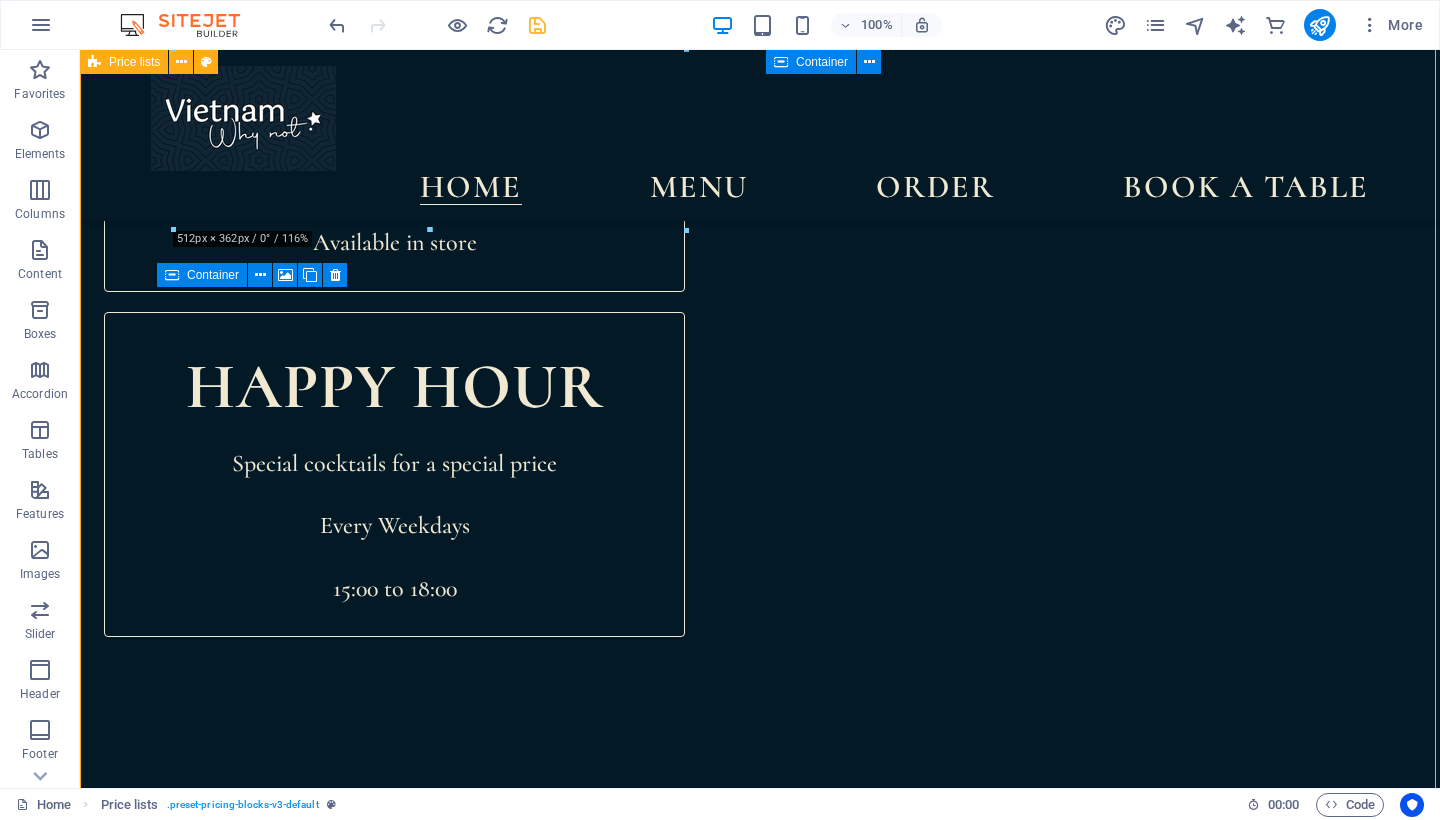 click at bounding box center (160, 1421) 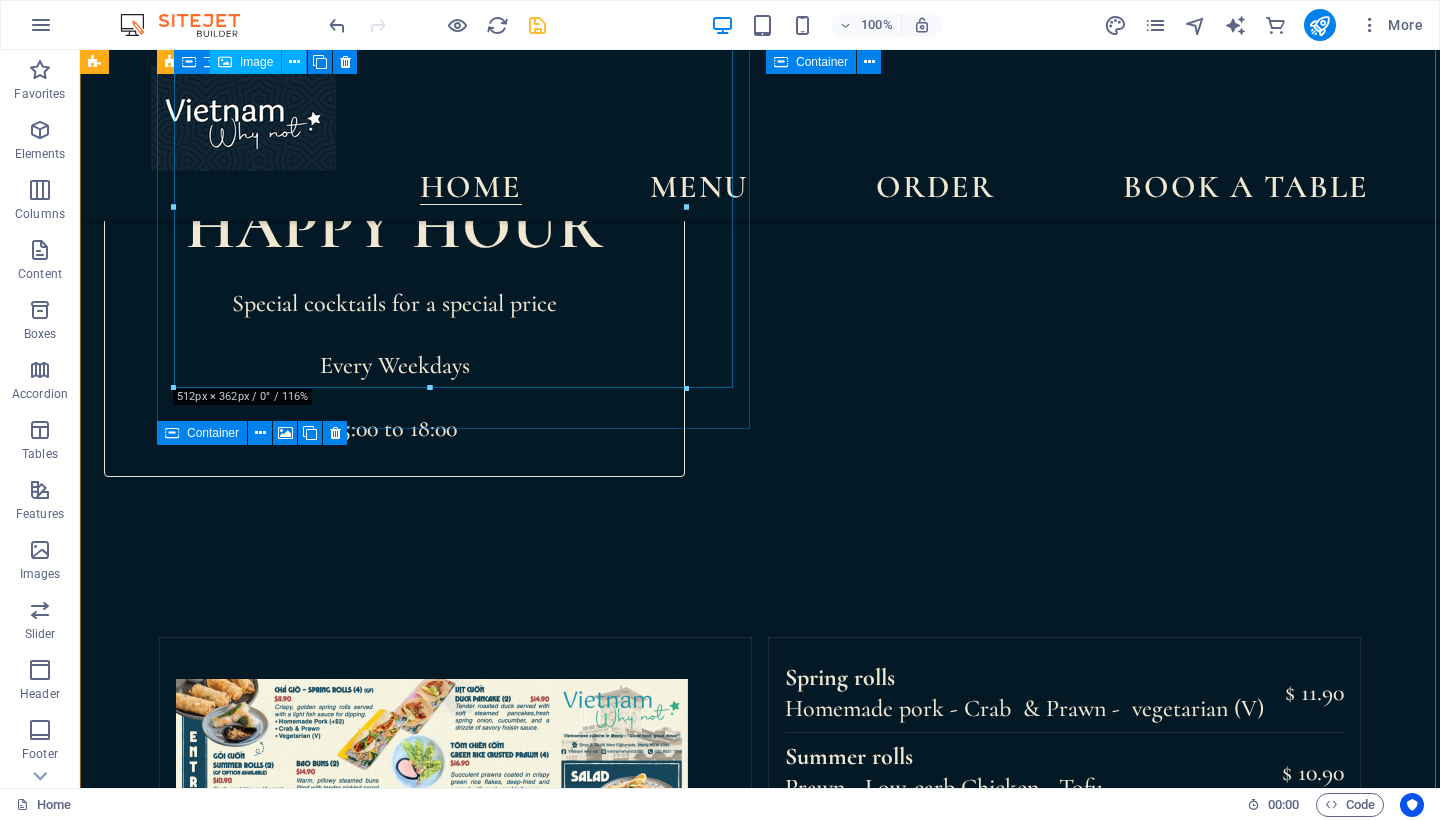 scroll, scrollTop: 1576, scrollLeft: 0, axis: vertical 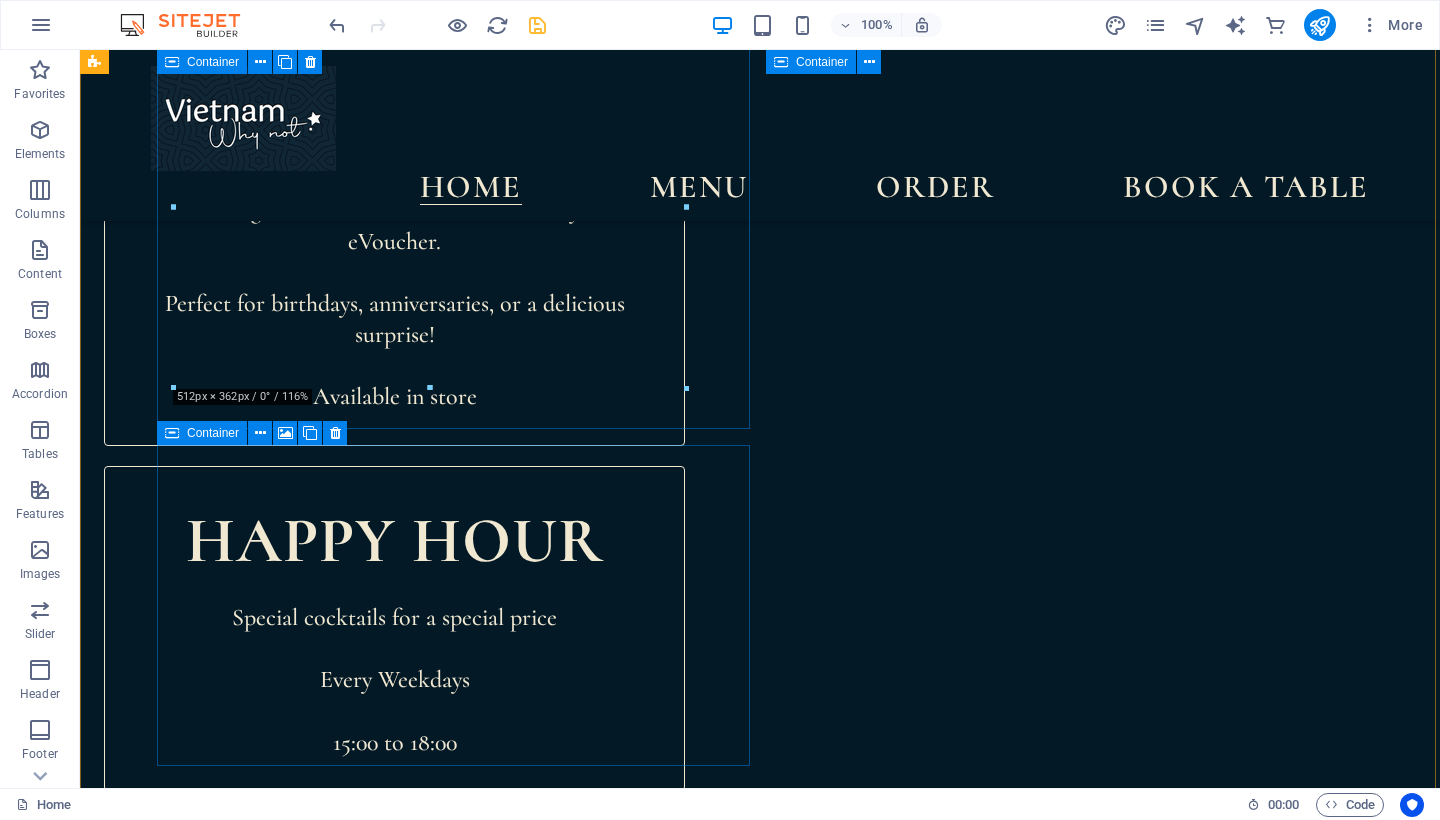 click on "Container" at bounding box center (213, 433) 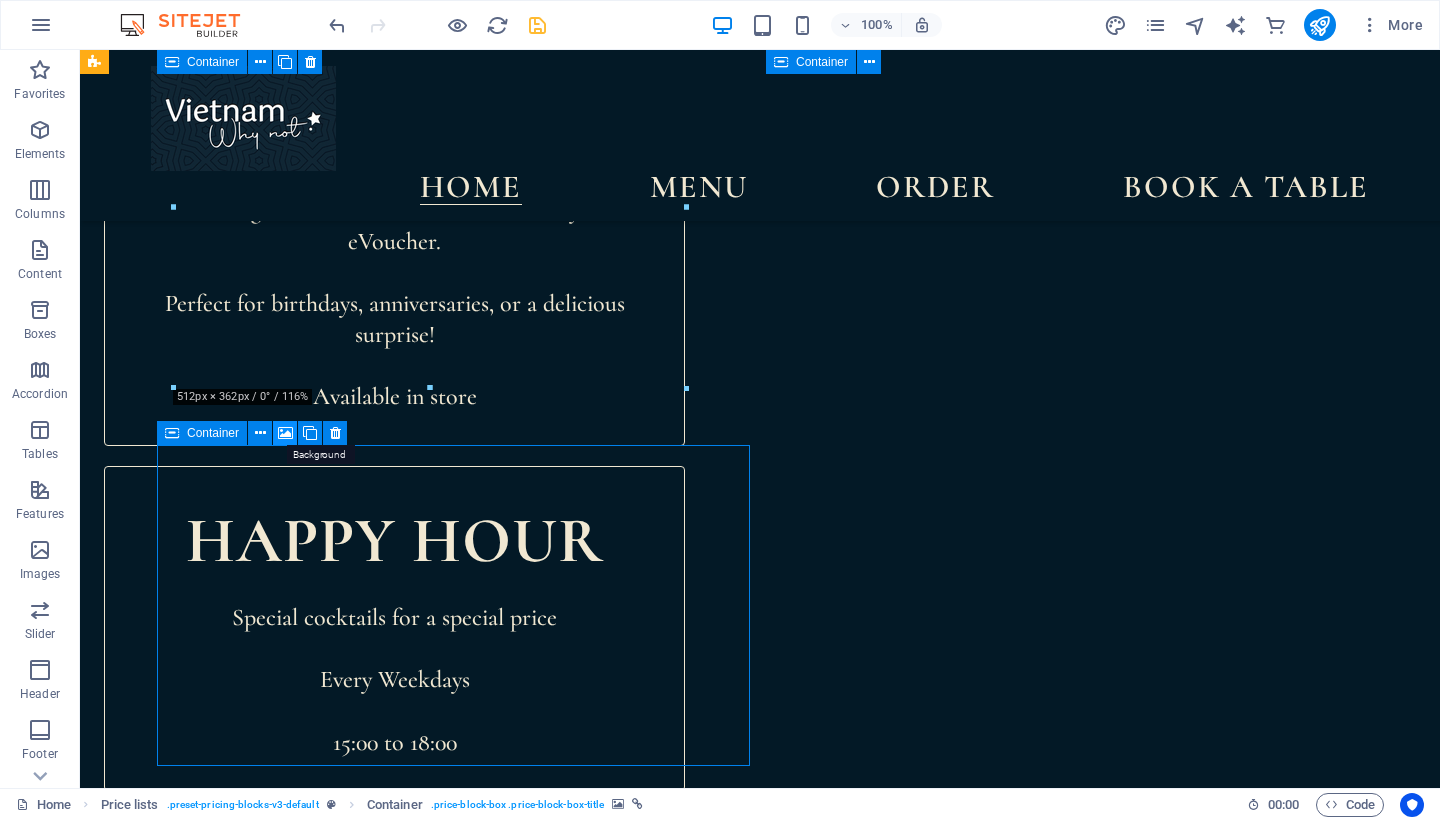 click at bounding box center (285, 433) 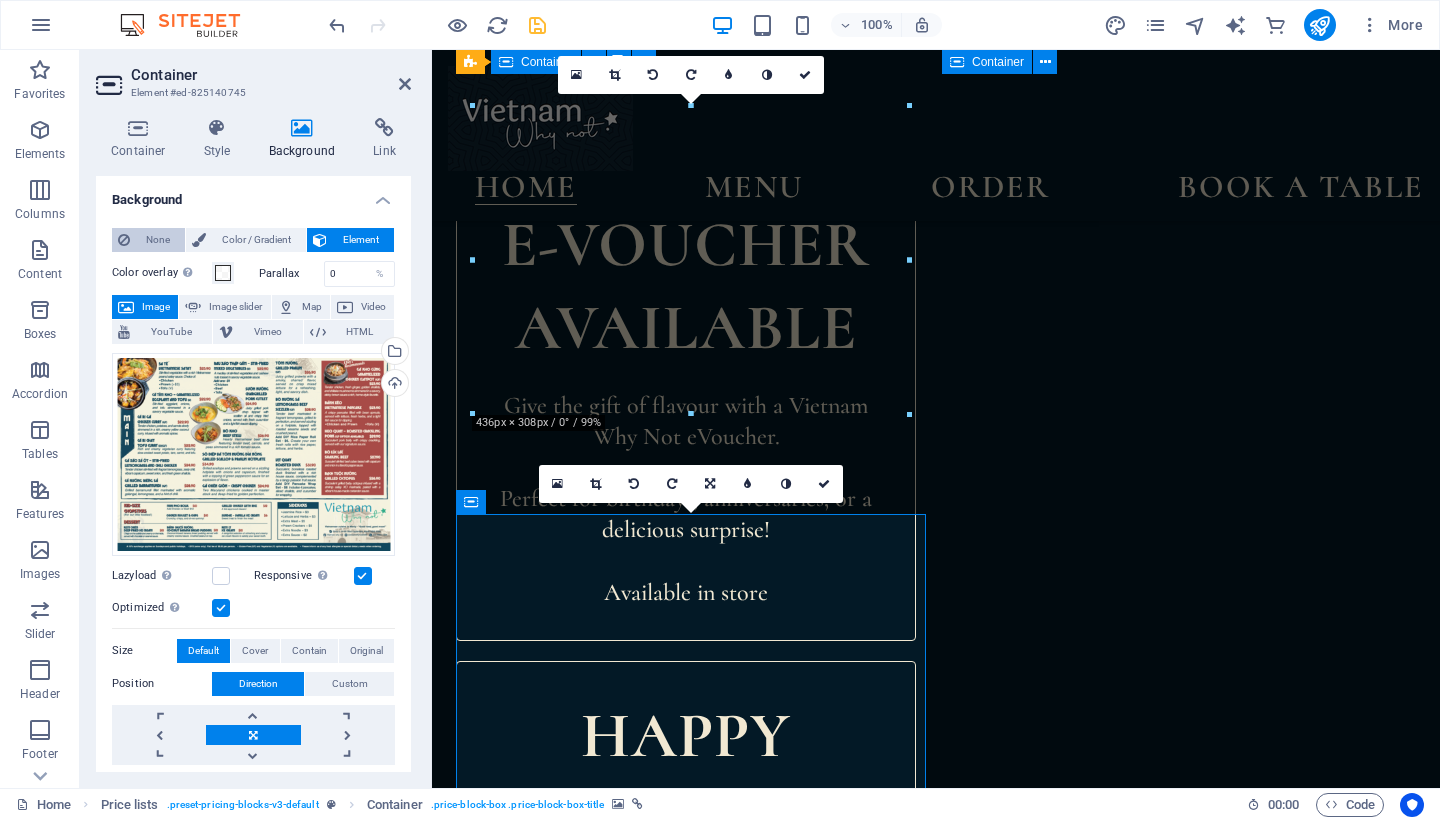 click on "None" at bounding box center [157, 240] 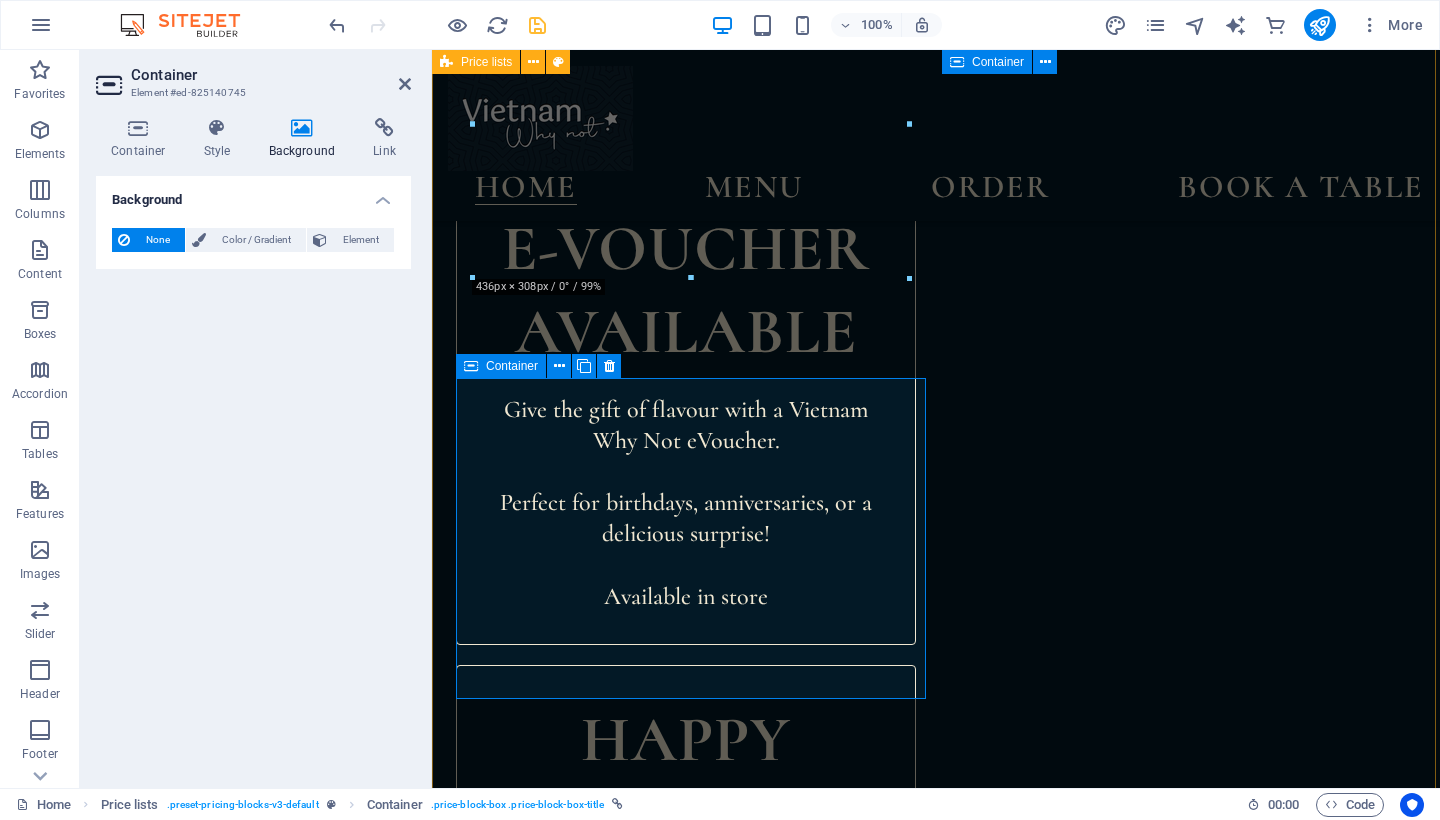 scroll, scrollTop: 1736, scrollLeft: 0, axis: vertical 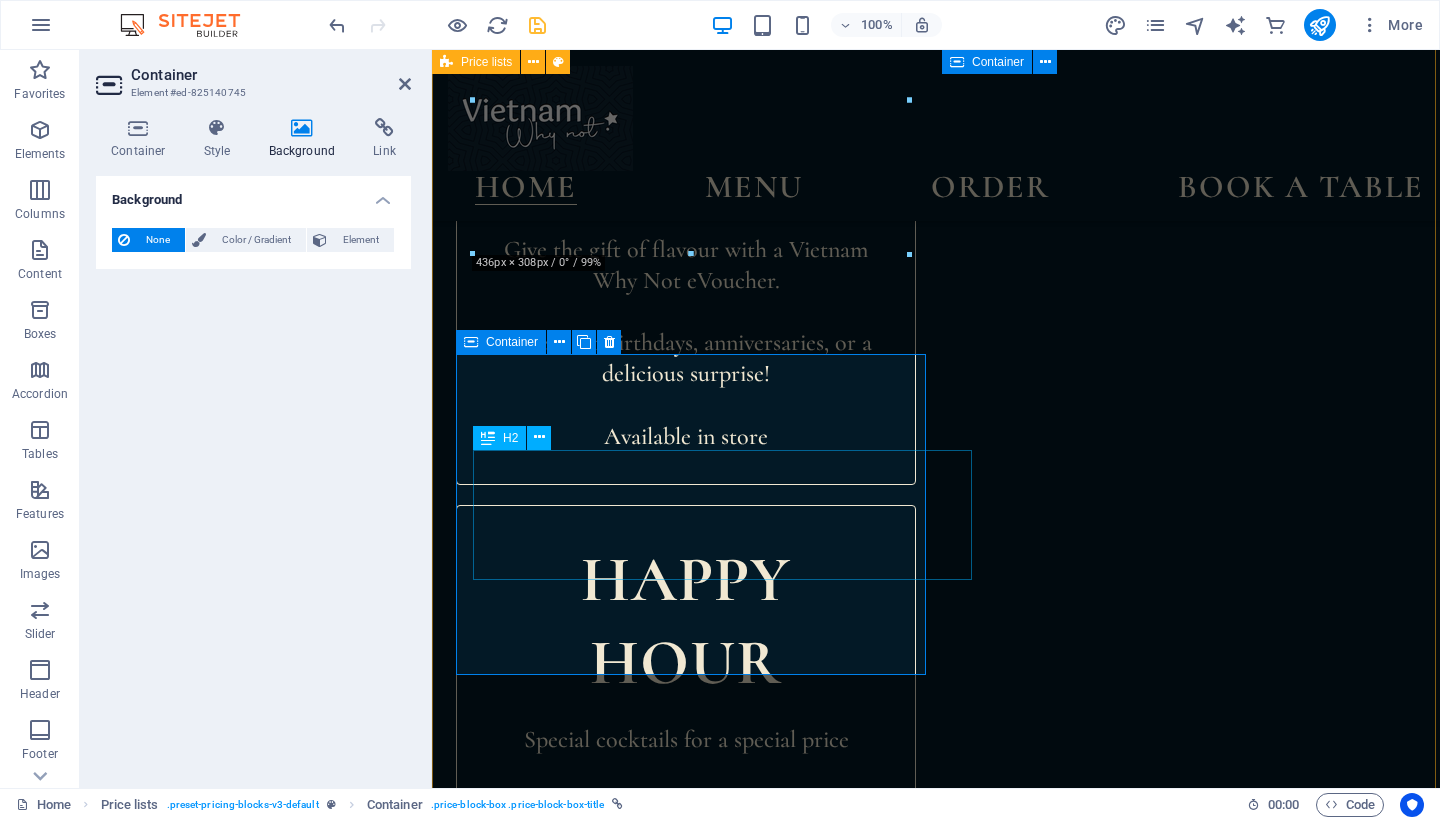 click on "Headline" at bounding box center [692, 1728] 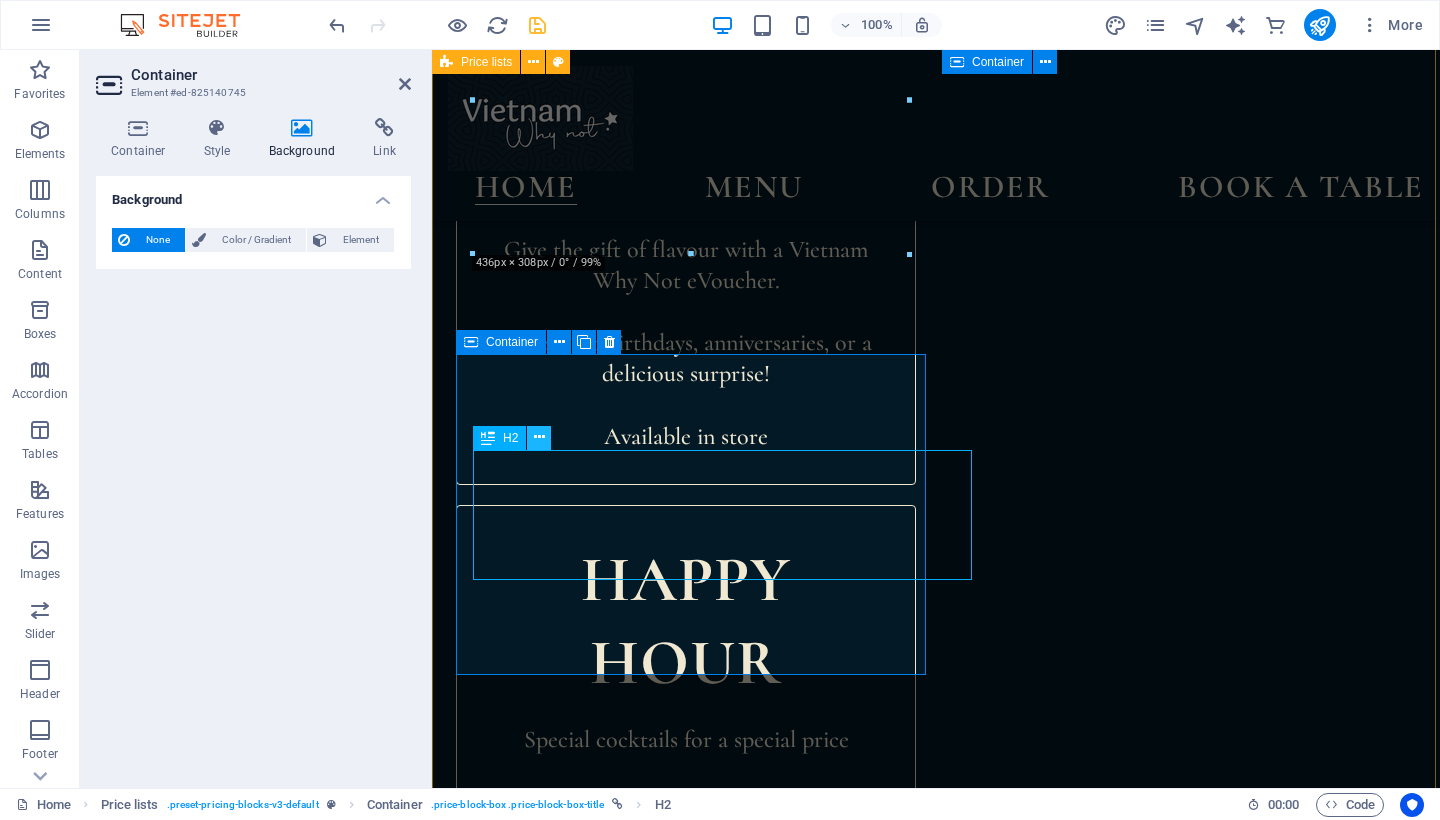 click at bounding box center [539, 437] 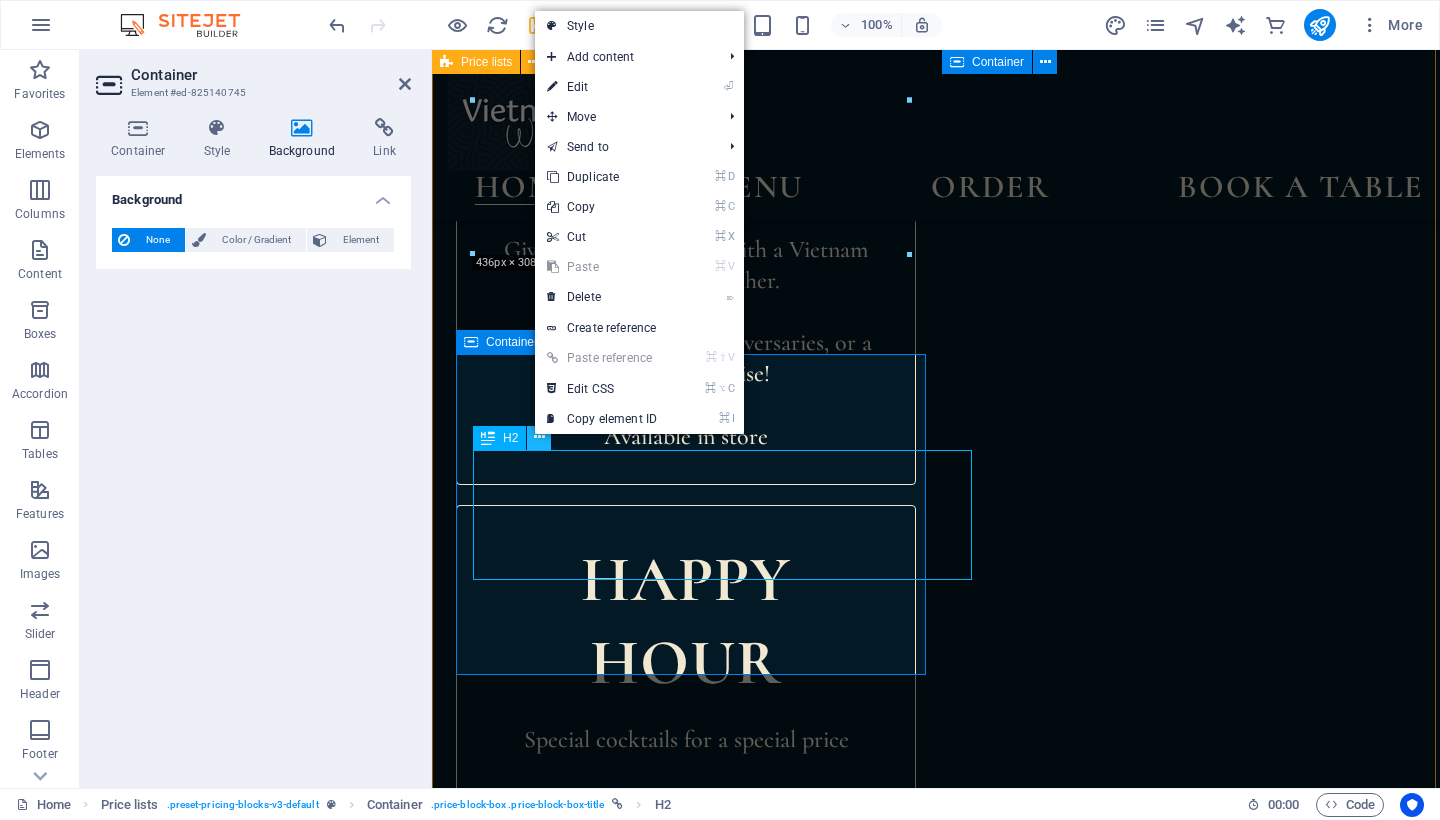 click at bounding box center (539, 437) 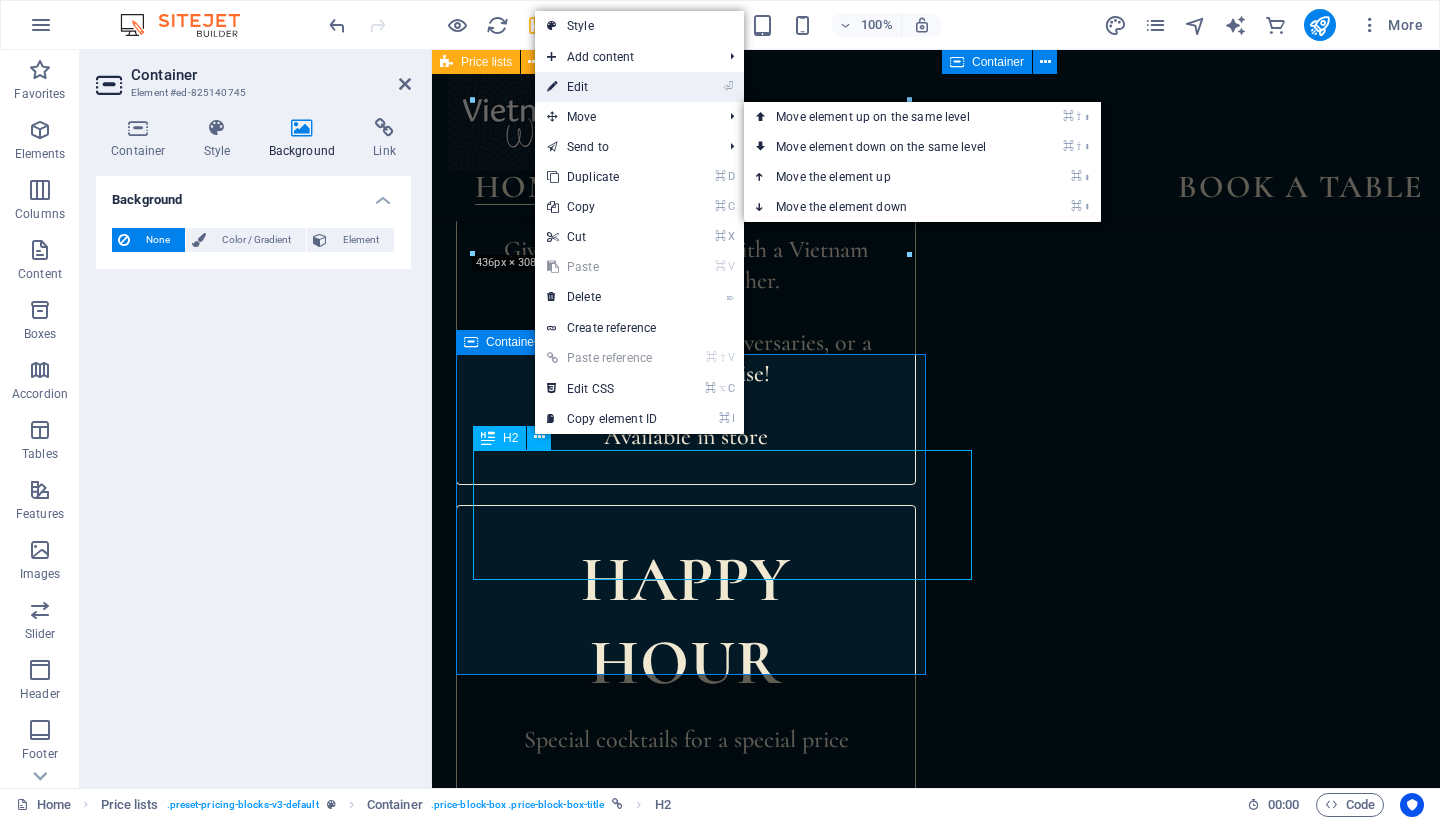 click on "⏎  Edit" at bounding box center (602, 87) 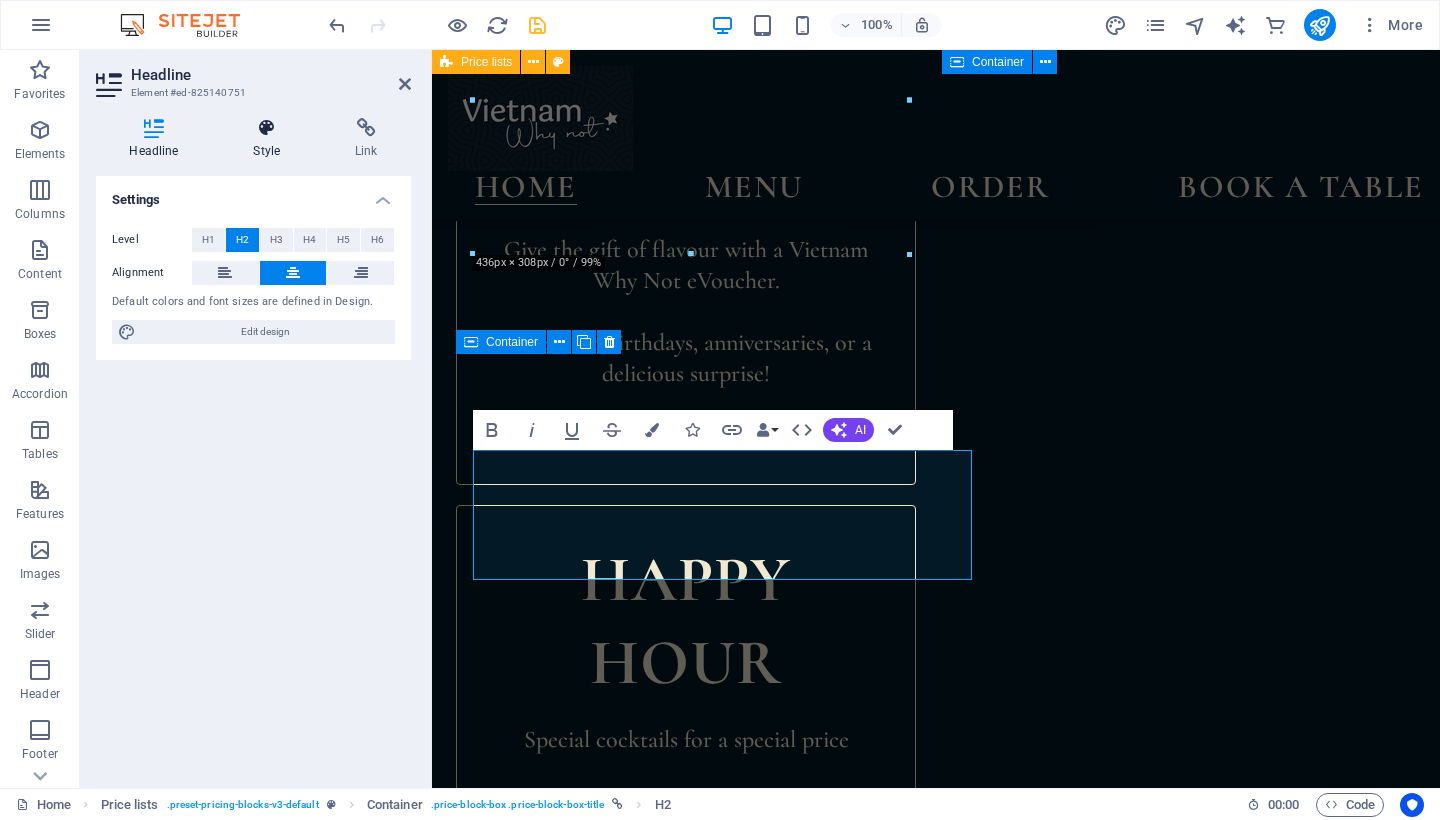click at bounding box center (267, 128) 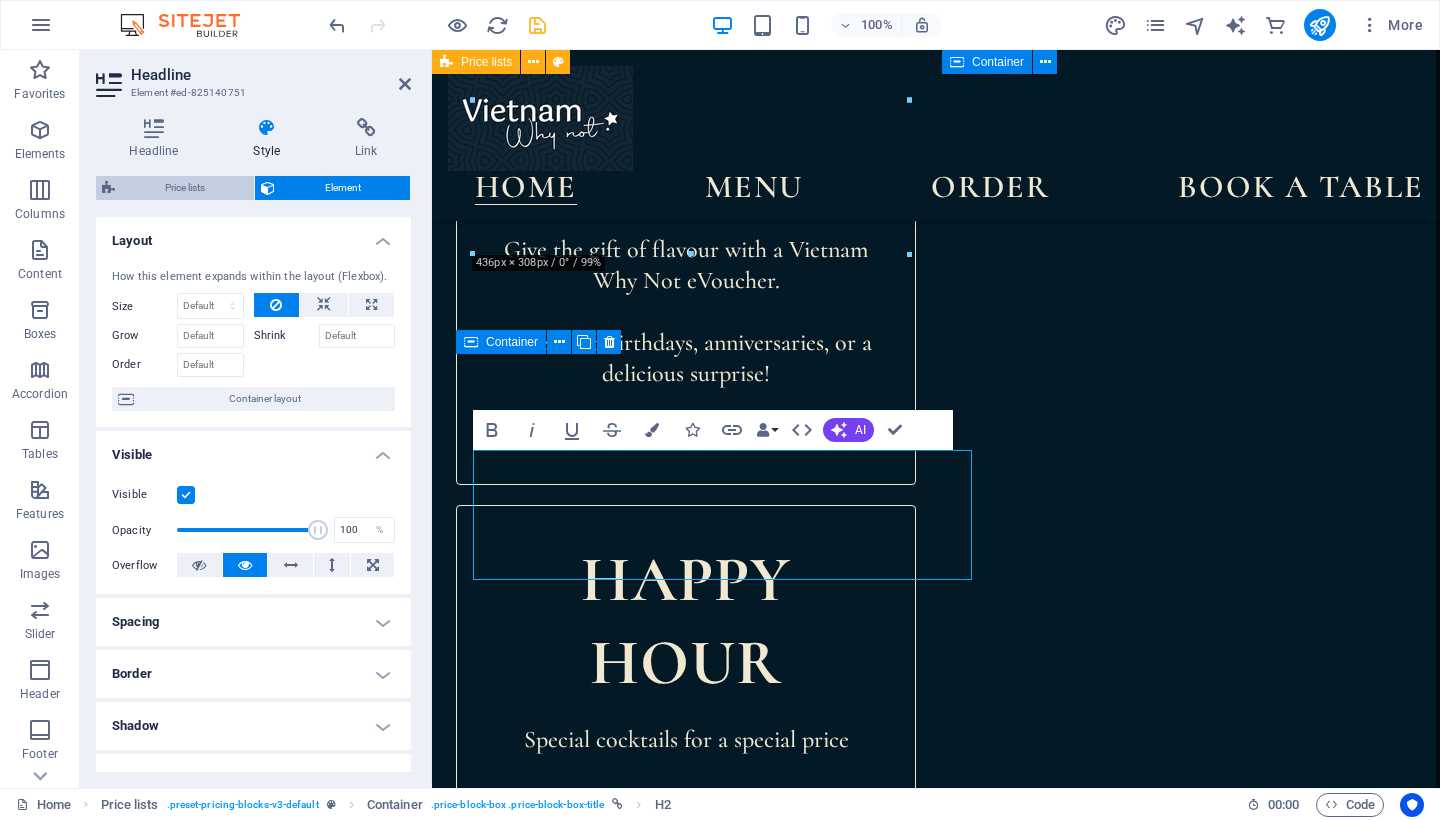 click on "Price lists" at bounding box center [184, 188] 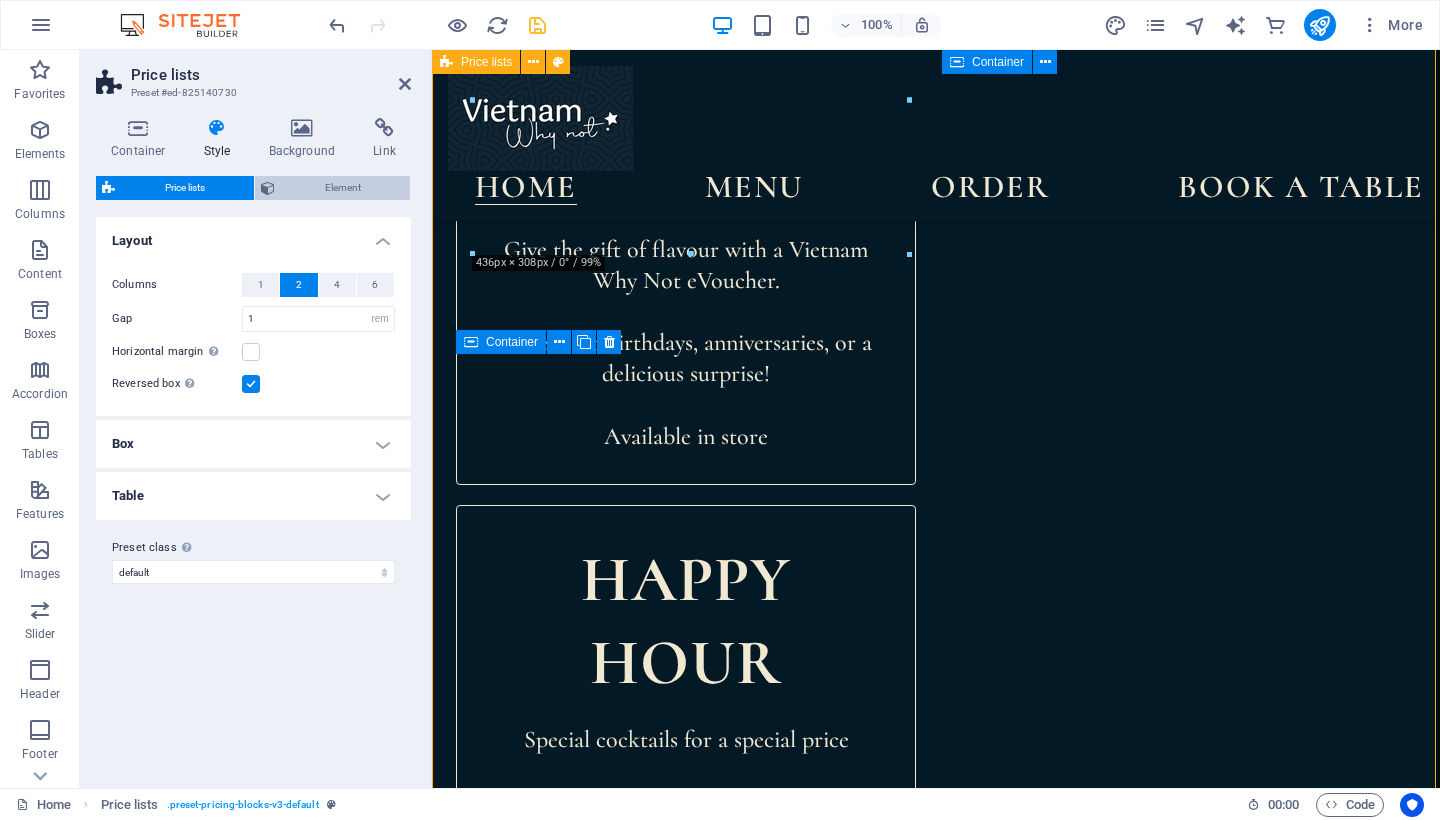 click on "Element" at bounding box center [342, 188] 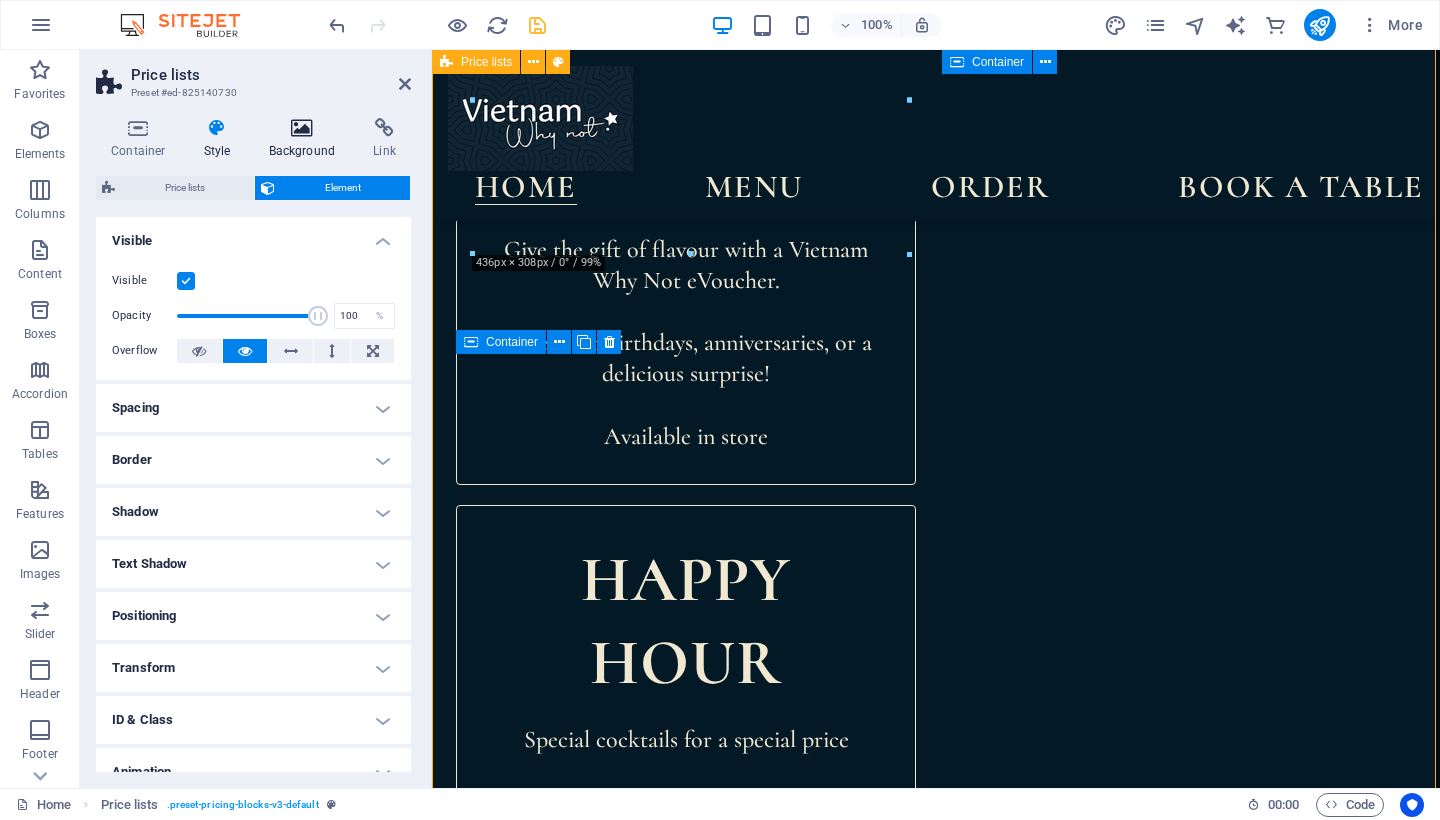 click at bounding box center [302, 128] 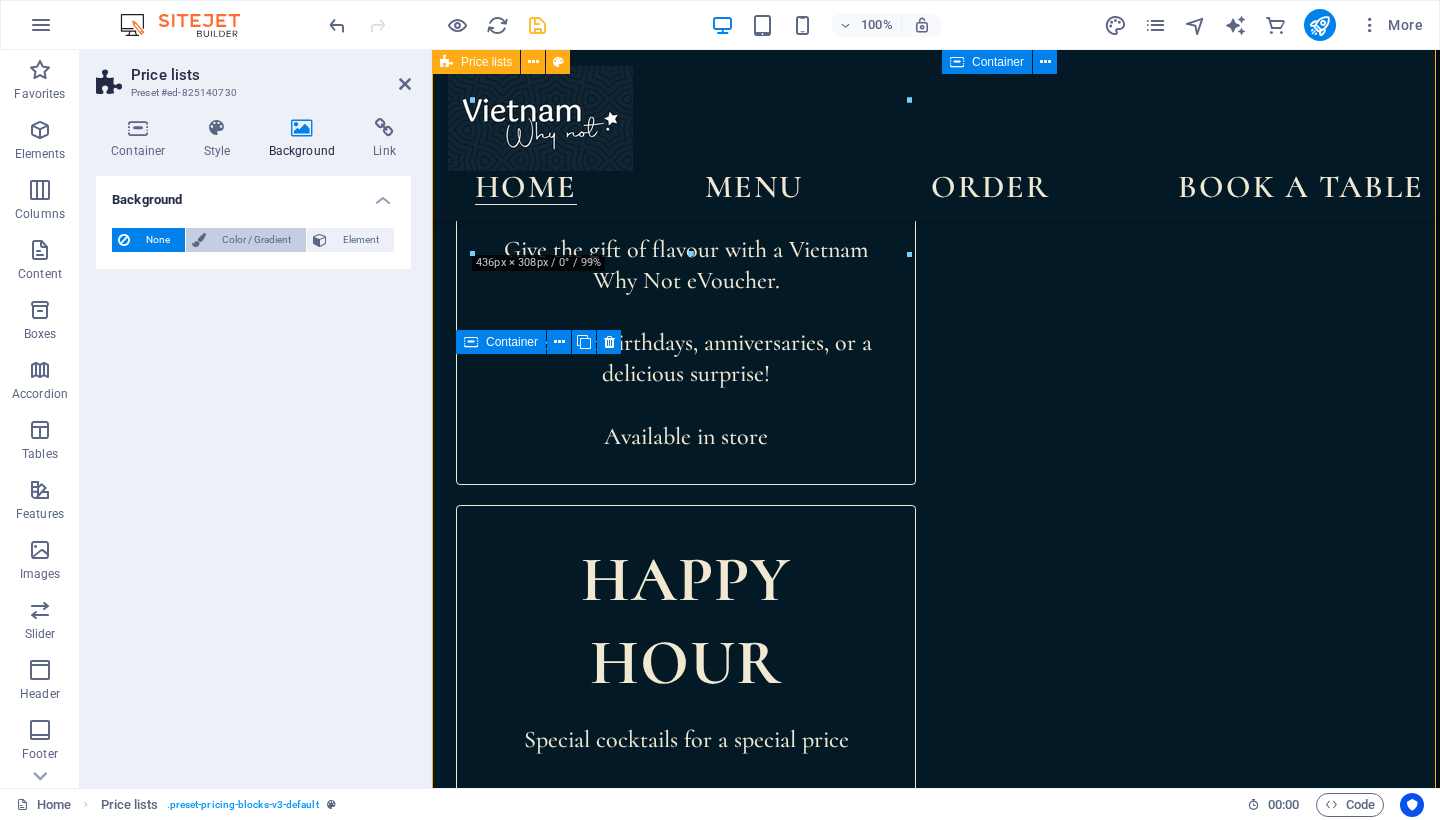 click on "Color / Gradient" at bounding box center (256, 240) 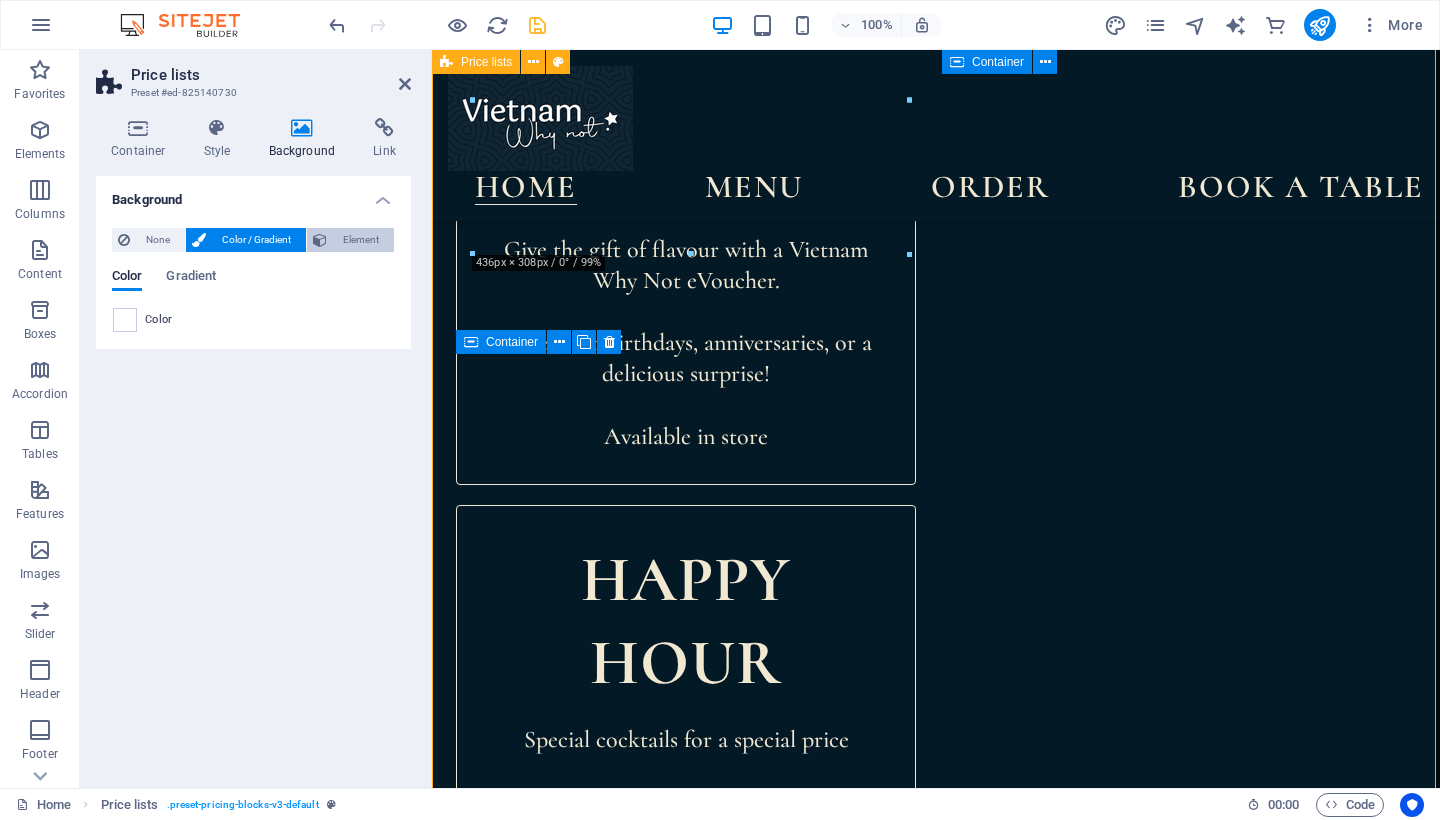 click on "Element" at bounding box center (360, 240) 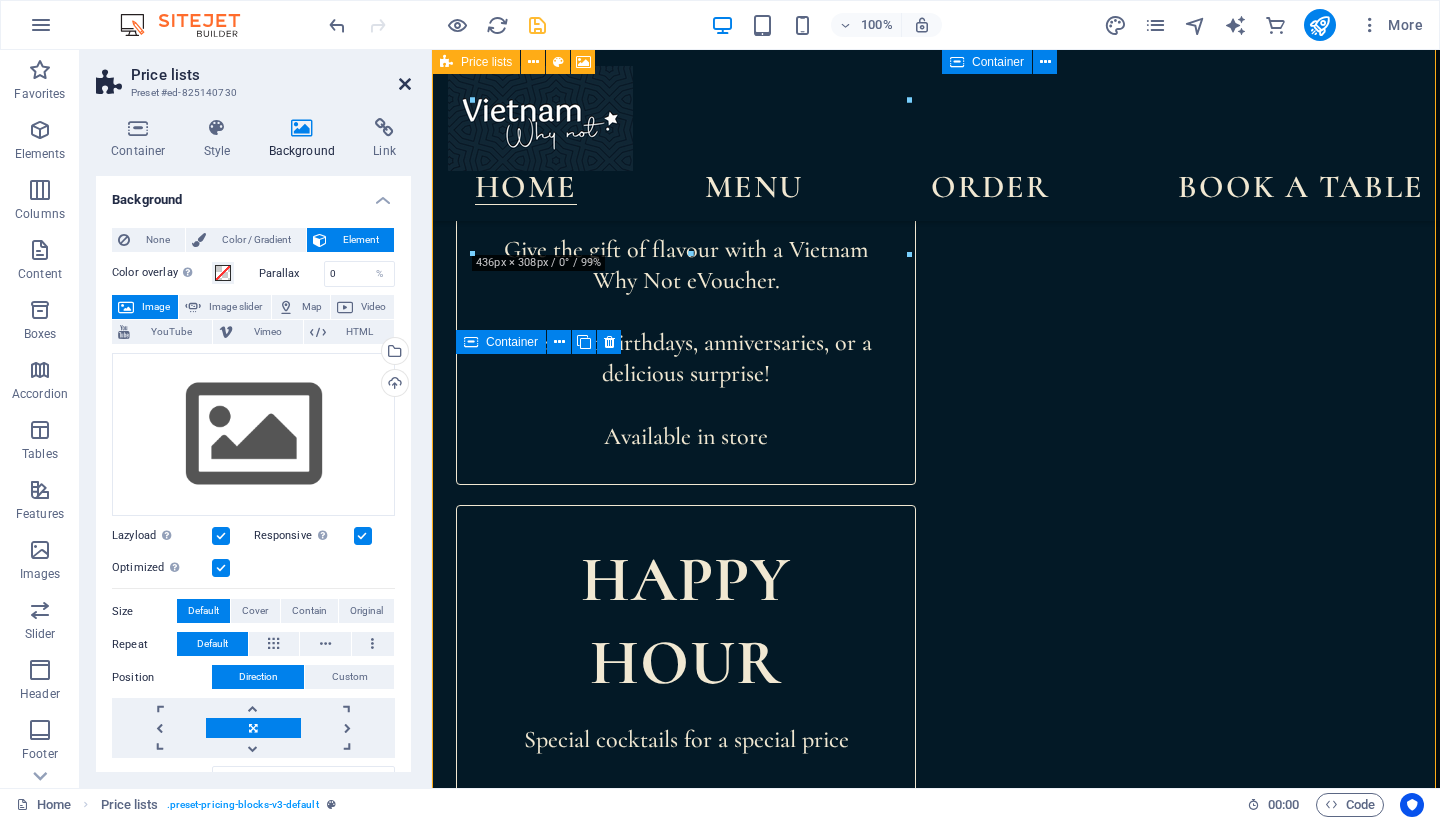 click at bounding box center (405, 84) 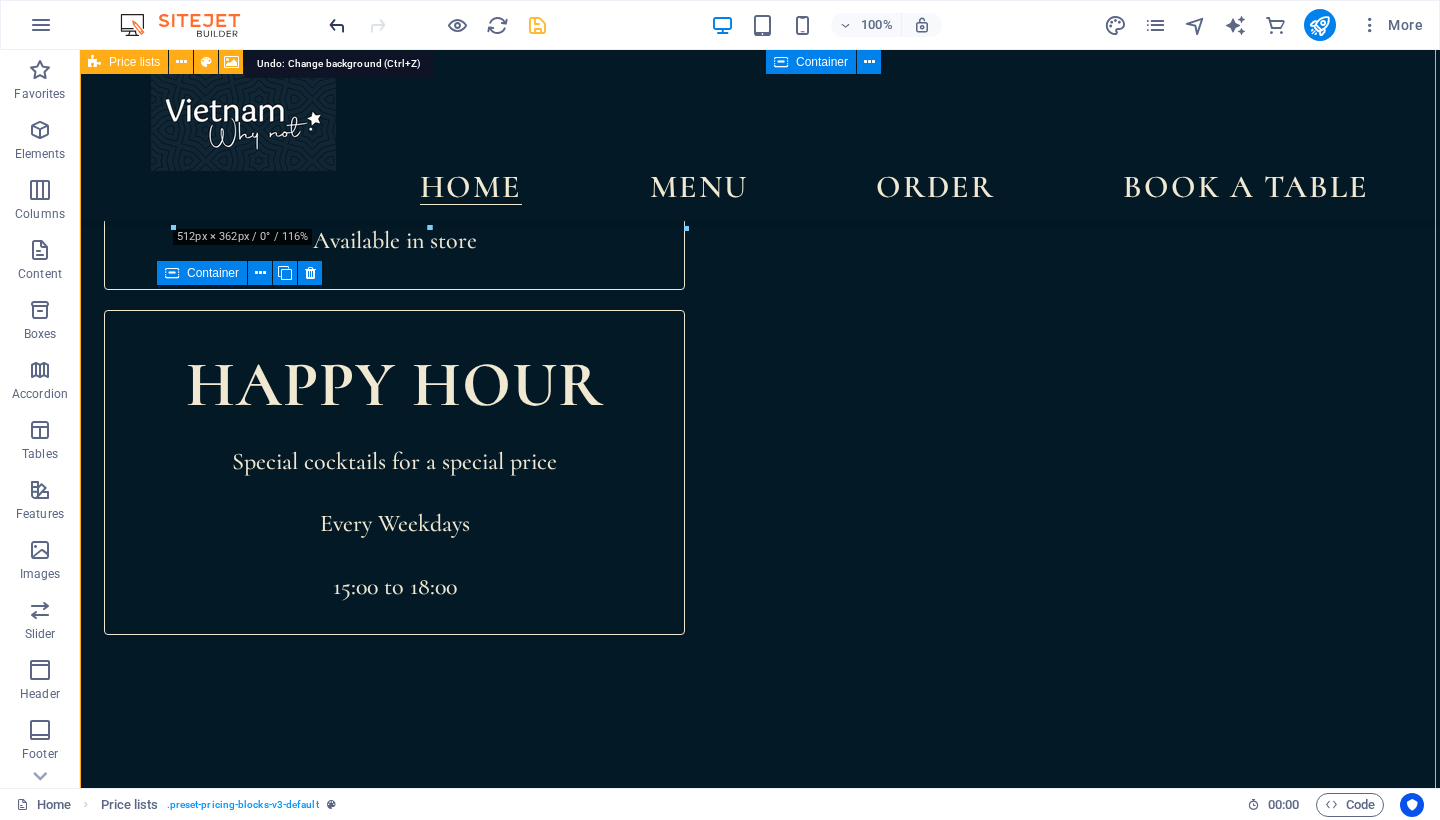 click at bounding box center (337, 25) 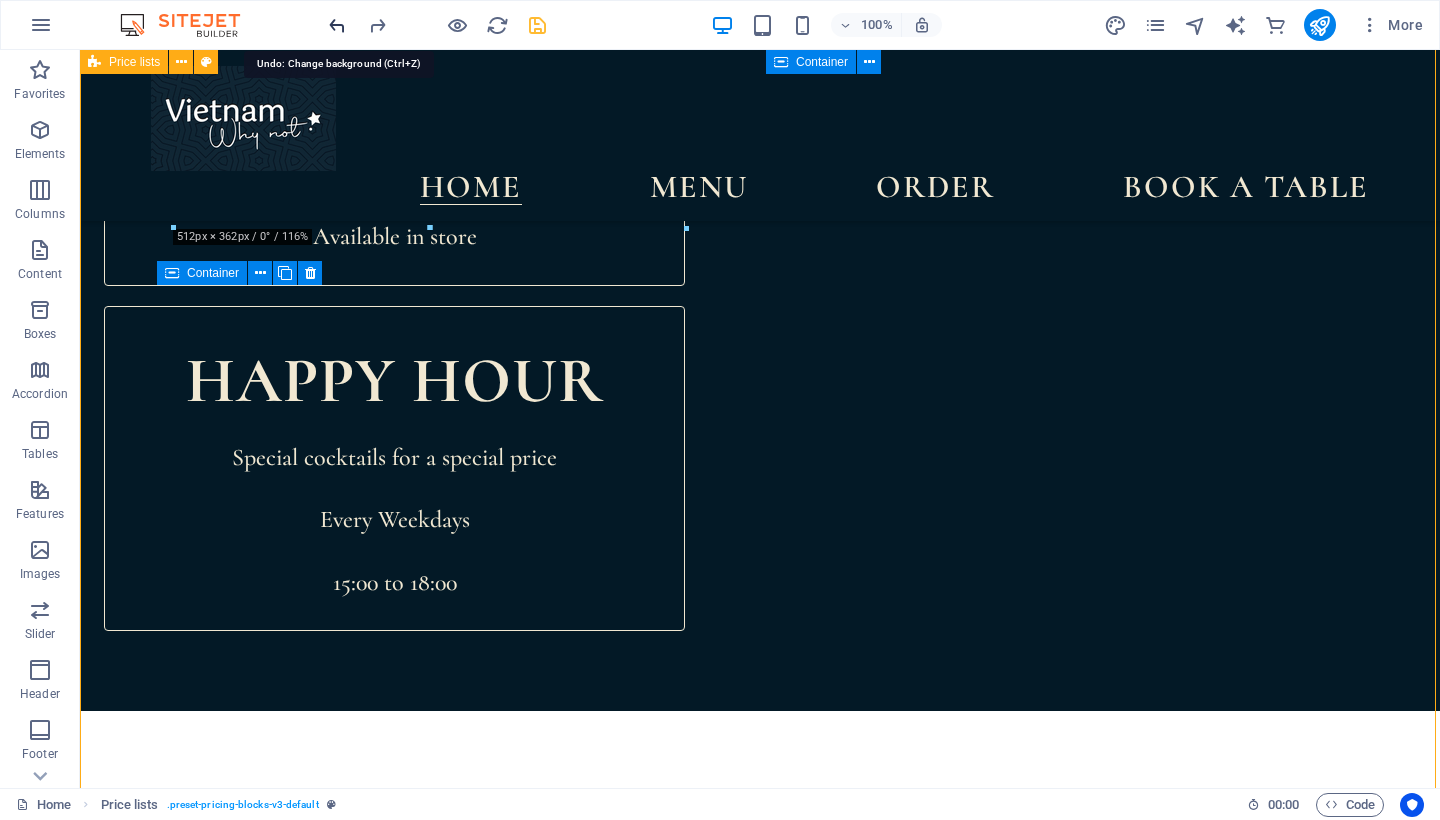 click at bounding box center (337, 25) 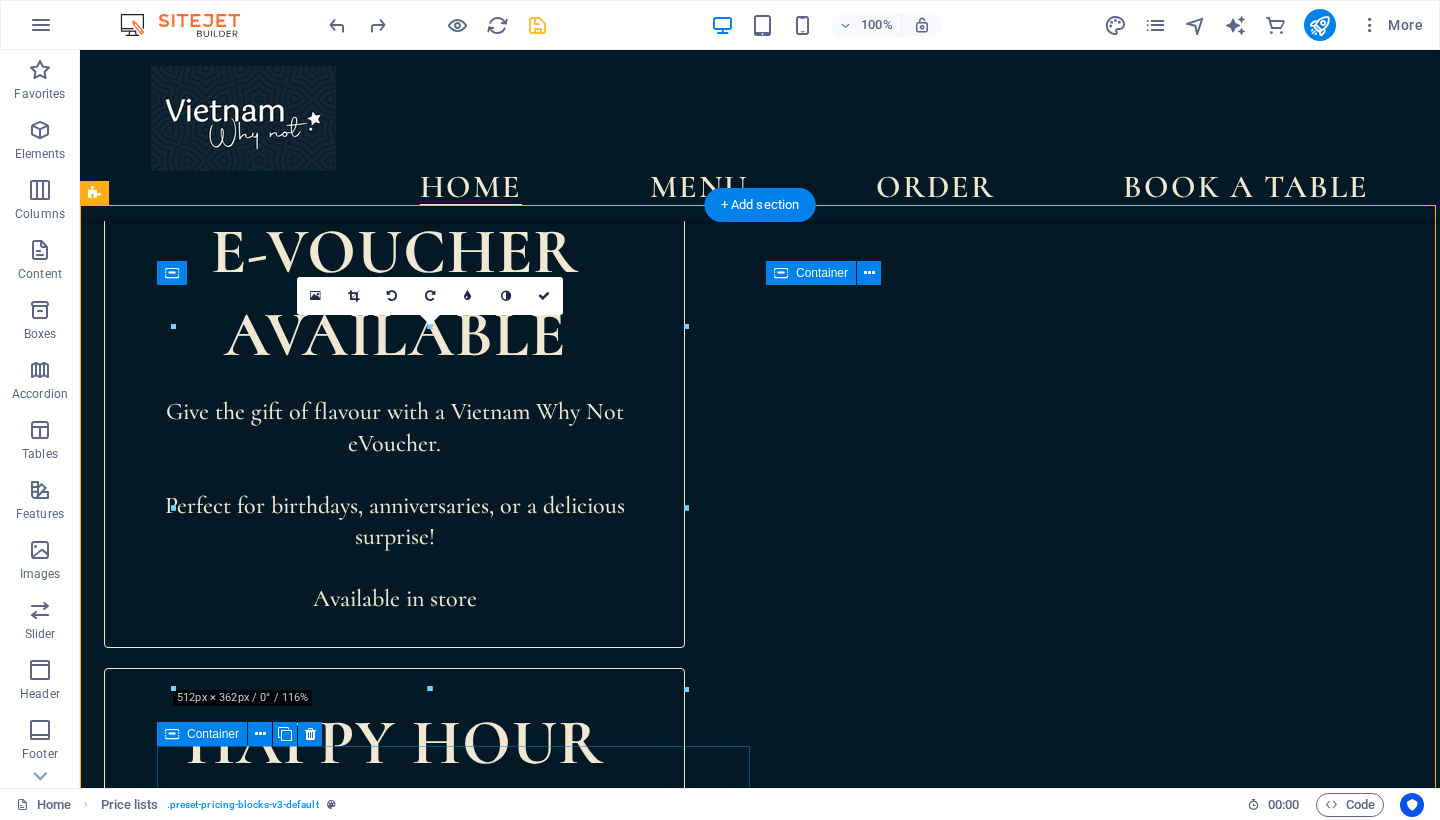 scroll, scrollTop: 1256, scrollLeft: 0, axis: vertical 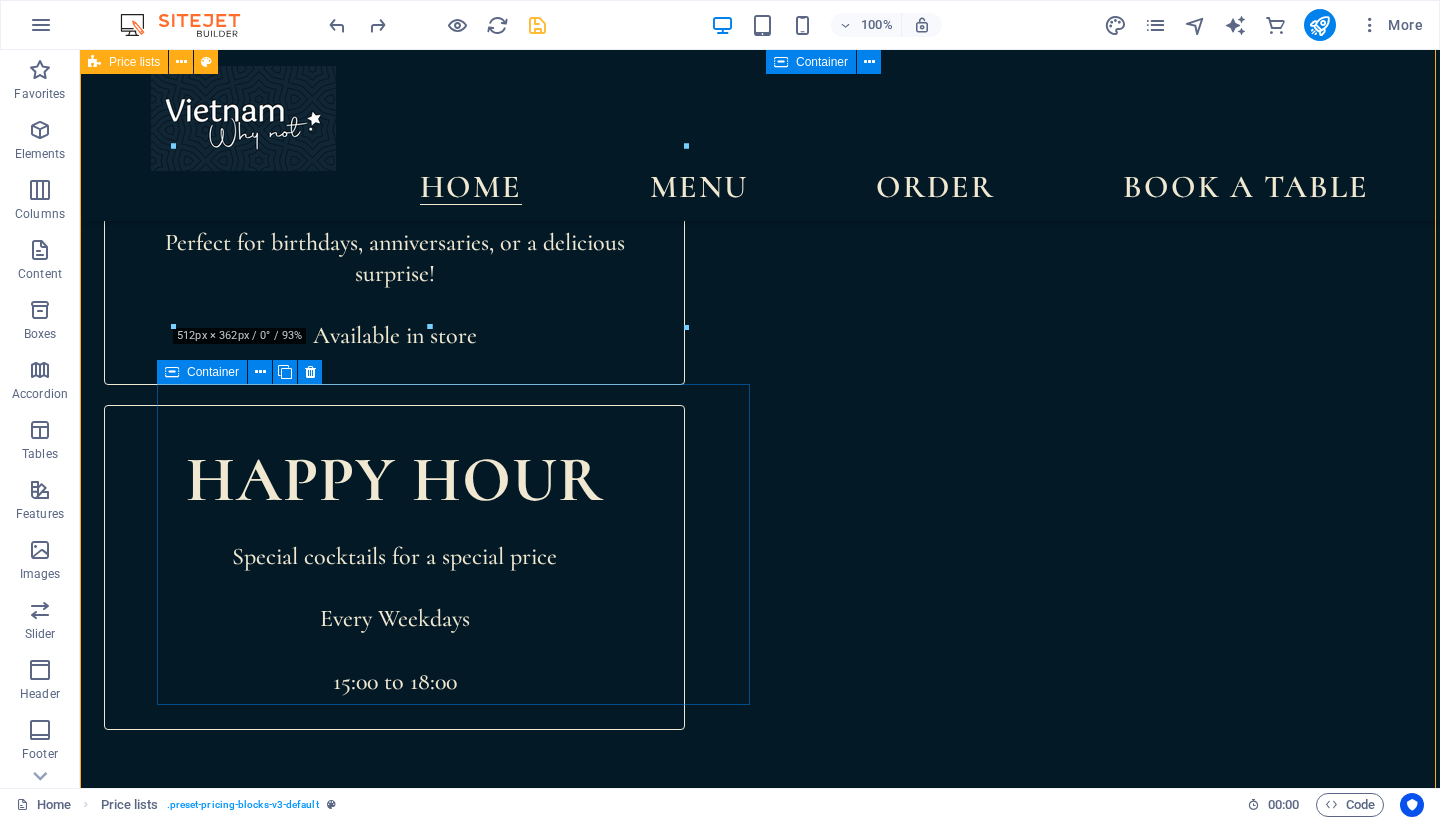 click on "Container" at bounding box center (213, 372) 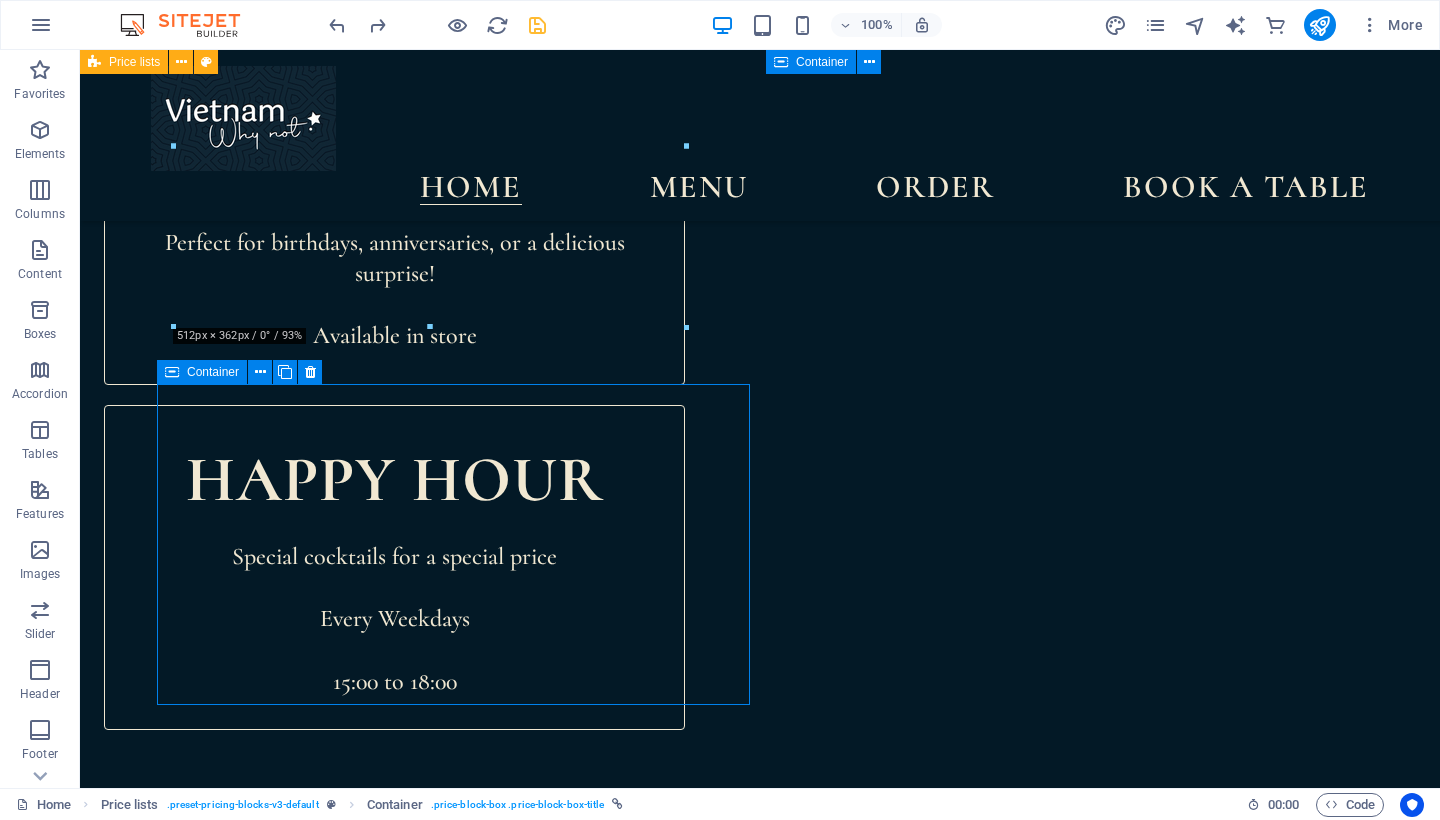 click on "Container" at bounding box center (213, 372) 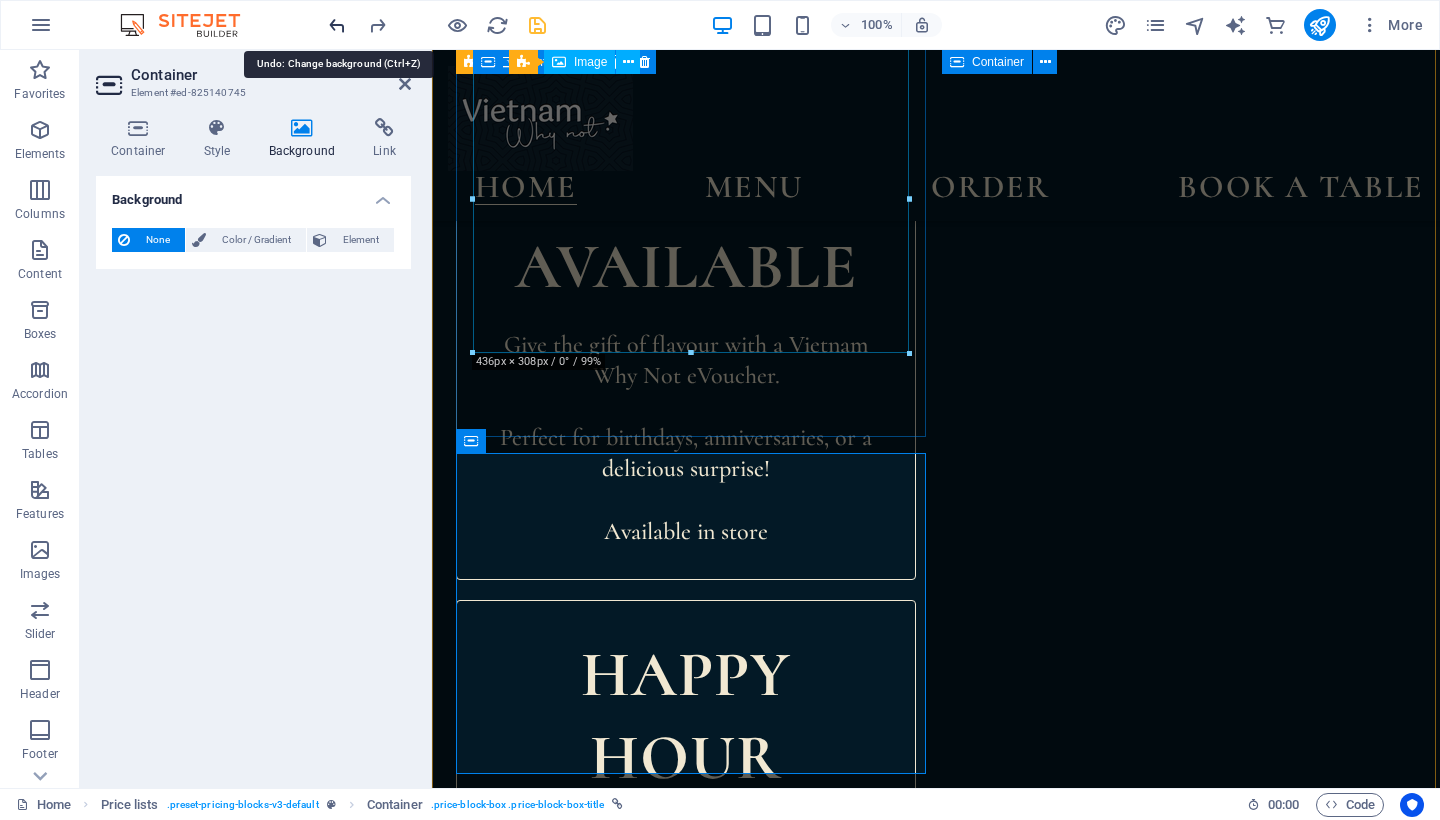 click at bounding box center [337, 25] 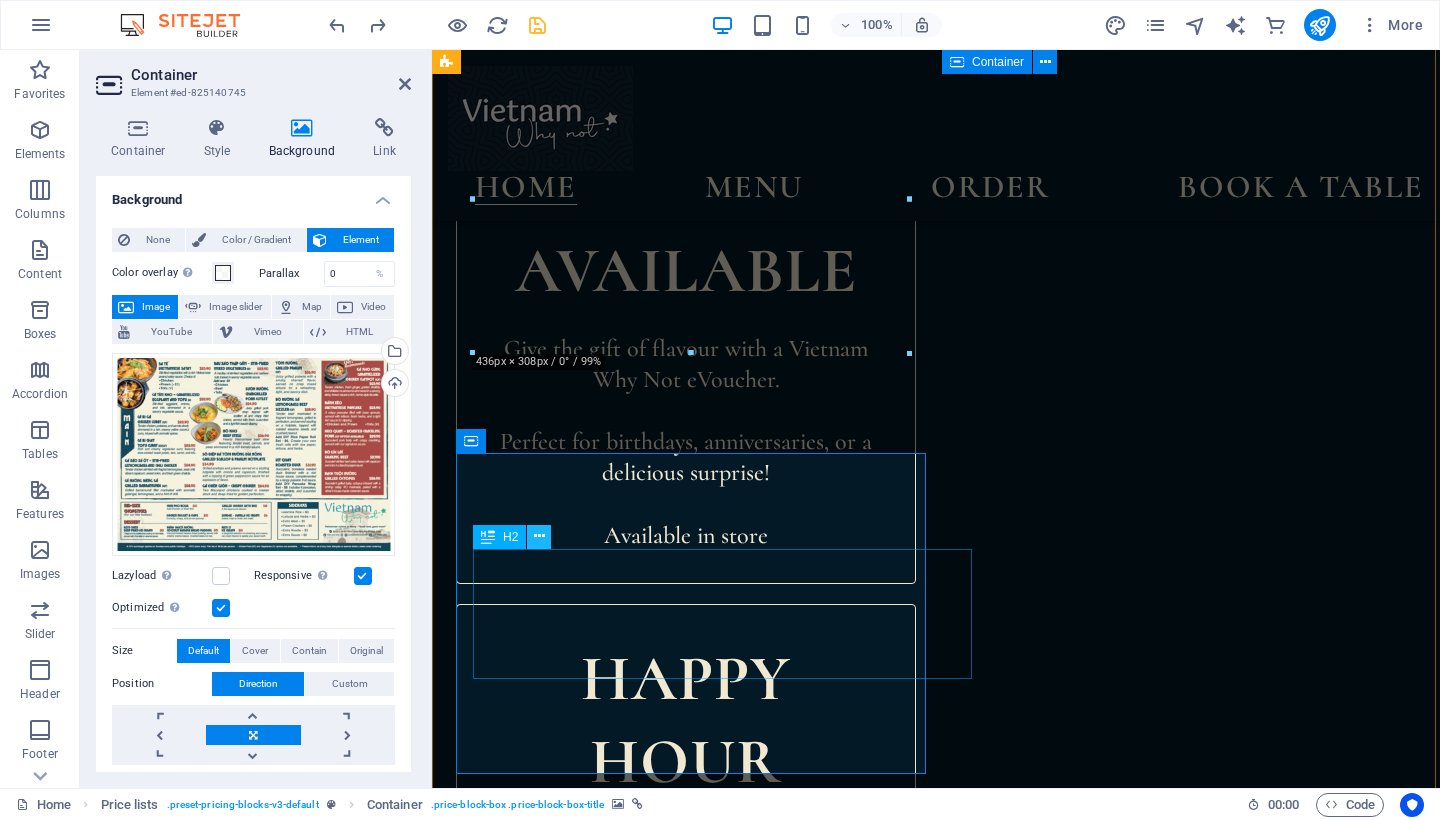 click at bounding box center [539, 536] 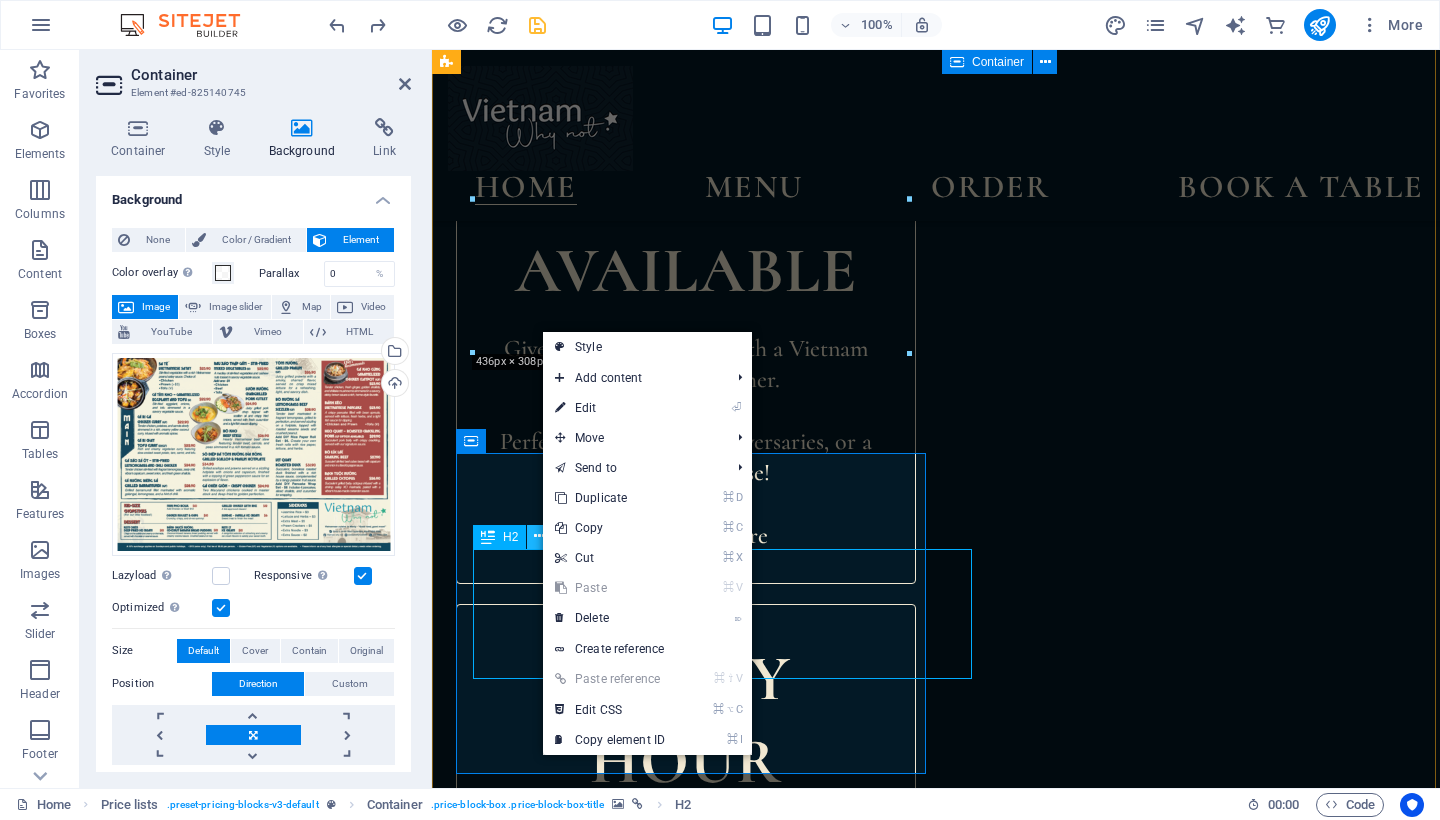 click at bounding box center [539, 537] 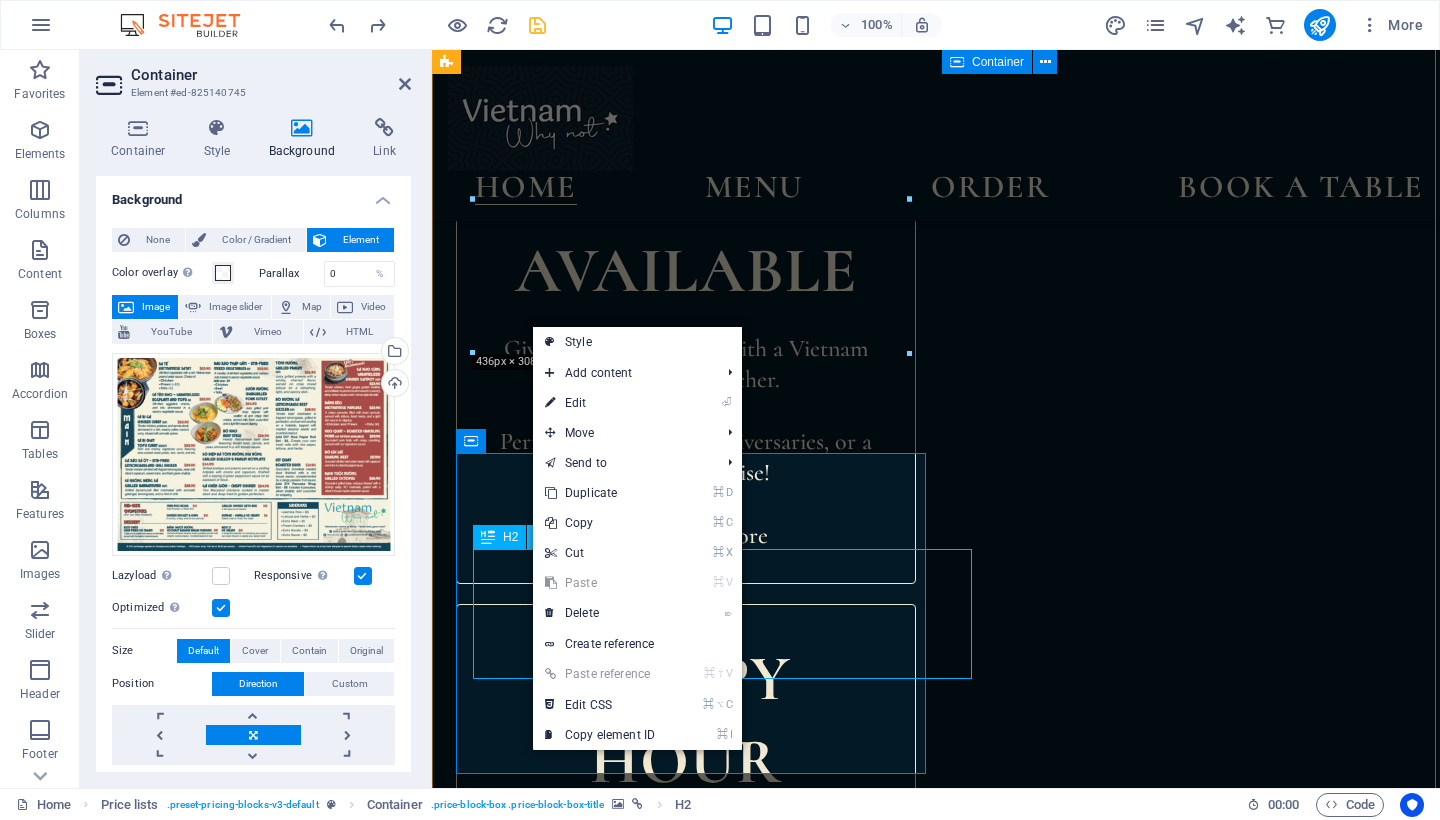 click at bounding box center [539, 537] 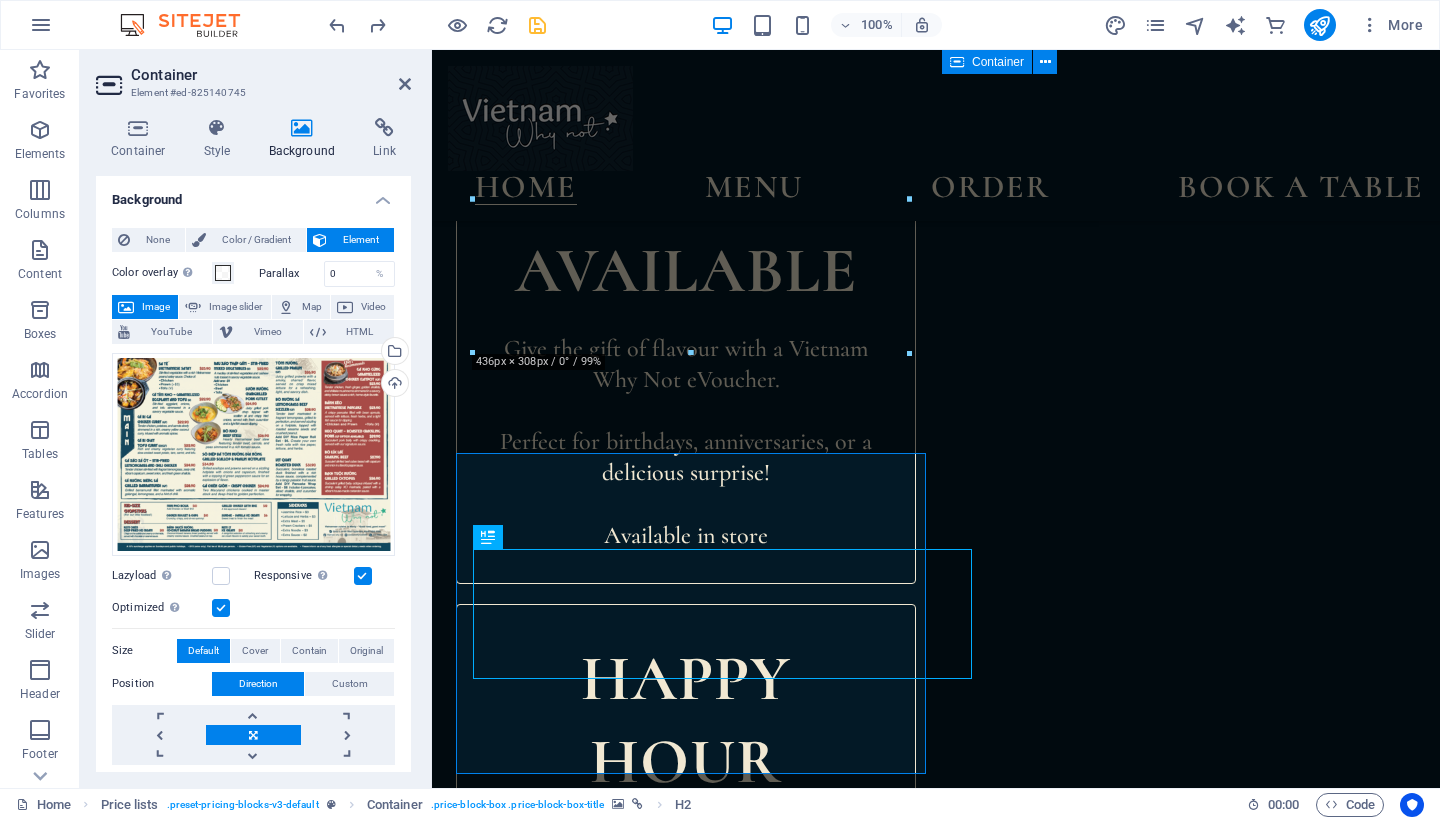 click at bounding box center [457, 1827] 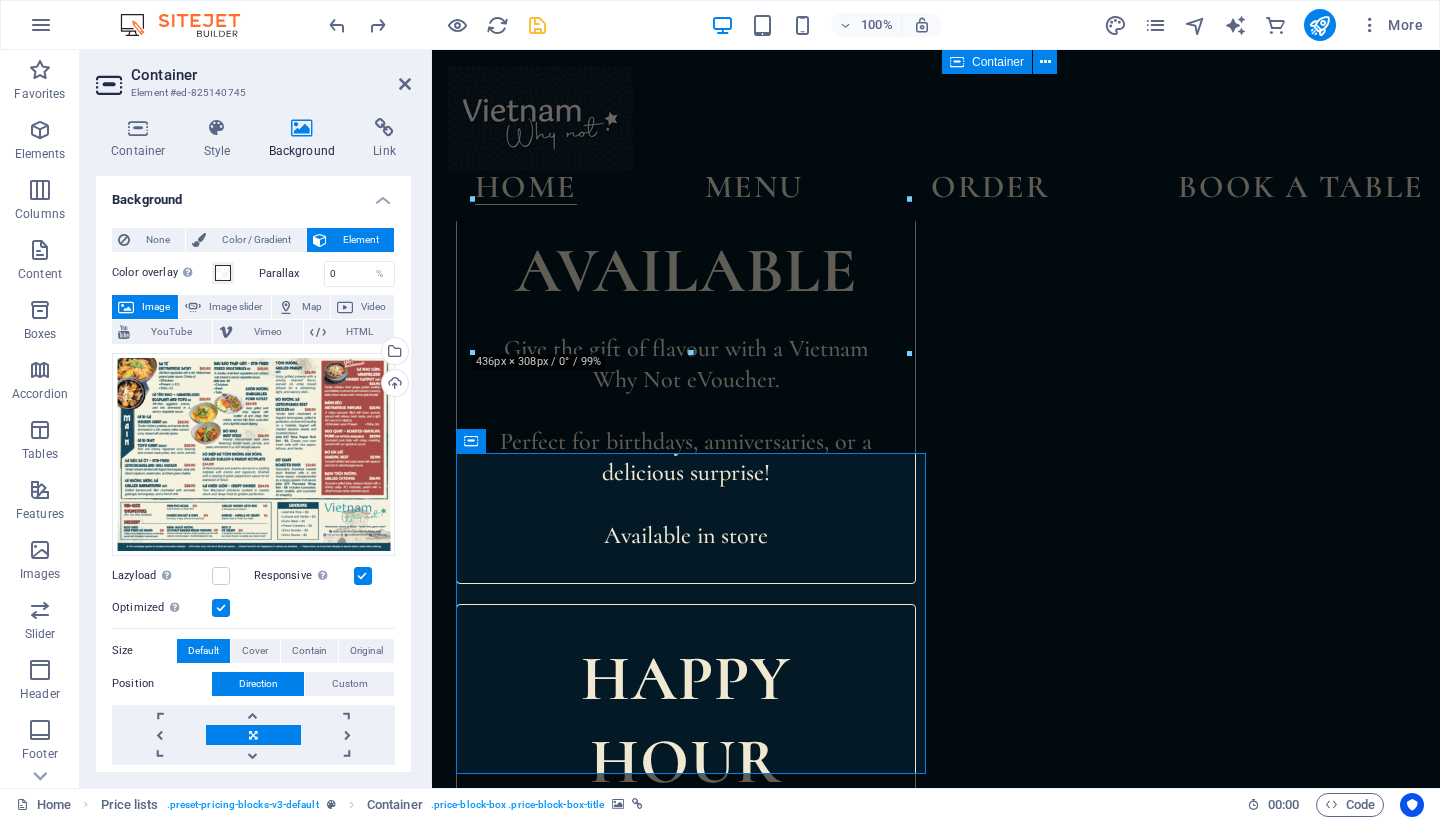click on "Image" at bounding box center [156, 307] 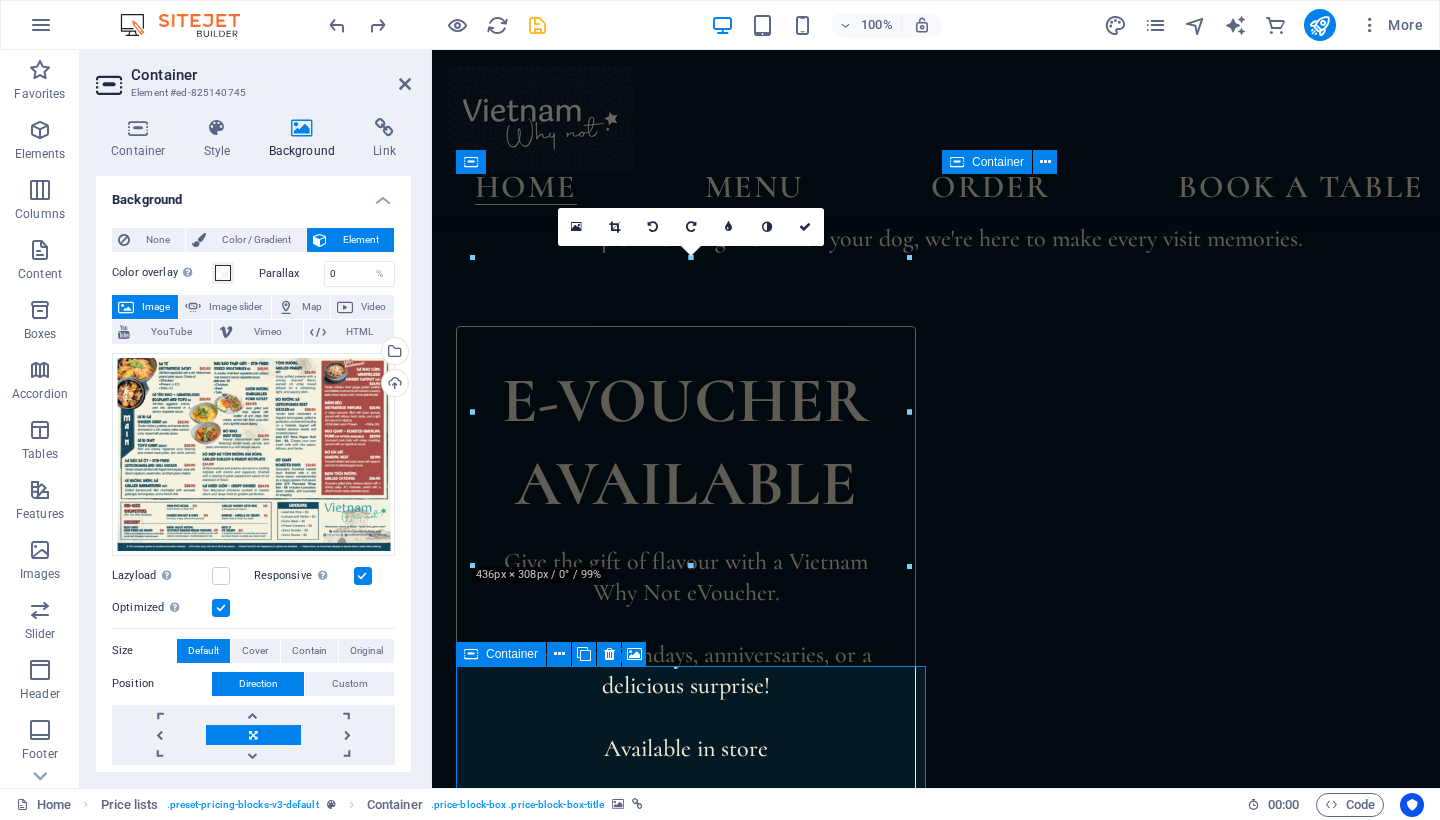 scroll, scrollTop: 1413, scrollLeft: 0, axis: vertical 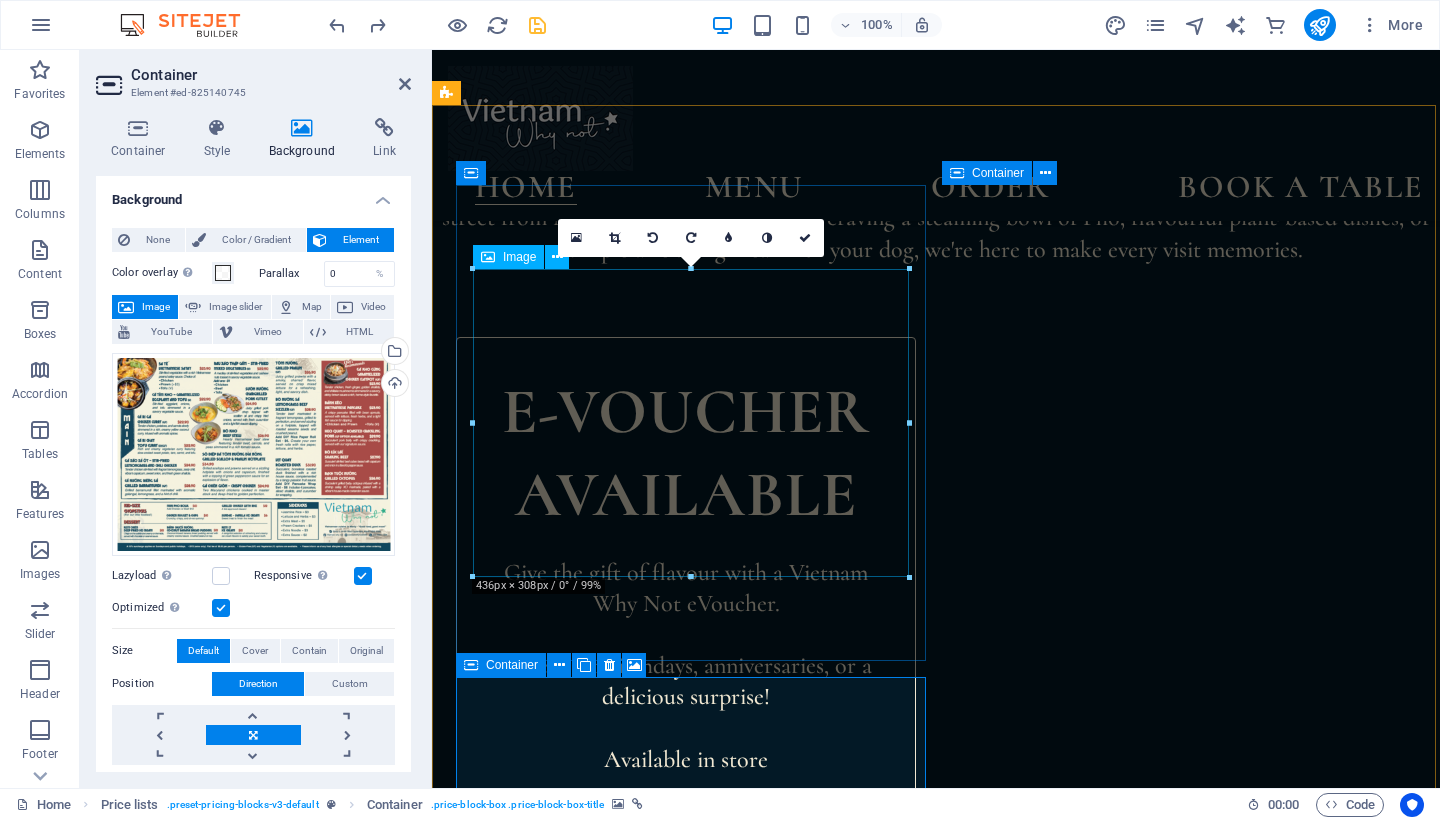 click at bounding box center (692, 1635) 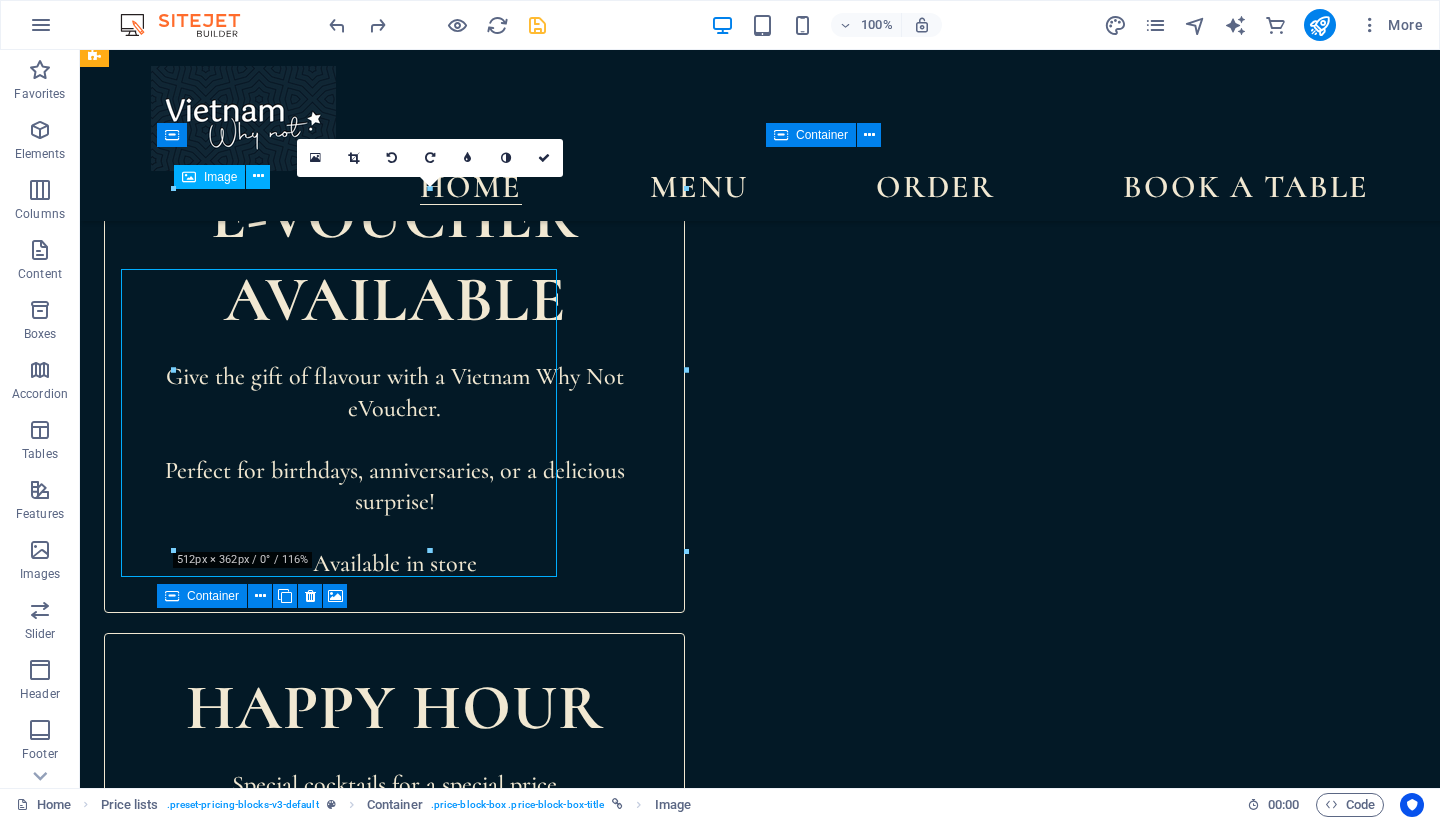 click at bounding box center [432, 1341] 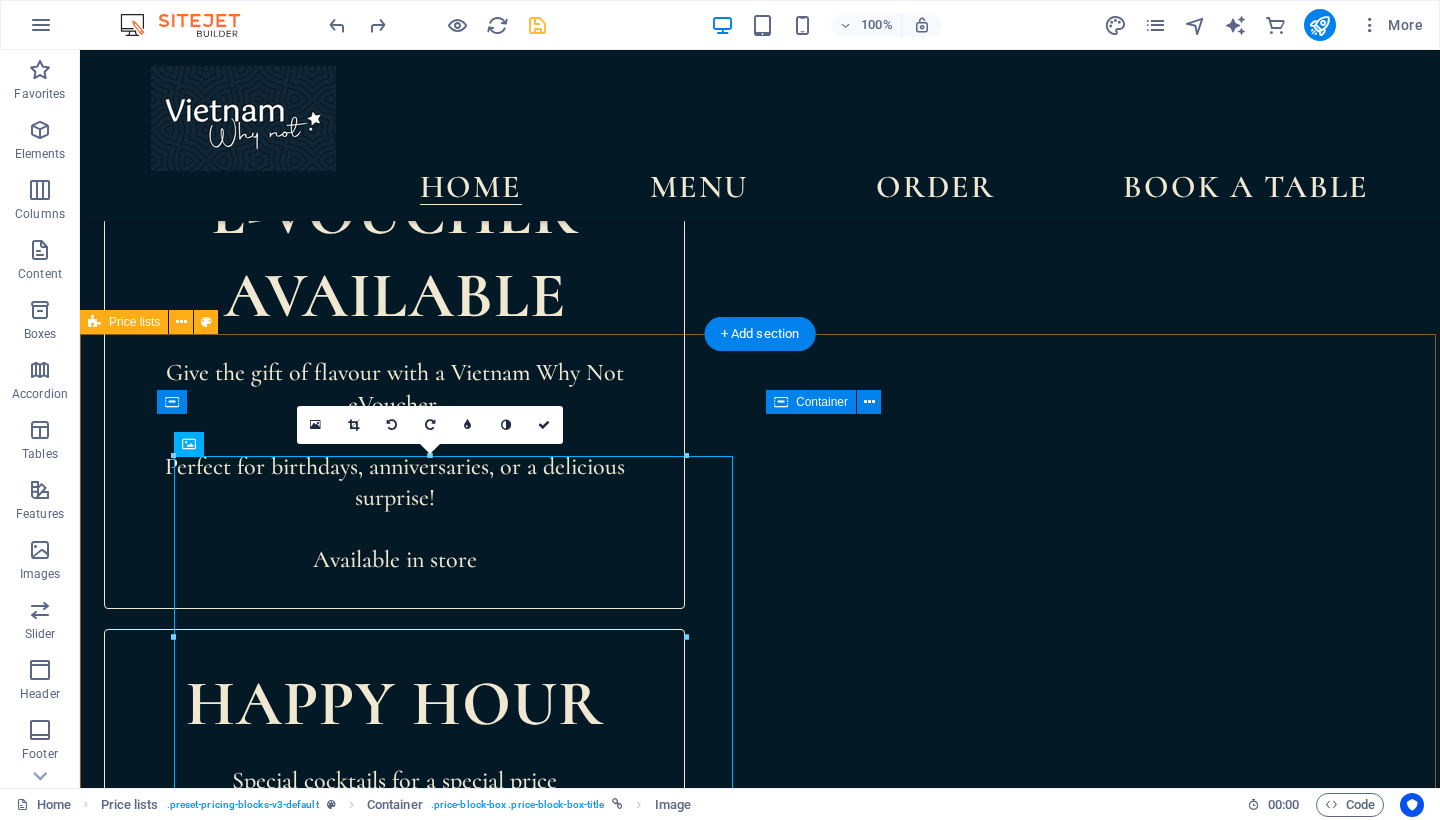 scroll, scrollTop: 1146, scrollLeft: 0, axis: vertical 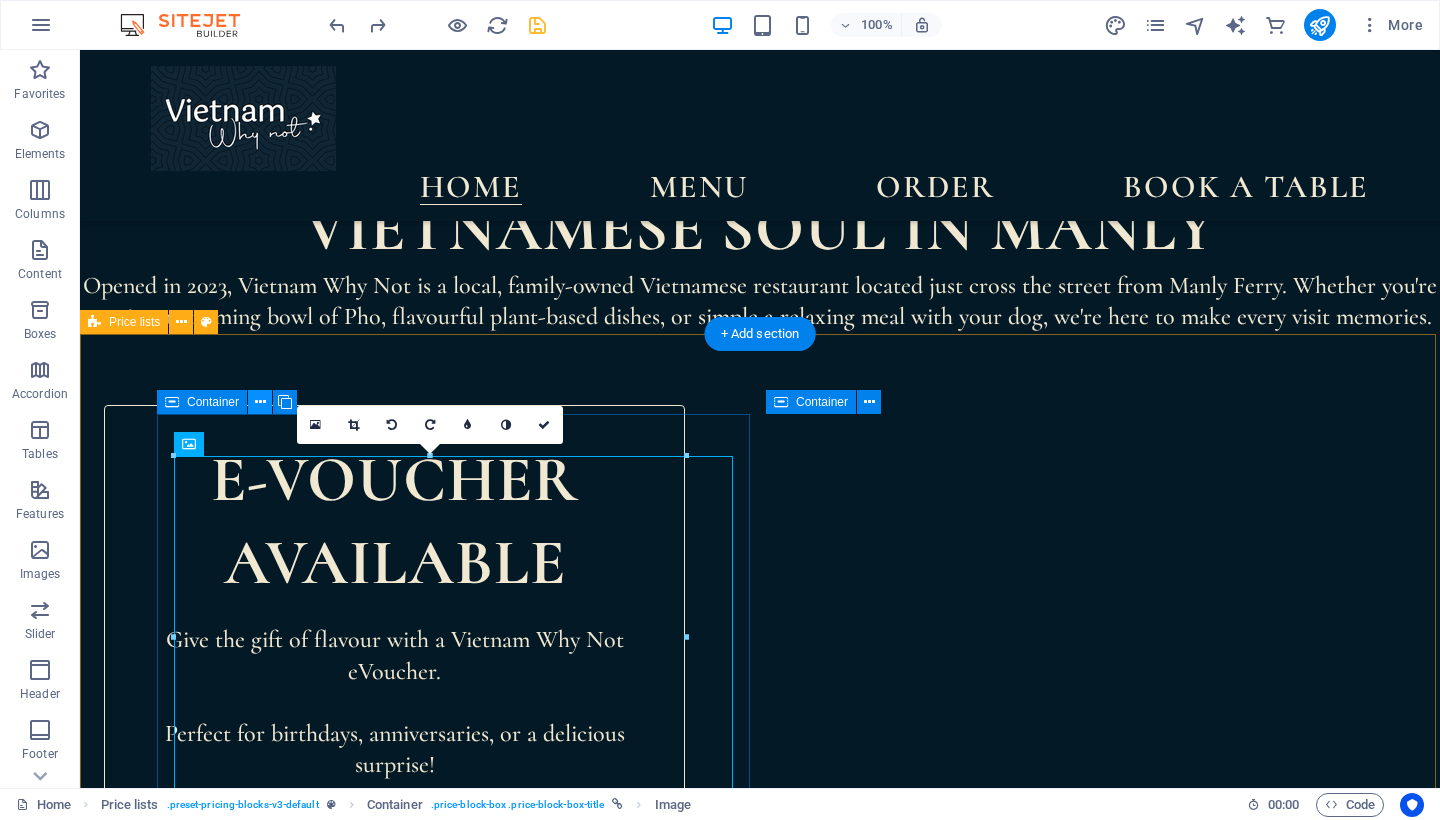 click at bounding box center [260, 402] 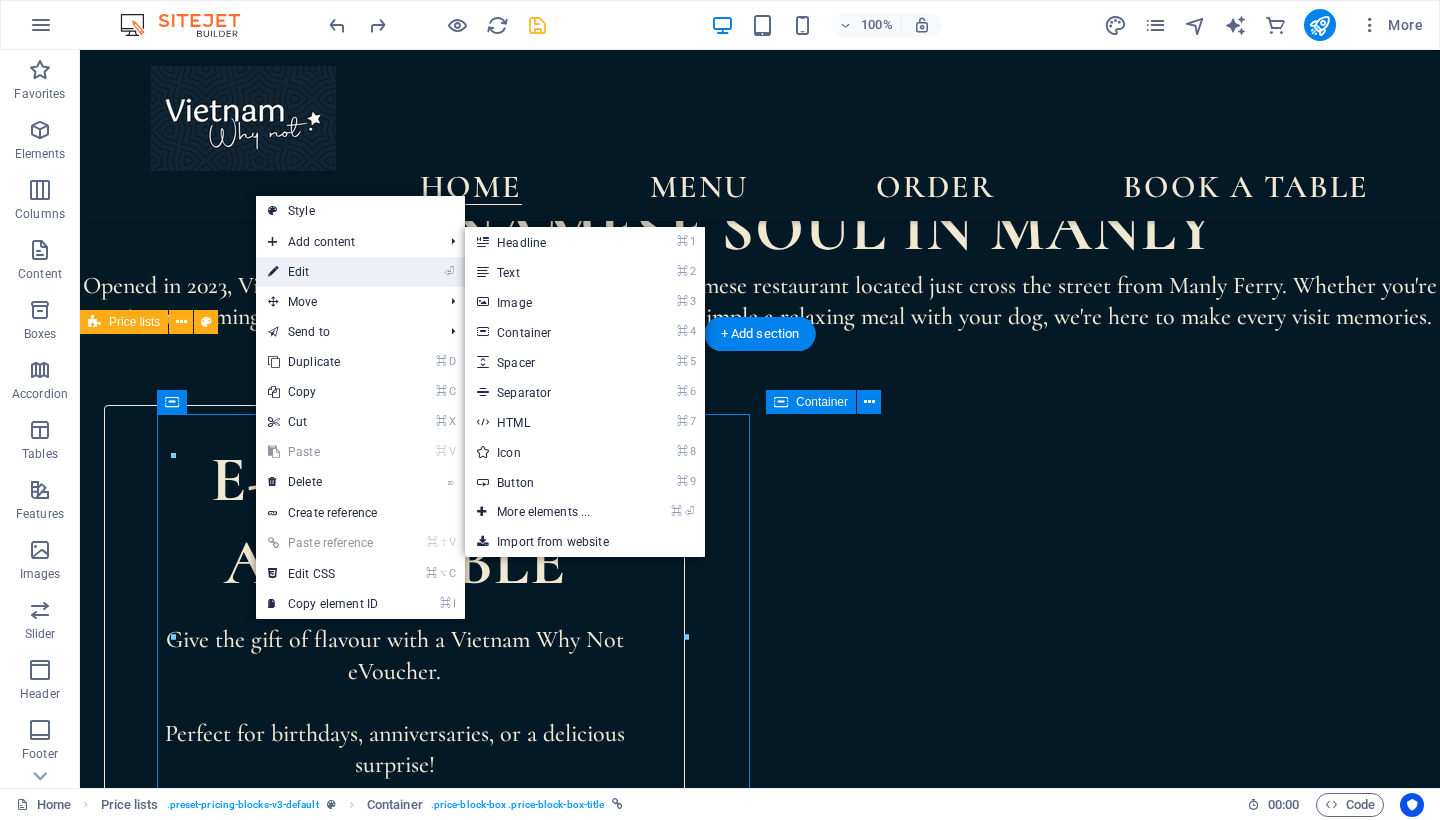click on "⏎  Edit" at bounding box center [323, 272] 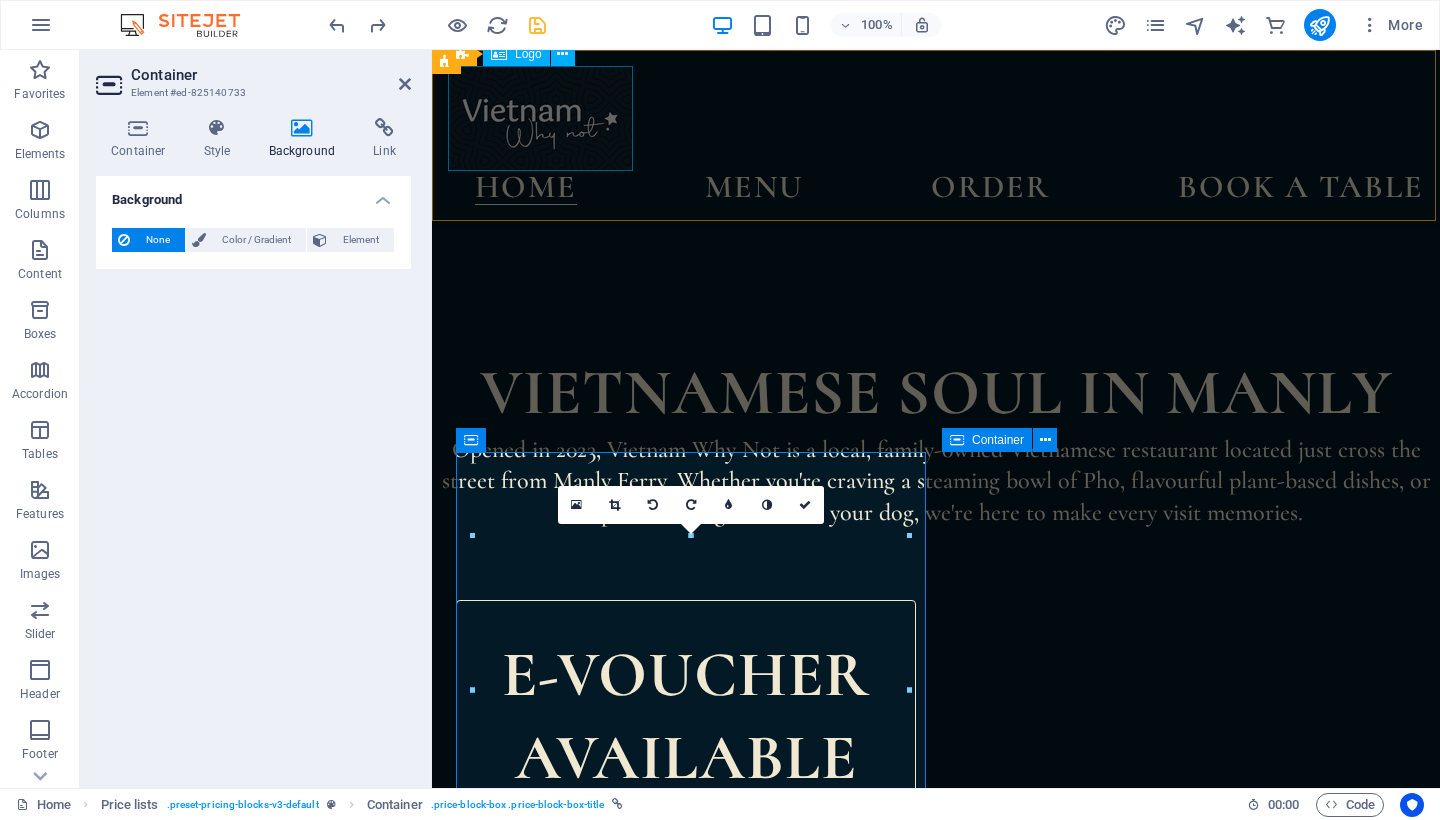 scroll, scrollTop: 0, scrollLeft: 0, axis: both 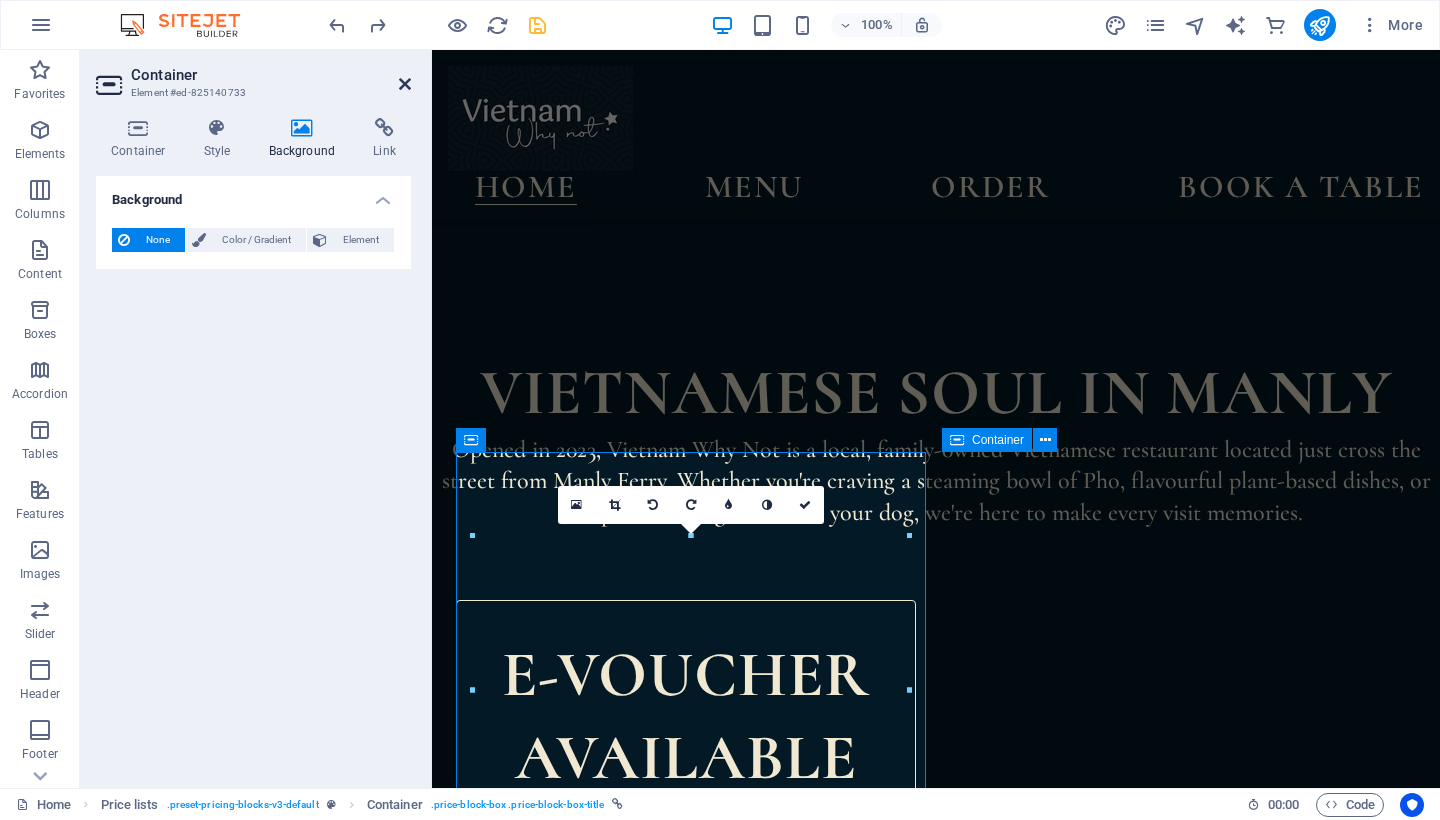 click at bounding box center (405, 84) 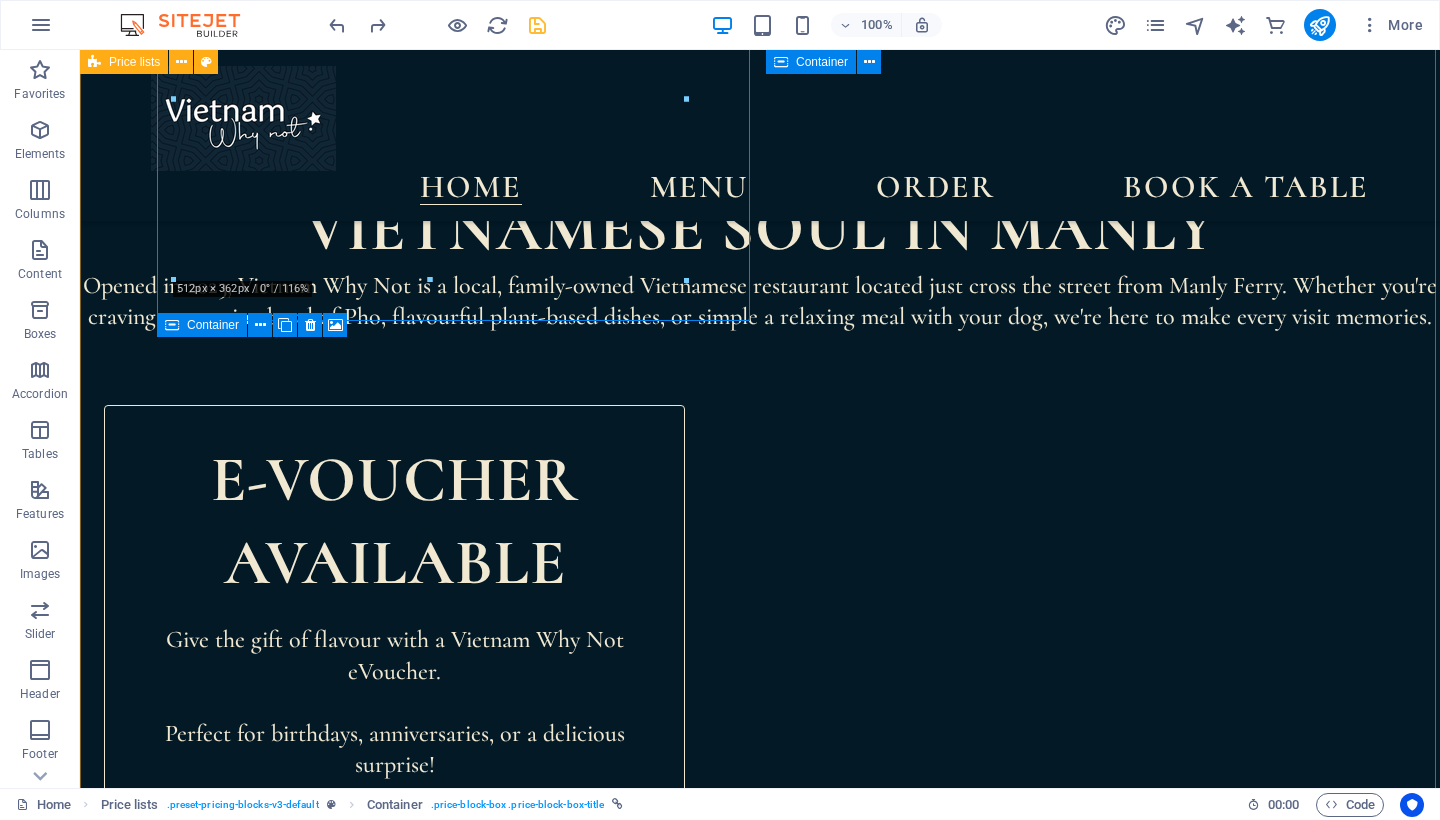 scroll, scrollTop: 1684, scrollLeft: 0, axis: vertical 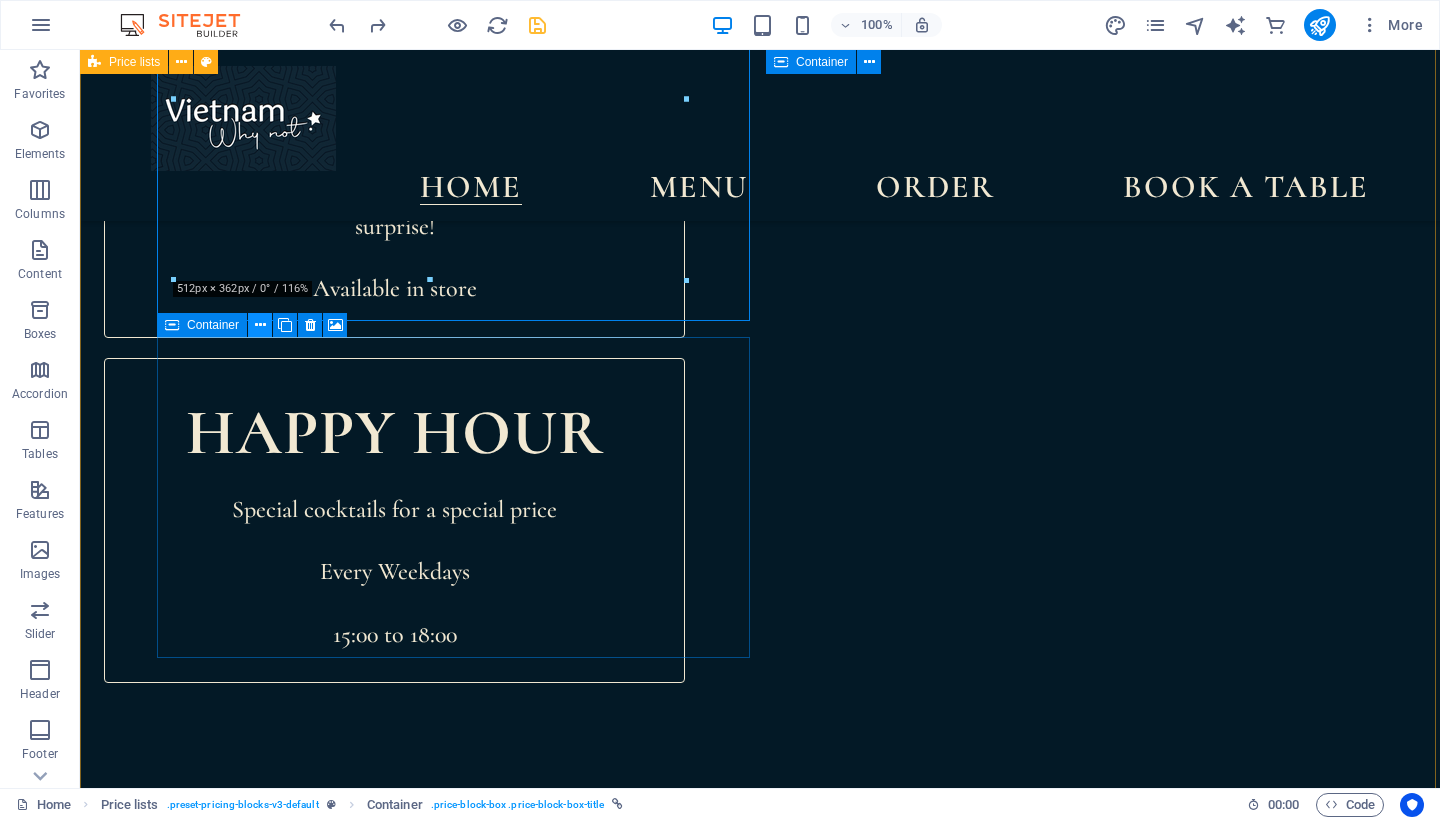 click at bounding box center (260, 325) 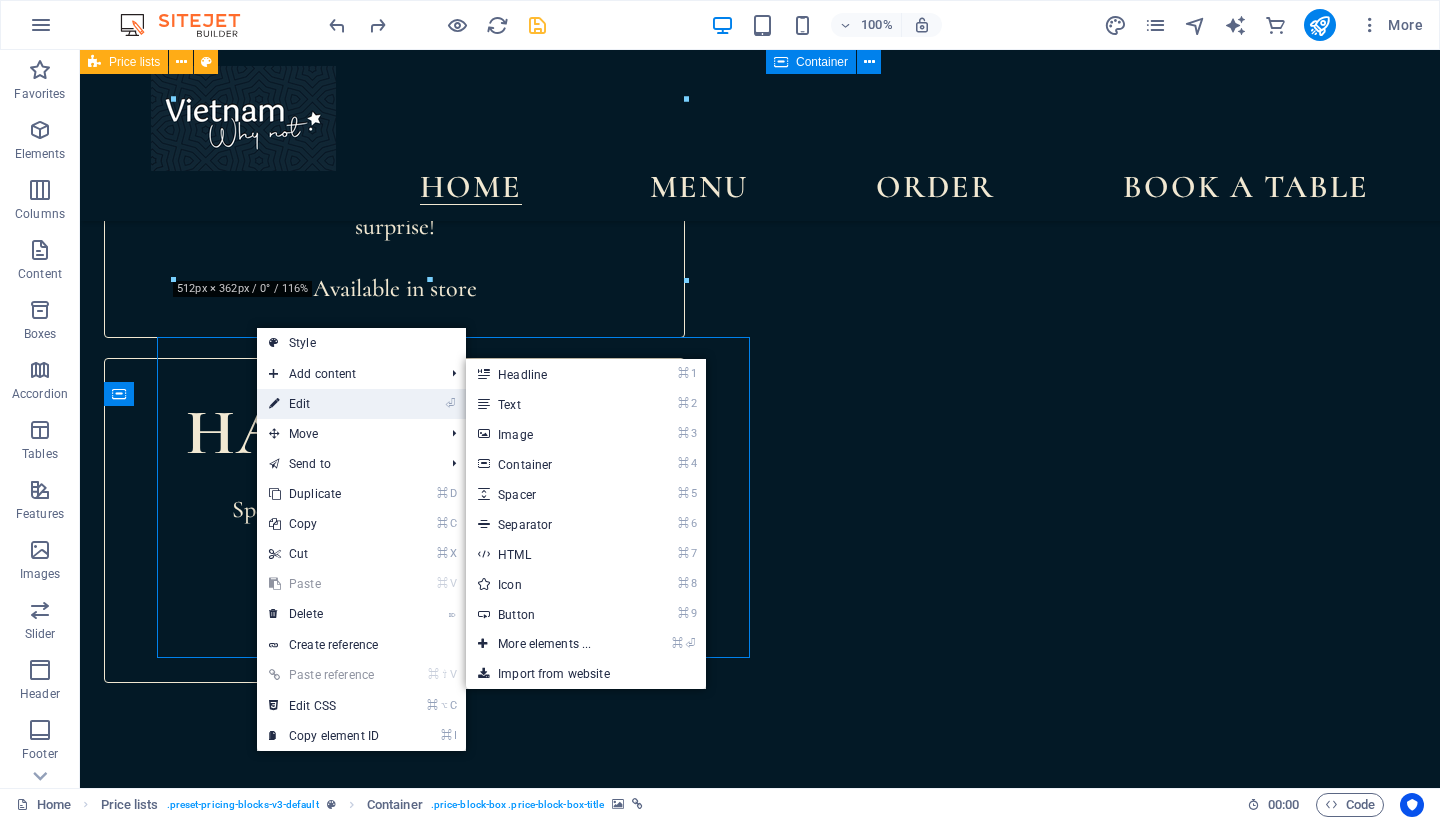 click on "⏎  Edit" at bounding box center (324, 404) 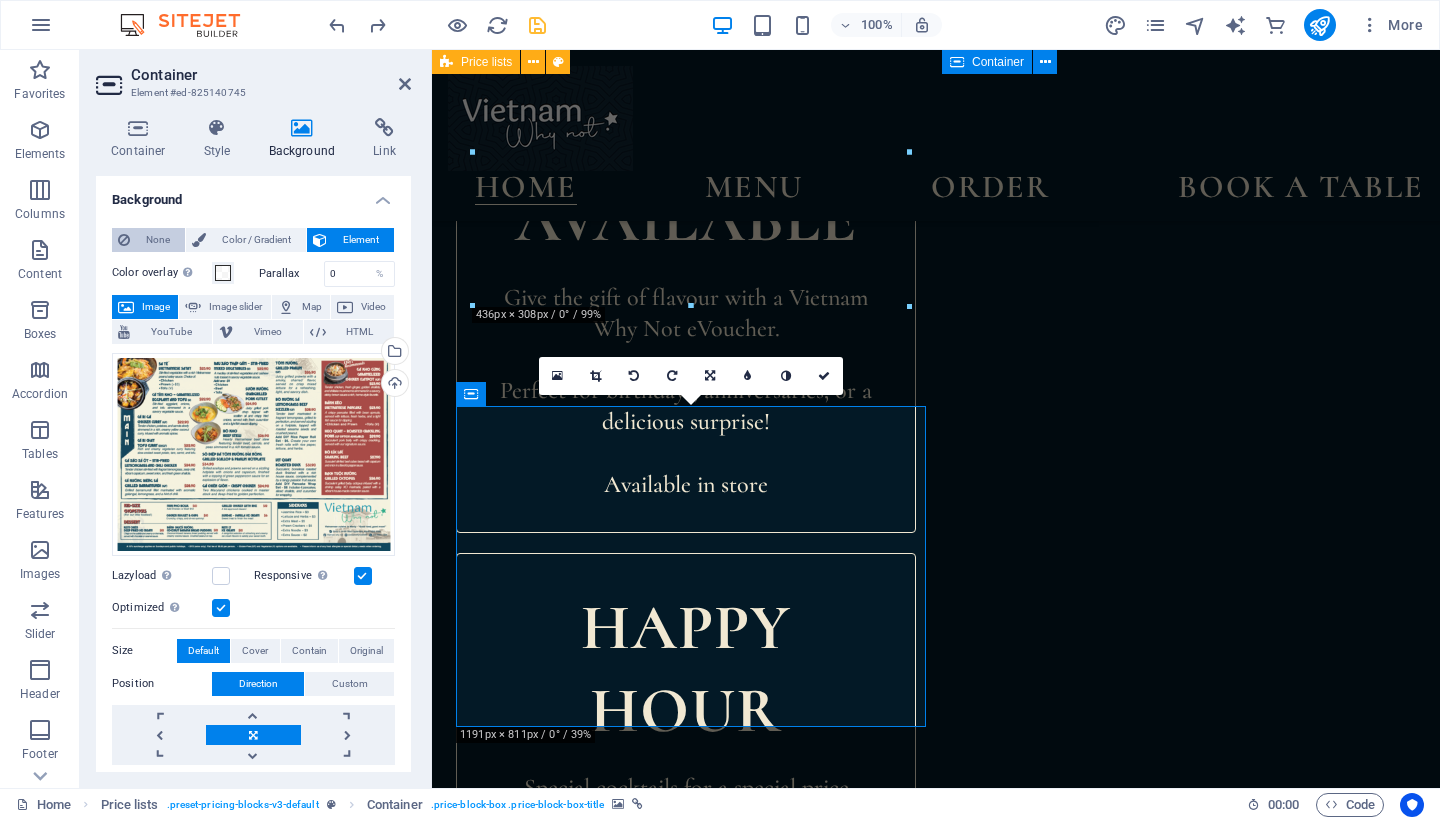 click on "None" at bounding box center (157, 240) 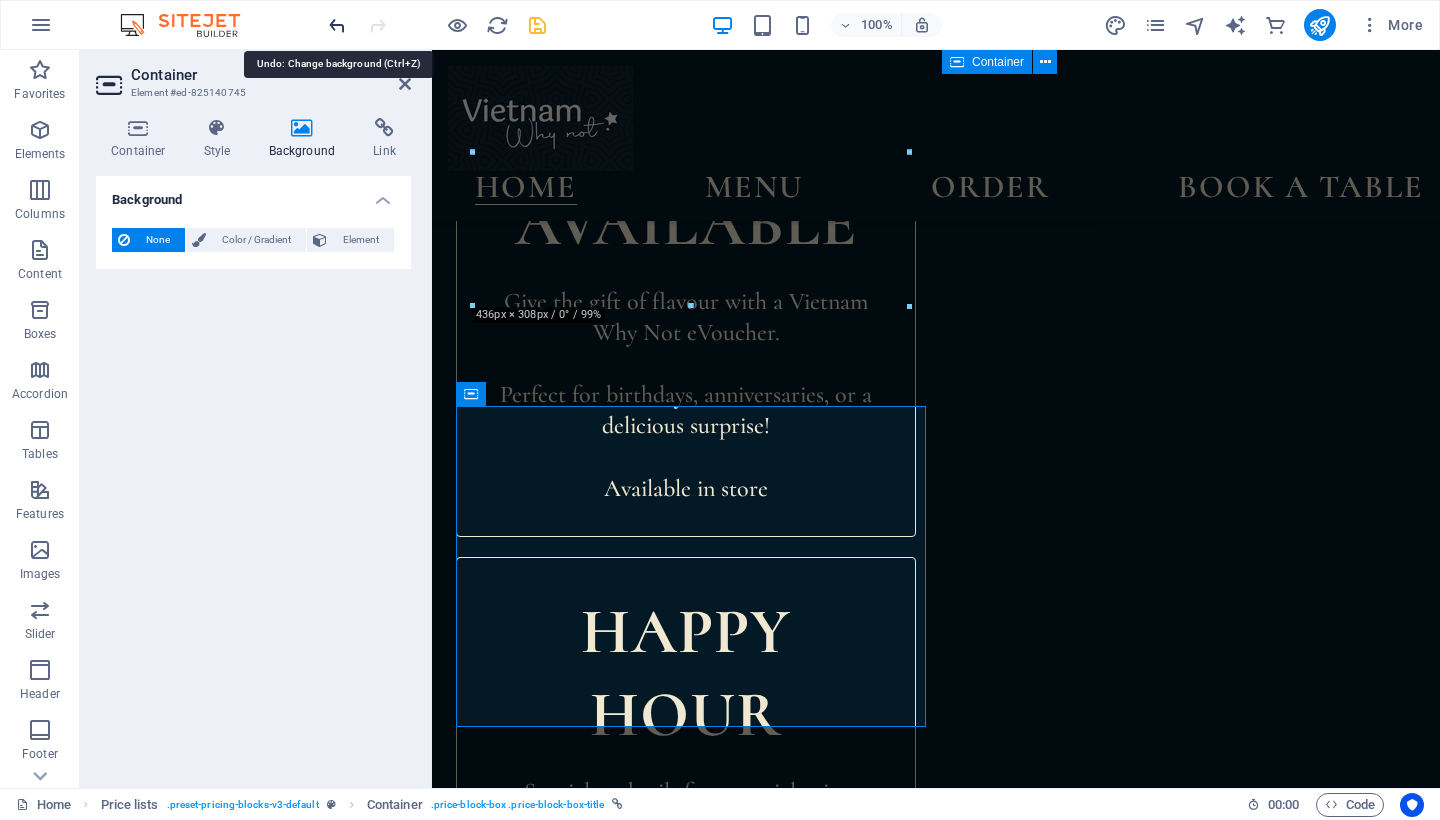 click at bounding box center [337, 25] 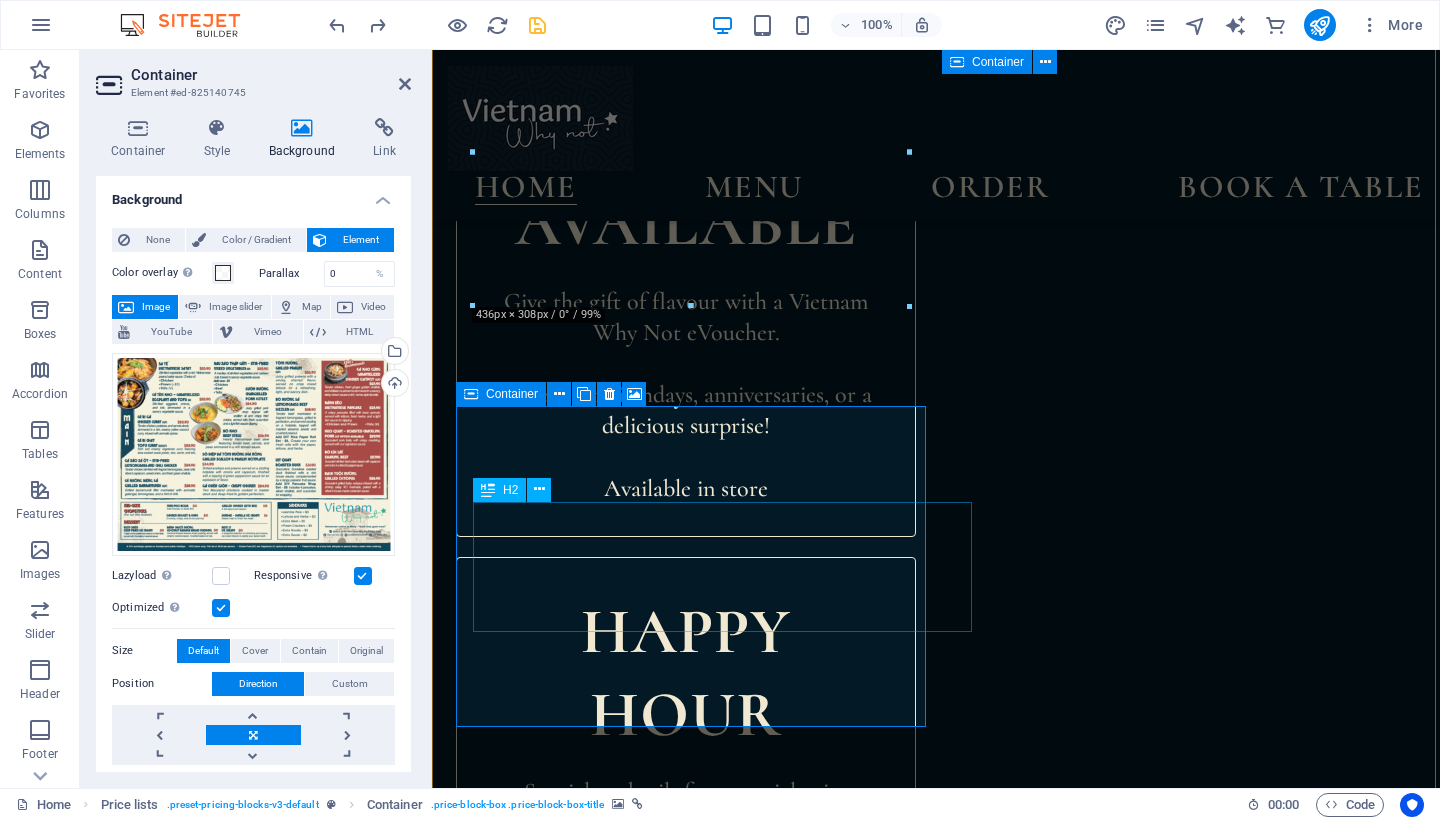 click on "Headline" at bounding box center (692, 1781) 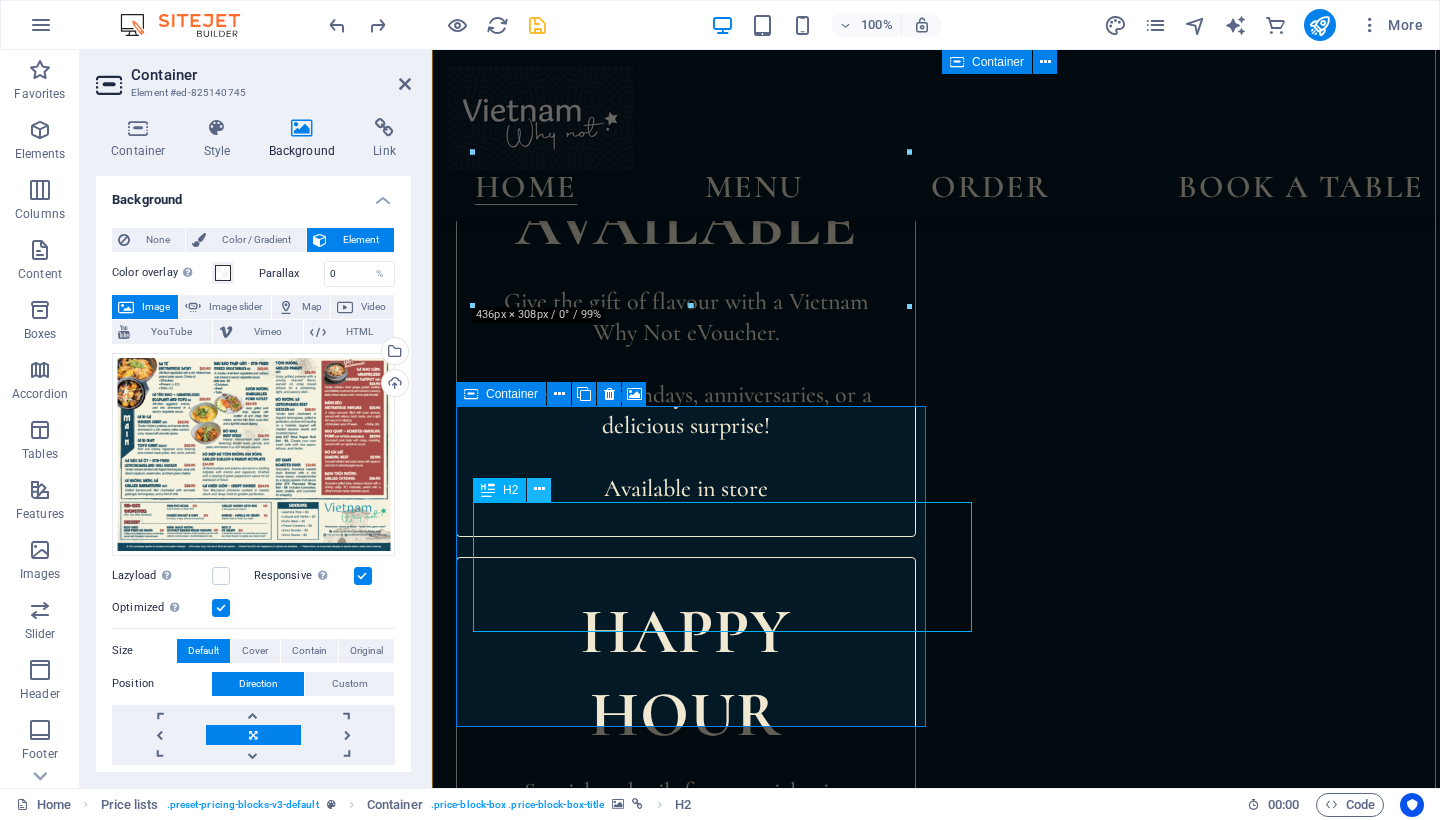 click at bounding box center (539, 489) 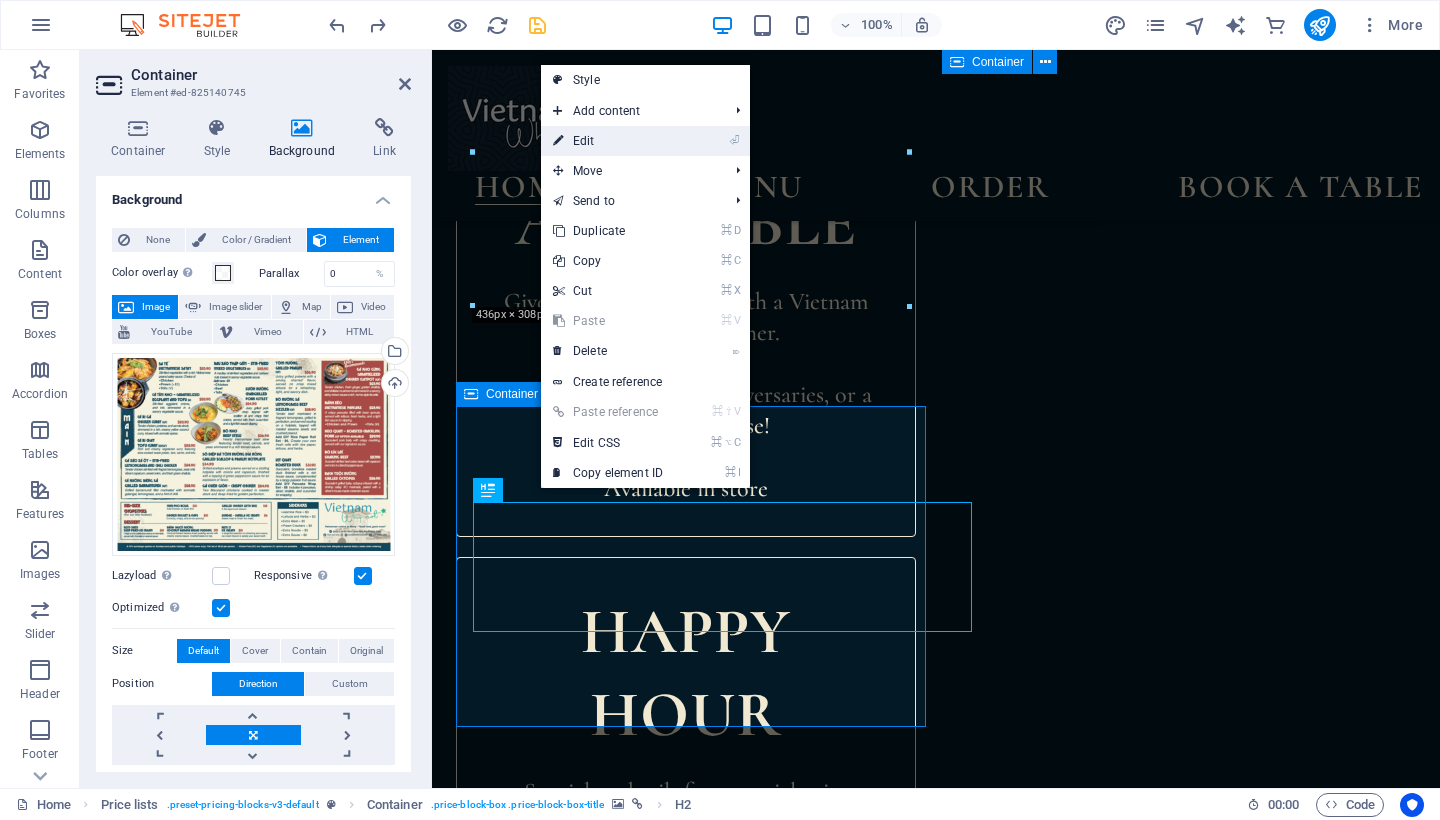 click on "⏎  Edit" at bounding box center [608, 141] 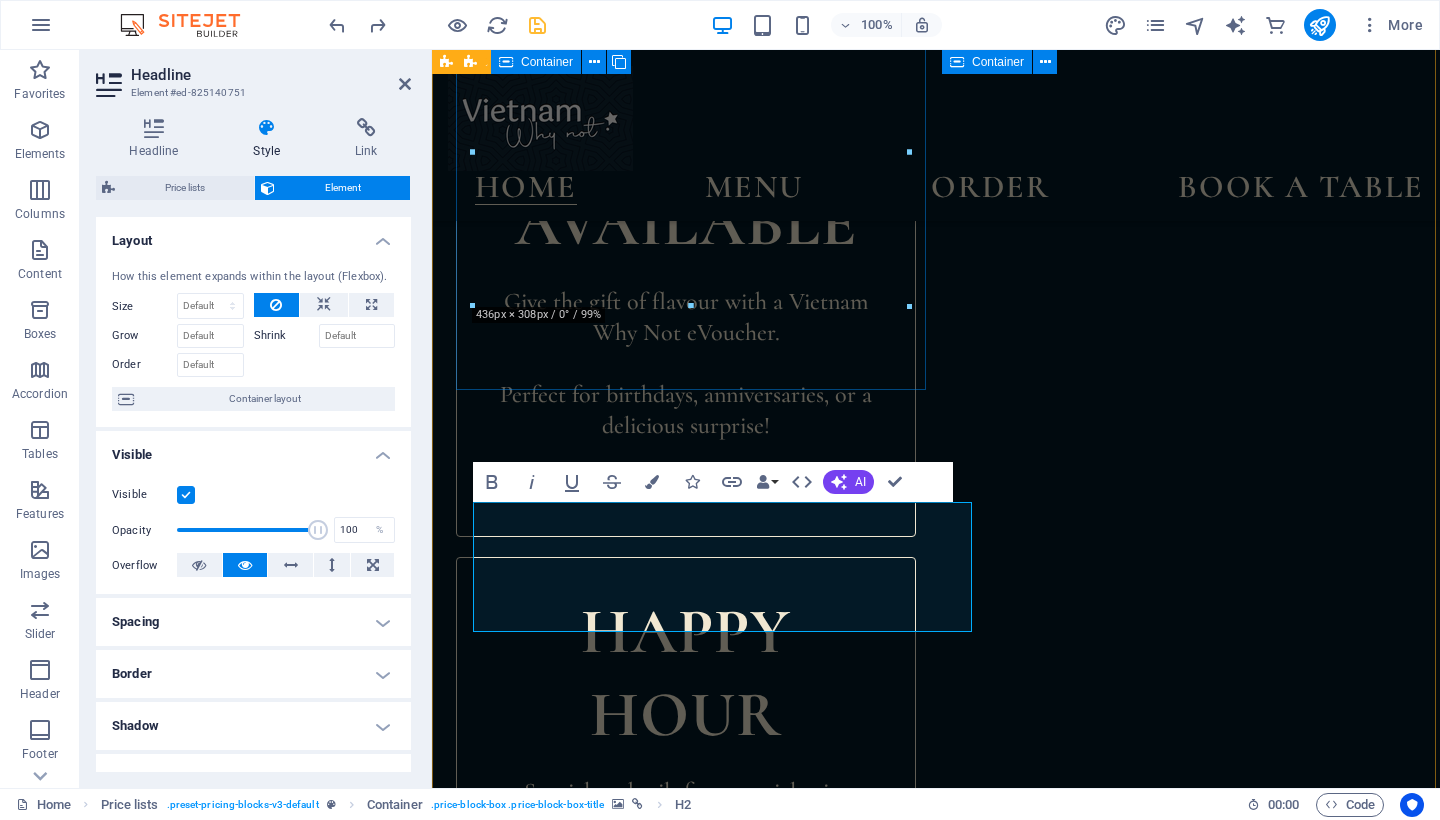 click at bounding box center (692, 1364) 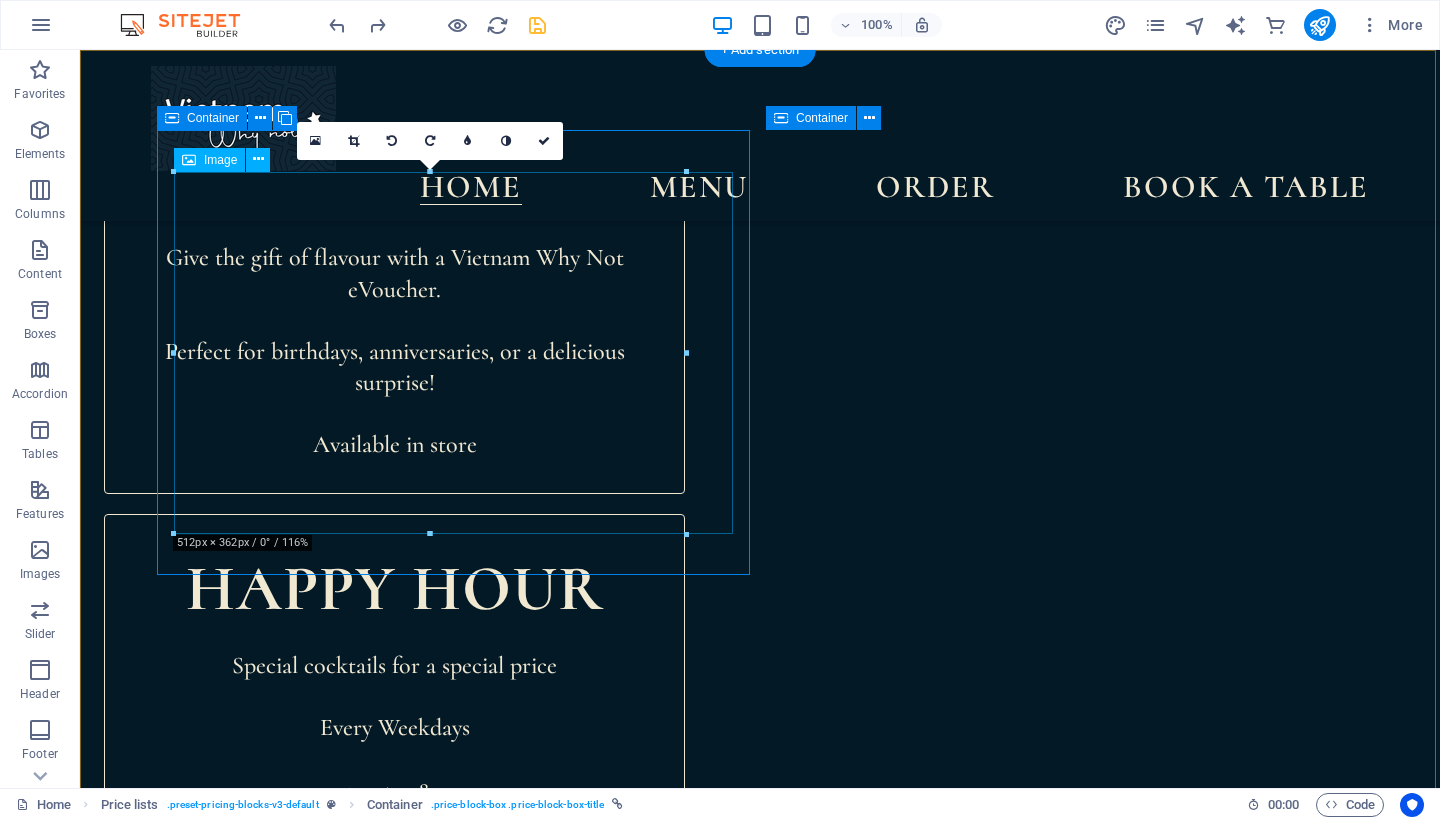 scroll, scrollTop: 1430, scrollLeft: 0, axis: vertical 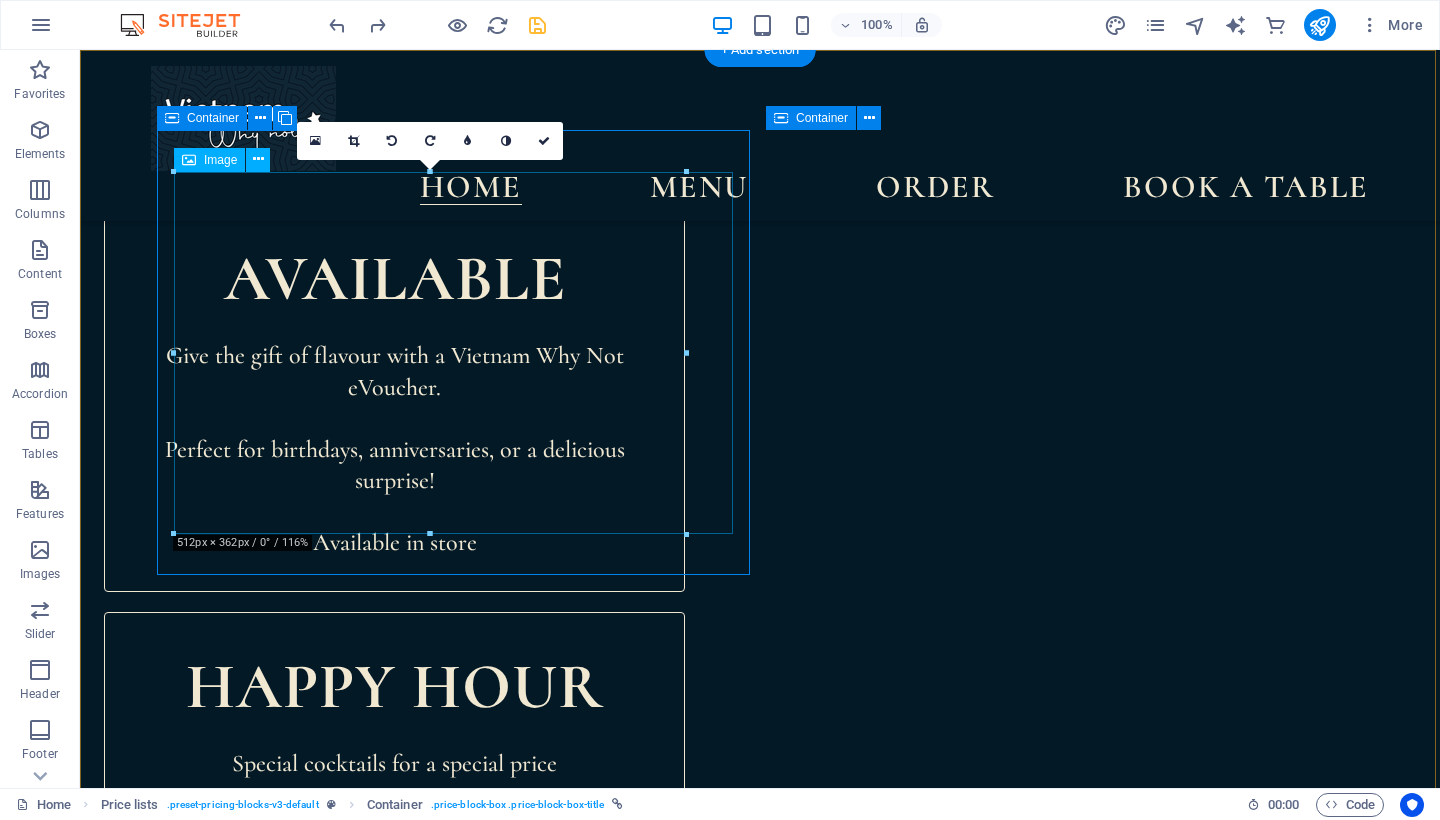 click at bounding box center [432, 1320] 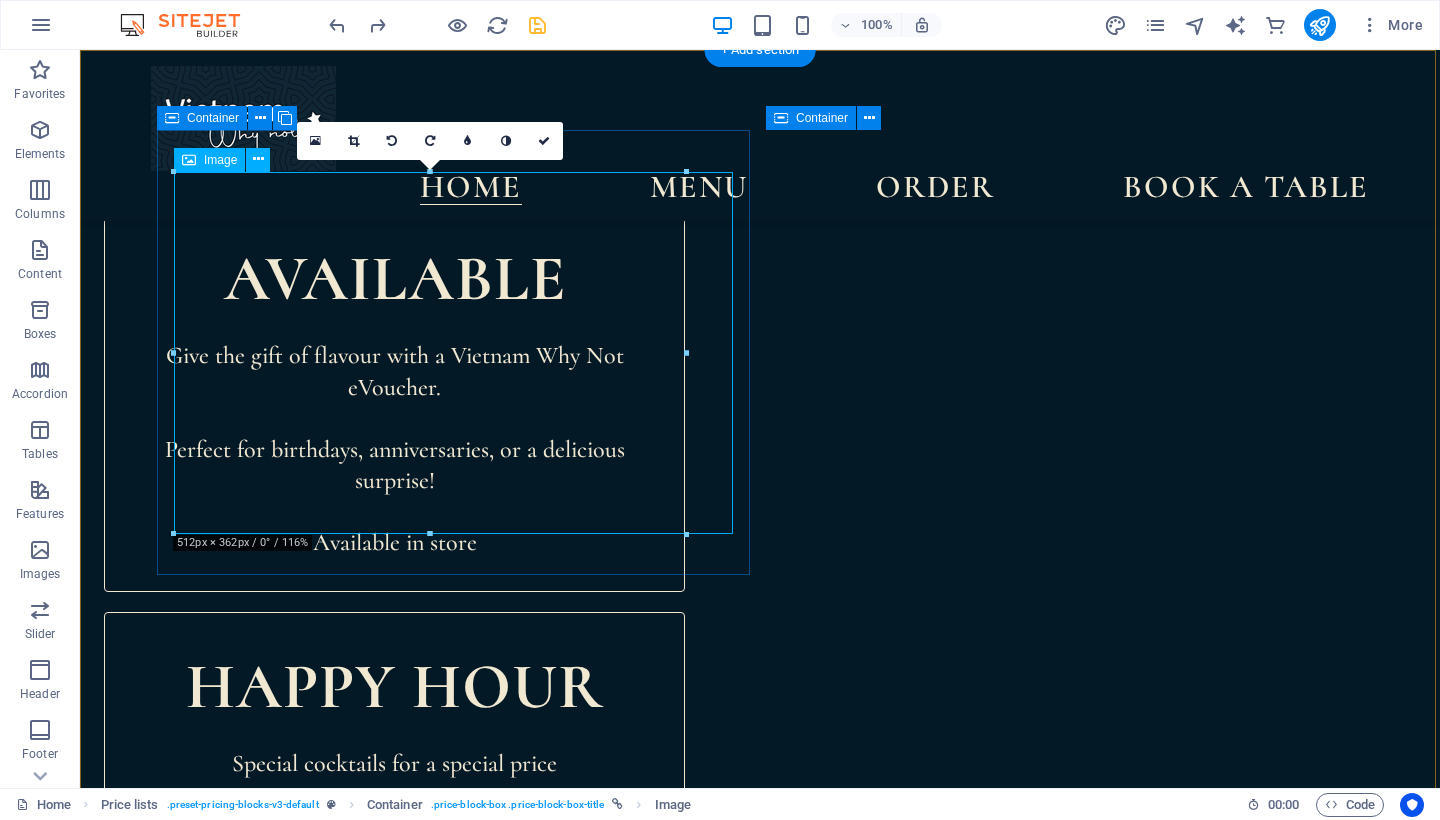 click at bounding box center [432, 1320] 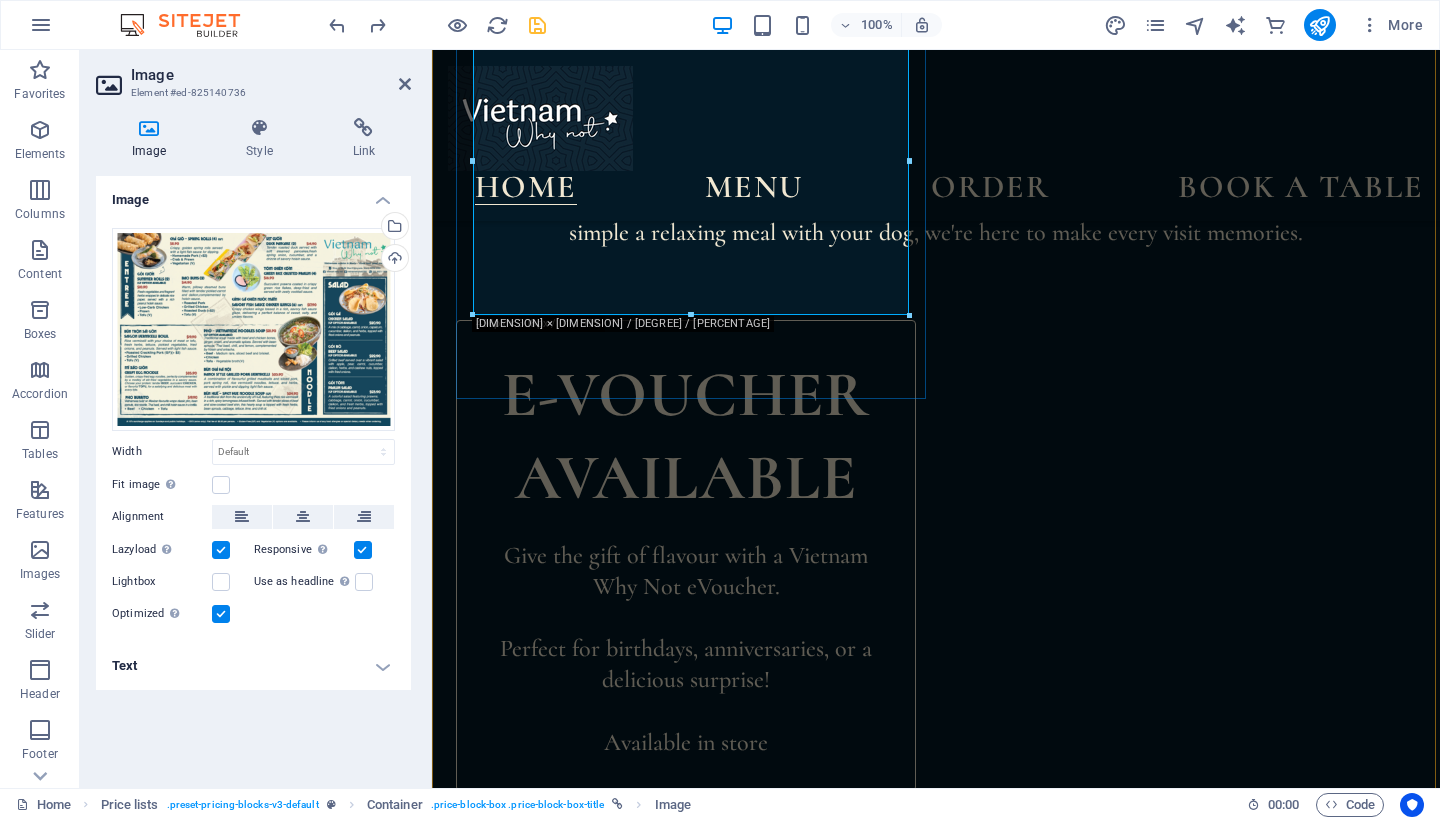 scroll, scrollTop: 1682, scrollLeft: 0, axis: vertical 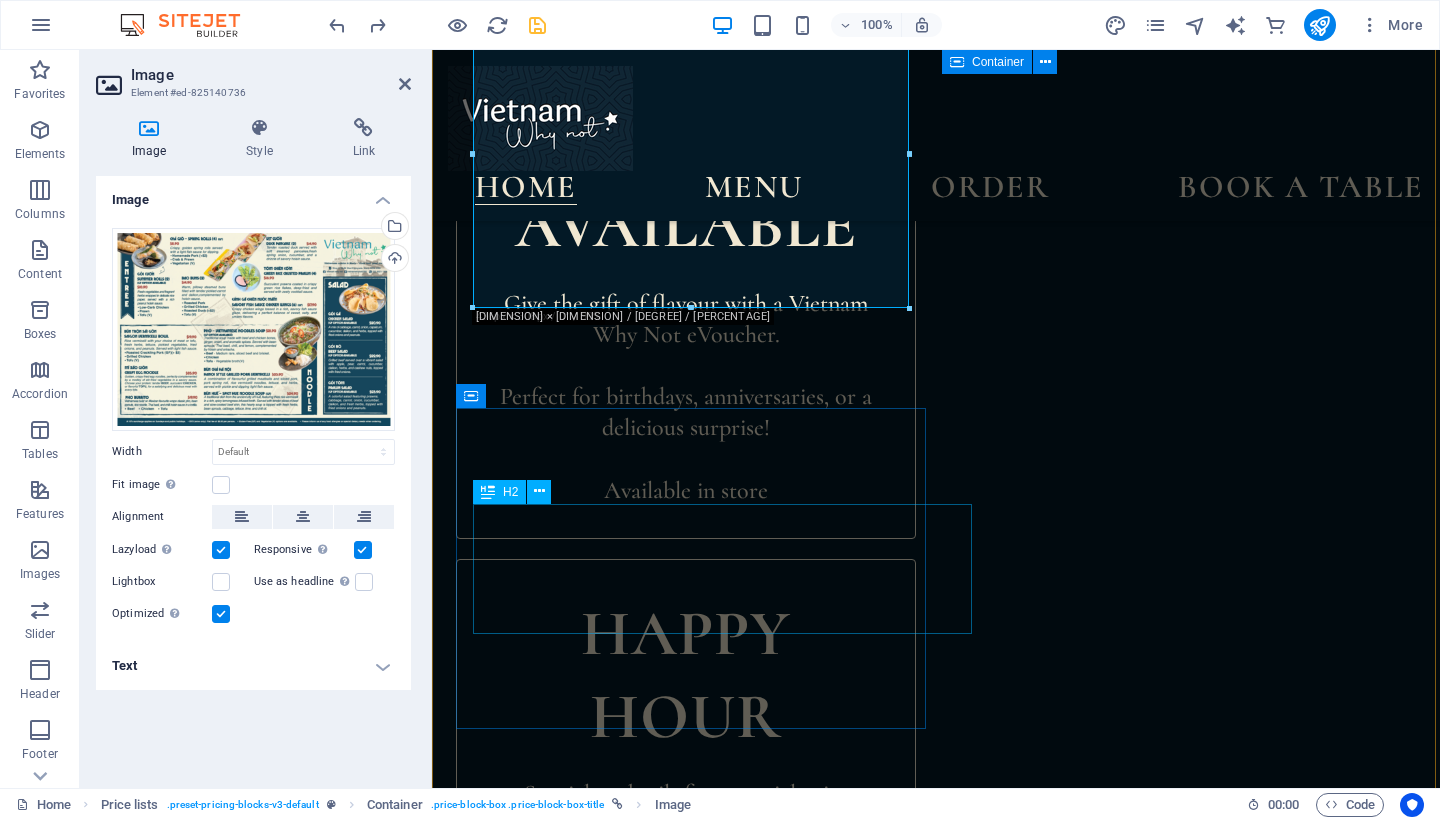 click on "Headline" at bounding box center (692, 1783) 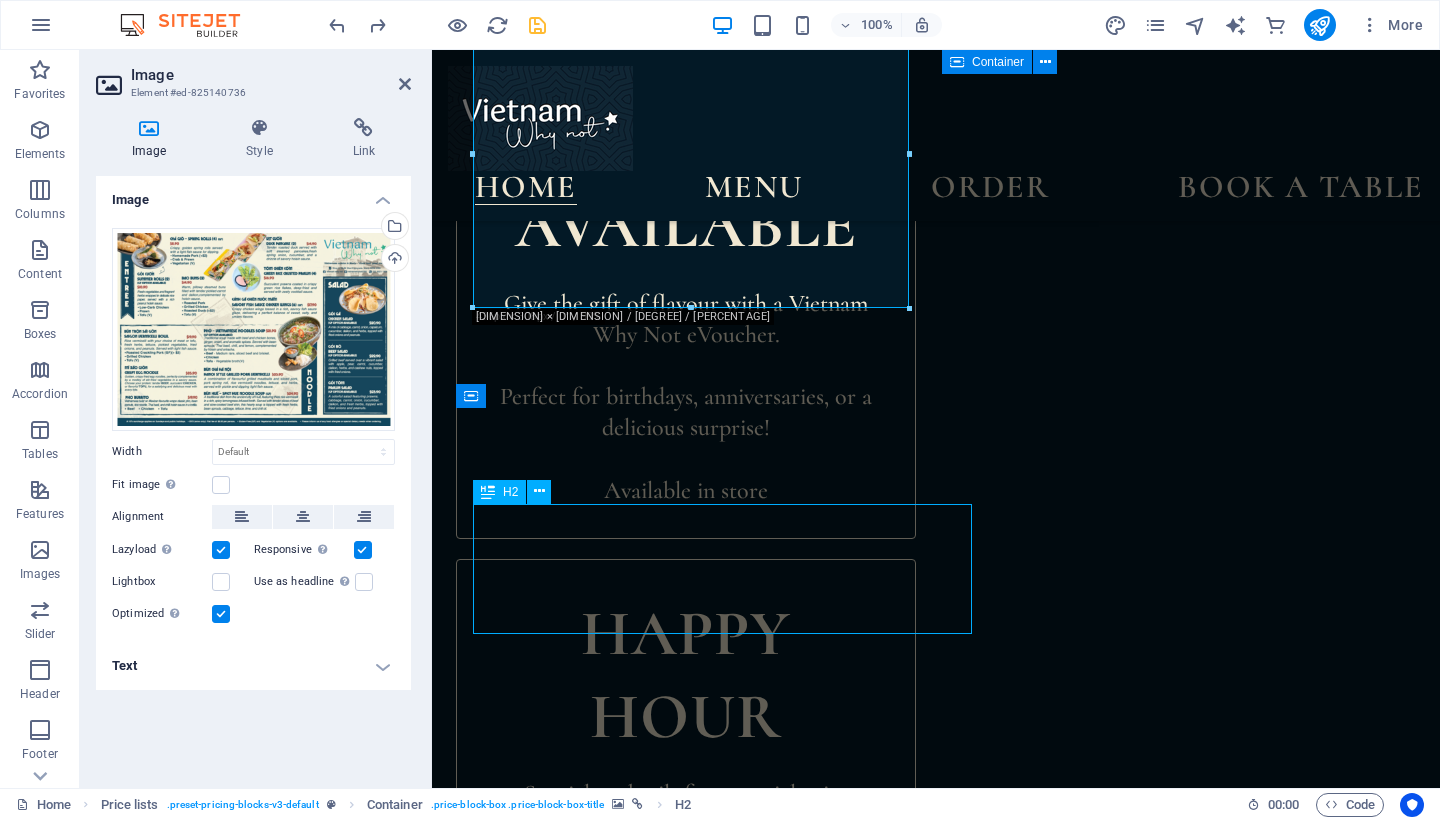 click on "Headline" at bounding box center [692, 1783] 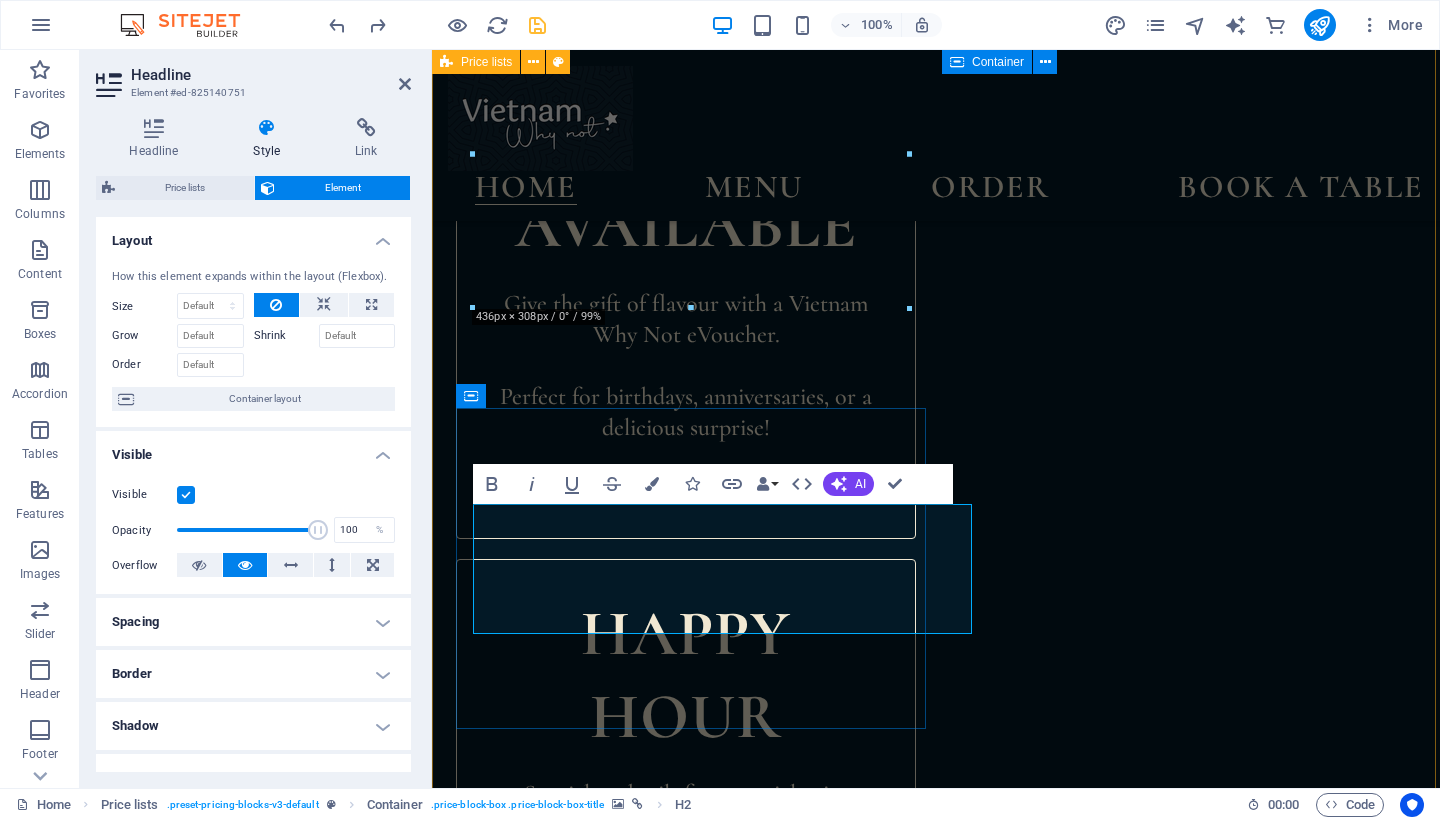 click on "Headline" at bounding box center [692, 1783] 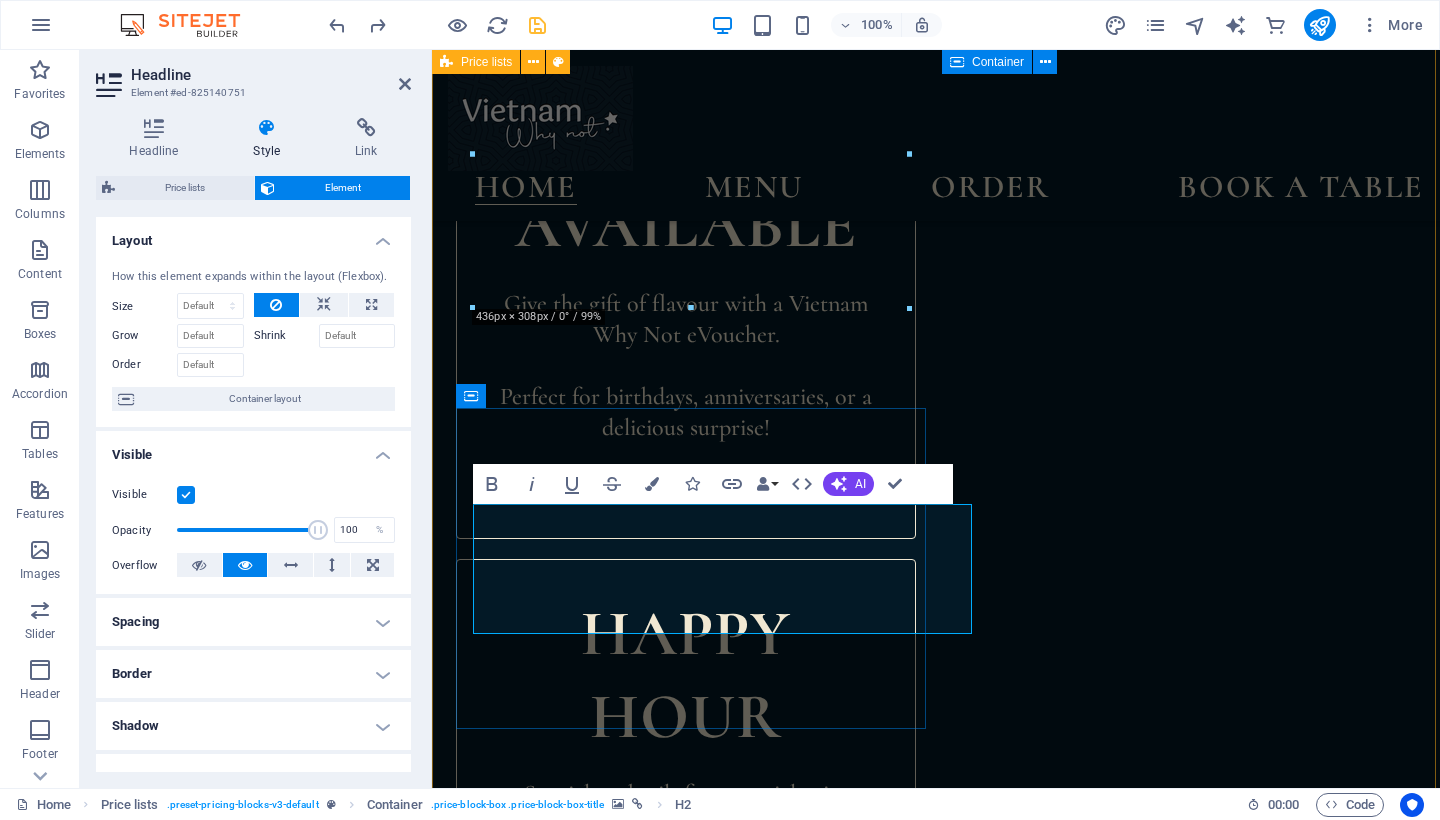 click on "Headline" at bounding box center [692, 1783] 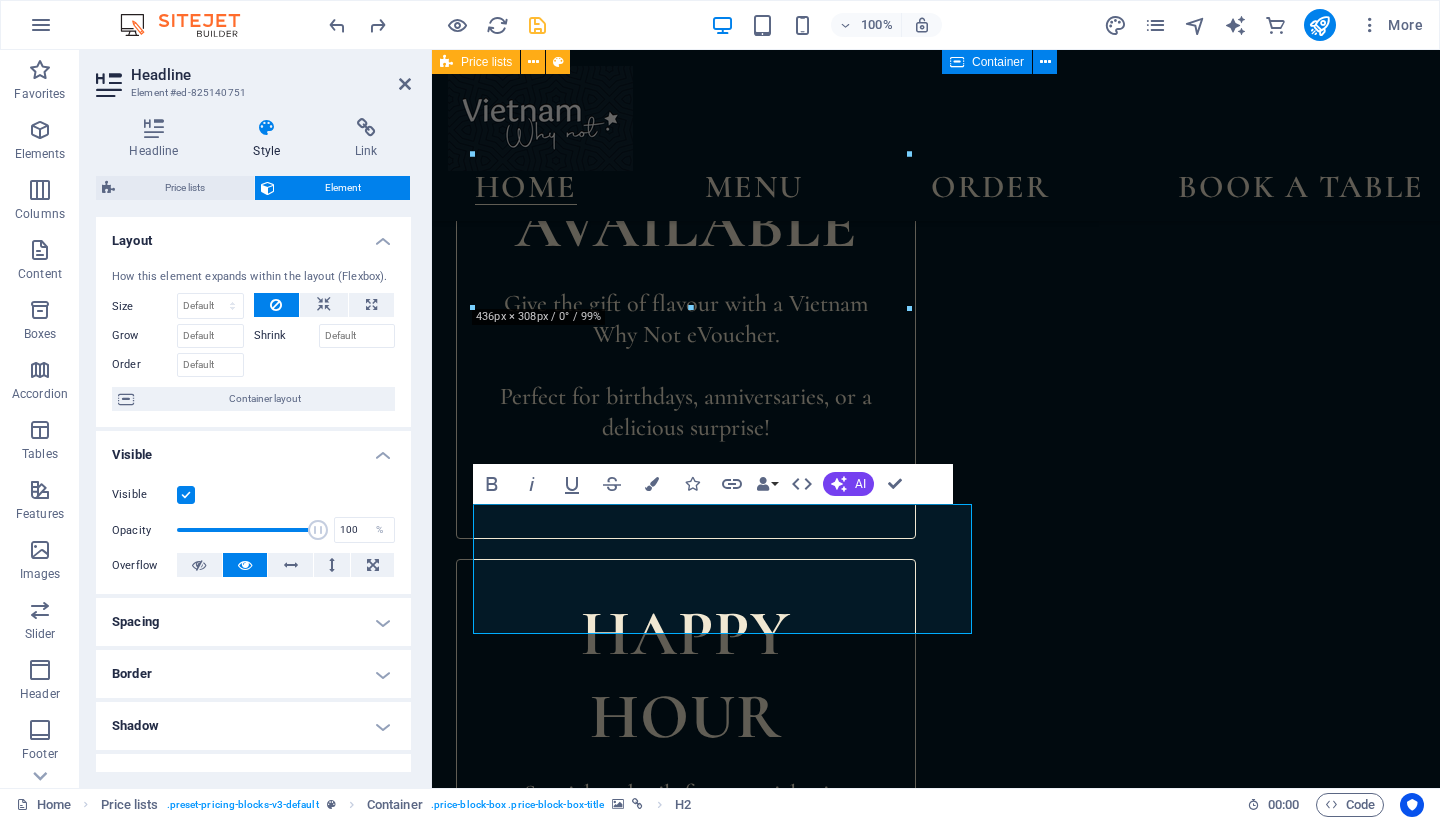 click at bounding box center [457, 1782] 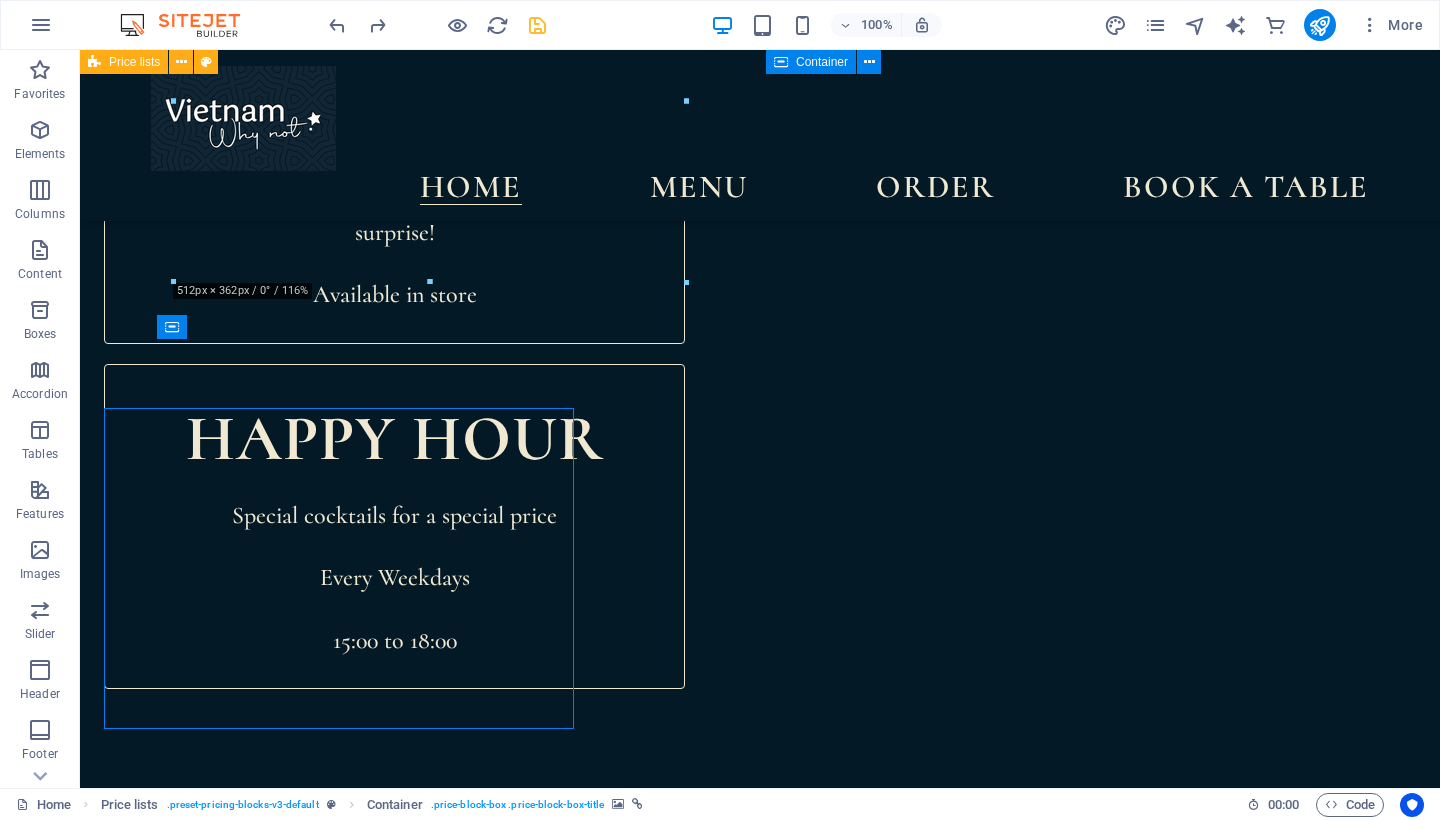 click at bounding box center [160, 1473] 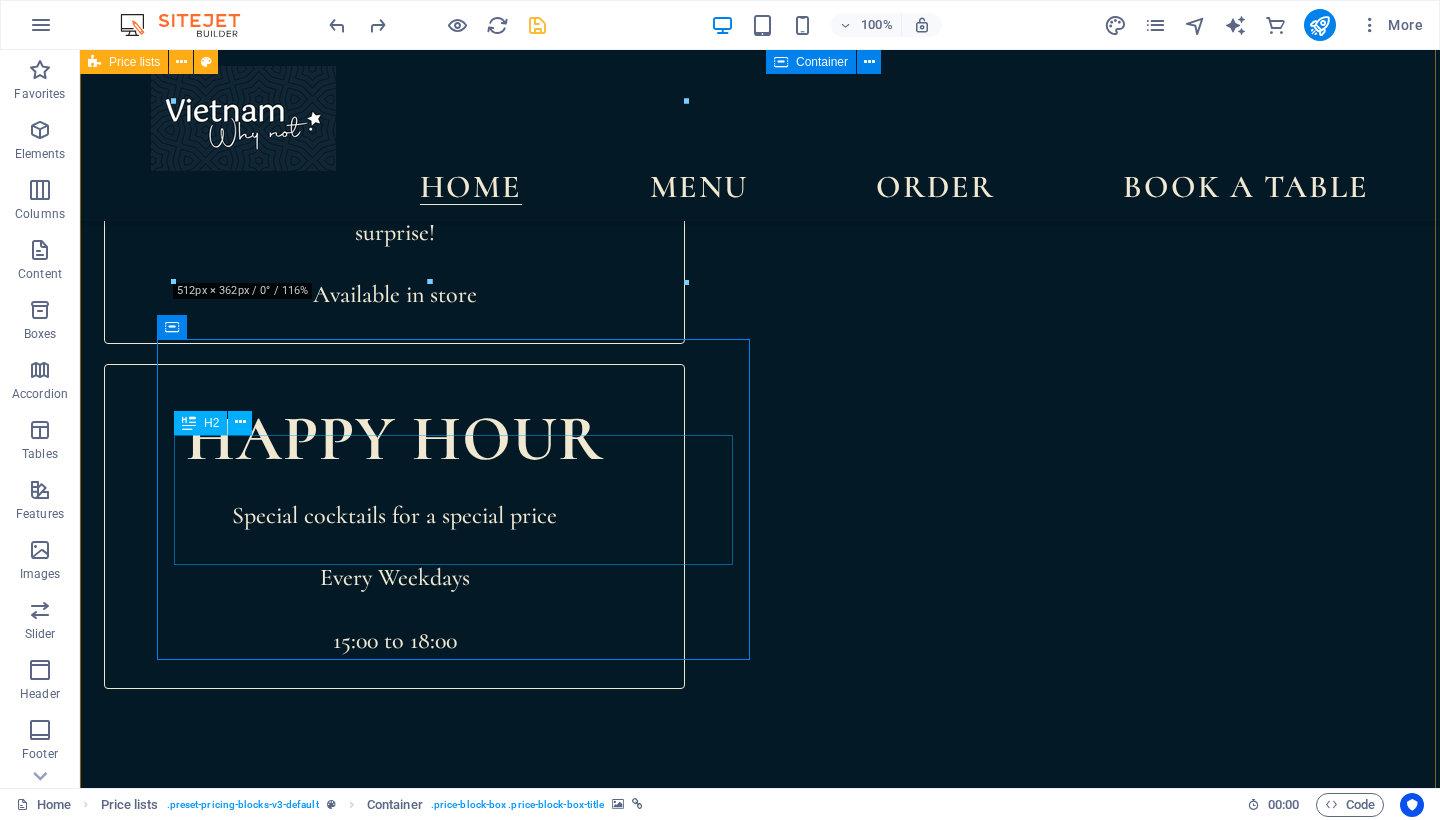click on "Headline" at bounding box center (426, 1473) 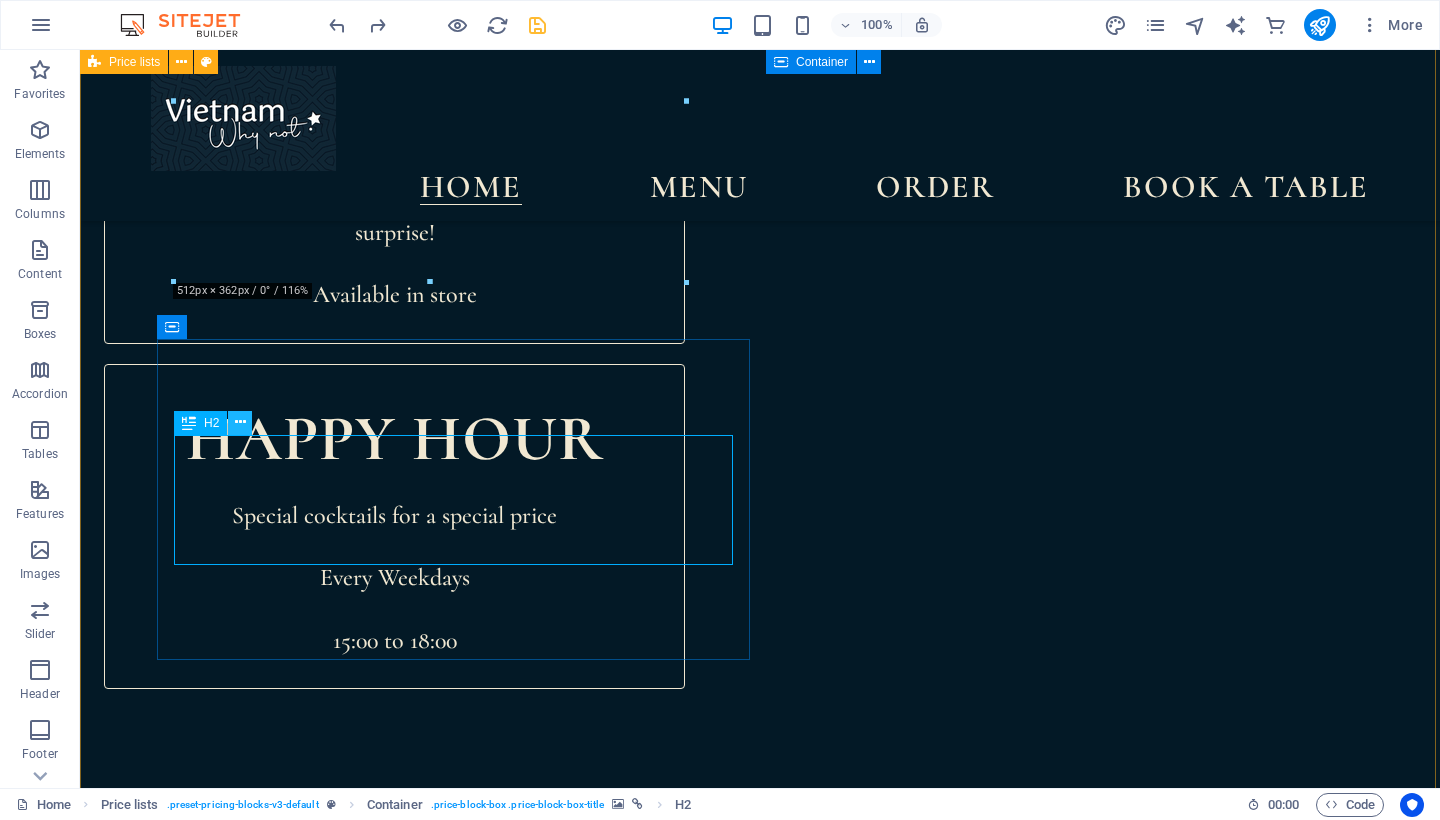 click at bounding box center [240, 422] 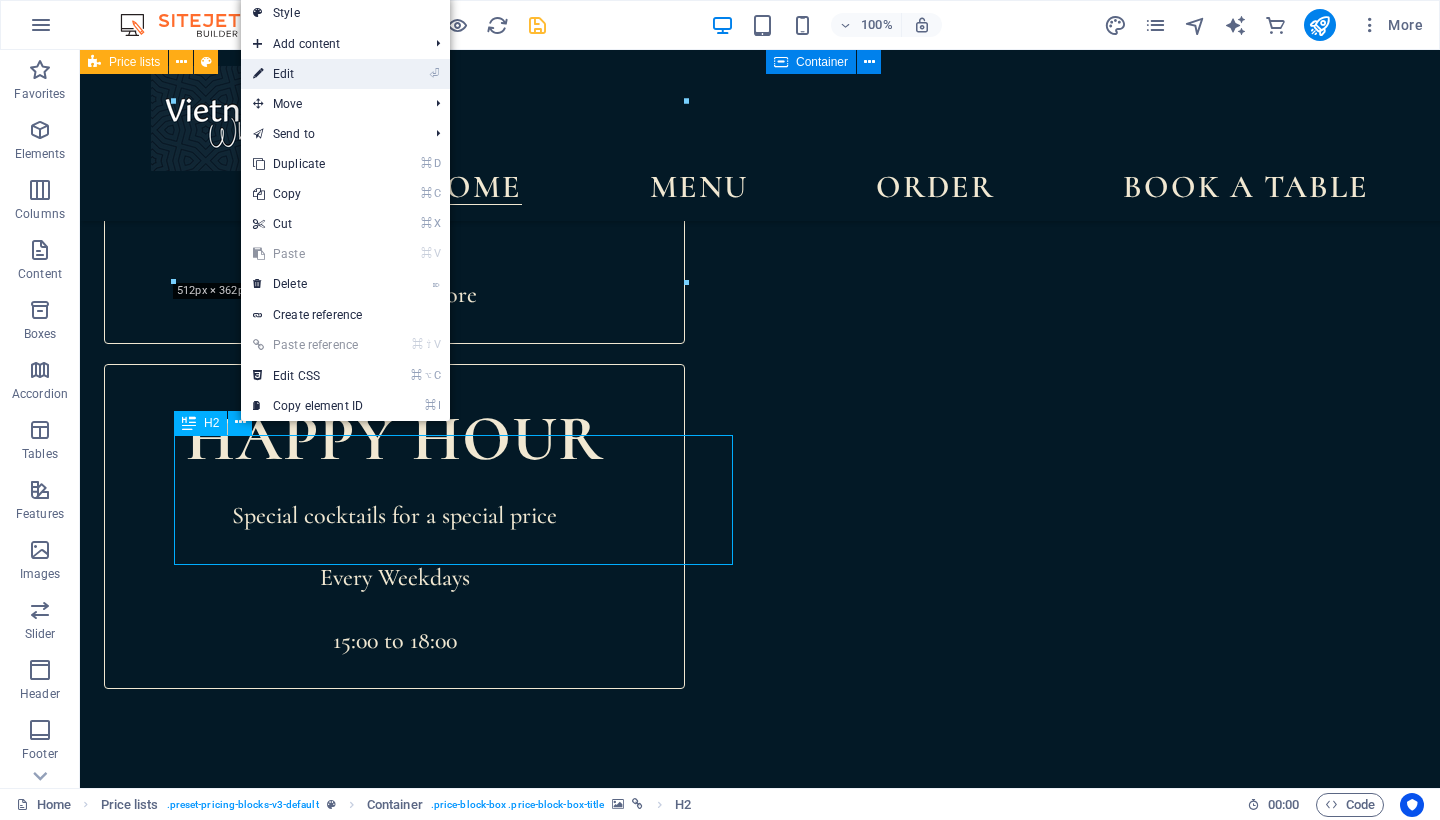 click on "⏎  Edit" at bounding box center [308, 74] 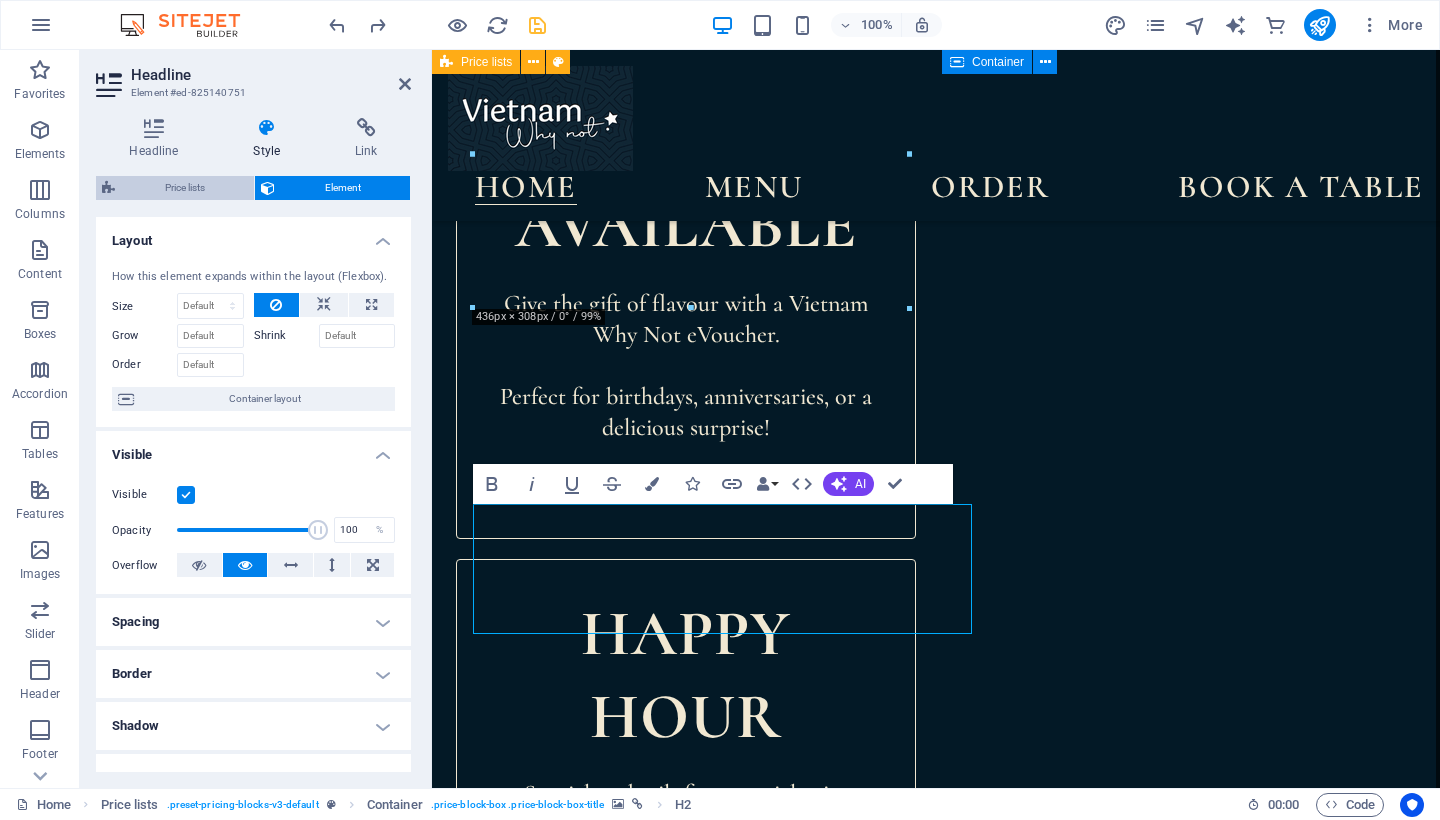 click on "Price lists" at bounding box center (184, 188) 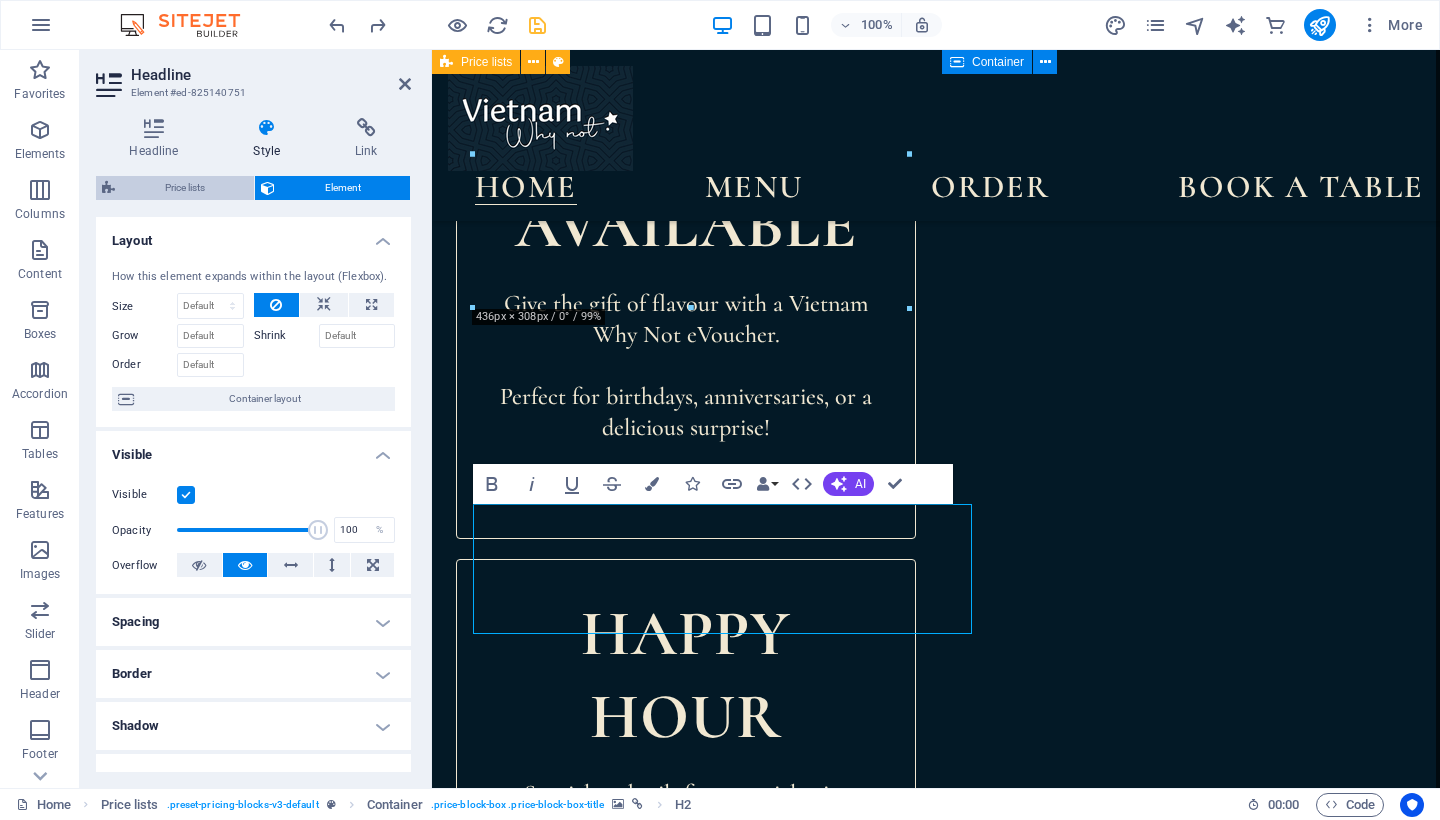 select on "rem" 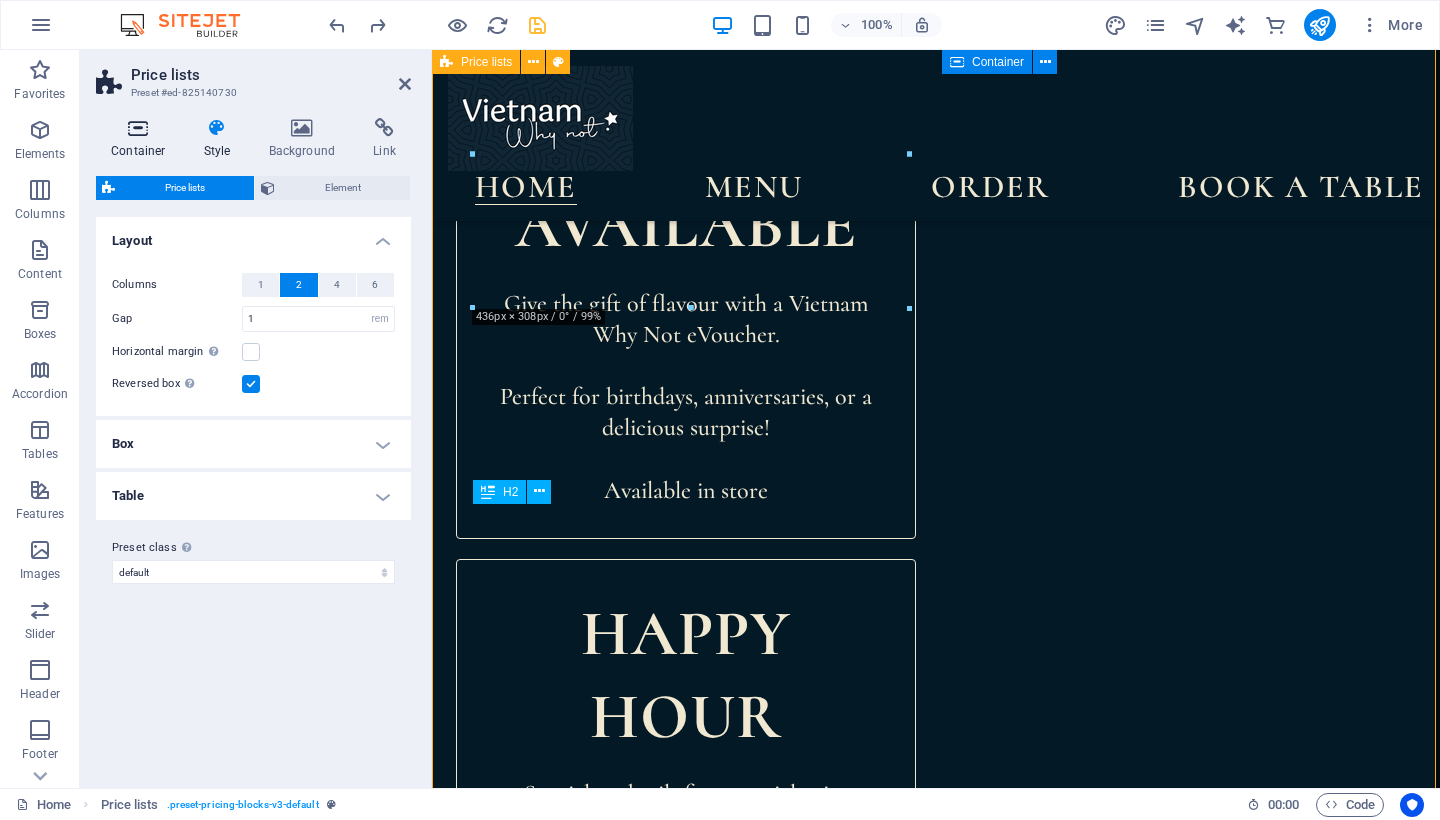 click on "Container" at bounding box center (142, 139) 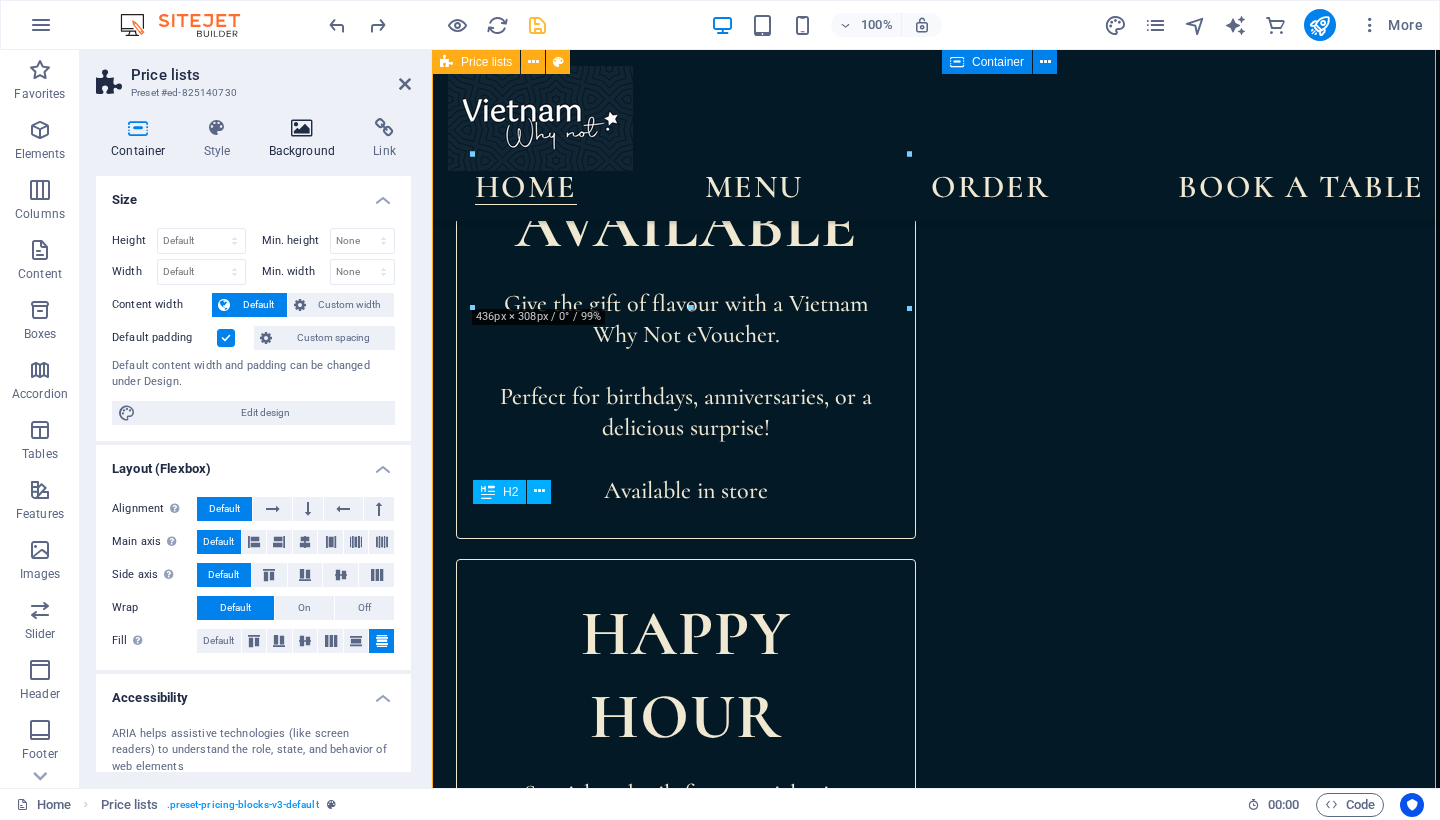 click on "Background" at bounding box center [306, 139] 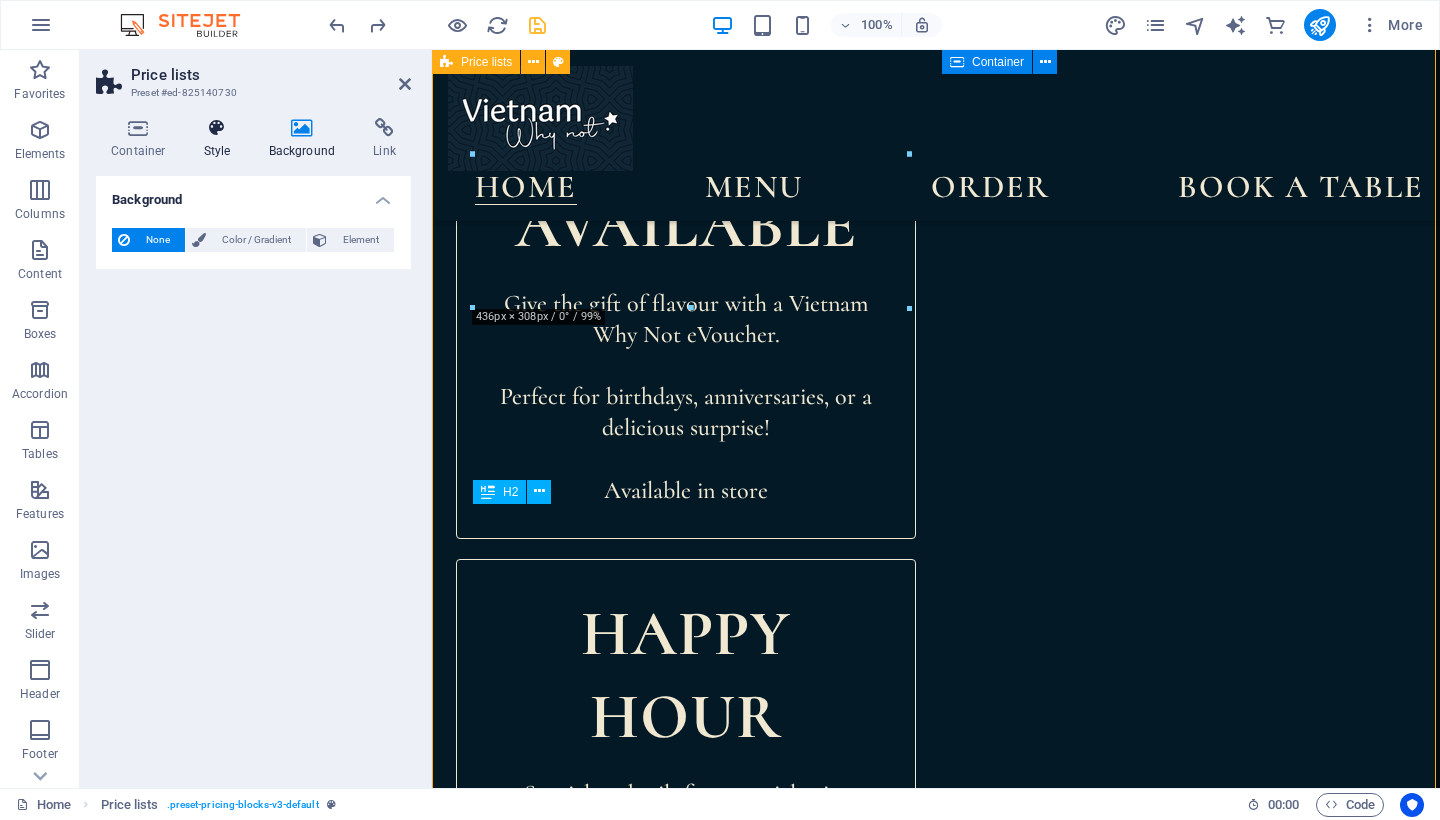 click on "Style" at bounding box center [221, 139] 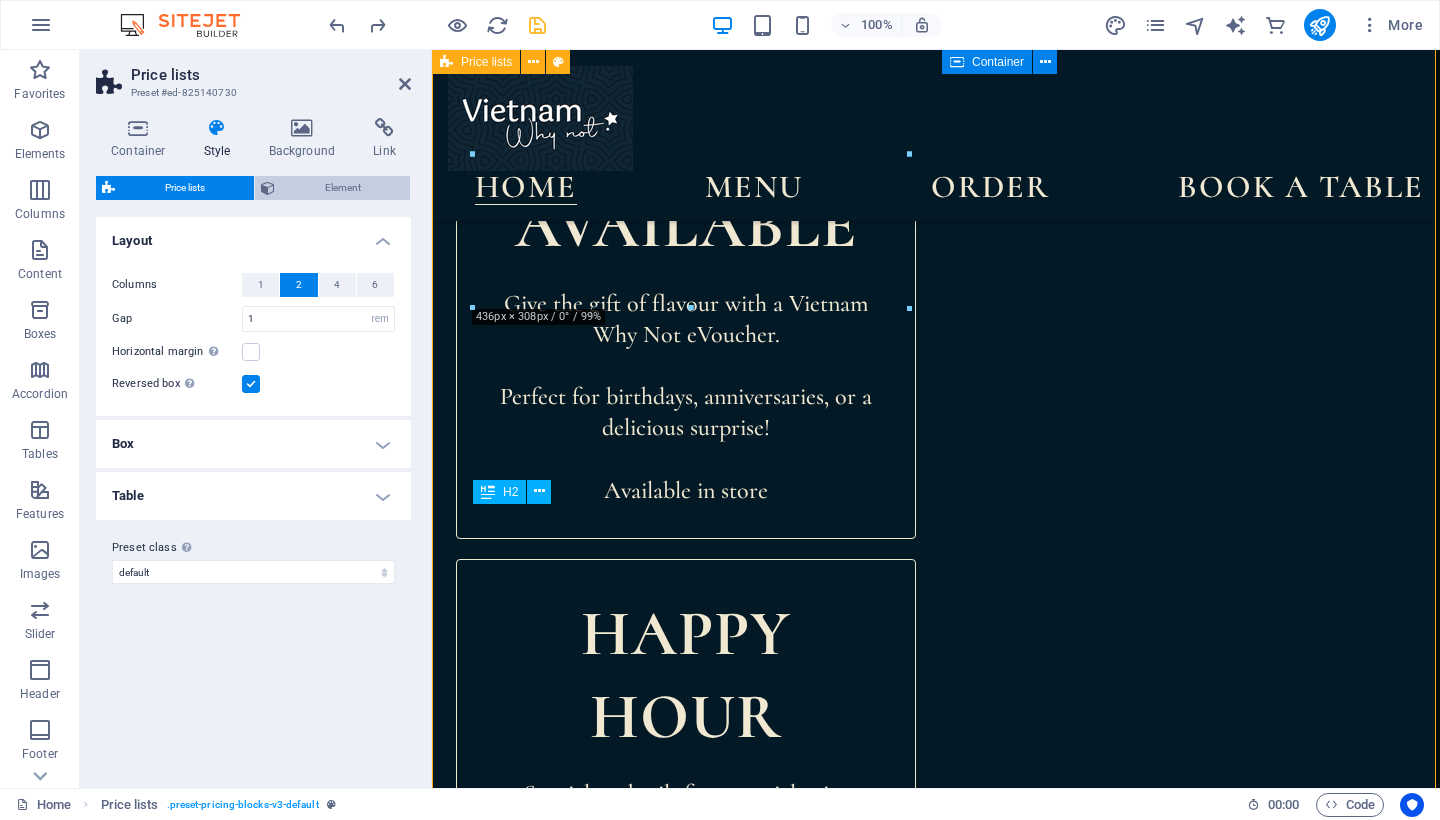 click on "Element" at bounding box center [342, 188] 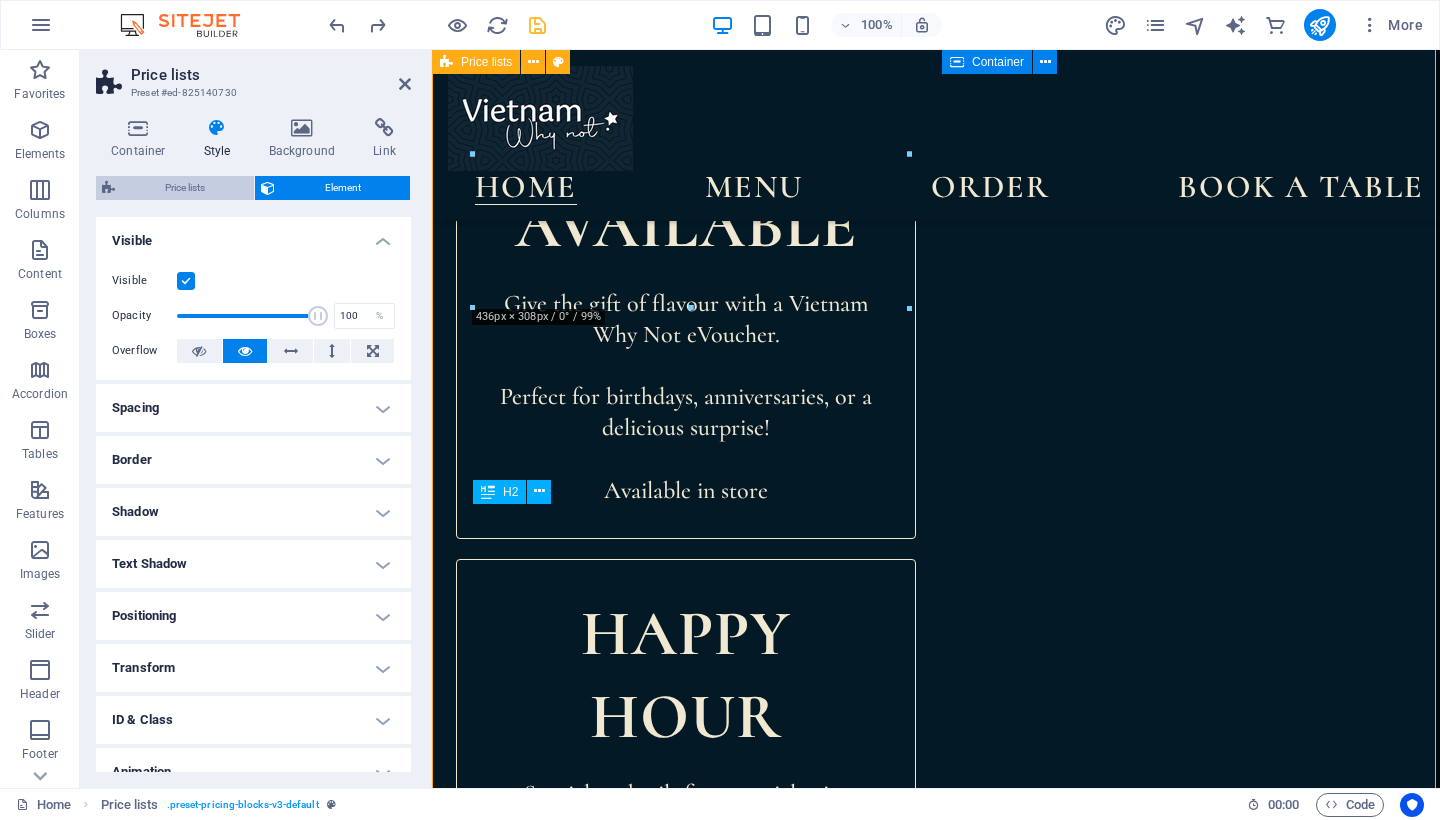click on "Price lists" at bounding box center (184, 188) 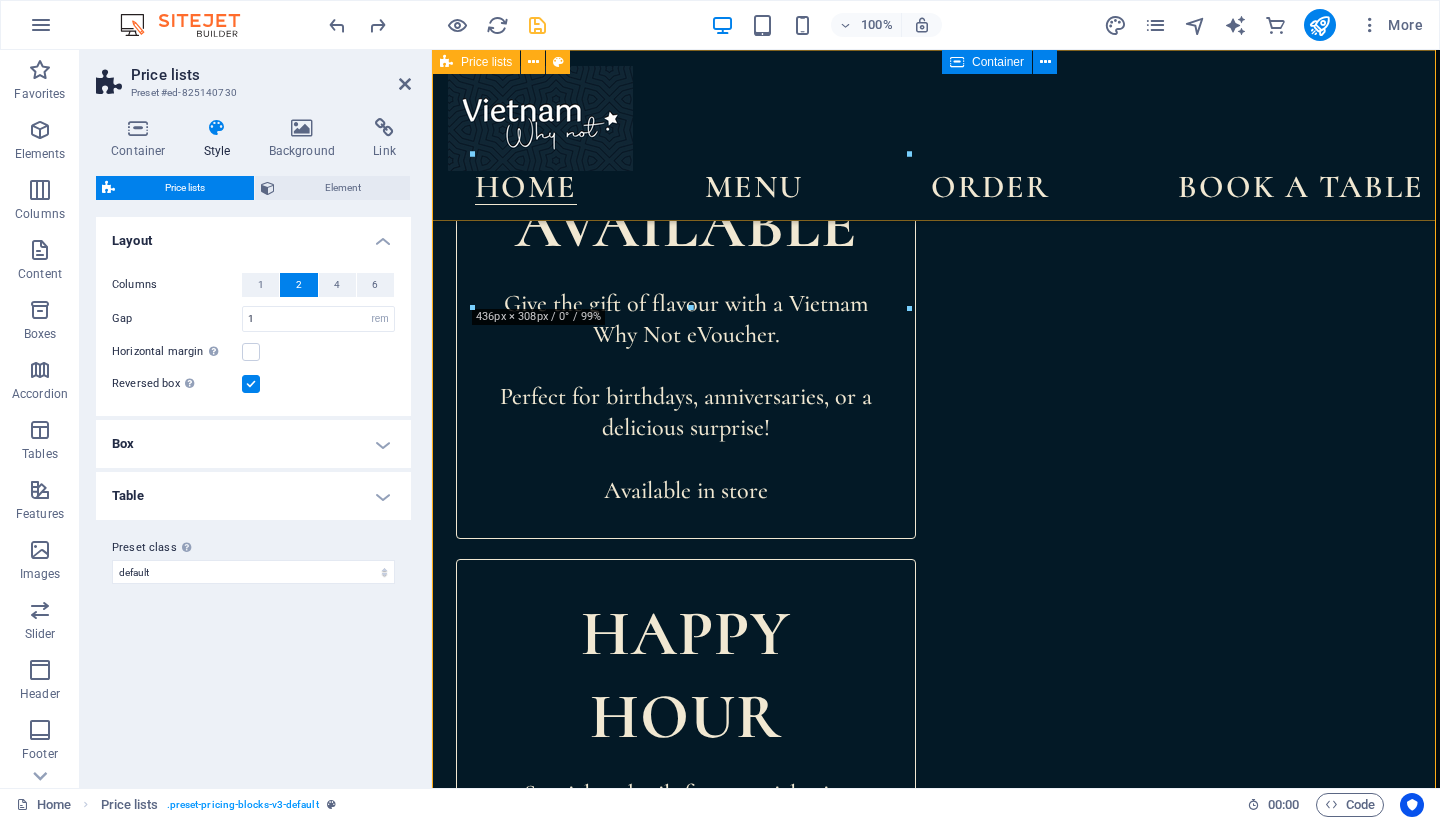 click on "Home Menu order Book a table" at bounding box center (936, 135) 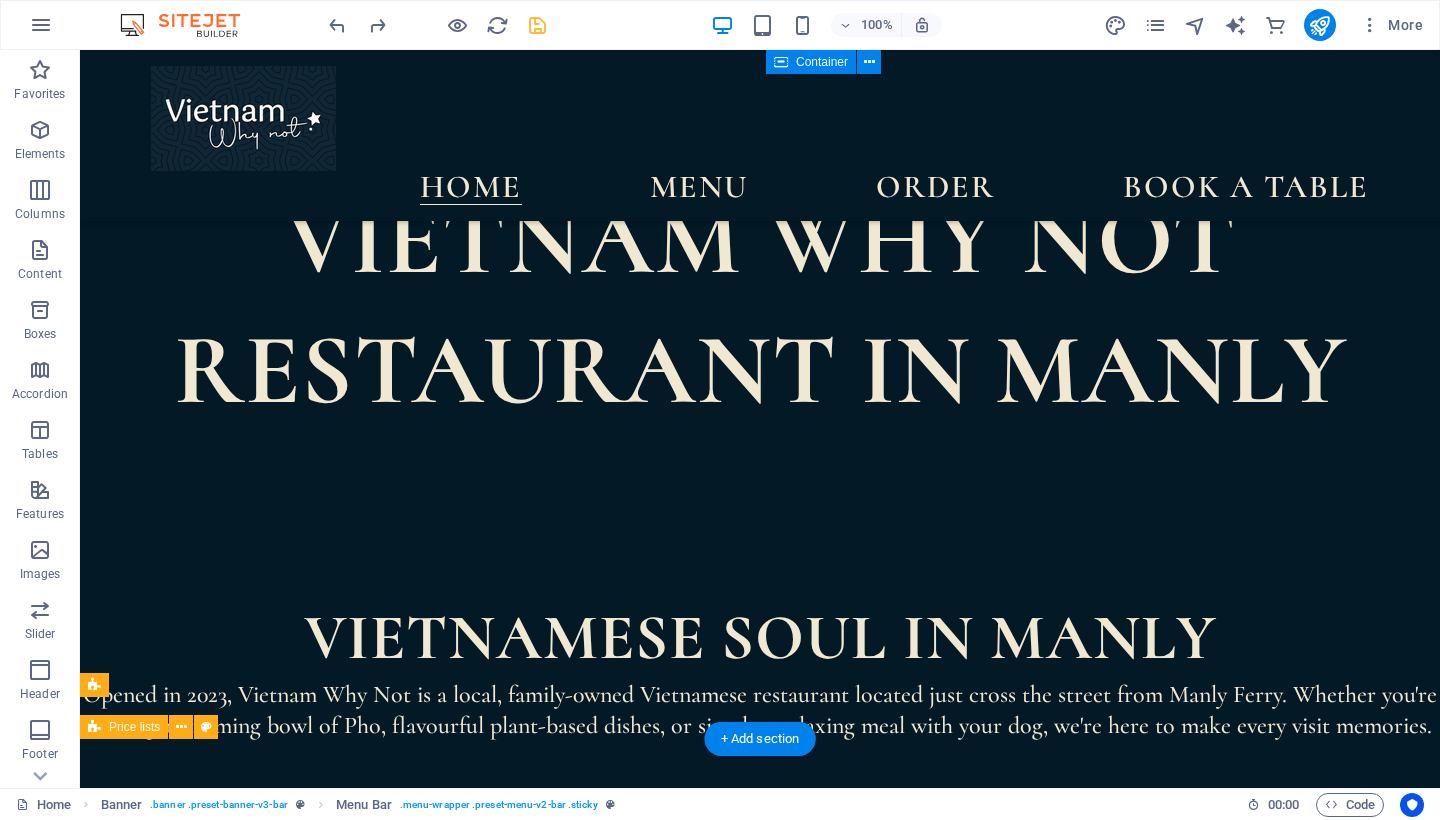 scroll, scrollTop: 741, scrollLeft: 0, axis: vertical 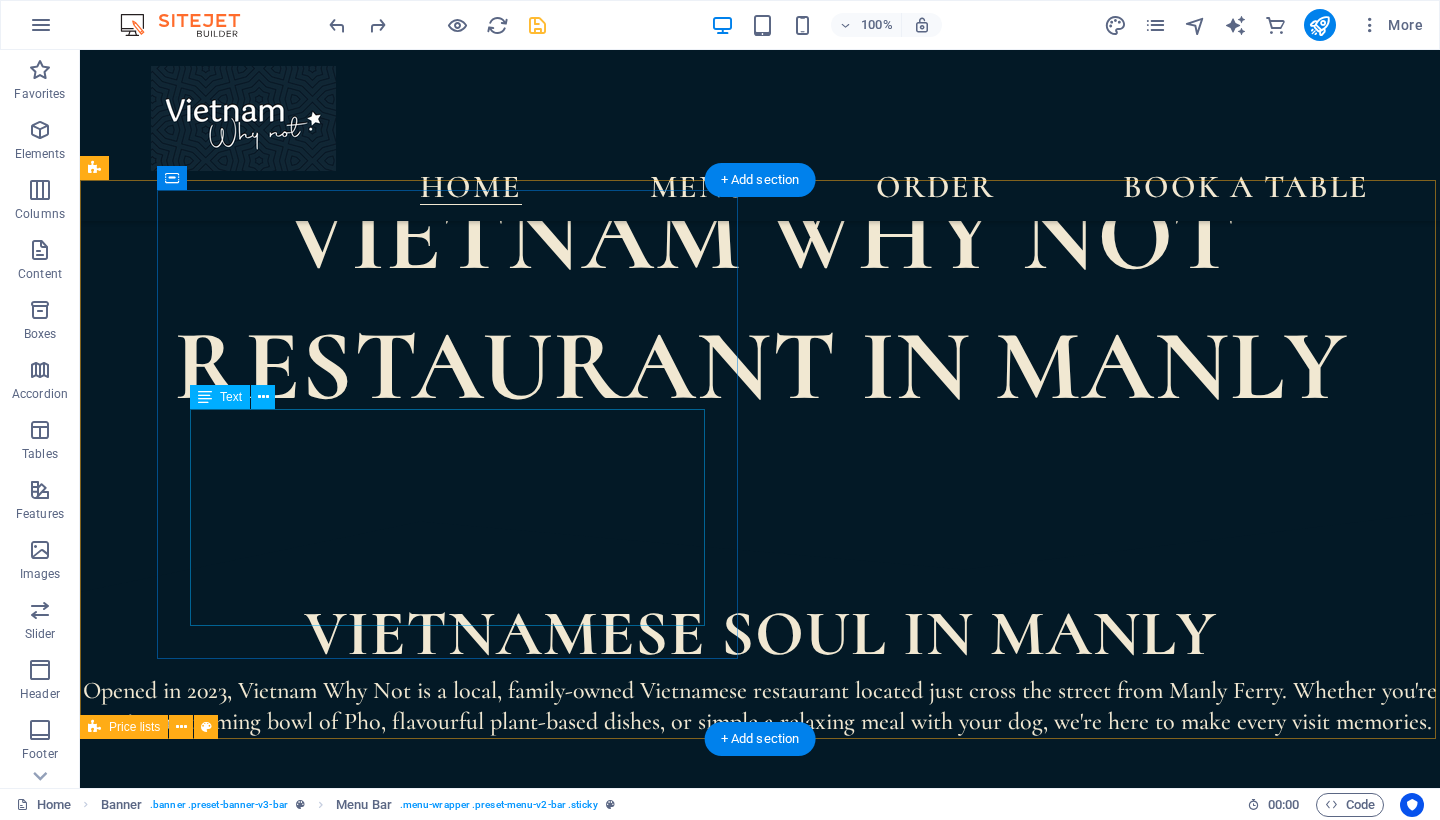 click on "Give the gift of flavour with a Vietnam Why Not eVoucher. Perfect for birthdays, anniversaries, or a delicious surprise! Available in store" at bounding box center (394, 1138) 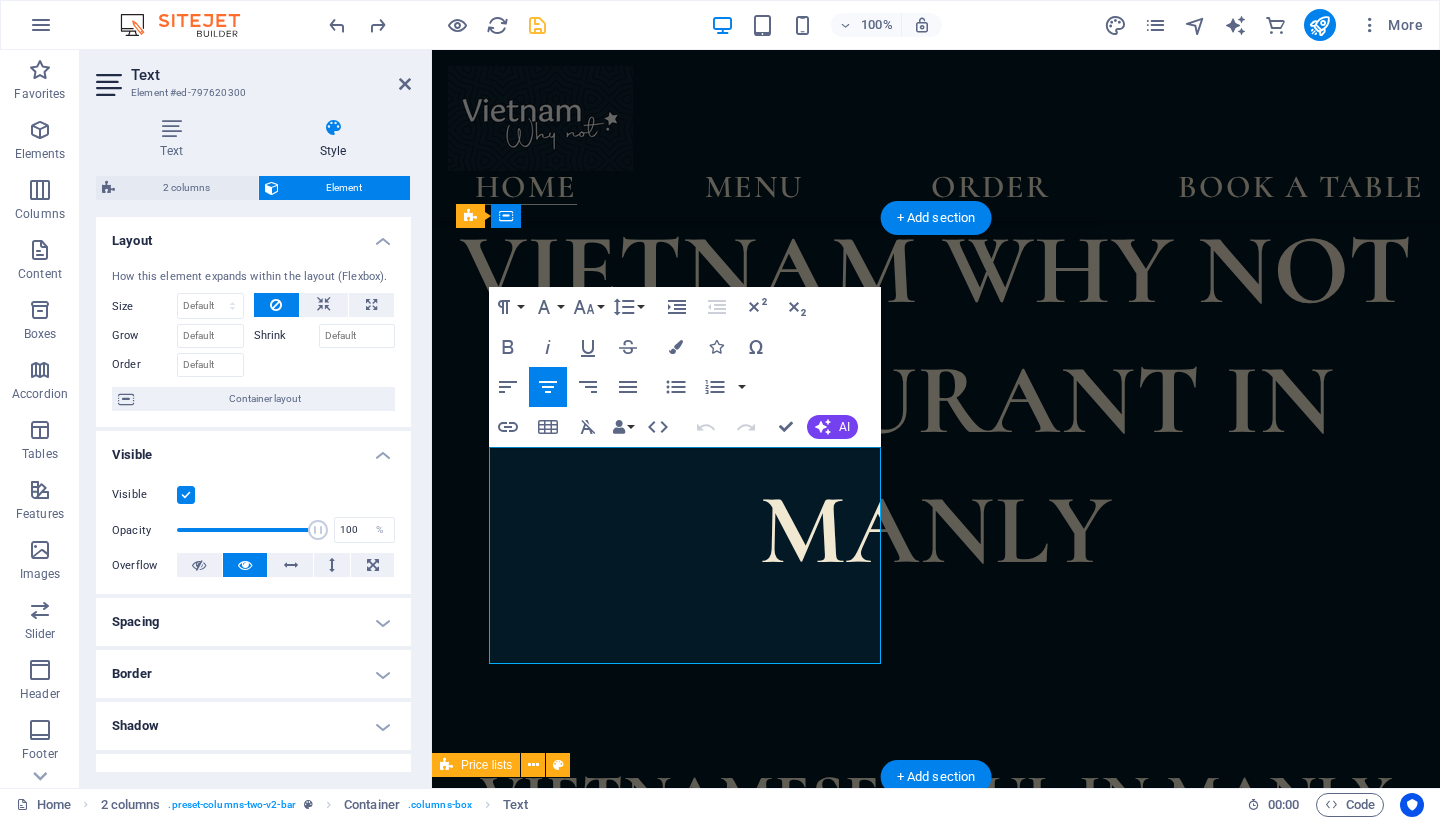 click at bounding box center [686, 1302] 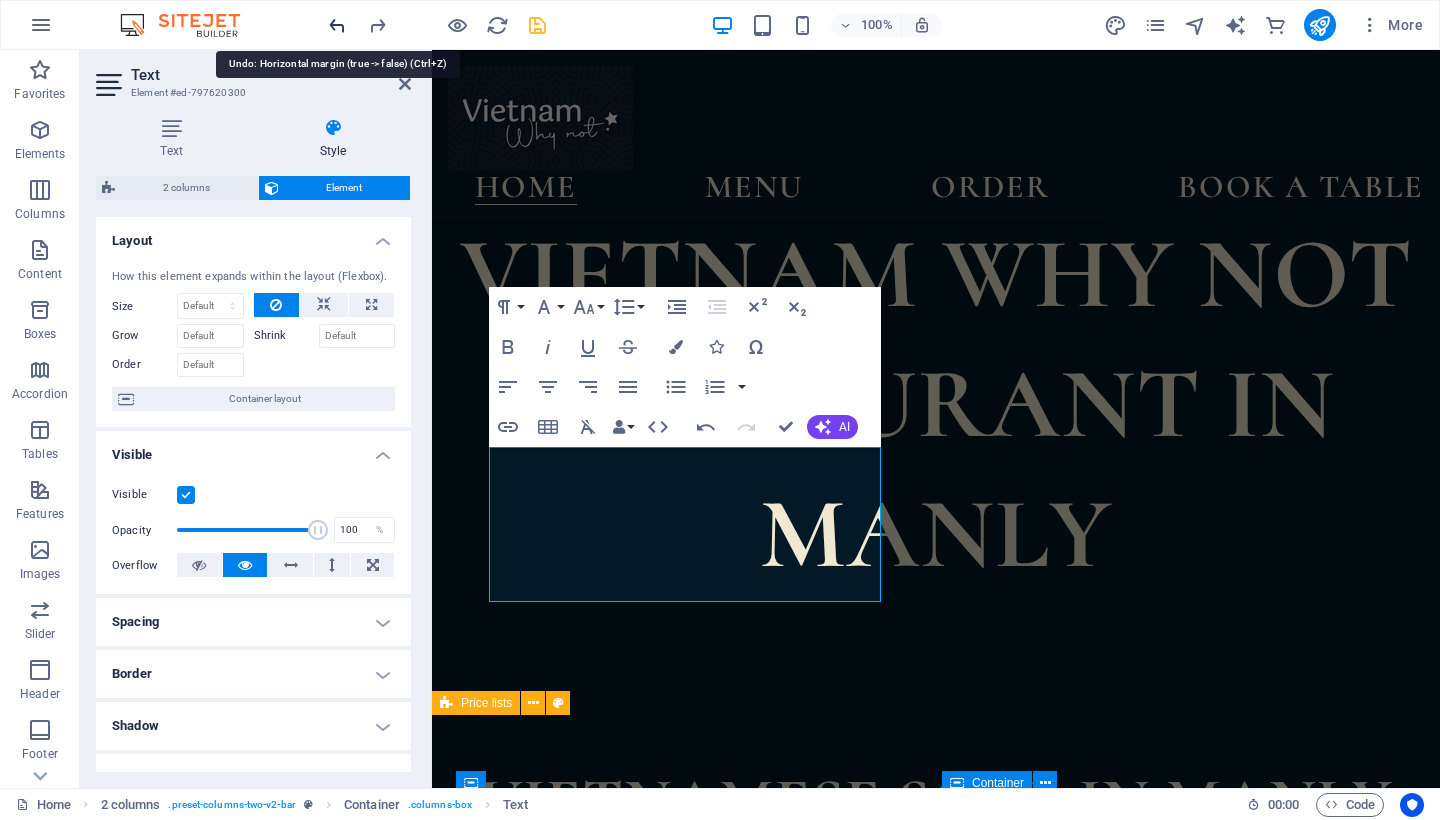 click at bounding box center (337, 25) 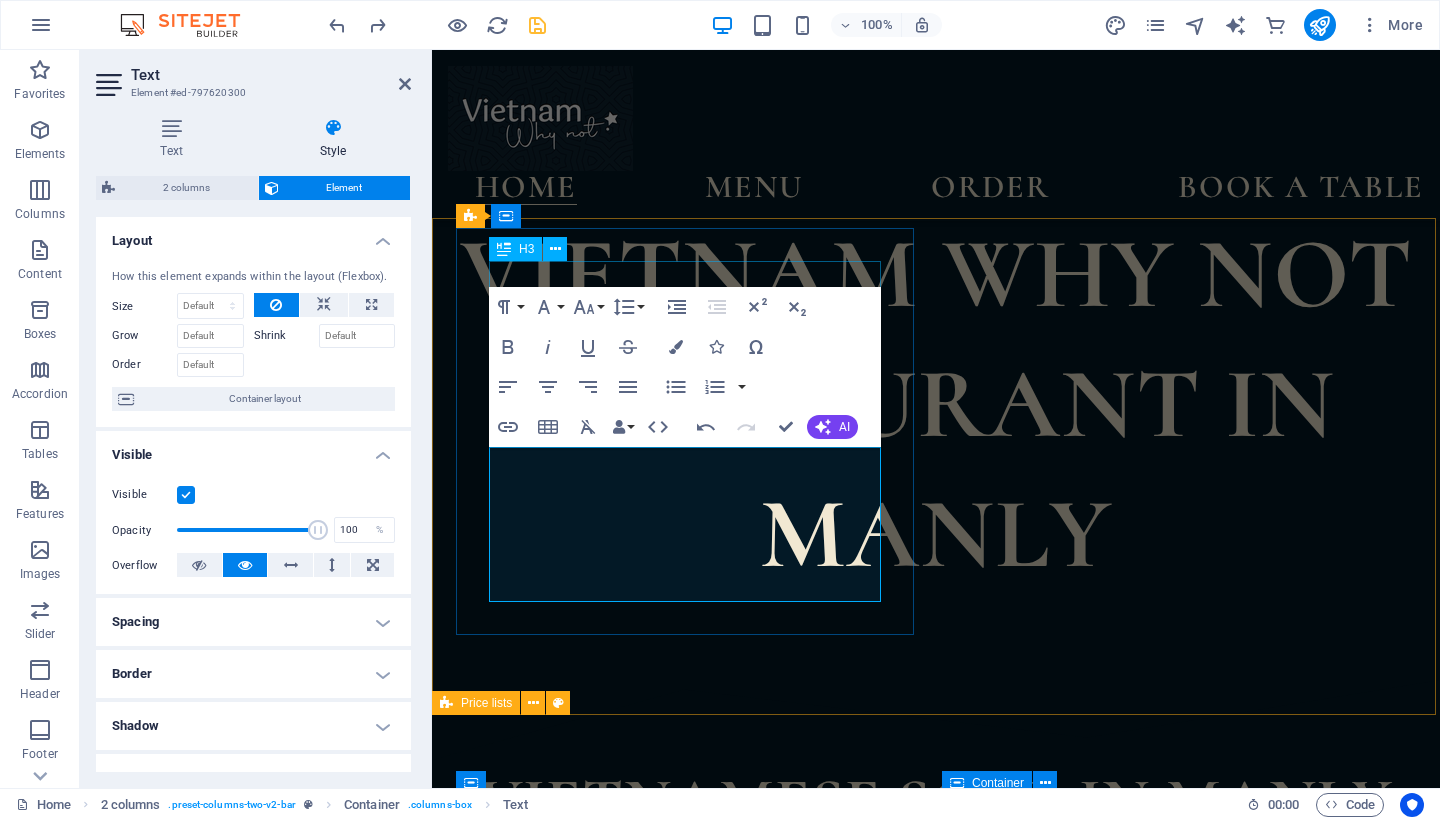 click on "E-voucher available" at bounding box center [686, 1125] 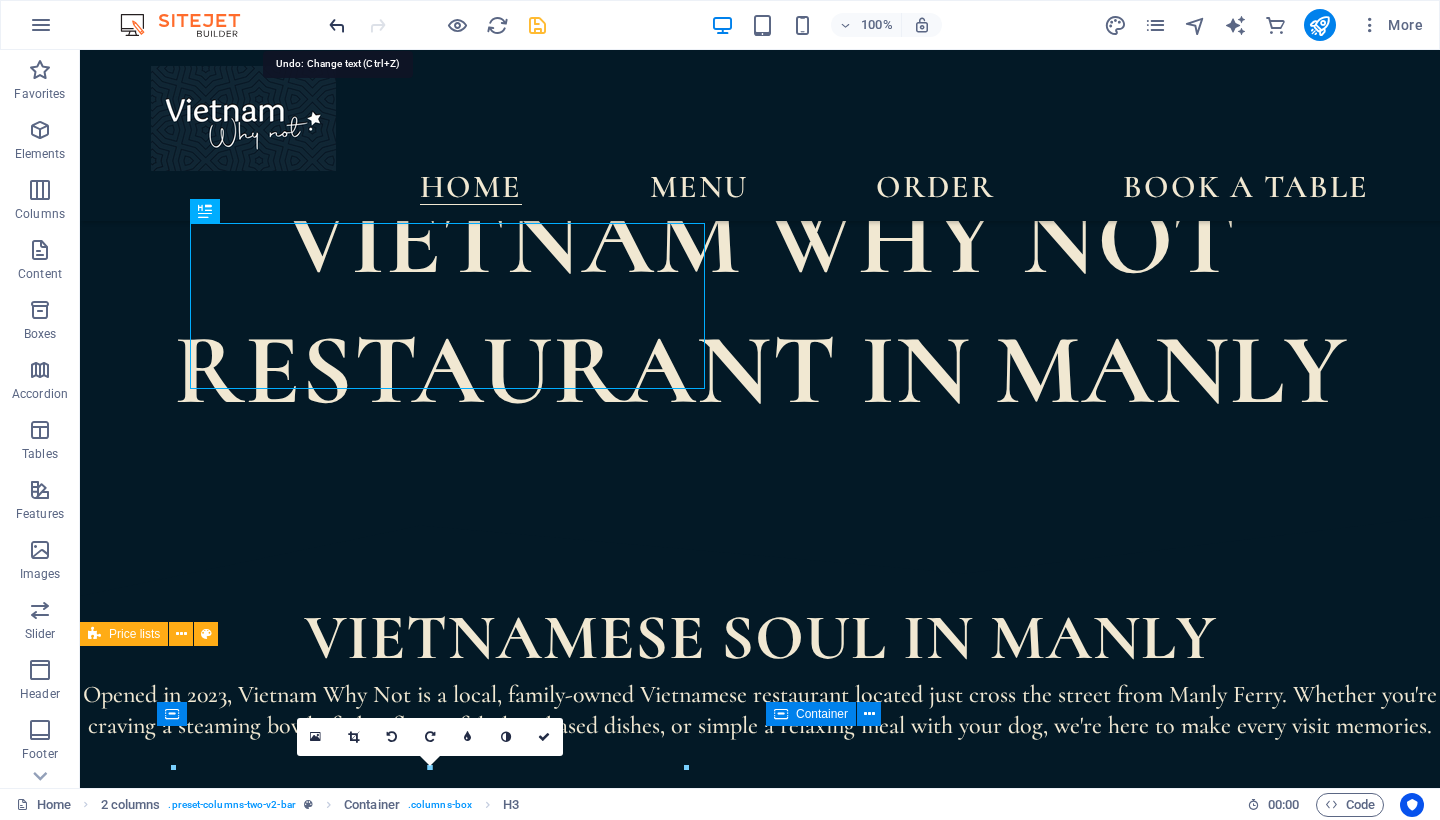 click at bounding box center [337, 25] 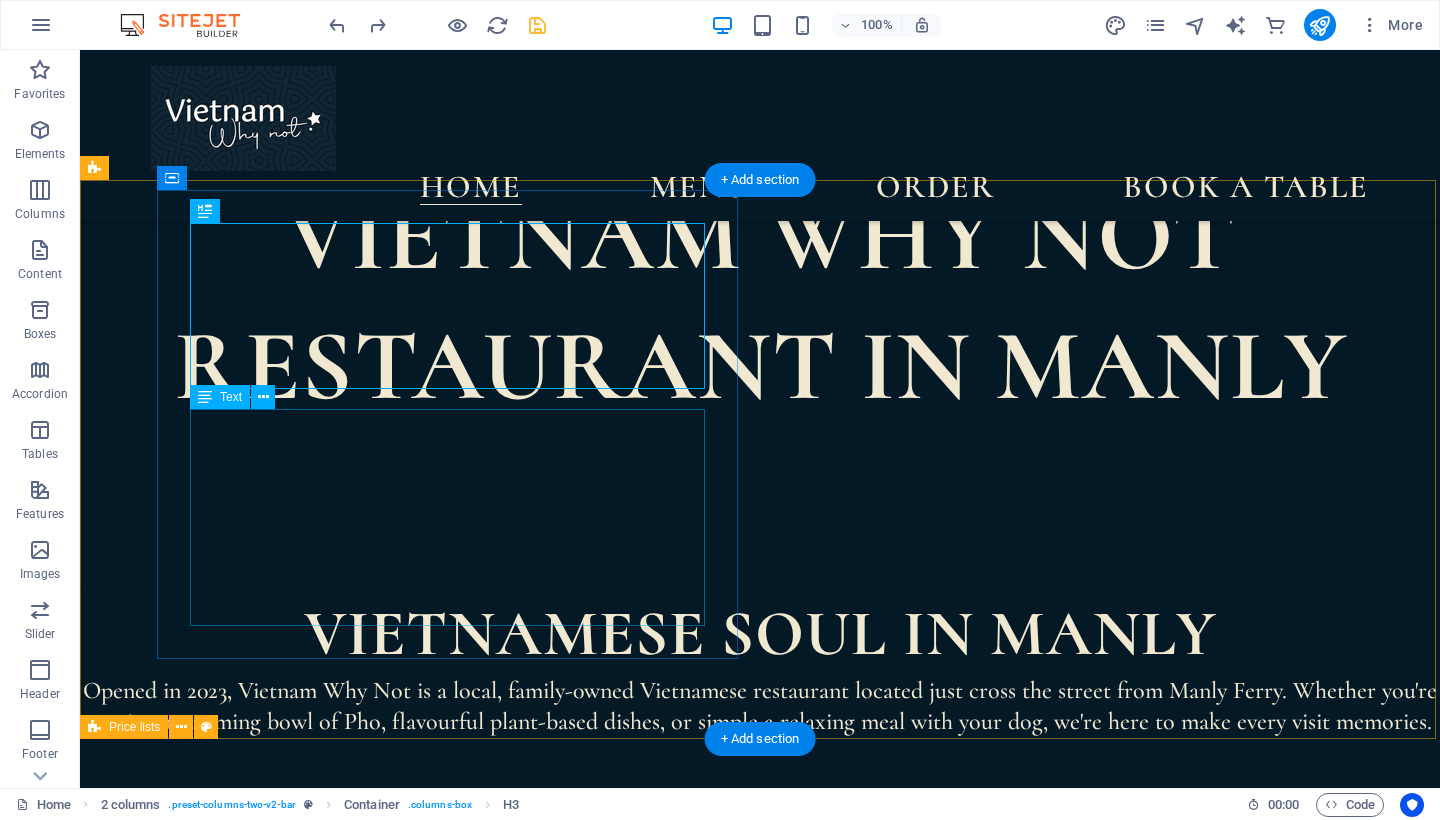click on "Give the gift of flavour with a Vietnam Why Not eVoucher. Perfect for birthdays, anniversaries, or a delicious surprise! Available in store" at bounding box center [394, 1138] 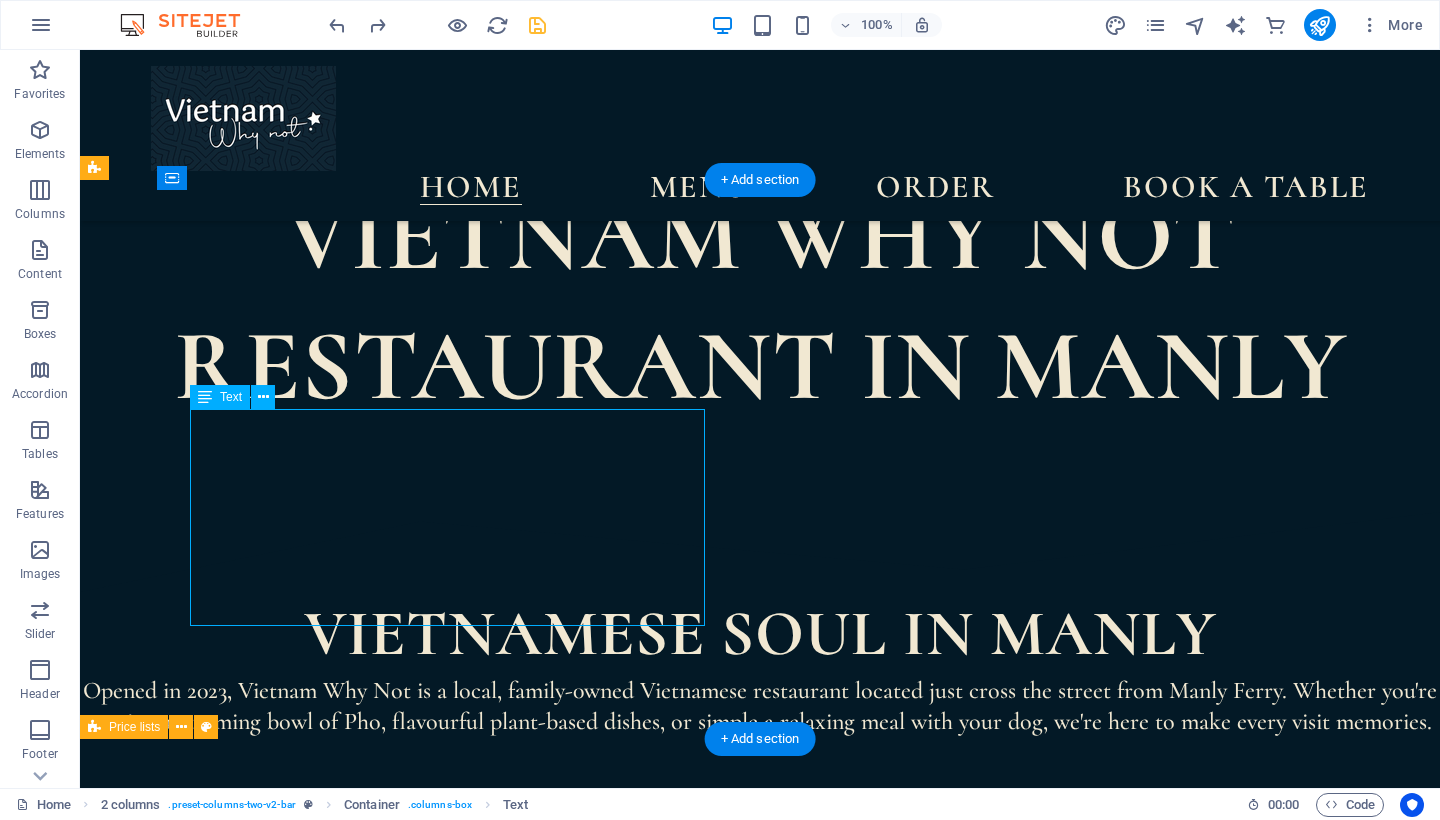click on "Give the gift of flavour with a Vietnam Why Not eVoucher. Perfect for birthdays, anniversaries, or a delicious surprise! Available in store" at bounding box center [394, 1138] 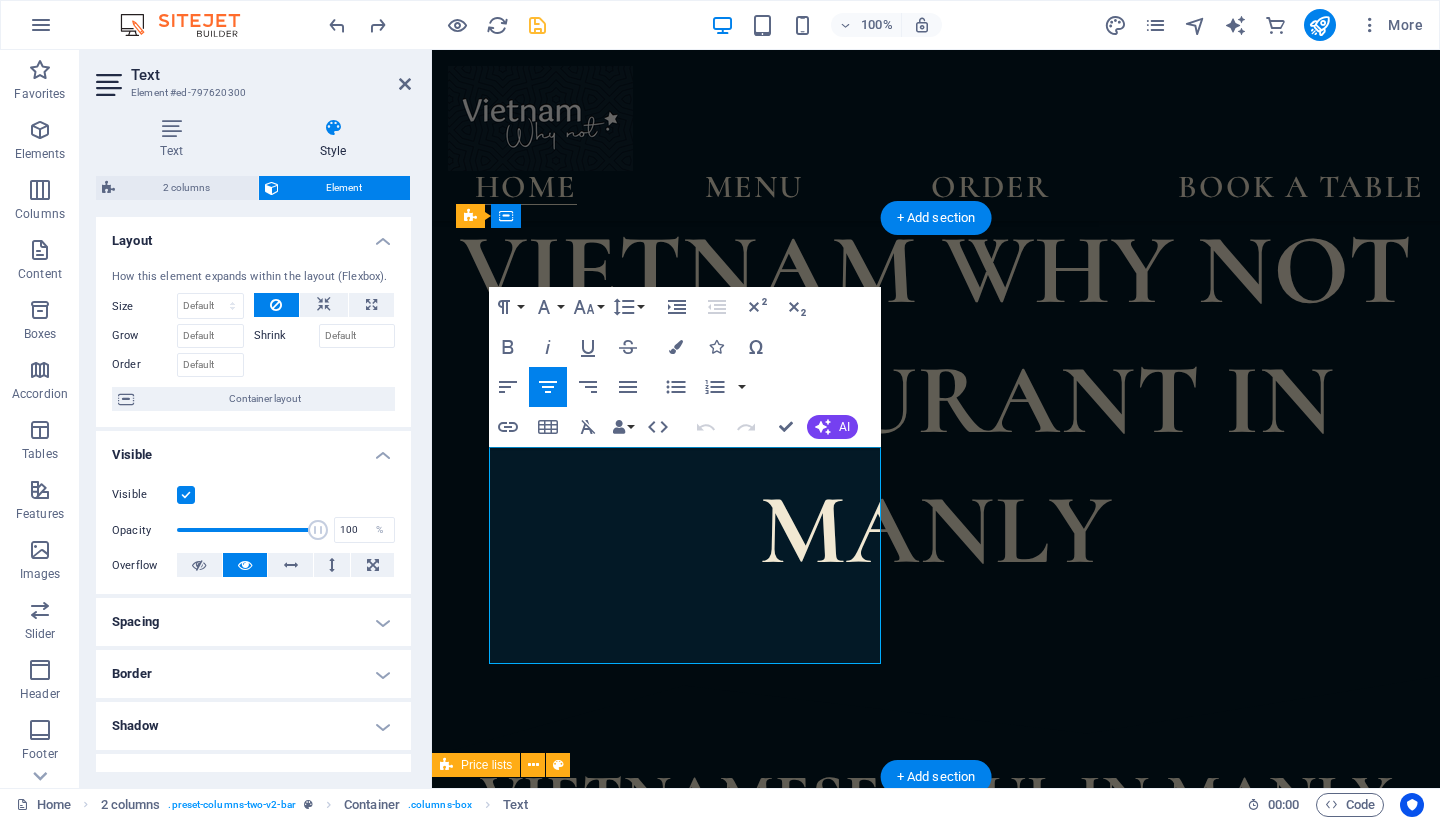 click on "Available in store" at bounding box center [686, 1427] 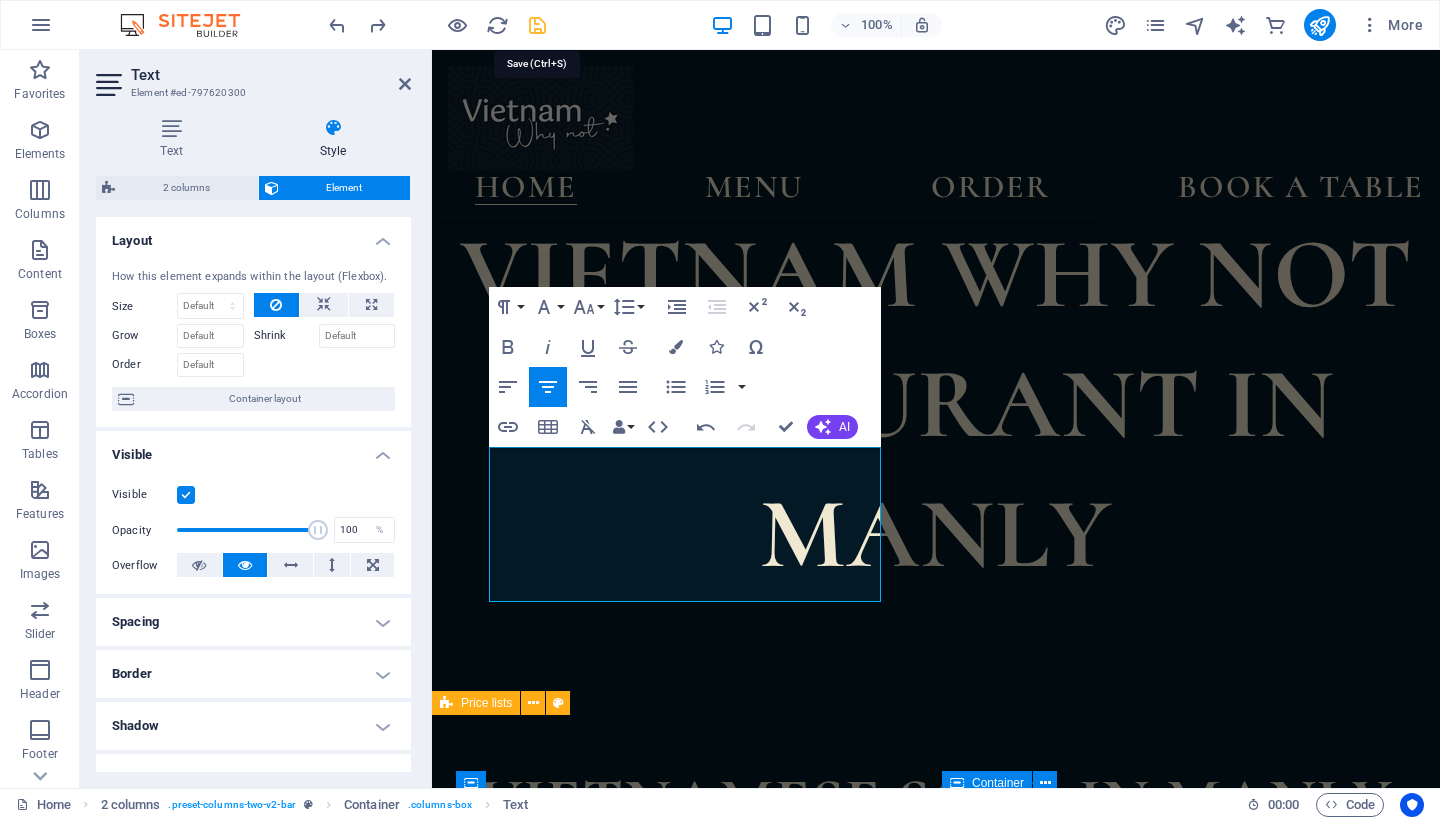 click at bounding box center [537, 25] 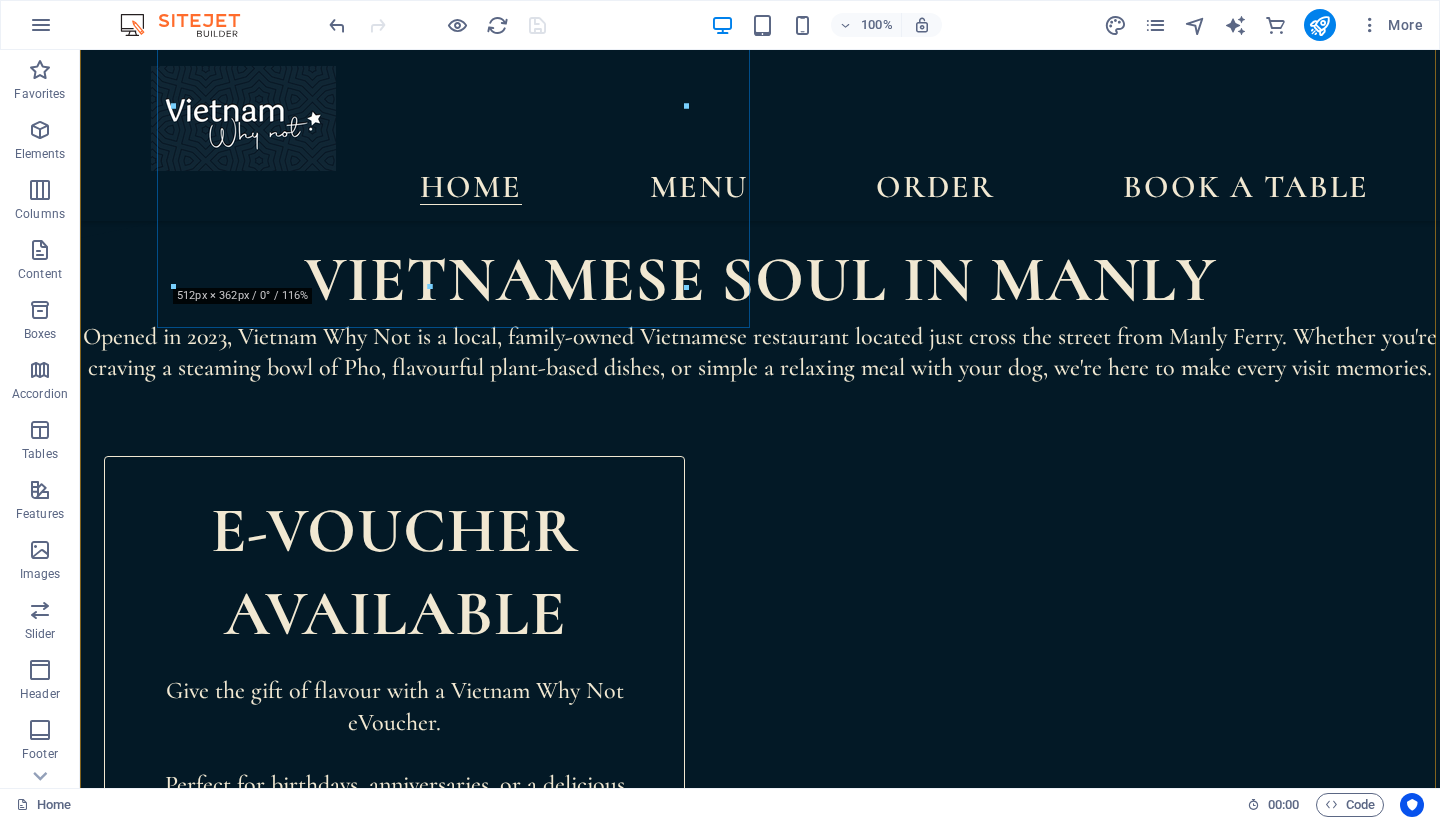 scroll, scrollTop: 1615, scrollLeft: 0, axis: vertical 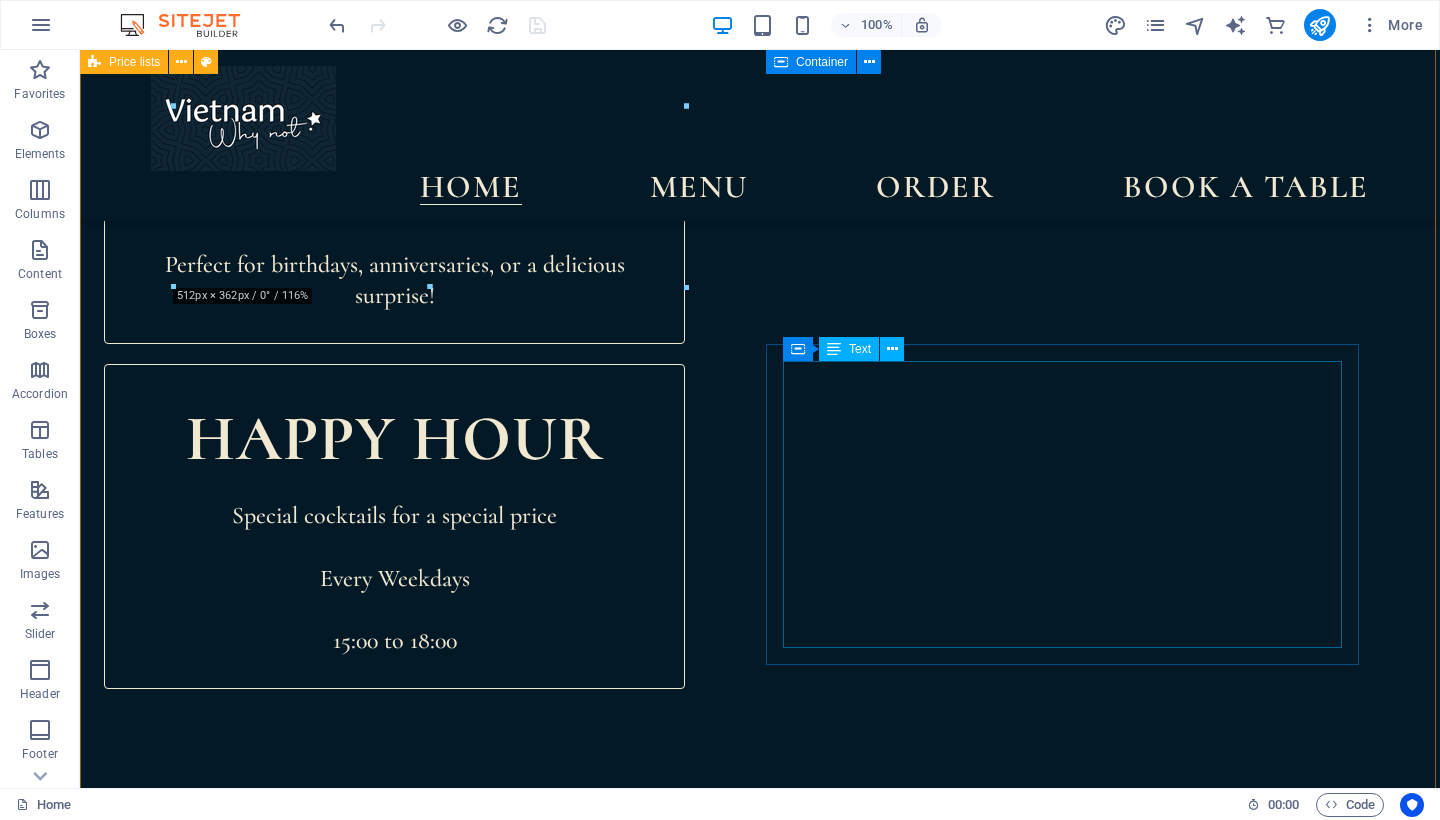 click on "Lorem ipsum dolor sit amet, consectetur. $ 10 Lorem ipsum dolor sit amet, consectetur. $ 10 Lorem ipsum dolor sit amet, consectetur. $ 10 Lorem ipsum dolor sit amet, consectetur. $ 10 Lorem ipsum dolor sit amet, consectetur. $ 10 Lorem ipsum dolor sit amet, consectetur. $ 10" at bounding box center (995, 1474) 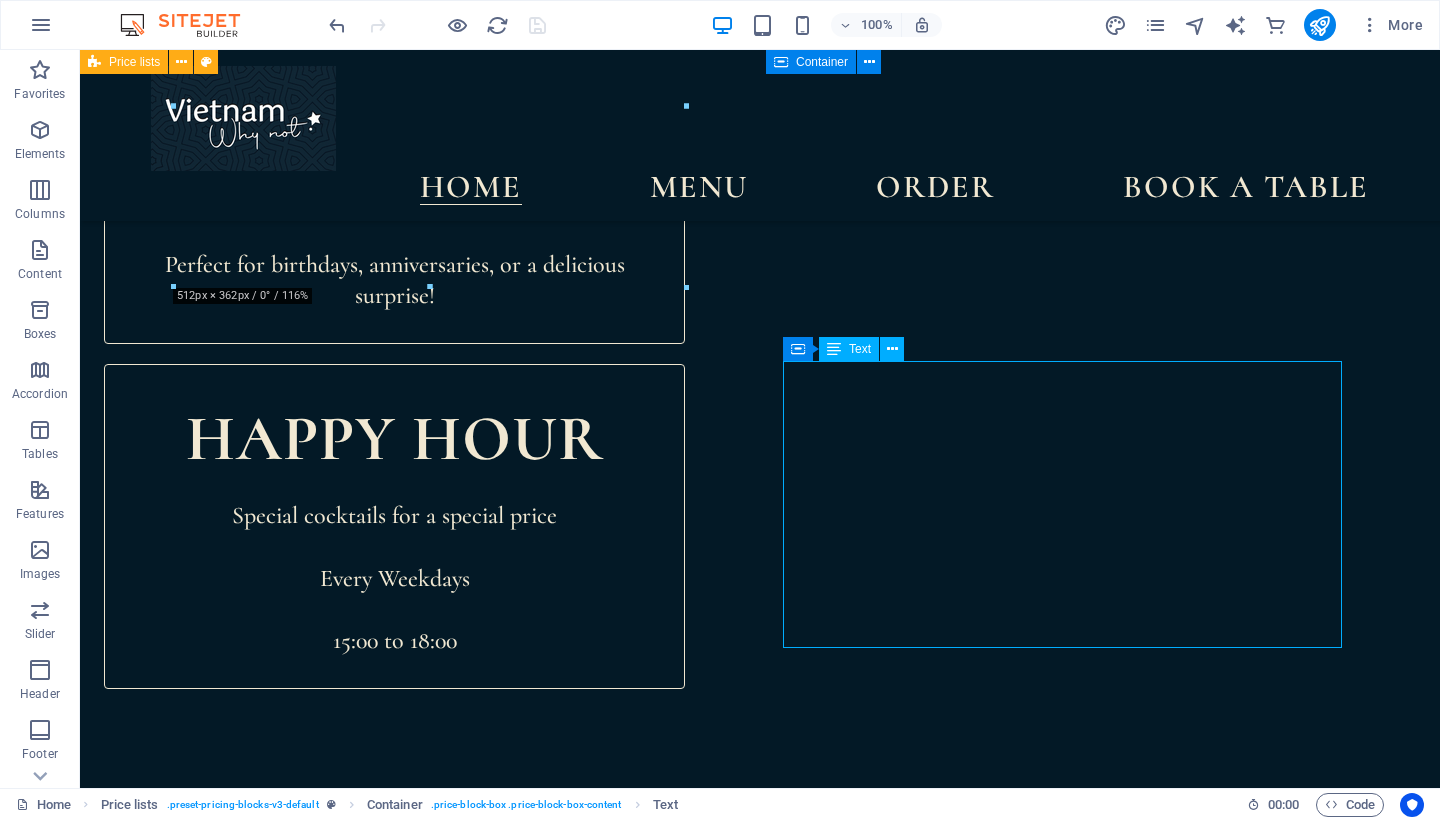 click on "Lorem ipsum dolor sit amet, consectetur. $ 10 Lorem ipsum dolor sit amet, consectetur. $ 10 Lorem ipsum dolor sit amet, consectetur. $ 10 Lorem ipsum dolor sit amet, consectetur. $ 10 Lorem ipsum dolor sit amet, consectetur. $ 10 Lorem ipsum dolor sit amet, consectetur. $ 10" at bounding box center (995, 1474) 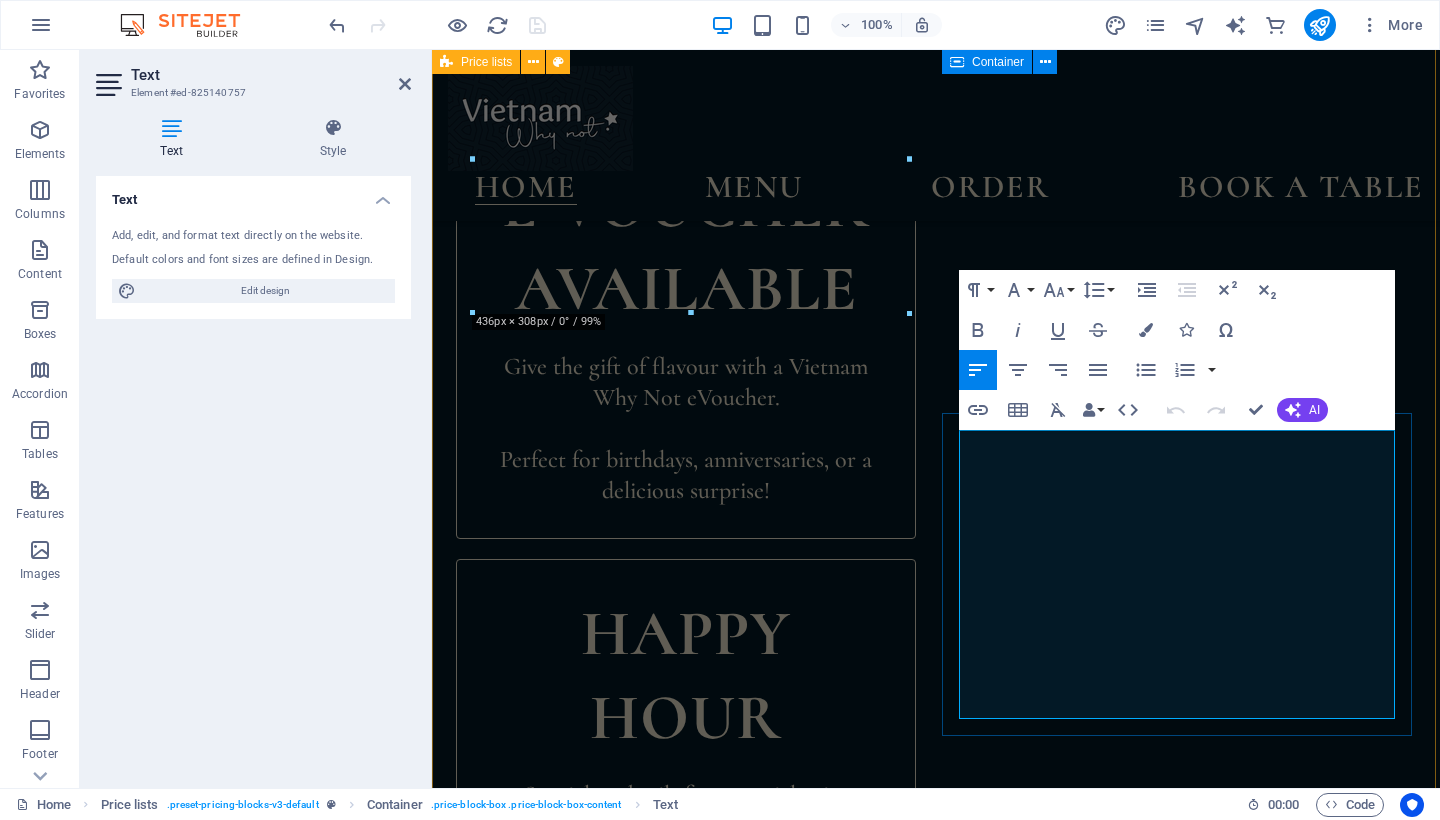 click on "Lorem ipsum dolor sit amet, consectetur." at bounding box center [1155, 1663] 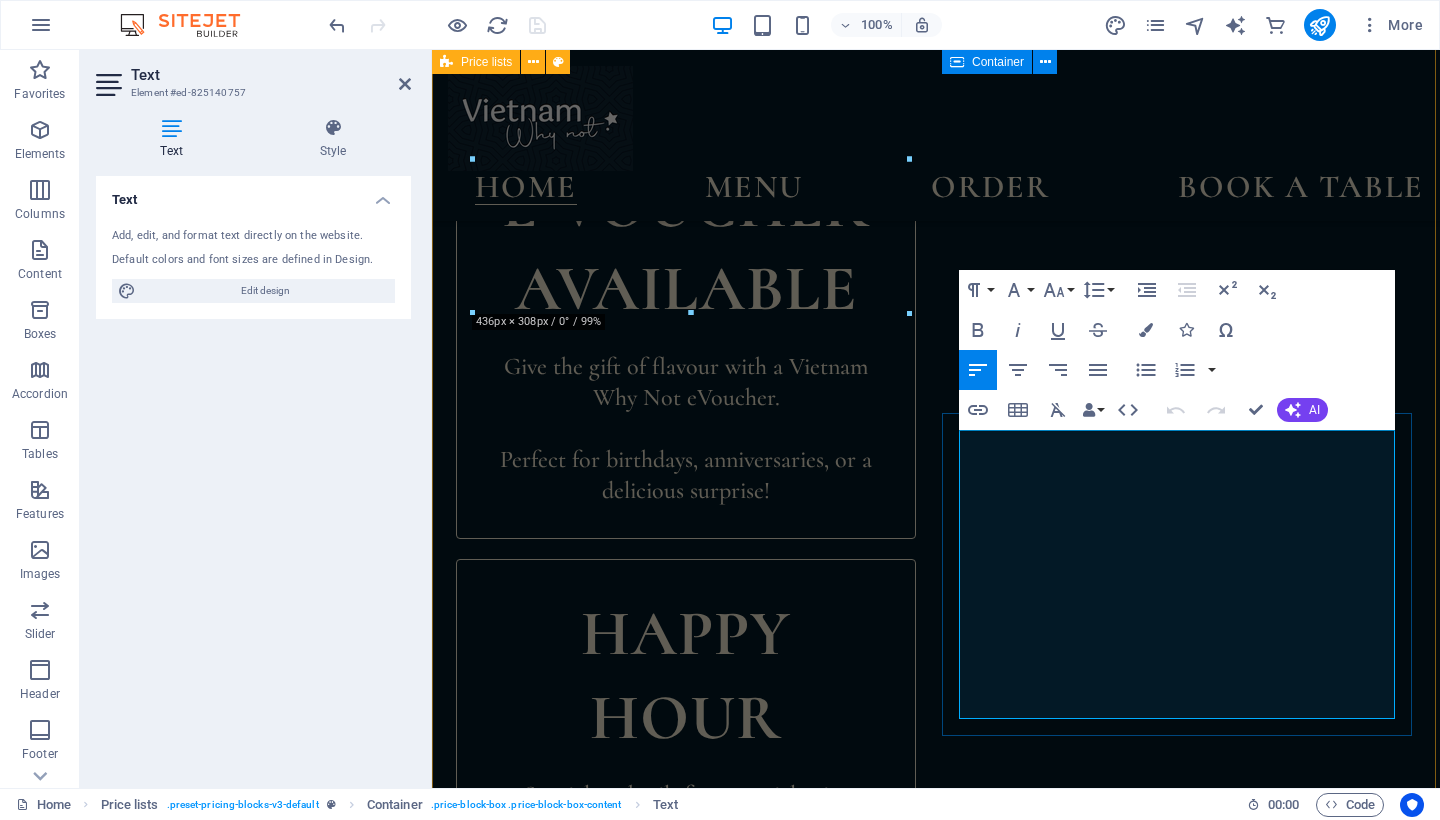 drag, startPoint x: 1347, startPoint y: 454, endPoint x: 967, endPoint y: 462, distance: 380.0842 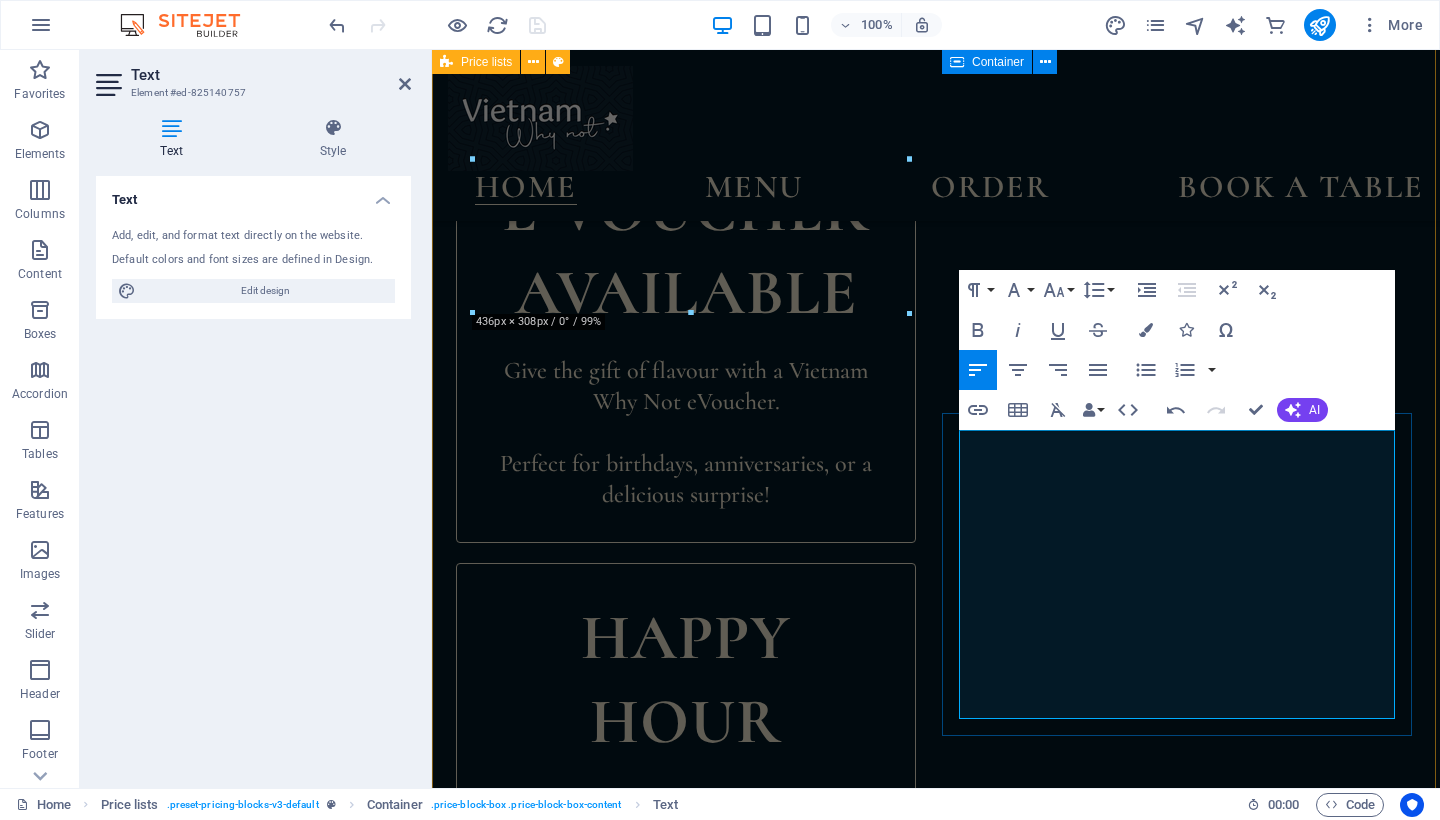 type 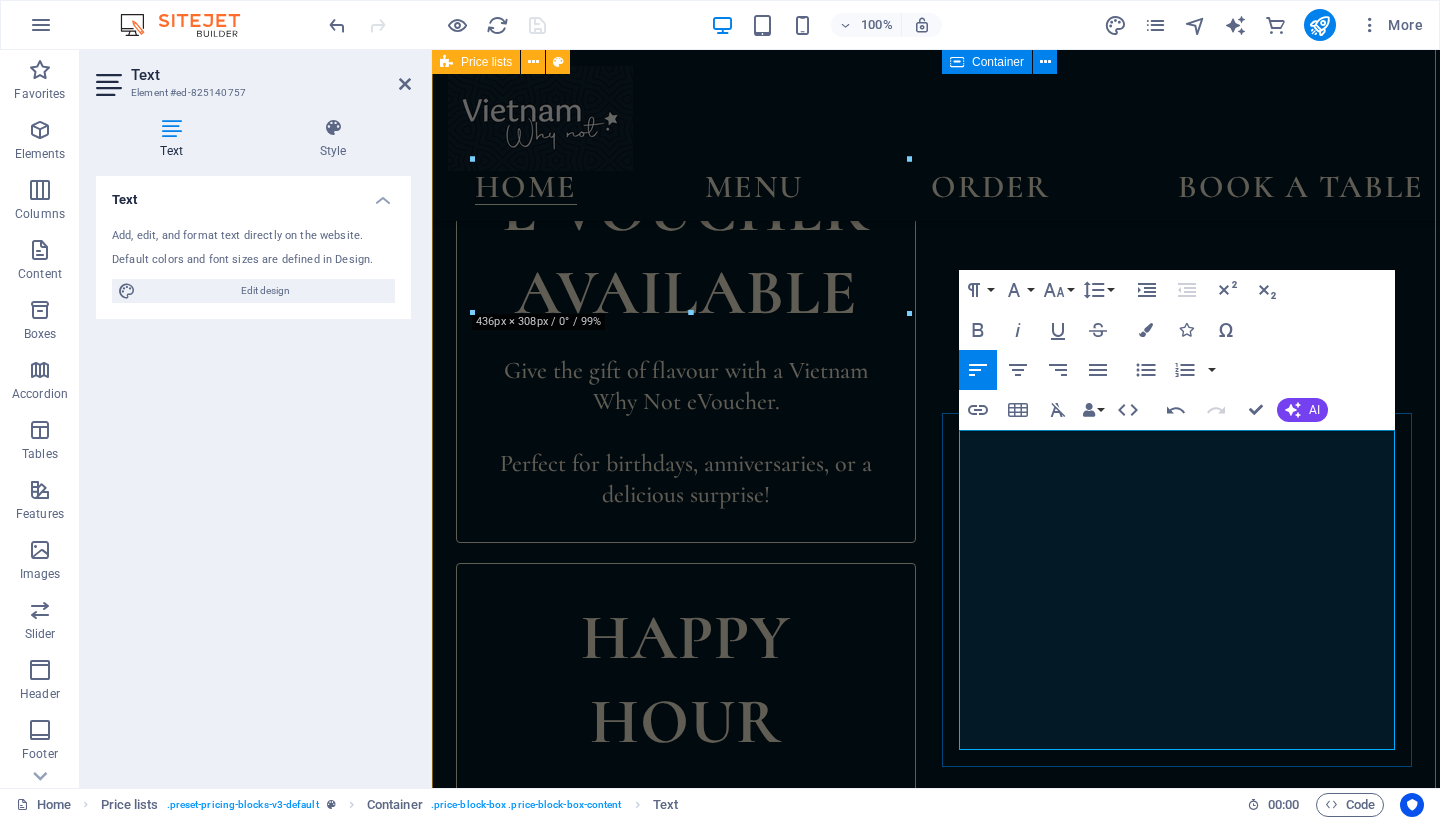 click on "Phho - Noodle Soup" at bounding box center (1155, 1683) 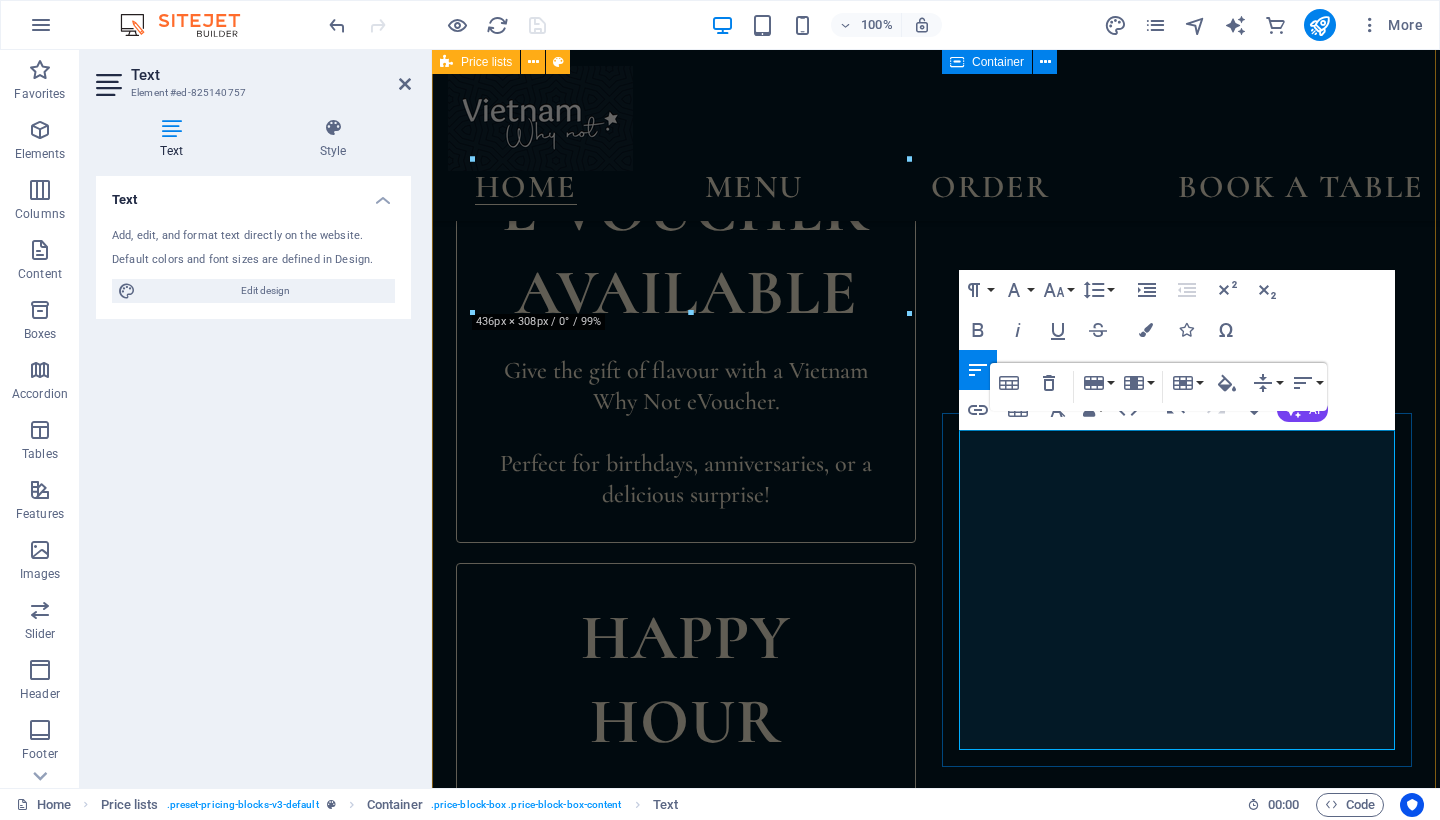 click on "Pho - Noodle Soup" at bounding box center [1155, 1683] 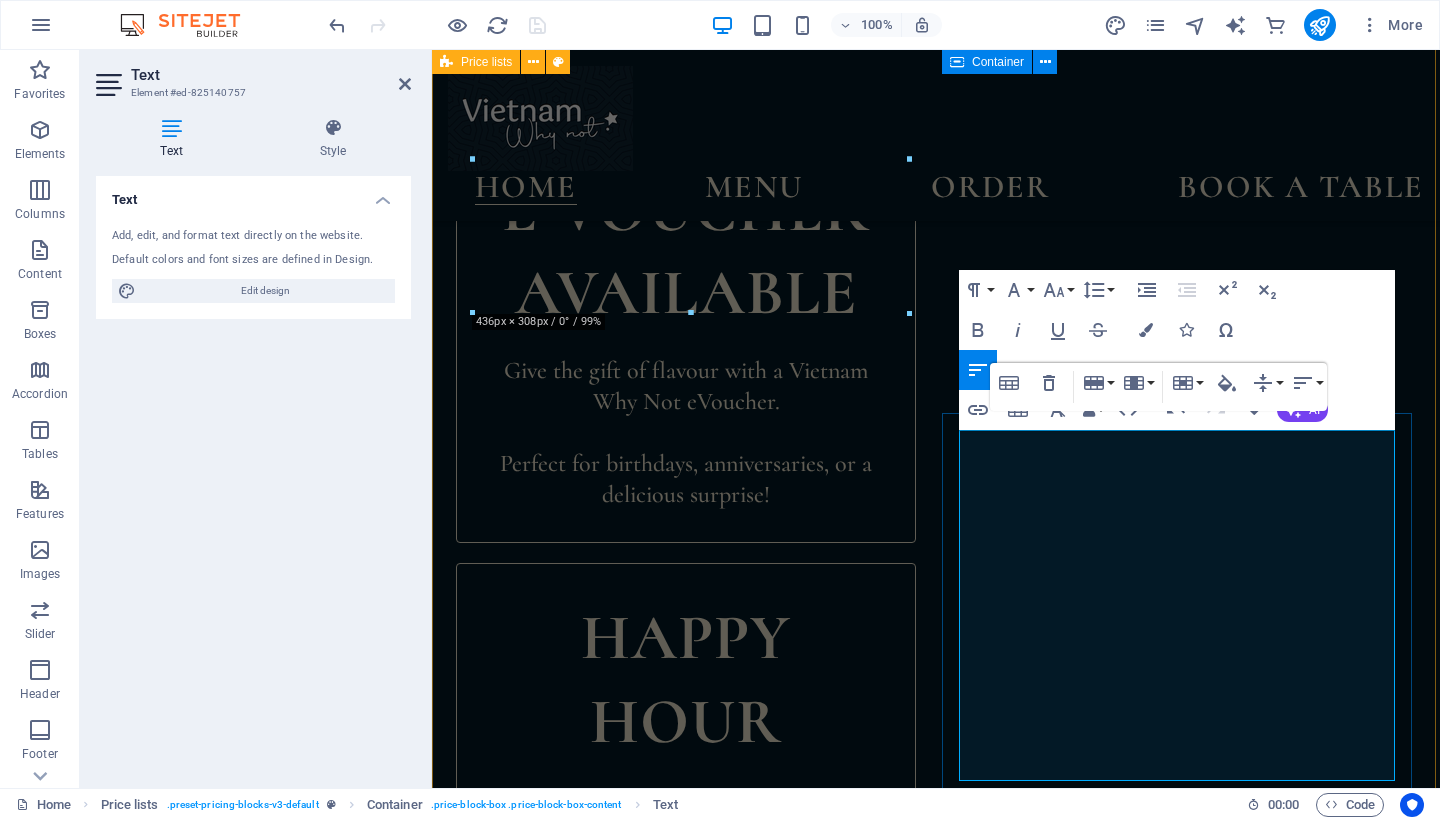 click on "Lorem ipsum dolor sit amet, consectetur." at bounding box center [1155, 1778] 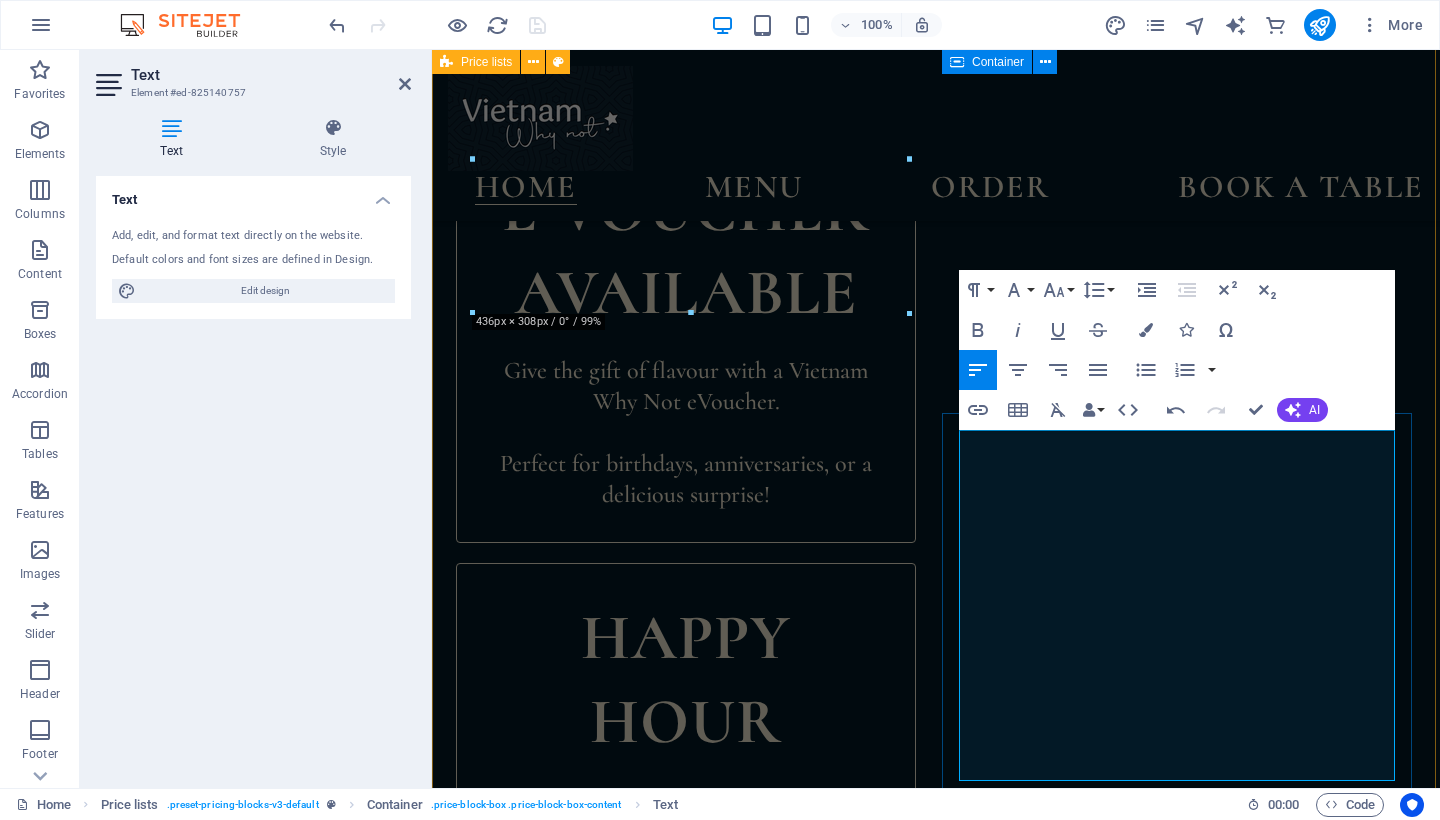 click on "Lorem ipsum dolor sit amet, consectetur." at bounding box center [1155, 1826] 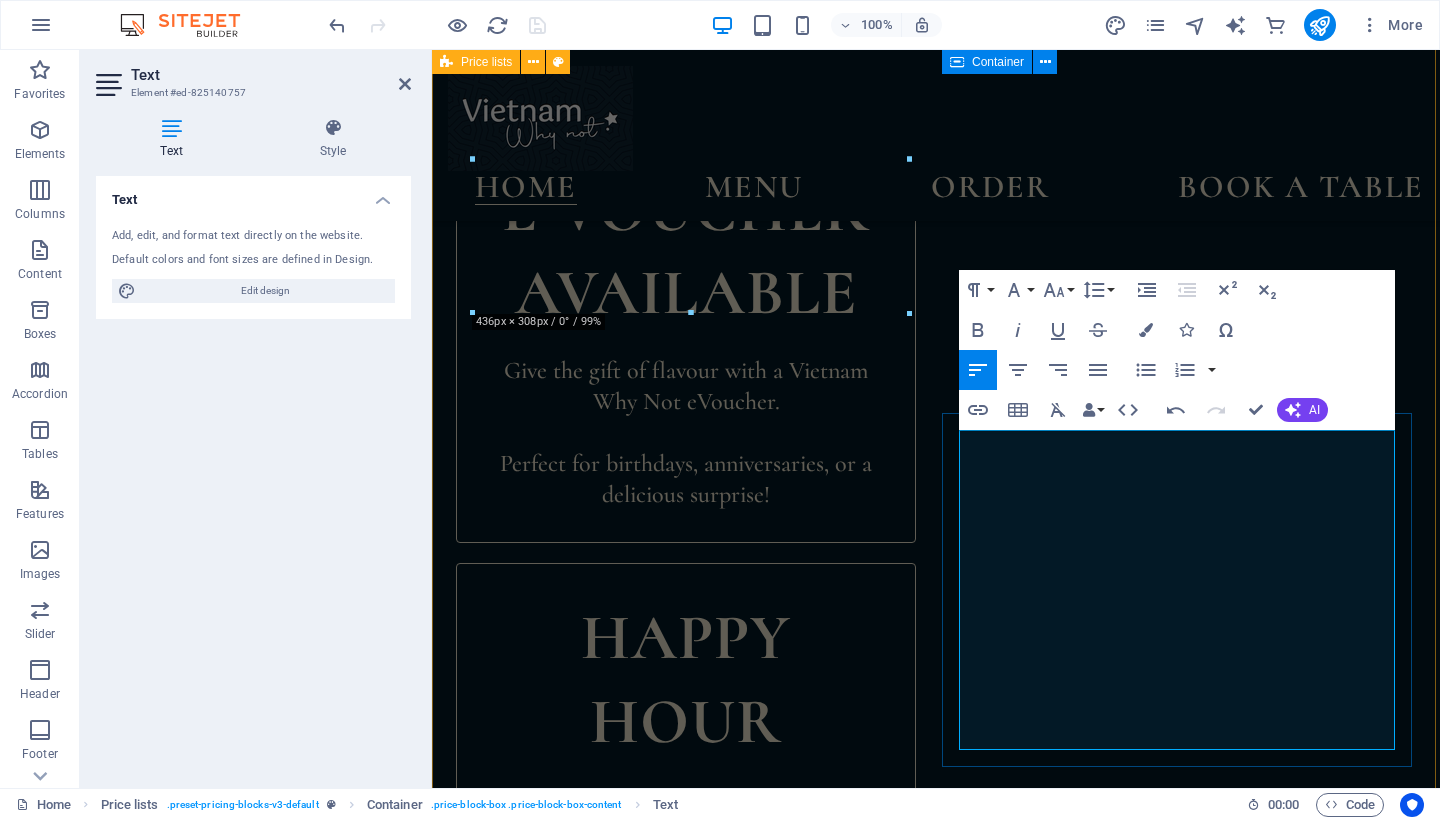 drag, startPoint x: 1146, startPoint y: 457, endPoint x: 962, endPoint y: 458, distance: 184.00272 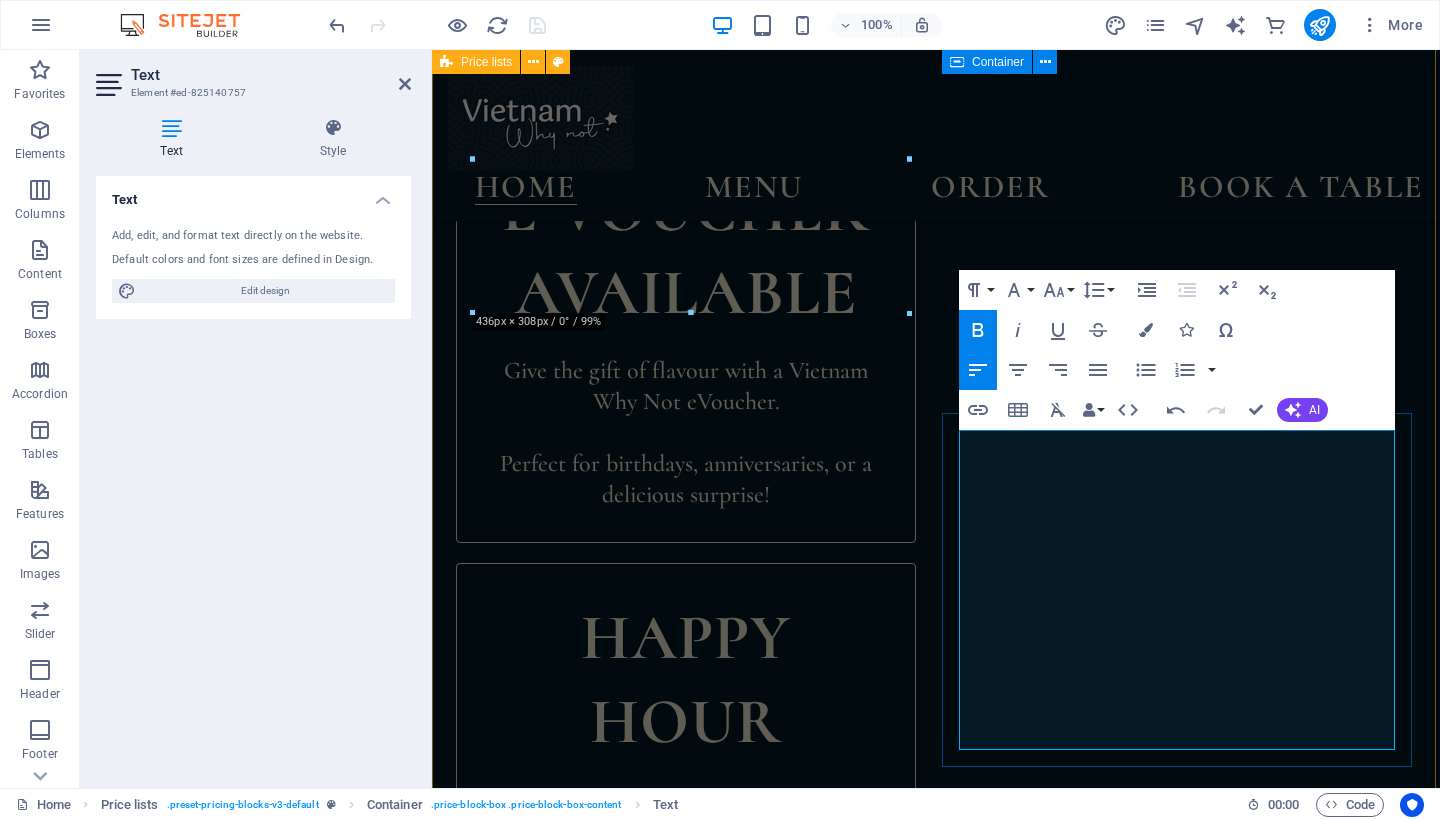 click on "Lorem ipsum dolor sit amet, consectetur." at bounding box center (1155, 1795) 